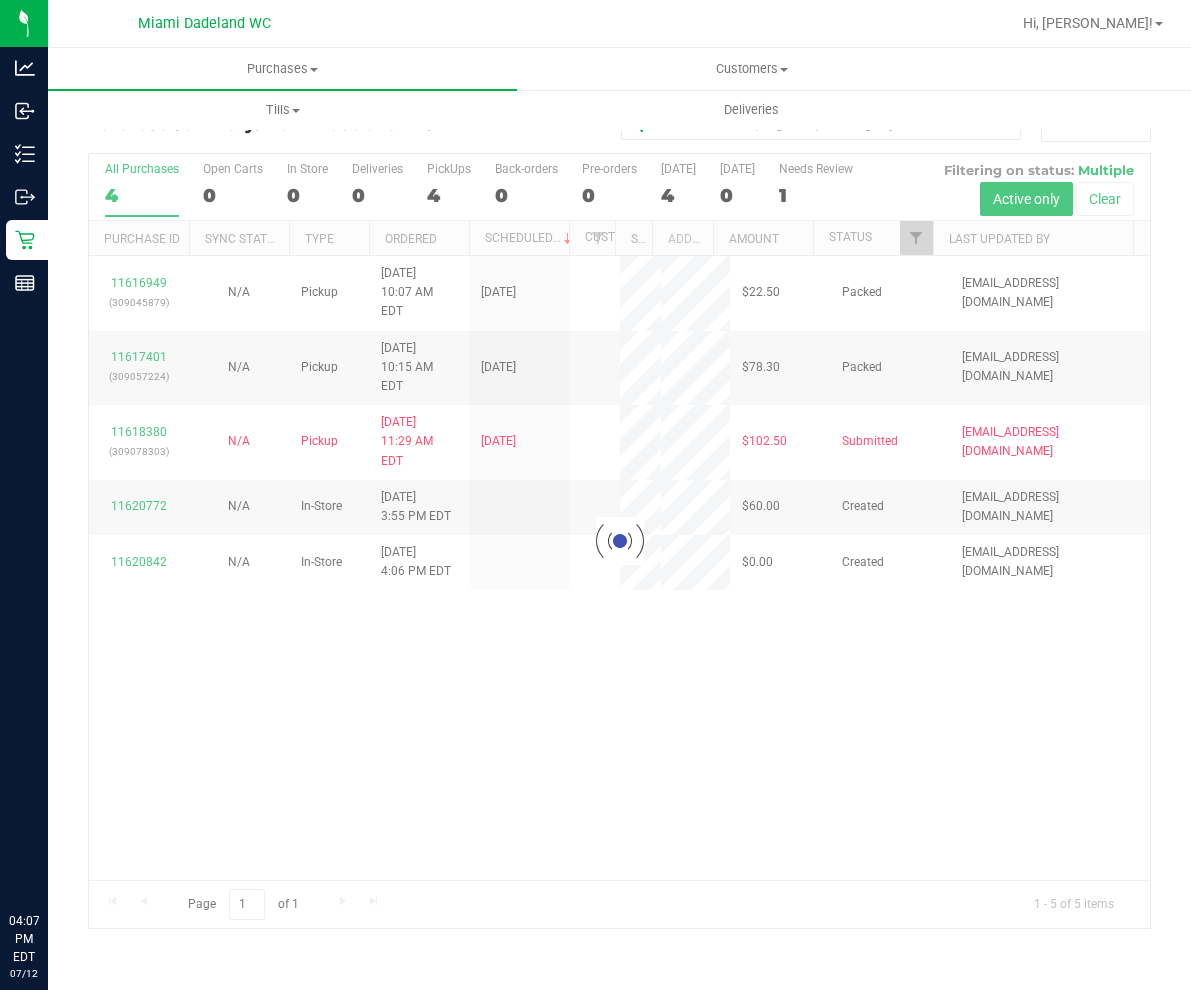 scroll, scrollTop: 0, scrollLeft: 0, axis: both 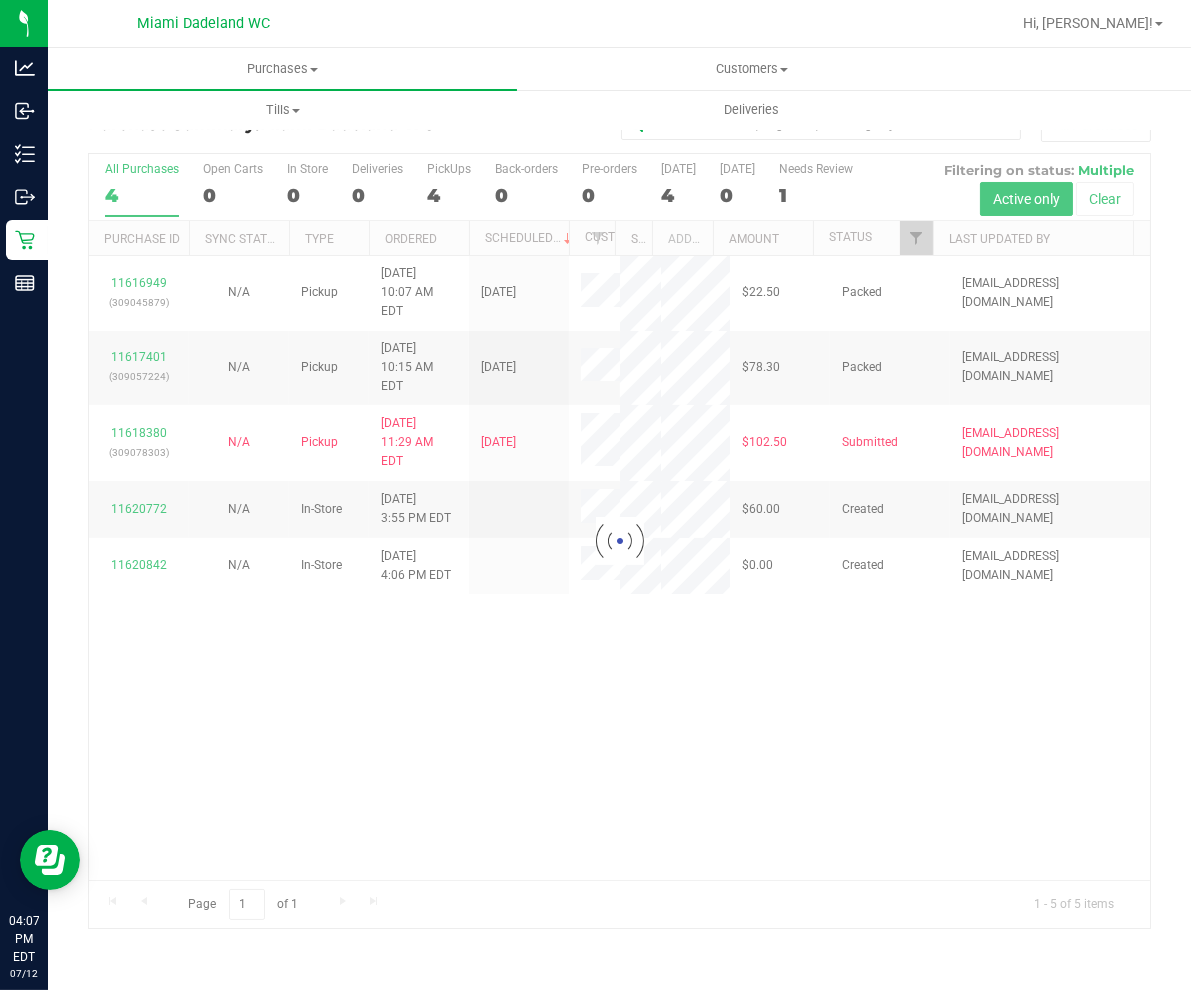 click at bounding box center (619, 541) 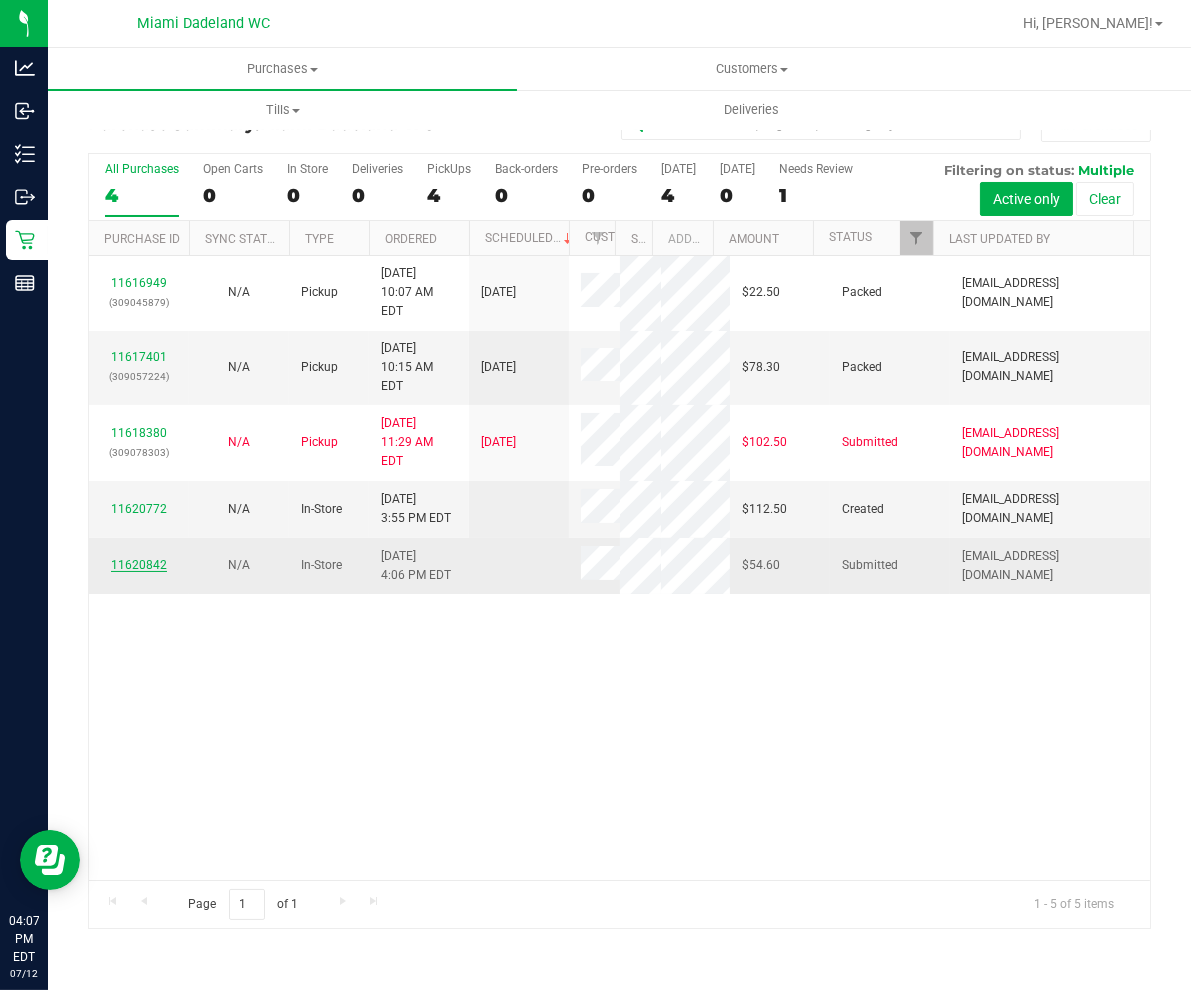 click on "11620842" at bounding box center (139, 565) 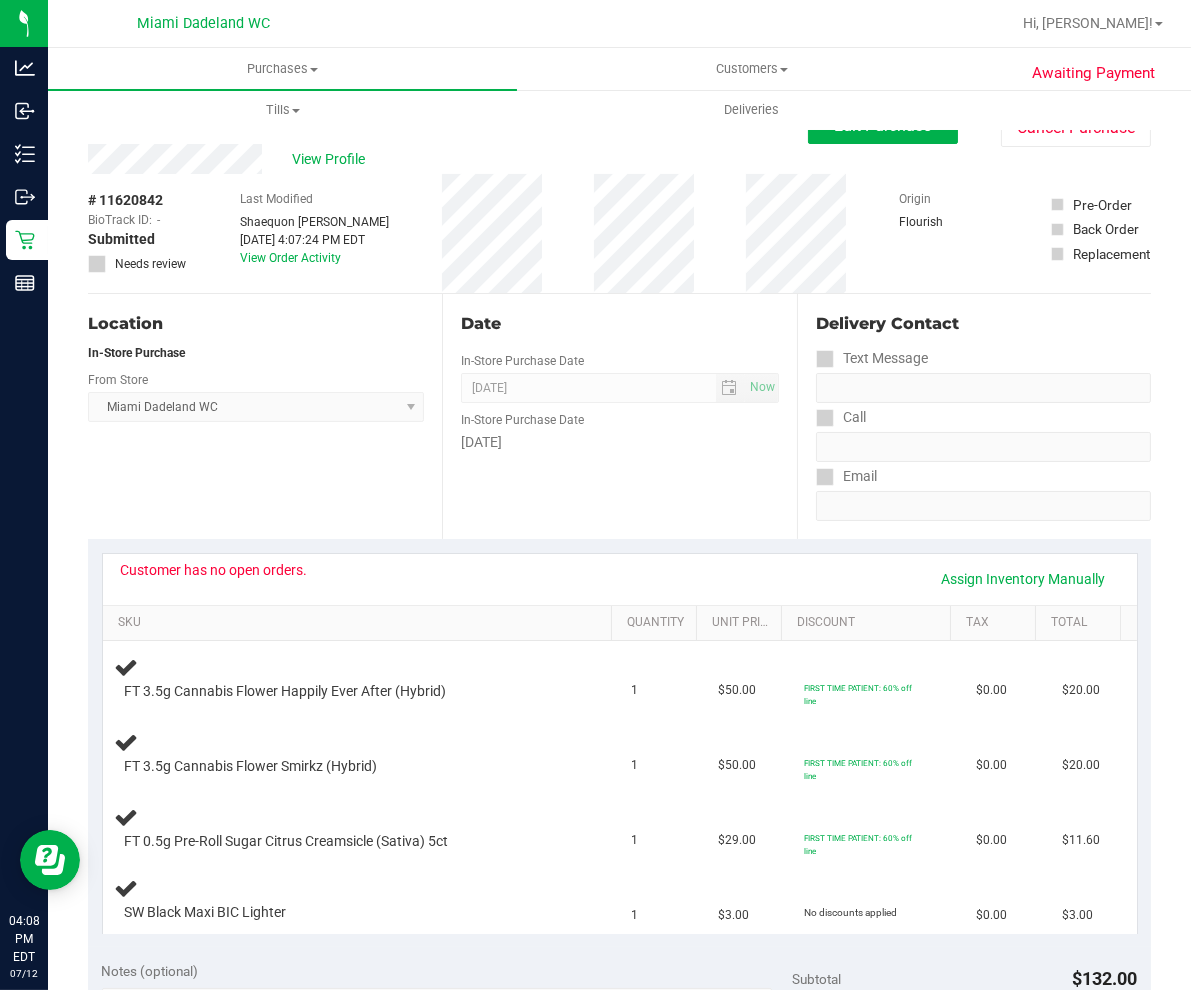 click on "Location
In-Store Purchase
From Store
Miami Dadeland WC Select Store Bonita Springs WC Boynton Beach WC Bradenton WC Brandon WC Brooksville WC Call Center Clermont WC Crestview WC Deerfield Beach WC Delray Beach WC Deltona WC Ft Walton Beach WC Ft. Lauderdale WC Ft. Myers WC Gainesville WC Jax Atlantic WC JAX DC REP Jax WC Key West WC Lakeland WC Largo WC Lehigh Acres DC REP Merritt Island WC Miami 72nd WC Miami Beach WC Miami Dadeland WC Miramar DC REP New Port Richey WC North Palm Beach WC North Port WC Ocala WC Orange Park WC Orlando Colonial WC Orlando DC REP Orlando WC Oviedo WC Palm Bay WC Palm Coast WC Panama City WC Pensacola WC Port Orange WC Port St. Lucie WC Sebring WC South Tampa WC St. Pete WC Summerfield WC Tallahassee DC REP Tallahassee WC Tampa DC Testing Tampa Warehouse Tampa WC TX Austin DC TX Plano Retail" at bounding box center [265, 416] 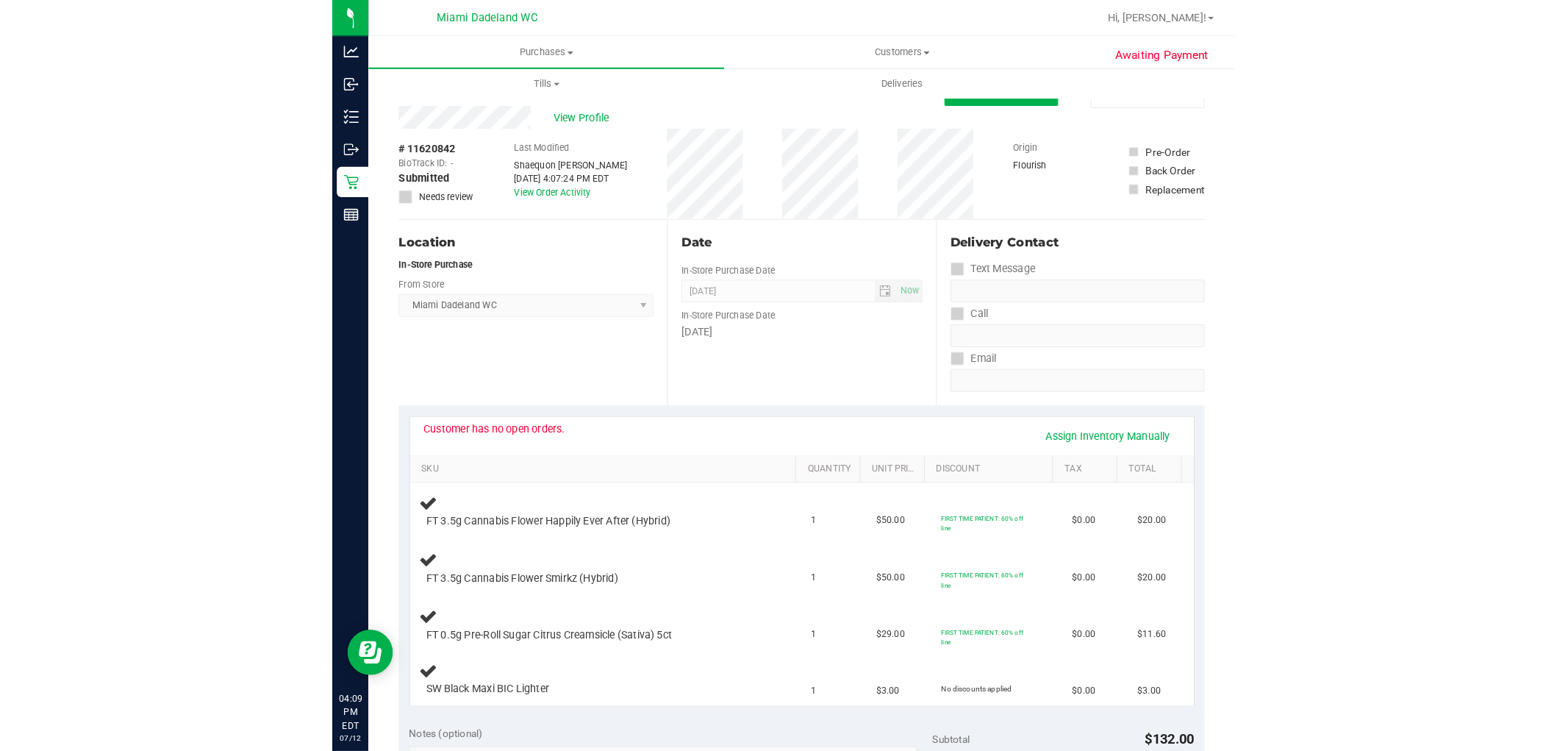 scroll, scrollTop: 0, scrollLeft: 0, axis: both 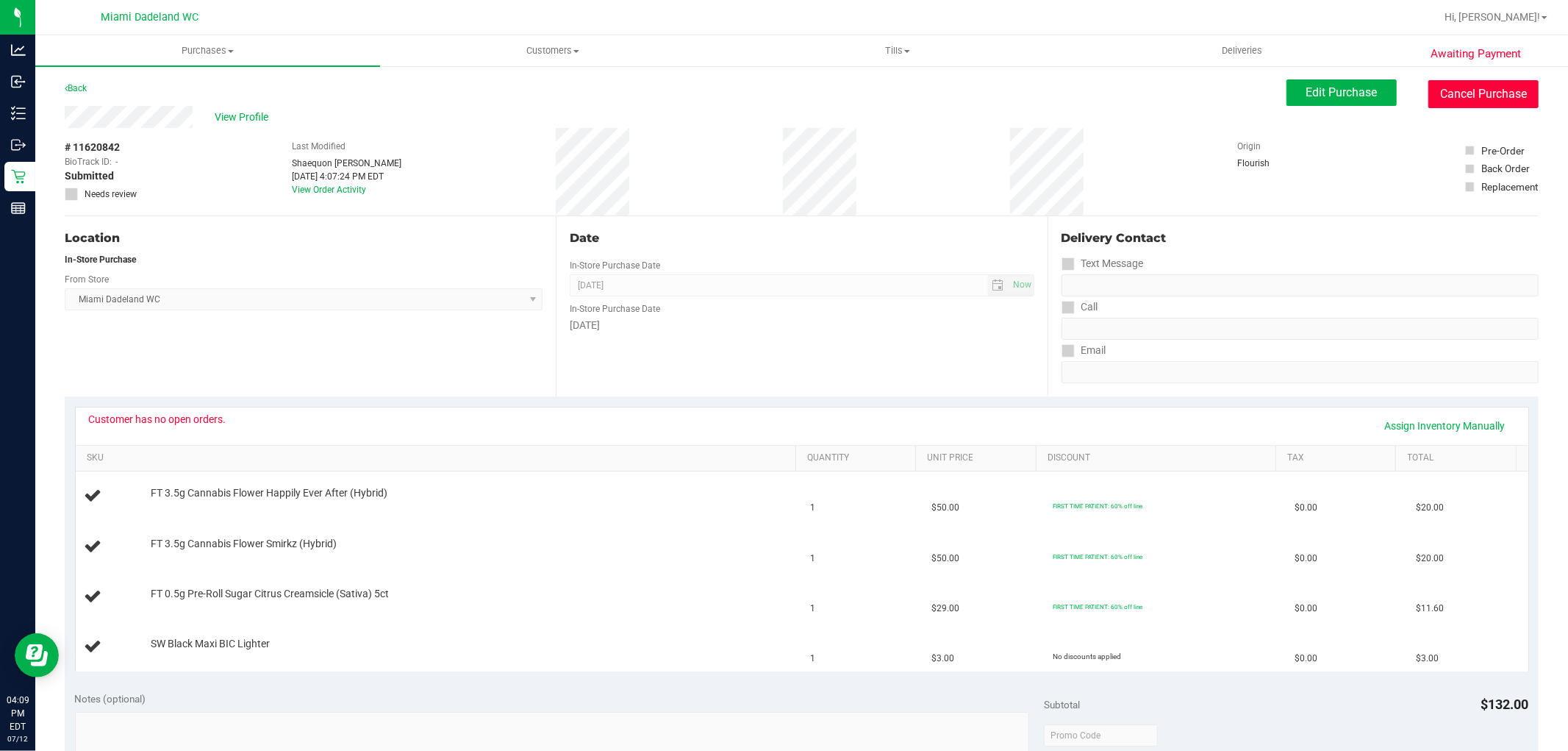 click on "Cancel Purchase" at bounding box center (1483, 94) 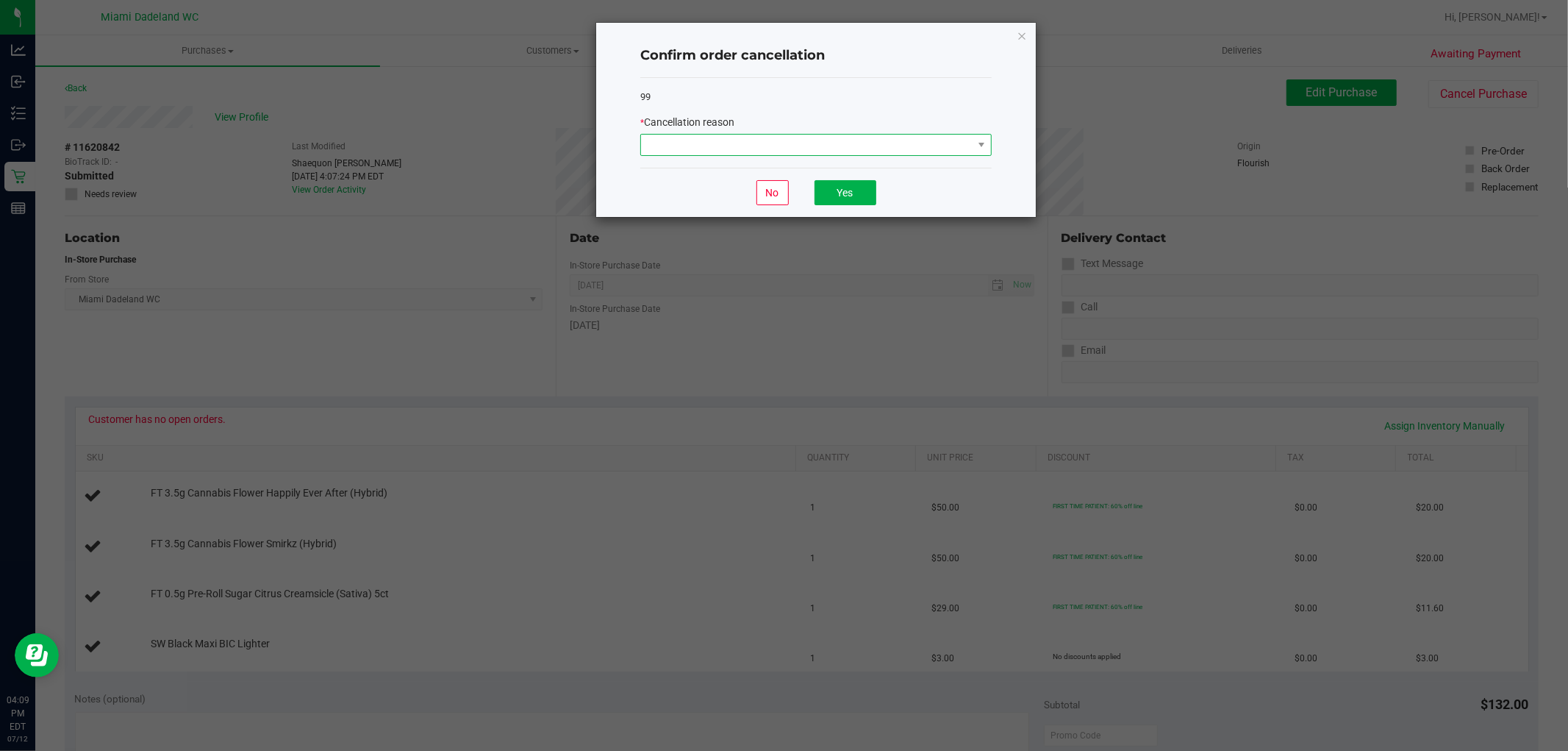 click at bounding box center [806, 145] 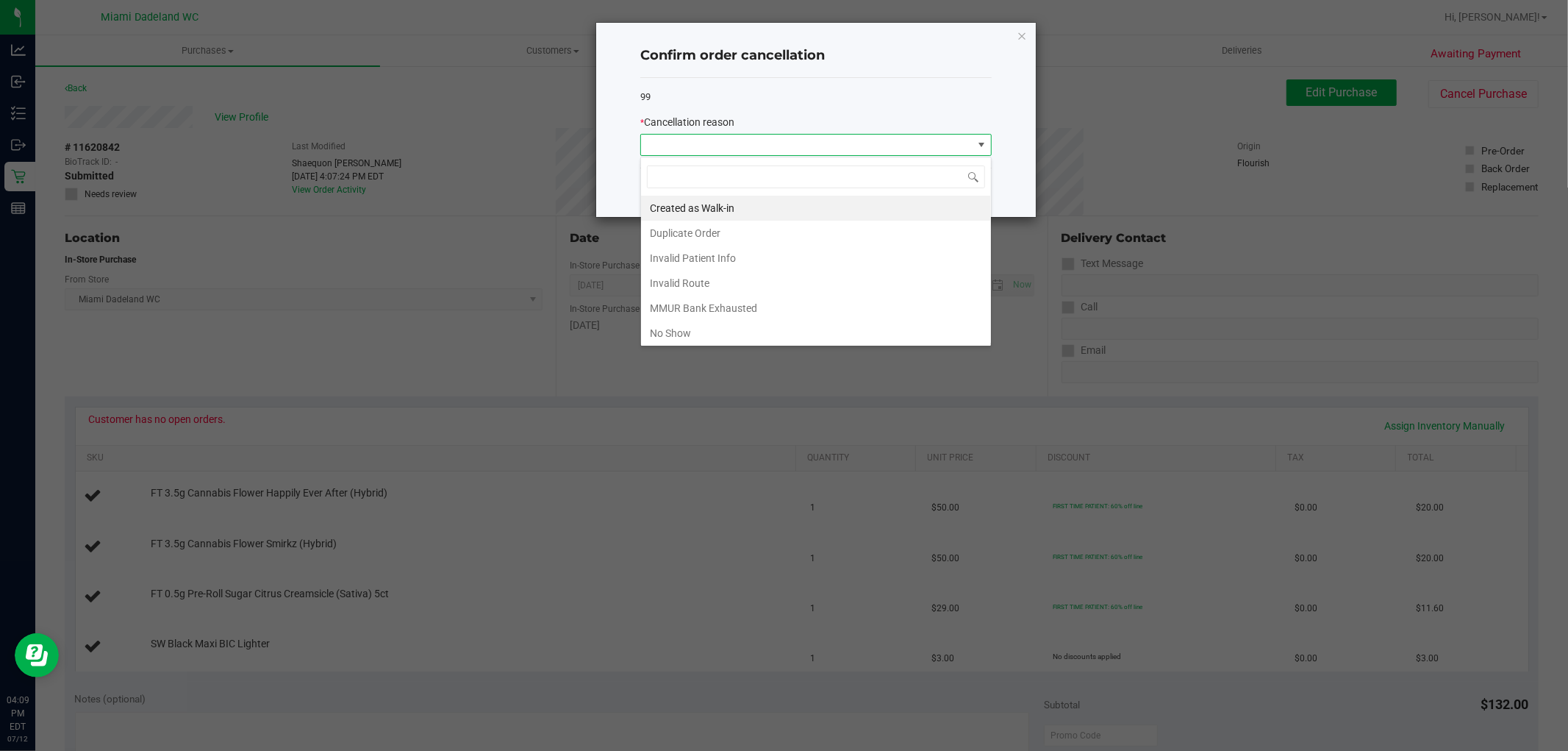 scroll, scrollTop: 73533, scrollLeft: 73160, axis: both 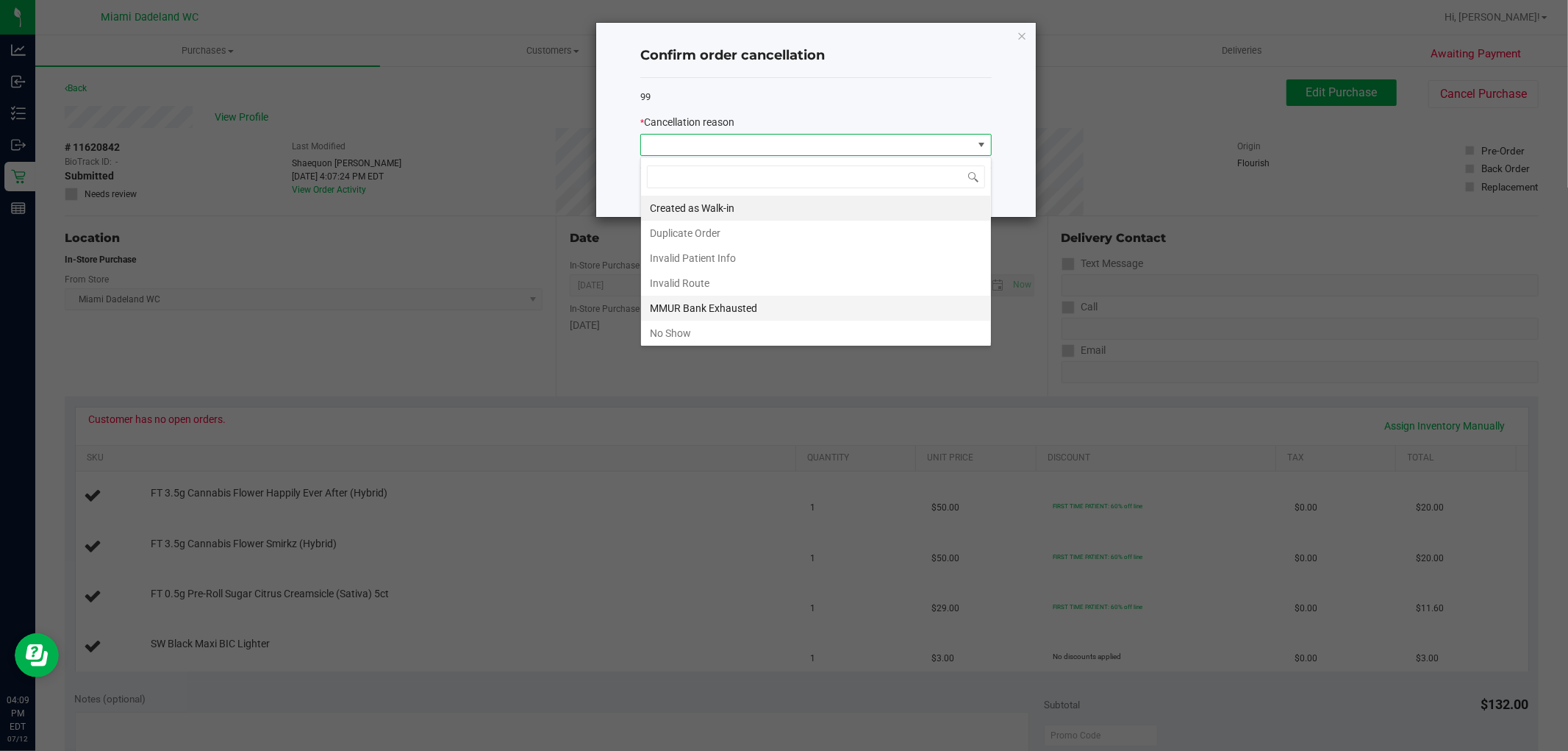 click on "MMUR Bank Exhausted" at bounding box center (816, 308) 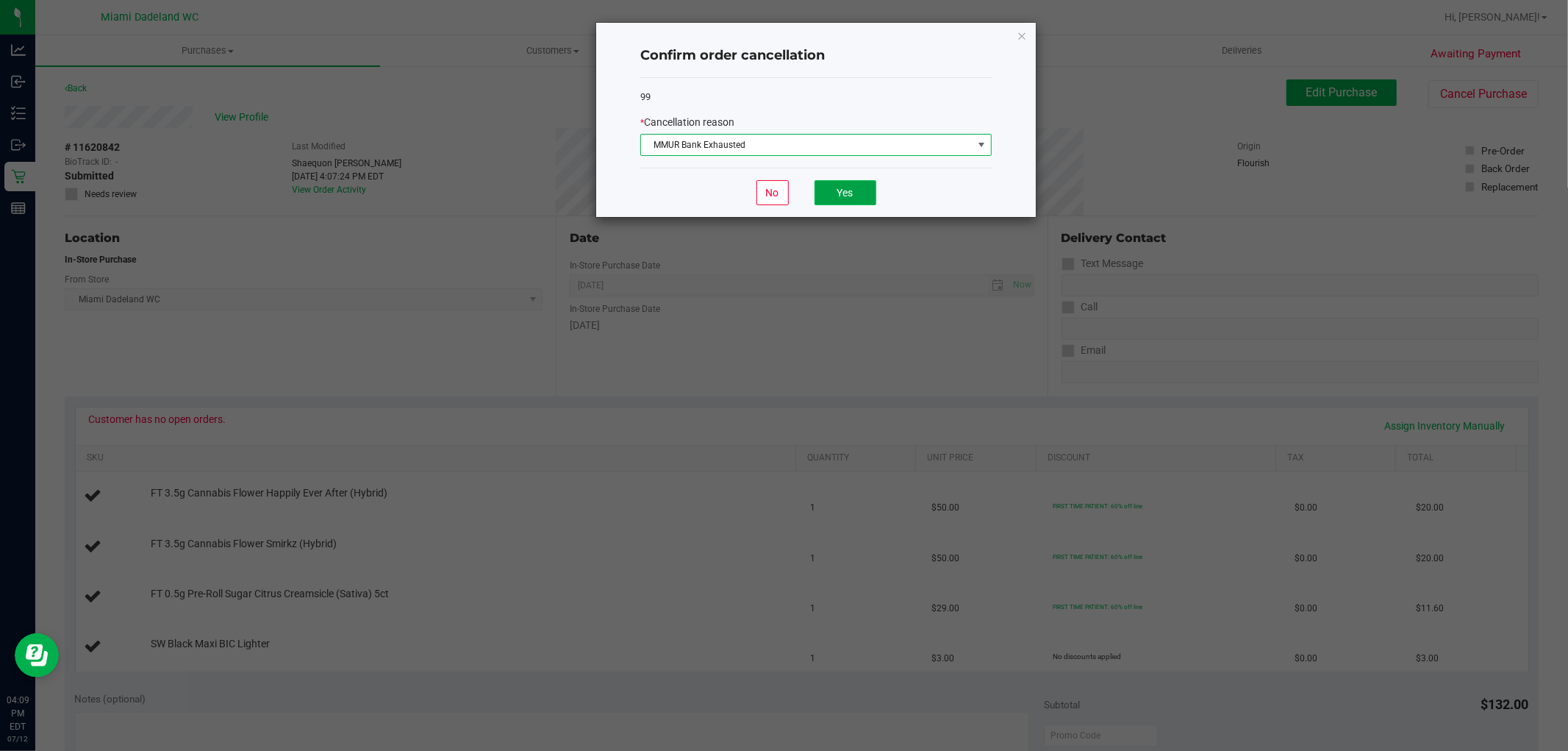 click on "Yes" 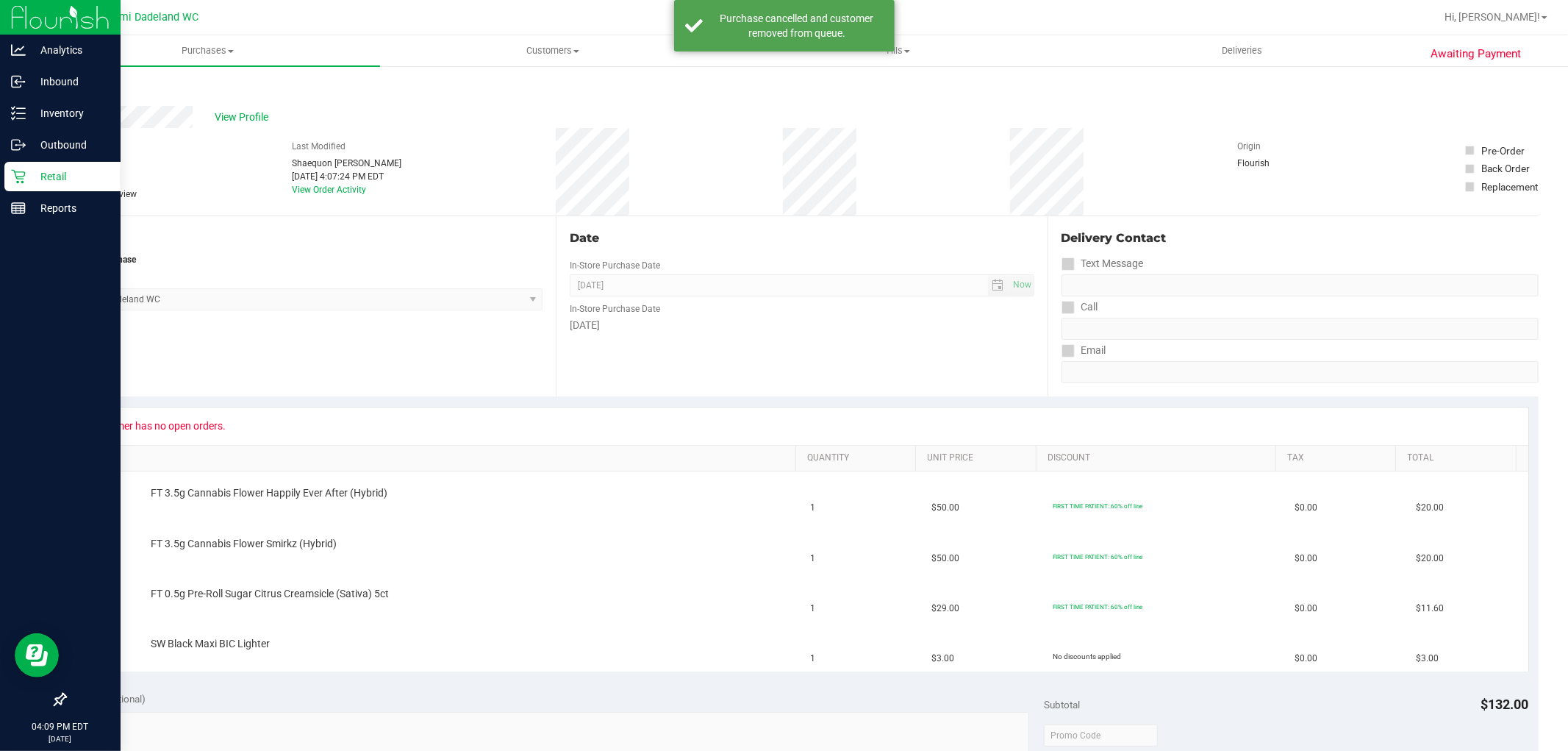 click on "Retail" at bounding box center [70, 177] 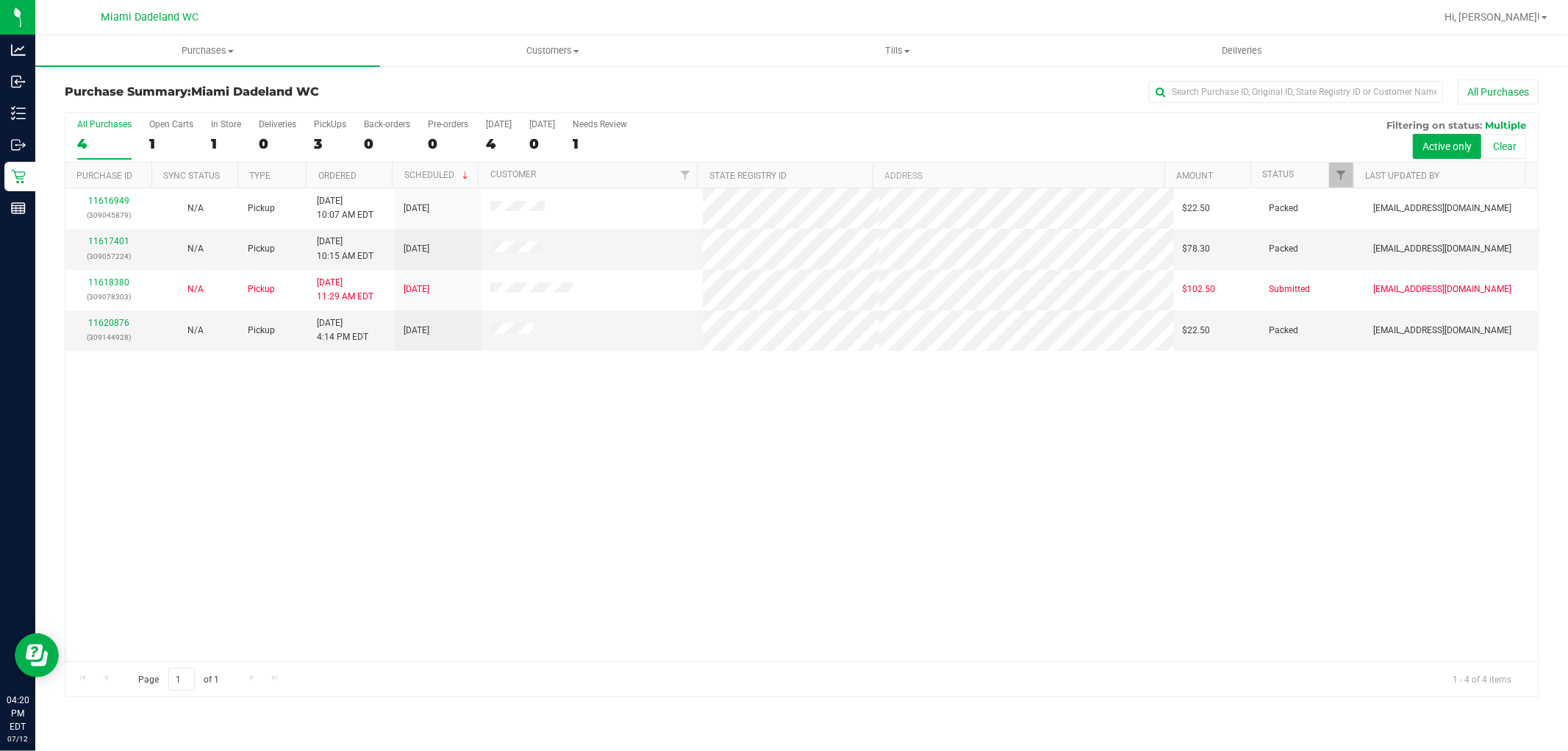 click on "11616949
(309045879)
N/A
Pickup 7/12/2025 10:07 AM EDT 7/12/2025
$22.50
Packed johicks@liveparallel.com
11617401
(309057224)
N/A
Pickup 7/12/2025 10:15 AM EDT 7/12/2025
$78.30
Packed johicks@liveparallel.com
11618380
(309078303)
N/A
Pickup 7/12/2025 11:29 AM EDT 7/12/2025
$102.50
Submitted johicks@liveparallel.com" at bounding box center (801, 424) 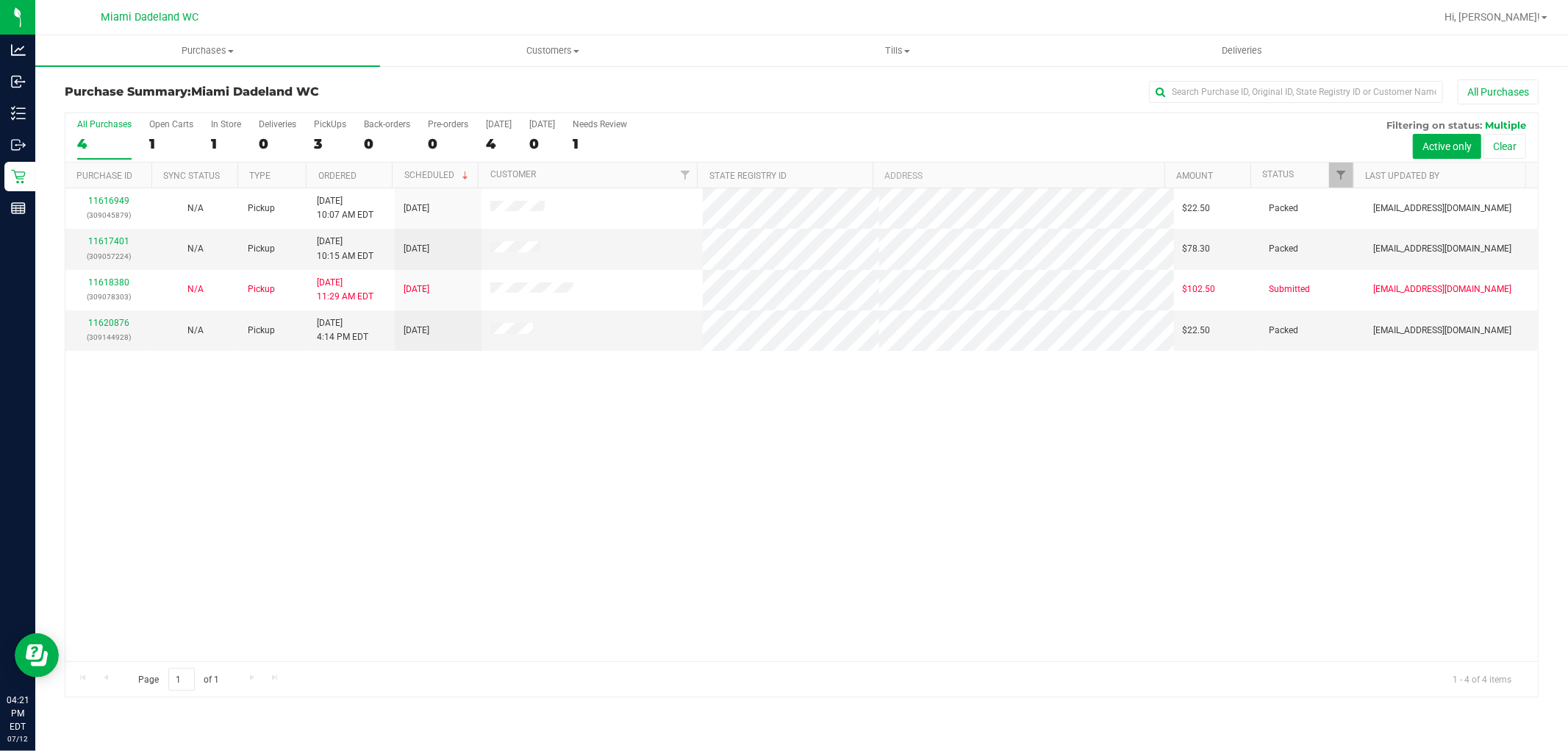 click on "11616949
(309045879)
N/A
Pickup 7/12/2025 10:07 AM EDT 7/12/2025
$22.50
Packed johicks@liveparallel.com
11617401
(309057224)
N/A
Pickup 7/12/2025 10:15 AM EDT 7/12/2025
$78.30
Packed johicks@liveparallel.com
11618380
(309078303)
N/A
Pickup 7/12/2025 11:29 AM EDT 7/12/2025
$102.50
Submitted johicks@liveparallel.com" at bounding box center [801, 424] 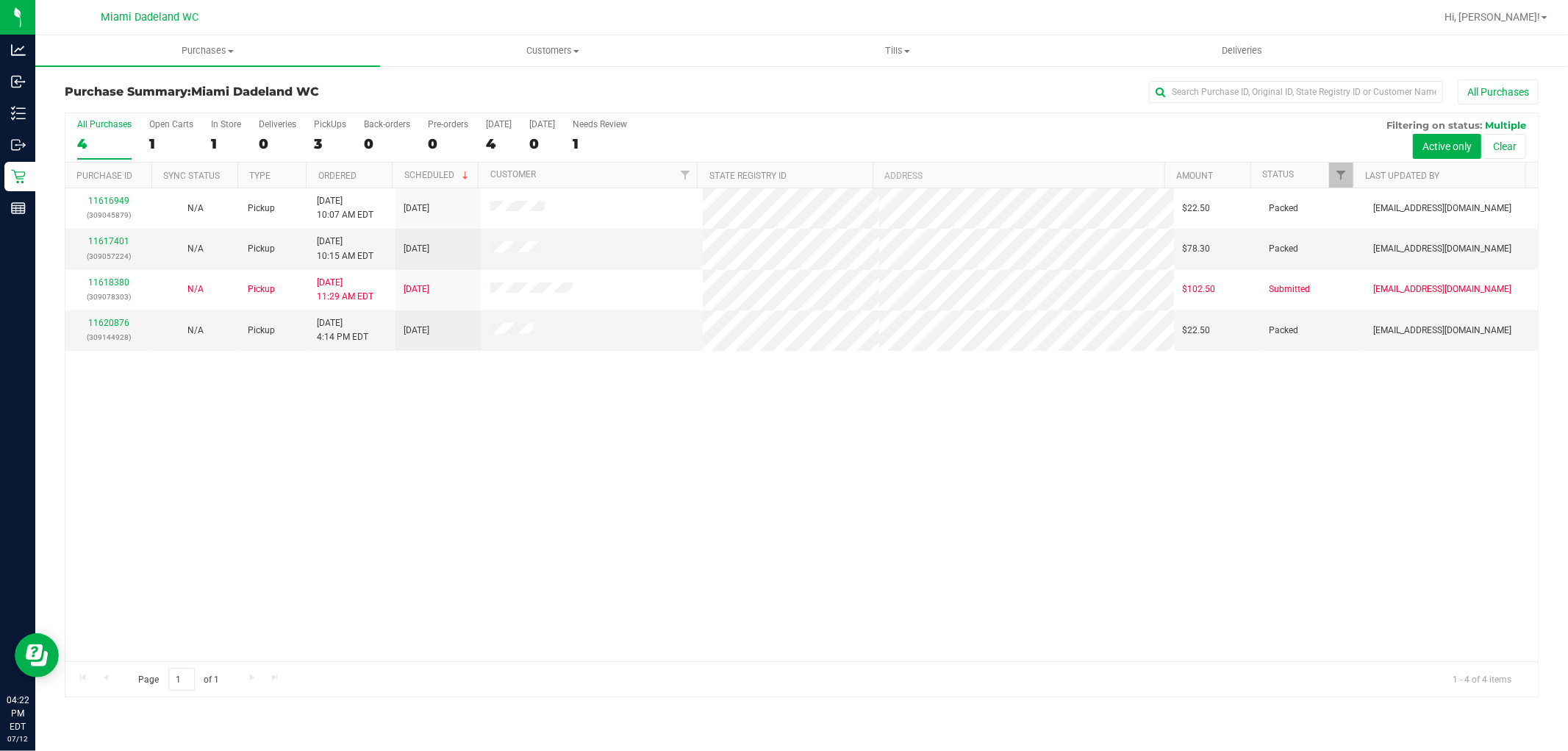 click on "All Purchases" at bounding box center [1047, 92] 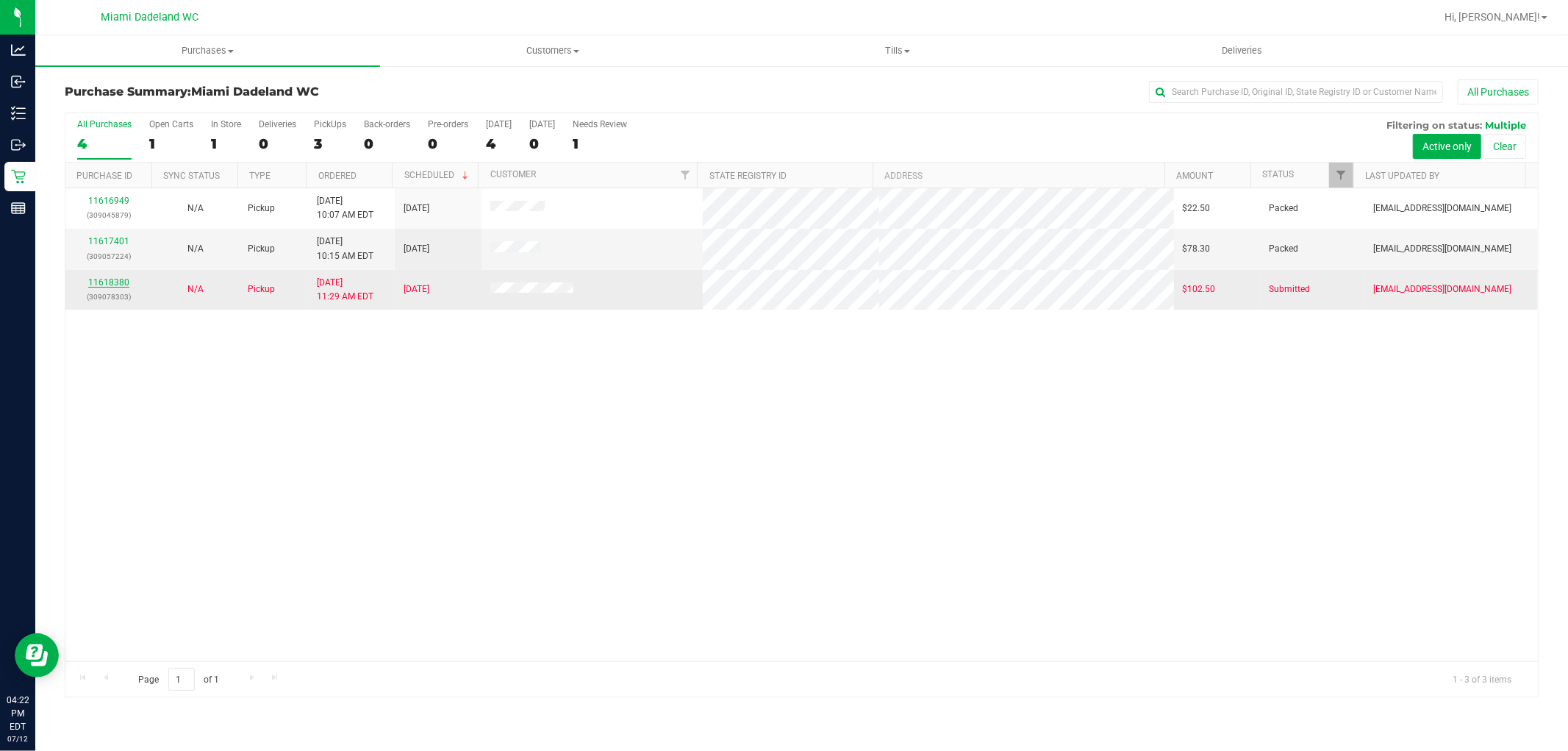 click on "11618380" at bounding box center (109, 282) 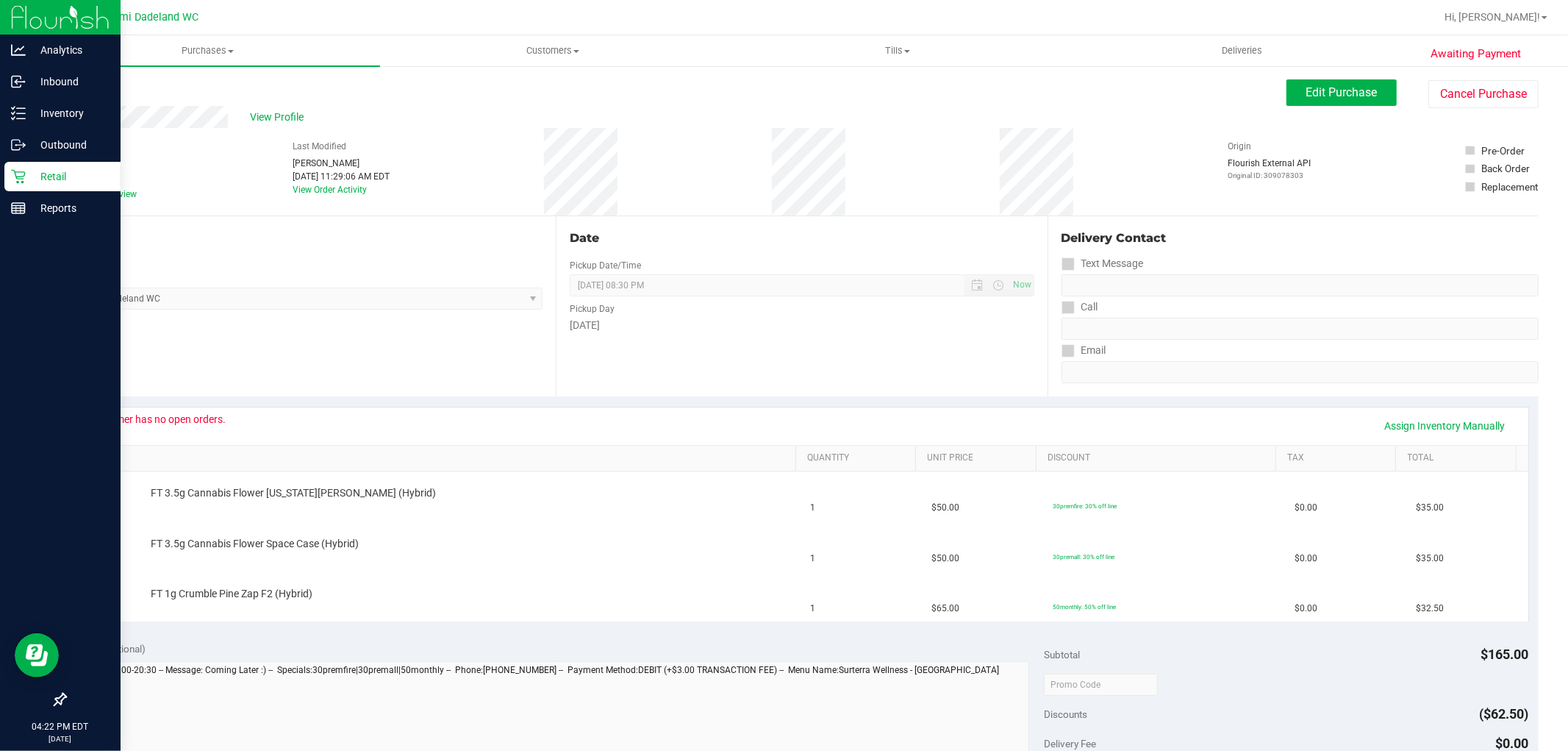 click on "Retail" at bounding box center (70, 177) 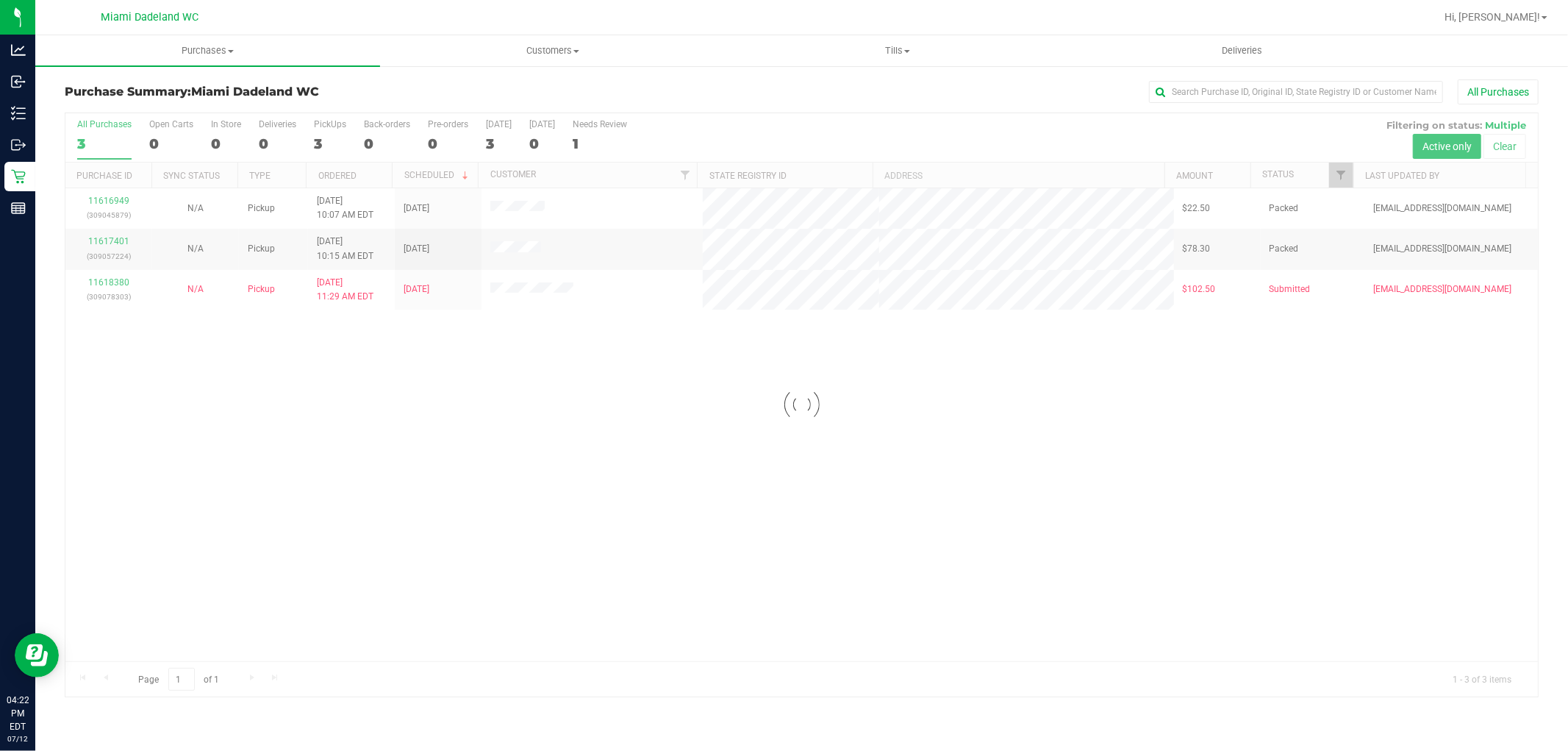 click on "Loading...
11616949
(309045879)
N/A
Pickup 7/12/2025 10:07 AM EDT 7/12/2025
$22.50
Packed johicks@liveparallel.com
11617401
(309057224)
N/A
Pickup 7/12/2025 10:15 AM EDT 7/12/2025
$78.30
Packed johicks@liveparallel.com
11618380
(309078303)
N/A
Pickup 7/12/2025 11:29 AM EDT 7/12/2025
$102.50
Submitted johicks@liveparallel.com" at bounding box center (801, 424) 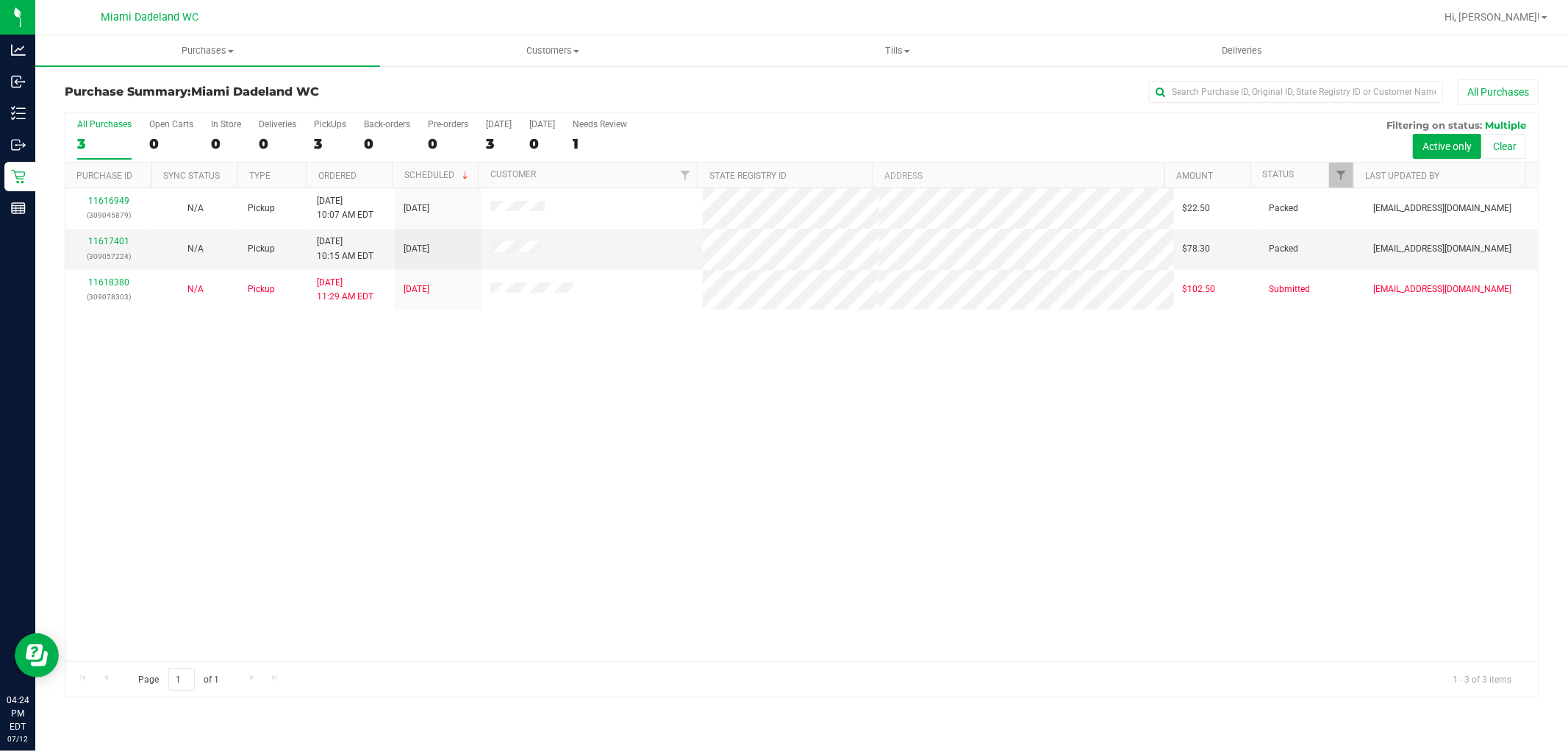 click on "11616949
(309045879)
N/A
Pickup 7/12/2025 10:07 AM EDT 7/12/2025
$22.50
Packed johicks@liveparallel.com
11617401
(309057224)
N/A
Pickup 7/12/2025 10:15 AM EDT 7/12/2025
$78.30
Packed johicks@liveparallel.com
11618380
(309078303)
N/A
Pickup 7/12/2025 11:29 AM EDT 7/12/2025
$102.50
Submitted johicks@liveparallel.com" at bounding box center (801, 424) 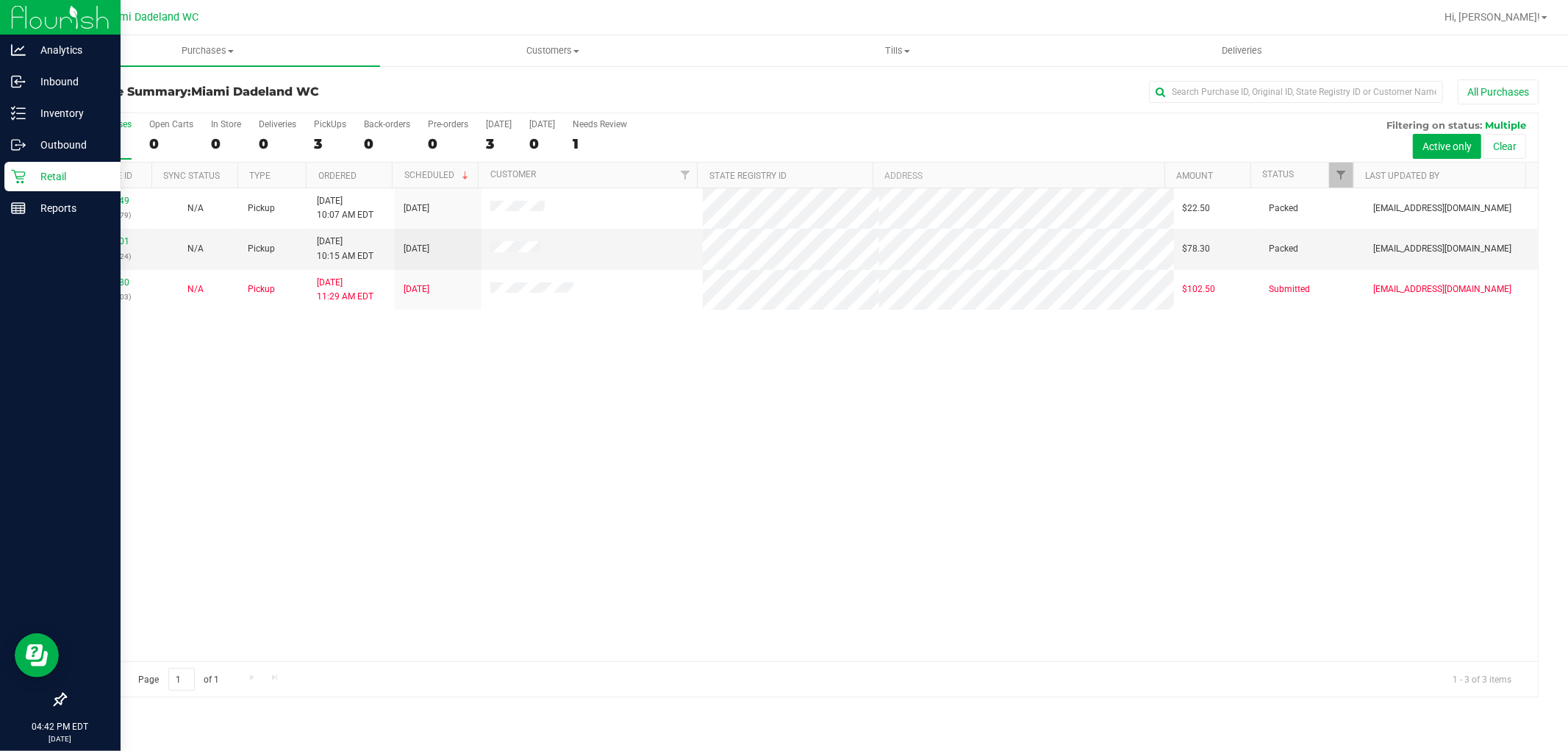 click 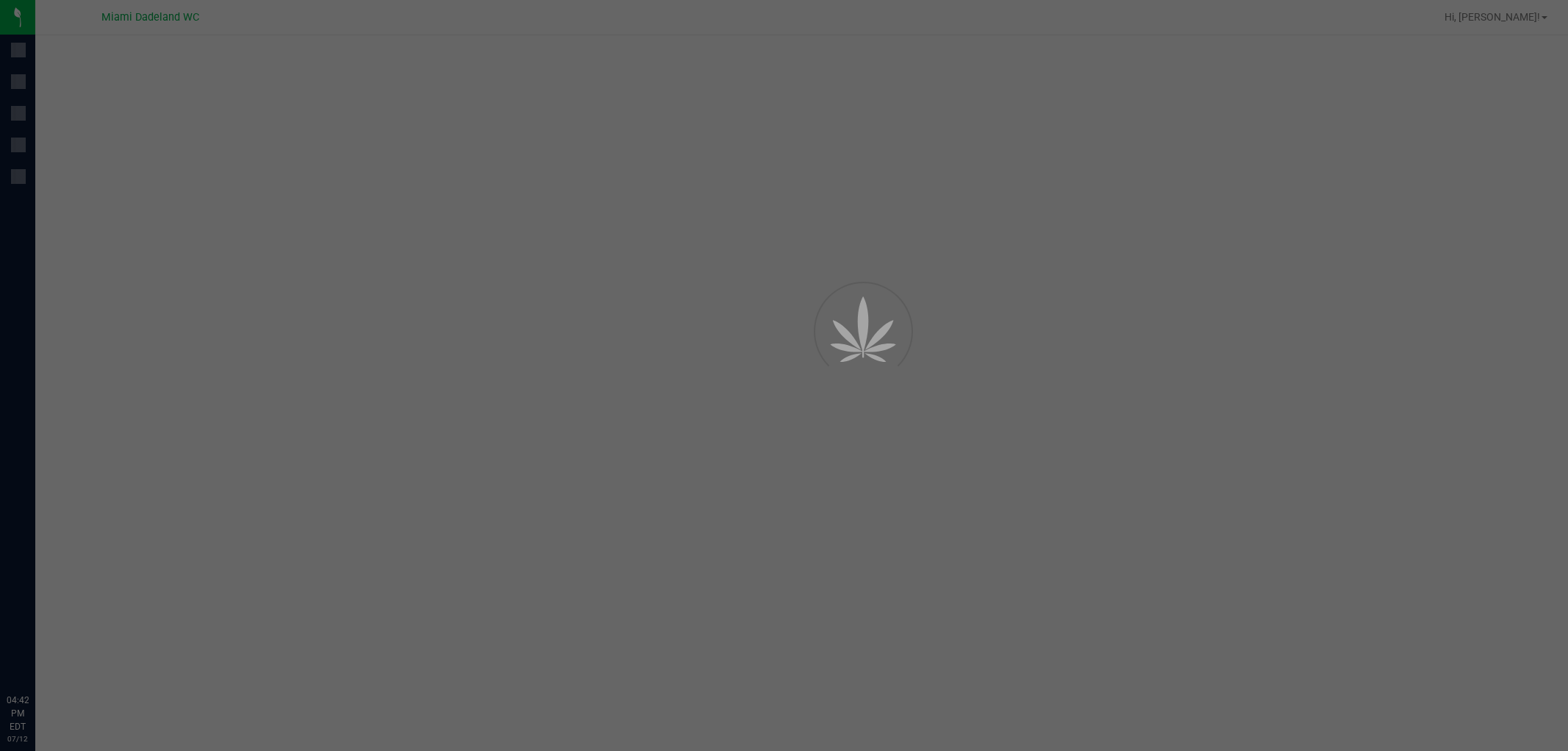 scroll, scrollTop: 0, scrollLeft: 0, axis: both 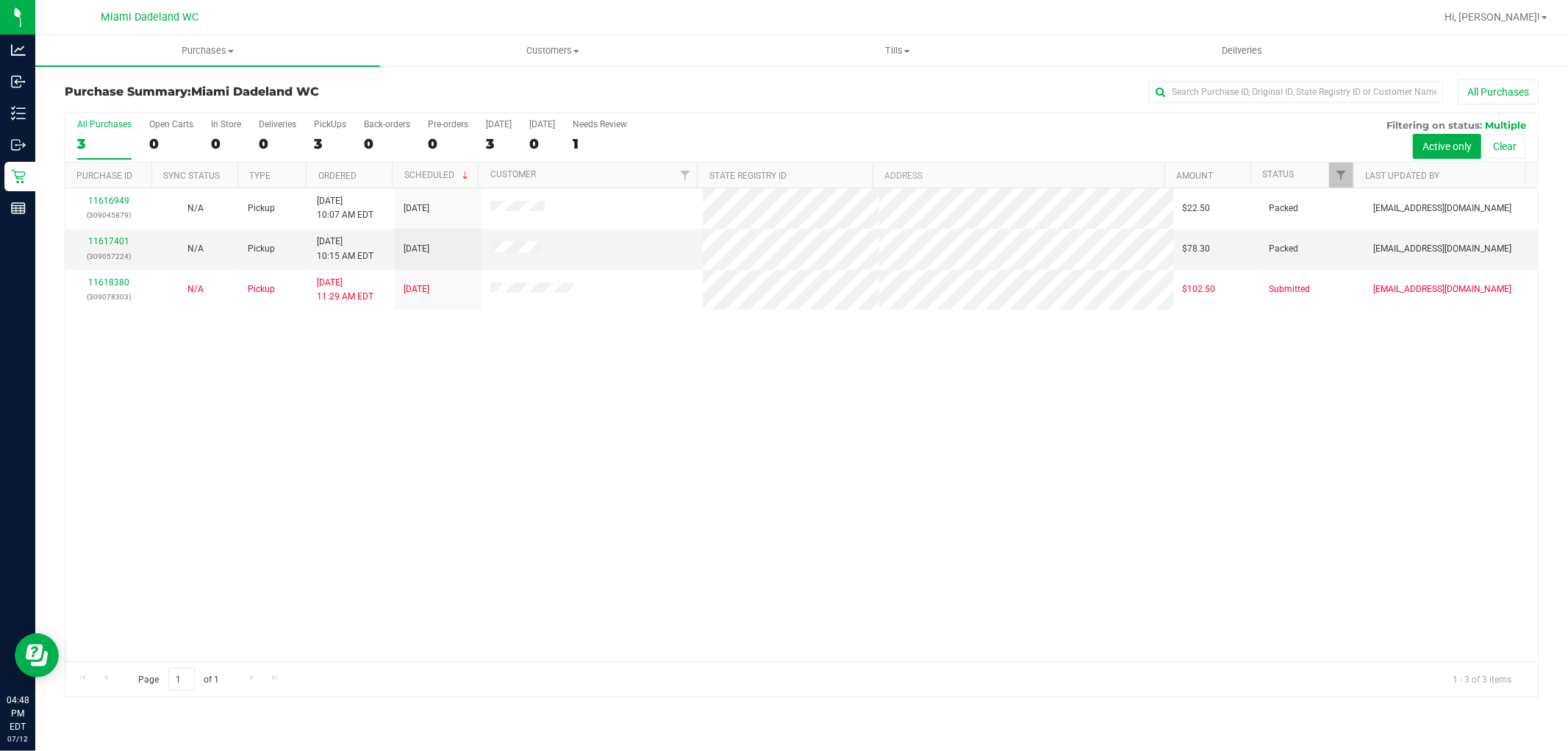 click on "Purchase Summary:
Miami Dadeland WC
All Purchases" at bounding box center [801, 96] 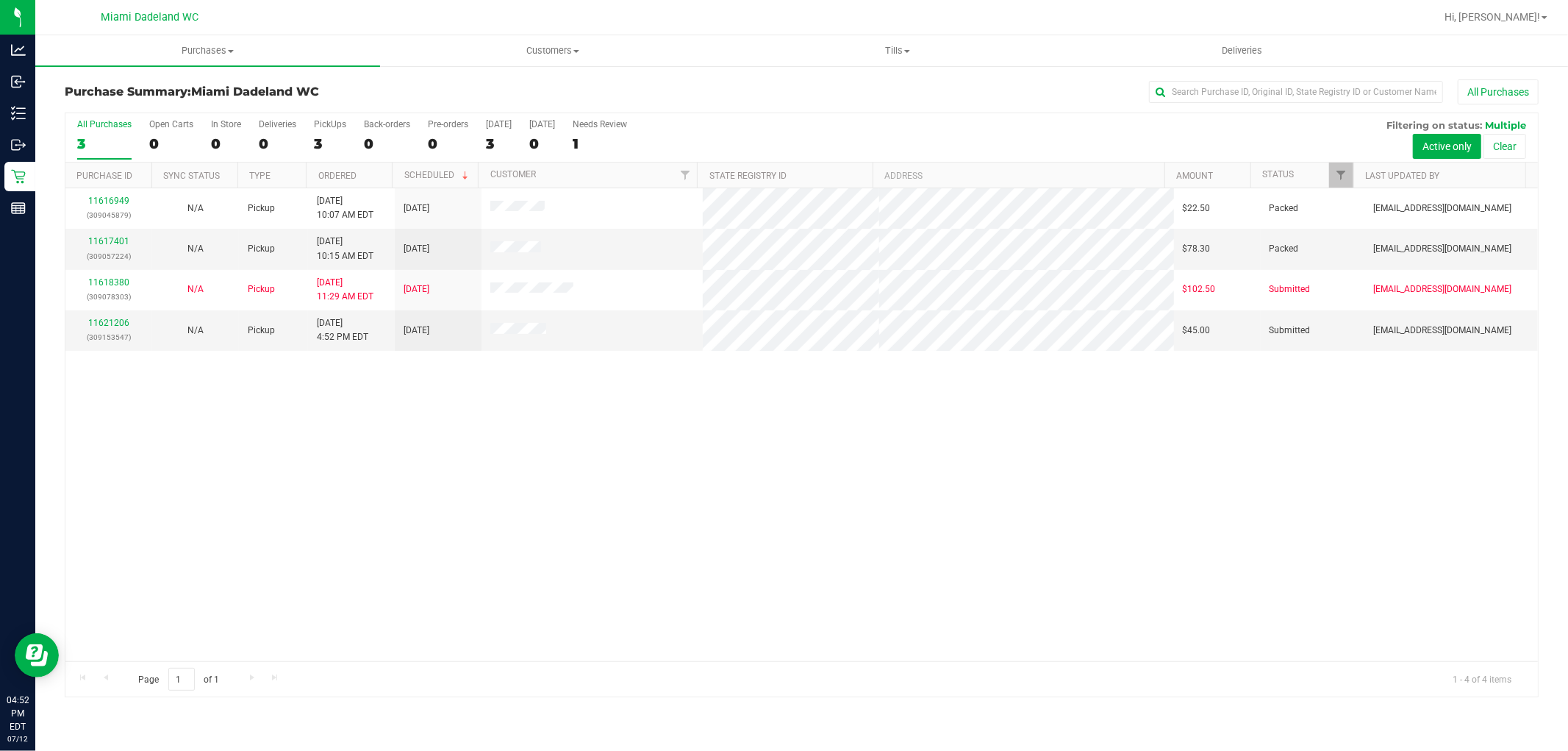 click on "11616949
(309045879)
N/A
Pickup [DATE] 10:07 AM EDT 7/12/2025
$22.50
Packed [EMAIL_ADDRESS][DOMAIN_NAME]
11617401
(309057224)
N/A
Pickup [DATE] 10:15 AM EDT 7/12/2025
$78.30
Packed [EMAIL_ADDRESS][DOMAIN_NAME]
11618380
(309078303)
N/A
Pickup [DATE] 11:29 AM EDT 7/12/2025
$102.50
Submitted [EMAIL_ADDRESS][DOMAIN_NAME]" at bounding box center [801, 424] 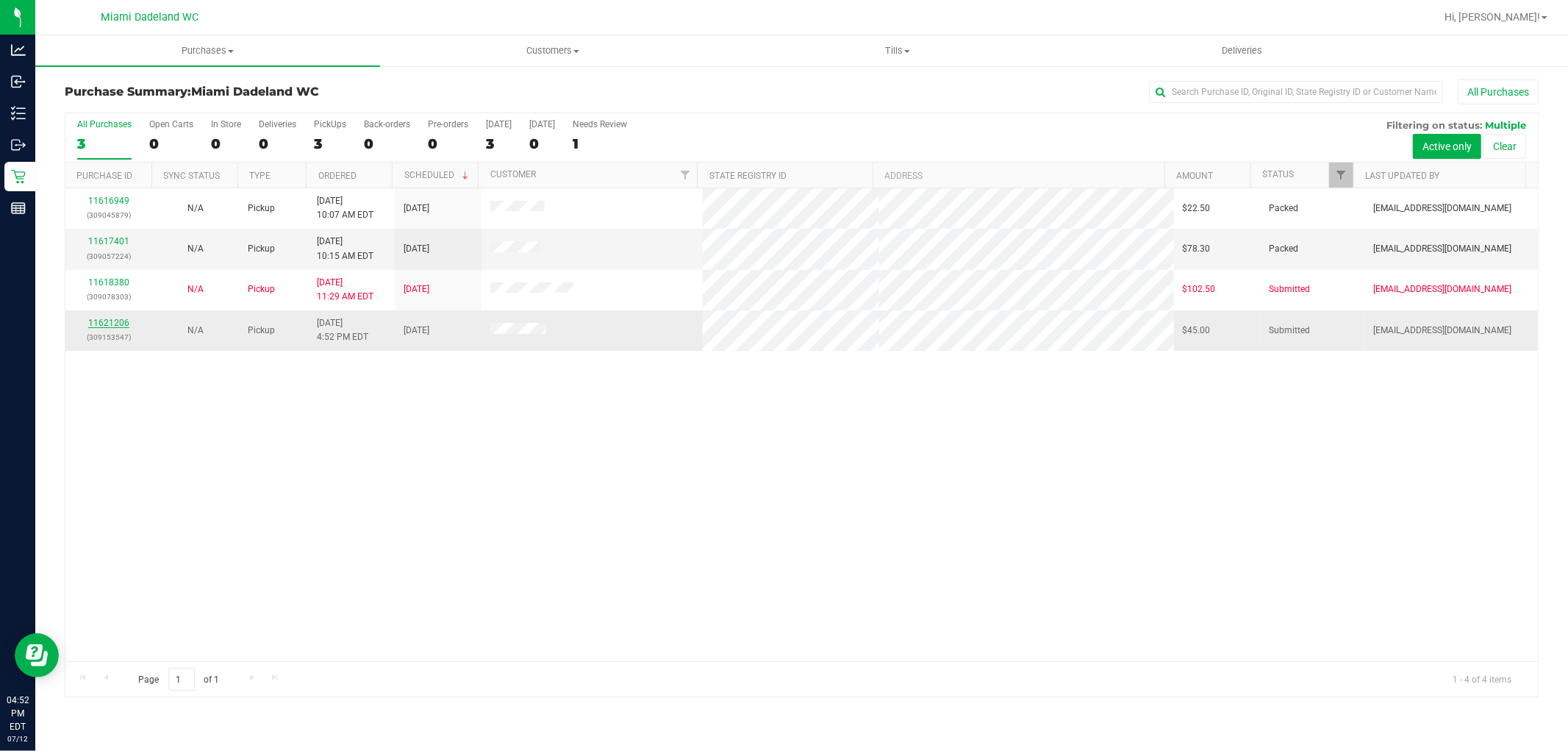 click on "11621206" at bounding box center (109, 323) 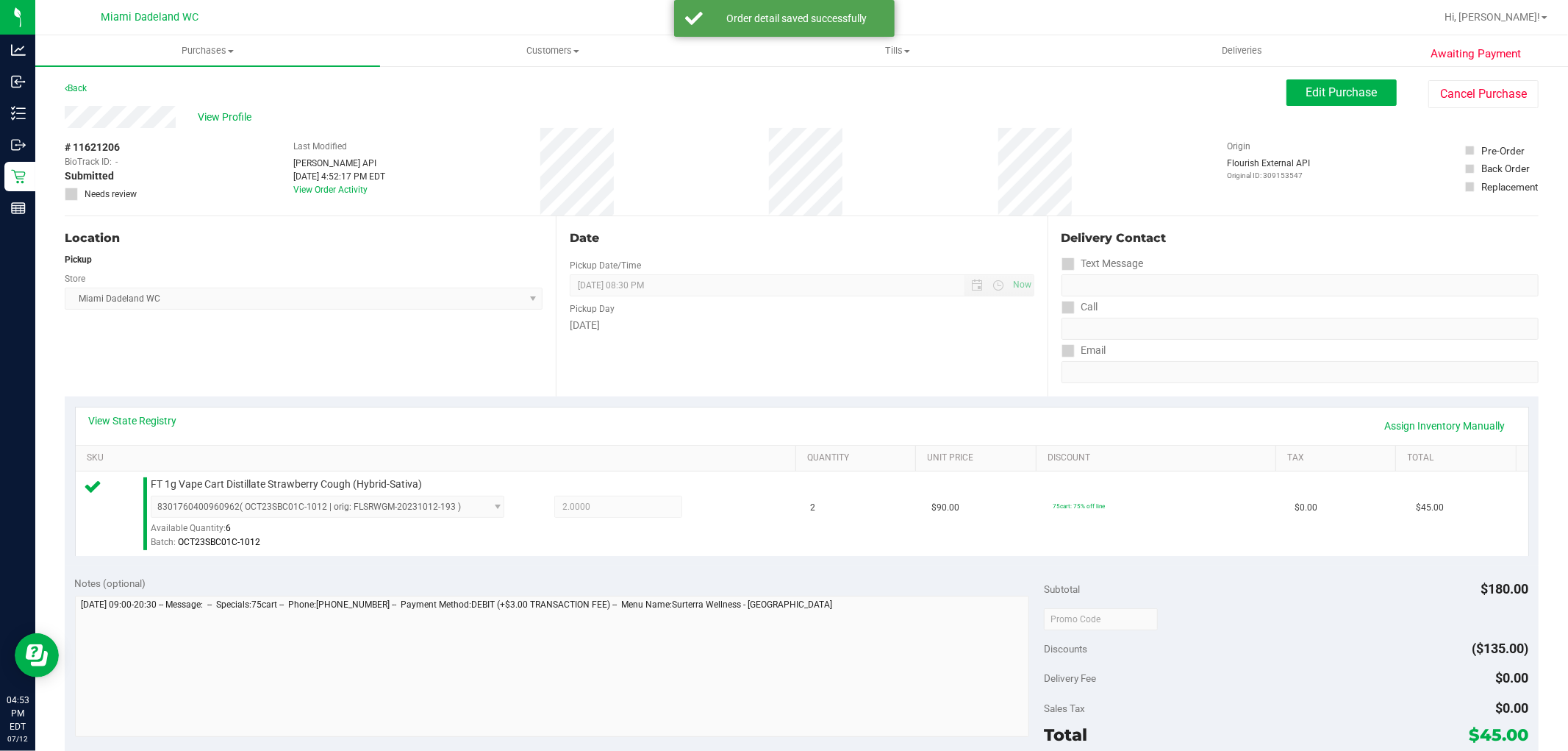 scroll, scrollTop: 327, scrollLeft: 0, axis: vertical 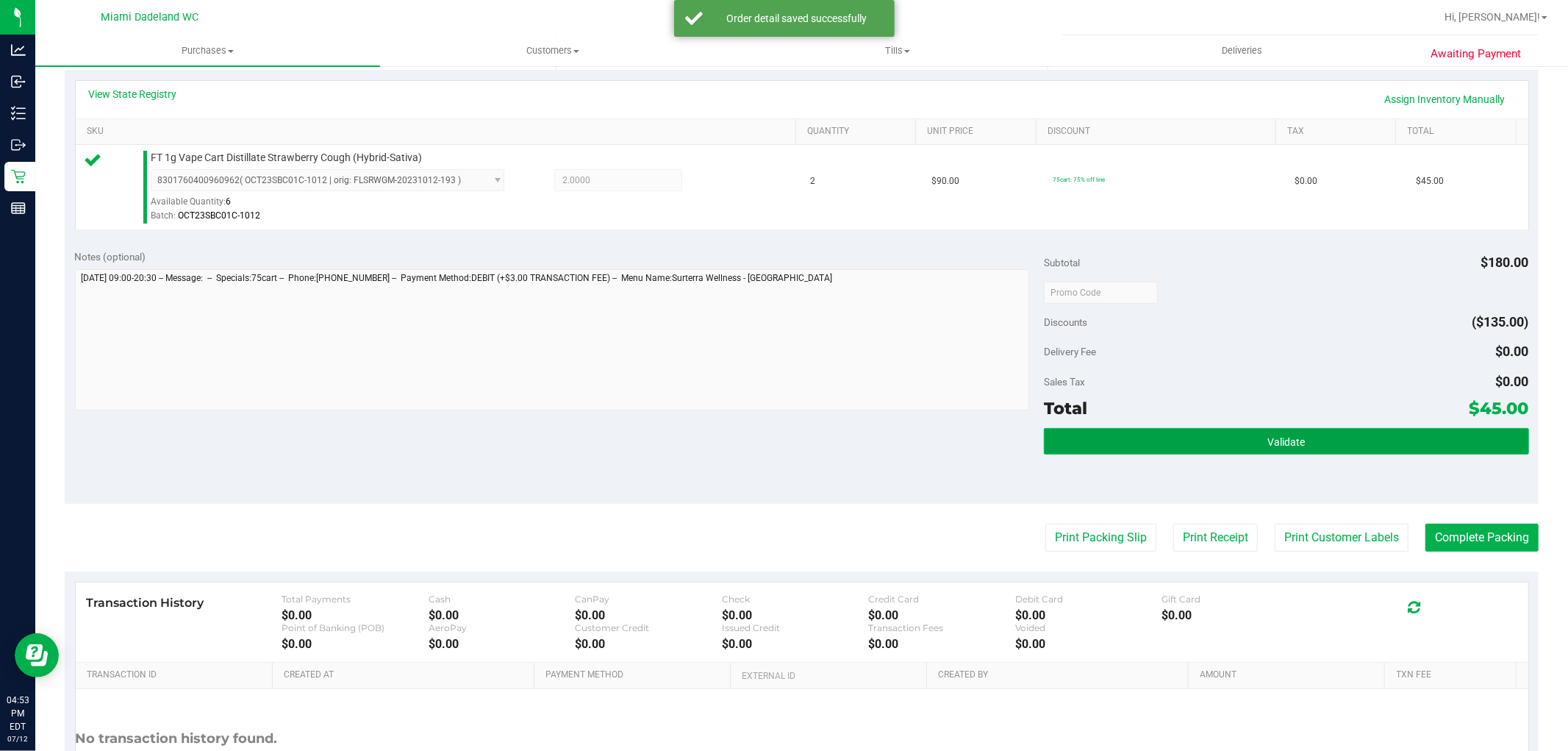 click on "Validate" at bounding box center (1286, 441) 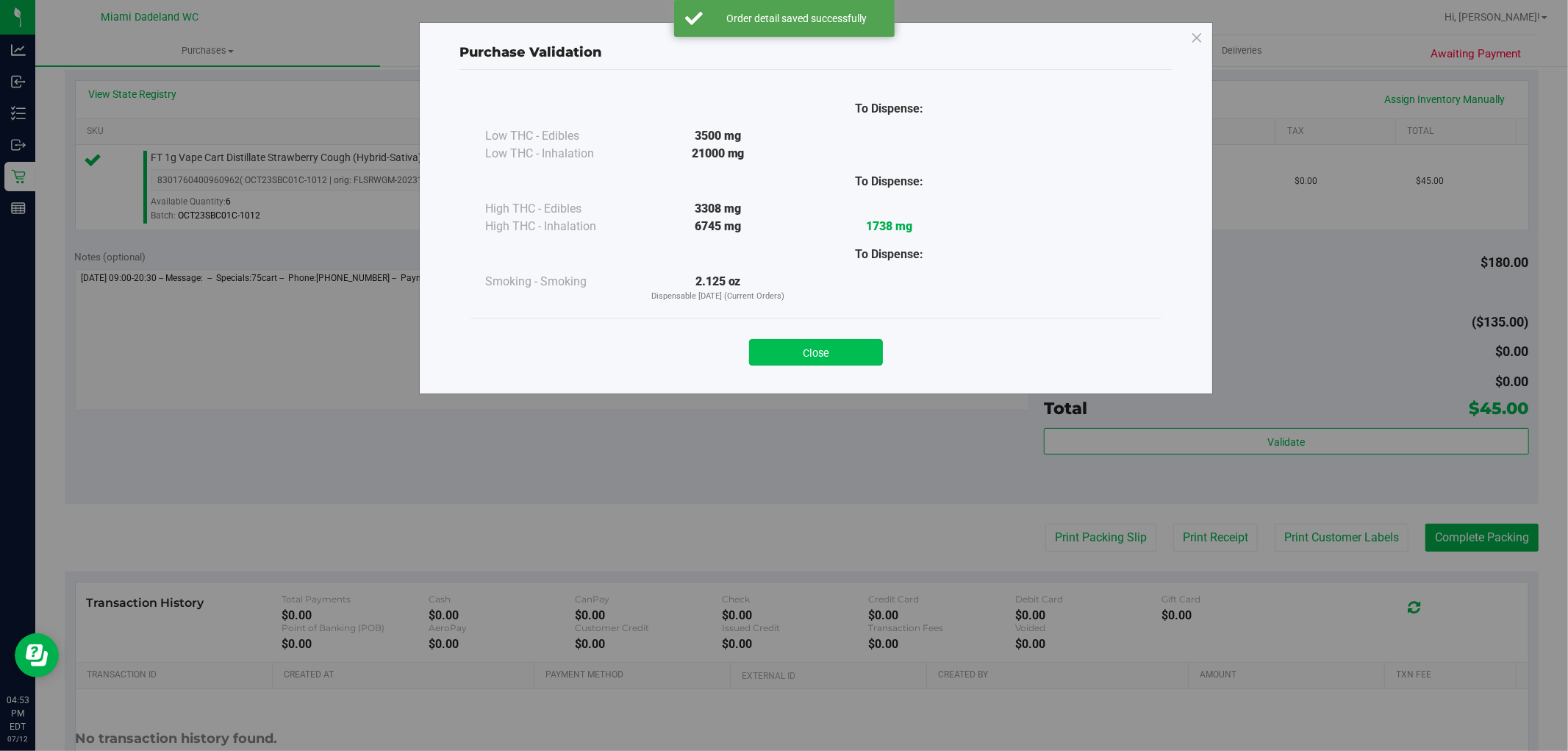 click on "Close" at bounding box center (816, 352) 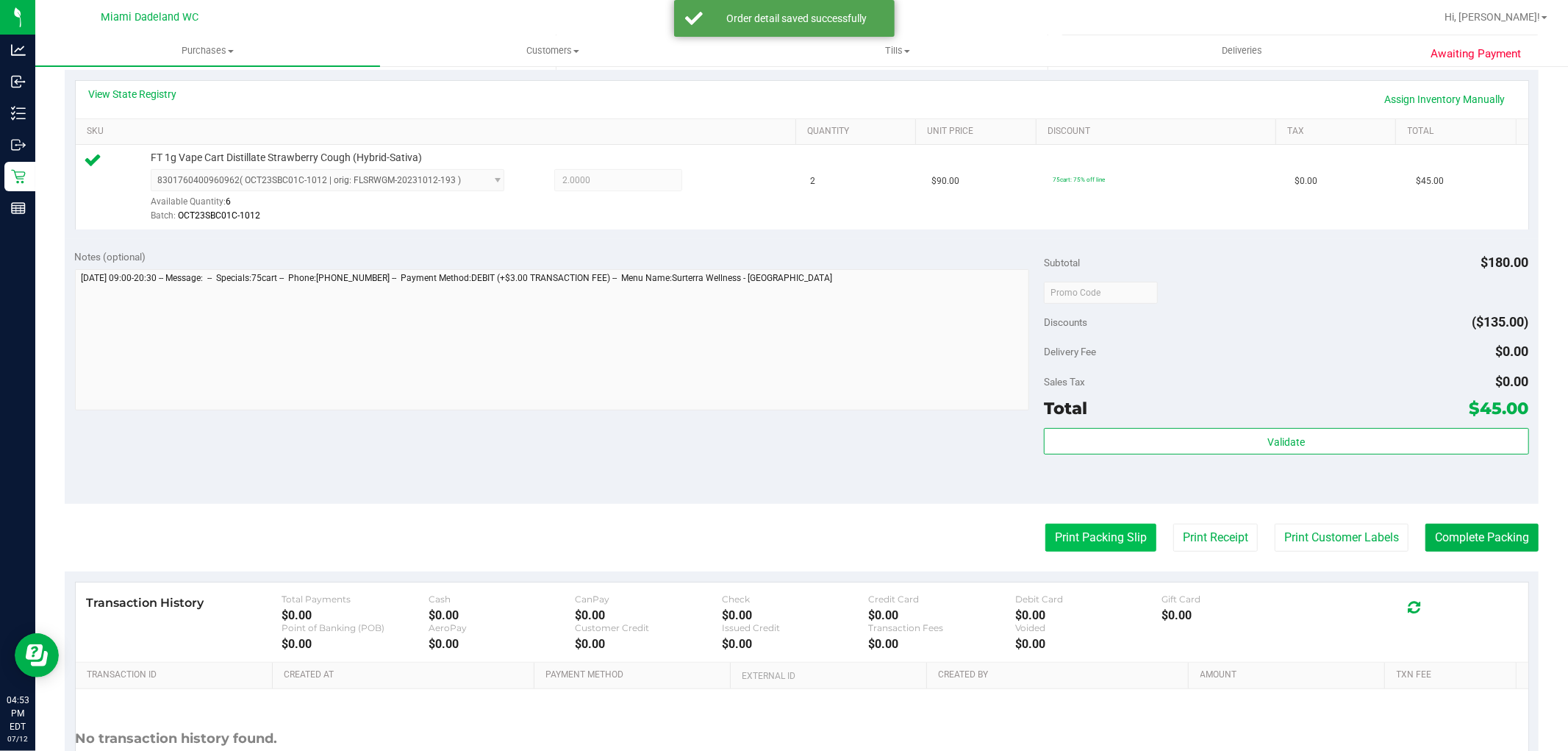 click on "Print Packing Slip" at bounding box center [1100, 538] 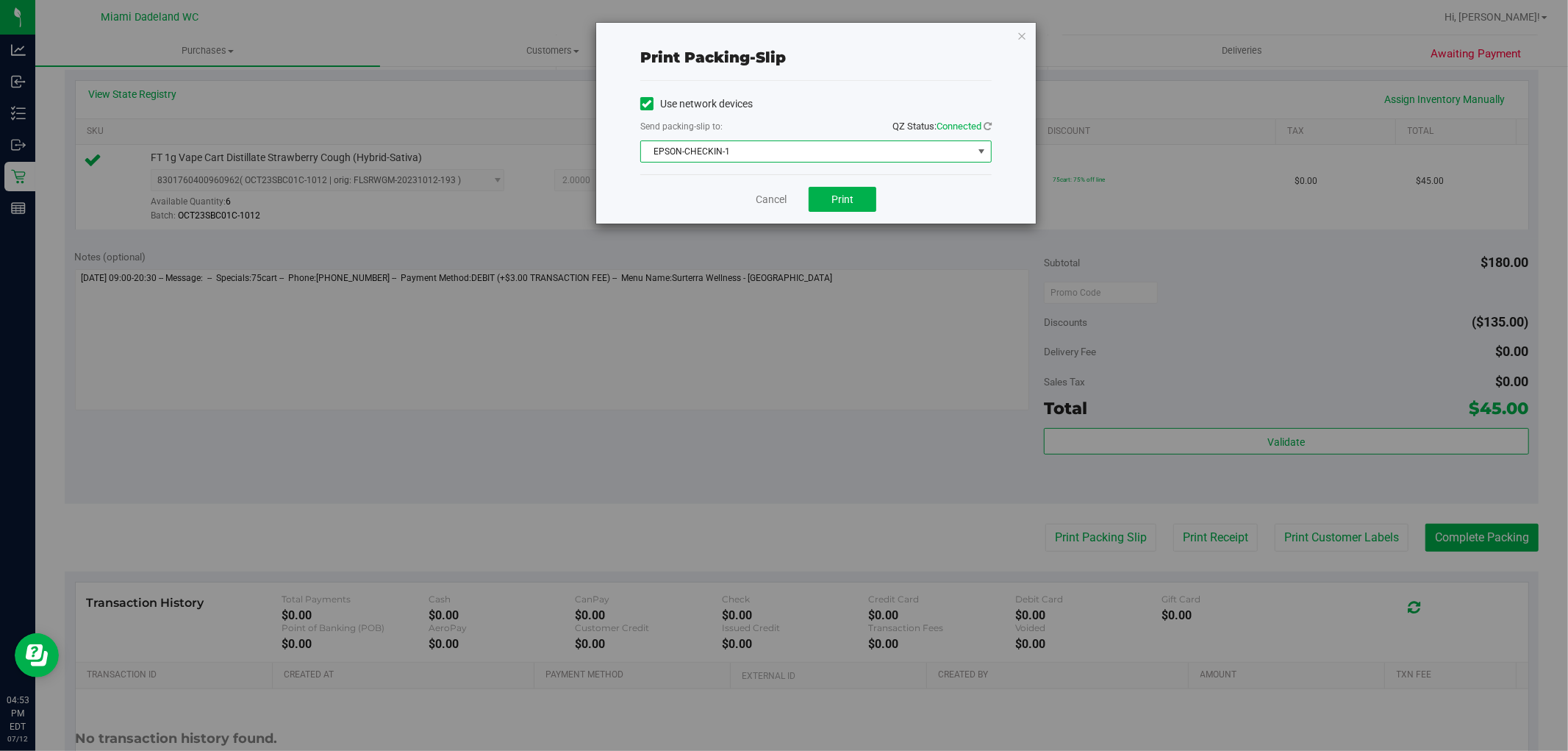 click on "EPSON-CHECKIN-1" at bounding box center [806, 152] 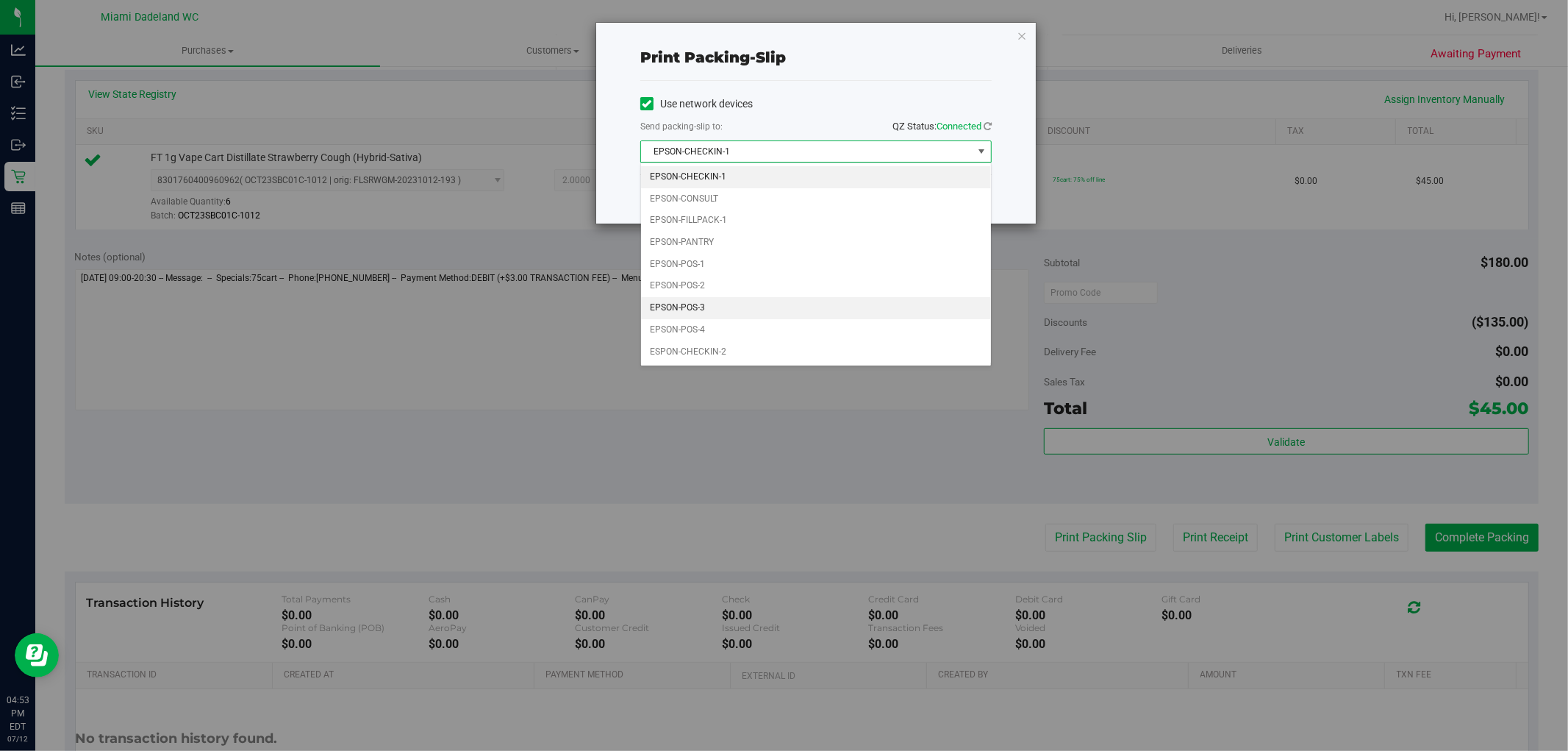 click on "EPSON-POS-3" at bounding box center [816, 308] 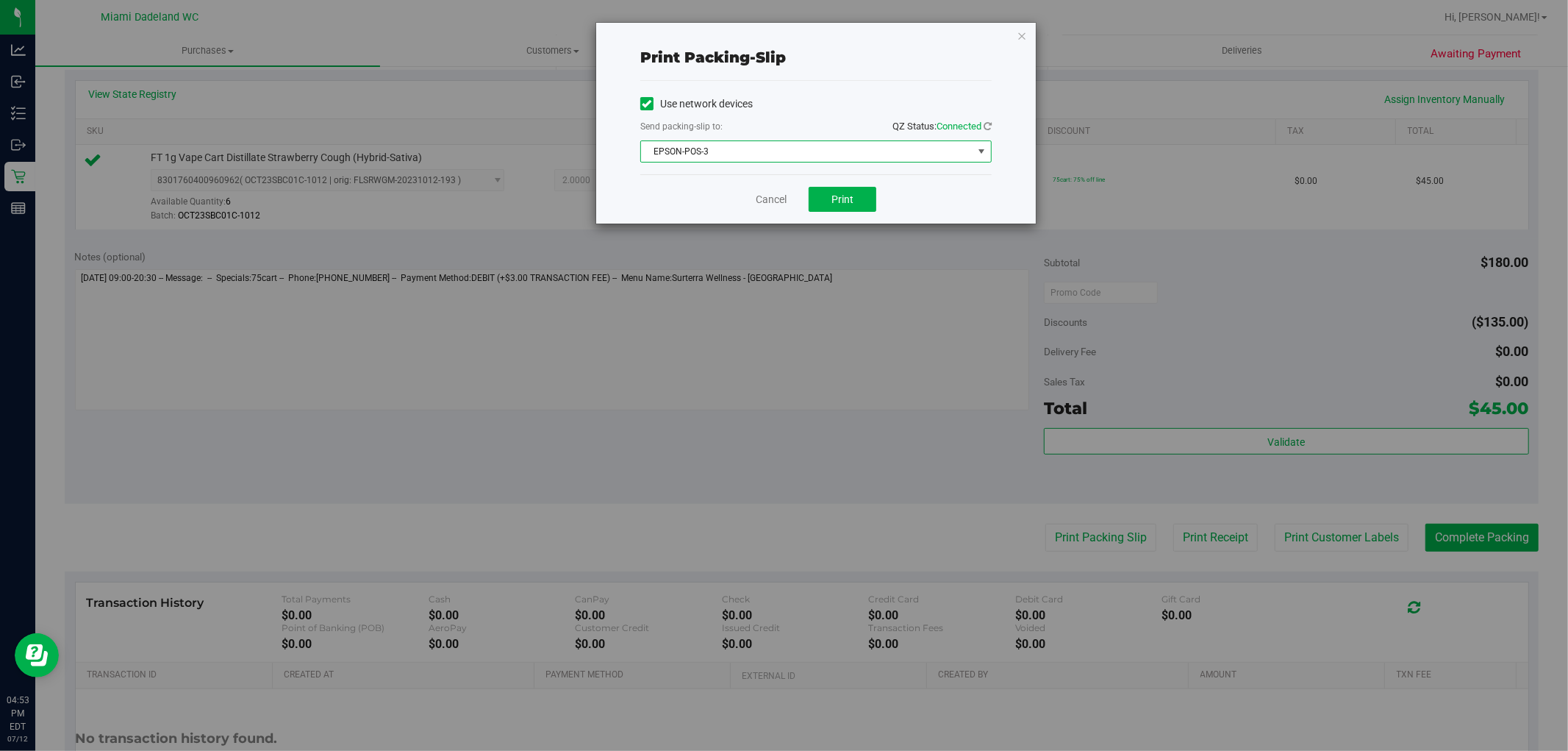 click on "Cancel
Print" at bounding box center (816, 199) 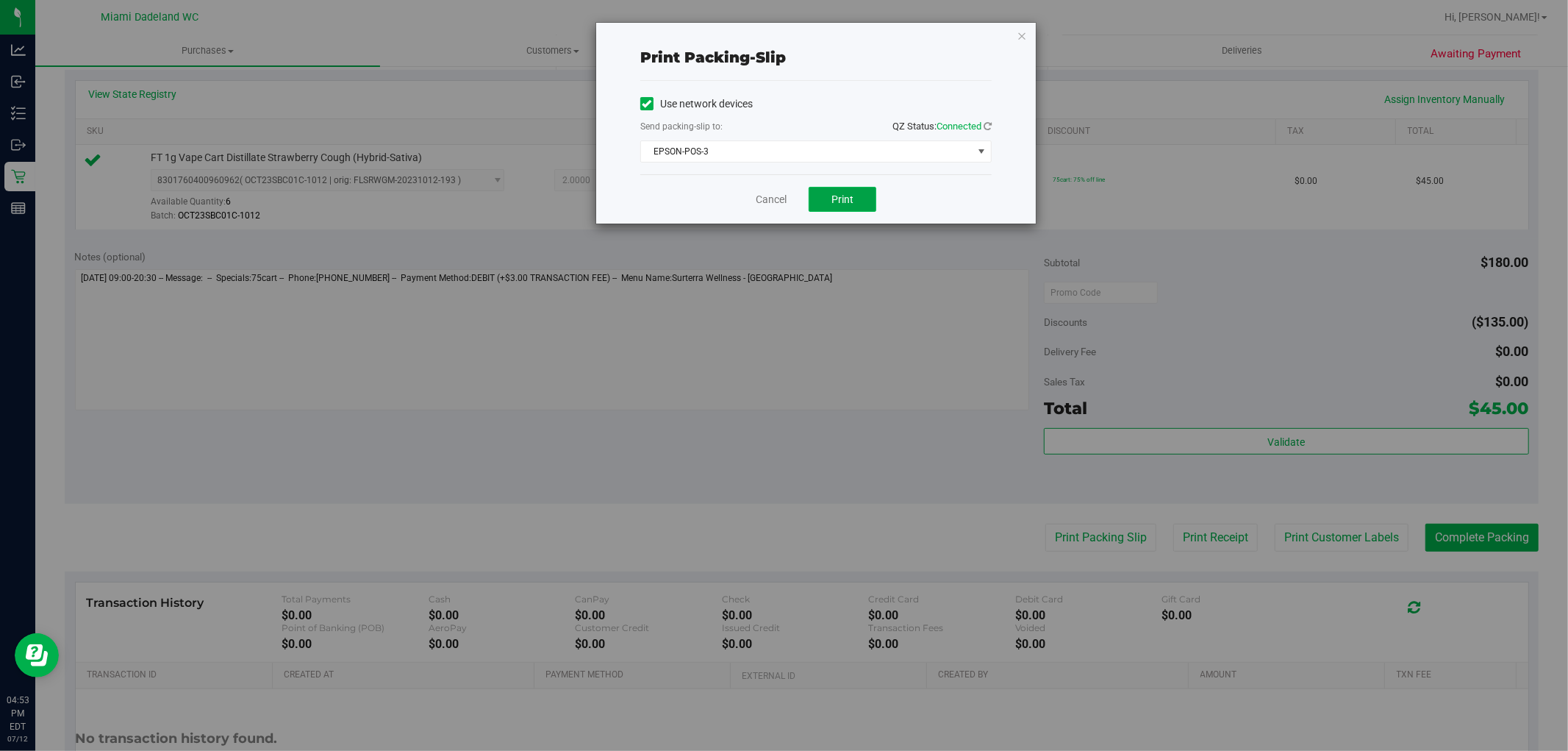 click on "Print" at bounding box center (842, 199) 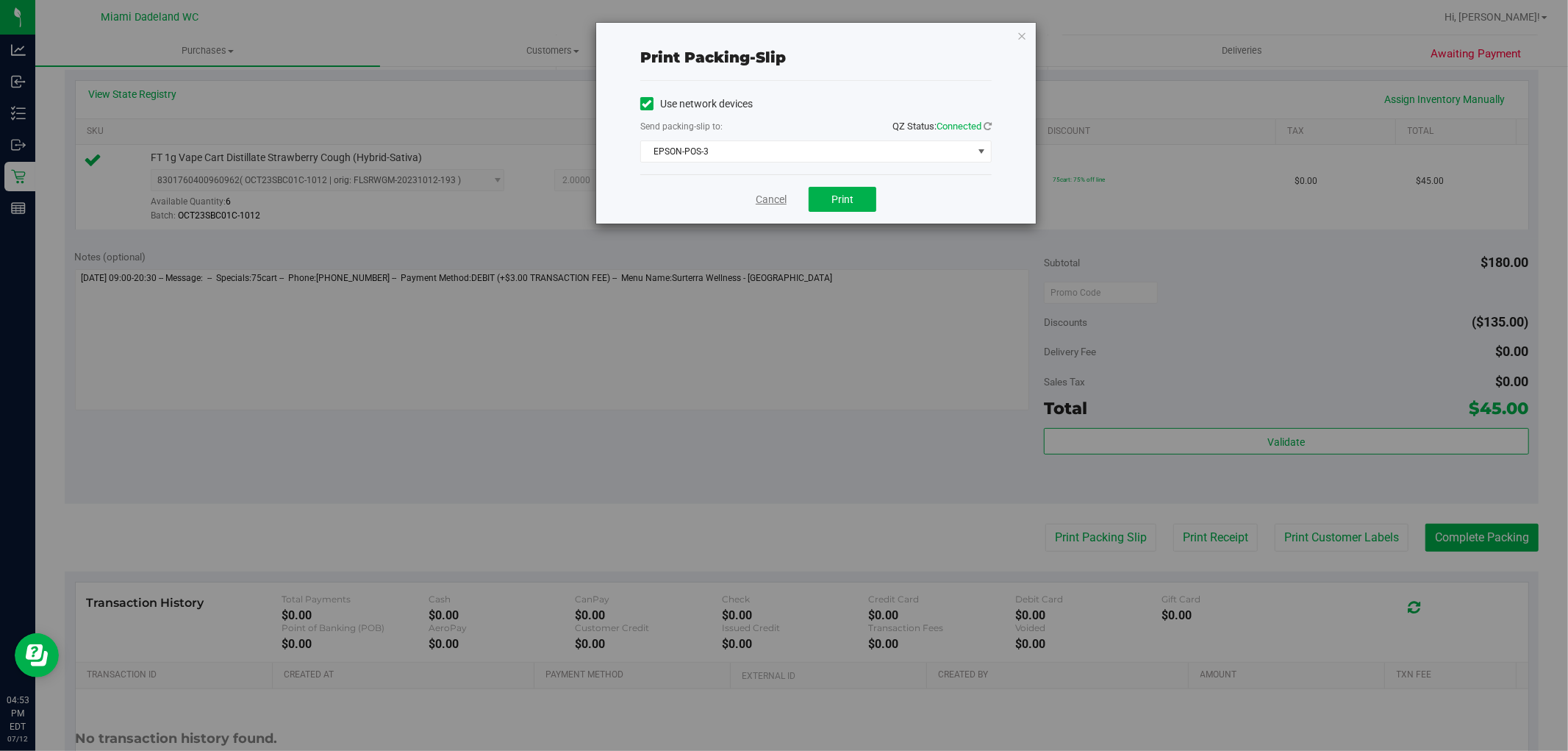 click on "Cancel" at bounding box center [771, 199] 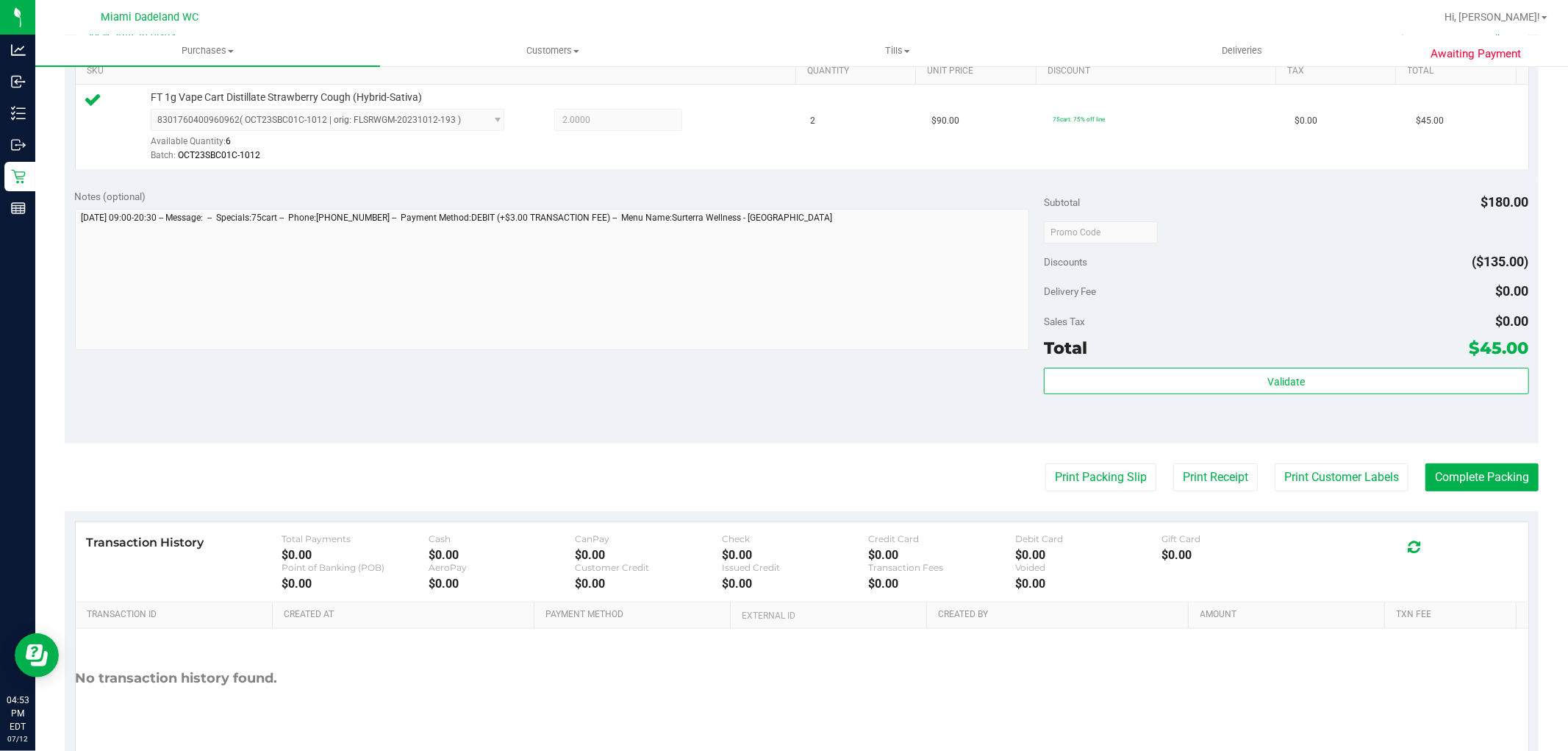 scroll, scrollTop: 452, scrollLeft: 0, axis: vertical 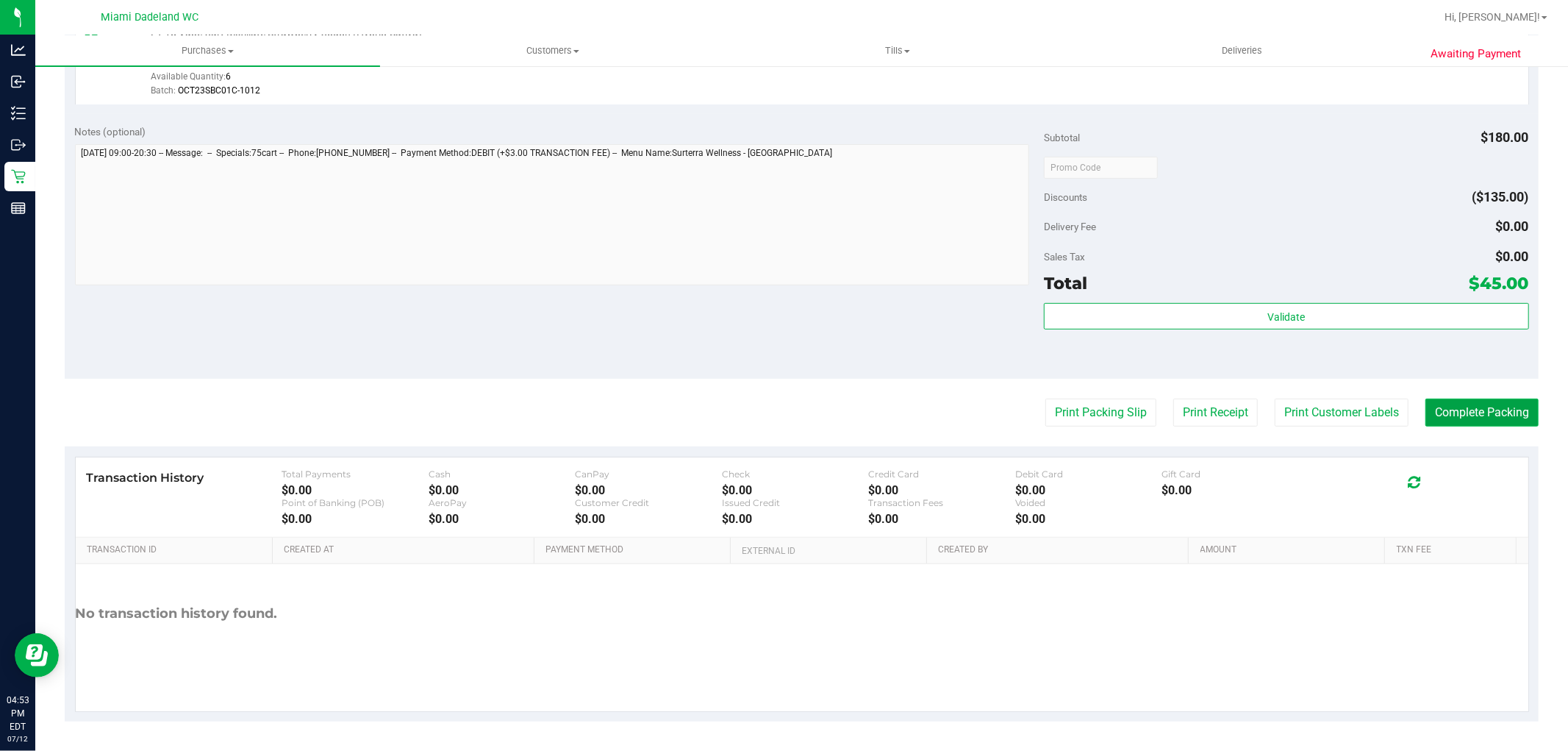 click on "Complete Packing" at bounding box center (1482, 413) 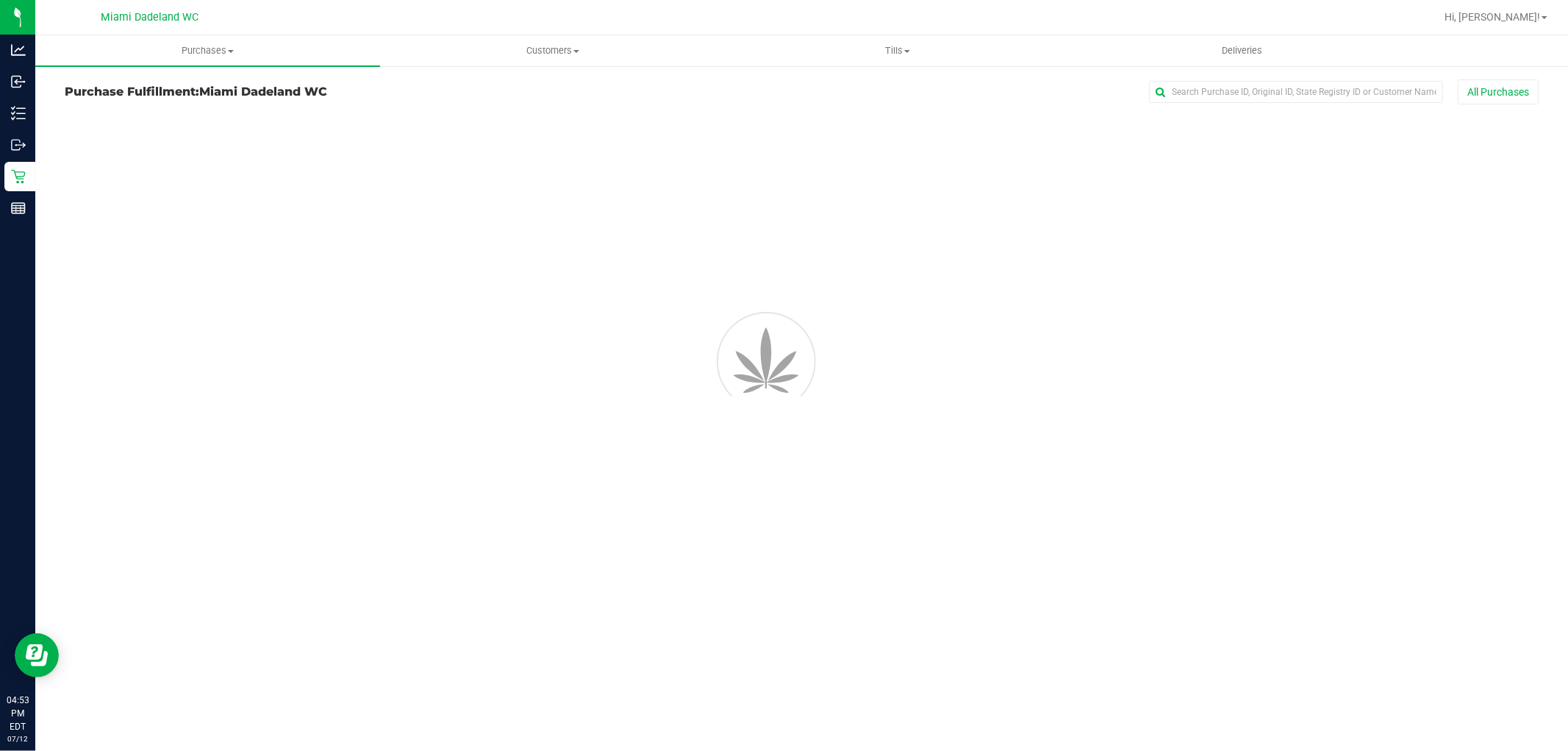 scroll, scrollTop: 0, scrollLeft: 0, axis: both 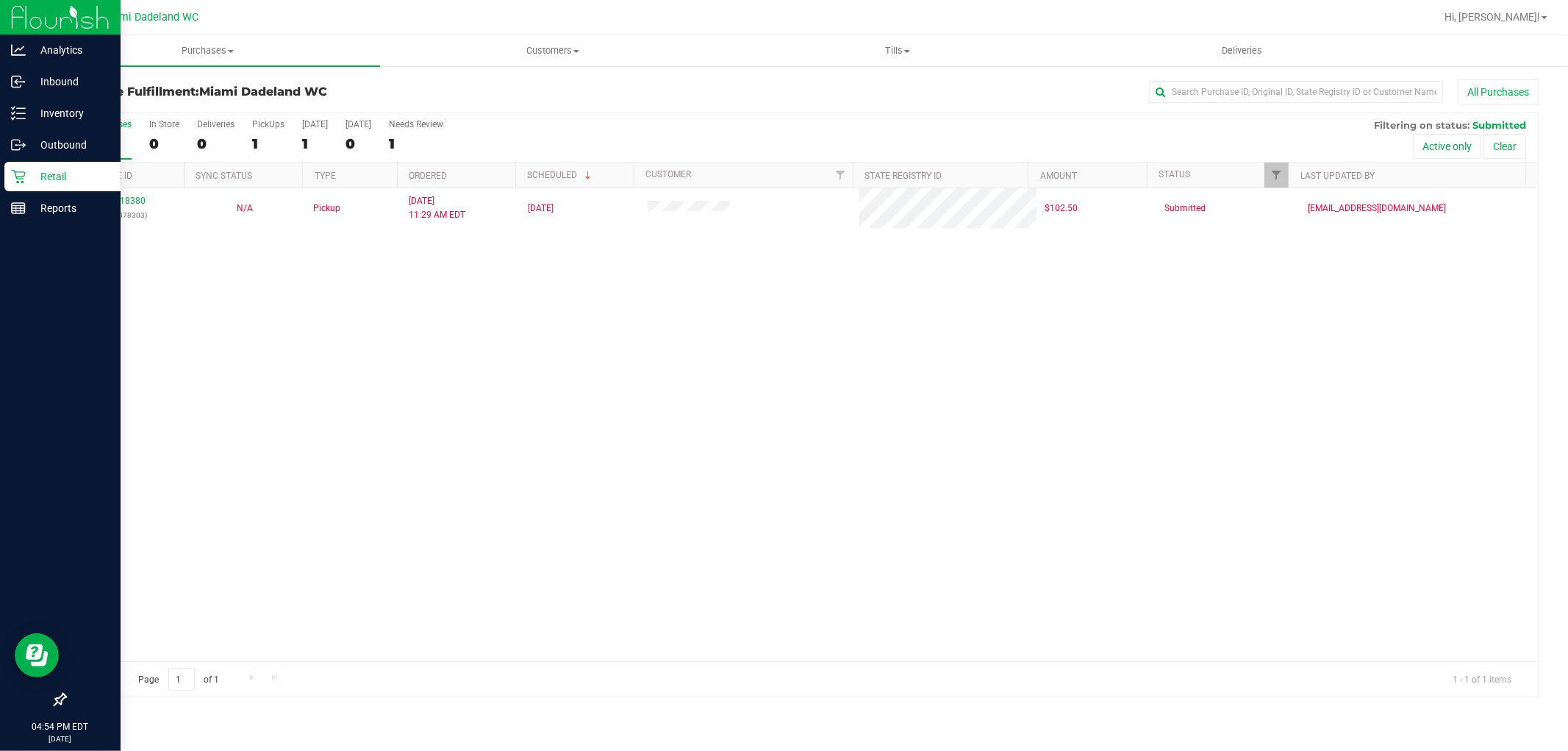click 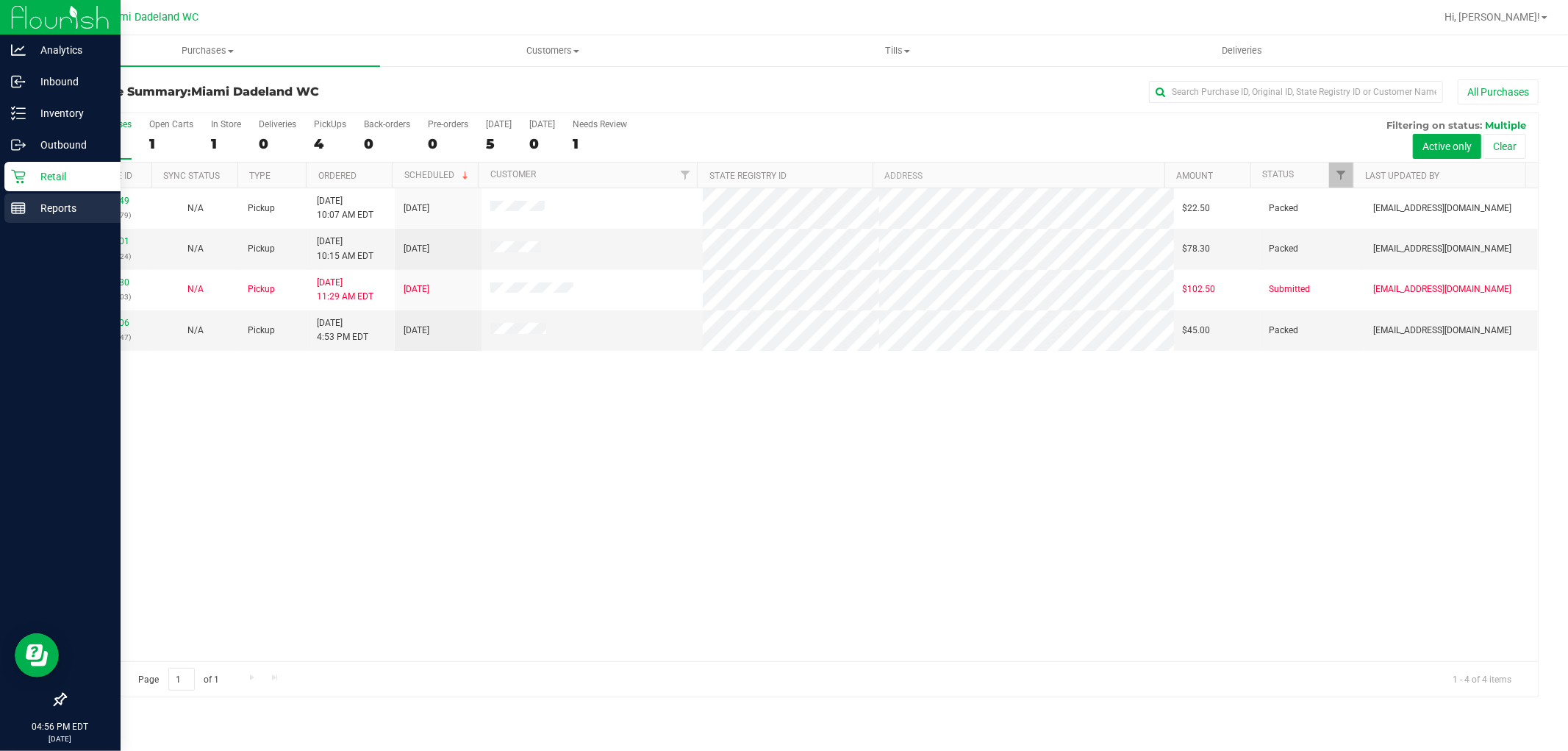 click 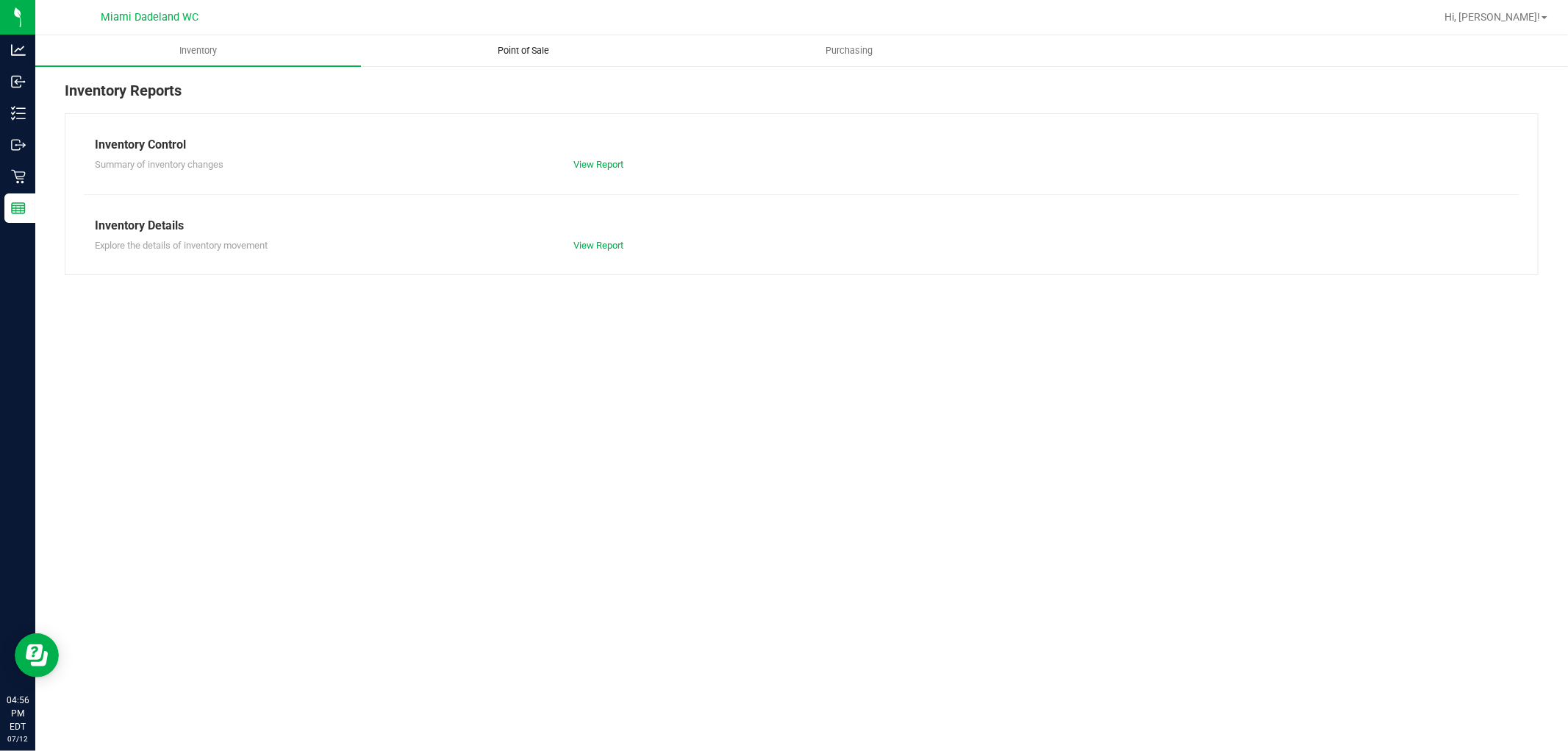 click on "Point of Sale" at bounding box center (523, 51) 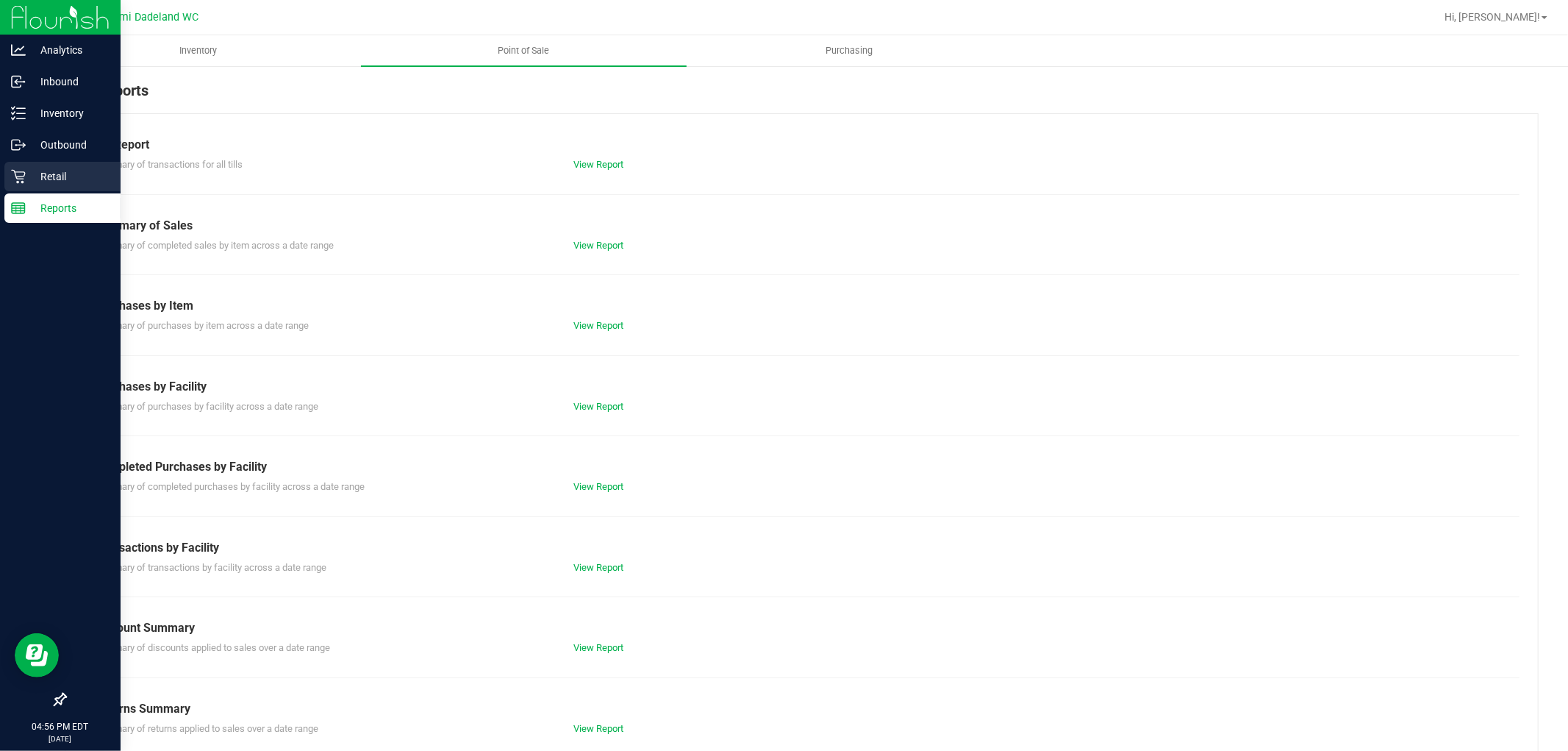 click on "Retail" at bounding box center (70, 177) 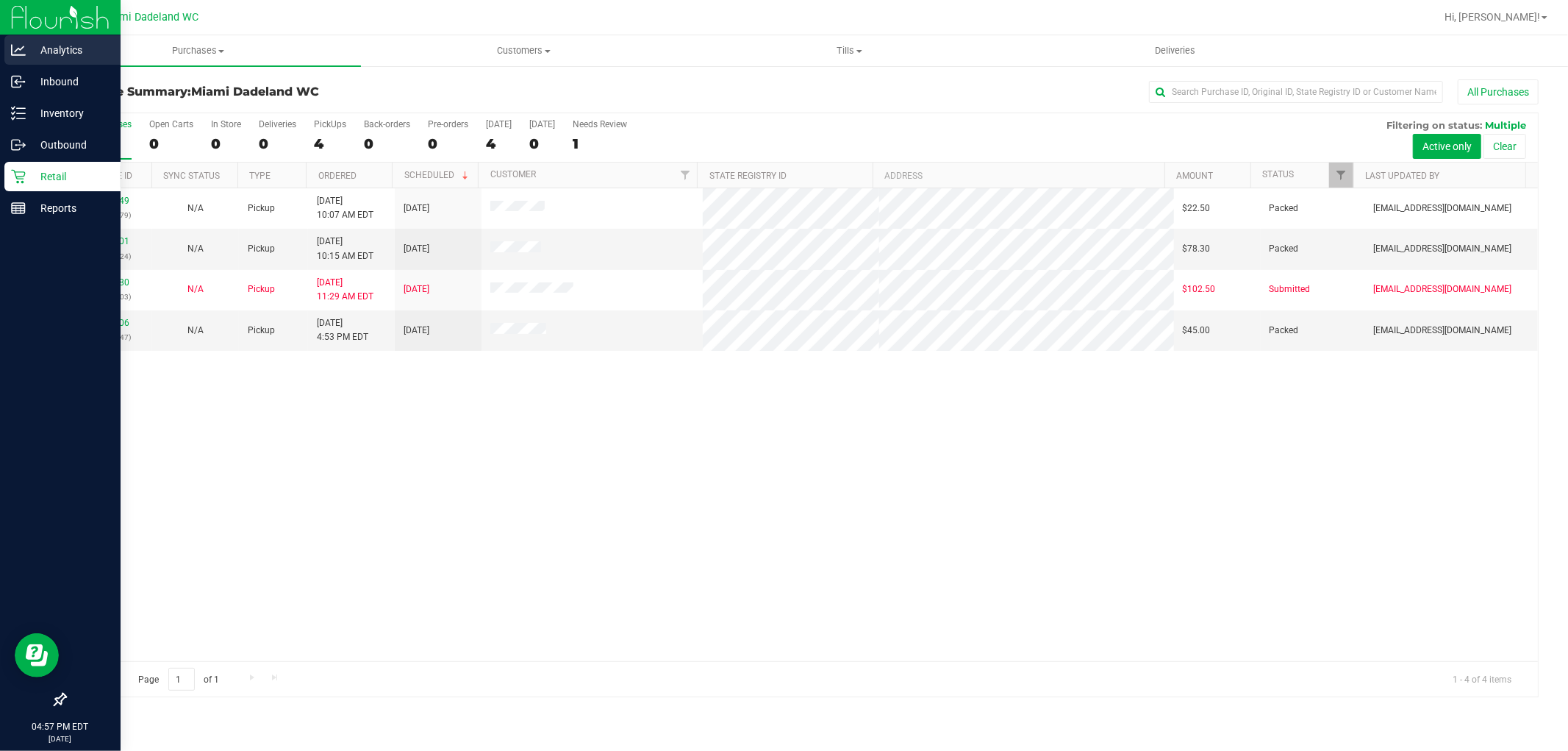 click on "Analytics" at bounding box center [62, 50] 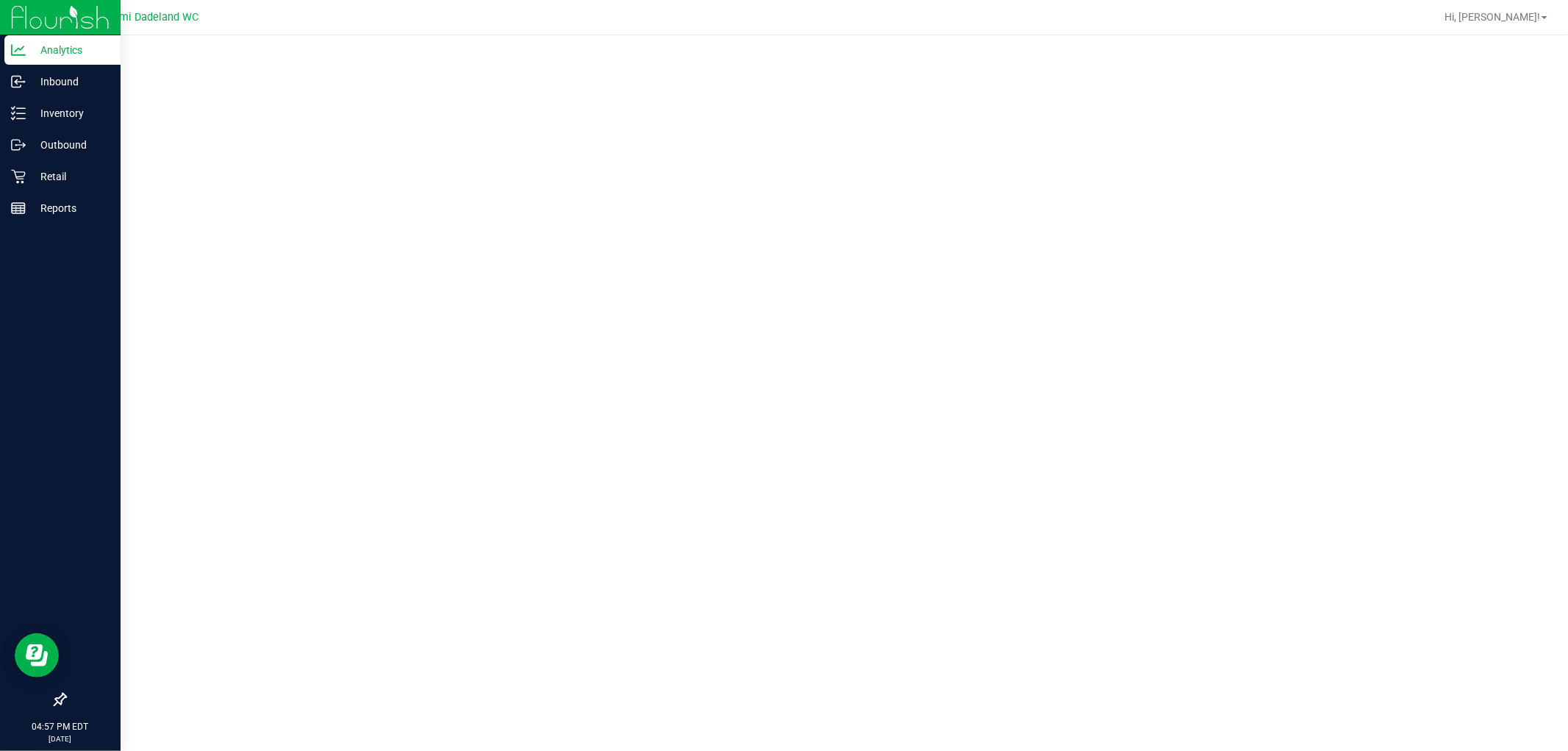 click on "Analytics" at bounding box center (70, 50) 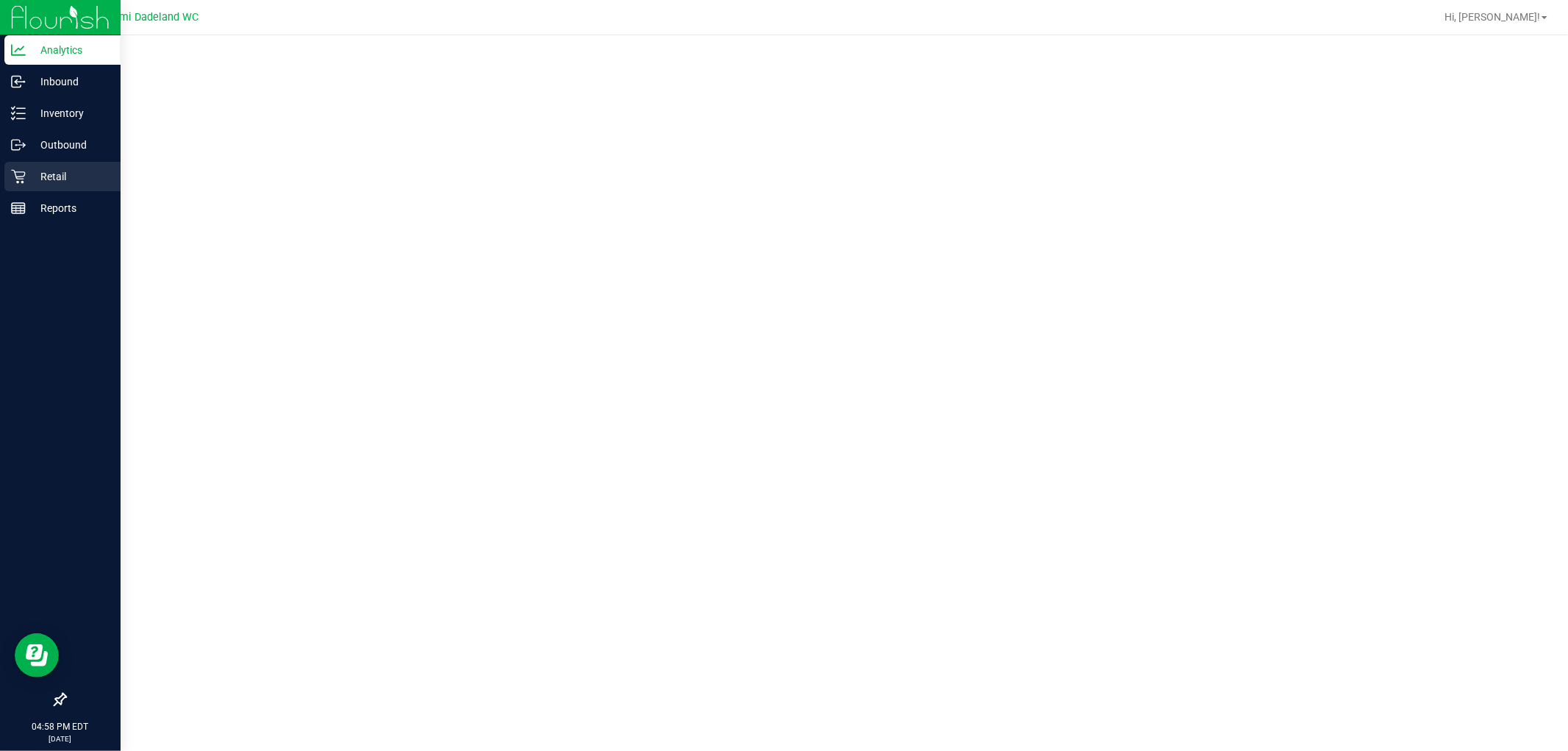 click 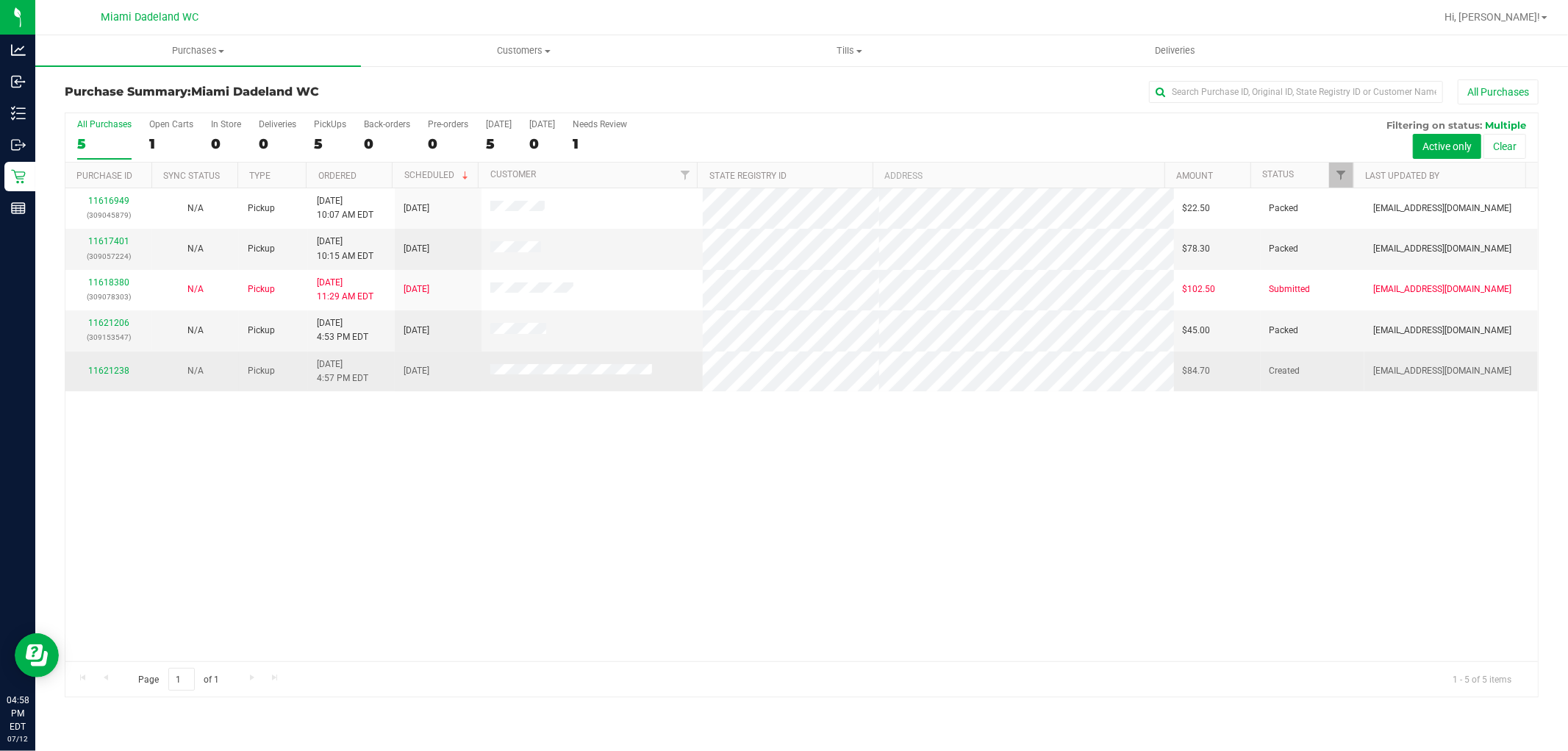click on "11621238" at bounding box center (109, 371) 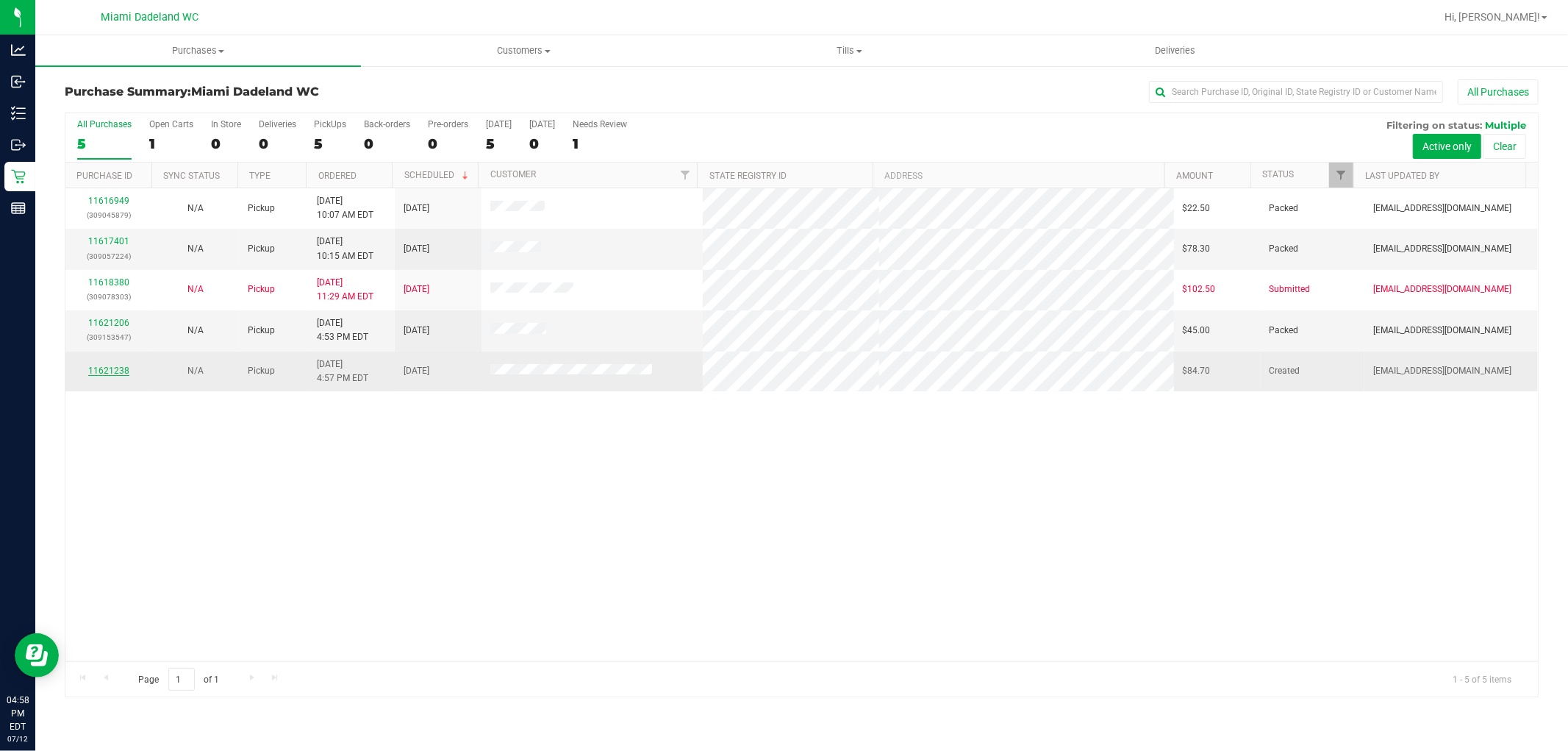click on "11621238" at bounding box center (109, 371) 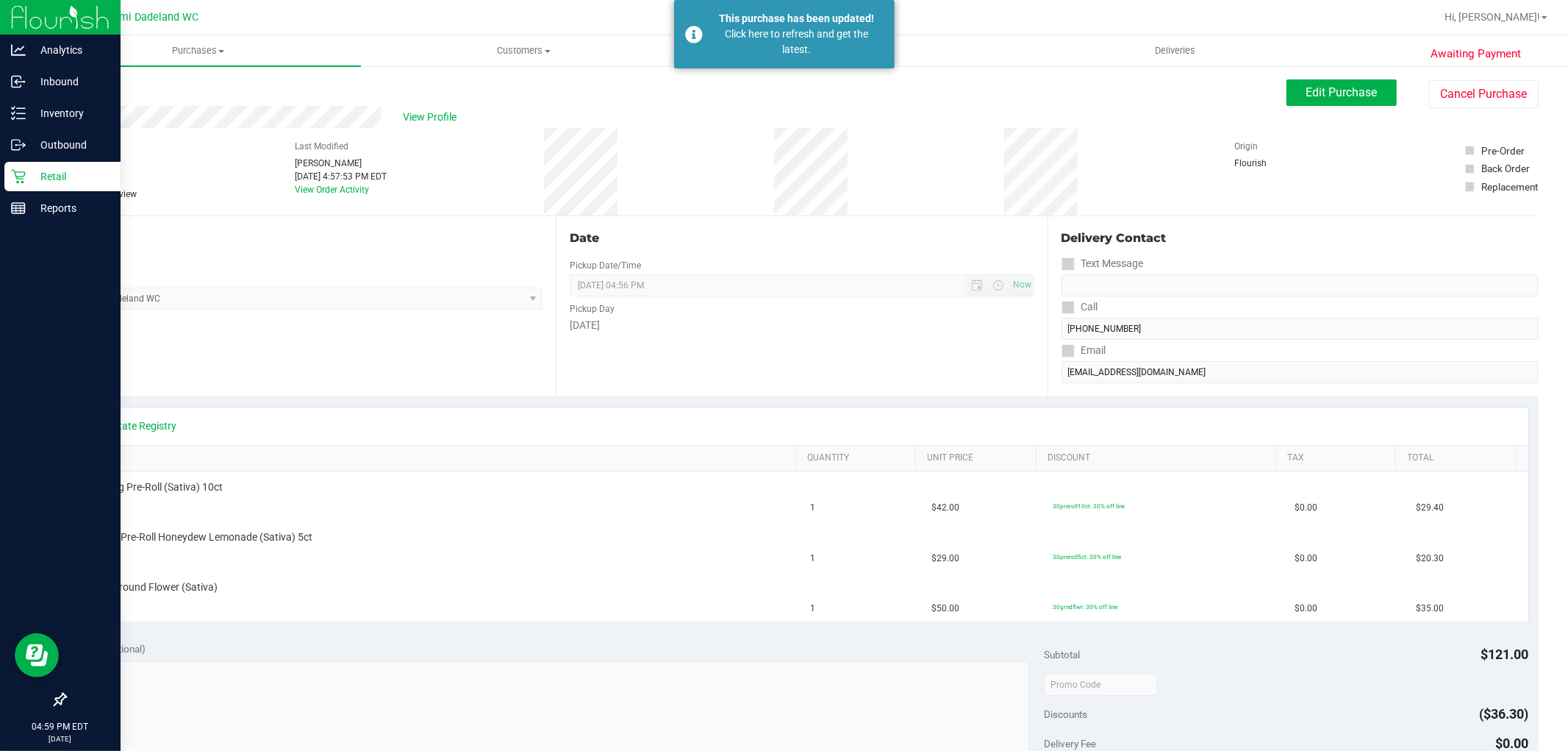 click on "Retail" at bounding box center (70, 177) 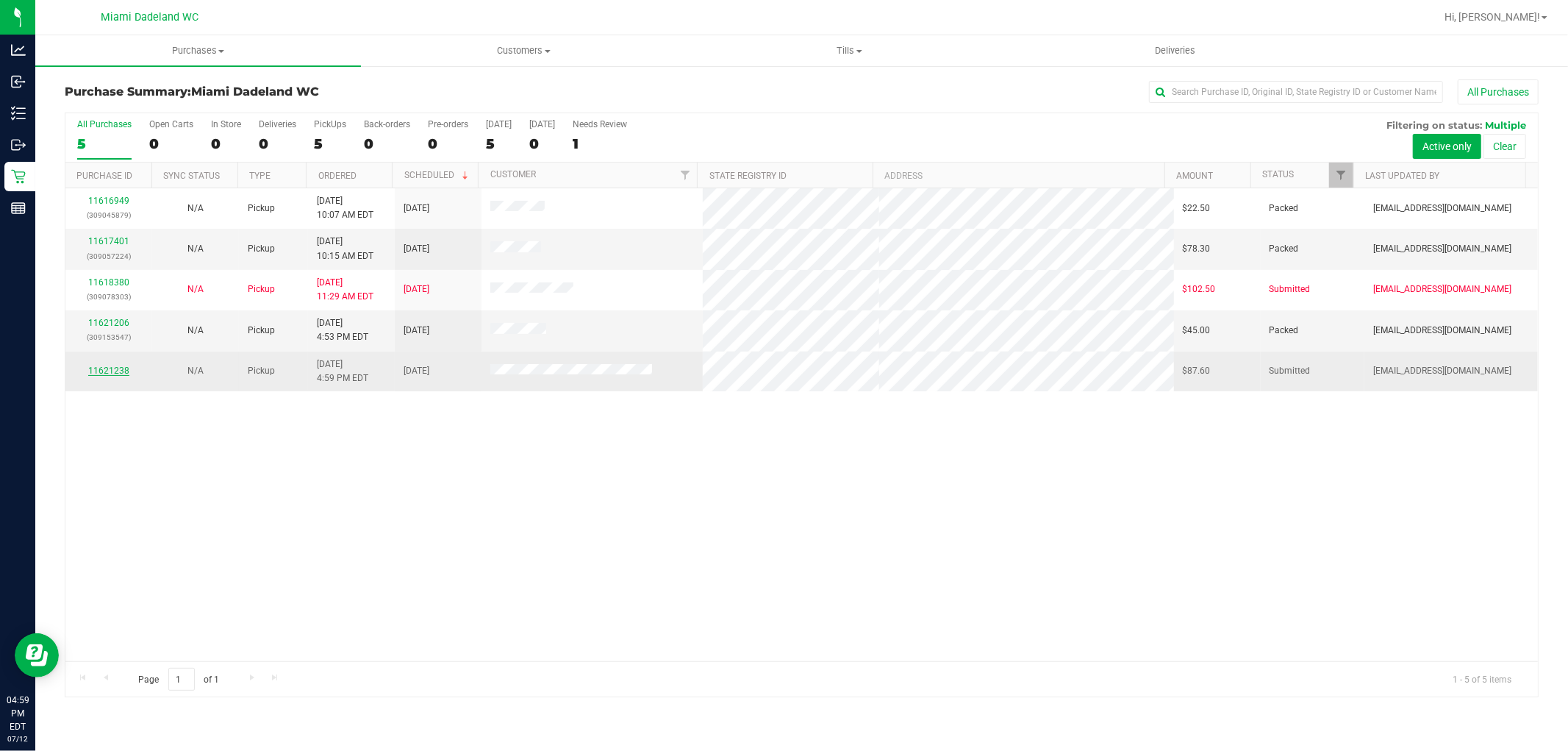 click on "11621238" at bounding box center (109, 371) 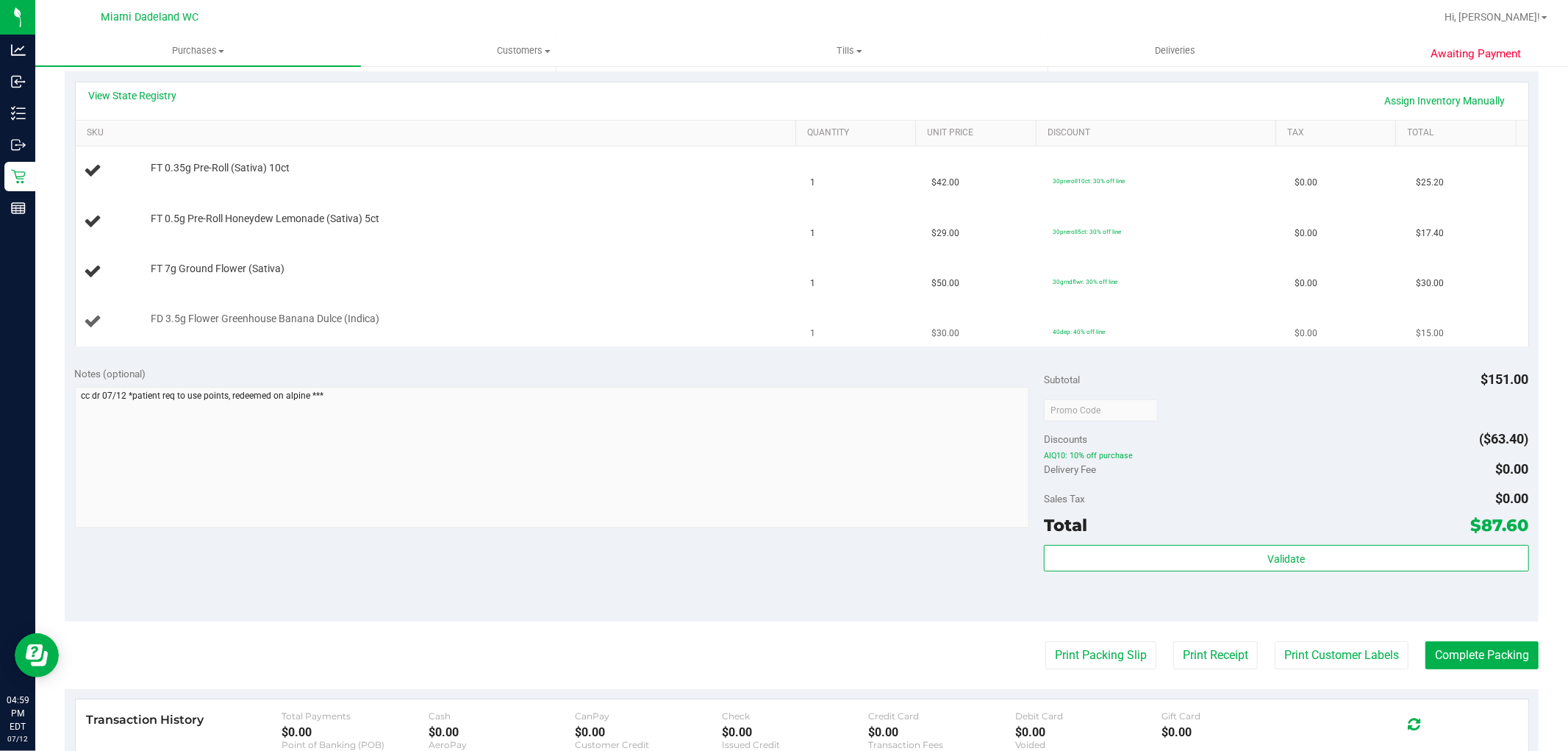scroll, scrollTop: 327, scrollLeft: 0, axis: vertical 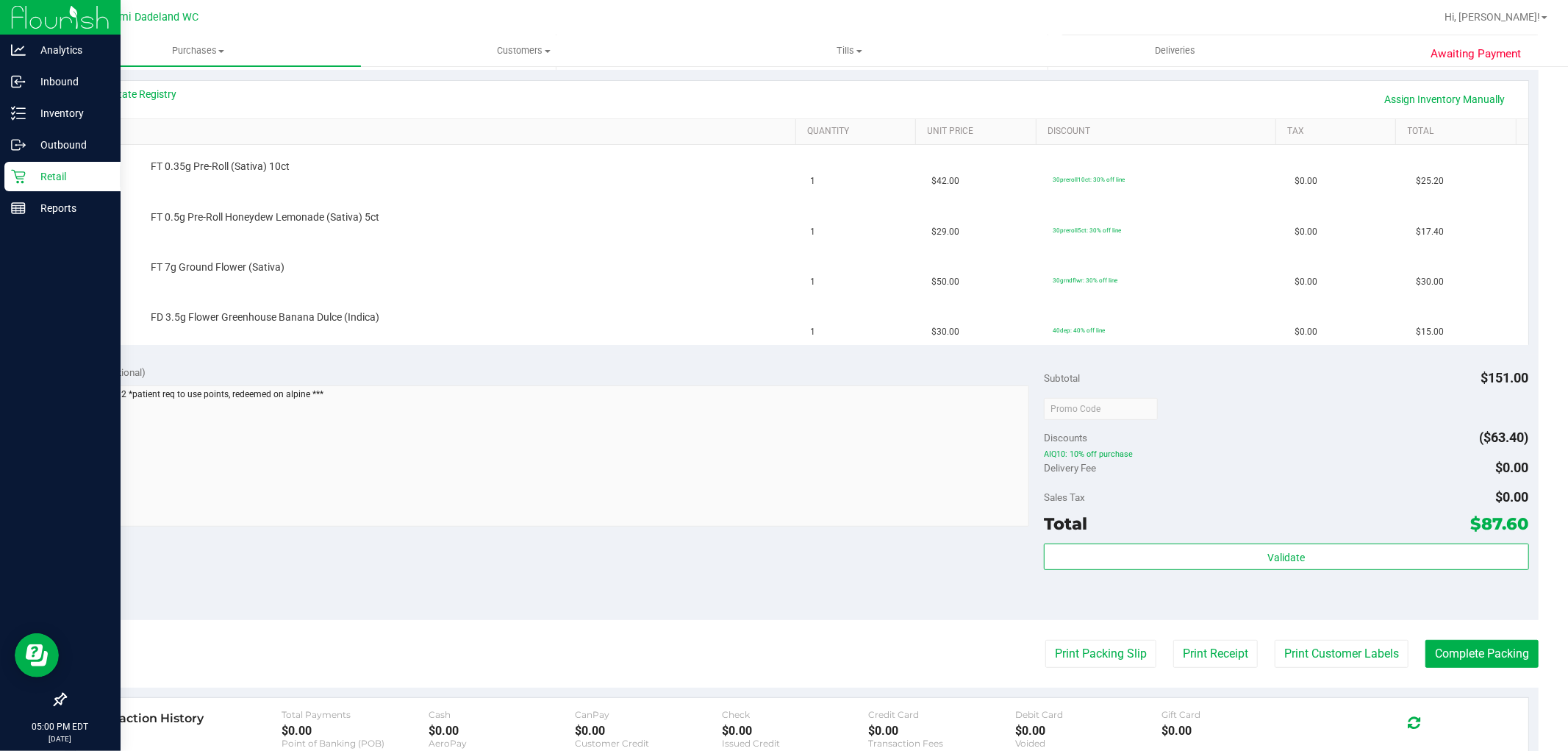 click on "Retail" at bounding box center [70, 177] 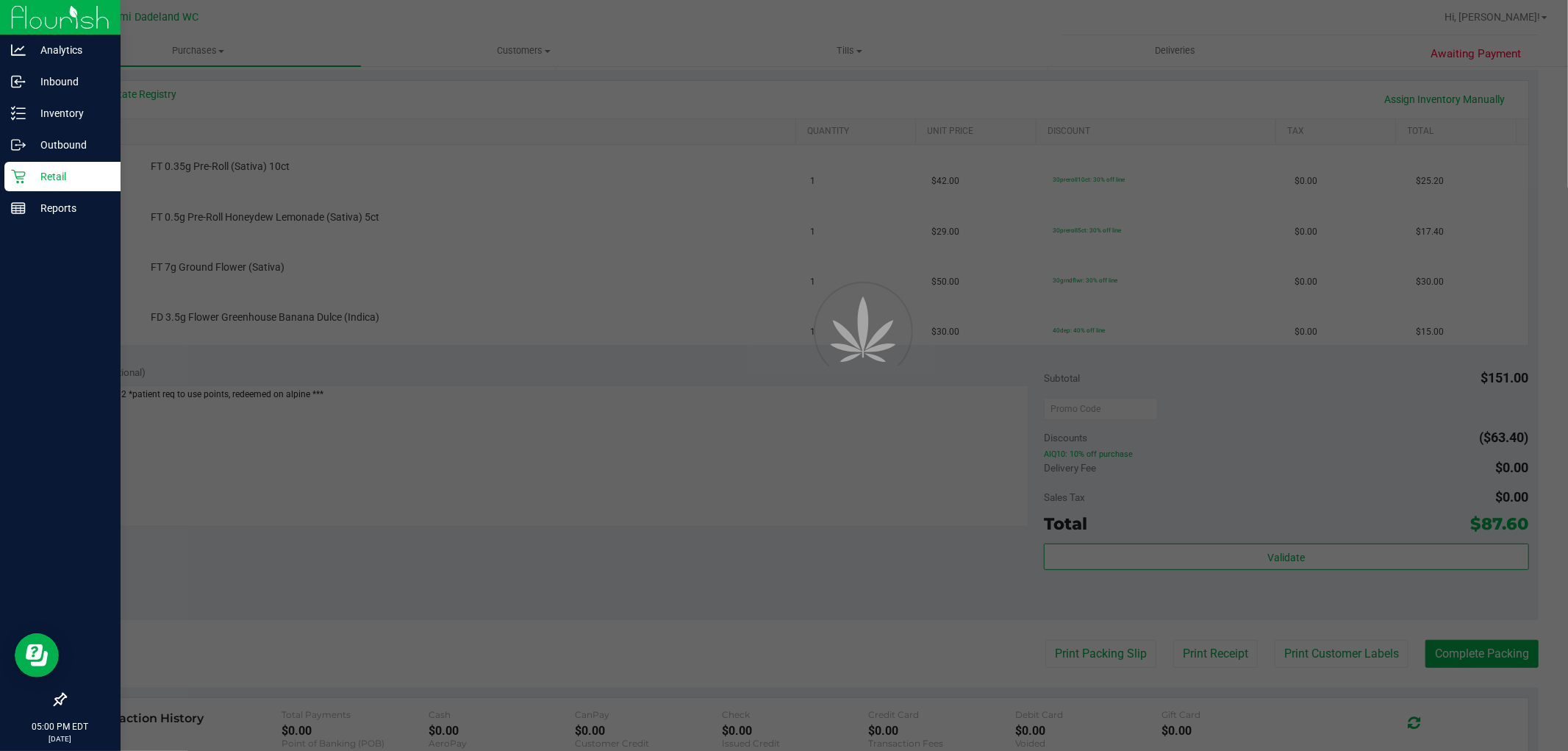 scroll, scrollTop: 0, scrollLeft: 0, axis: both 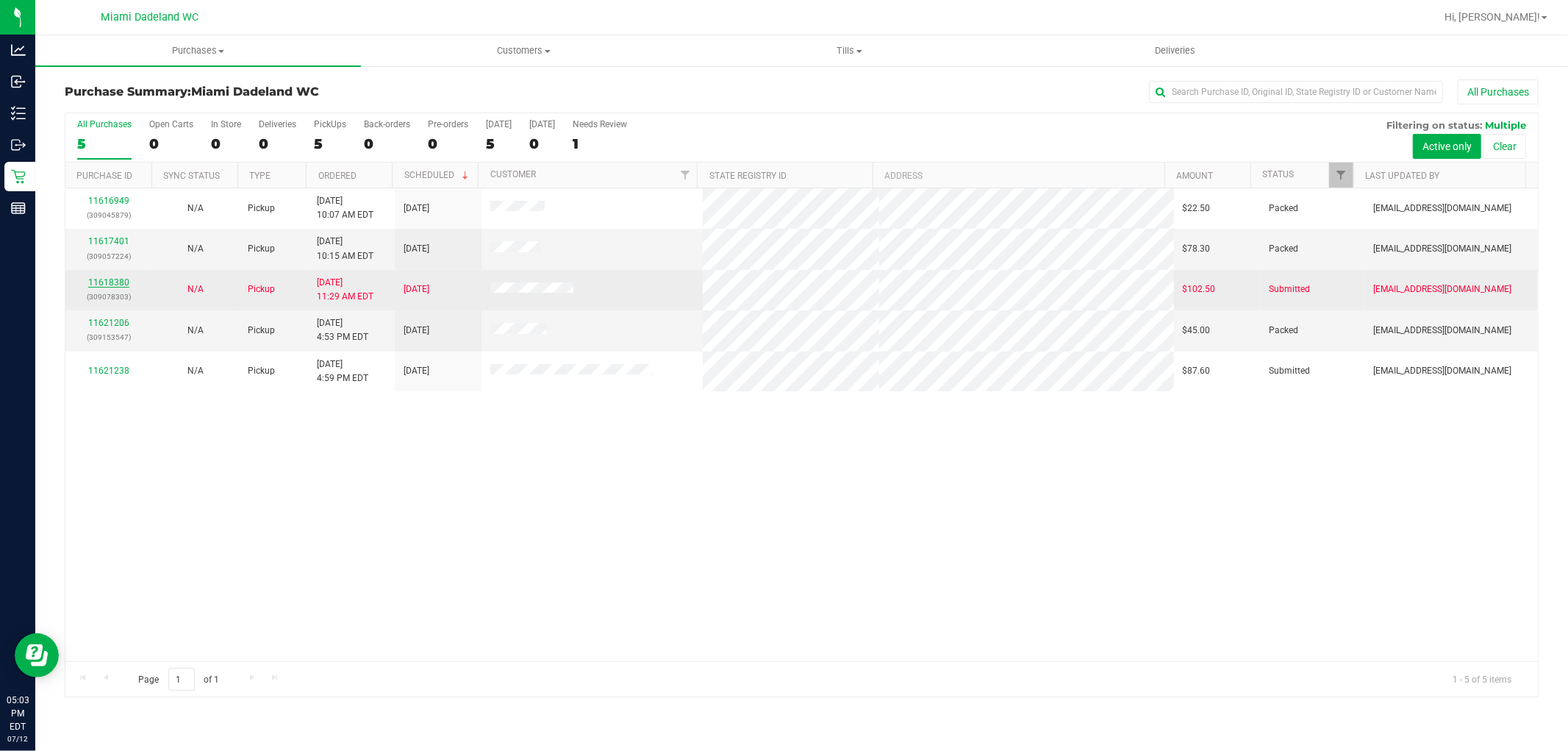 click on "11618380" at bounding box center [109, 282] 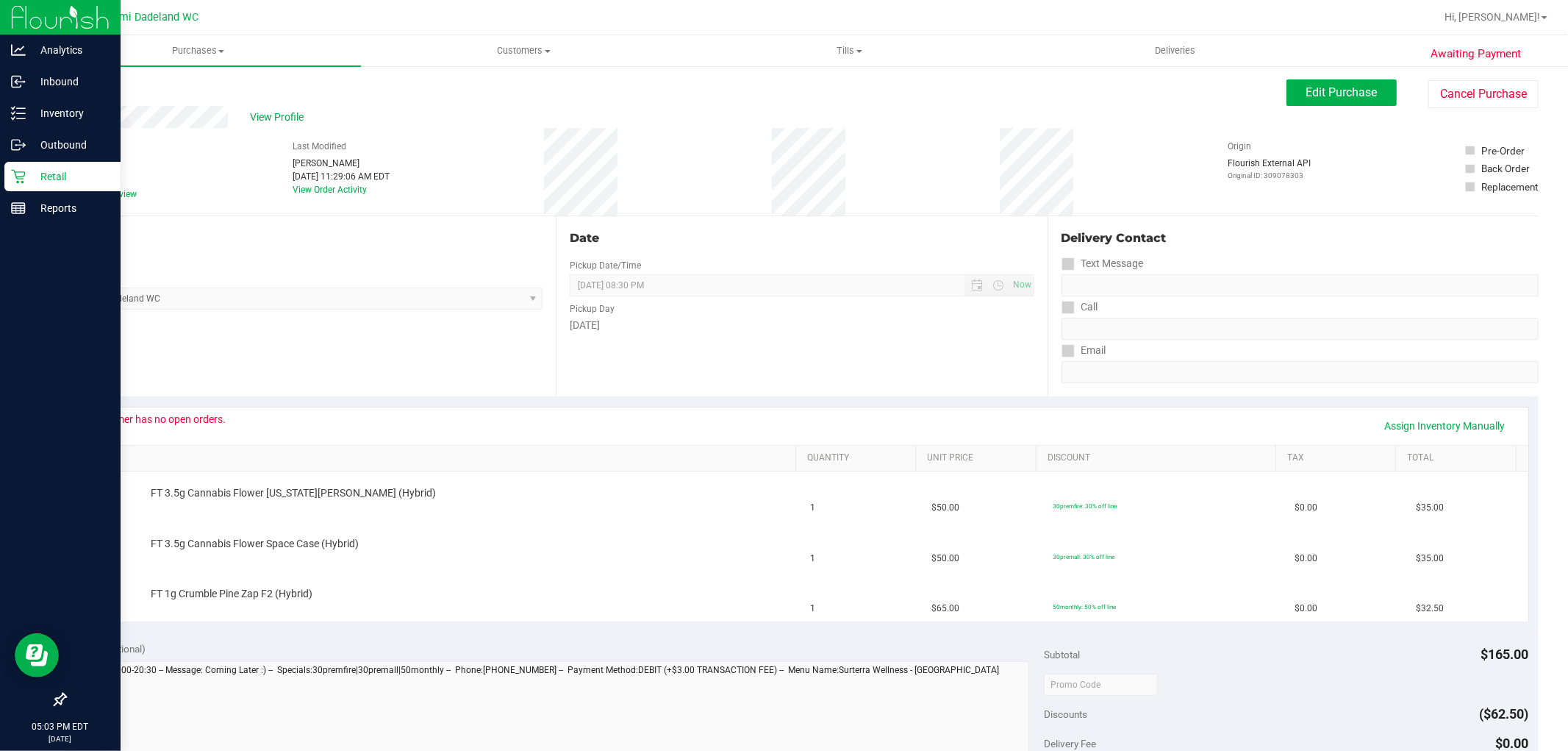 click on "Retail" at bounding box center (62, 177) 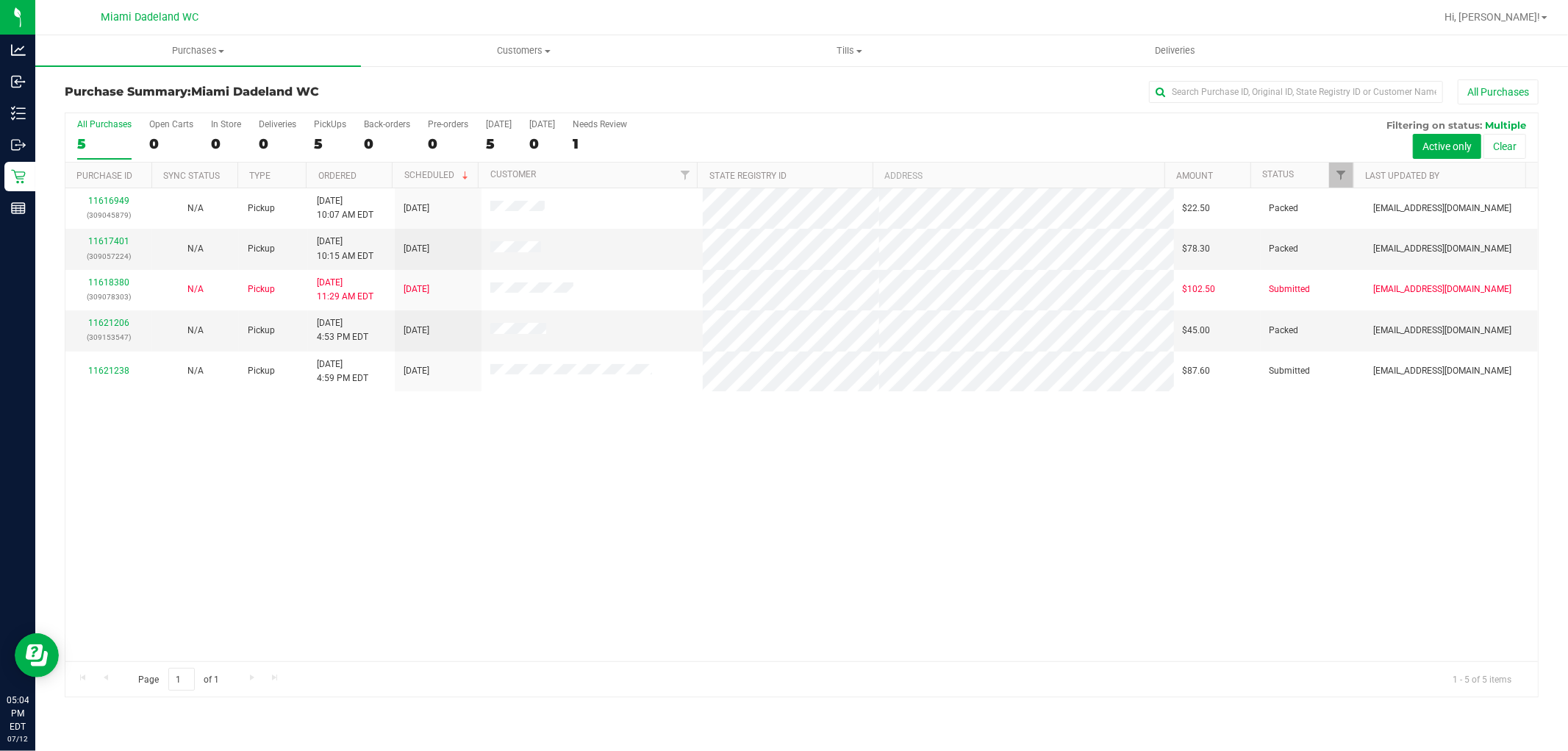click on "11616949
(309045879)
N/A
Pickup 7/12/2025 10:07 AM EDT 7/12/2025
$22.50
Packed johicks@liveparallel.com
11617401
(309057224)
N/A
Pickup 7/12/2025 10:15 AM EDT 7/12/2025
$78.30
Packed johicks@liveparallel.com
11618380
(309078303)
N/A
Pickup 7/12/2025 11:29 AM EDT 7/12/2025
$102.50
Submitted johicks@liveparallel.com" at bounding box center [801, 424] 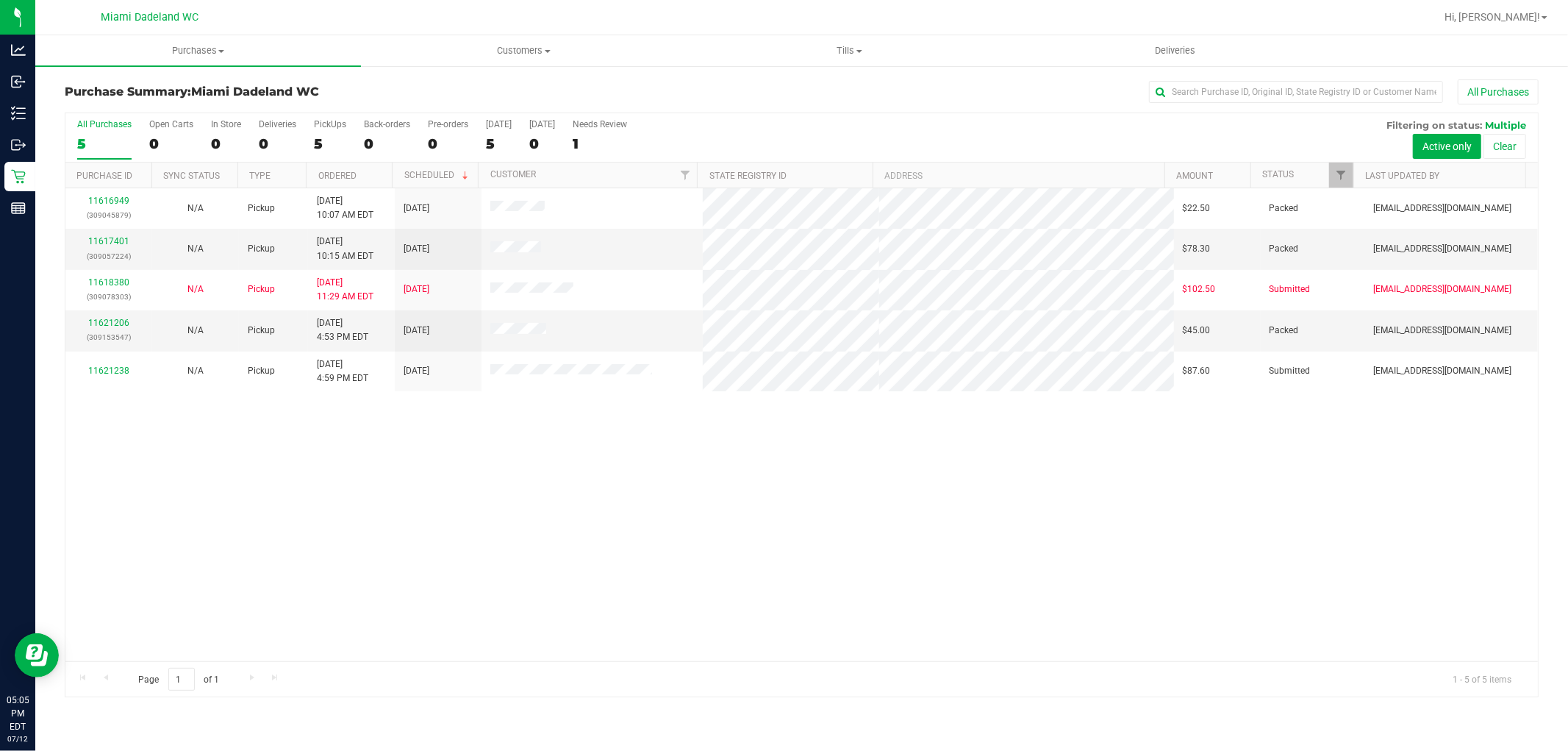 click on "11616949
(309045879)
N/A
Pickup 7/12/2025 10:07 AM EDT 7/12/2025
$22.50
Packed johicks@liveparallel.com
11617401
(309057224)
N/A
Pickup 7/12/2025 10:15 AM EDT 7/12/2025
$78.30
Packed johicks@liveparallel.com
11618380
(309078303)
N/A
Pickup 7/12/2025 11:29 AM EDT 7/12/2025
$102.50
Submitted johicks@liveparallel.com" at bounding box center (801, 424) 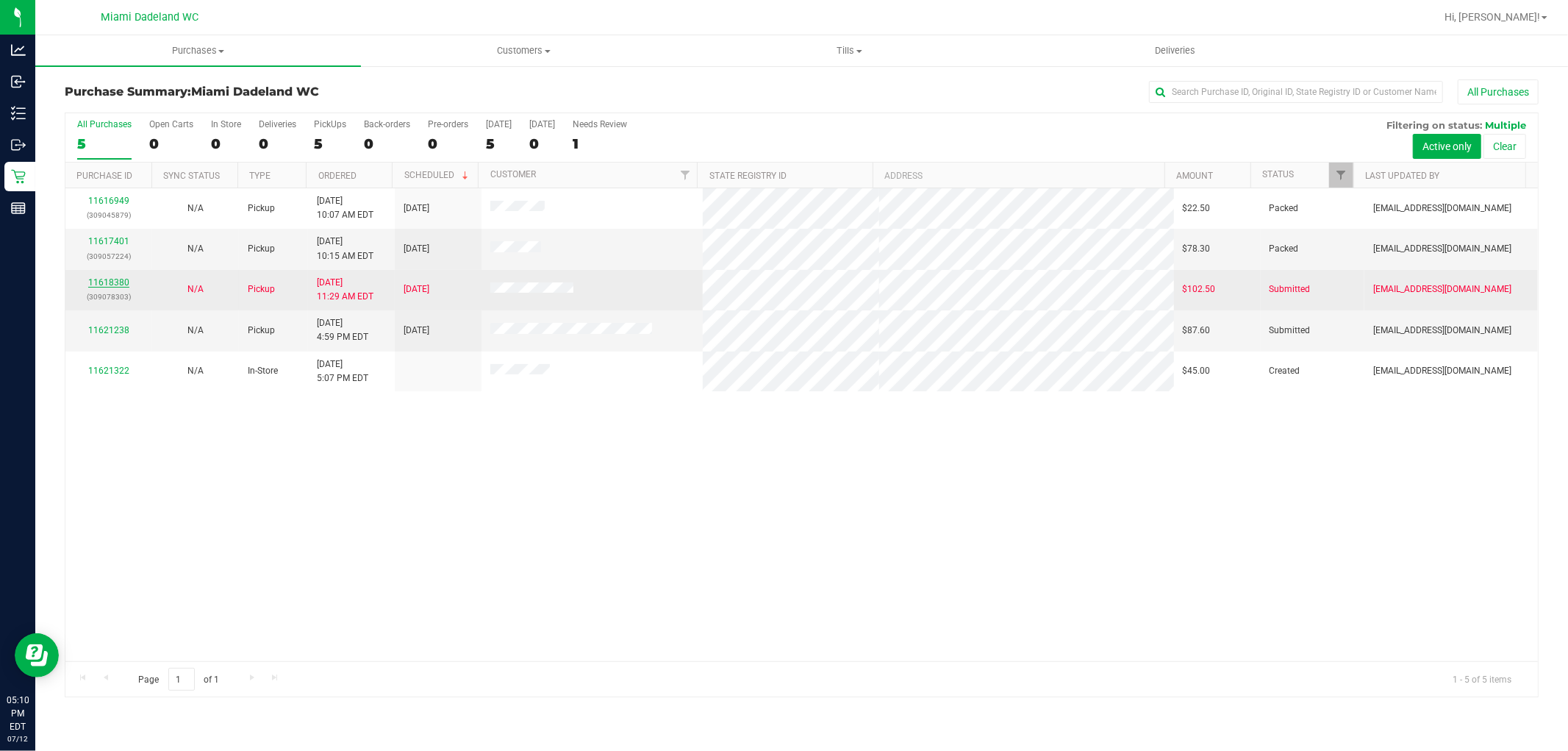 click on "11618380" at bounding box center (109, 282) 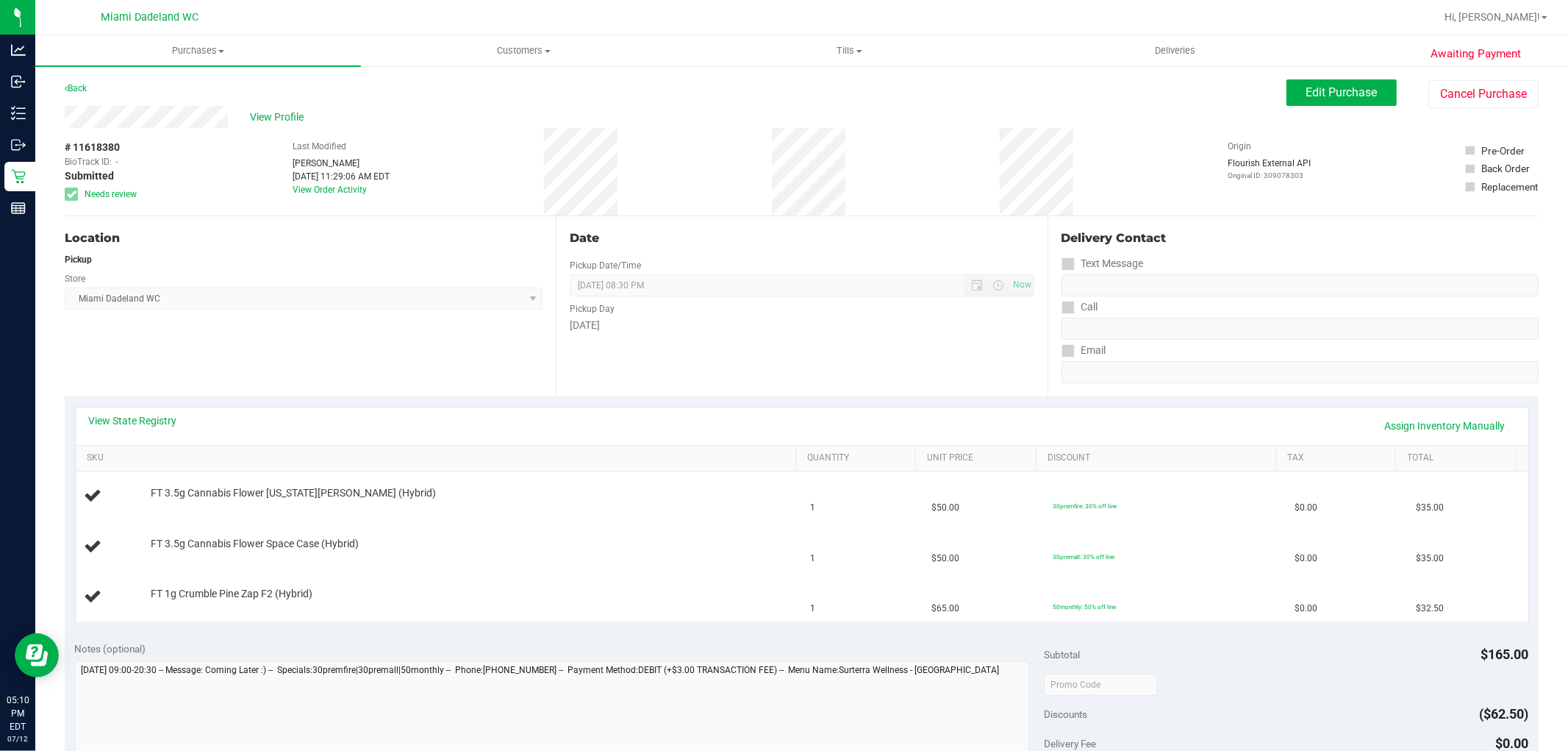click on "View State Registry
Assign Inventory Manually" at bounding box center [802, 426] 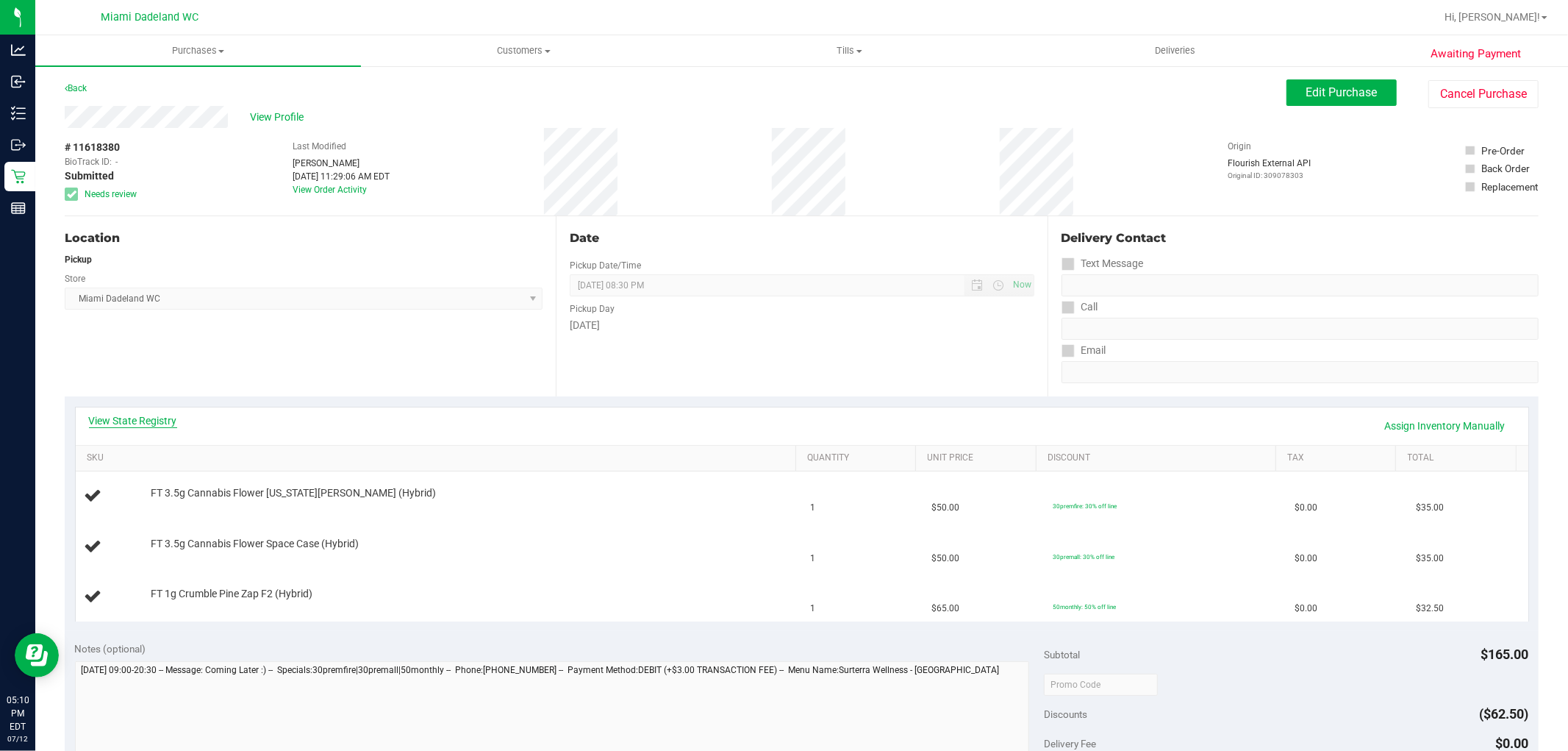 click on "View State Registry" at bounding box center (133, 421) 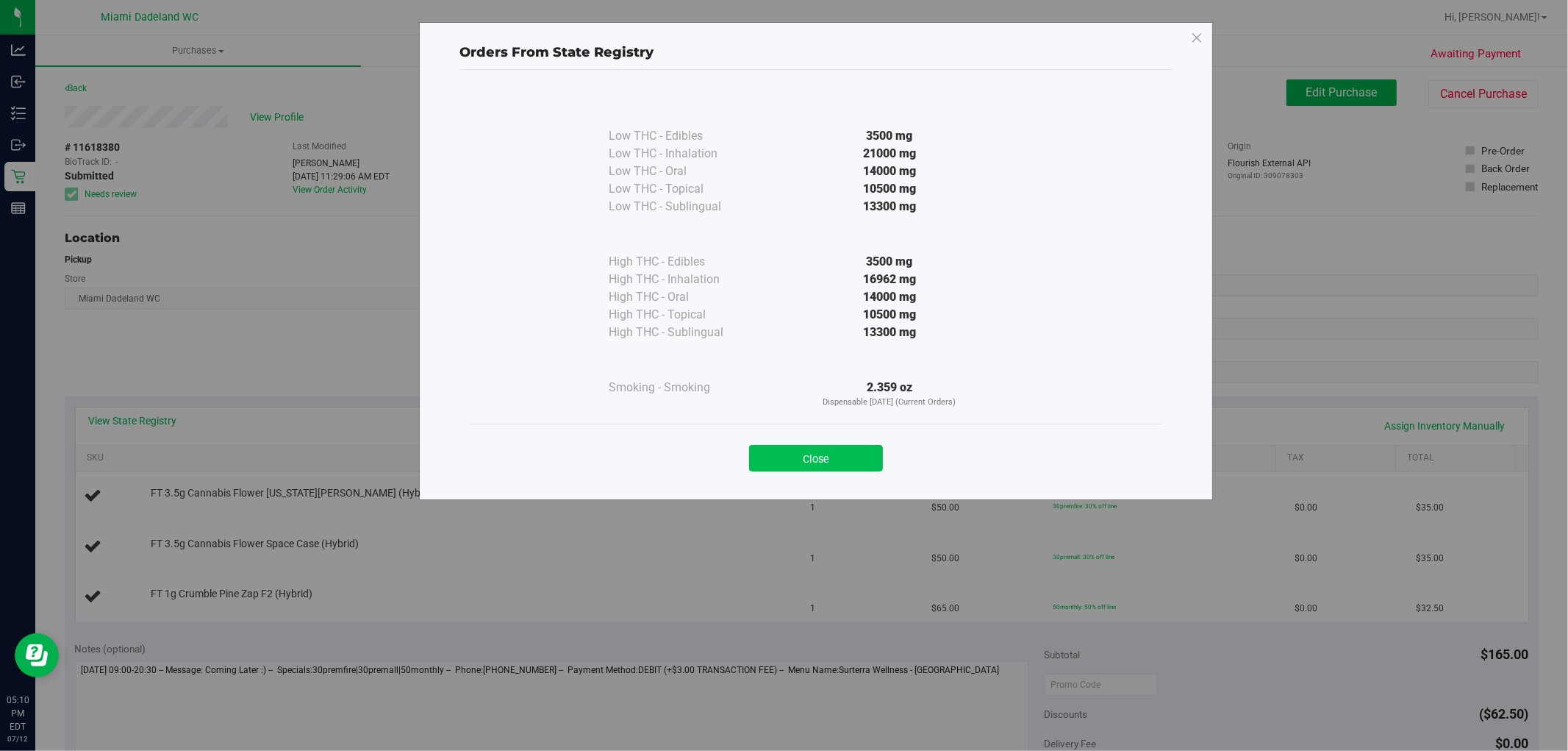click on "Close" at bounding box center (816, 458) 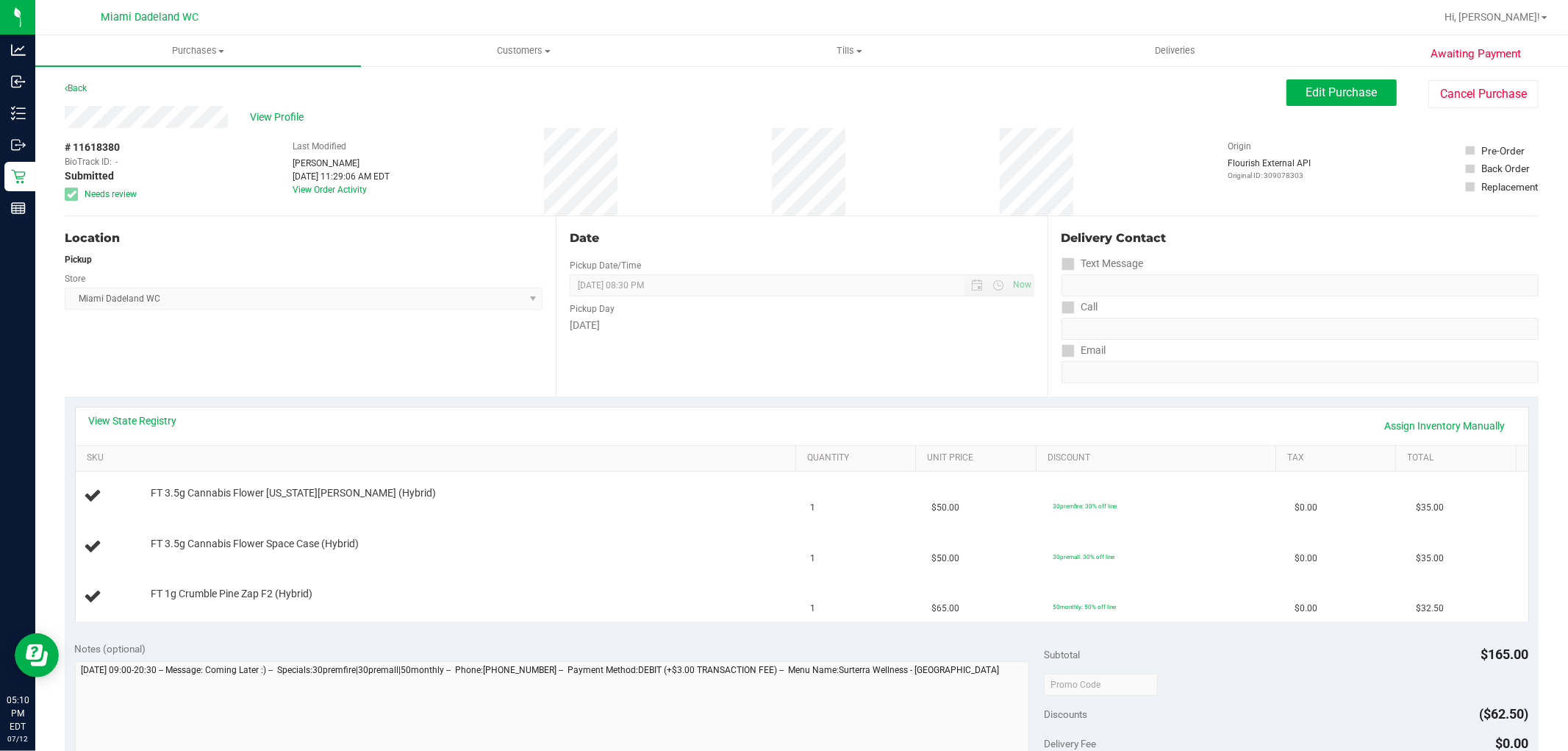 click on "Location
Pickup
Store
Miami Dadeland WC Select Store Bonita Springs WC Boynton Beach WC Bradenton WC Brandon WC Brooksville WC Call Center Clermont WC Crestview WC Deerfield Beach WC Delray Beach WC Deltona WC Ft Walton Beach WC Ft. Lauderdale WC Ft. Myers WC Gainesville WC Jax Atlantic WC JAX DC REP Jax WC Key West WC Lakeland WC Largo WC Lehigh Acres DC REP Merritt Island WC Miami 72nd WC Miami Beach WC Miami Dadeland WC Miramar DC REP New Port Richey WC North Palm Beach WC North Port WC Ocala WC Orange Park WC Orlando Colonial WC Orlando DC REP Orlando WC Oviedo WC Palm Bay WC Palm Coast WC Panama City WC Pensacola WC Port Orange WC Port St. Lucie WC Sebring WC South Tampa WC St. Pete WC Summerfield WC Tallahassee DC REP Tallahassee WC Tampa DC Testing Tampa Warehouse Tampa WC TX Austin DC TX Plano Retail WPB DC" at bounding box center [310, 306] 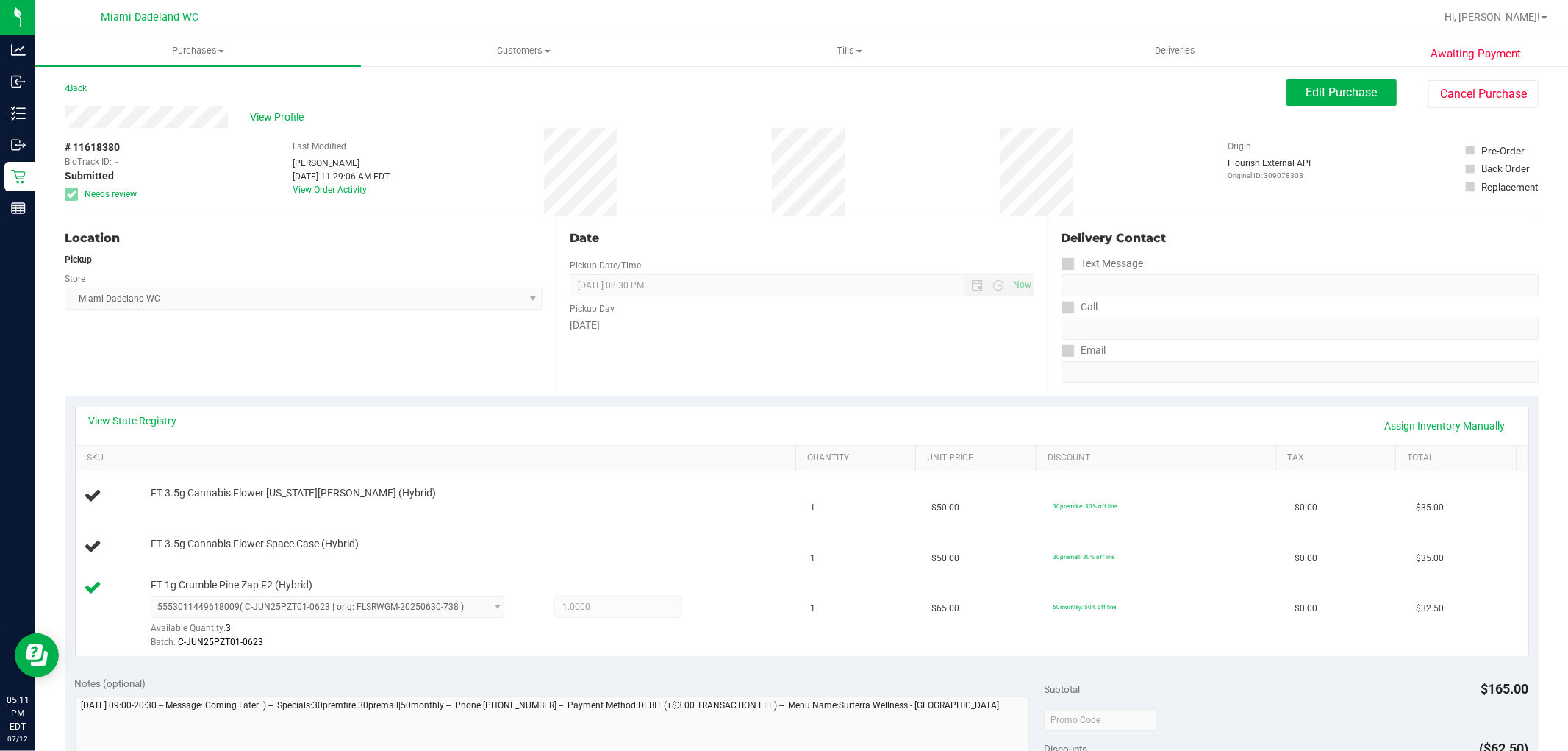click on "View State Registry
Assign Inventory Manually" at bounding box center [802, 426] 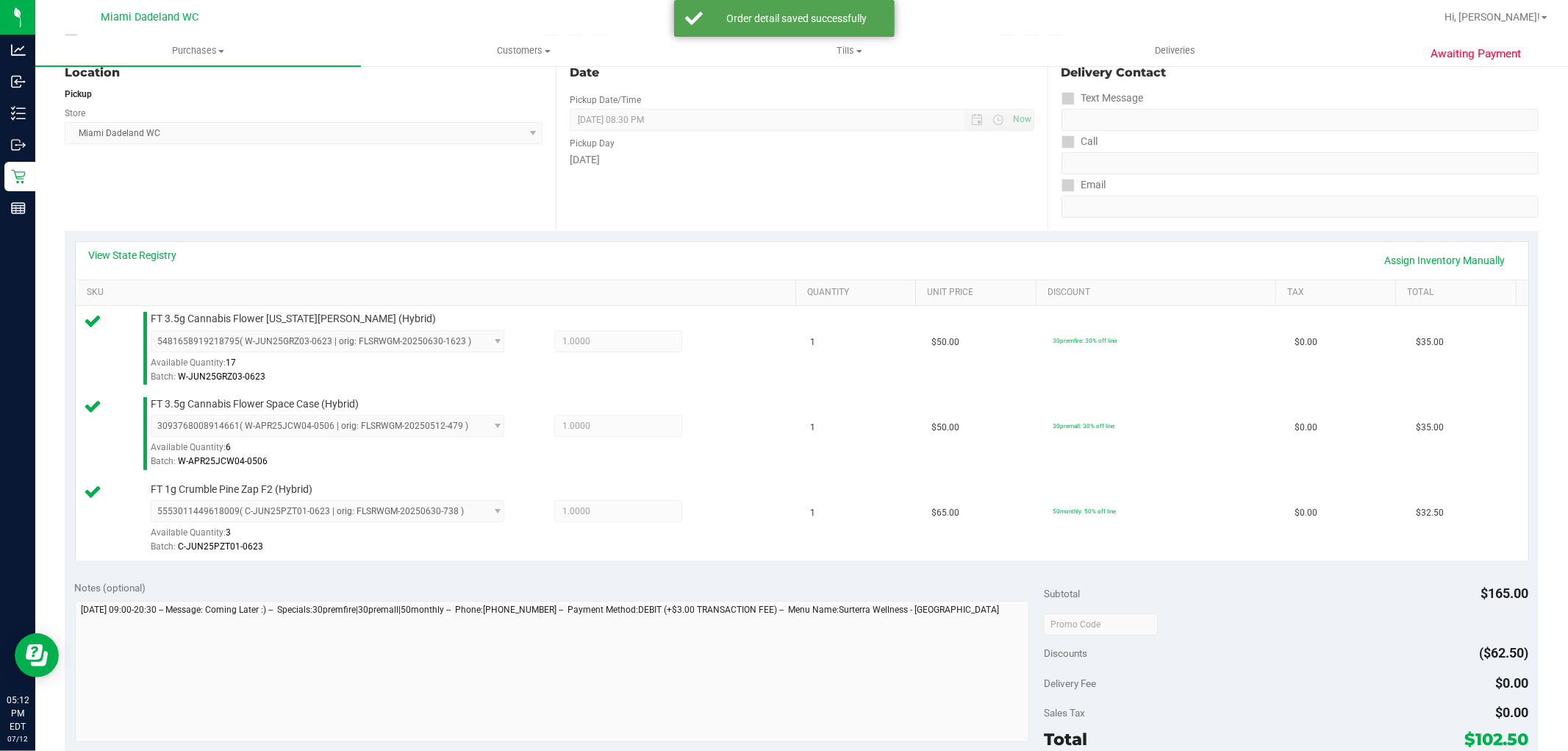scroll, scrollTop: 408, scrollLeft: 0, axis: vertical 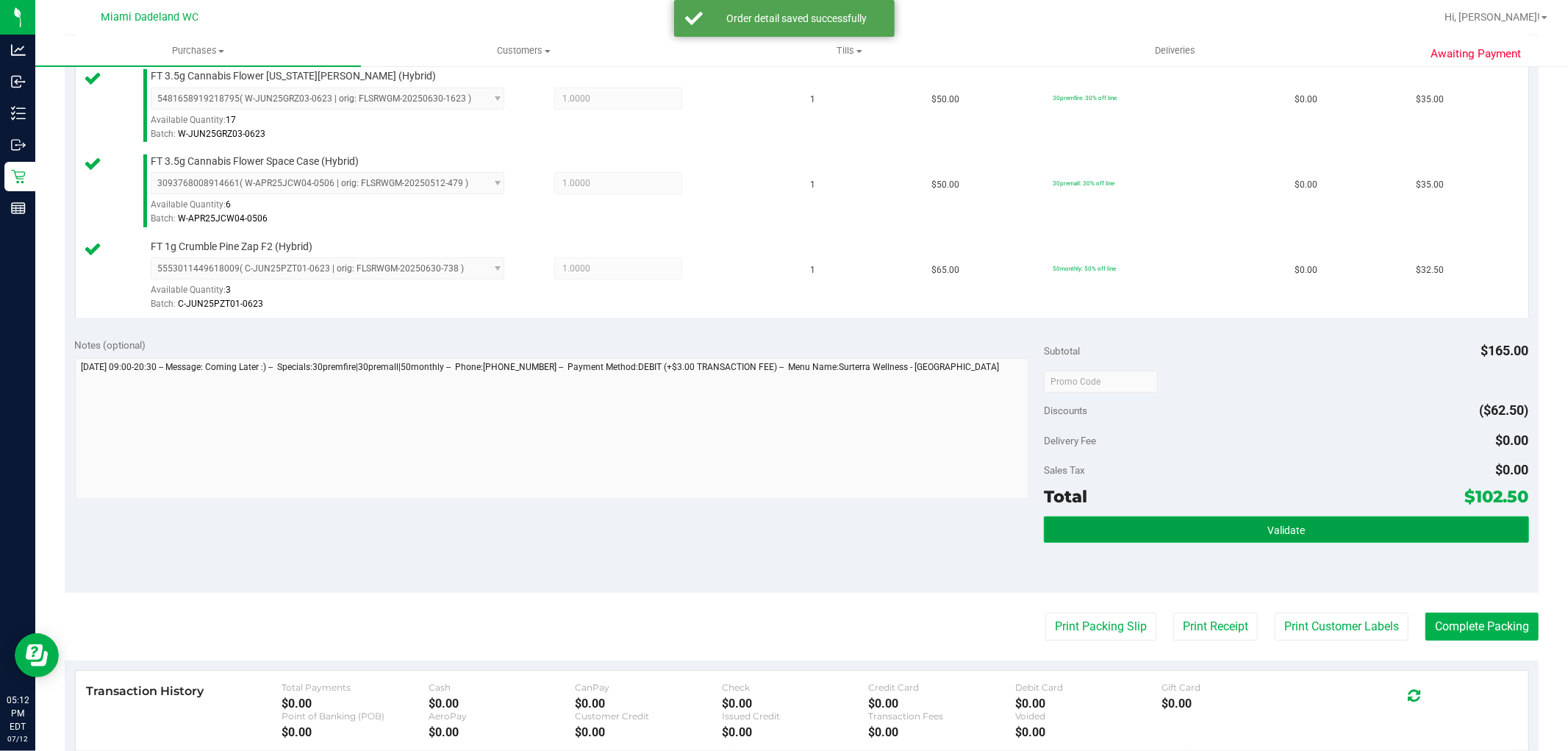 click on "Validate" at bounding box center [1286, 530] 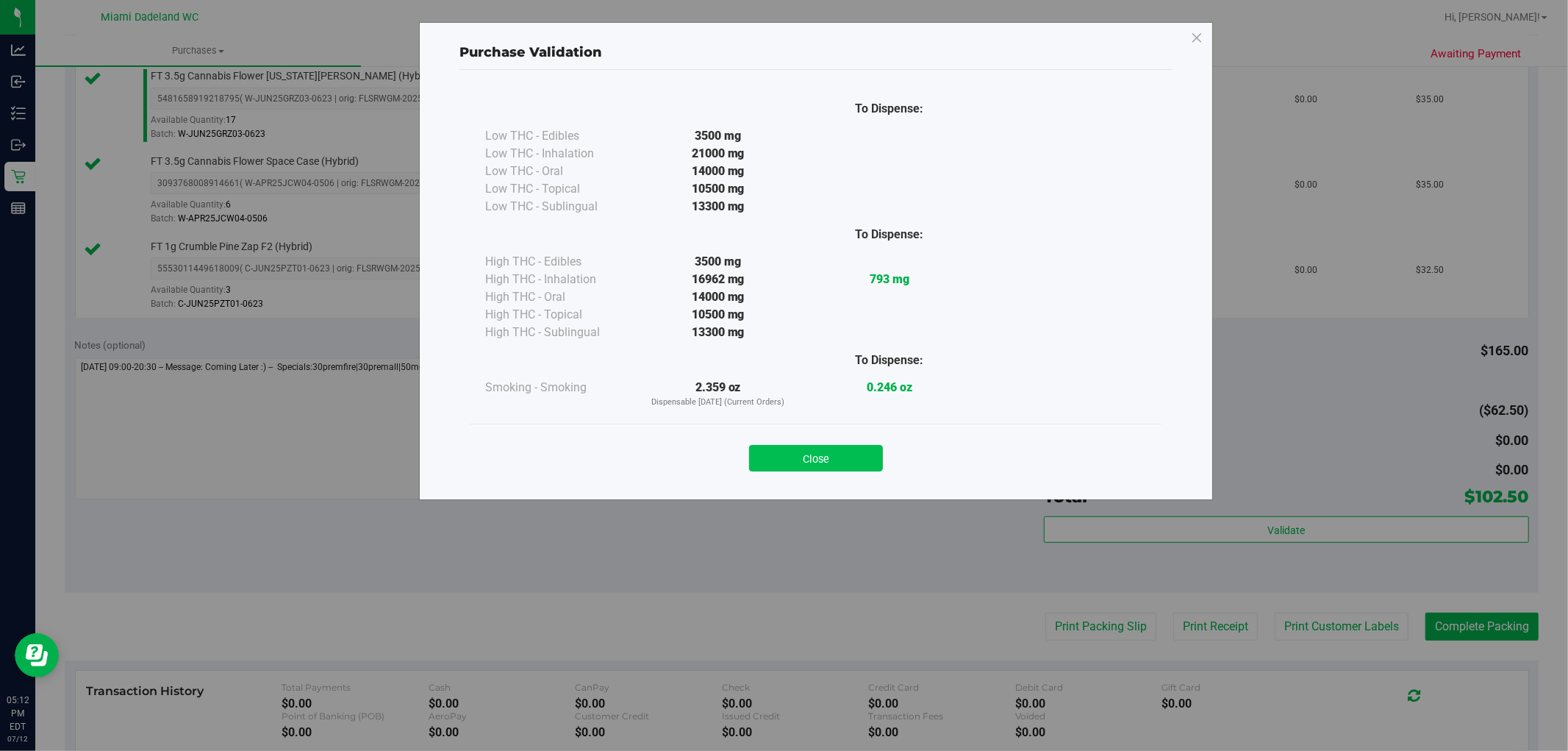 click on "Close" at bounding box center [816, 458] 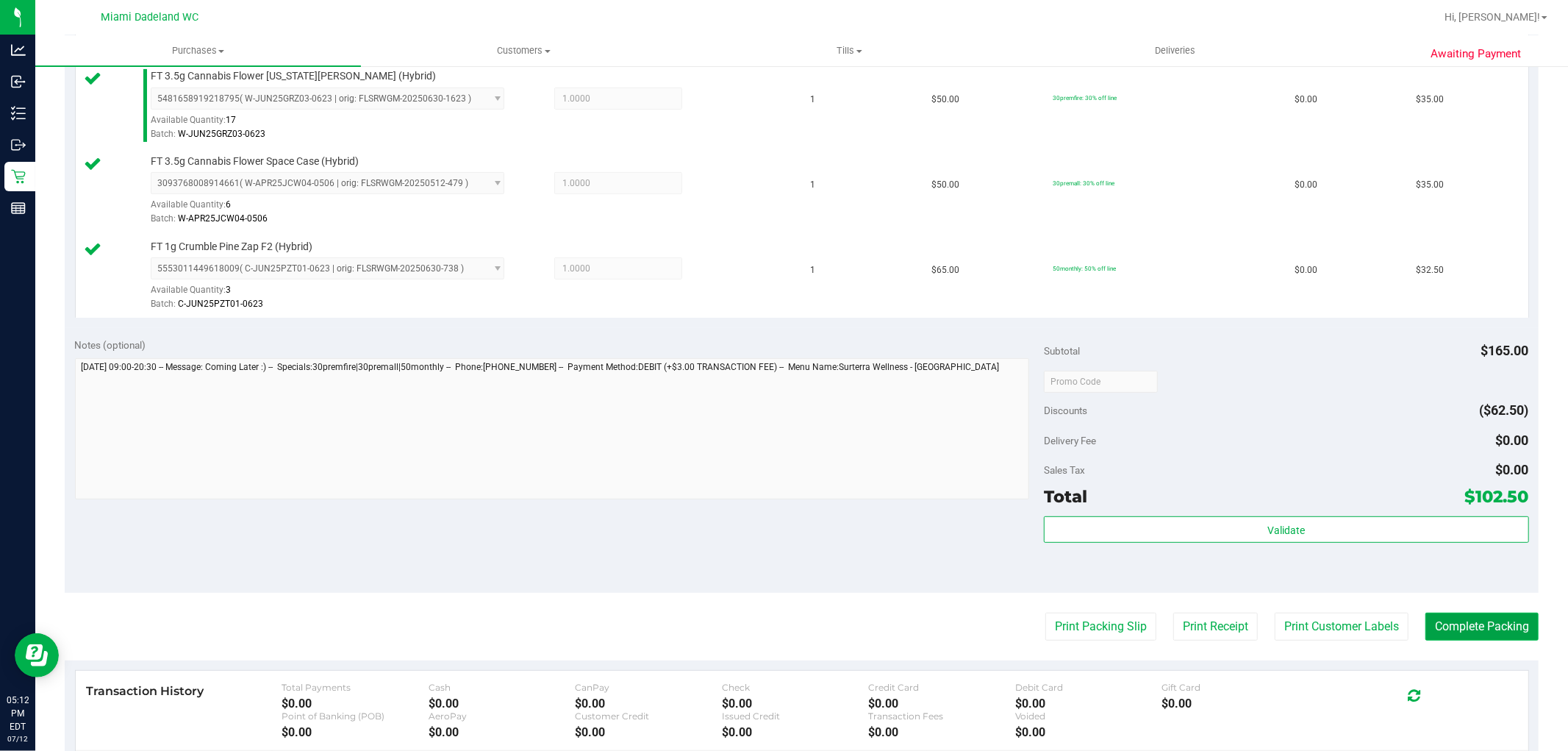 click on "Complete Packing" at bounding box center (1482, 627) 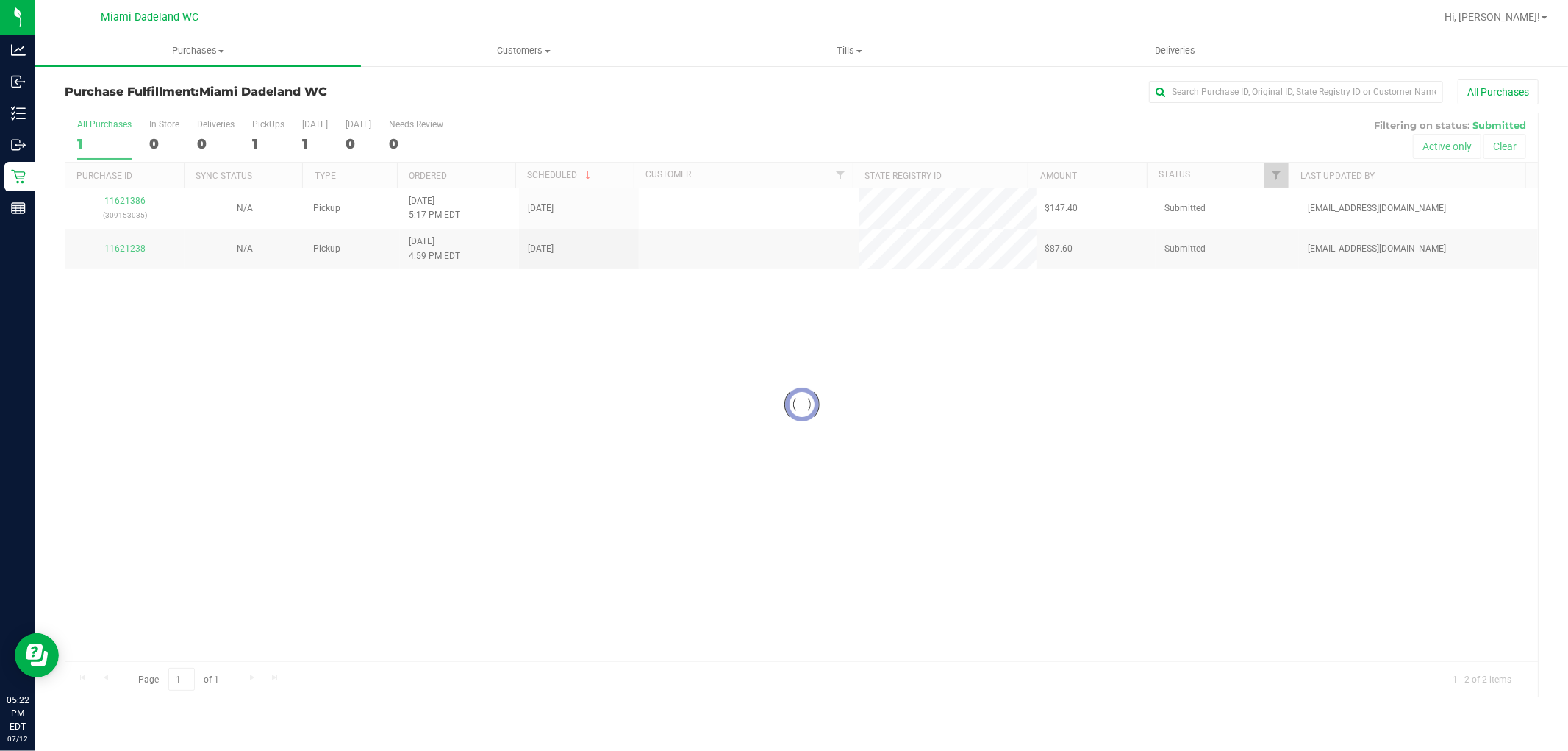 scroll, scrollTop: 0, scrollLeft: 0, axis: both 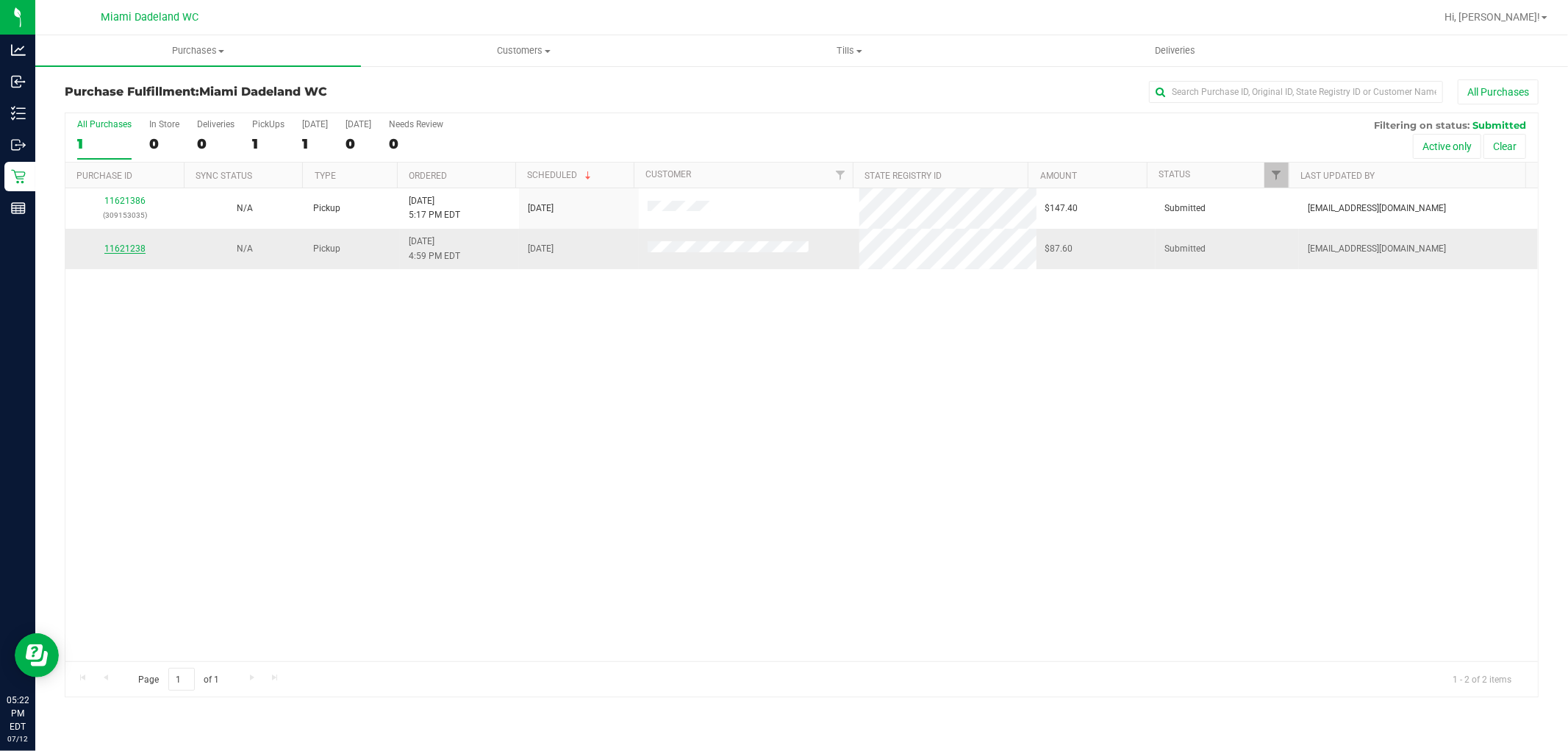 click on "11621238" at bounding box center [125, 249] 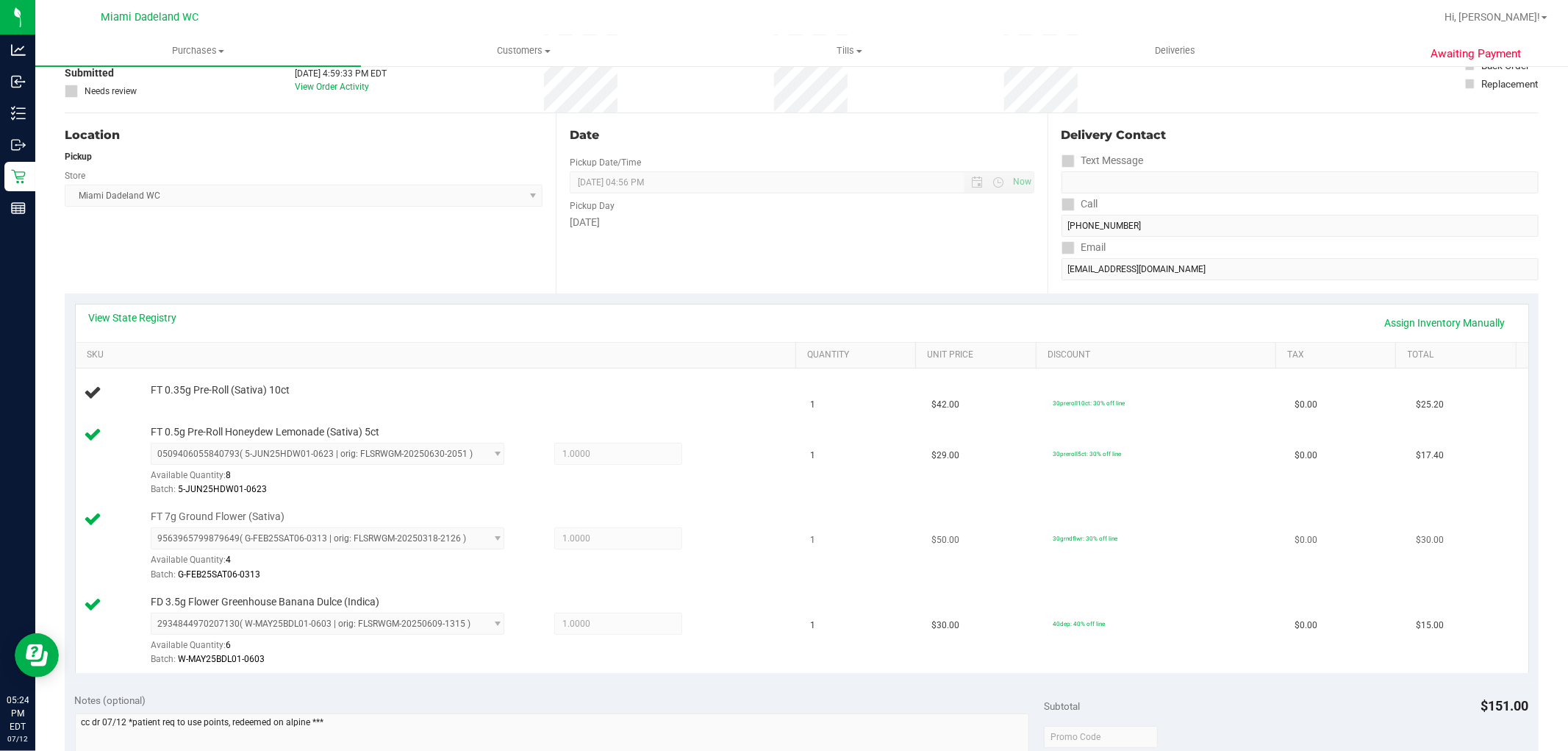 scroll, scrollTop: 327, scrollLeft: 0, axis: vertical 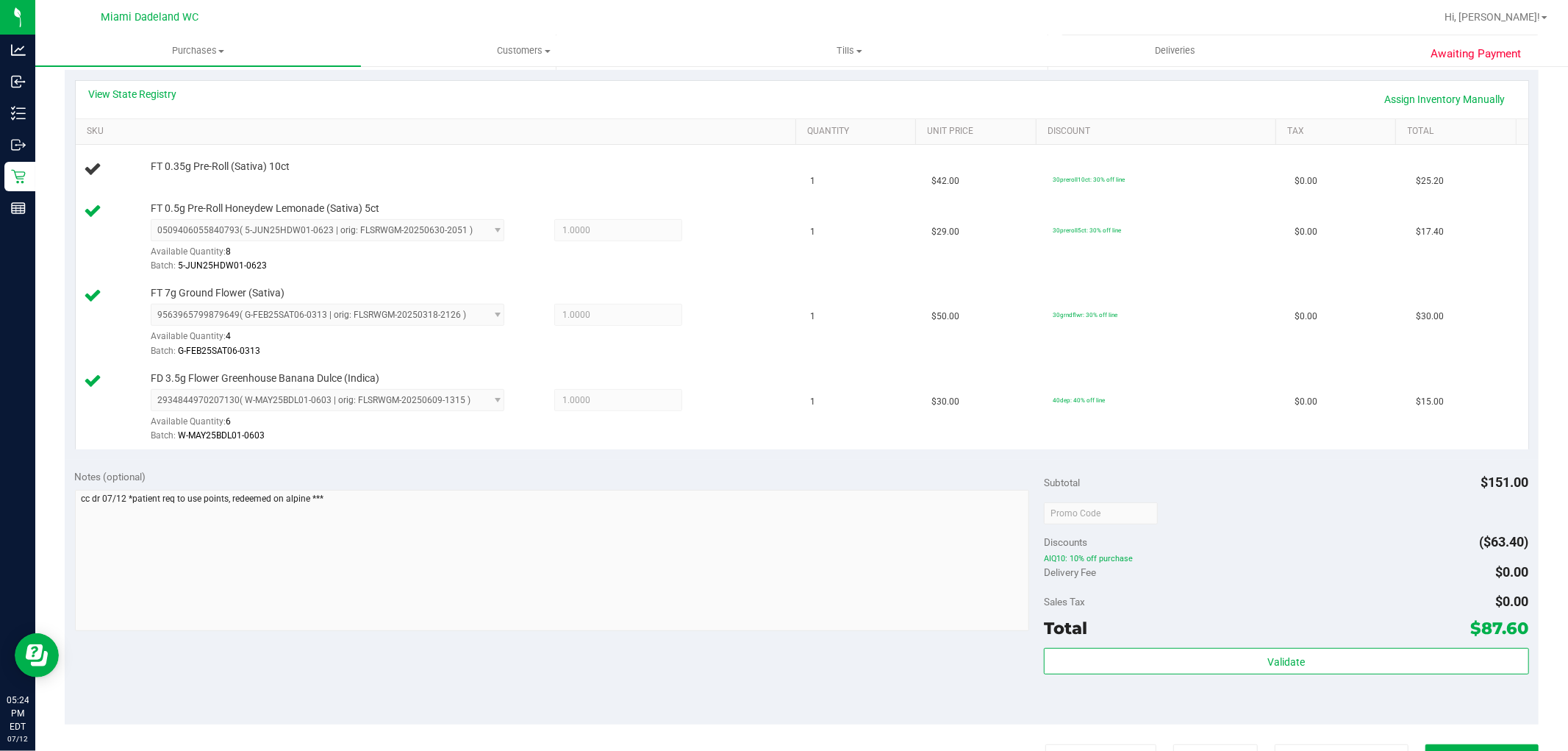 click on "Notes (optional)
Subtotal
$151.00
Discounts
($63.40)
AIQ10:
10%
off
purchase
Delivery Fee
$0.00
Sales Tax
$0.00" at bounding box center (801, 592) 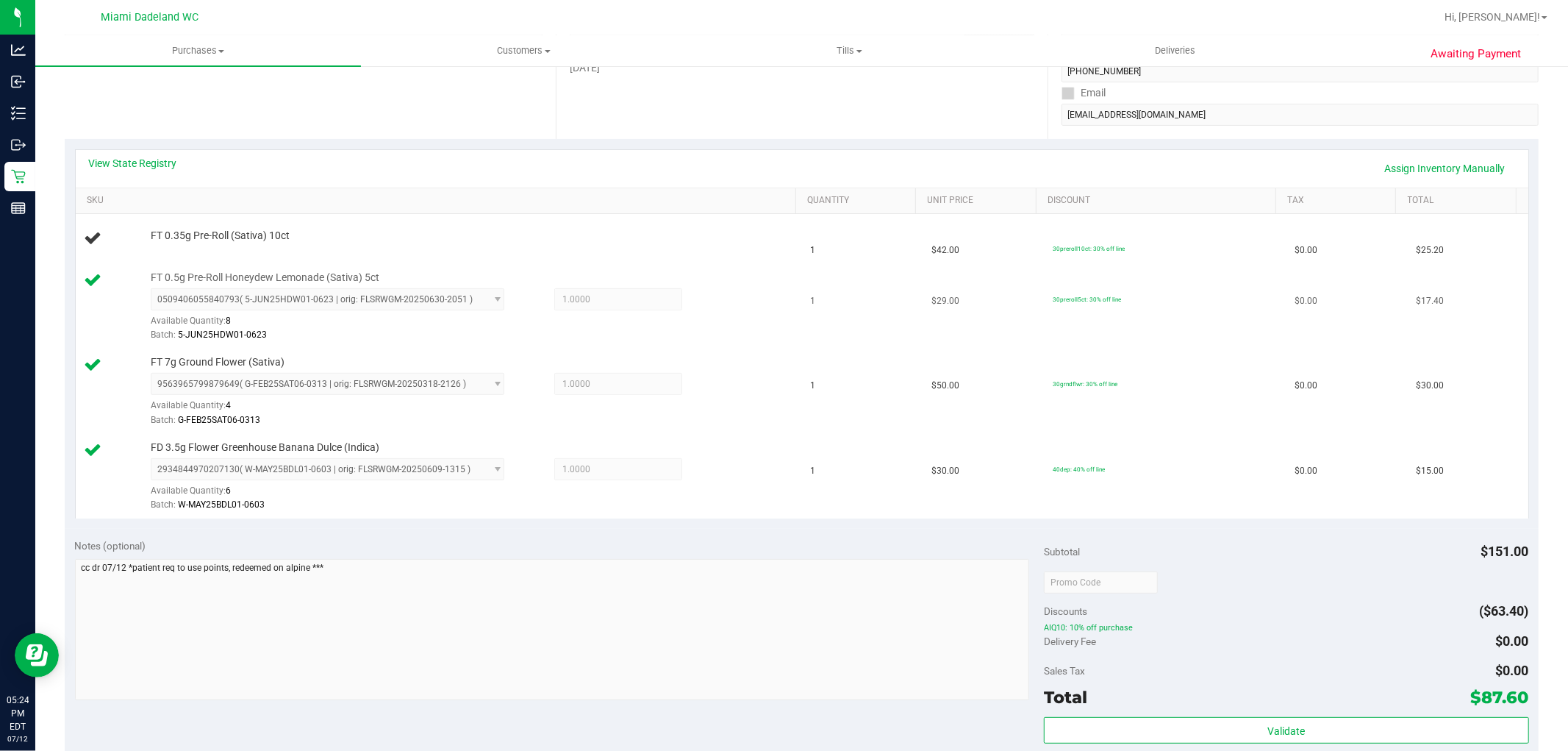 scroll, scrollTop: 82, scrollLeft: 0, axis: vertical 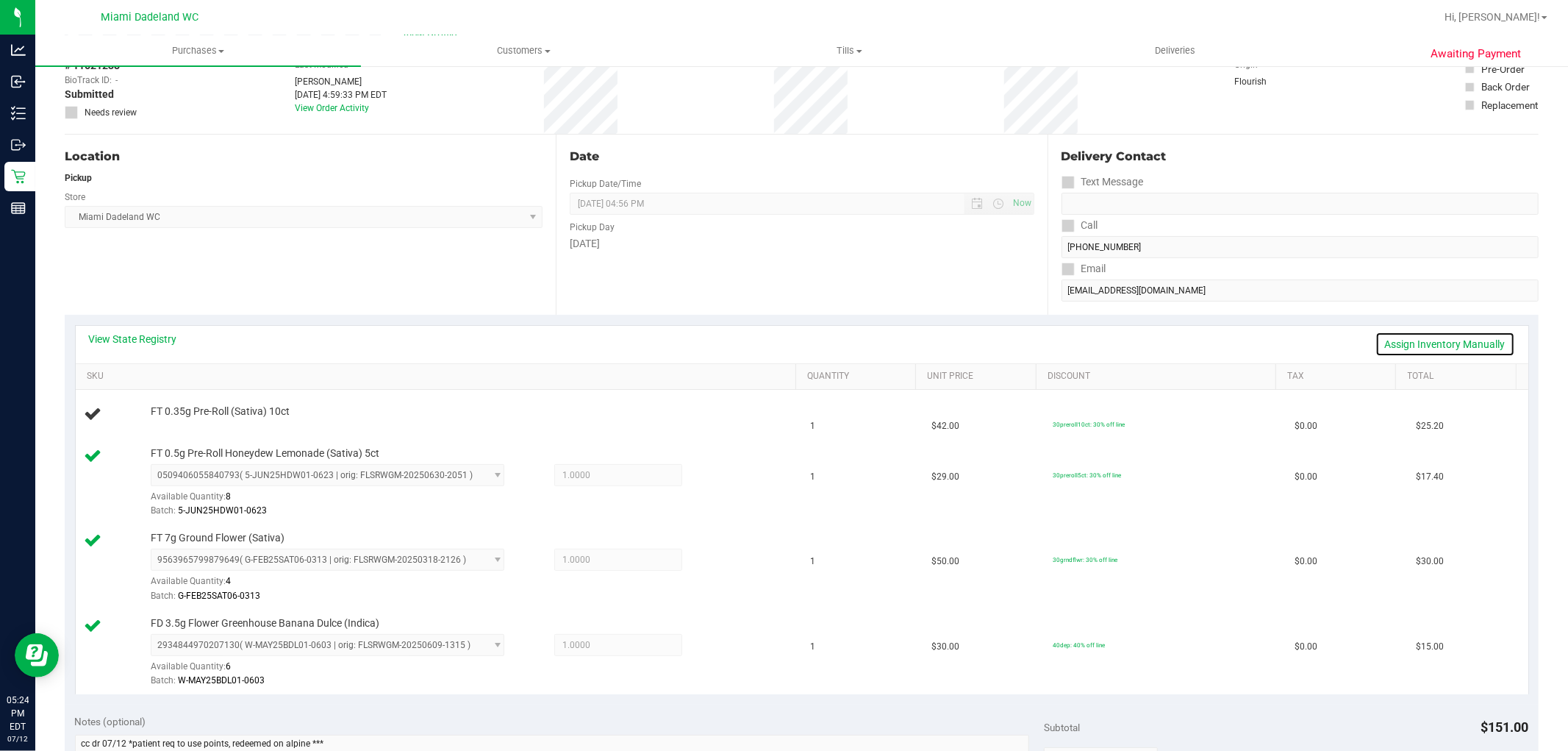 click on "Assign Inventory Manually" at bounding box center (1445, 344) 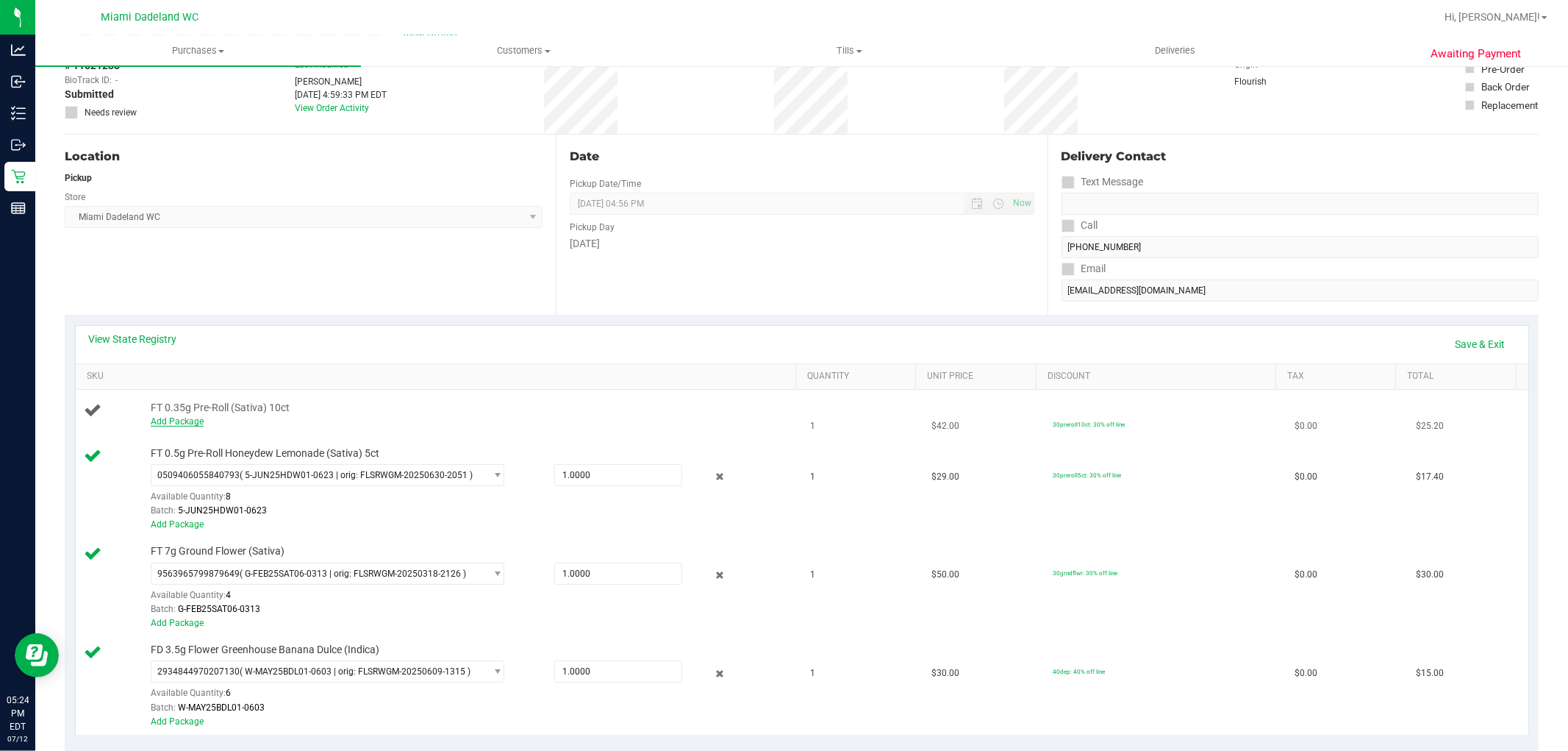 click on "Add Package" at bounding box center (177, 421) 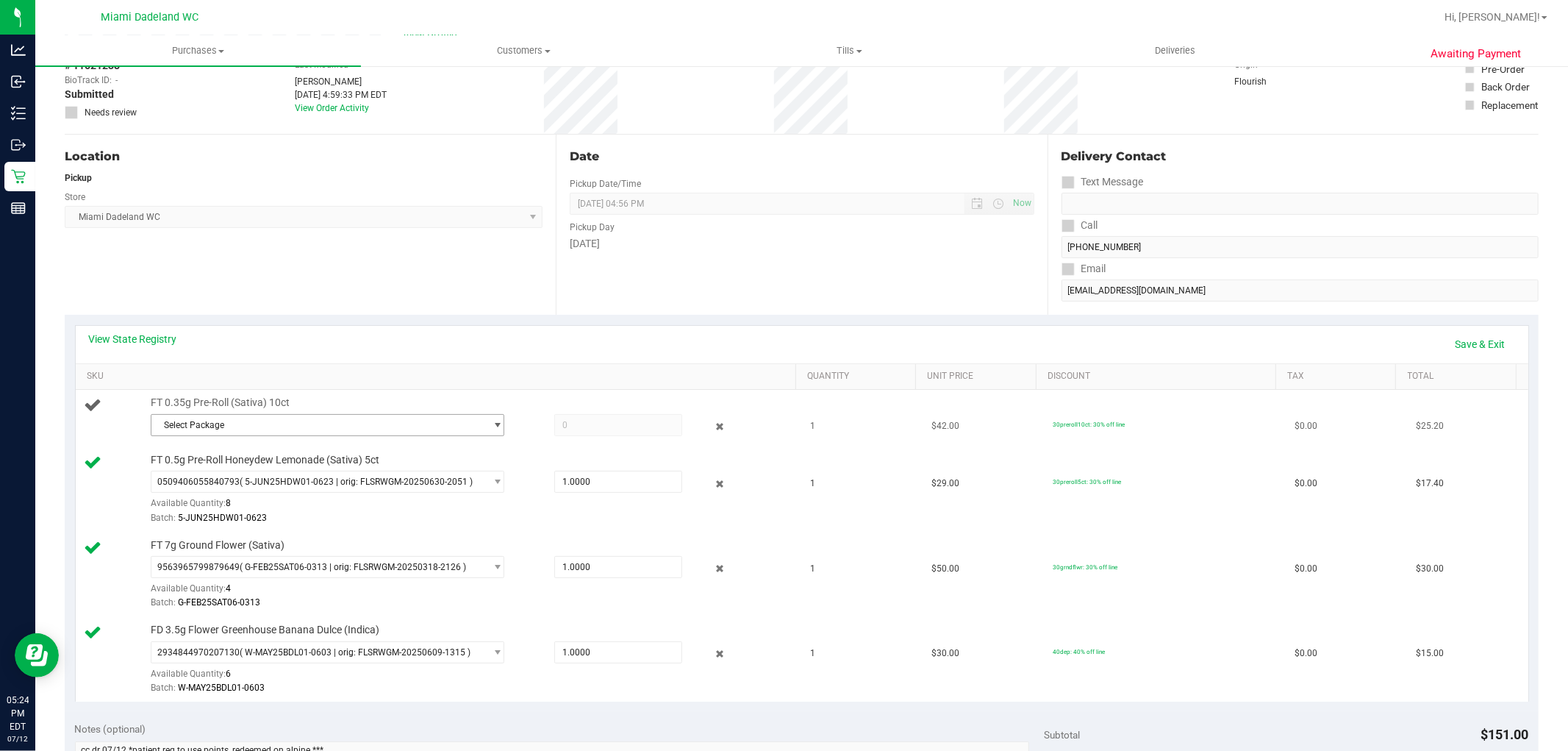 click on "Select Package" at bounding box center (318, 425) 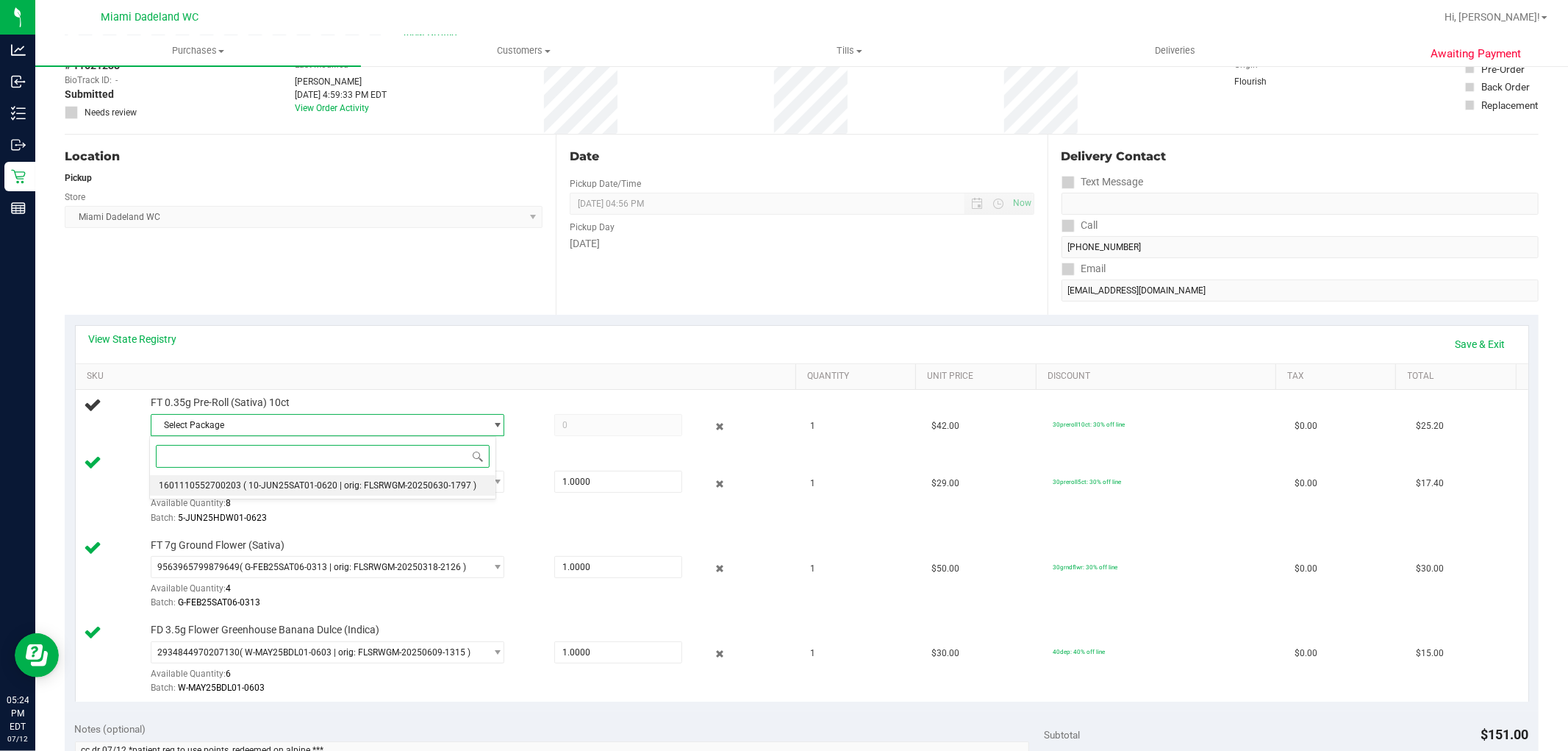 click on "(
10-JUN25SAT01-0620 | orig: FLSRWGM-20250630-1797
)" at bounding box center (359, 485) 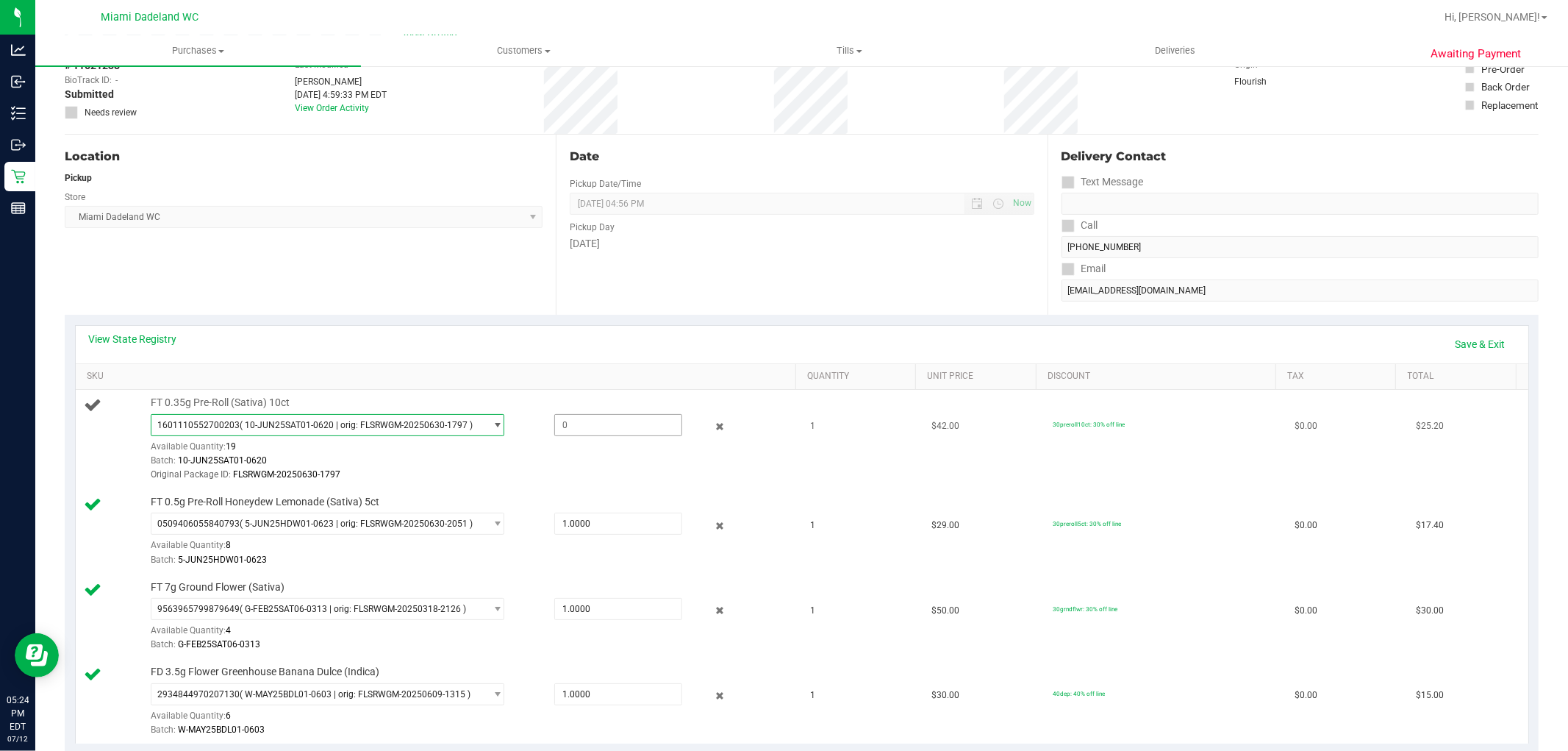 click at bounding box center [618, 425] 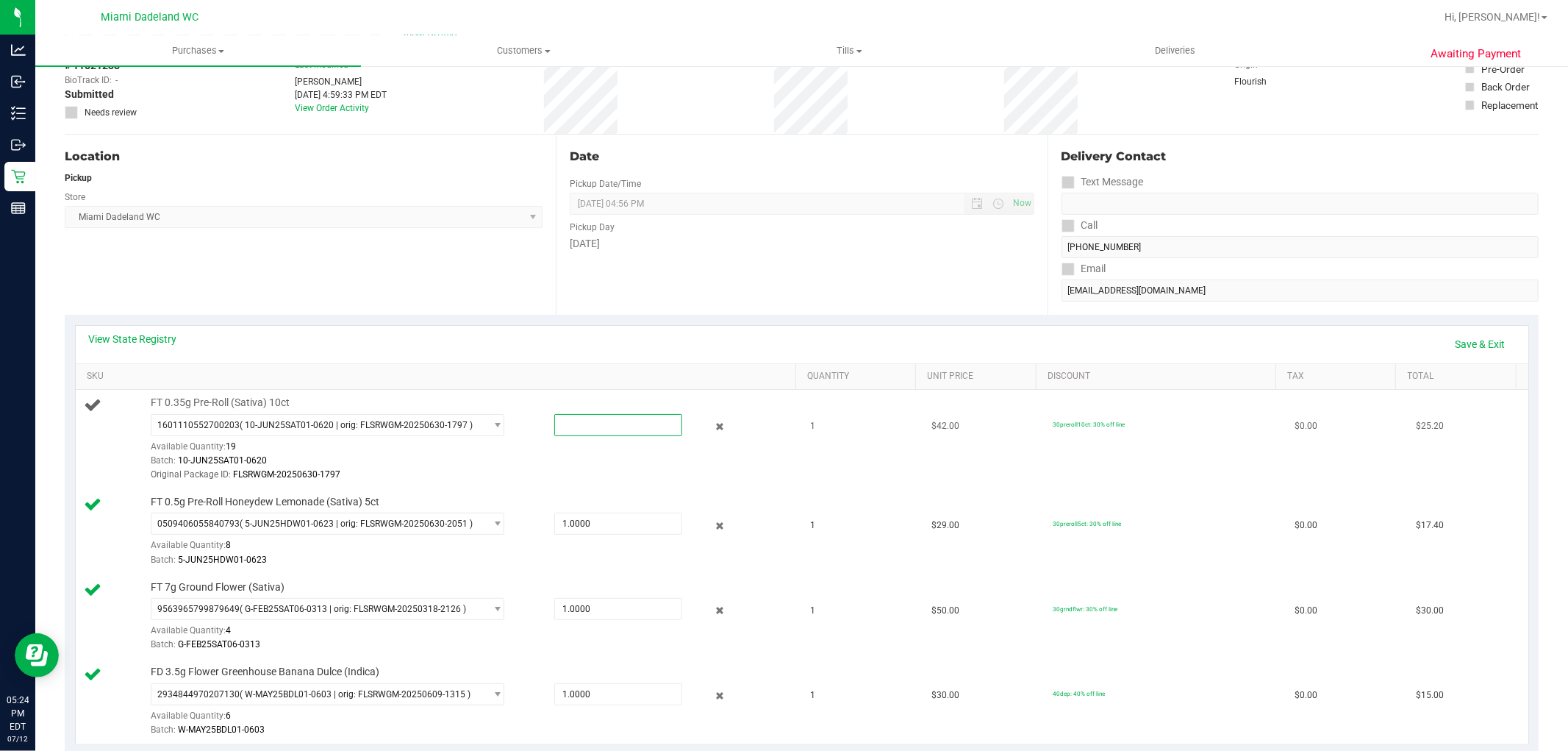 type on "1" 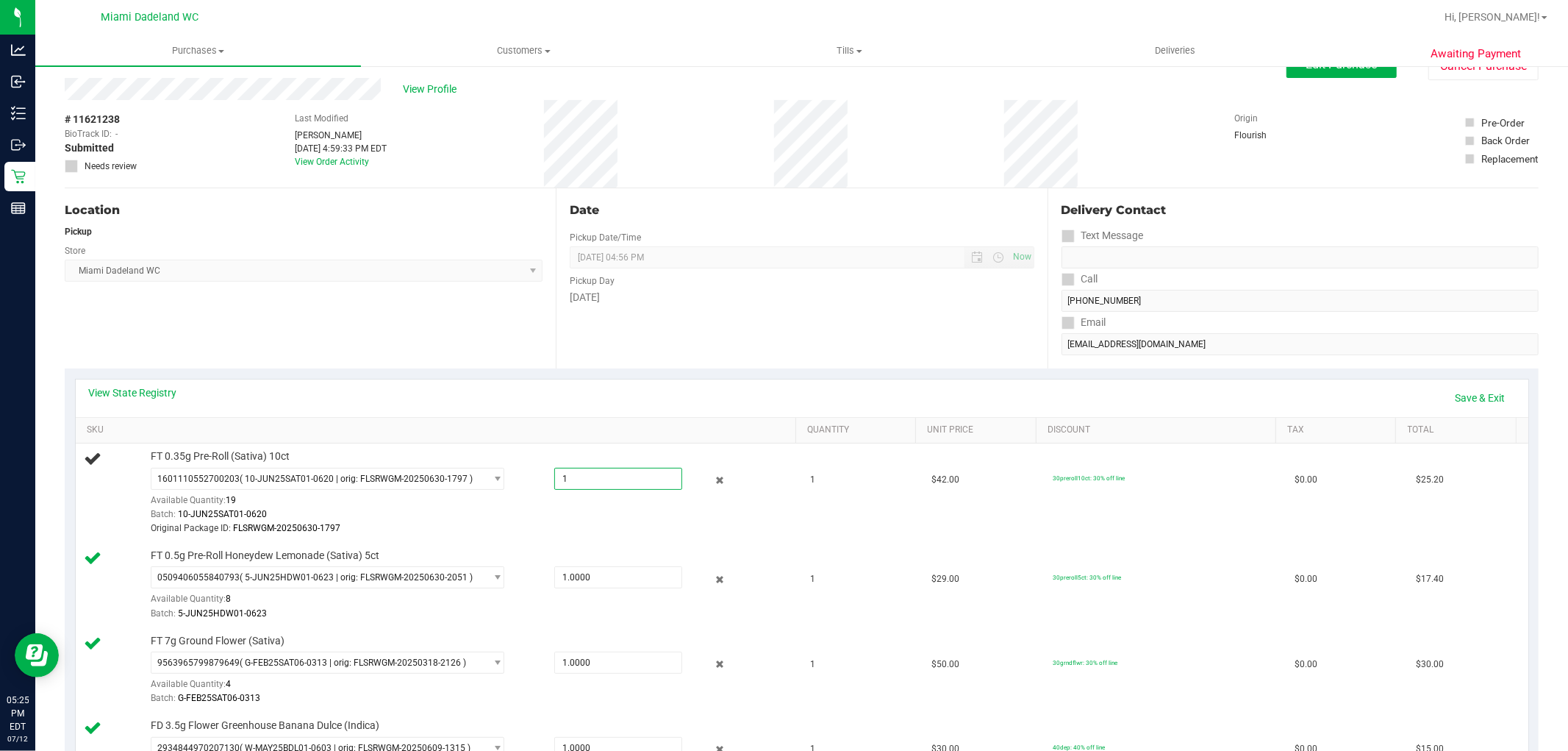scroll, scrollTop: 0, scrollLeft: 0, axis: both 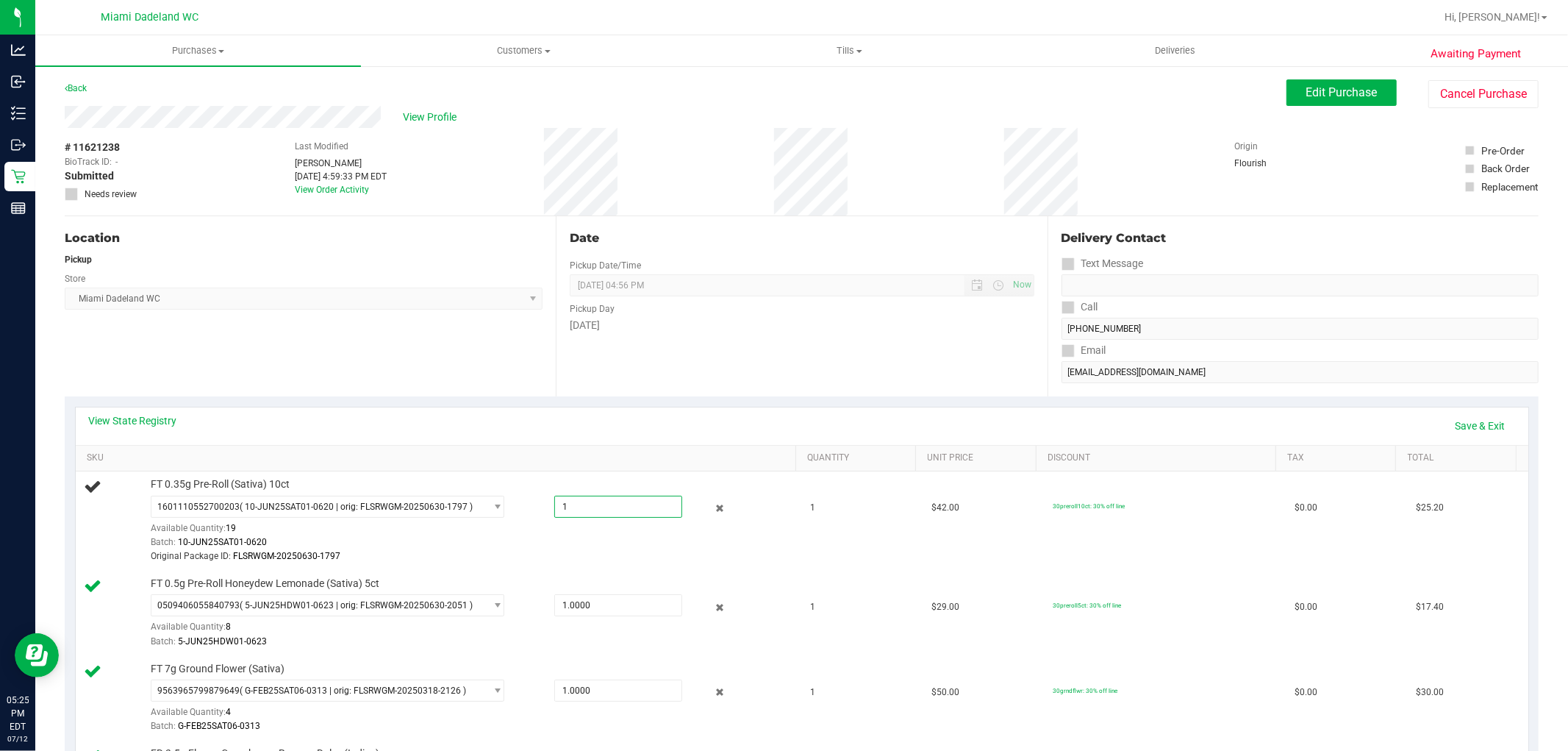 type on "1.0000" 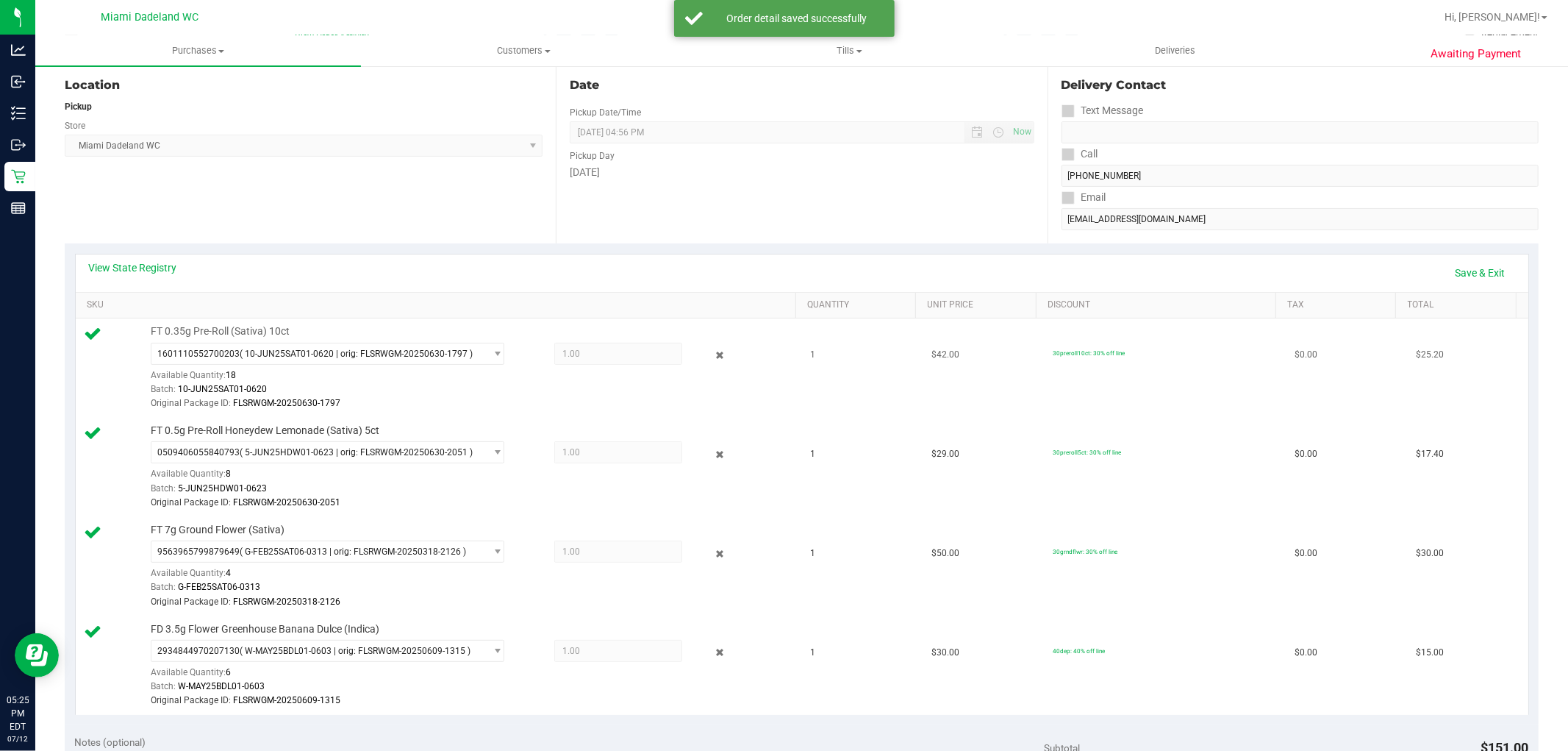 scroll, scrollTop: 163, scrollLeft: 0, axis: vertical 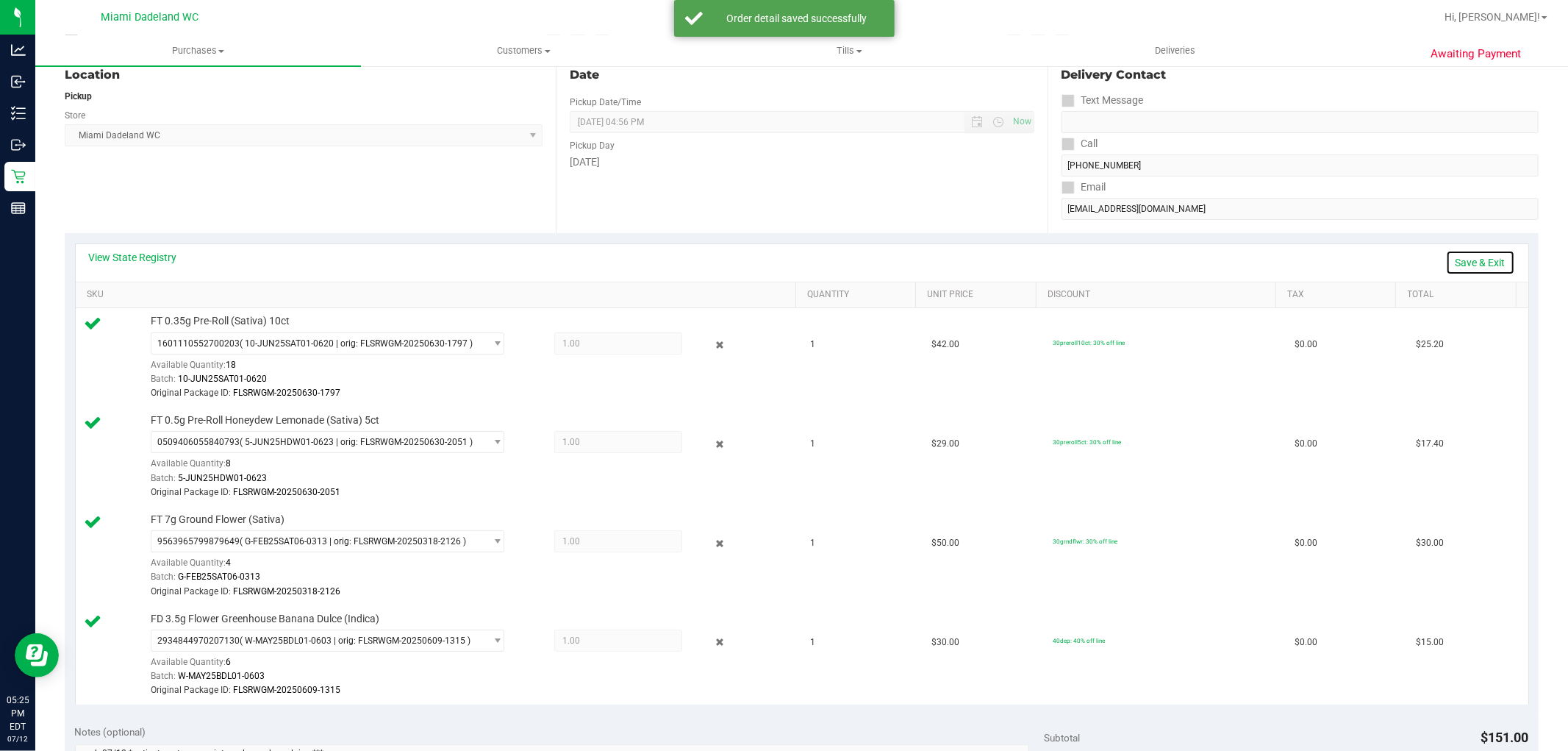 click on "Save & Exit" at bounding box center (1481, 263) 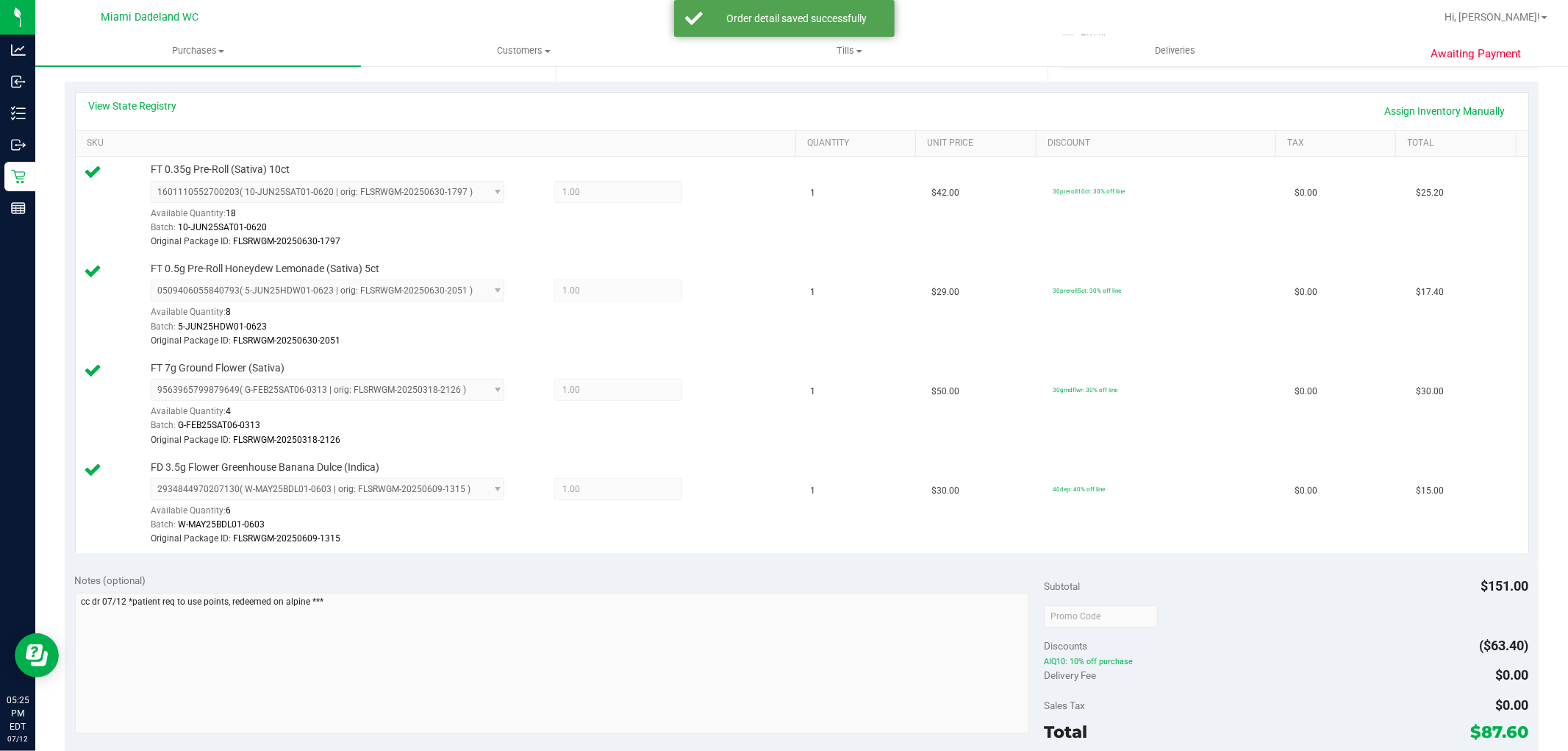 scroll, scrollTop: 653, scrollLeft: 0, axis: vertical 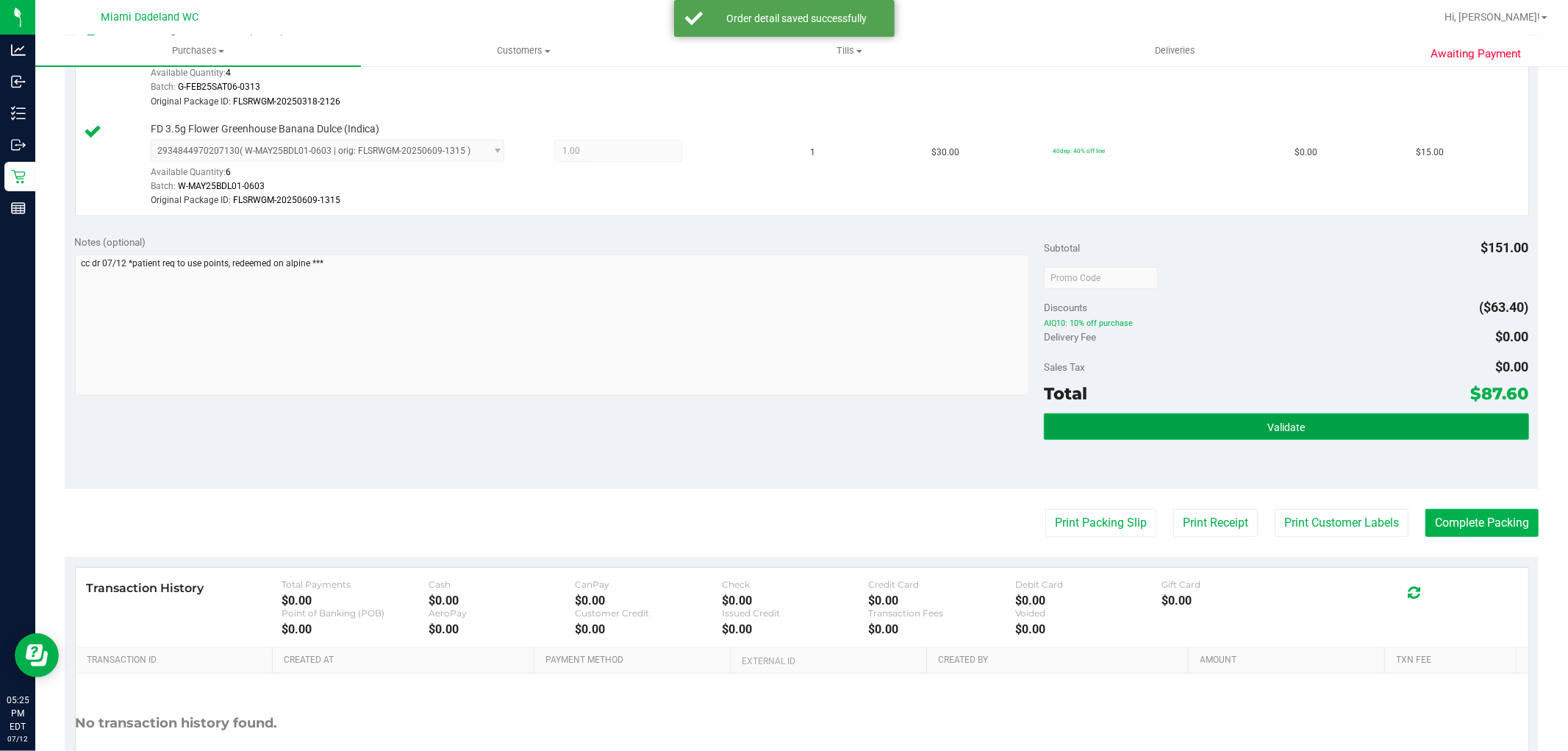 click on "Validate" at bounding box center (1286, 427) 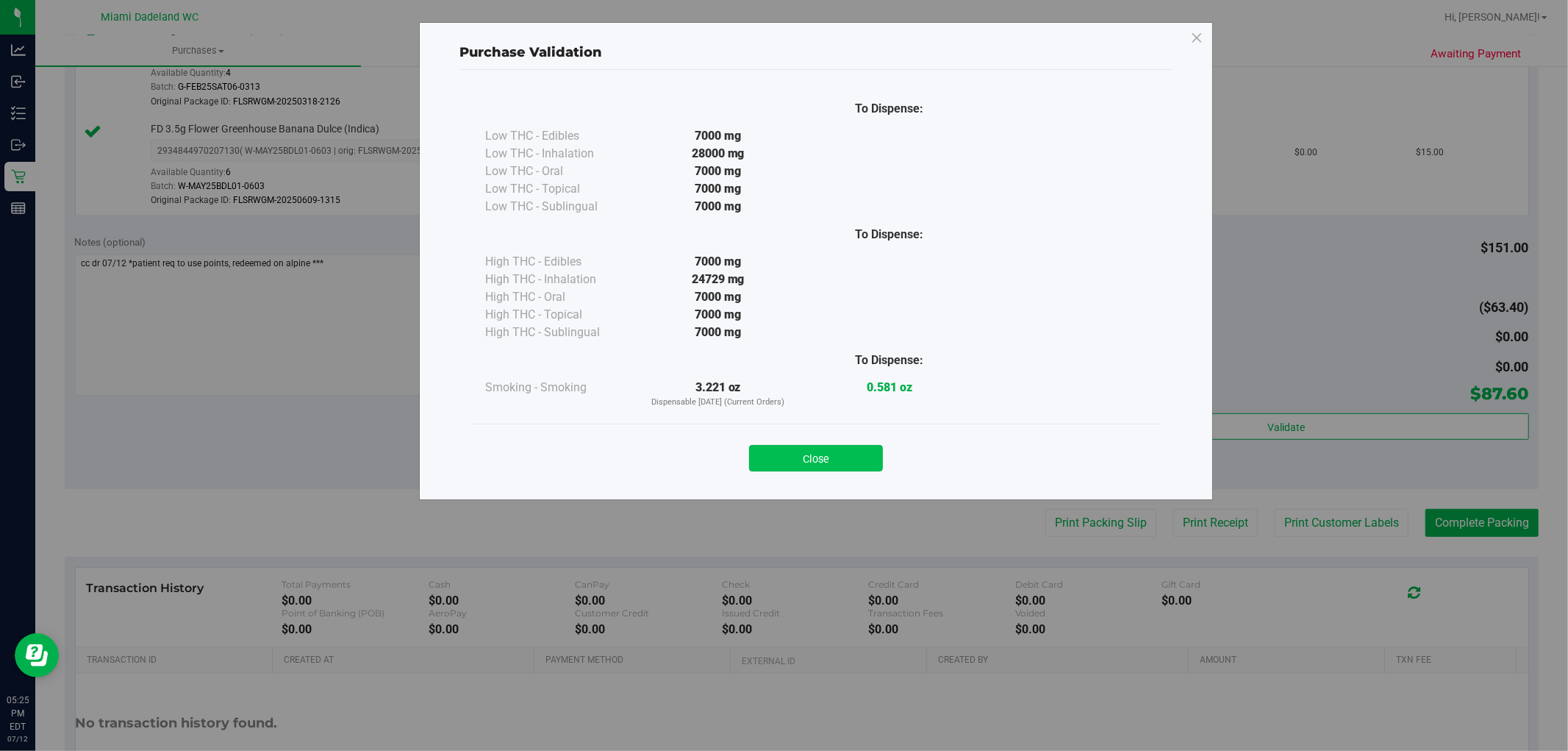click on "Close" at bounding box center [816, 458] 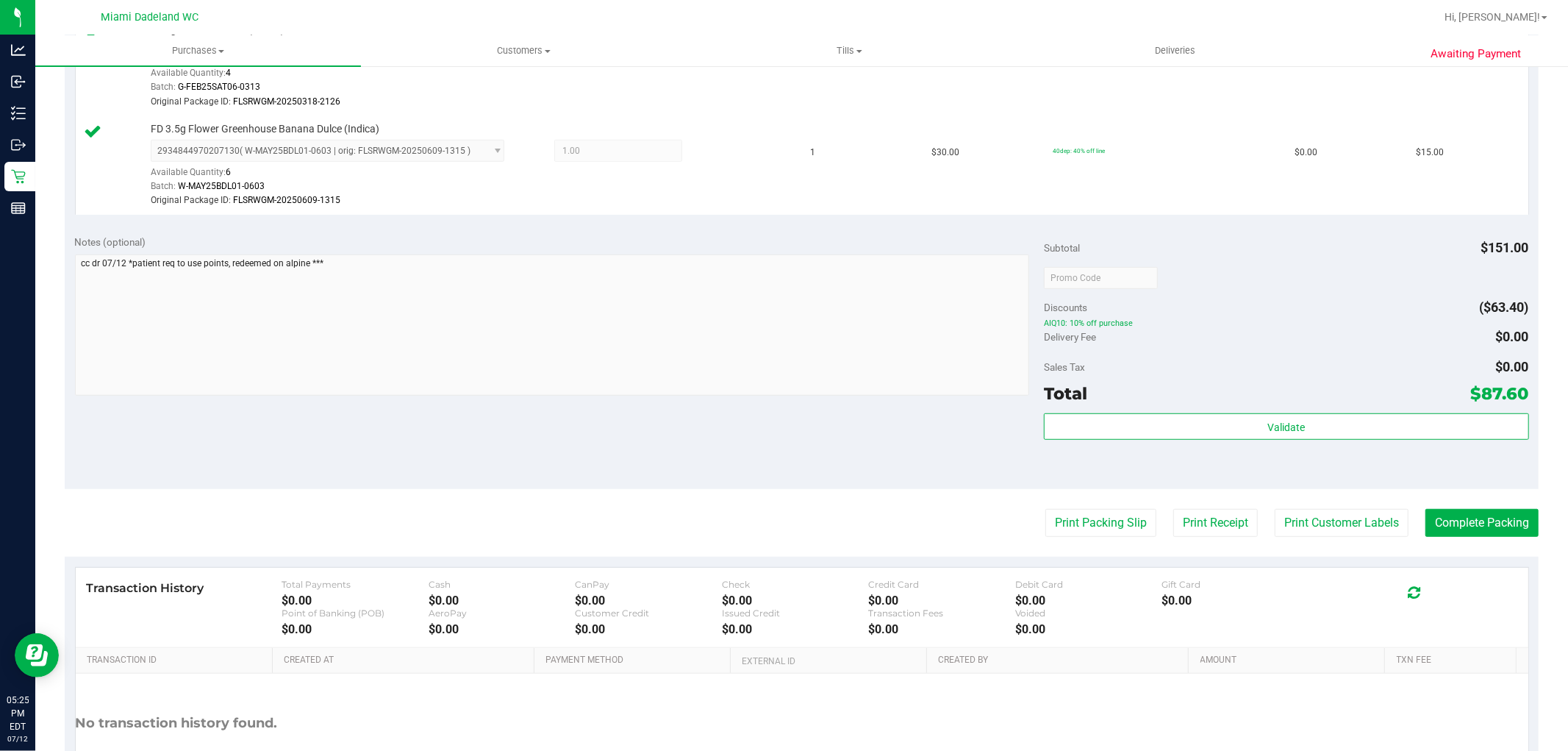 click on "Back
Edit Purchase
Cancel Purchase
View Profile
# 11621238
BioTrack ID:
-
Submitted
Needs review
Last Modified
Daniela Ramos Montoya
Jul 12, 2025 4:59:33 PM EDT" at bounding box center (801, 129) 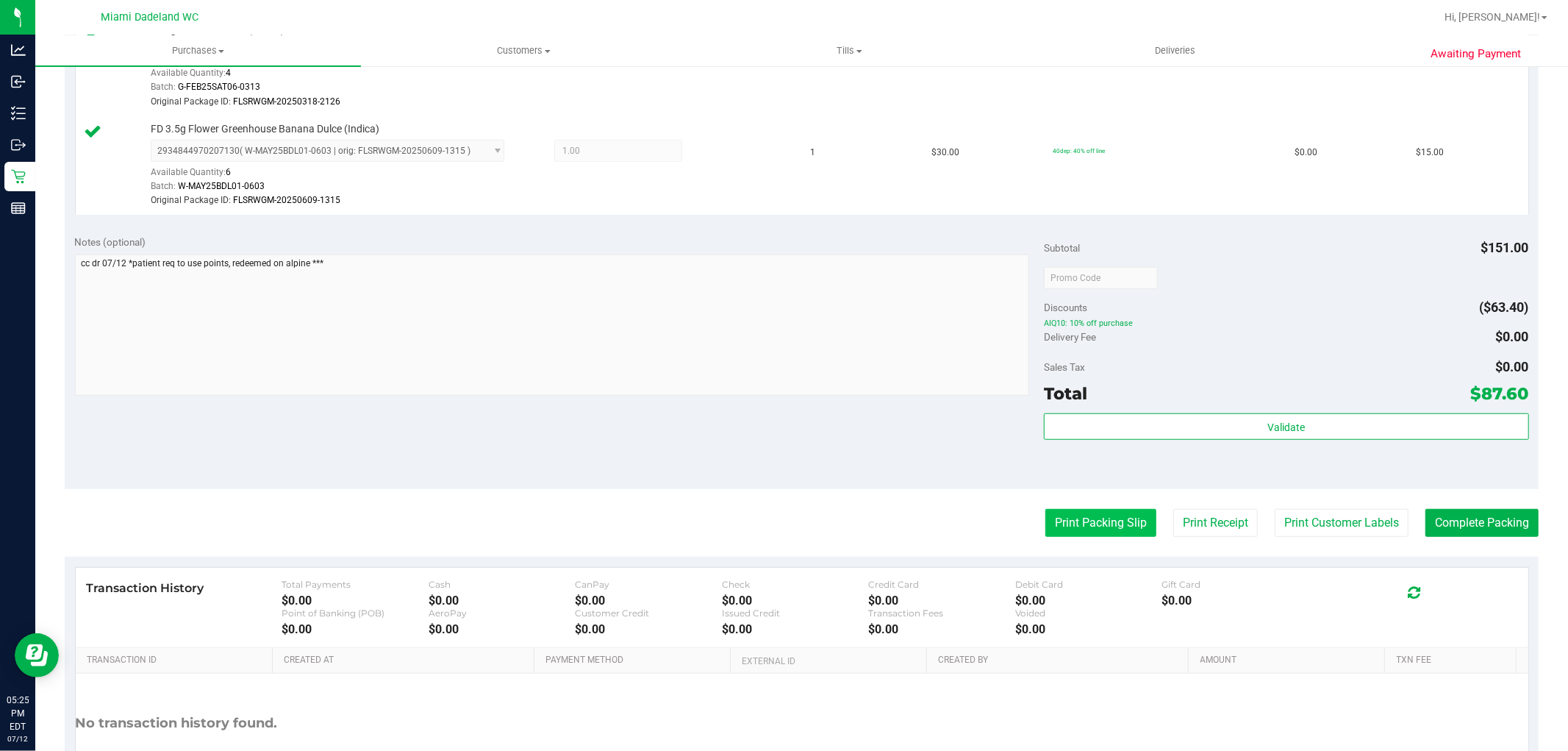 click on "Print Packing Slip" at bounding box center [1100, 523] 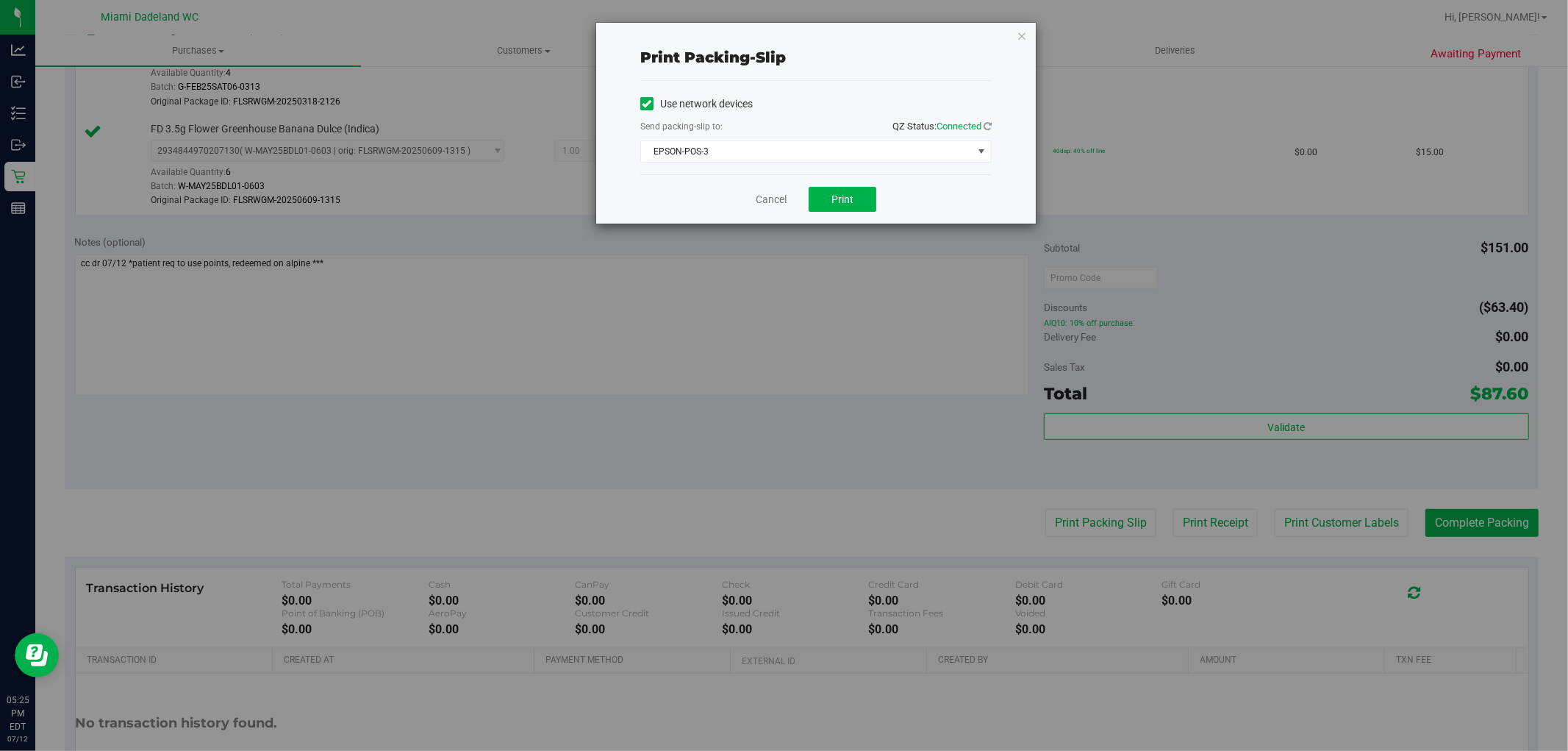 click on "Cancel
Print" at bounding box center (816, 199) 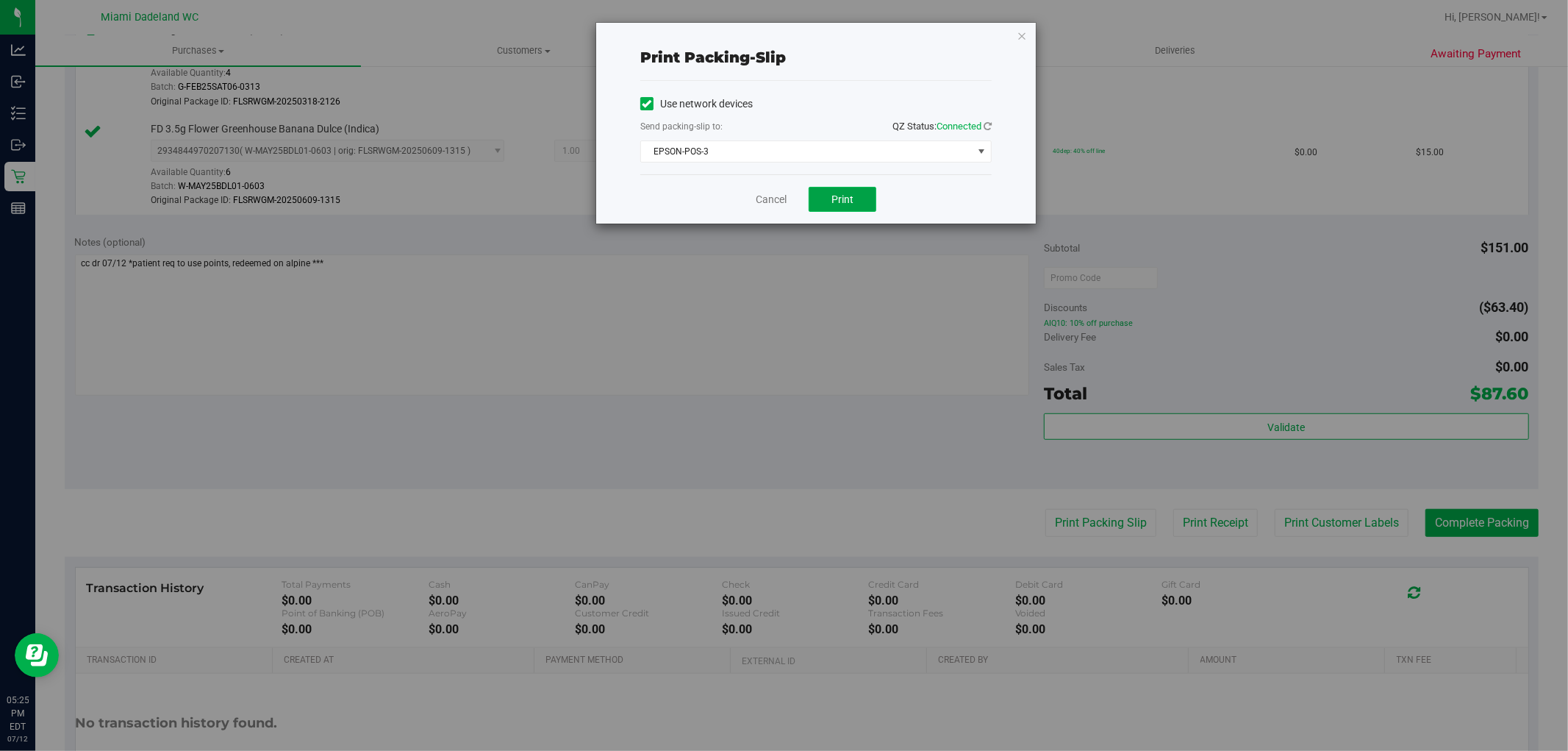 click on "Print" at bounding box center [842, 199] 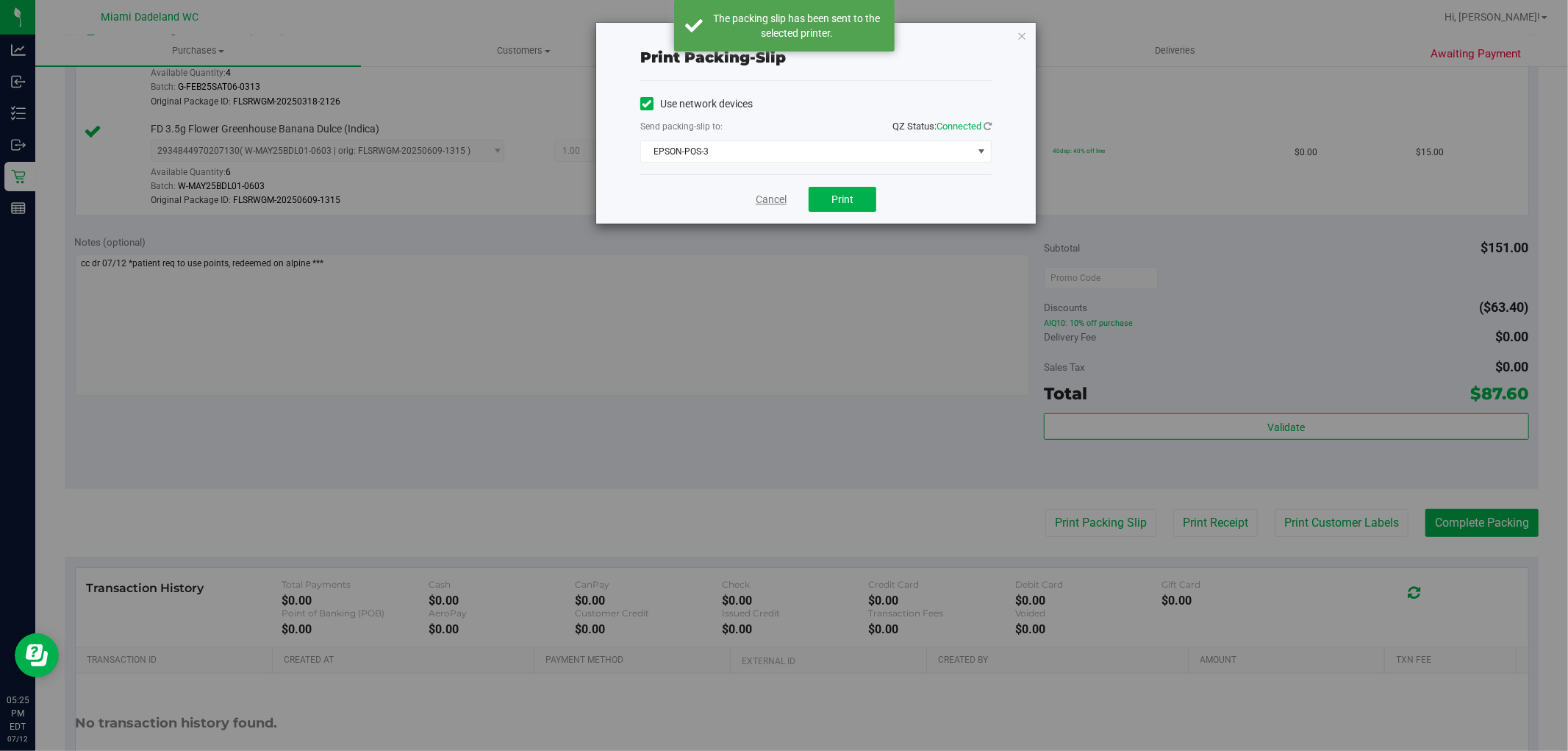 click on "Cancel" at bounding box center (771, 199) 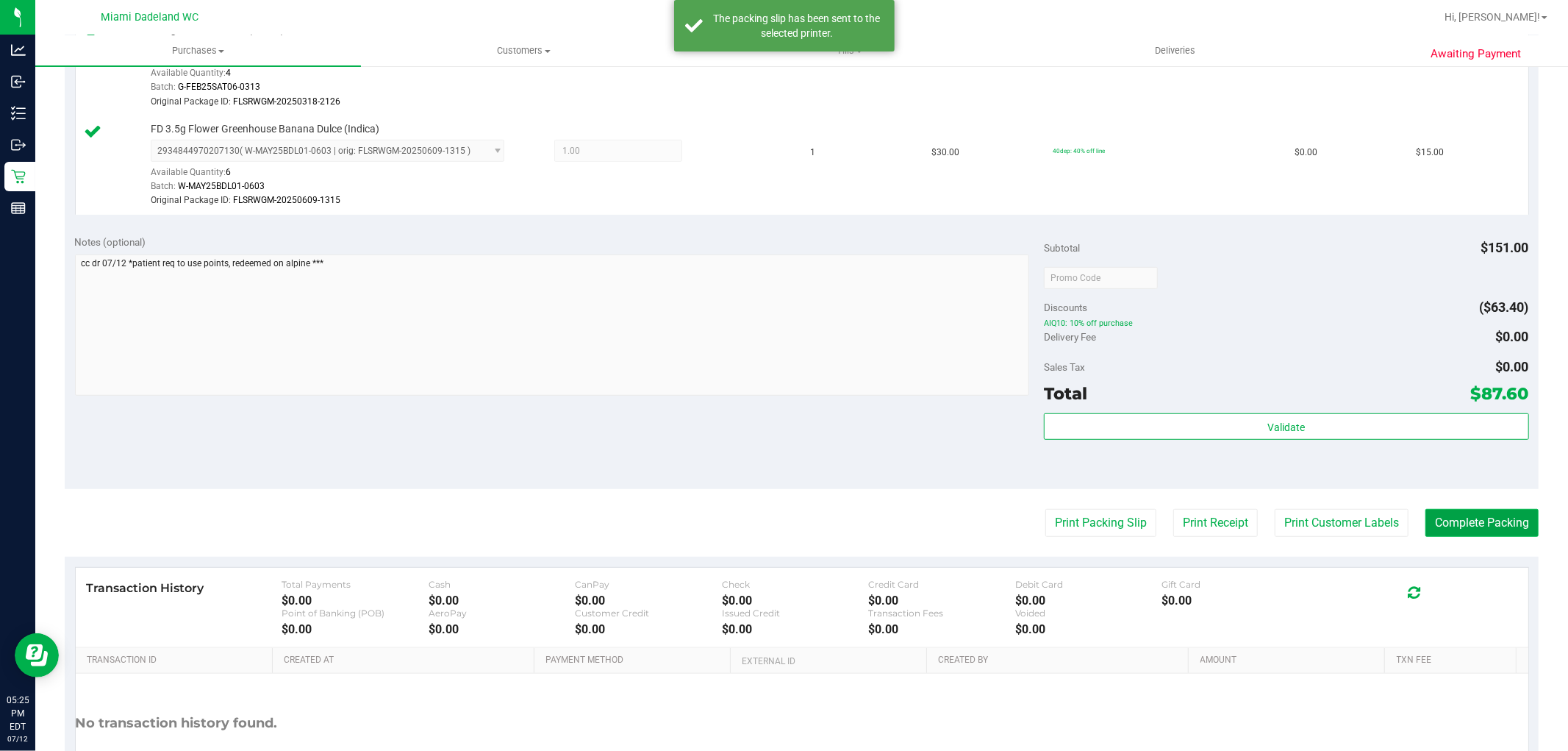 click on "Complete Packing" at bounding box center [1482, 523] 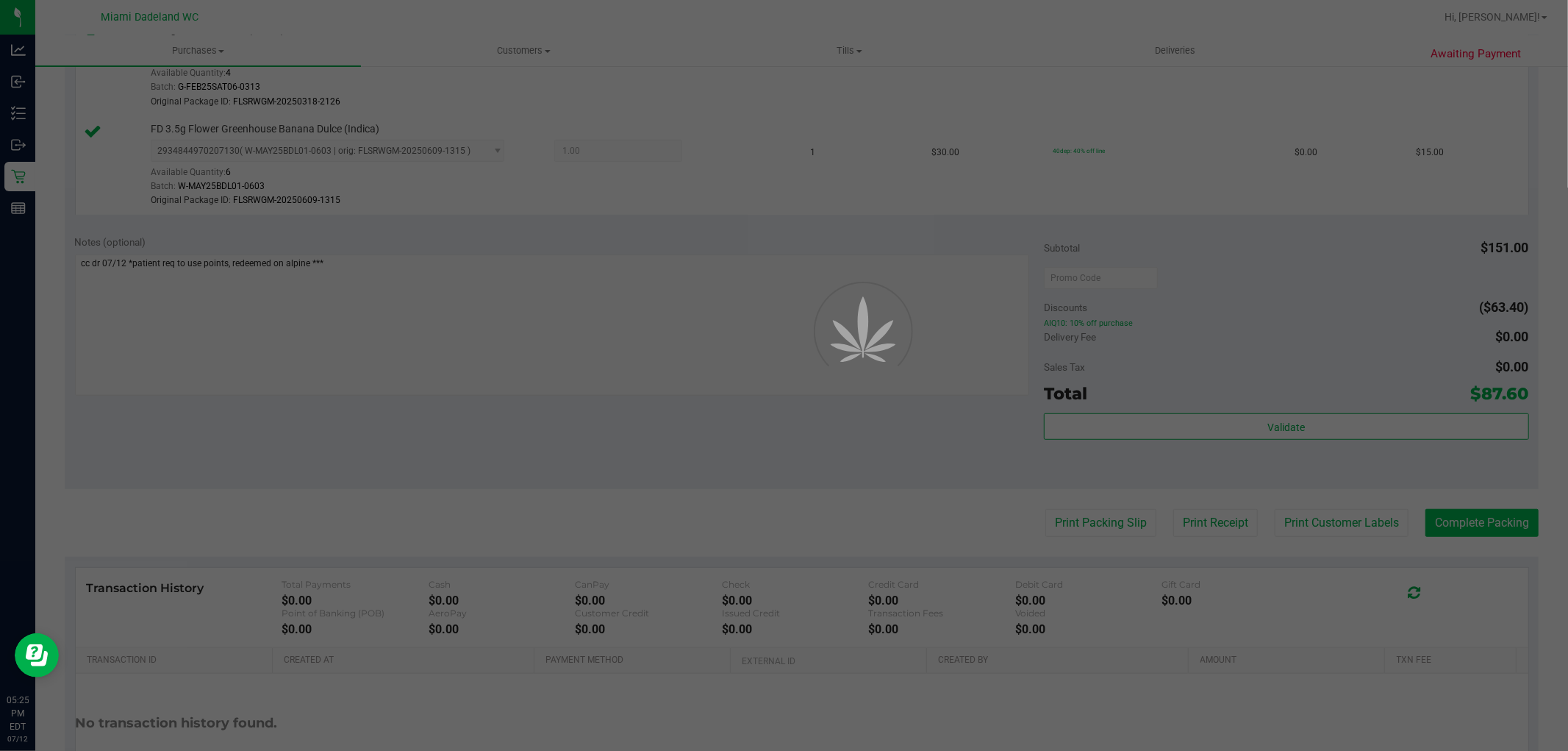 scroll, scrollTop: 0, scrollLeft: 0, axis: both 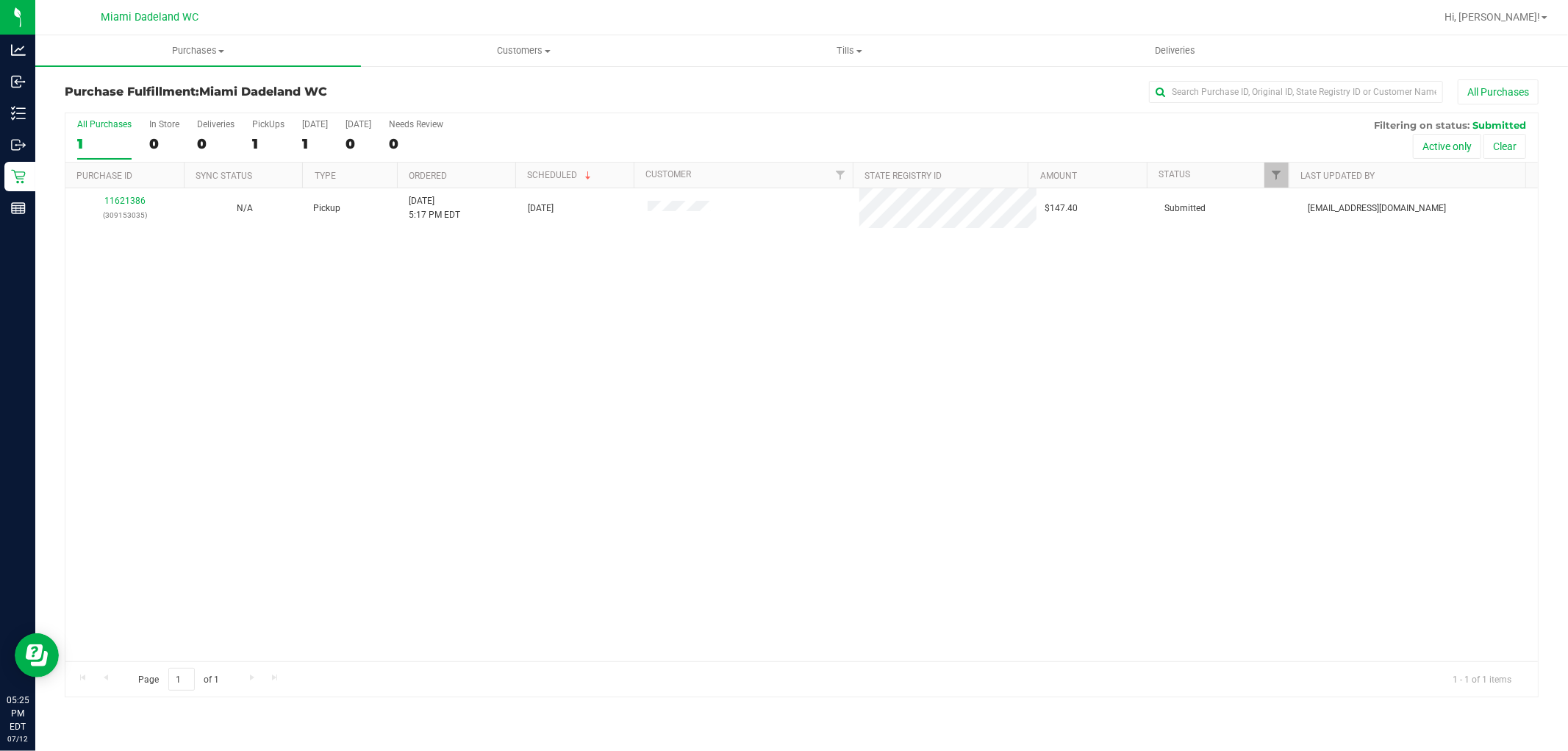 click on "11621386
(309153035)
N/A
Pickup 7/12/2025 5:17 PM EDT 7/12/2025
$147.40
Submitted abe+parallel@iheartjane.com" at bounding box center (801, 424) 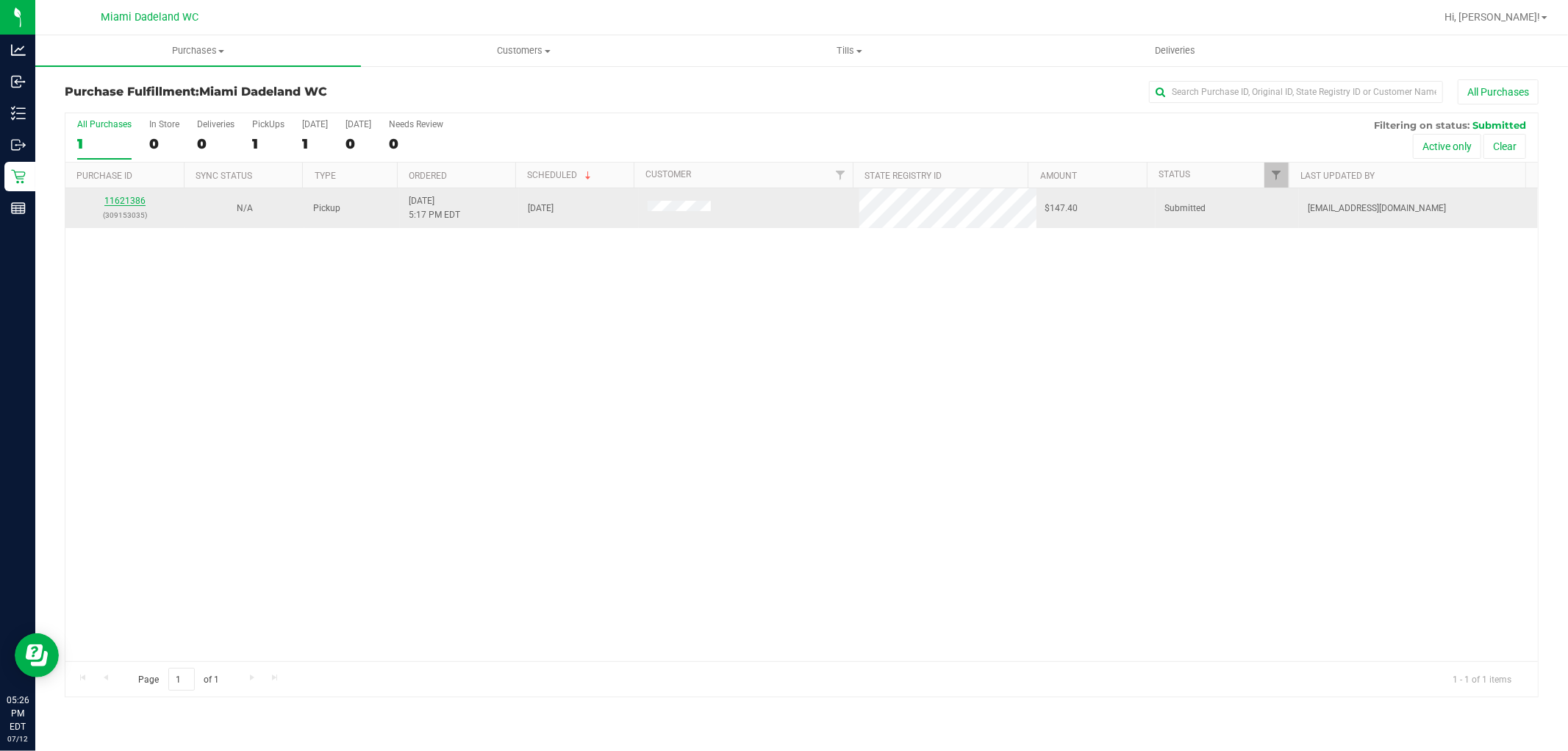 click on "11621386" at bounding box center [125, 201] 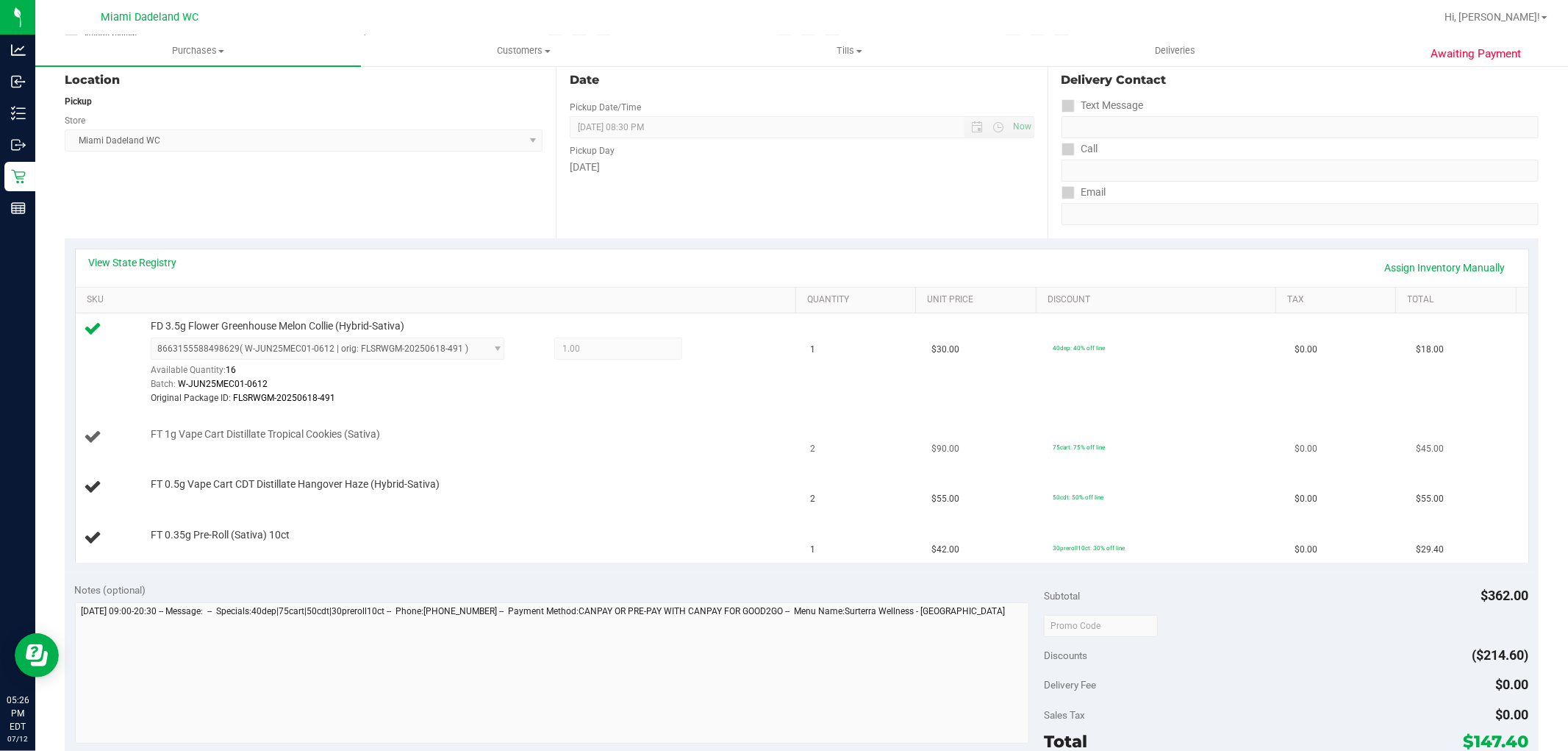 scroll, scrollTop: 163, scrollLeft: 0, axis: vertical 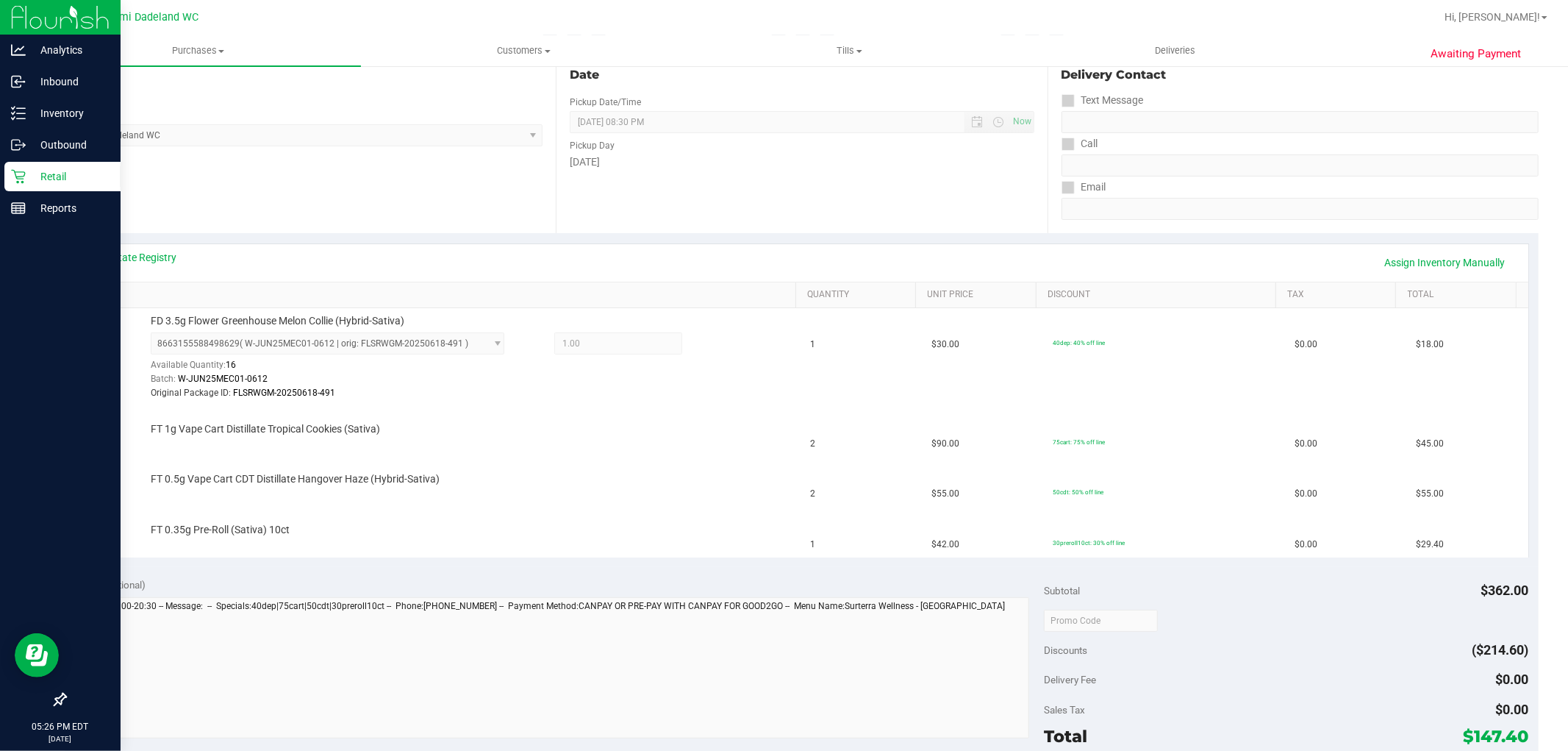 click on "Retail" at bounding box center (70, 177) 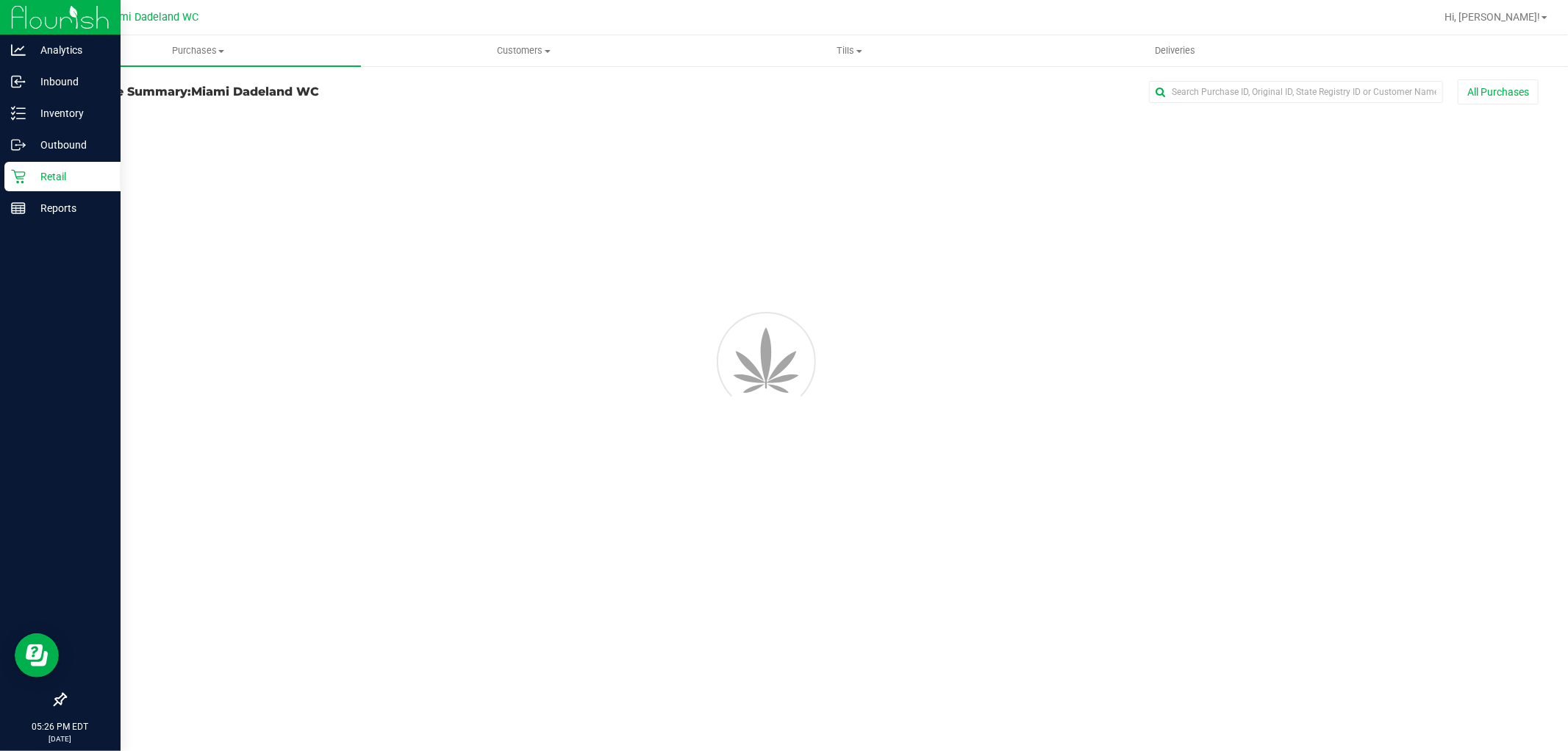 scroll, scrollTop: 0, scrollLeft: 0, axis: both 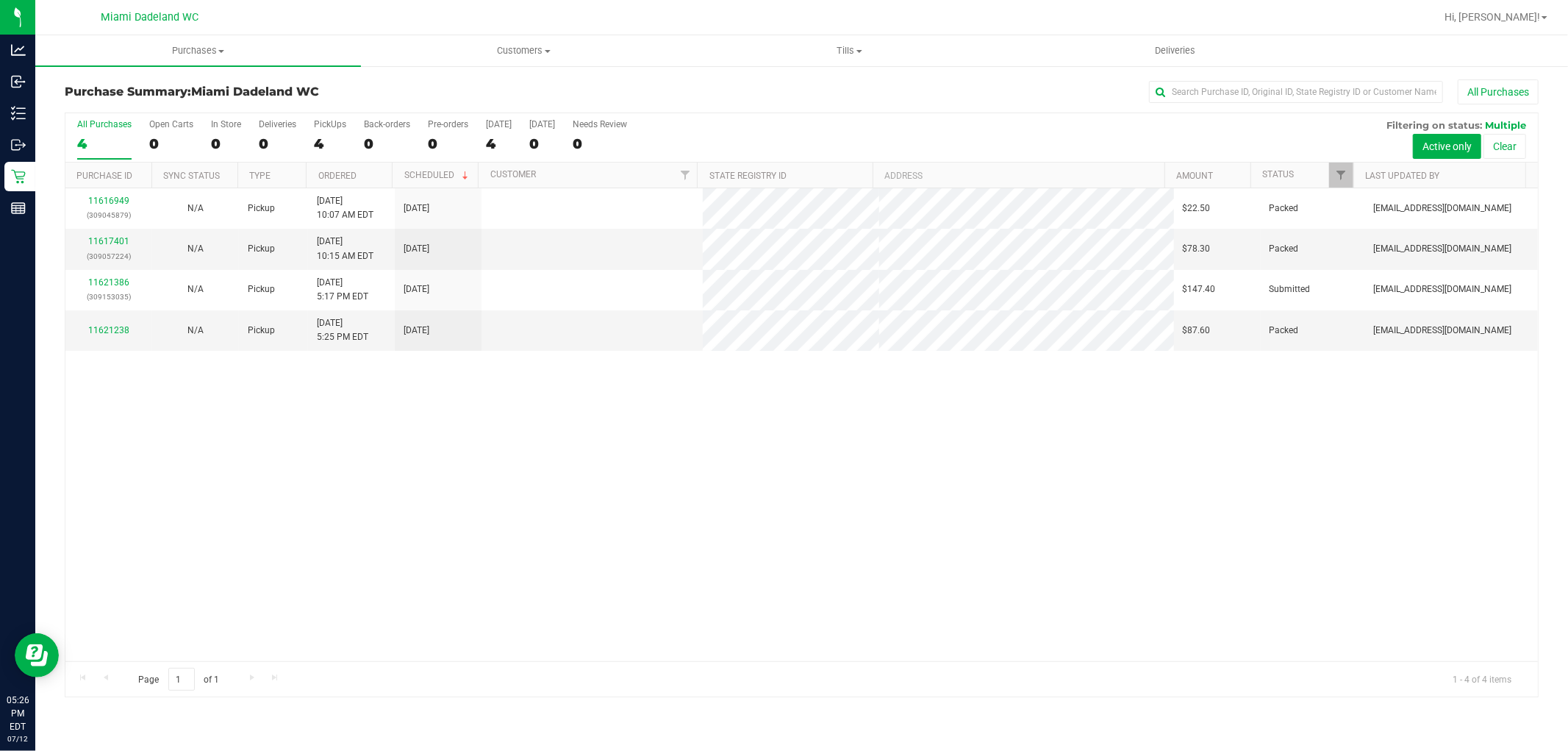 click on "11616949
(309045879)
N/A
Pickup 7/12/2025 10:07 AM EDT 7/12/2025
$22.50
Packed johicks@liveparallel.com
11617401
(309057224)
N/A
Pickup 7/12/2025 10:15 AM EDT 7/12/2025
$78.30
Packed johicks@liveparallel.com
11621386
(309153035)
N/A
Pickup 7/12/2025 5:17 PM EDT 7/12/2025
$147.40
Submitted abe+parallel@iheartjane.com" at bounding box center (801, 424) 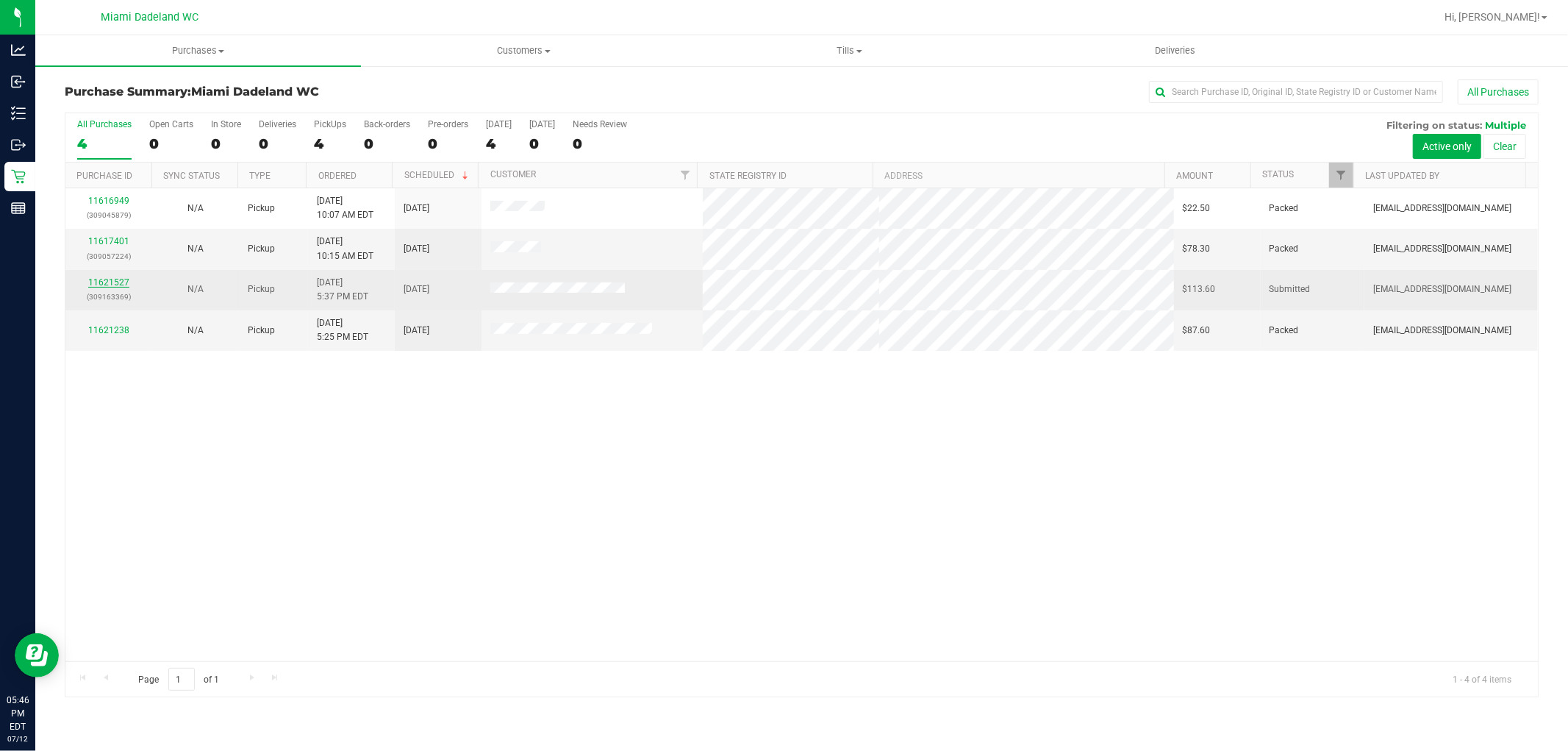 click on "11621527" at bounding box center (109, 282) 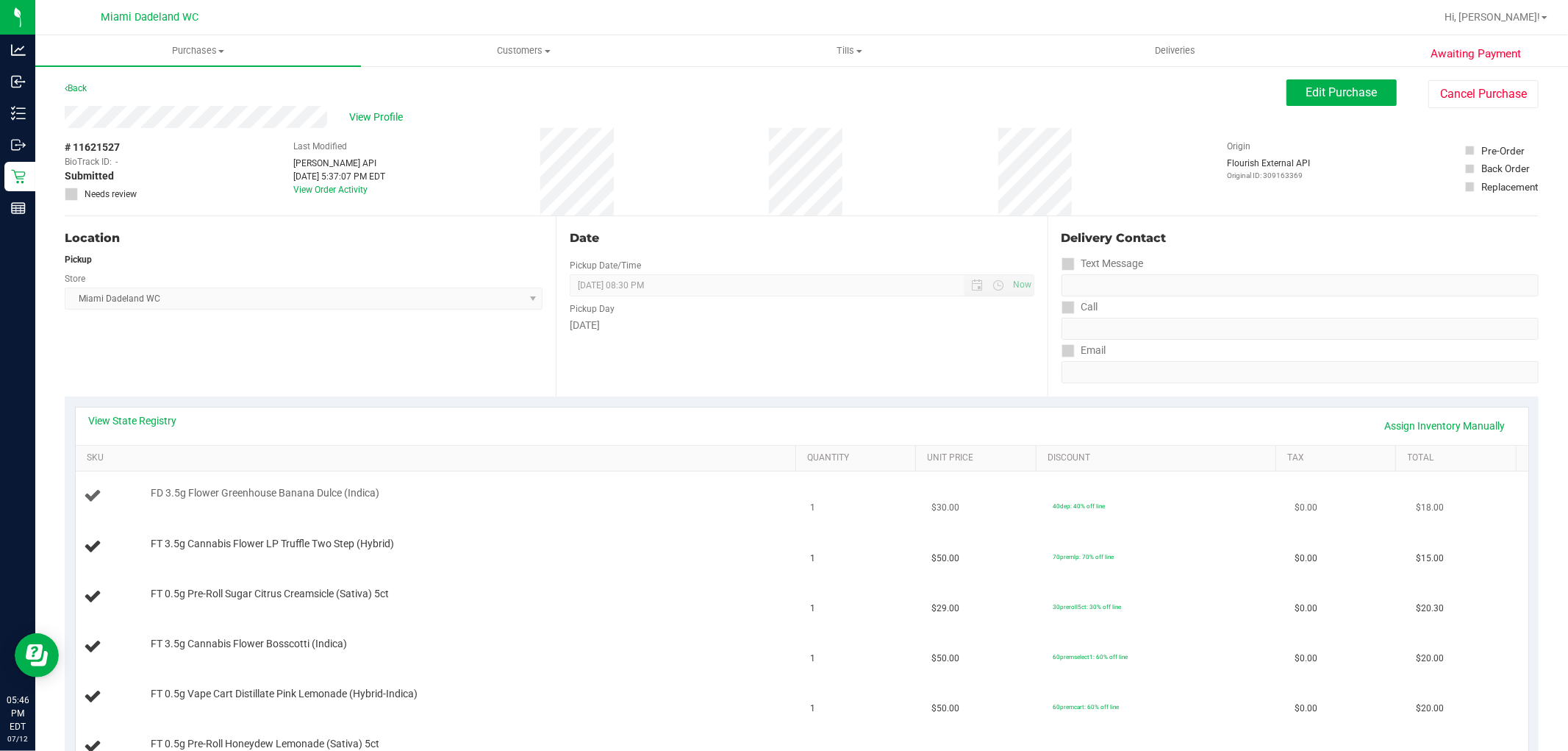 scroll, scrollTop: 163, scrollLeft: 0, axis: vertical 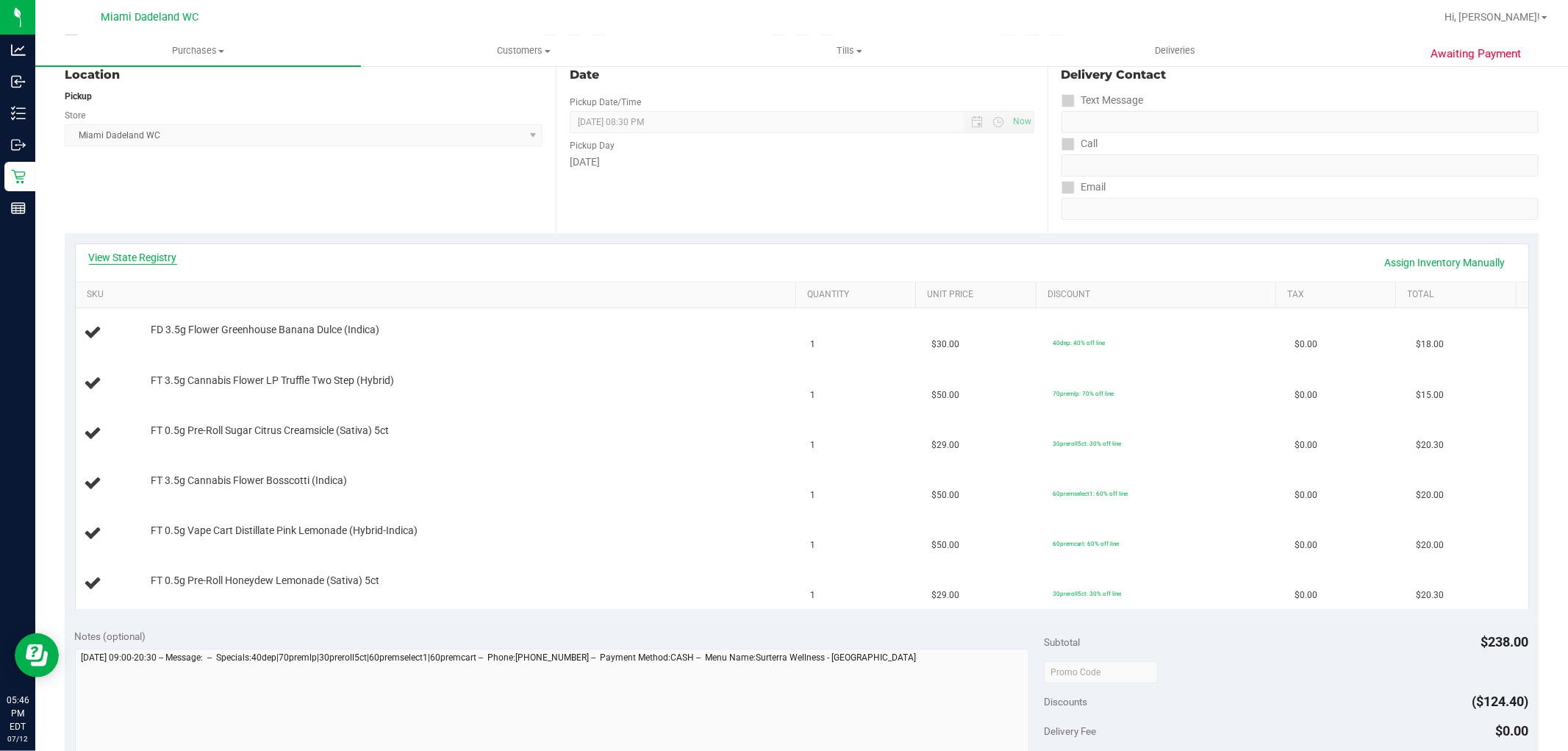 click on "View State Registry" at bounding box center (133, 257) 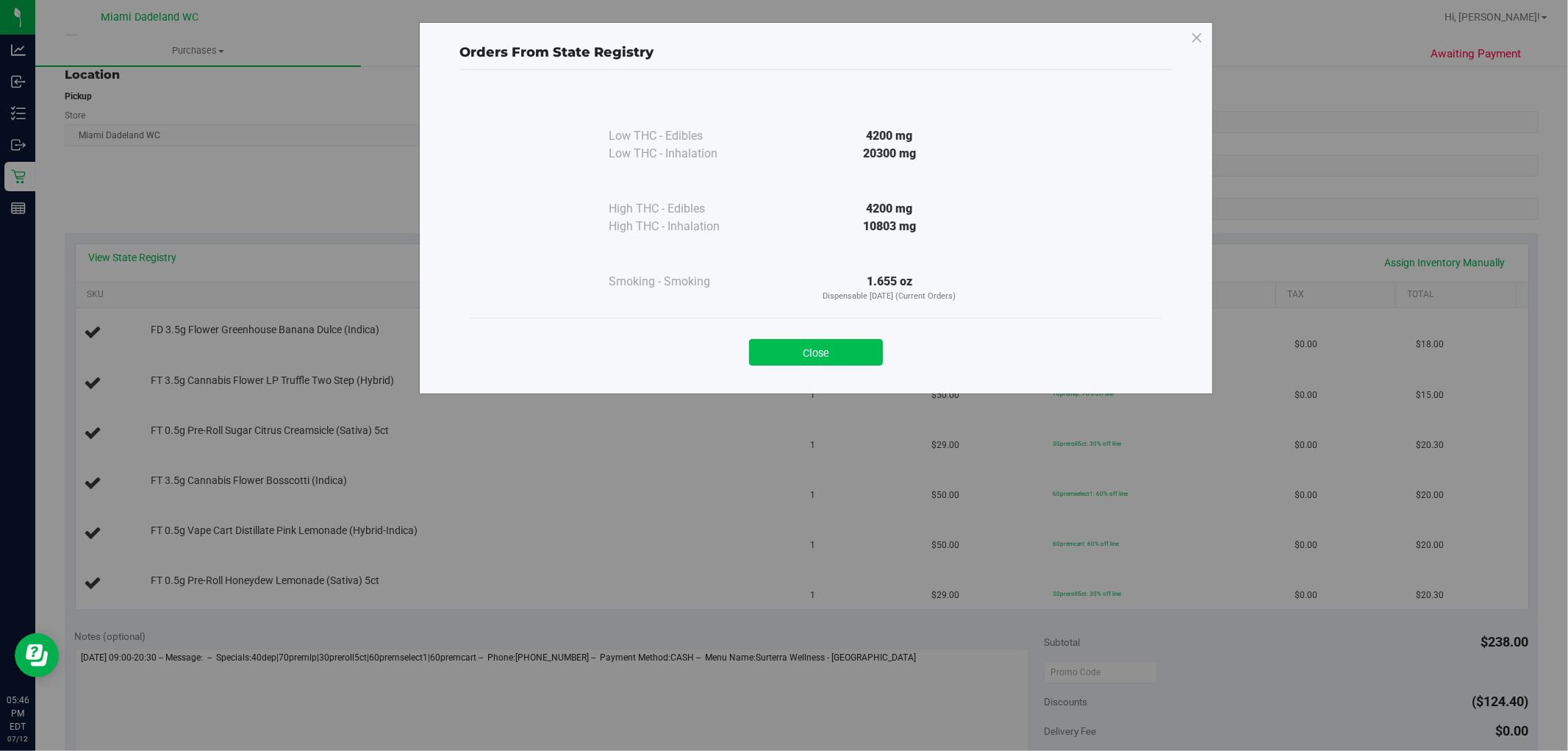 click on "Close" at bounding box center [816, 352] 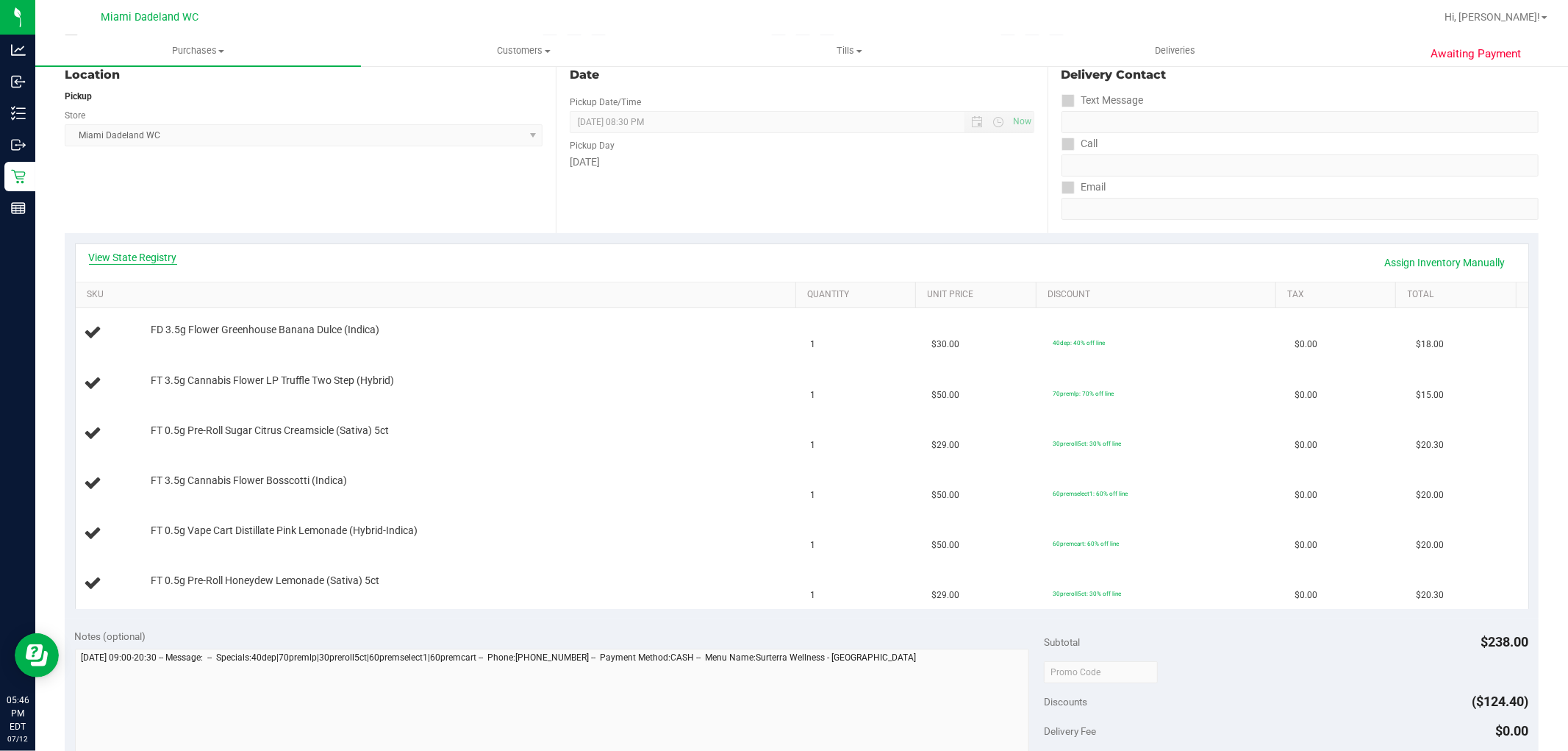 click on "View State Registry" at bounding box center [133, 257] 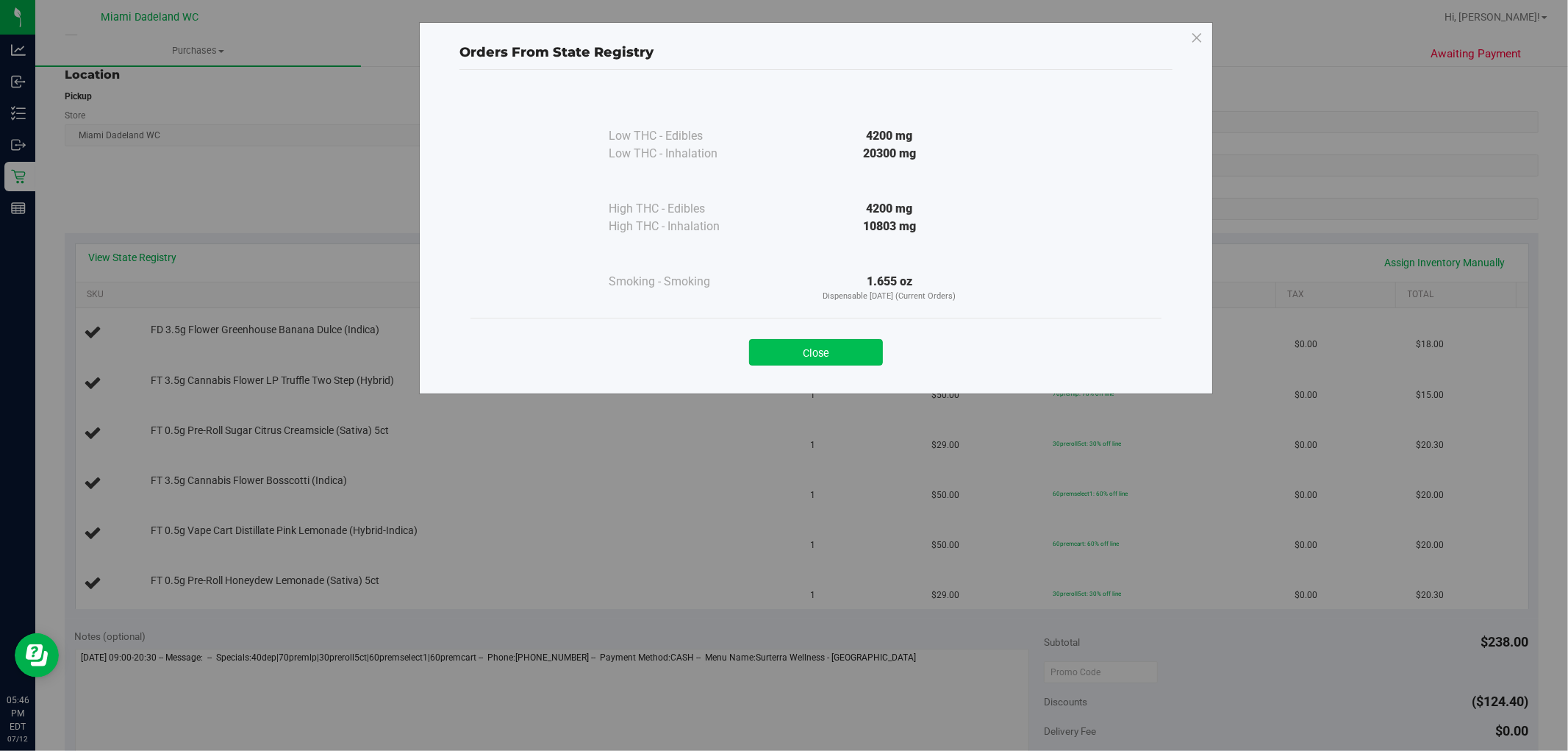 click on "Close" at bounding box center [816, 352] 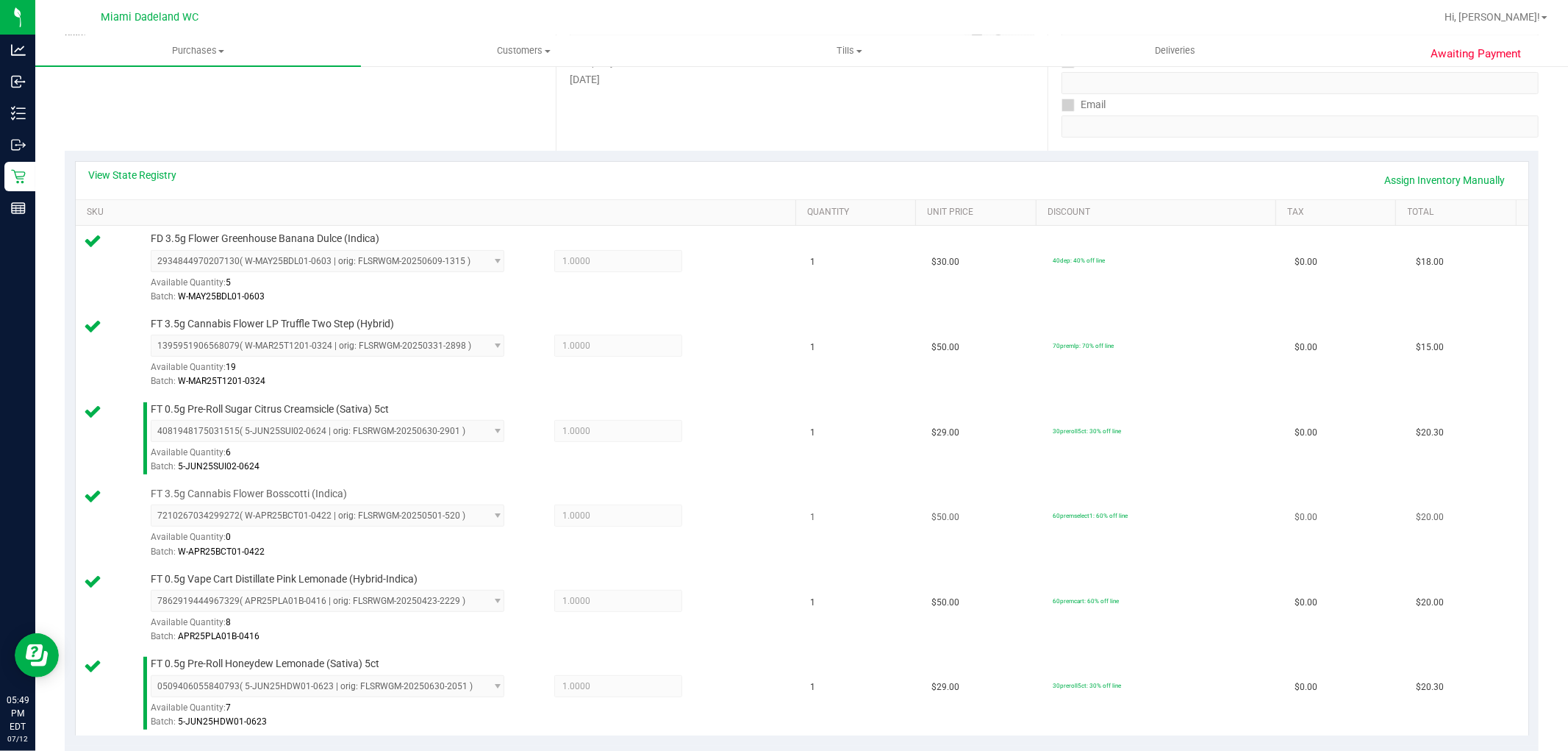 scroll, scrollTop: 490, scrollLeft: 0, axis: vertical 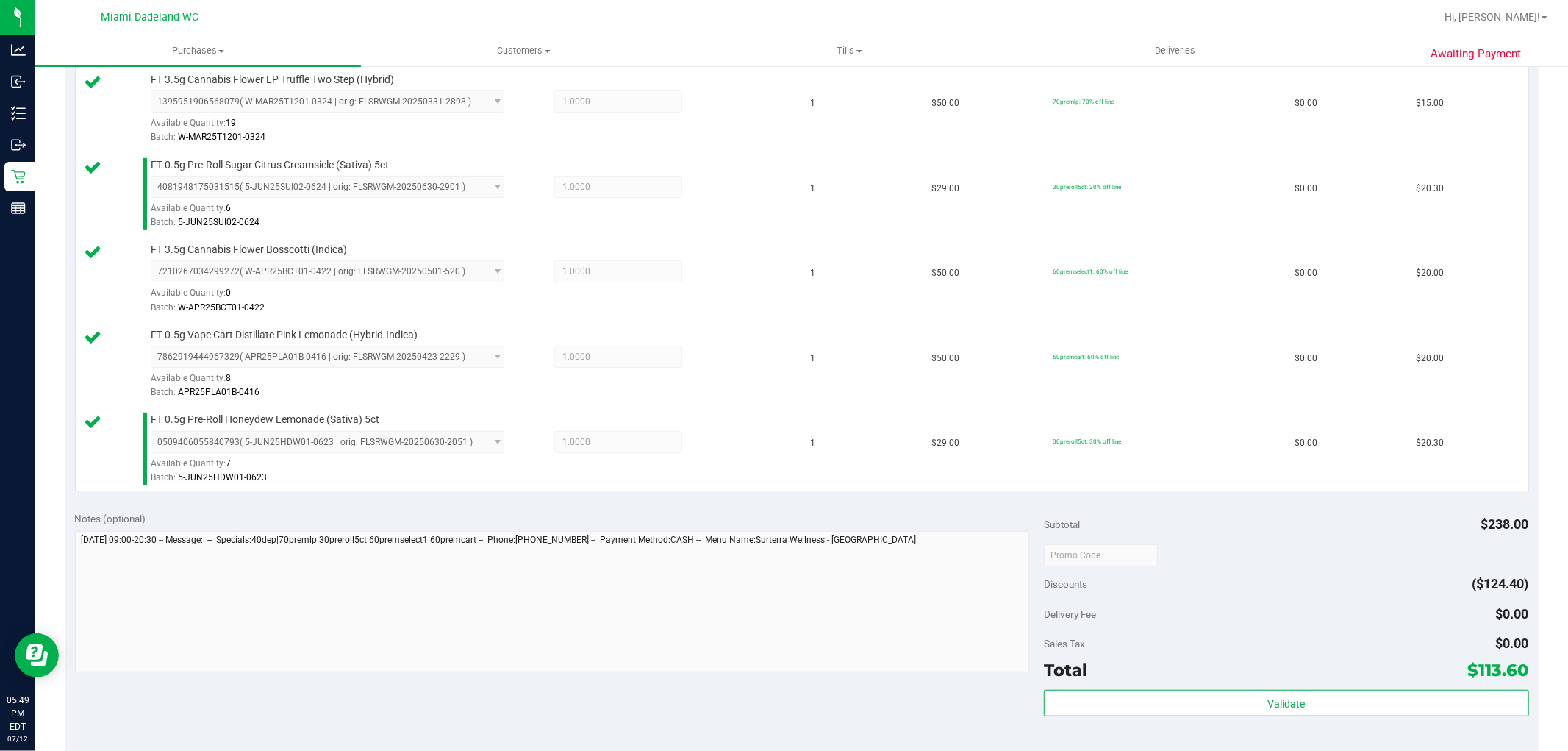click on "Subtotal
$238.00
Discounts
($124.40)
Delivery Fee
$0.00
Sales Tax
$0.00
Total
$113.60
Validate" at bounding box center [1286, 633] 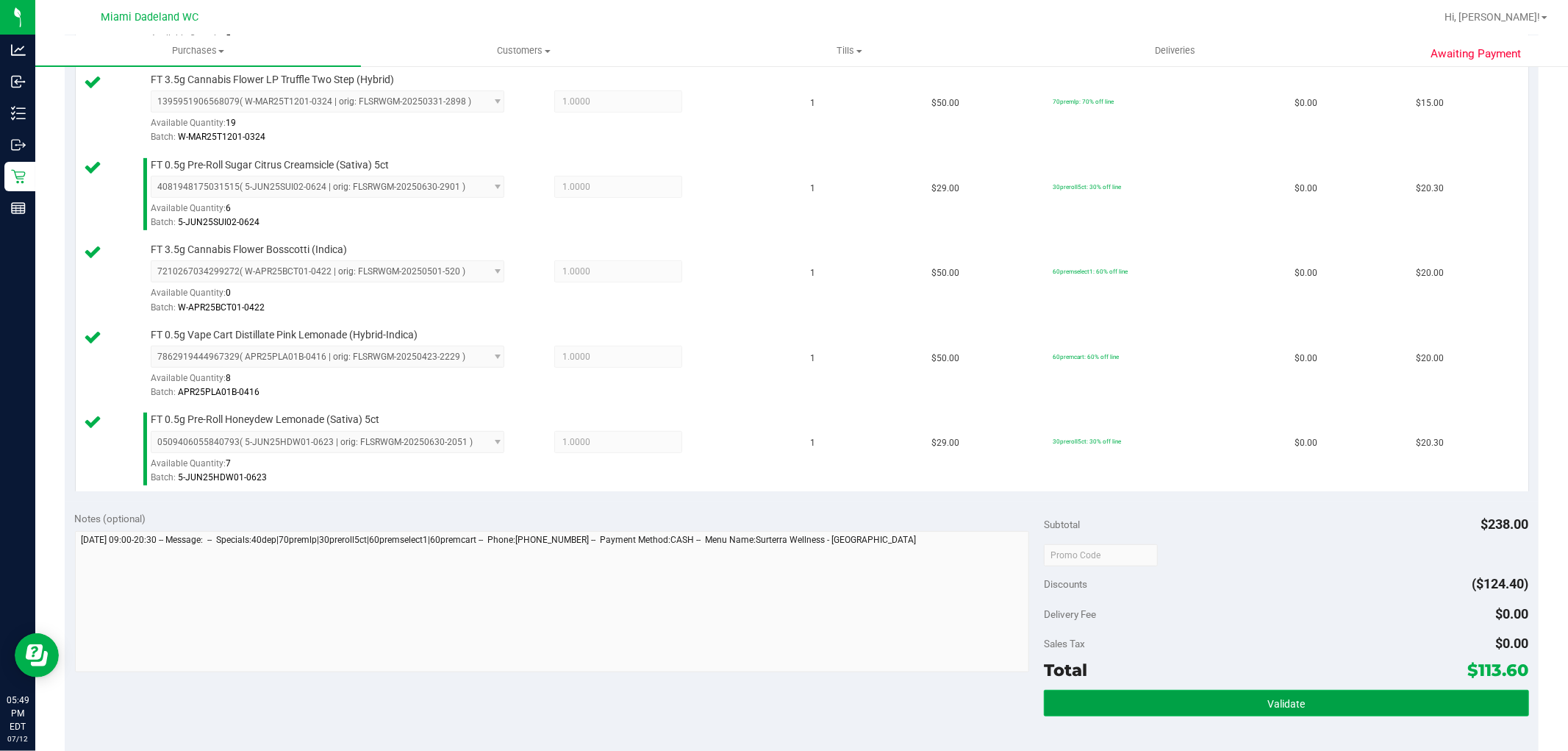 click on "Validate" at bounding box center [1286, 703] 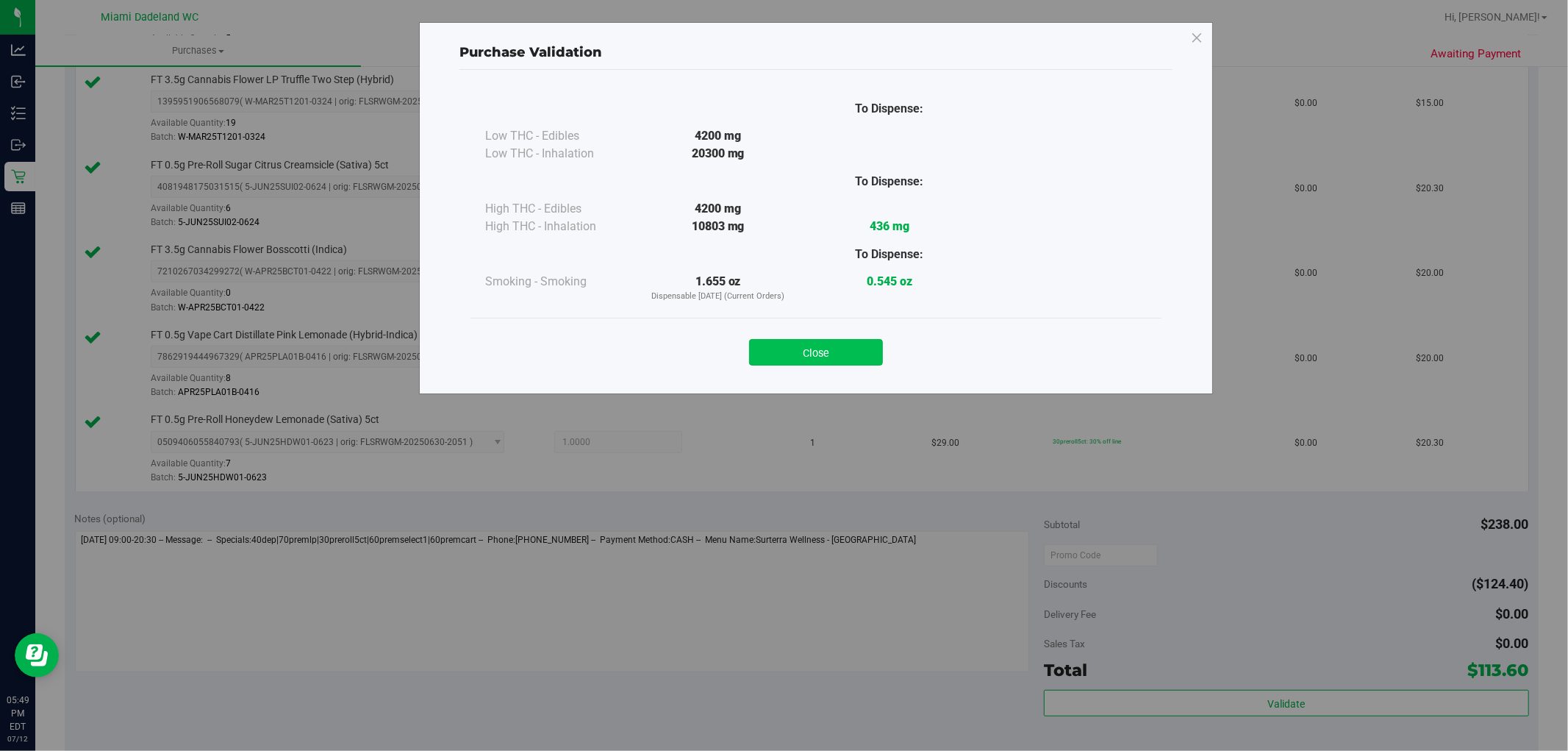 click on "Close" at bounding box center (816, 352) 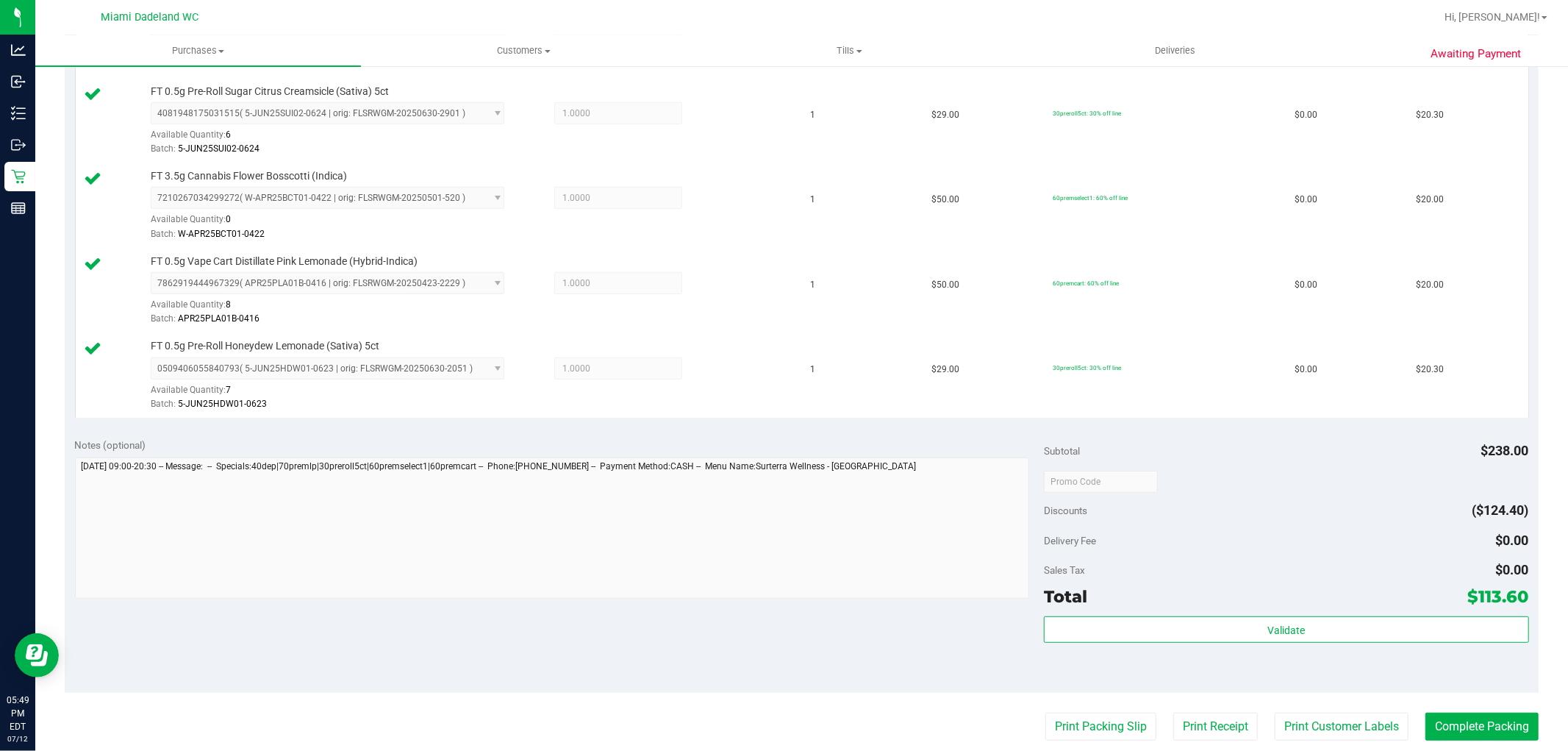 scroll, scrollTop: 653, scrollLeft: 0, axis: vertical 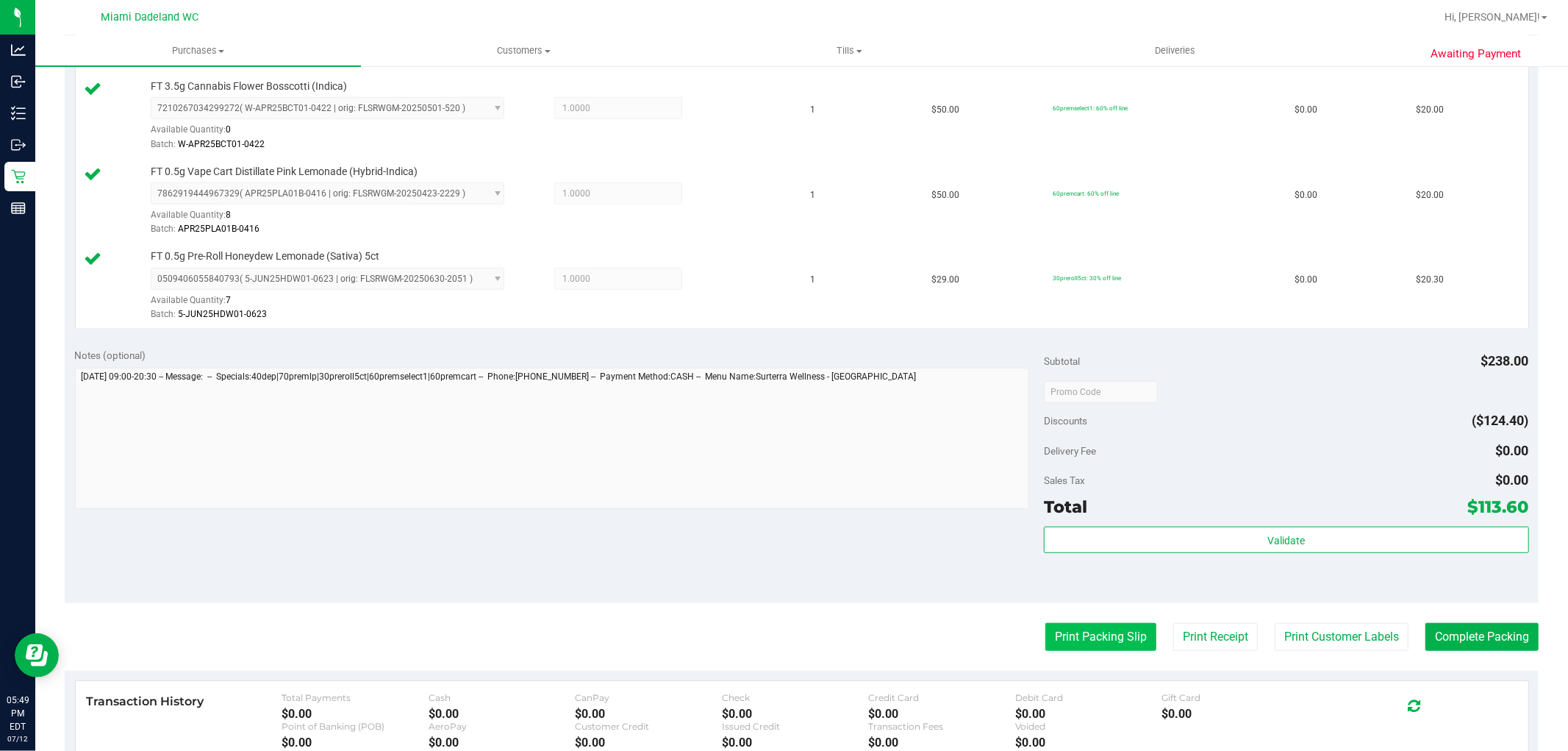 click on "Print Packing Slip" at bounding box center [1100, 637] 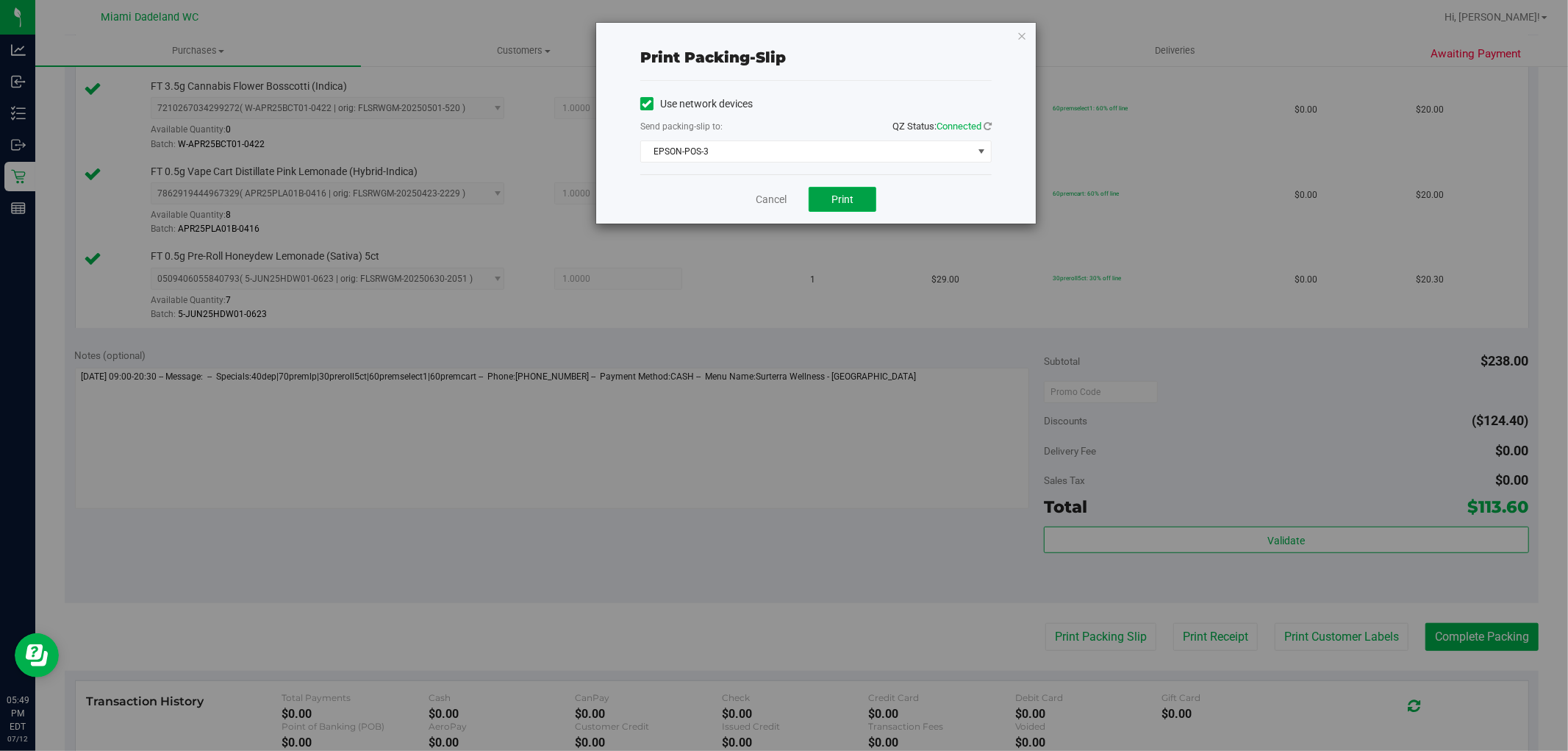 click on "Print" at bounding box center (842, 199) 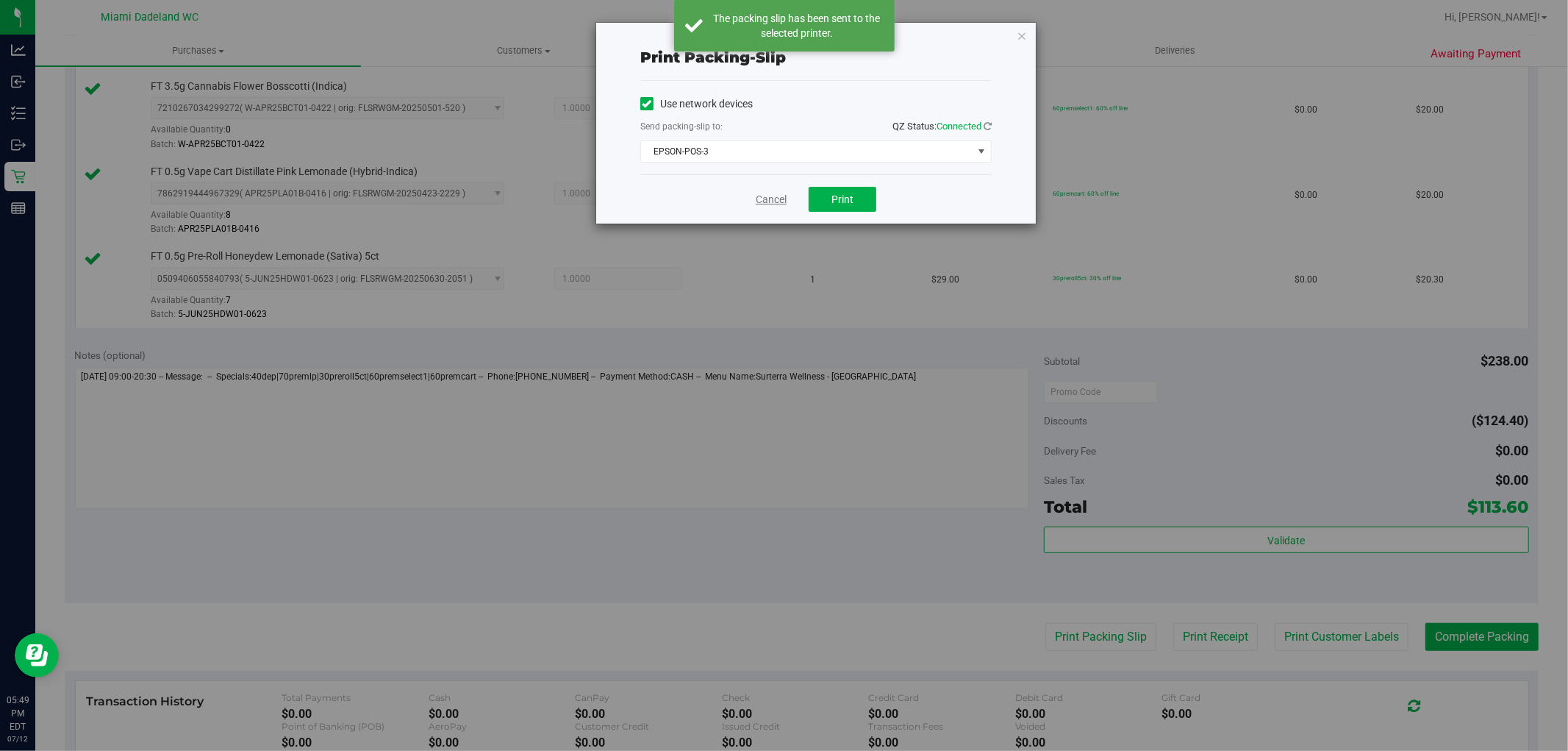 click on "Cancel" at bounding box center [771, 199] 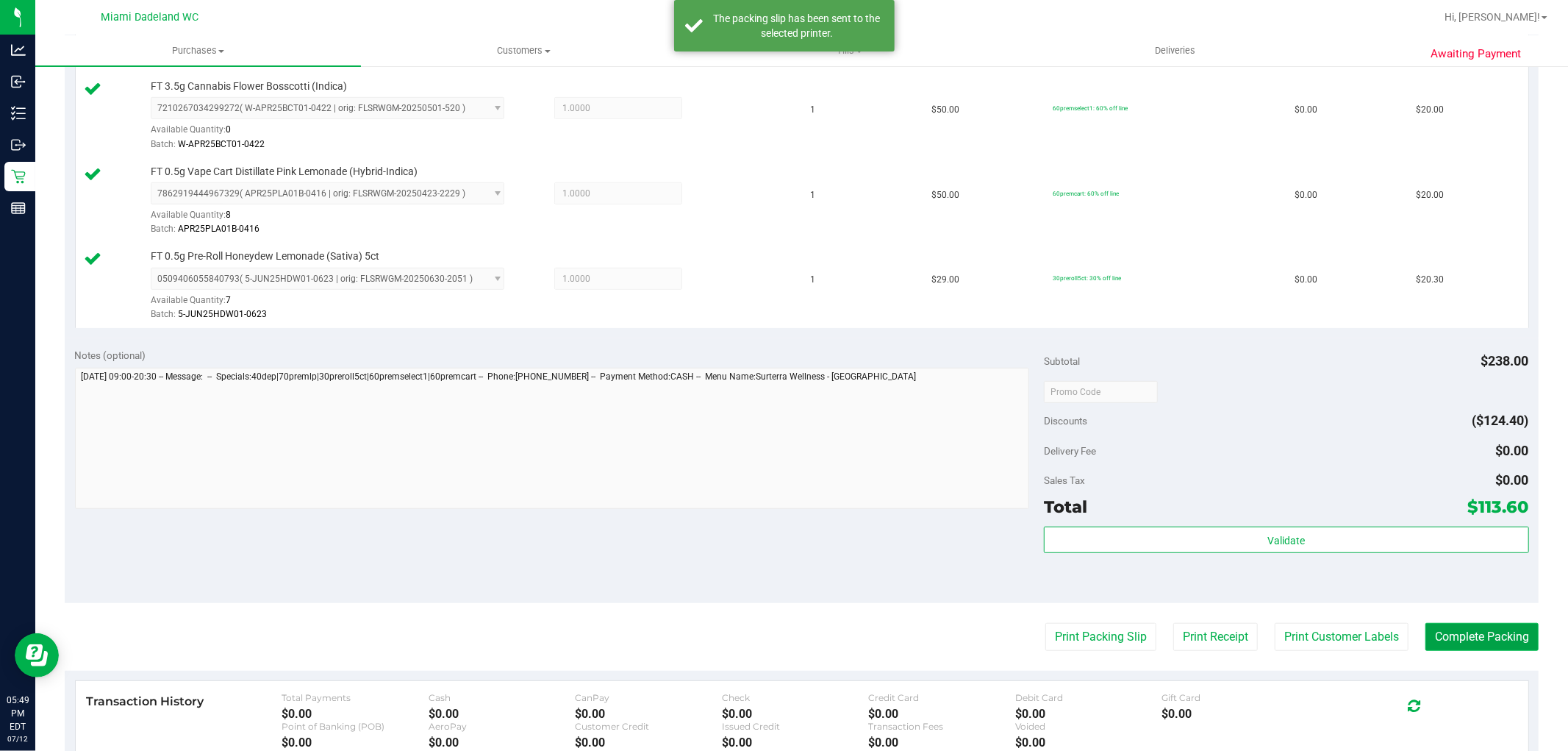 click on "Complete Packing" at bounding box center (1482, 637) 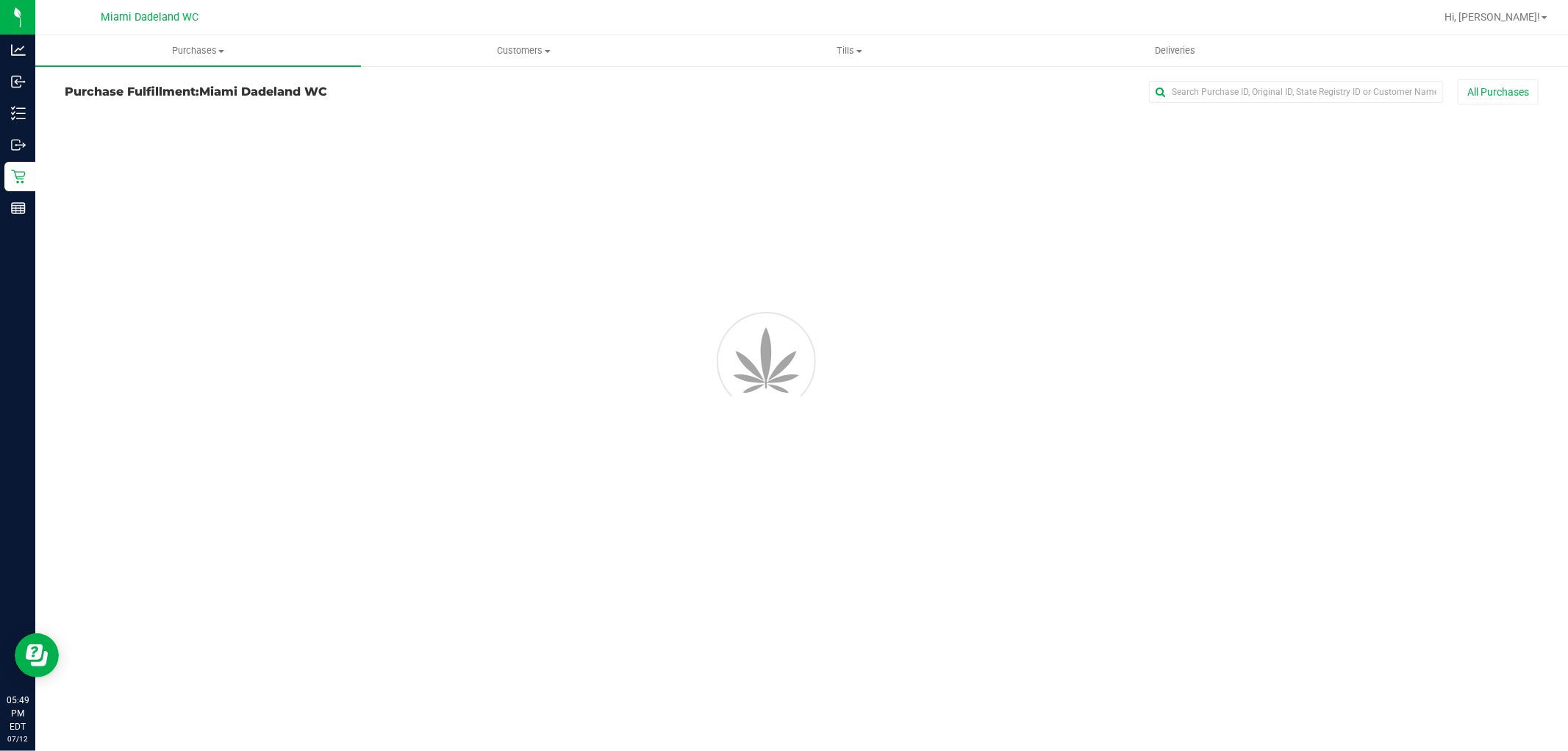 scroll, scrollTop: 0, scrollLeft: 0, axis: both 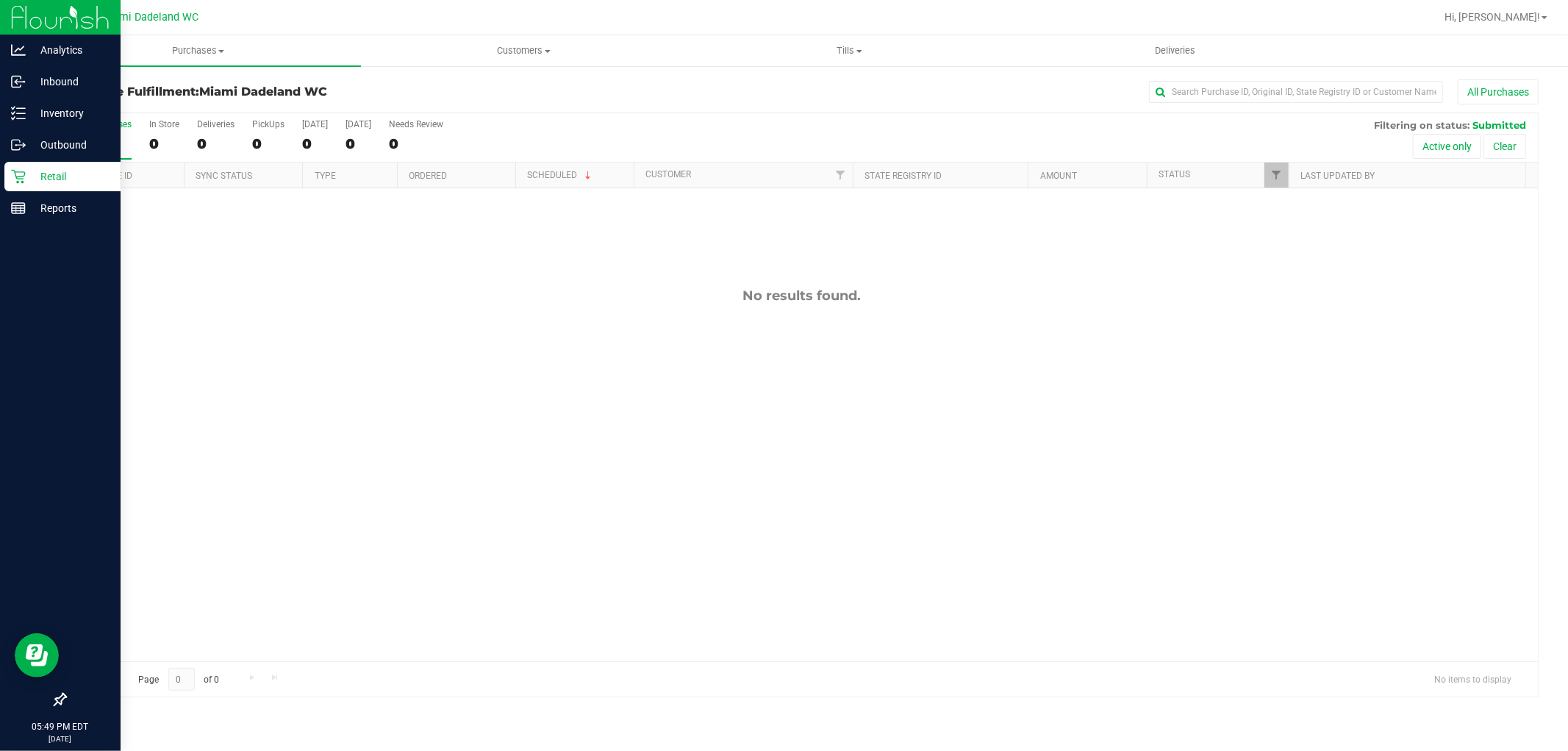 click on "Retail" at bounding box center (60, 177) 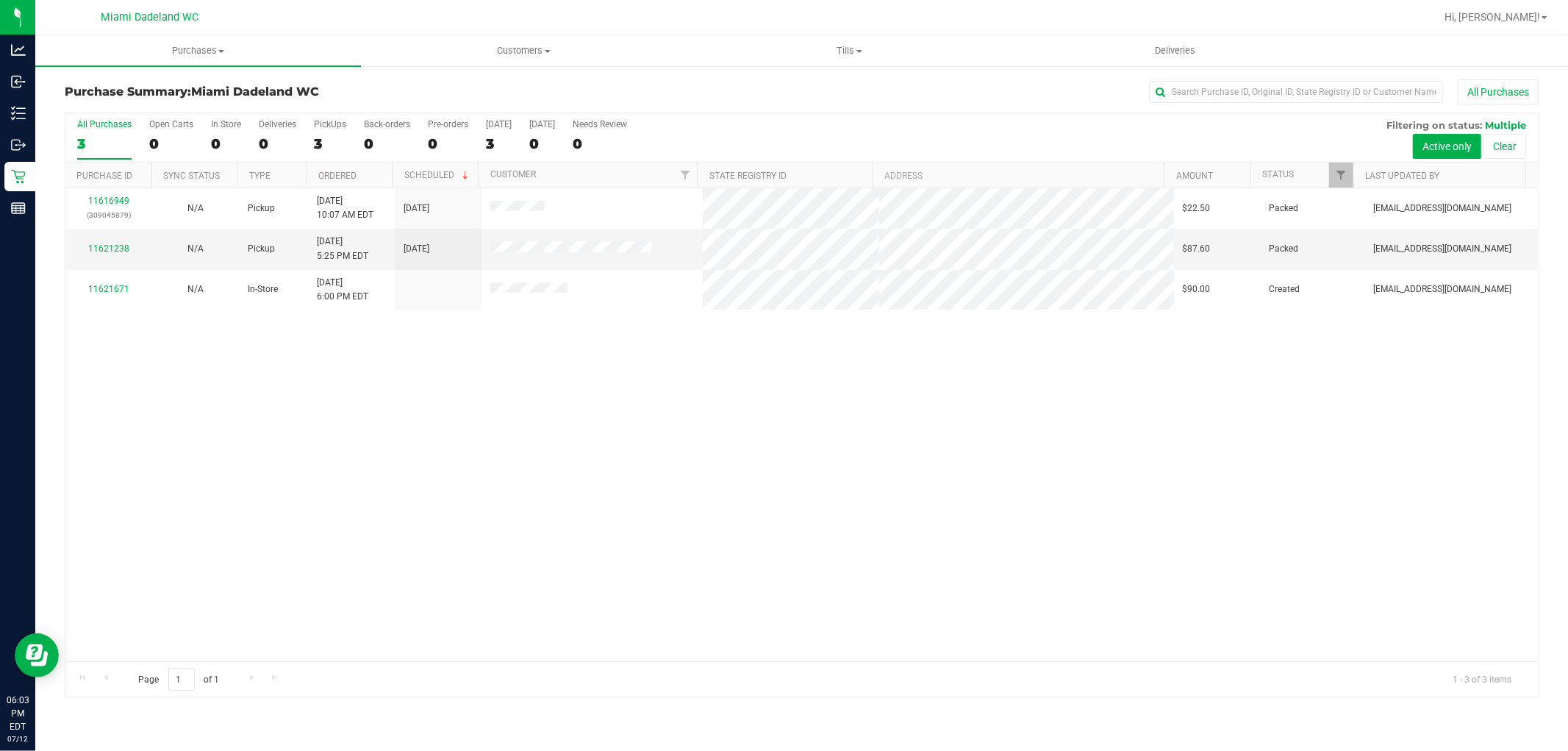 click on "11616949
(309045879)
N/A
Pickup 7/12/2025 10:07 AM EDT 7/12/2025
$22.50
Packed johicks@liveparallel.com
11621238
N/A
Pickup 7/12/2025 5:25 PM EDT 7/12/2025
$87.60
Packed fmedina@liveparallel.com
11621671
N/A
In-Store 7/12/2025 6:00 PM EDT
$90.00
Created ssamuel@liveparallel.com" at bounding box center (801, 424) 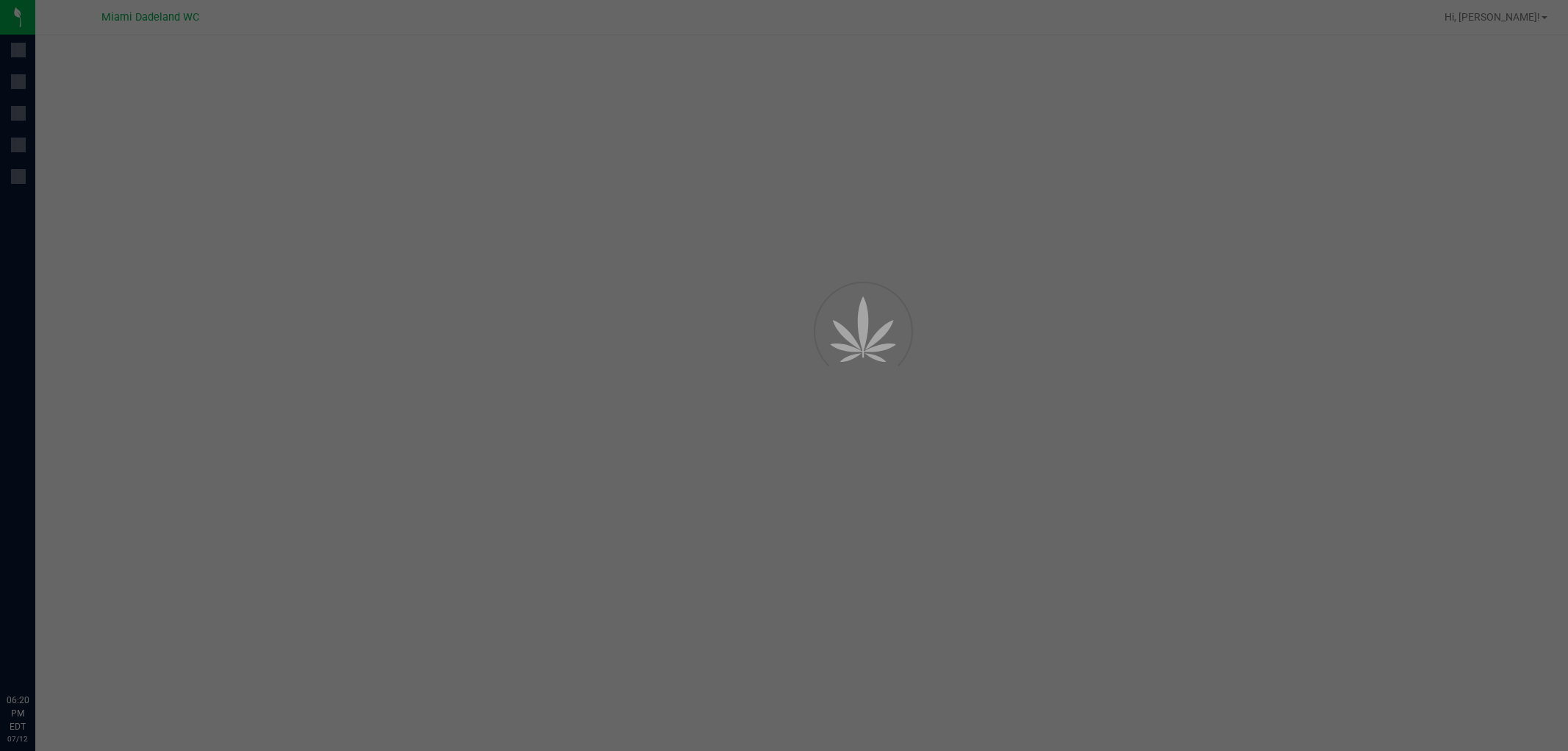 scroll, scrollTop: 0, scrollLeft: 0, axis: both 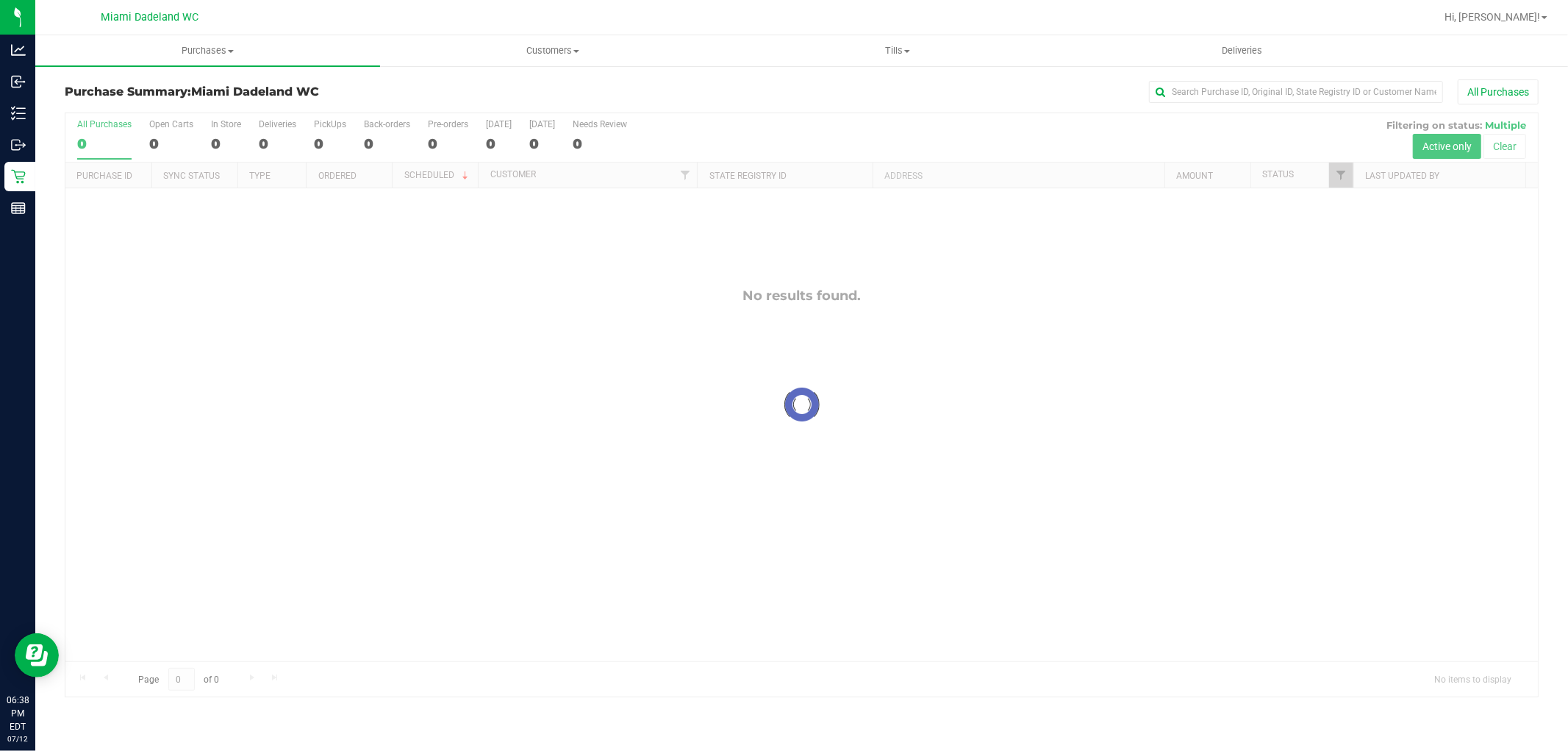 click at bounding box center [801, 405] 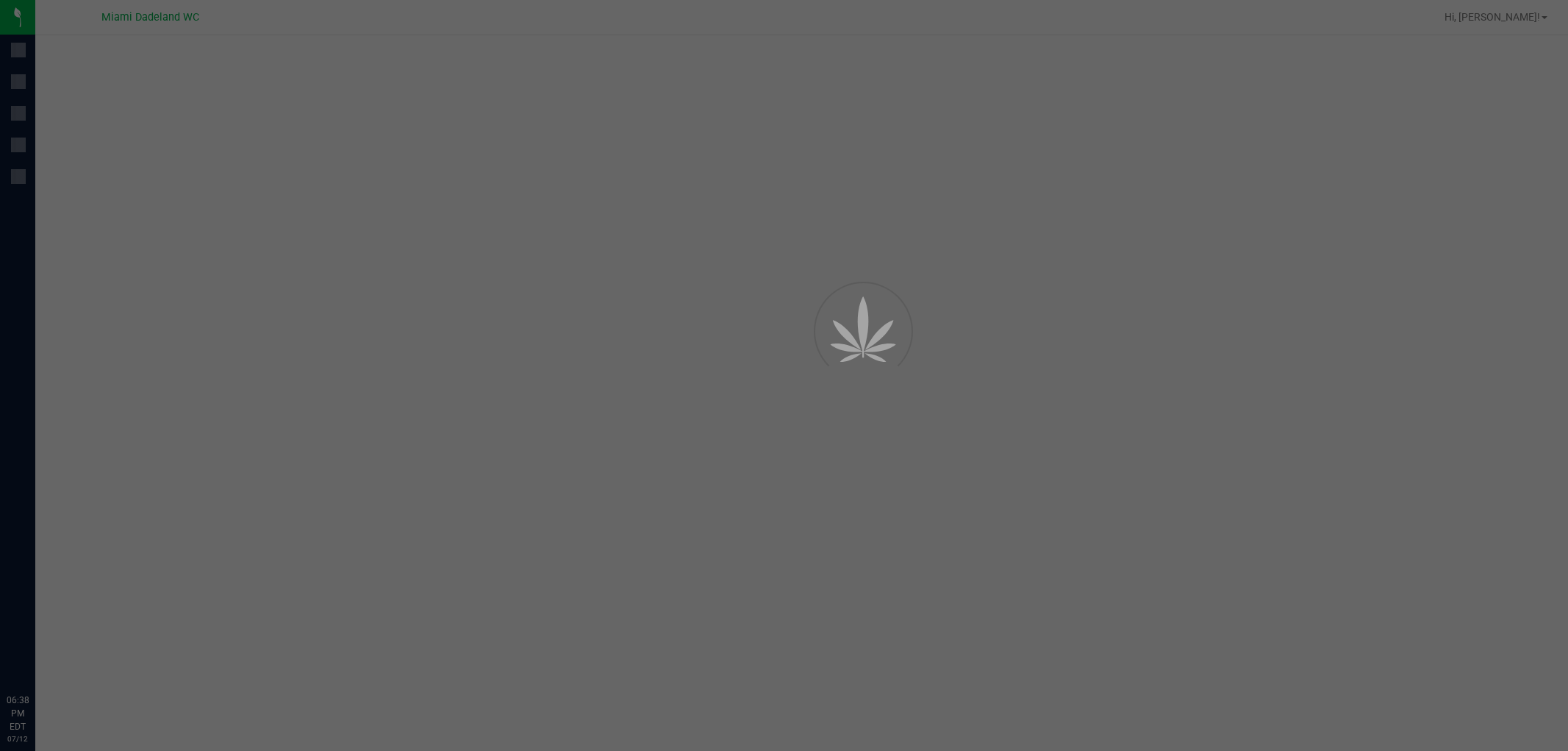scroll, scrollTop: 0, scrollLeft: 0, axis: both 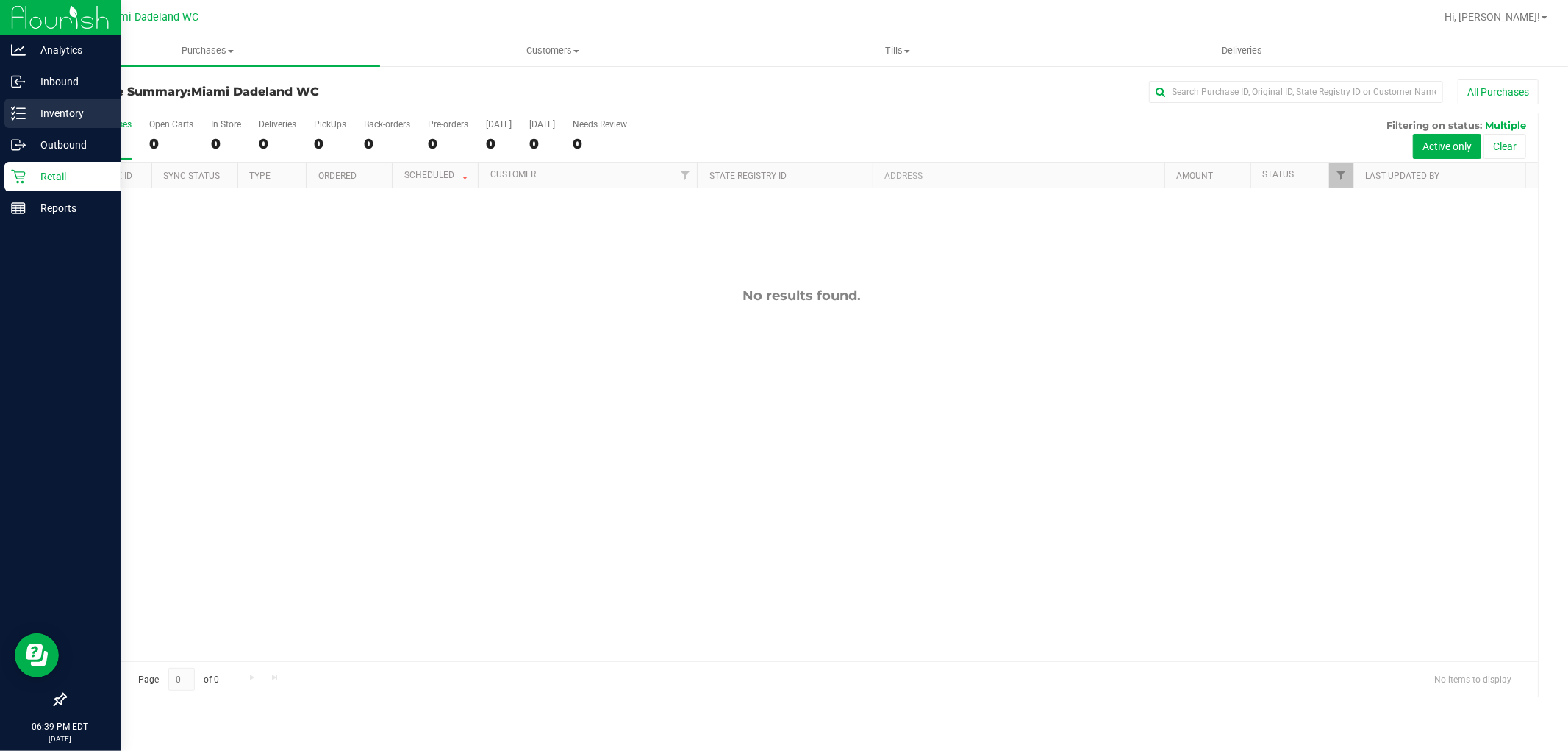 click 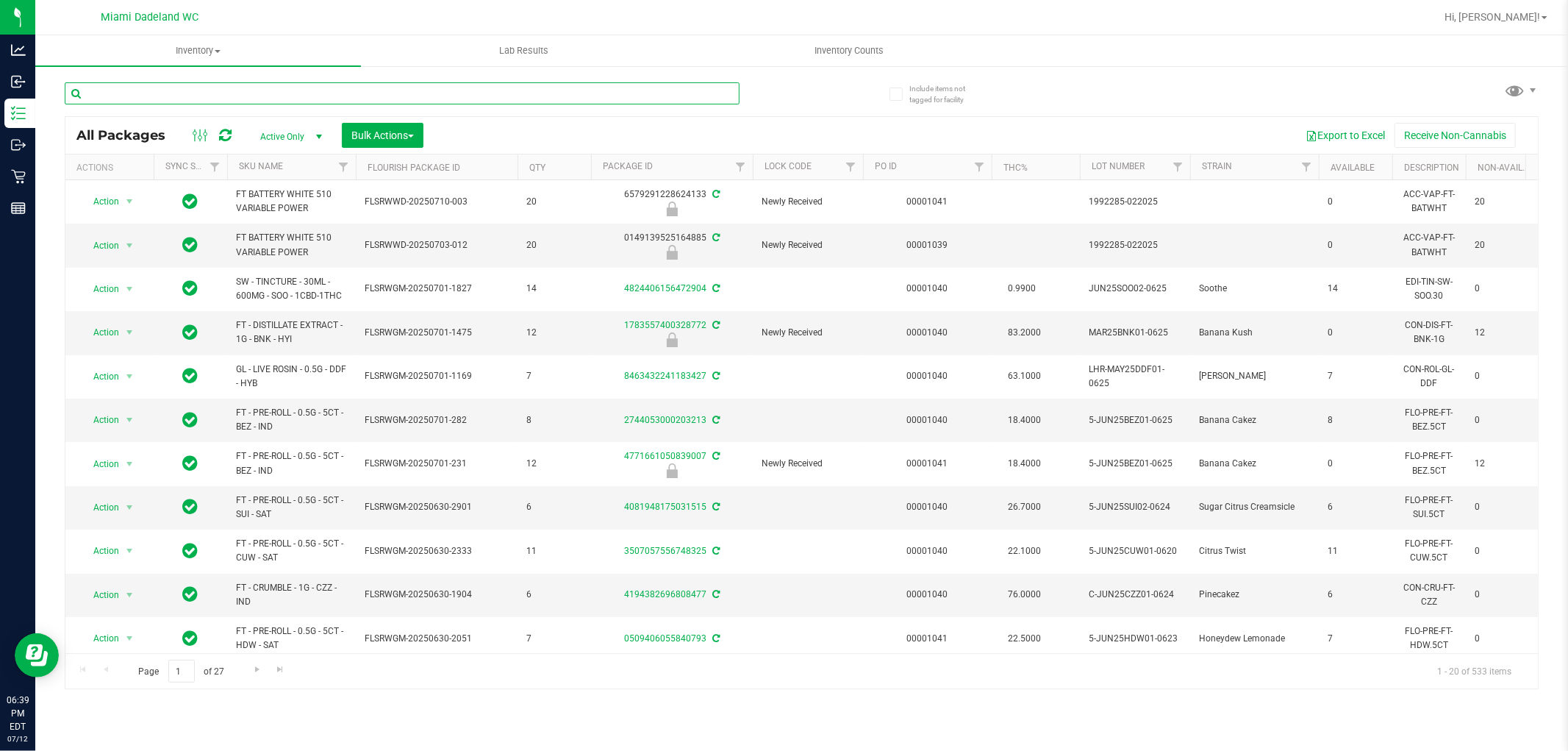 click at bounding box center [402, 93] 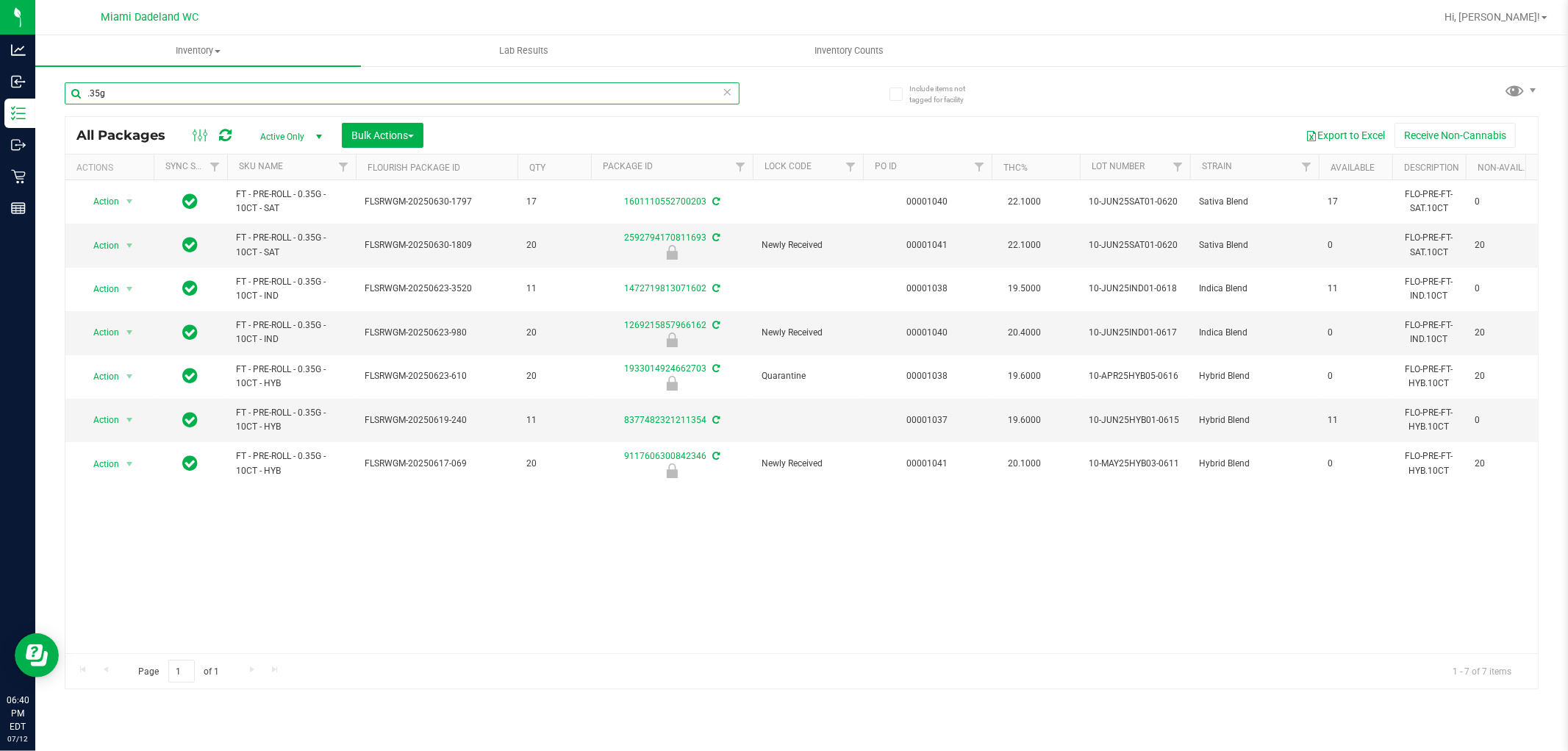 click on ".35g" at bounding box center [402, 93] 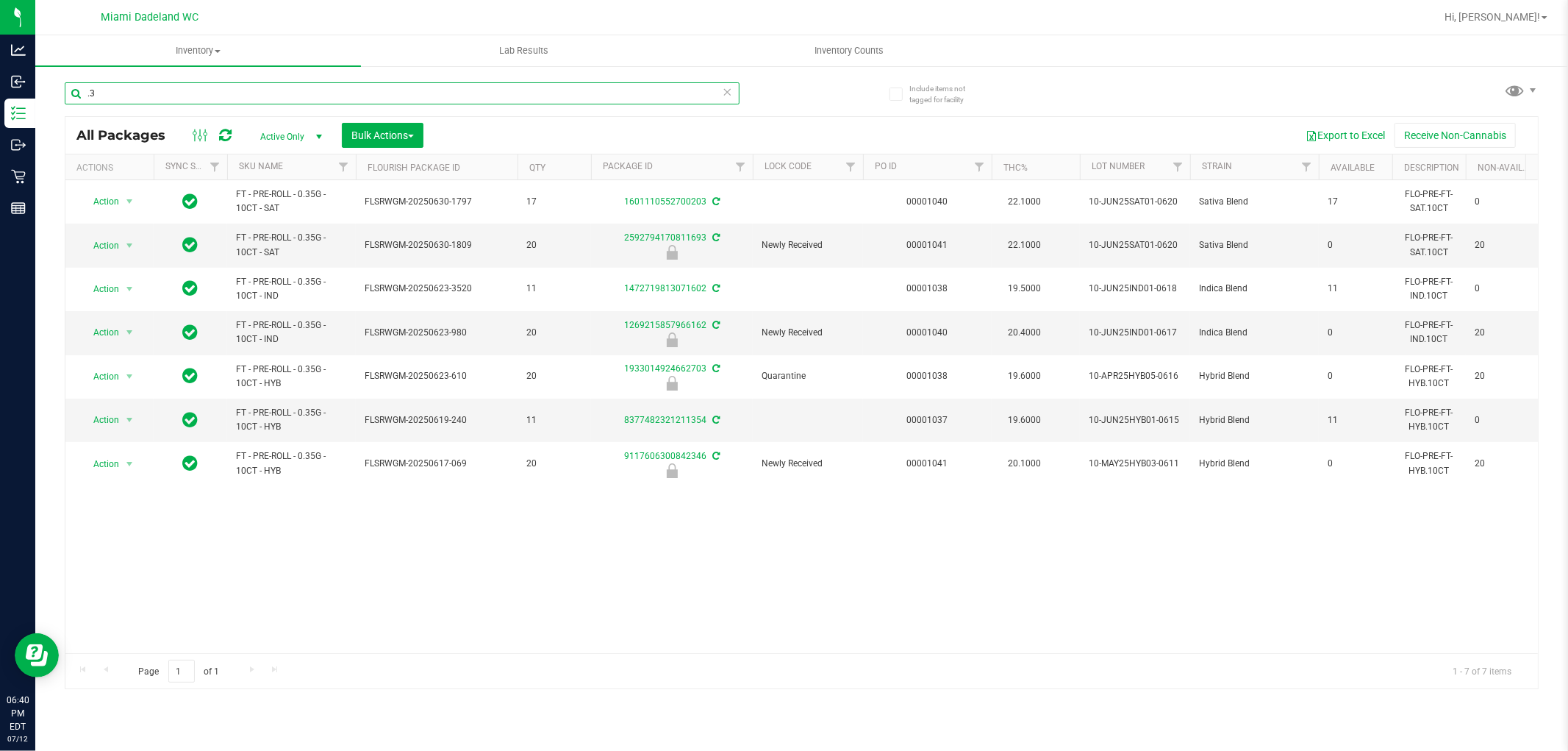 type on "." 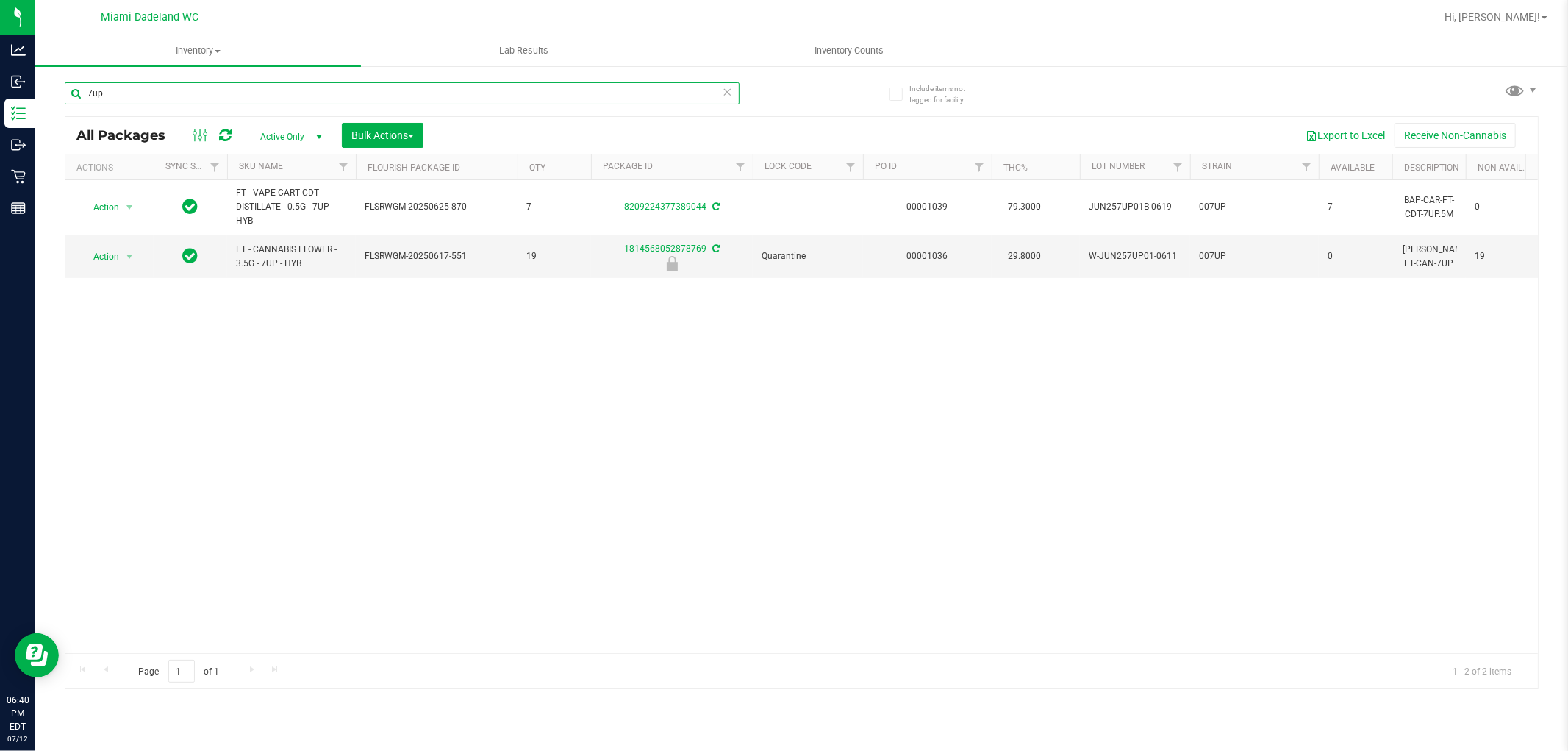 type on "7up" 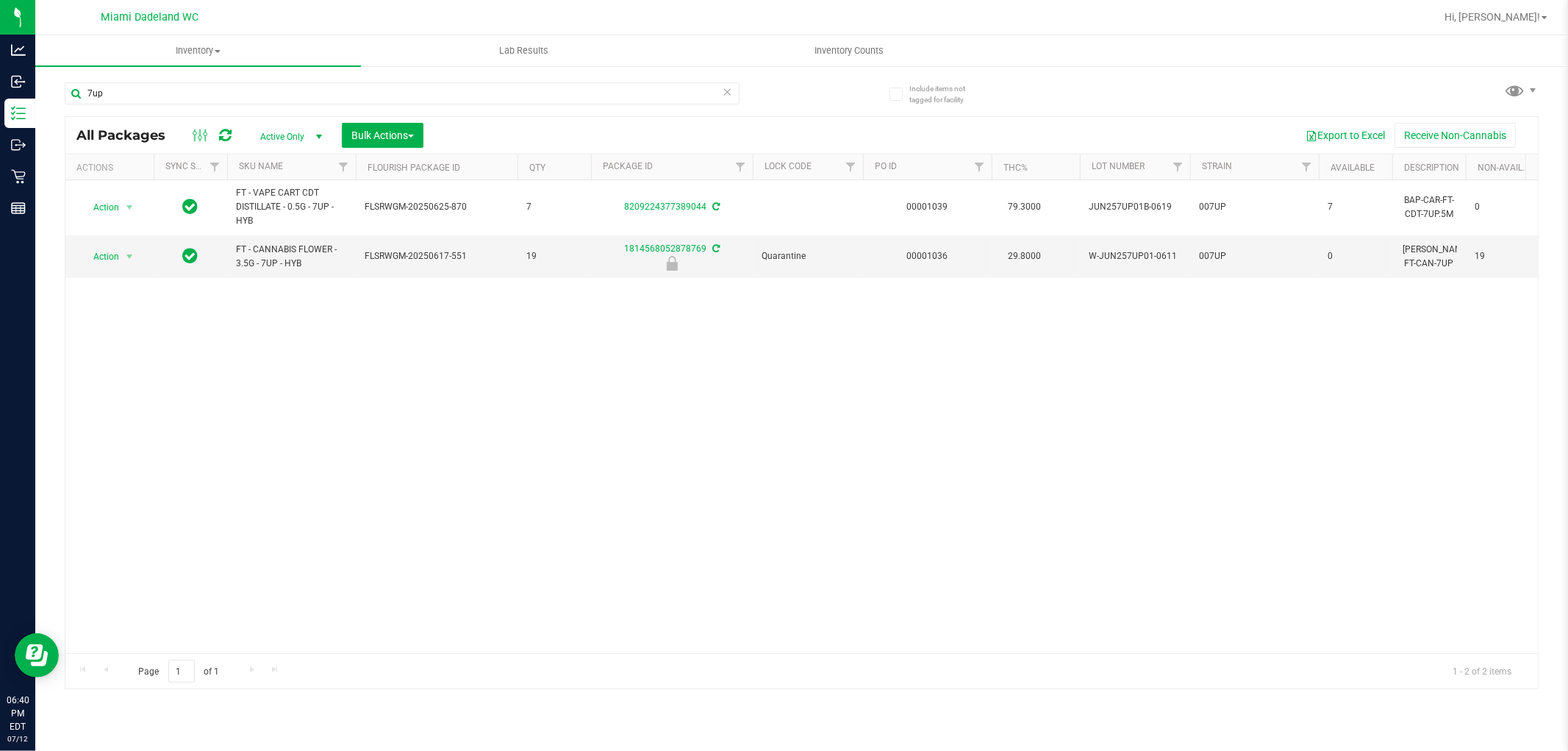 click on "Action Action Adjust qty Create package Edit attributes Global inventory Locate package Lock package Package audit log Print package label Print product labels Schedule for destruction
FT - VAPE CART CDT DISTILLATE - 0.5G - 7UP - HYB
FLSRWGM-20250625-870
7
8209224377389044
00001039 79.3000
JUN257UP01B-0619
007UP
7
BAP-CAR-FT-CDT-7UP.5M
0
Vape Cart Distillate
FT 0.5g Vape Cart CDT Distillate 007UP (Hybrid)" at bounding box center [801, 416] 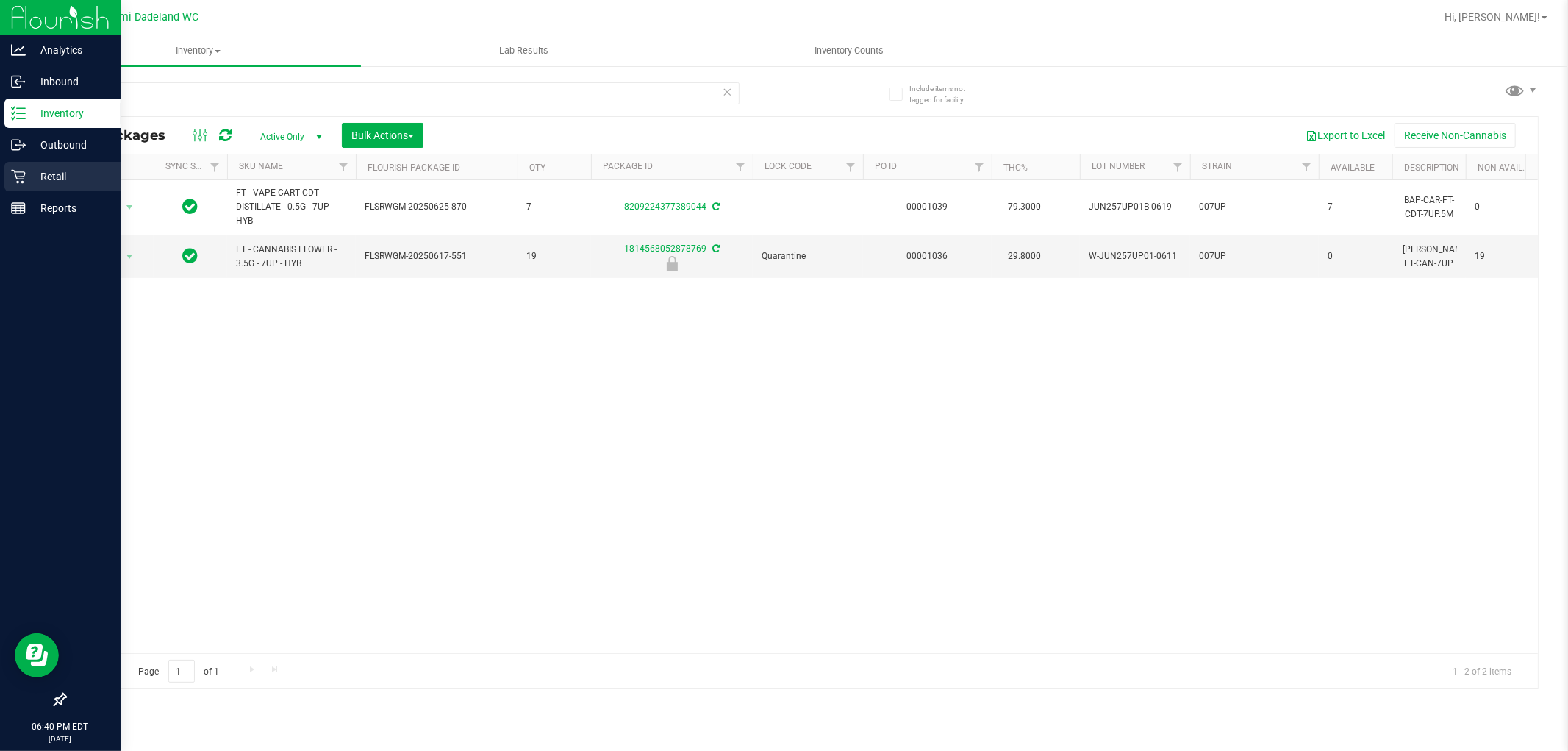 click on "Retail" at bounding box center (70, 177) 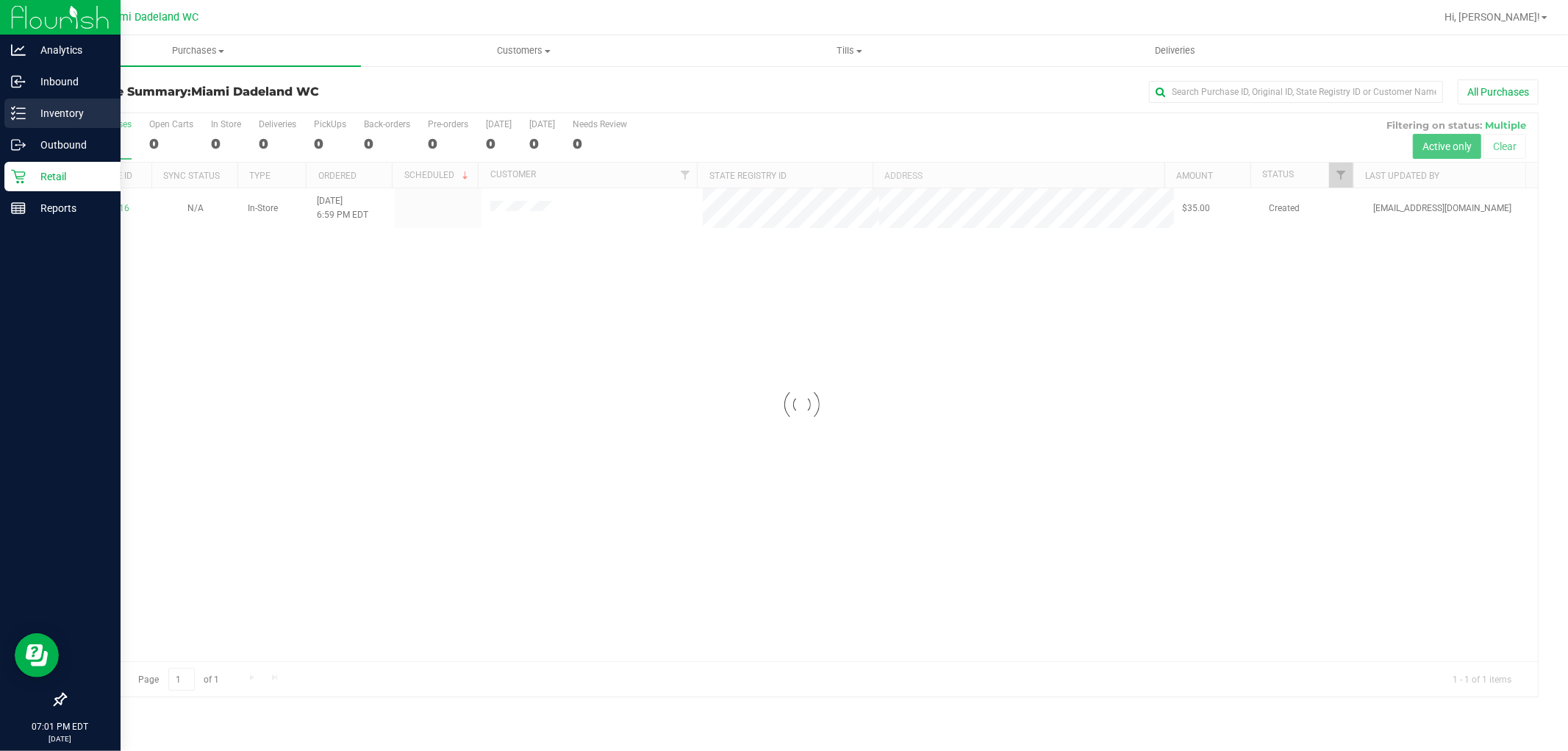 click on "Inventory" at bounding box center (70, 113) 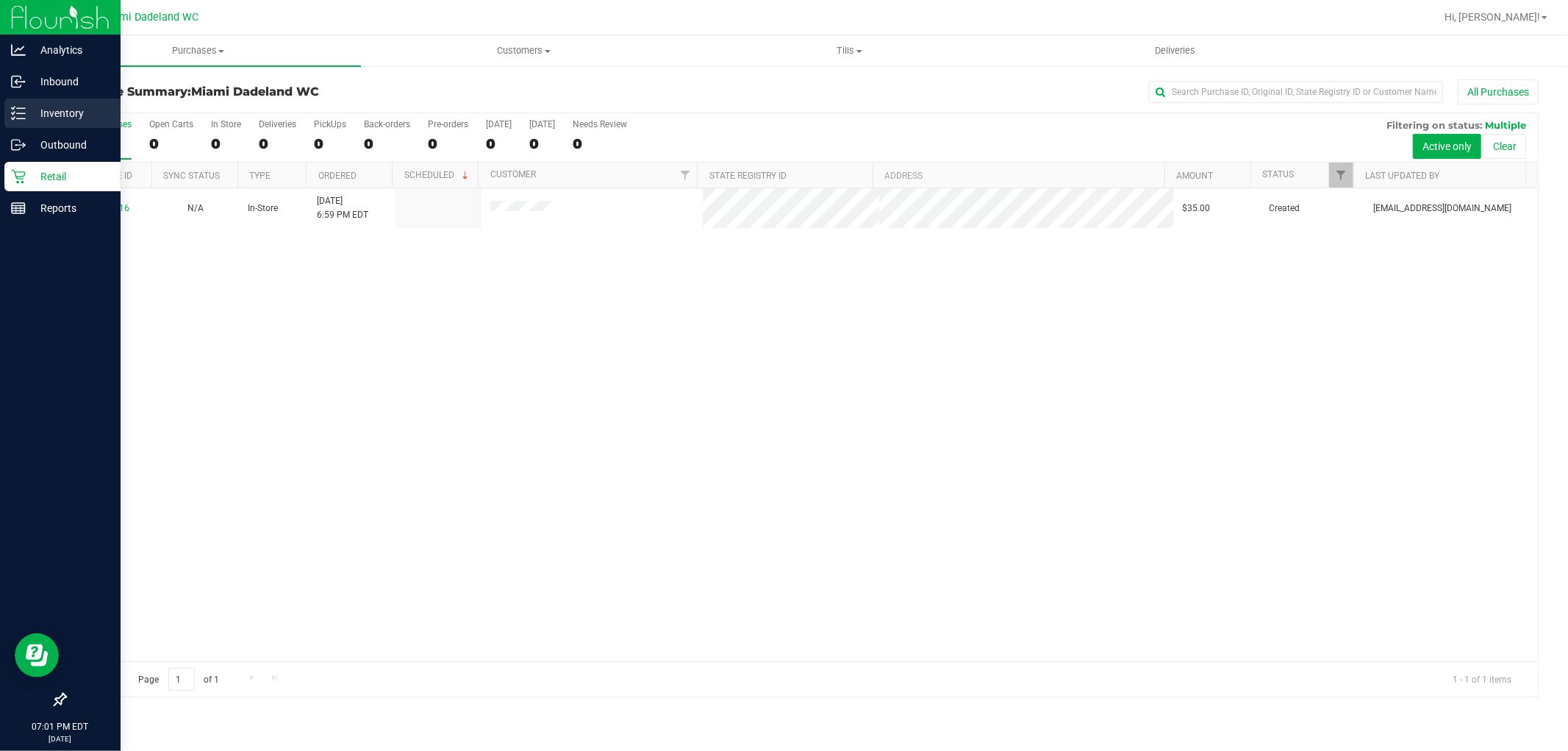click on "Inventory" at bounding box center (62, 113) 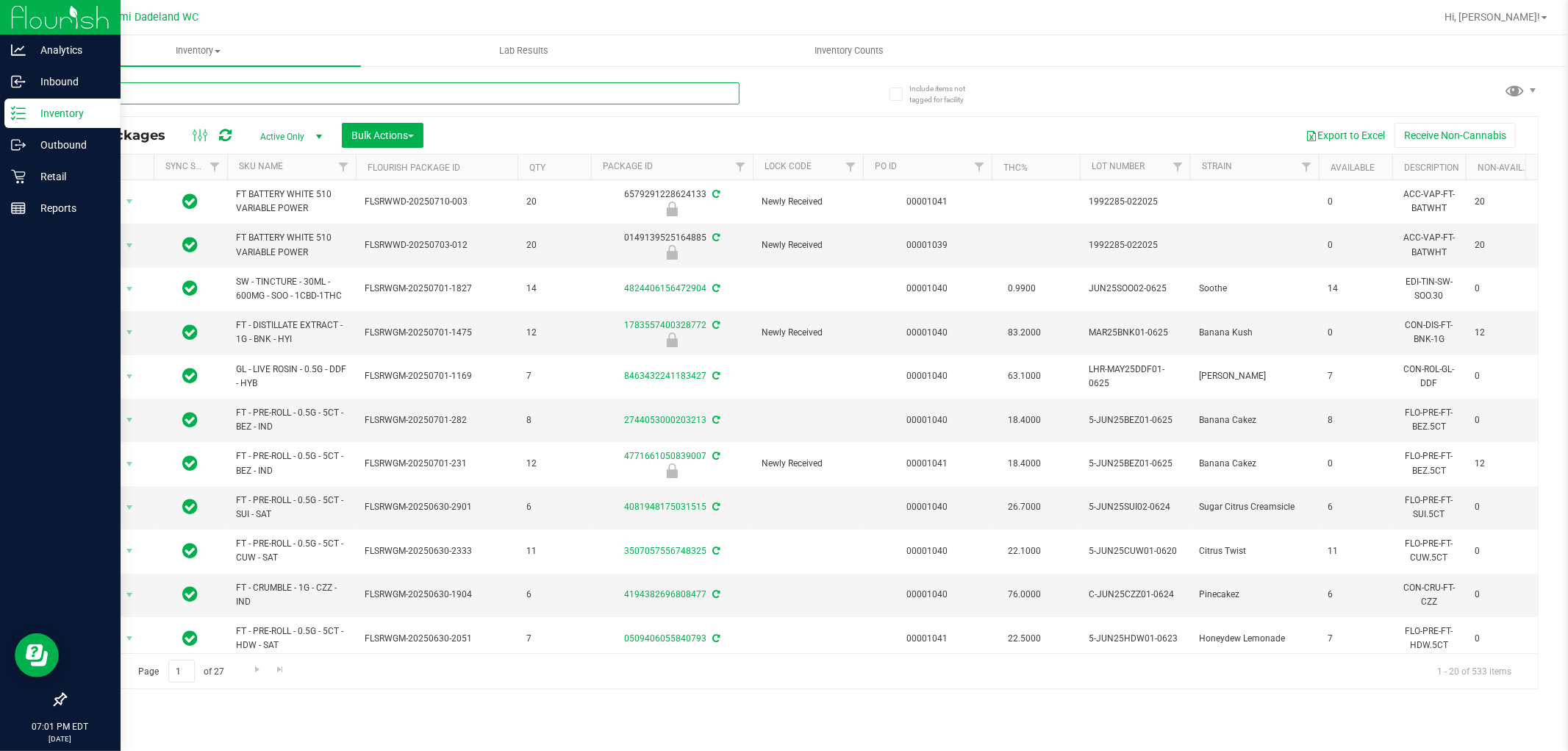 click at bounding box center [402, 93] 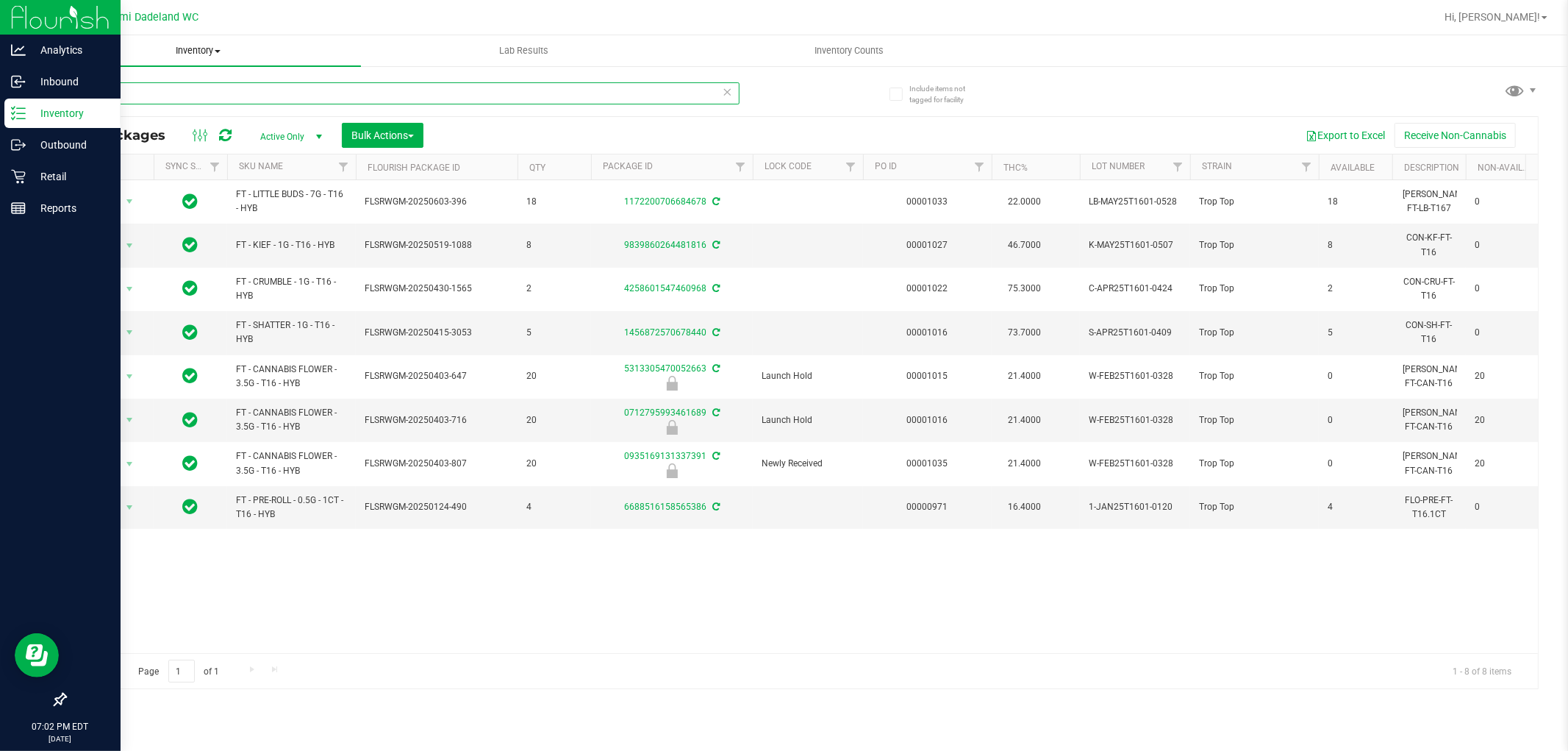 type on "trop top" 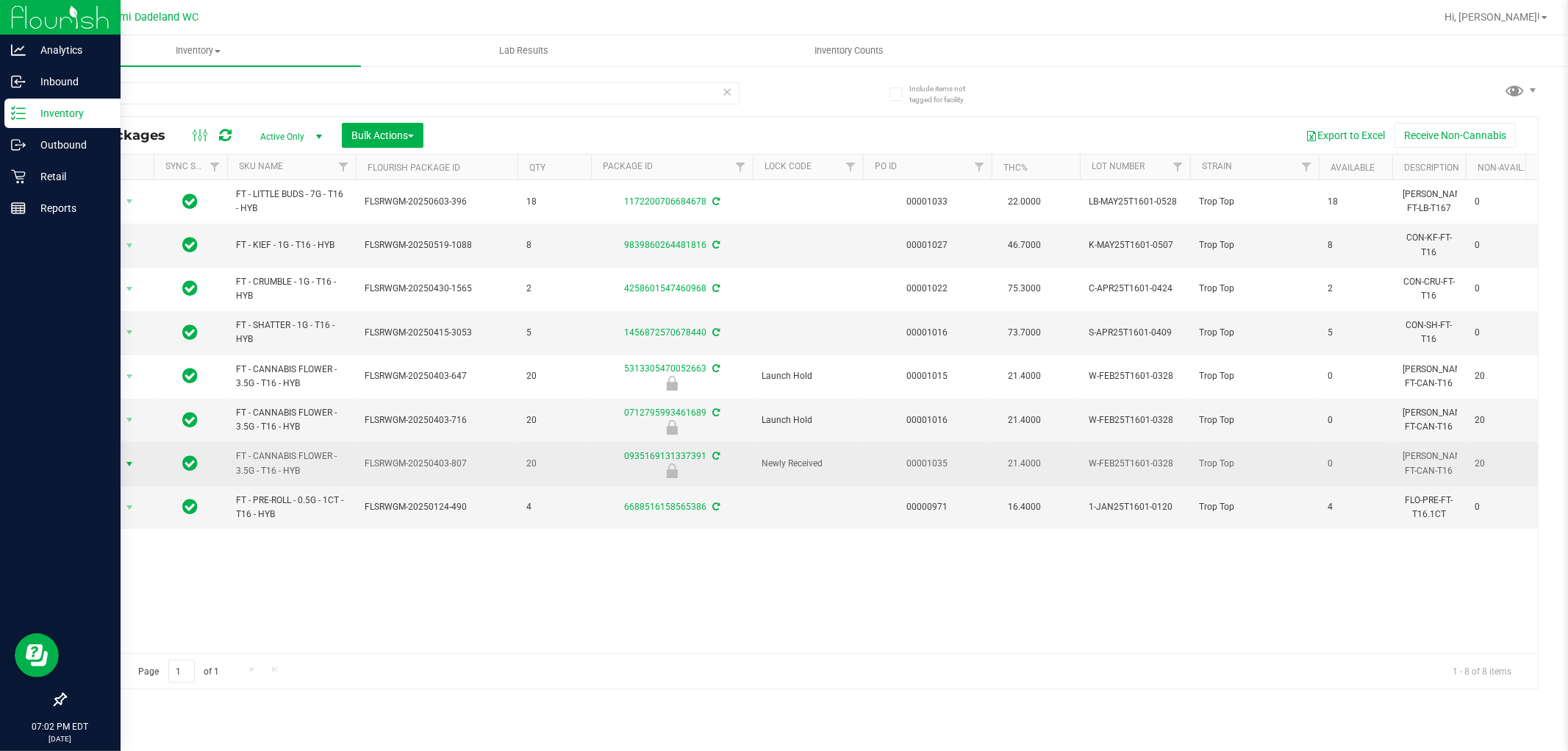 click at bounding box center [129, 464] 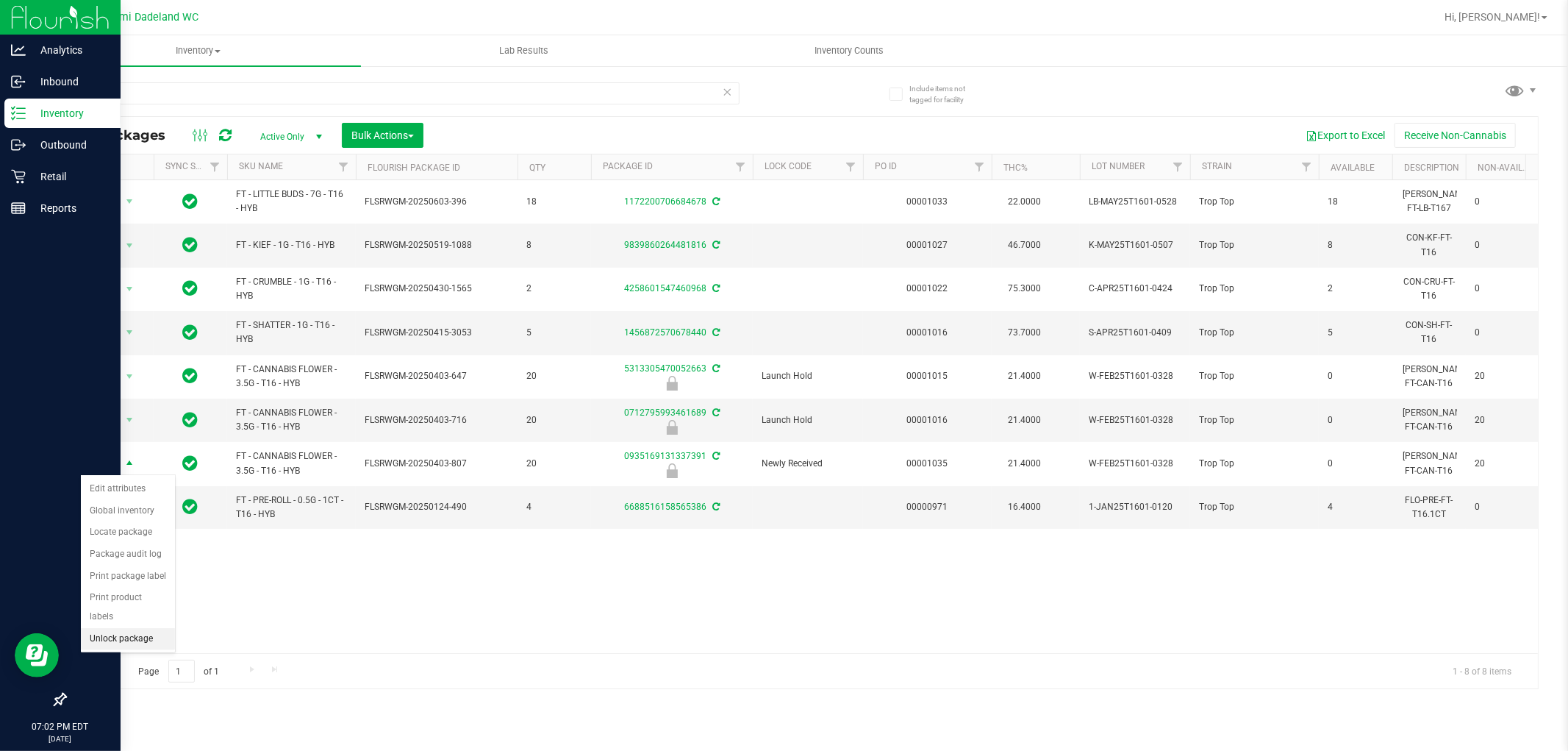 click on "Unlock package" at bounding box center (128, 639) 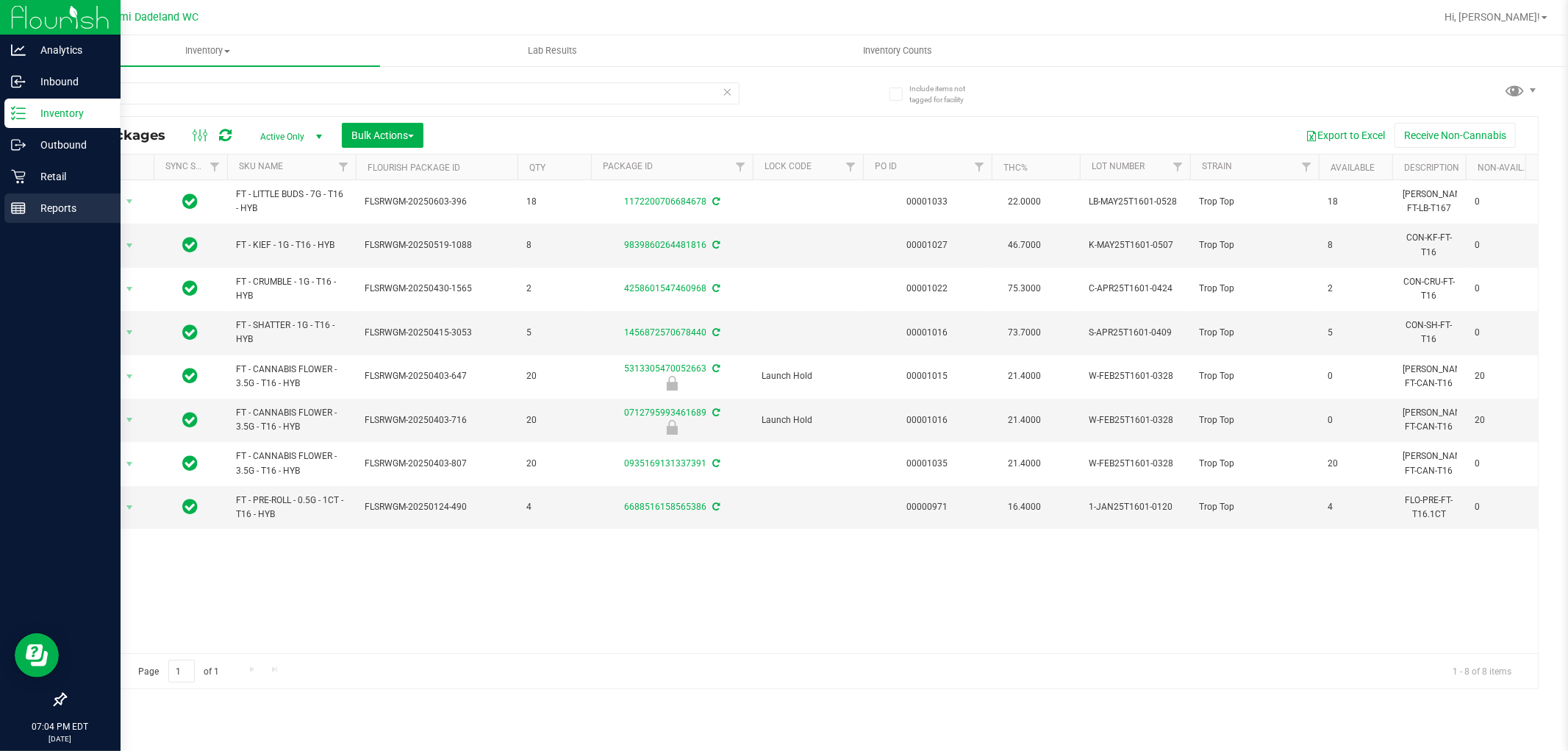 click on "Reports" at bounding box center (62, 208) 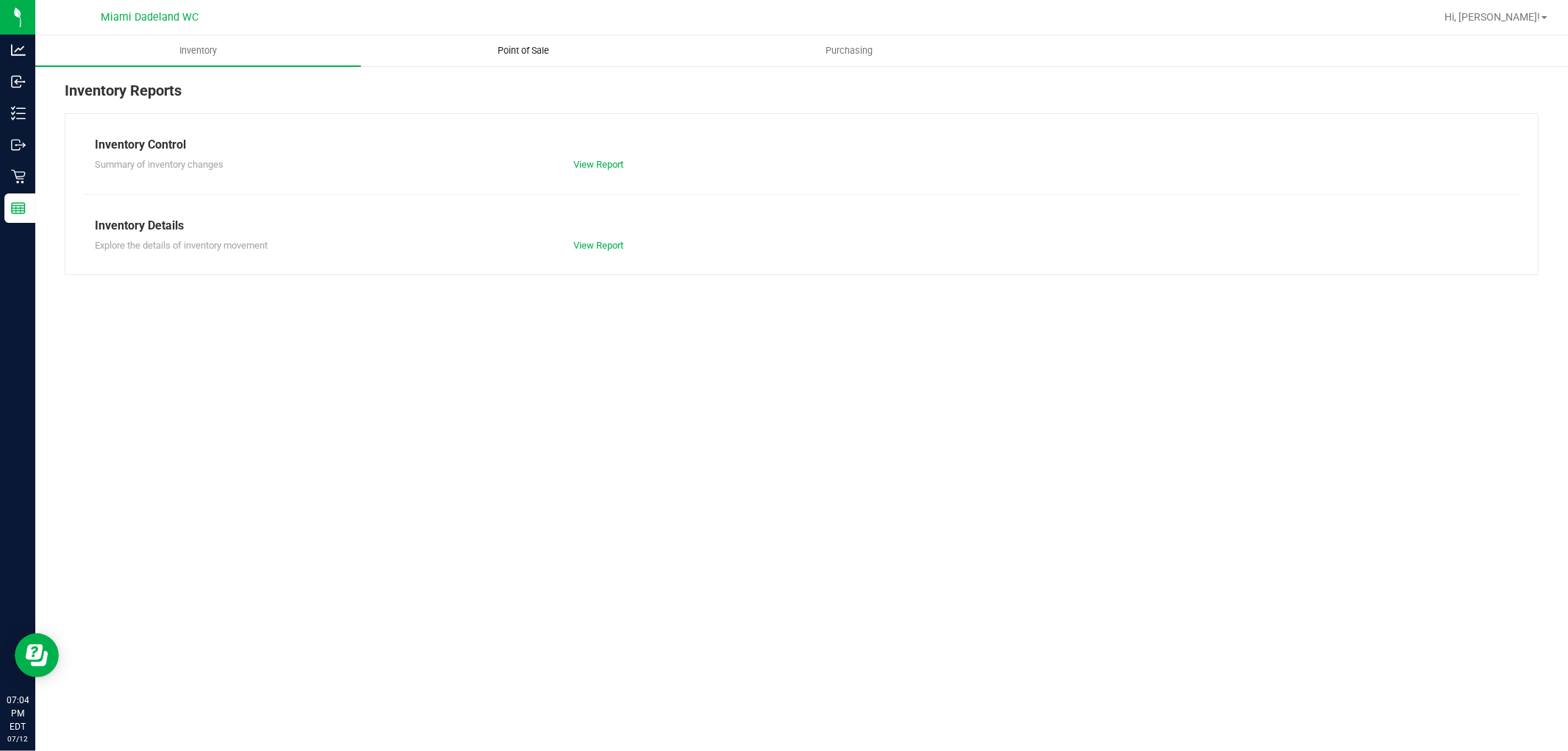 click on "Point of Sale" at bounding box center [524, 51] 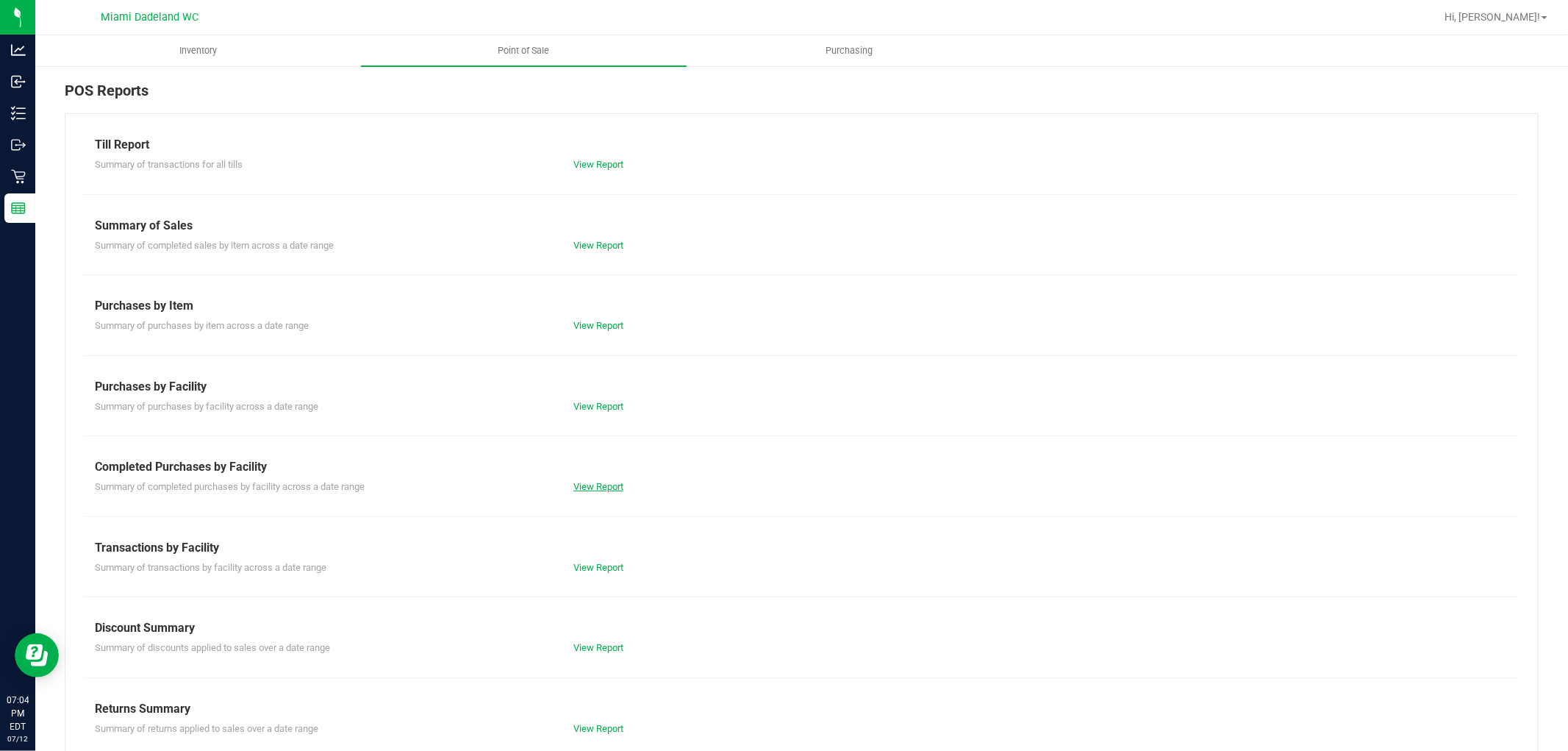 click on "View Report" at bounding box center (598, 486) 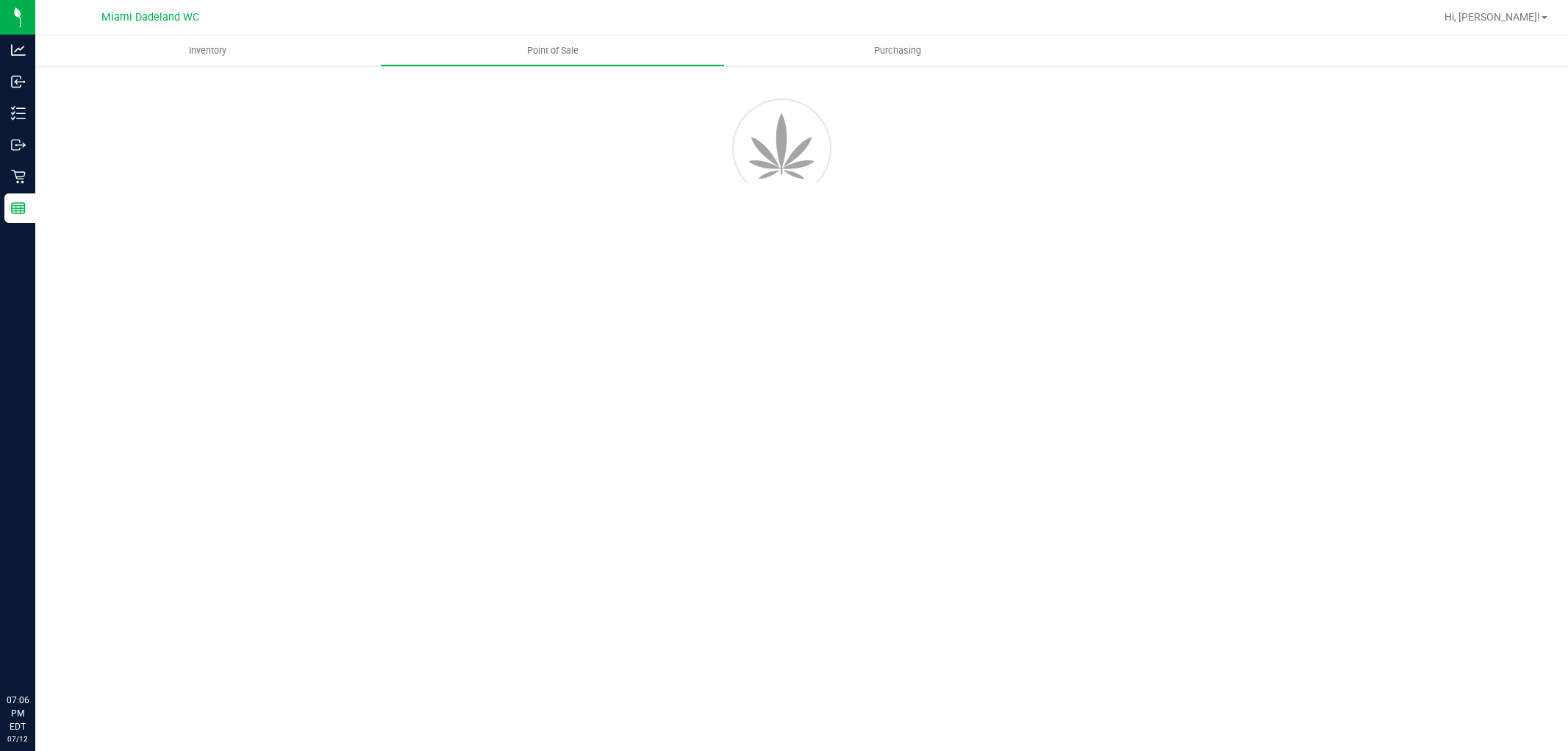 scroll, scrollTop: 0, scrollLeft: 0, axis: both 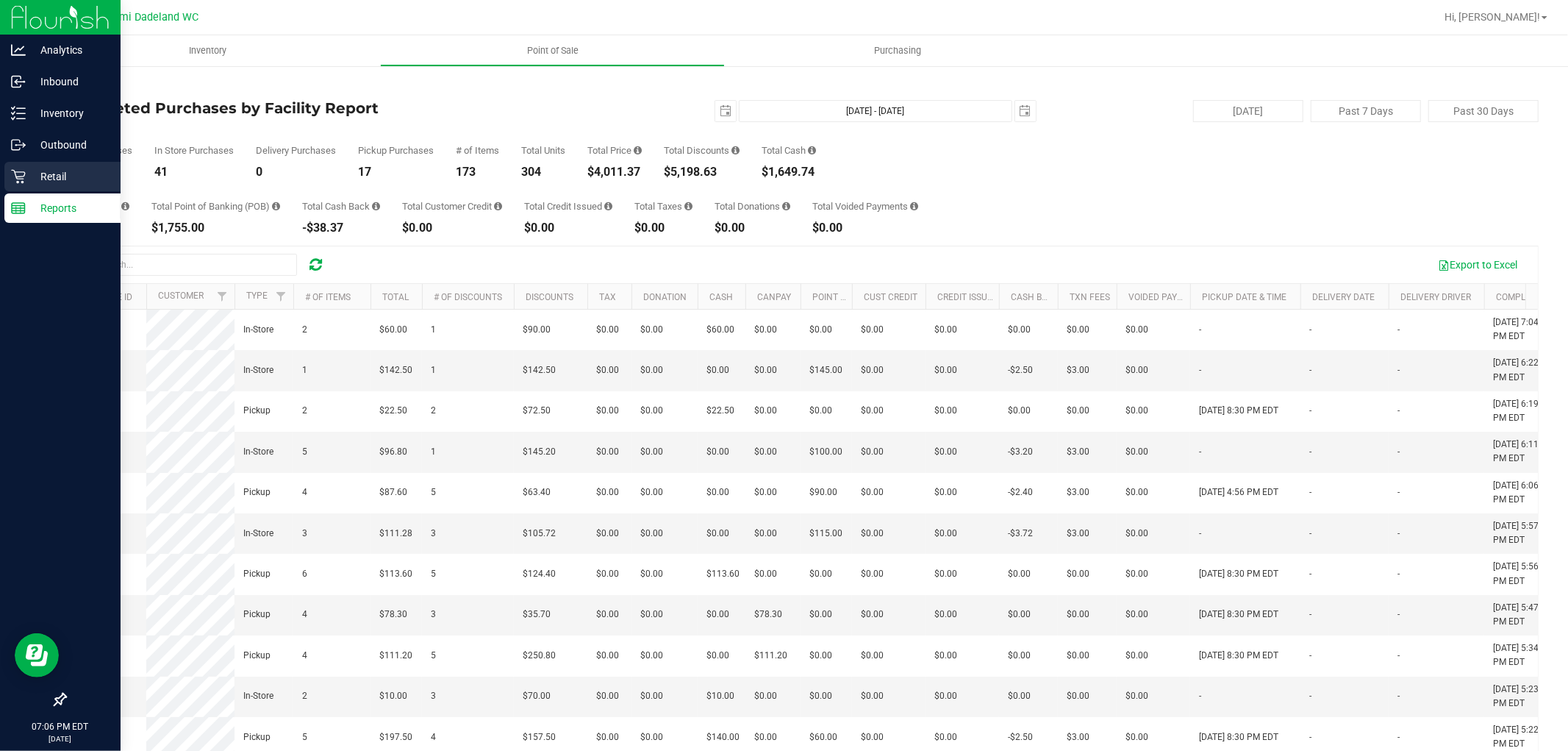 click on "Retail" at bounding box center [70, 177] 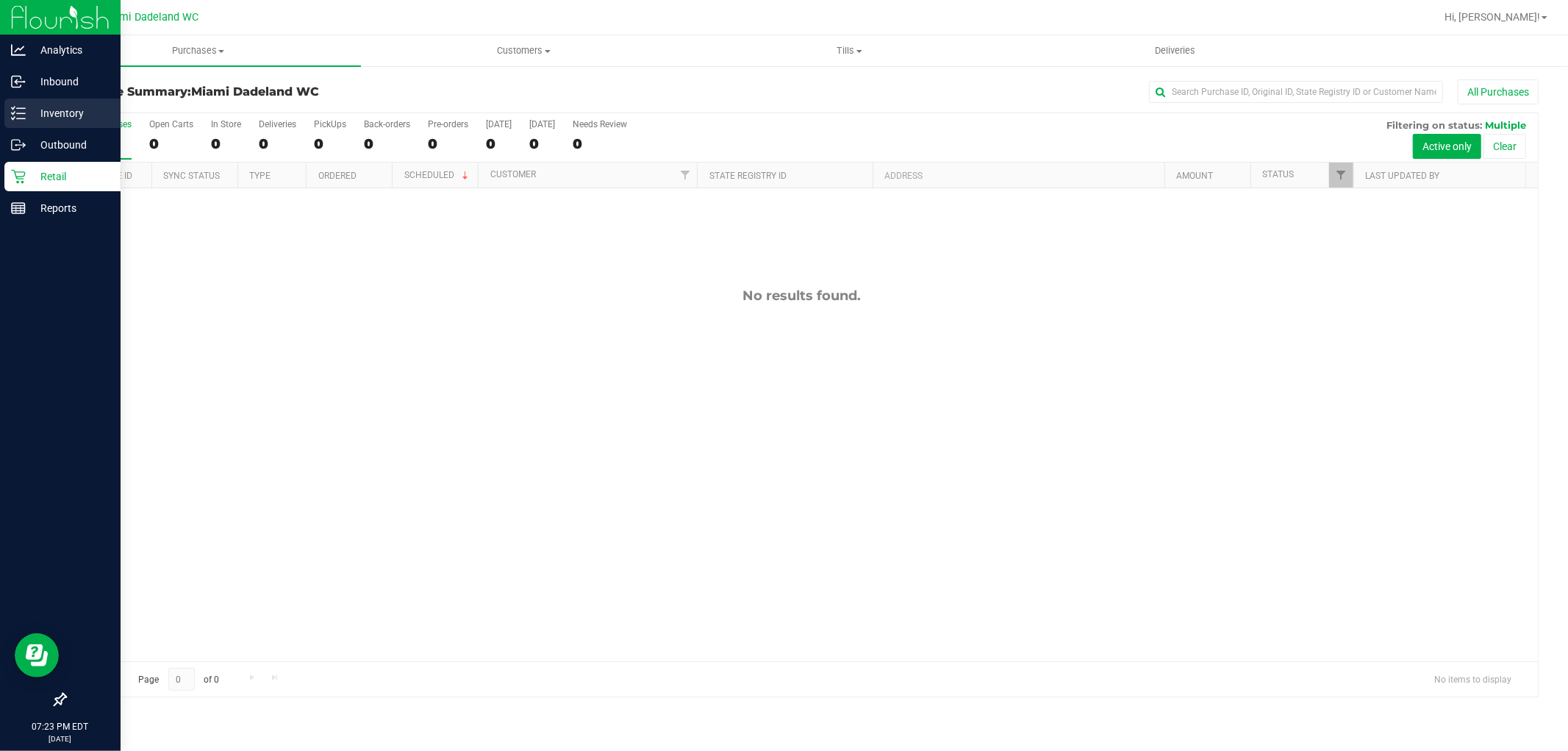 click on "Inventory" at bounding box center [62, 113] 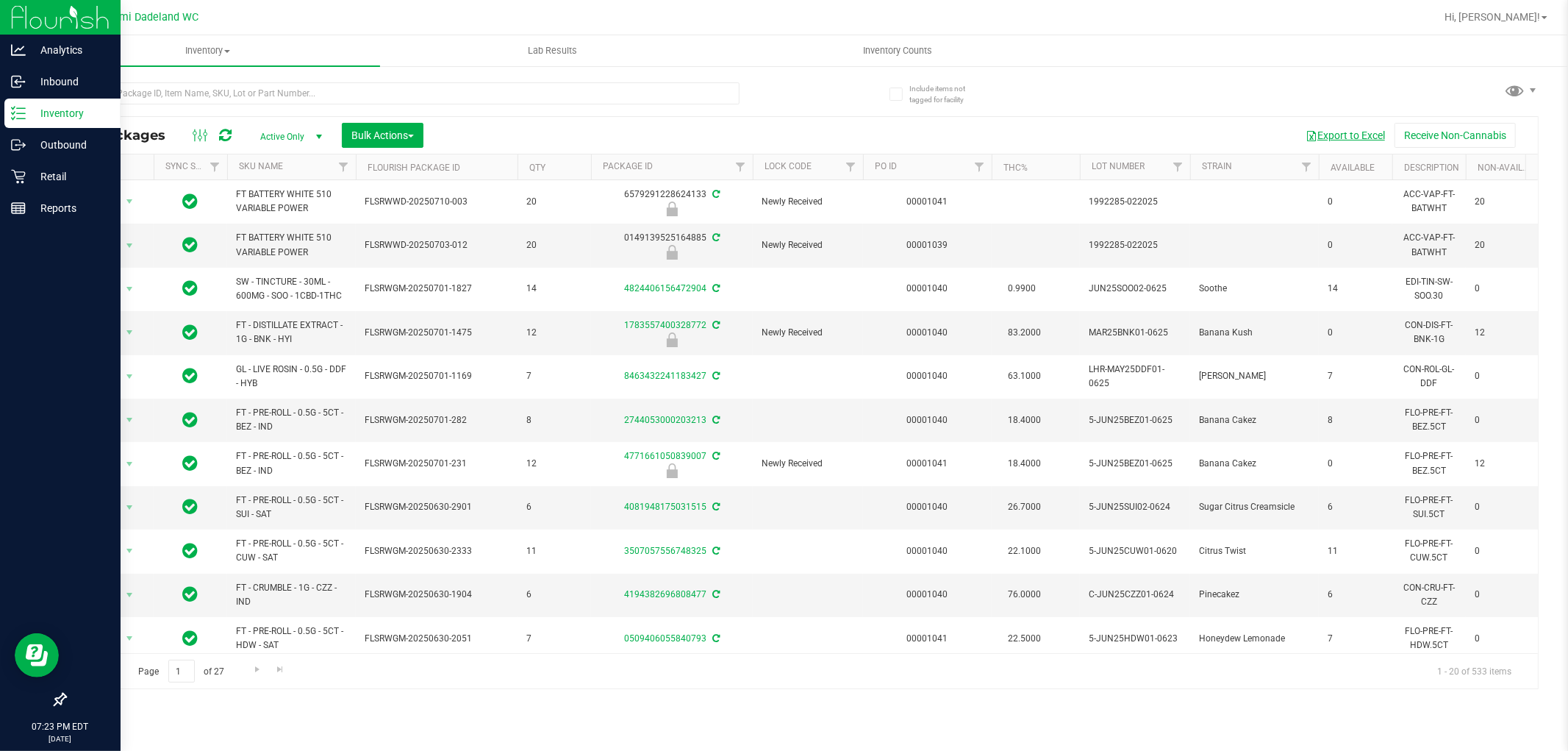 click on "Export to Excel" at bounding box center (1345, 135) 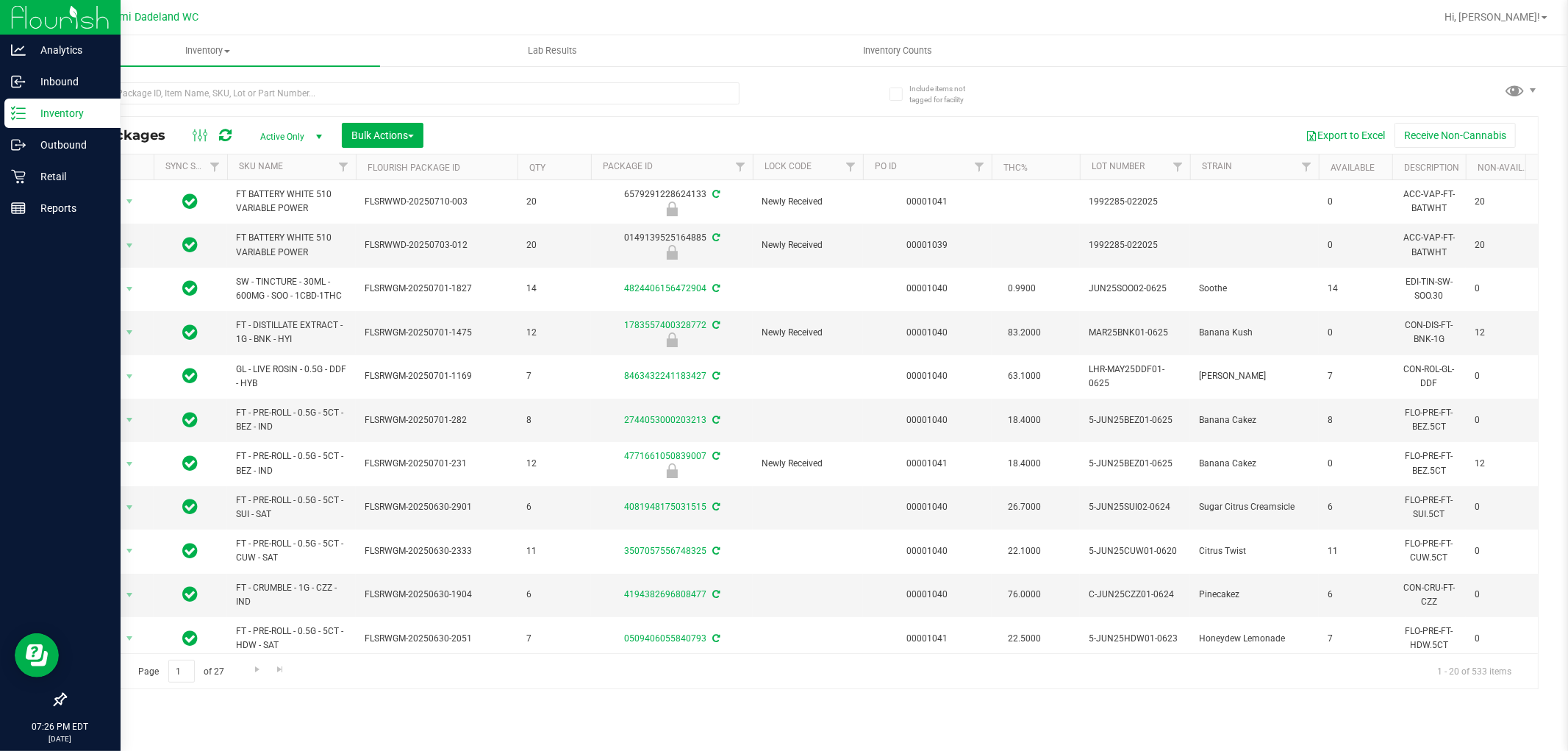 click on "All Packages
Active Only Active Only Lab Samples Locked All External Internal
Bulk Actions
Add to manufacturing run
Add to outbound order
Combine packages" at bounding box center (801, 379) 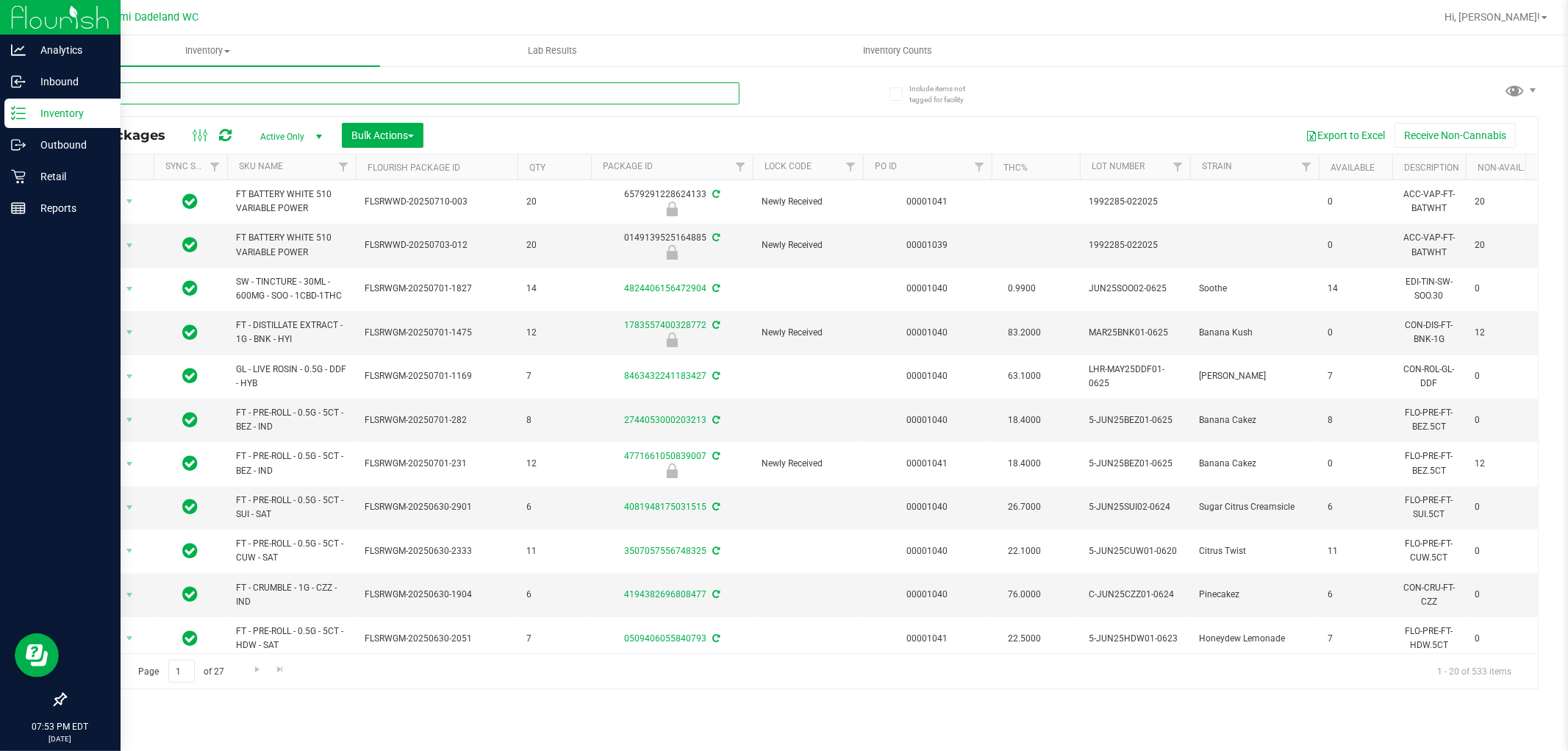 click at bounding box center [402, 93] 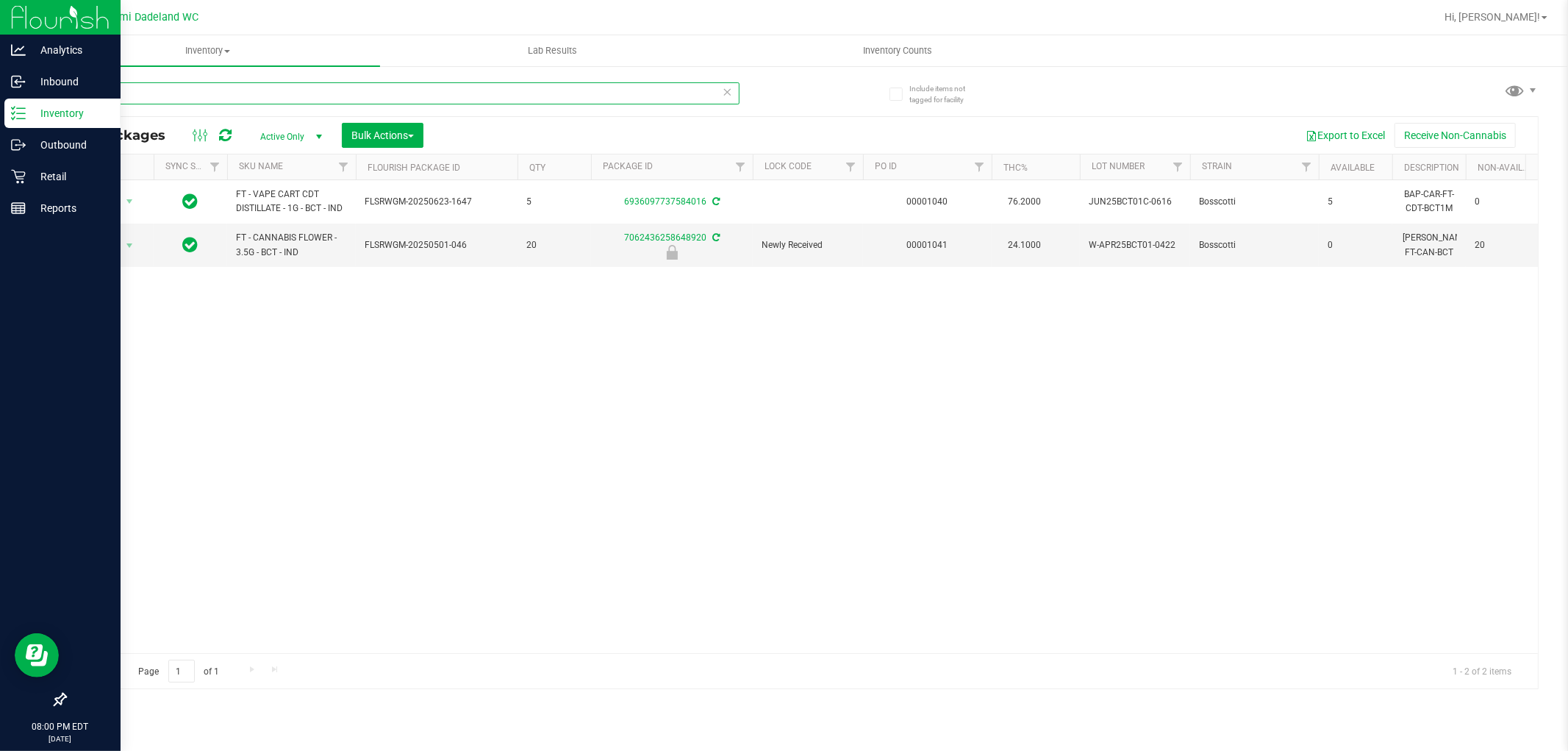 type on "b" 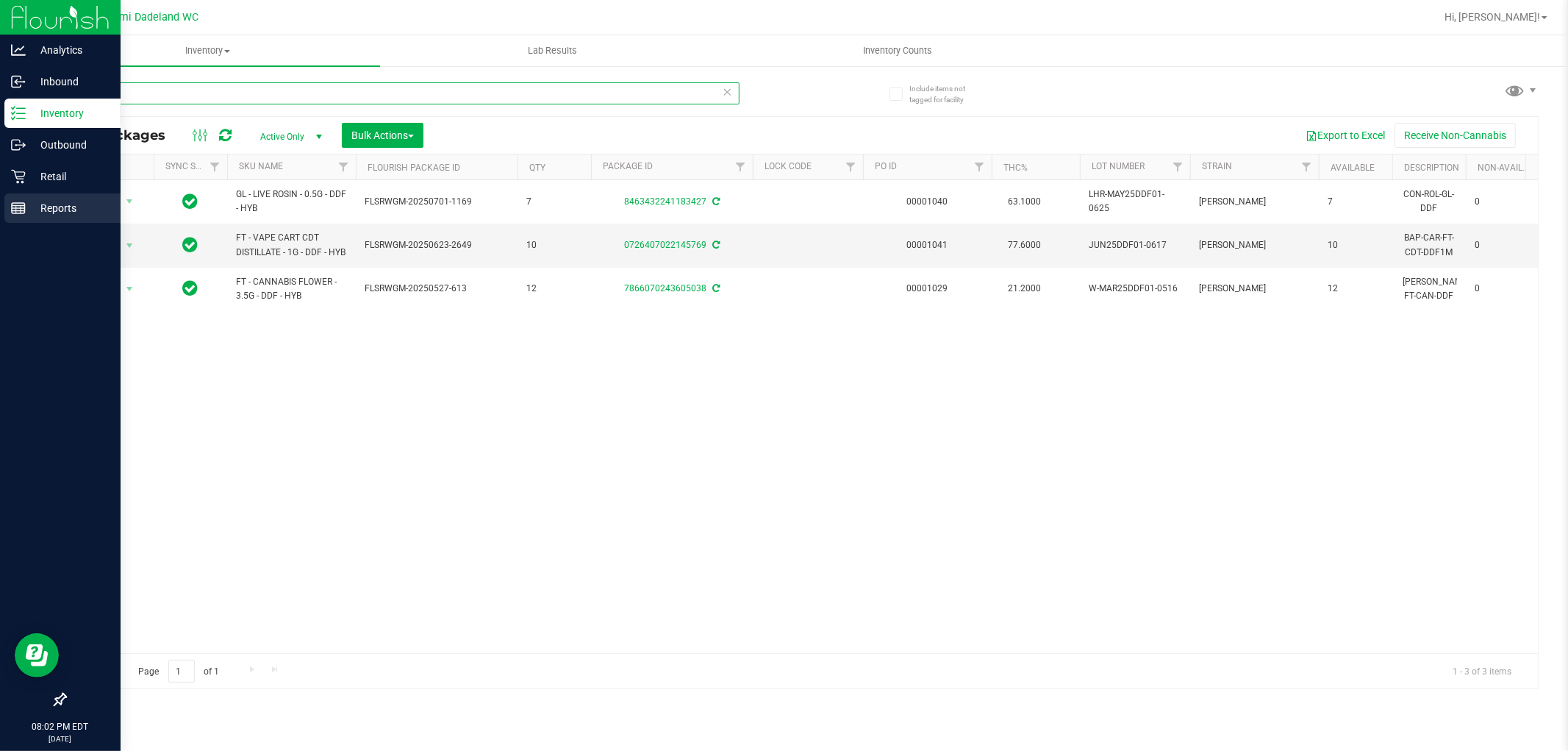 type on "ddf" 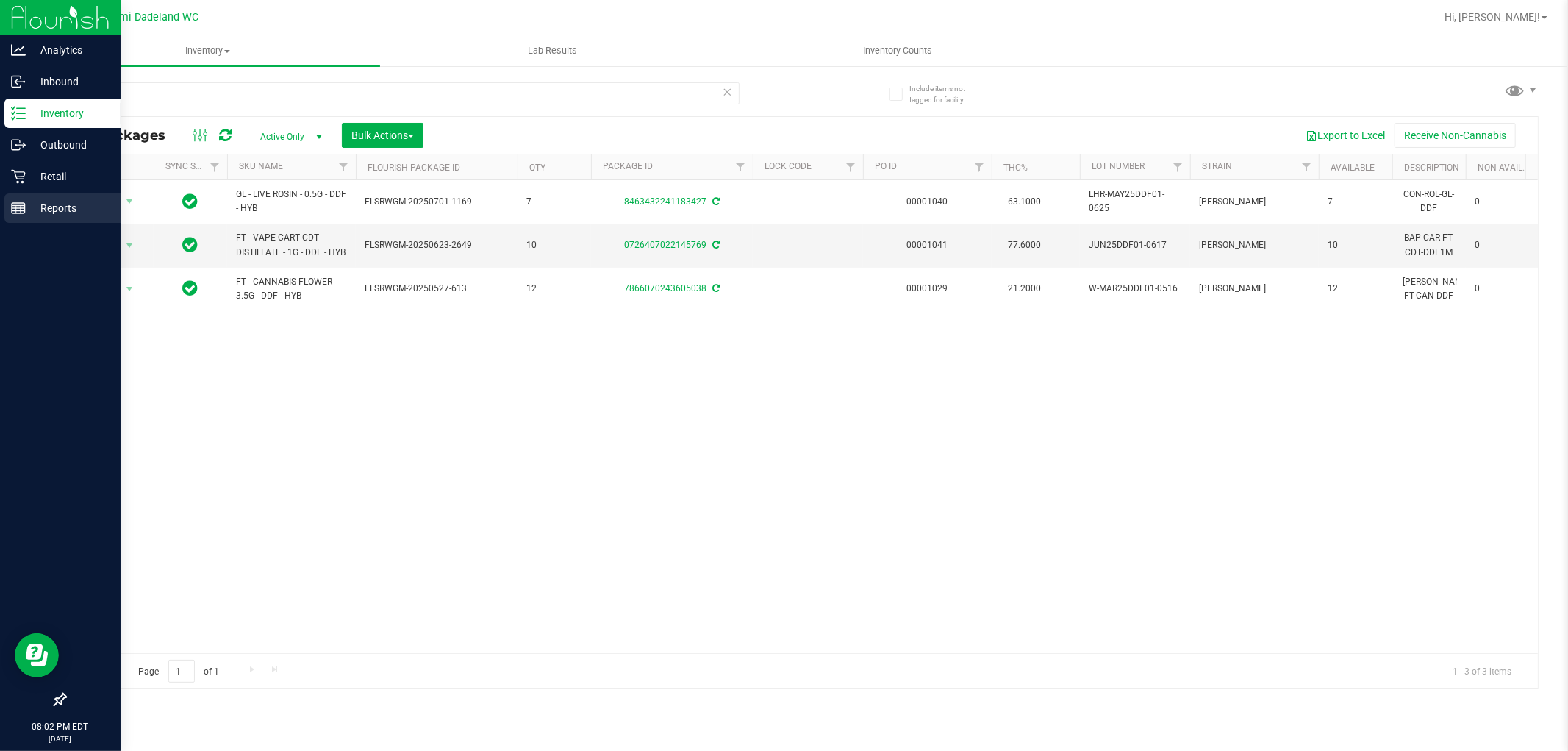click on "Reports" at bounding box center [70, 208] 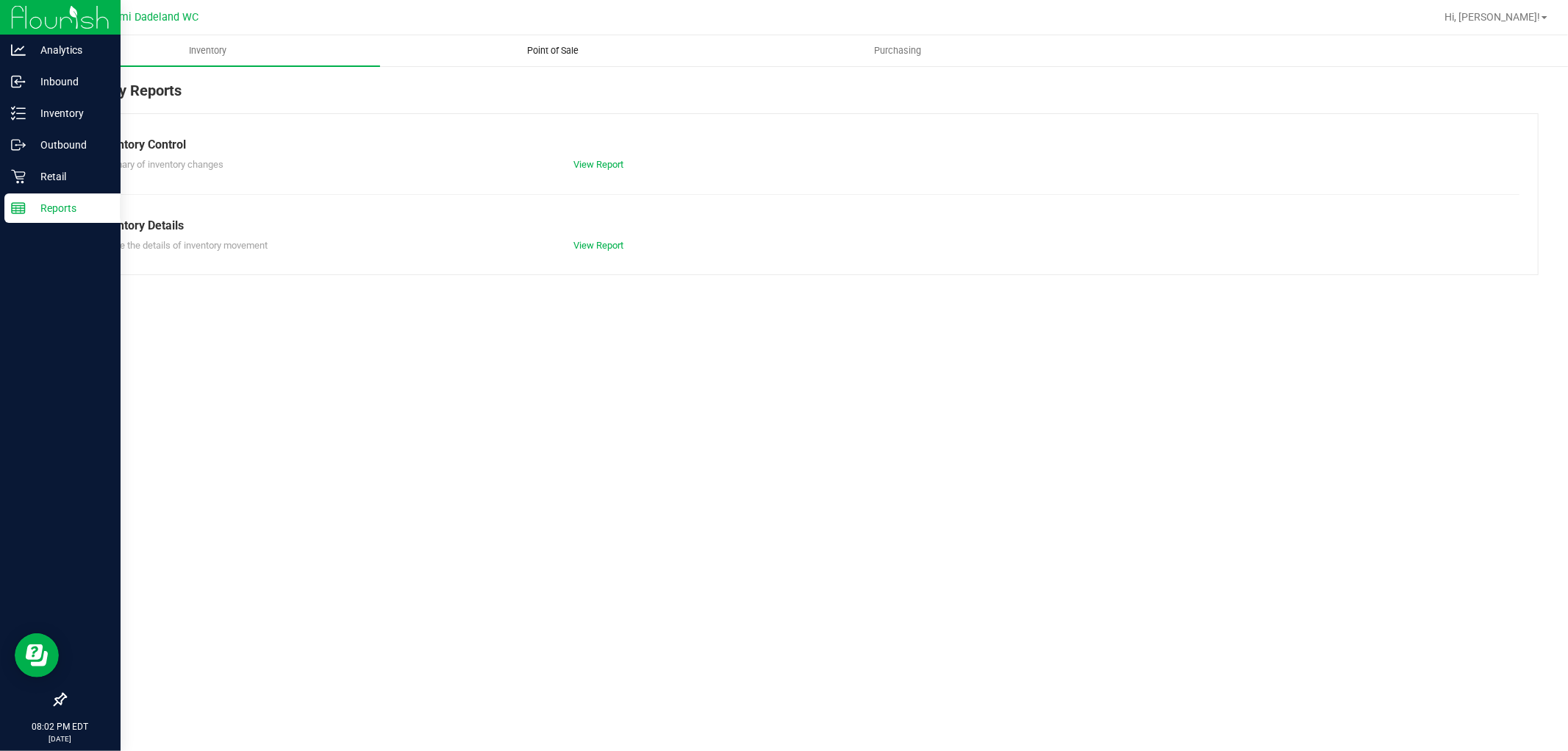 click on "Point of Sale" at bounding box center (553, 51) 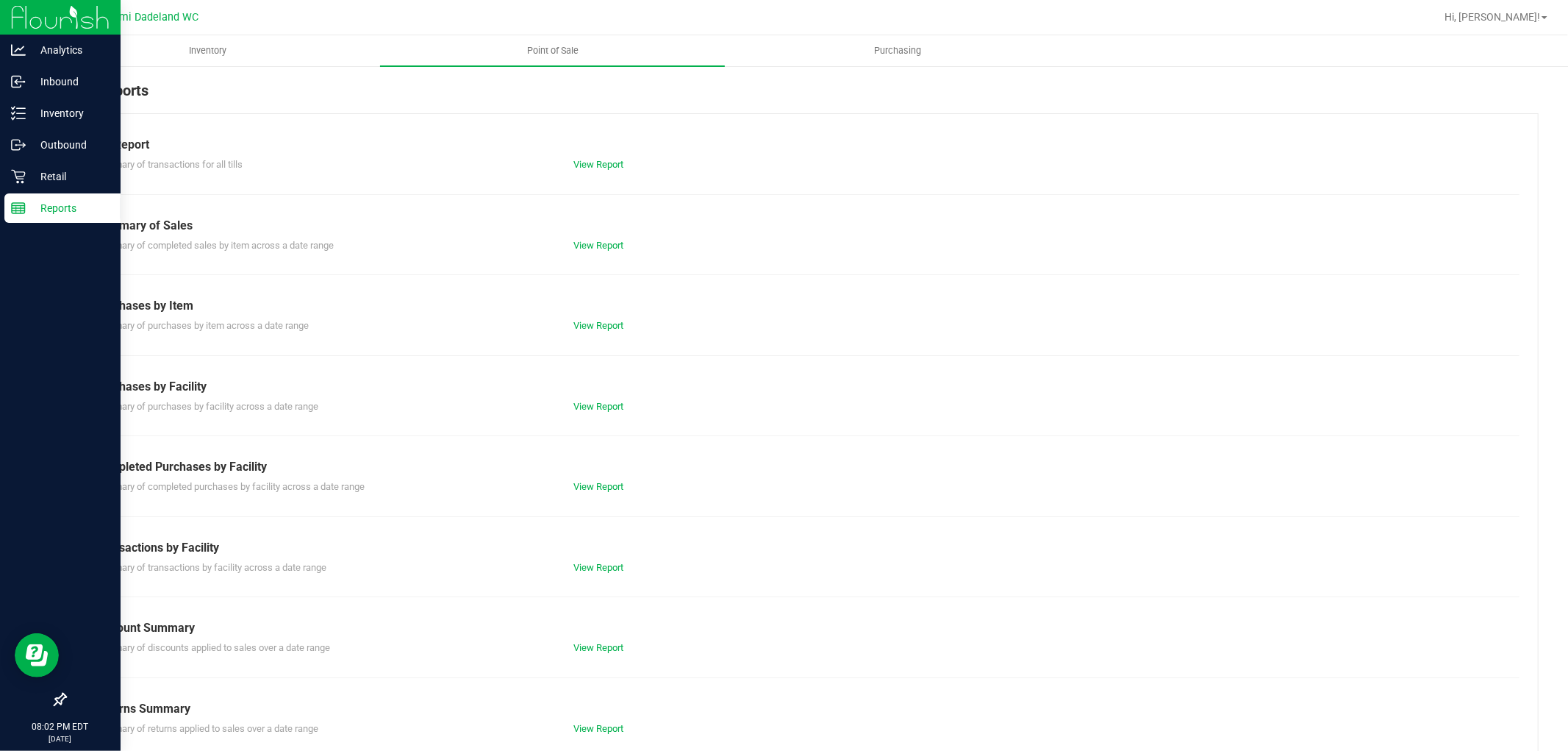 click on "Summary of completed purchases by facility across a date range
View Report" at bounding box center (801, 485) 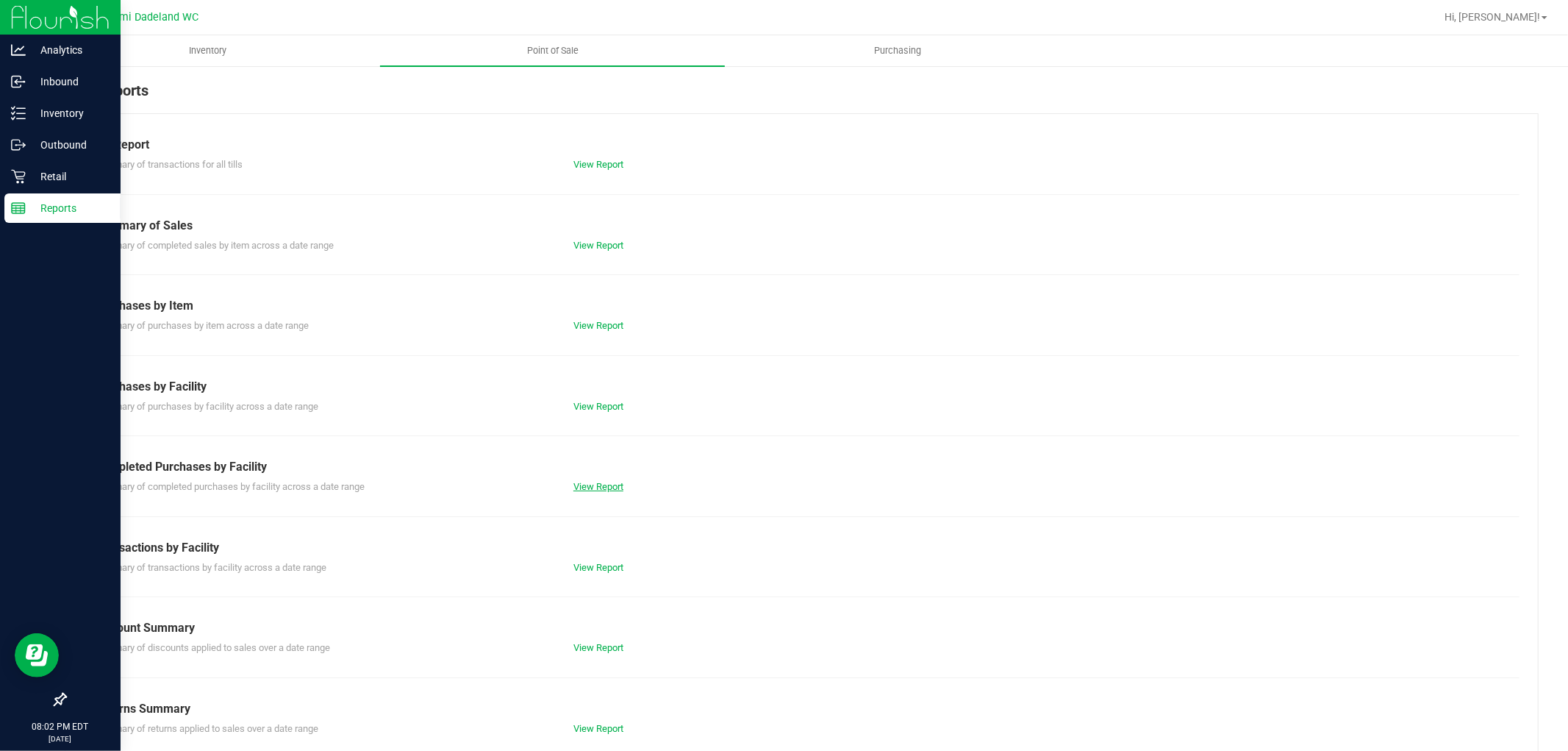 click on "View Report" at bounding box center (598, 486) 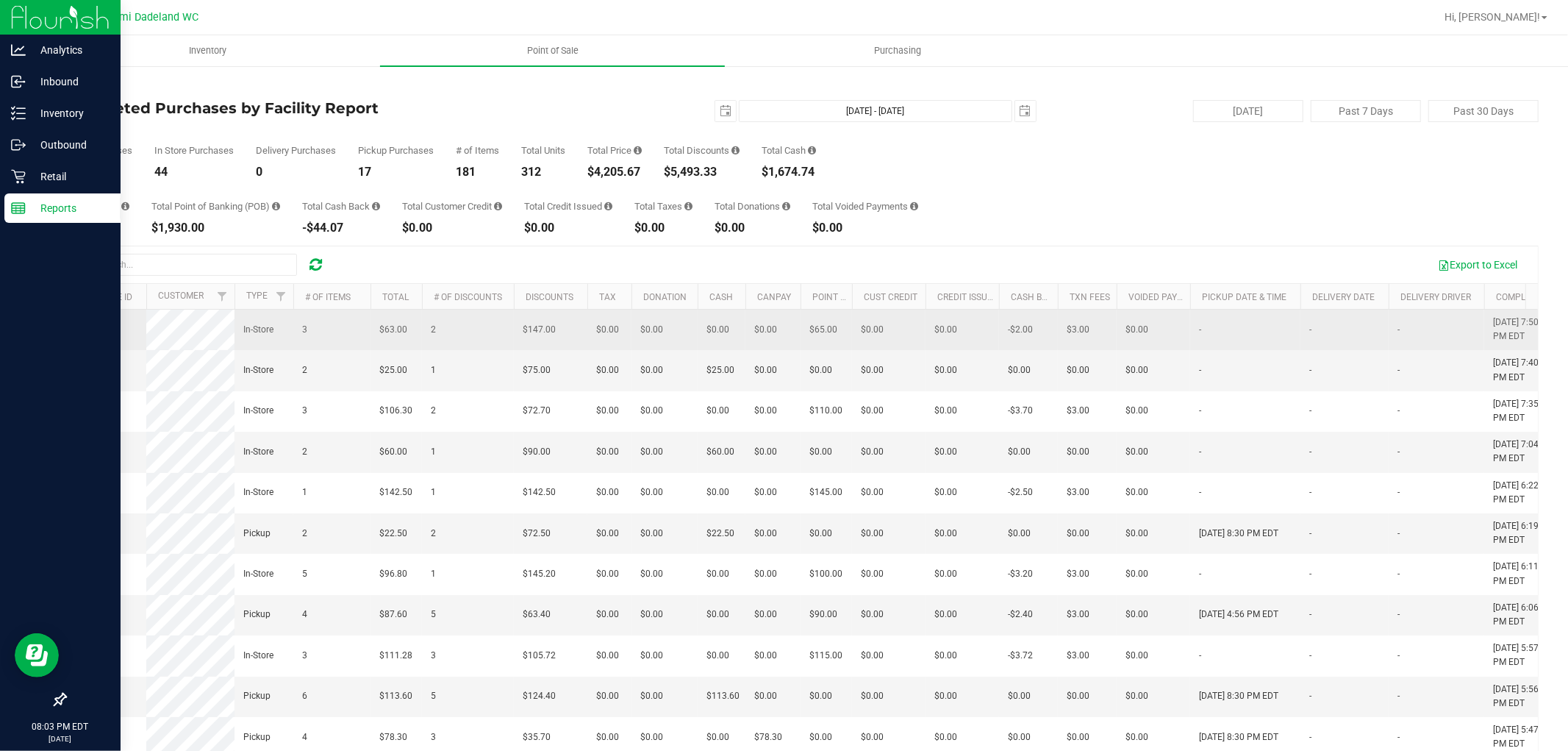 click on "11622287" at bounding box center [95, 330] 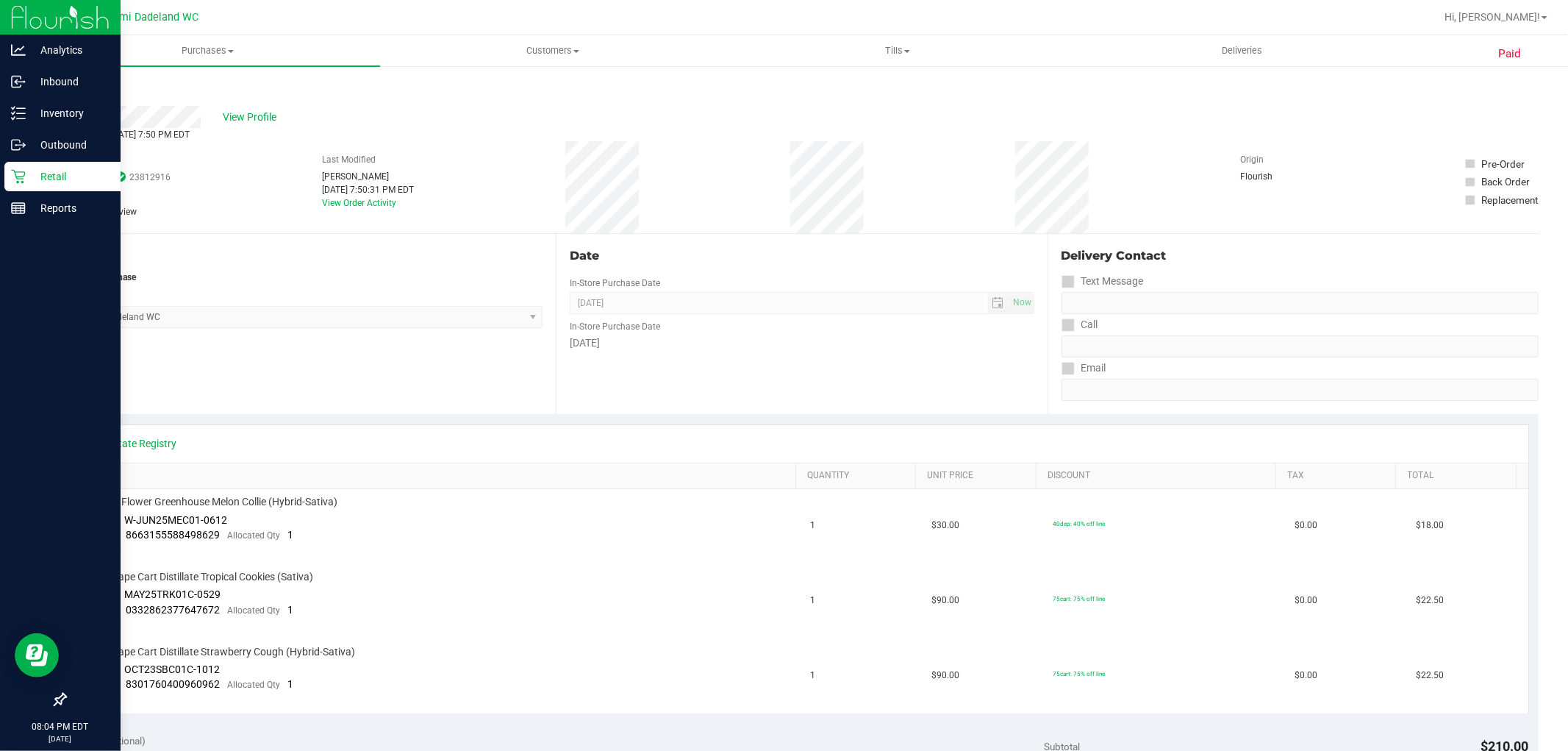 click on "Retail" at bounding box center (70, 177) 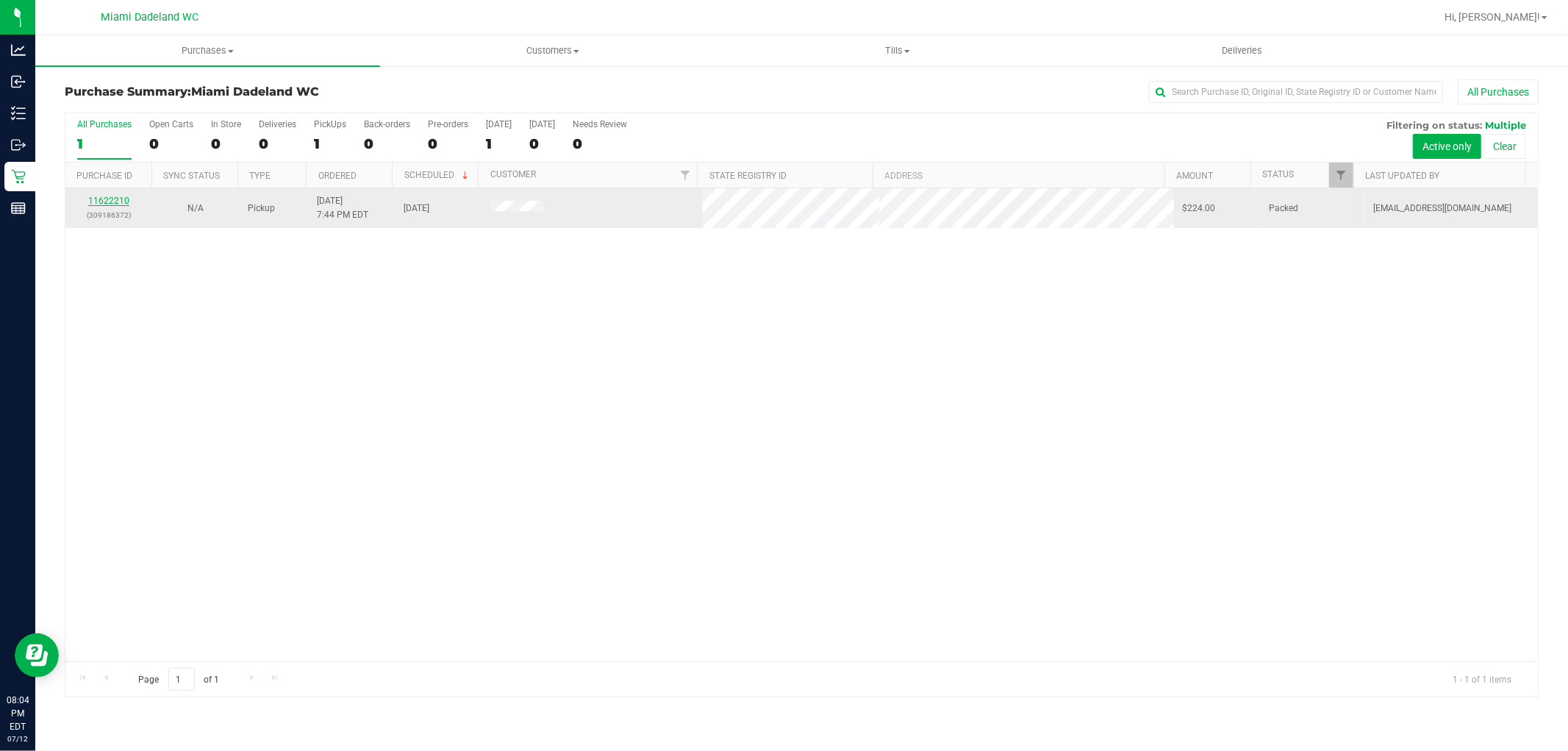 click on "11622210" at bounding box center [109, 201] 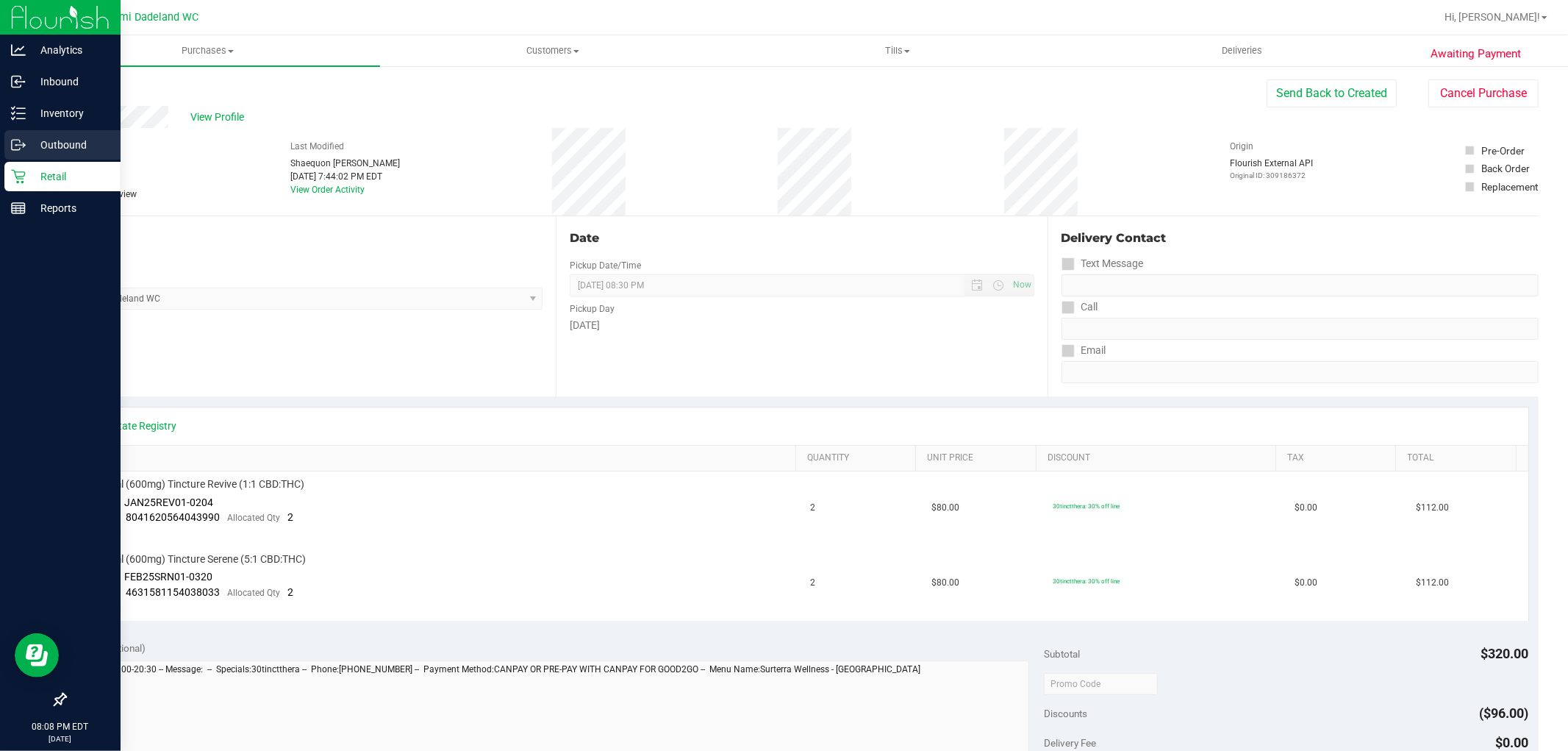 click on "Outbound" at bounding box center (62, 145) 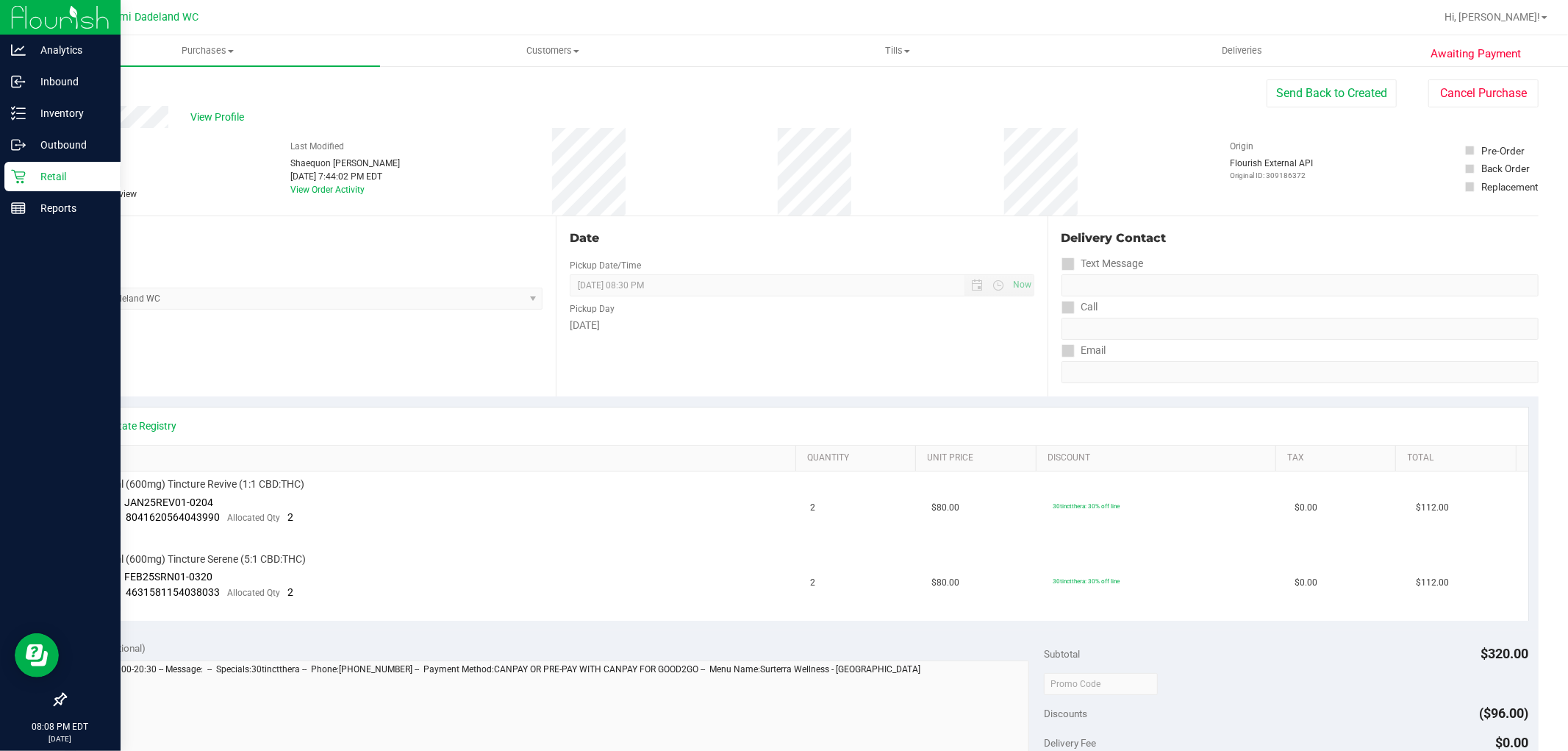 click 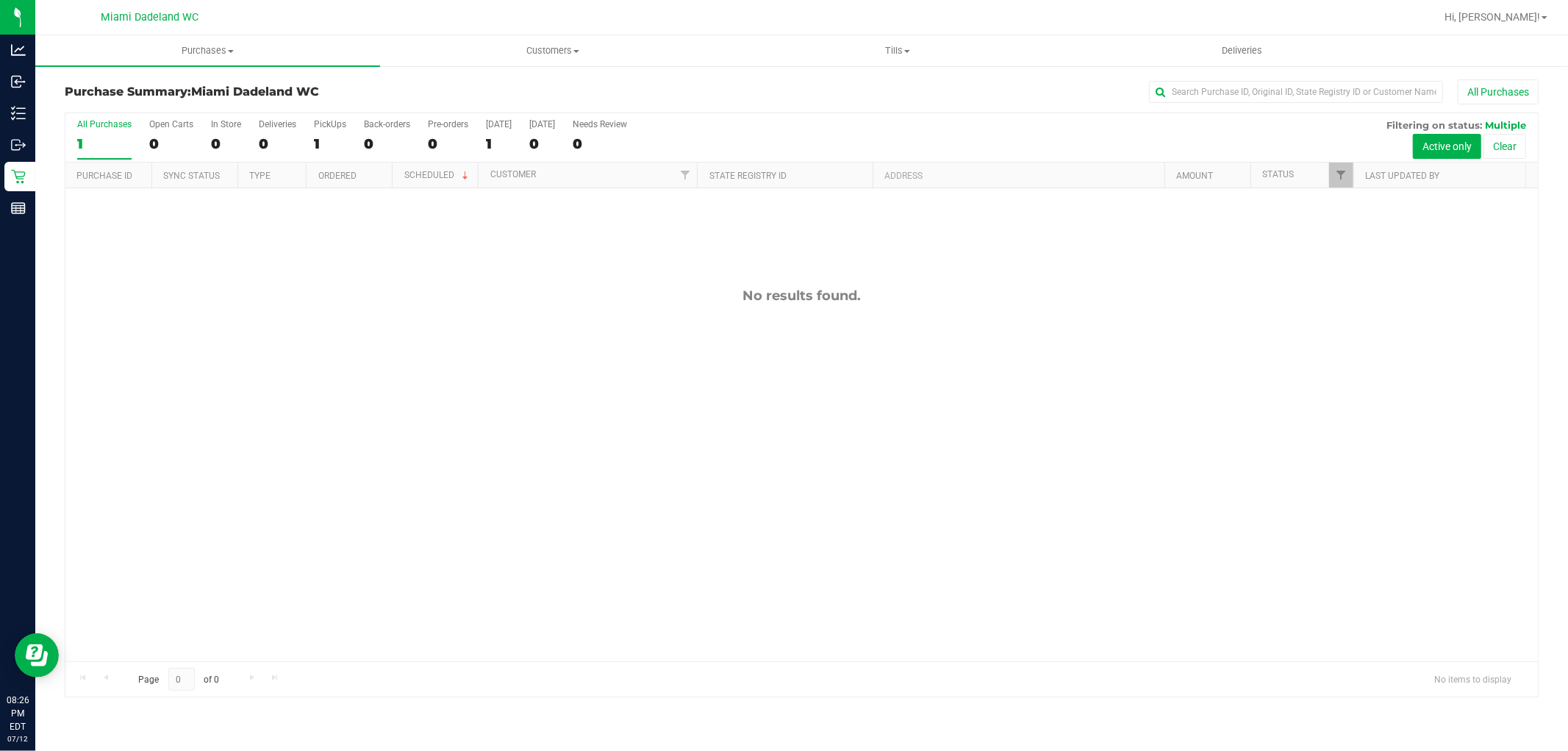 click on "No results found." at bounding box center [801, 296] 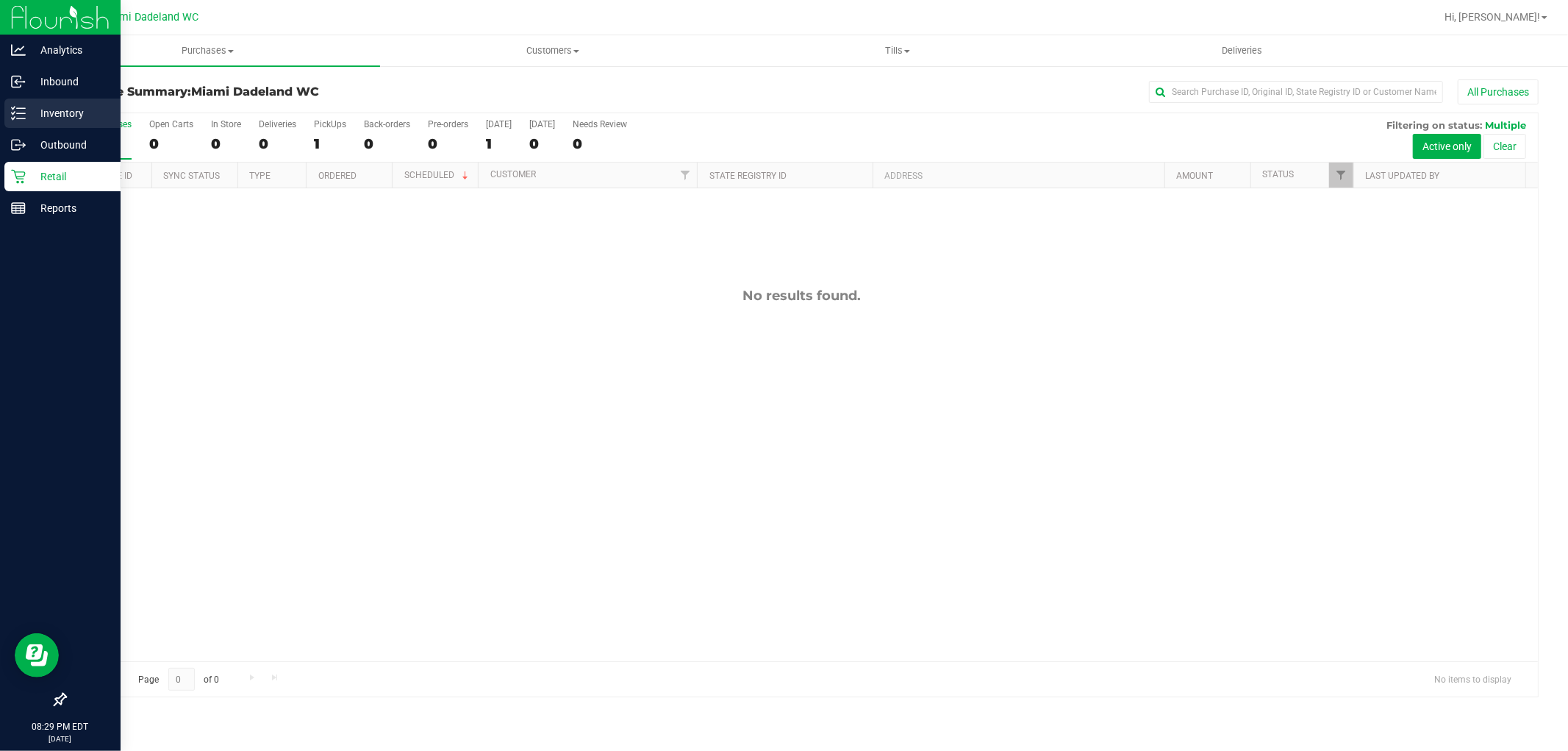 click on "Inventory" at bounding box center [70, 113] 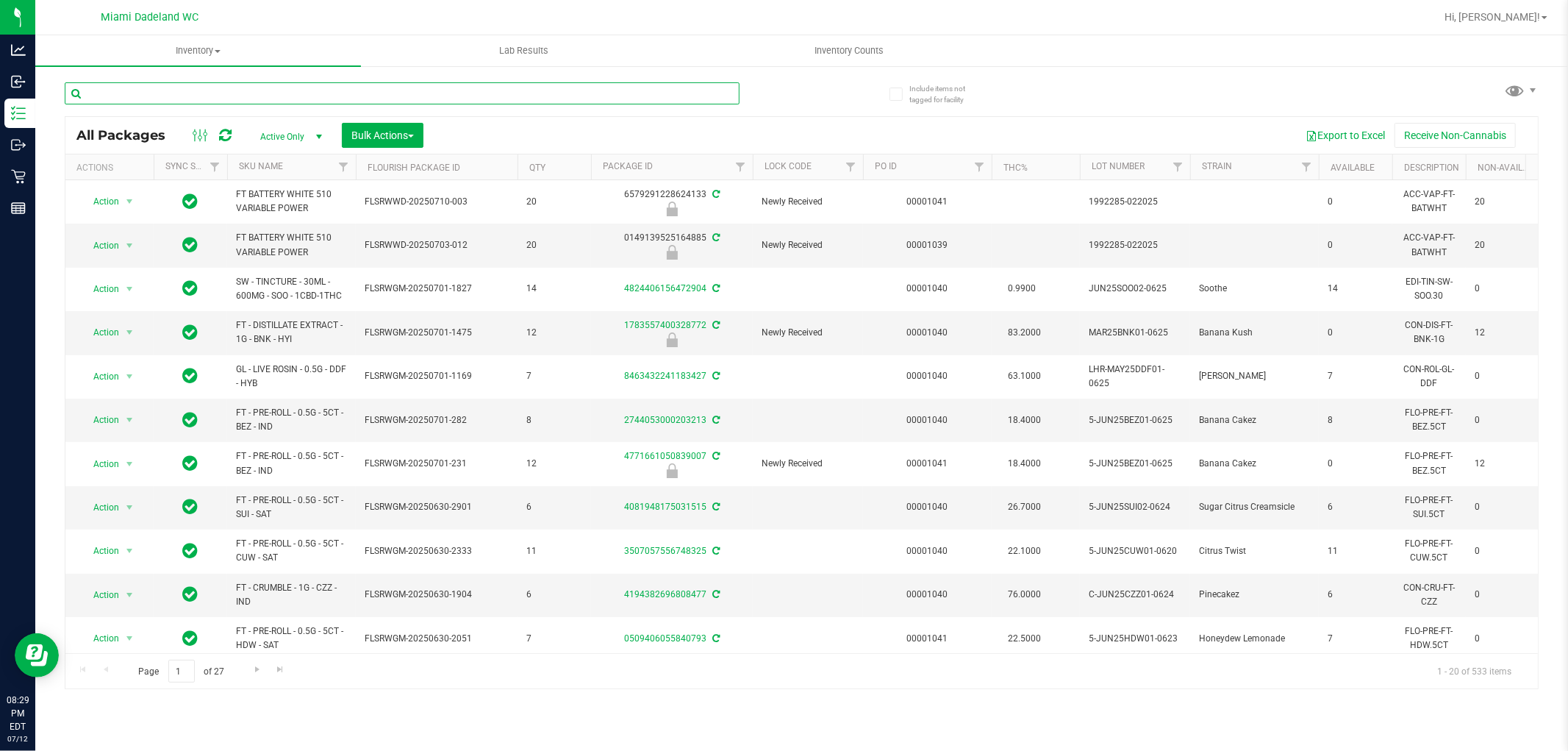 click at bounding box center (402, 93) 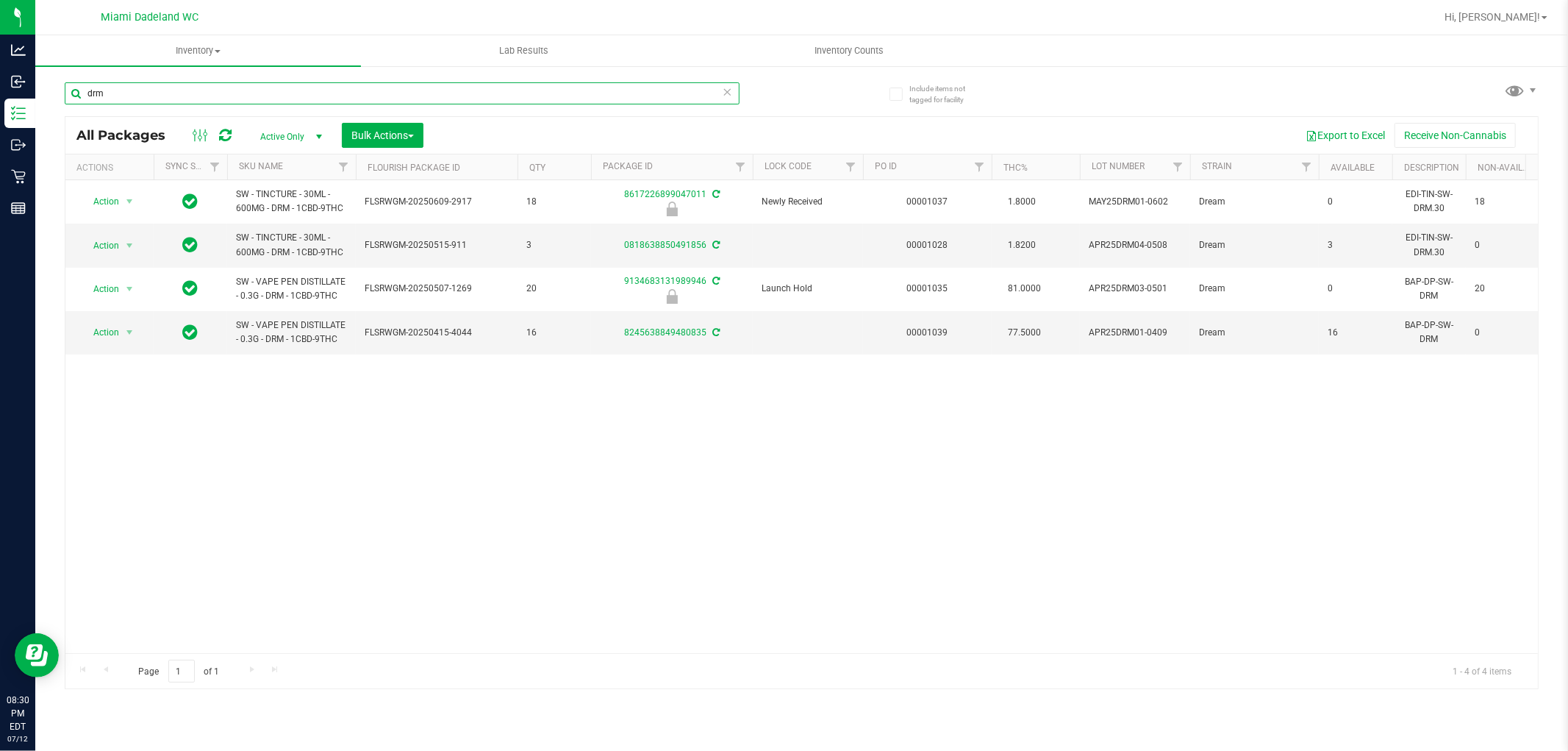 type on "drm" 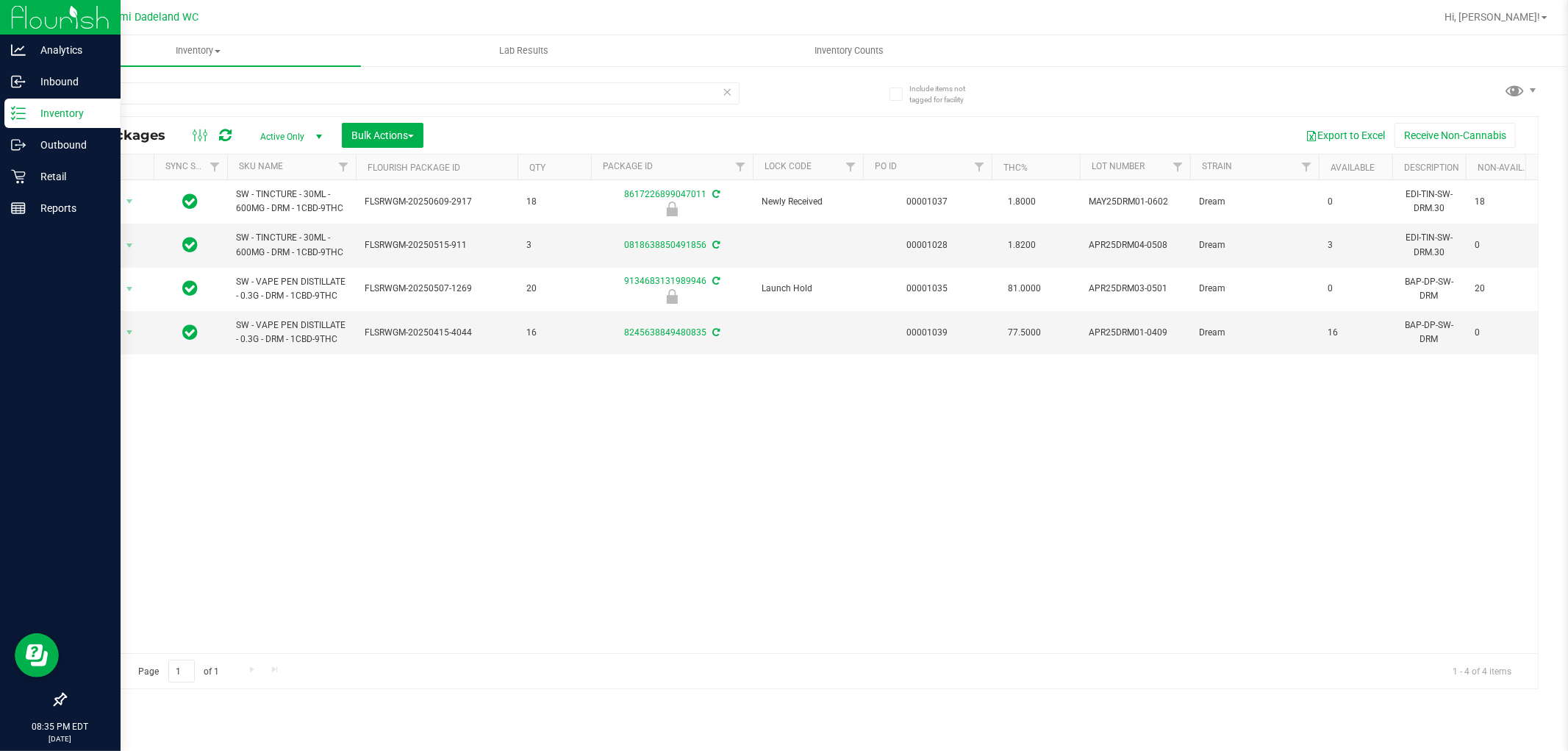 click on "Inventory" at bounding box center [70, 113] 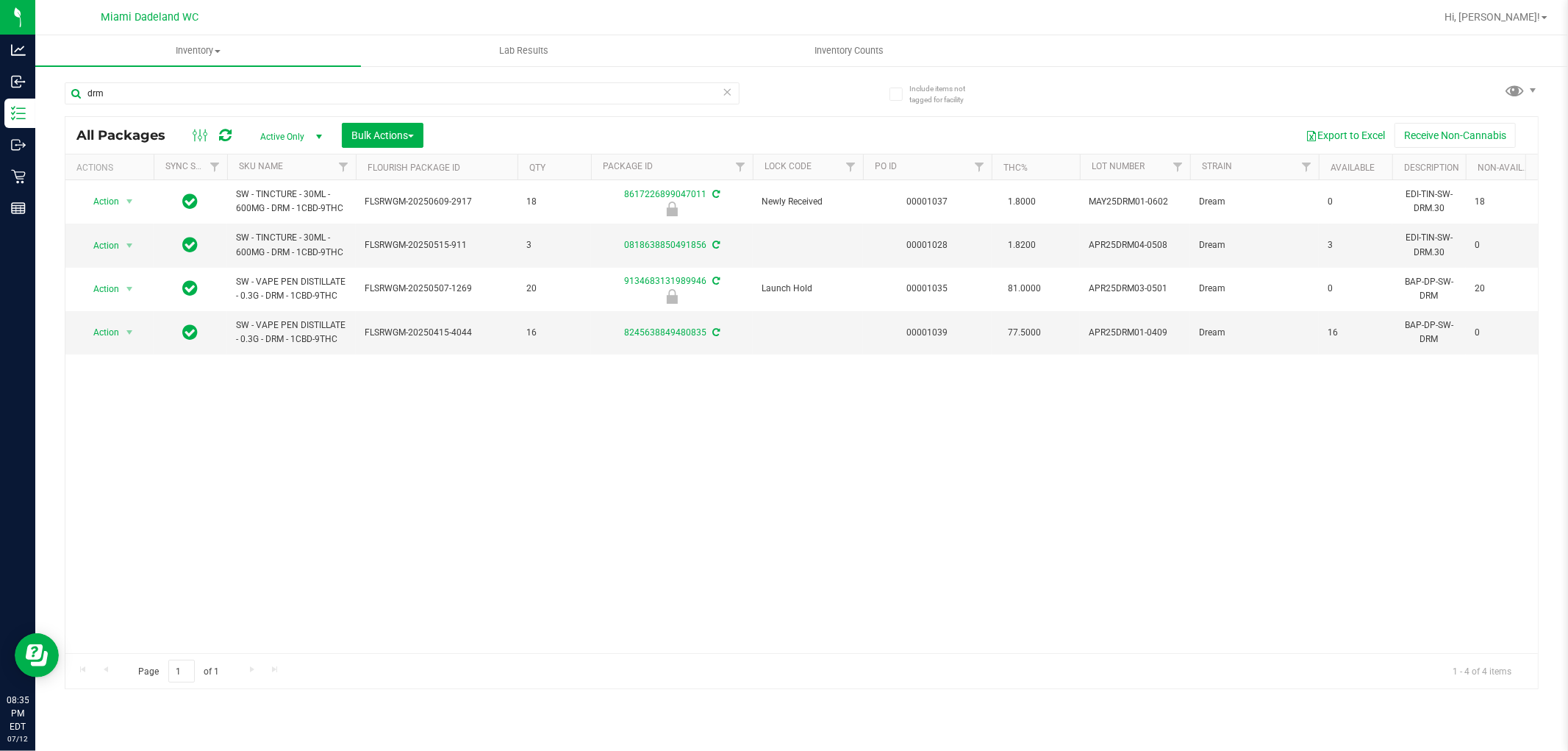 click at bounding box center [728, 91] 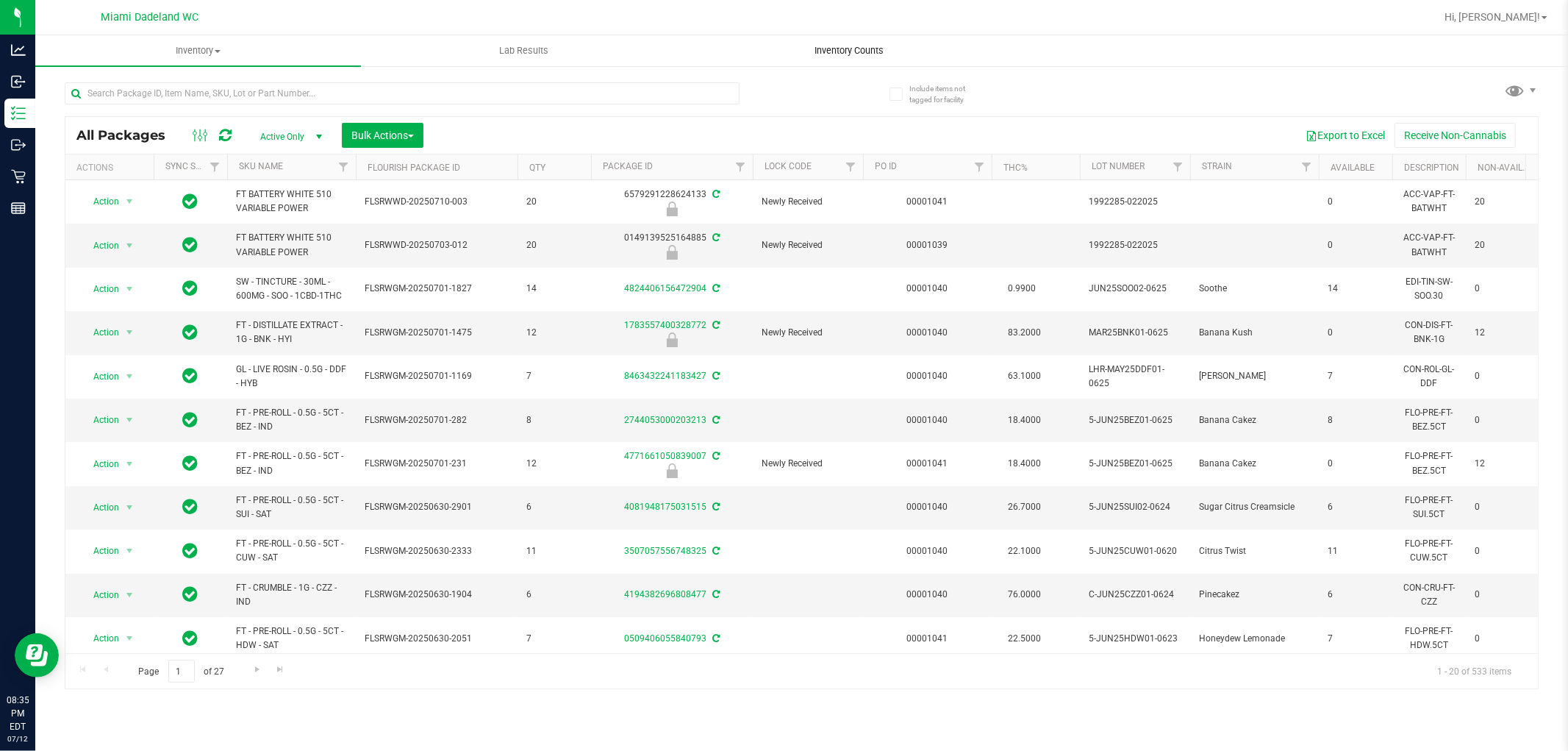 click on "Inventory Counts" at bounding box center [849, 51] 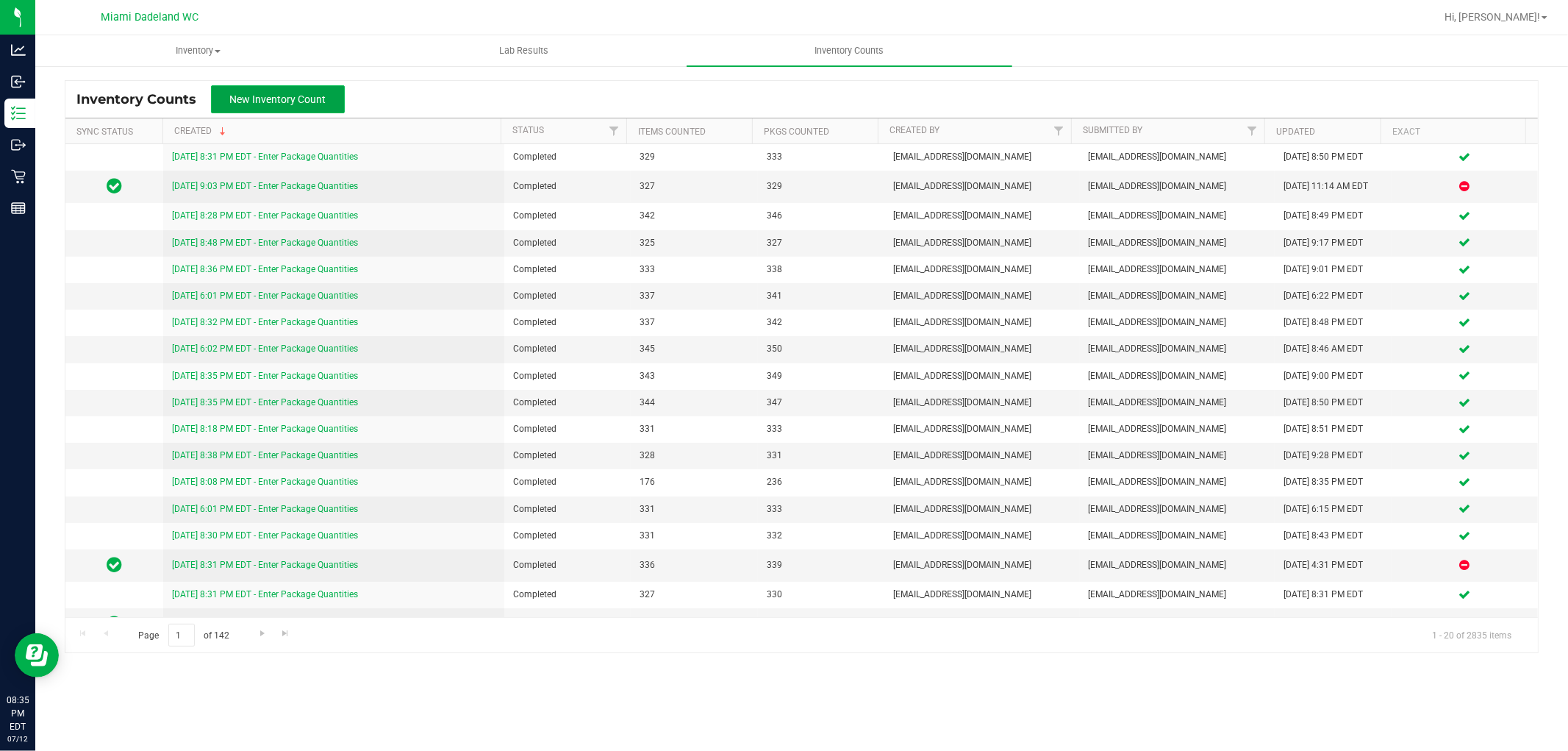 click on "New Inventory Count" at bounding box center [278, 99] 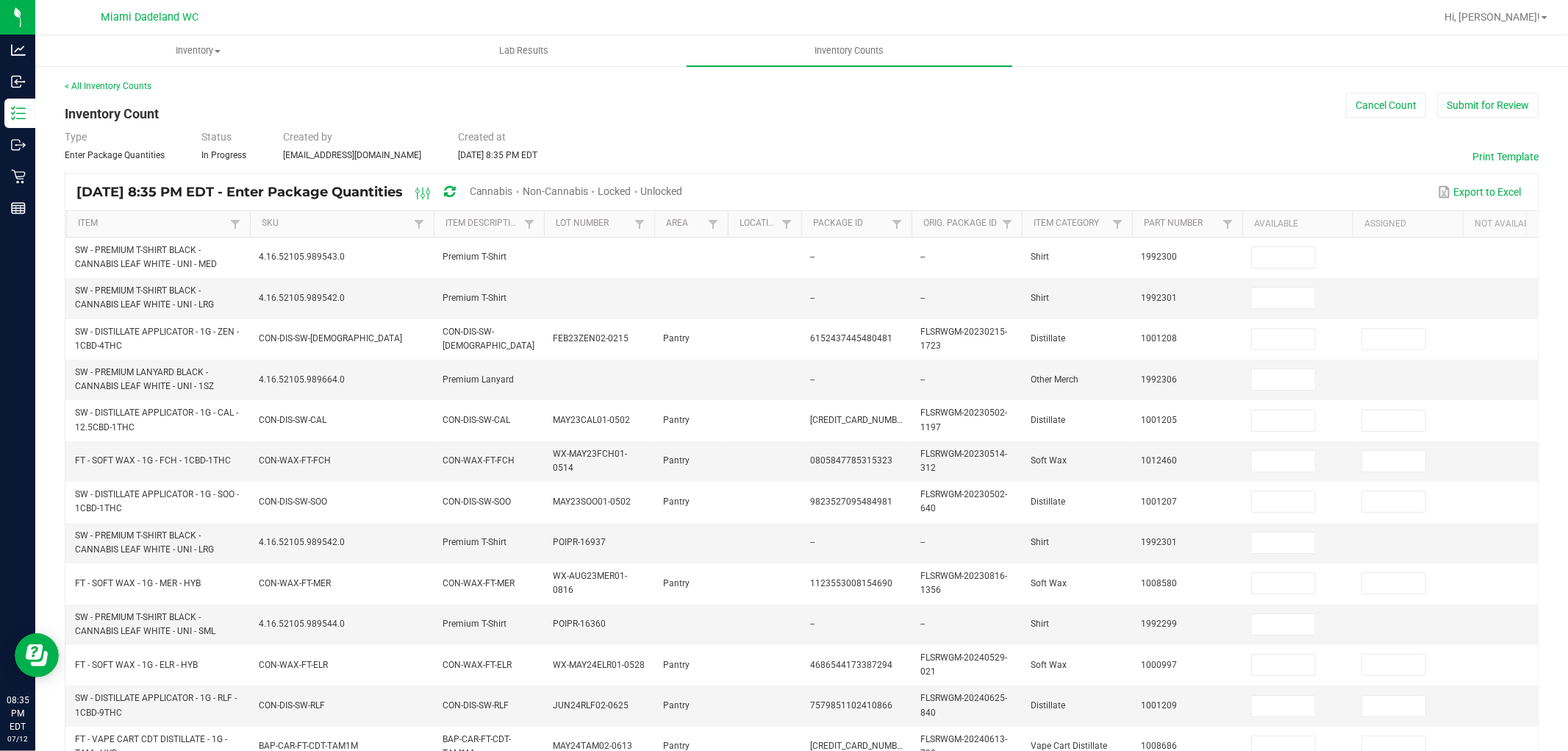 click on "Unlocked" at bounding box center [662, 191] 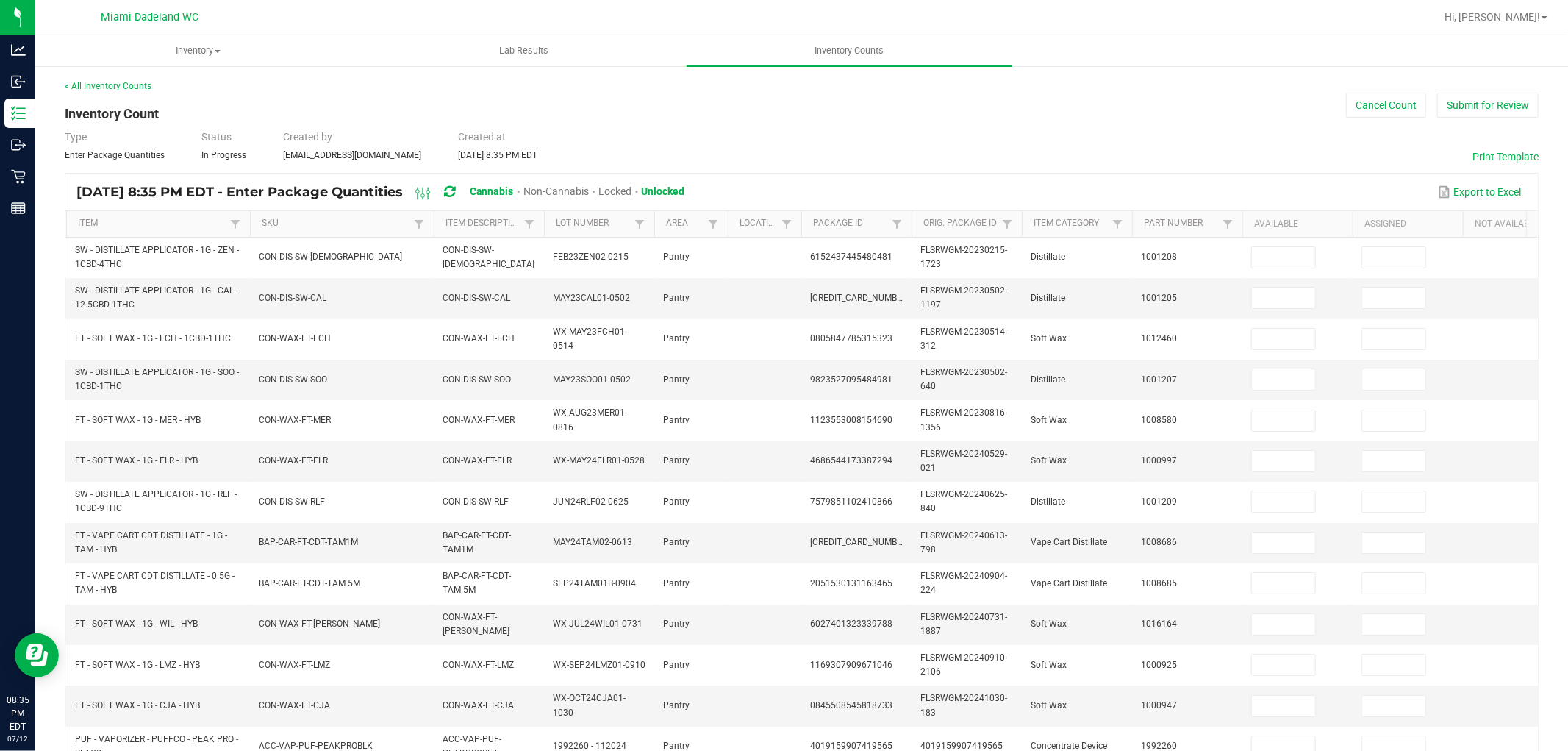click on "Item" at bounding box center [158, 224] 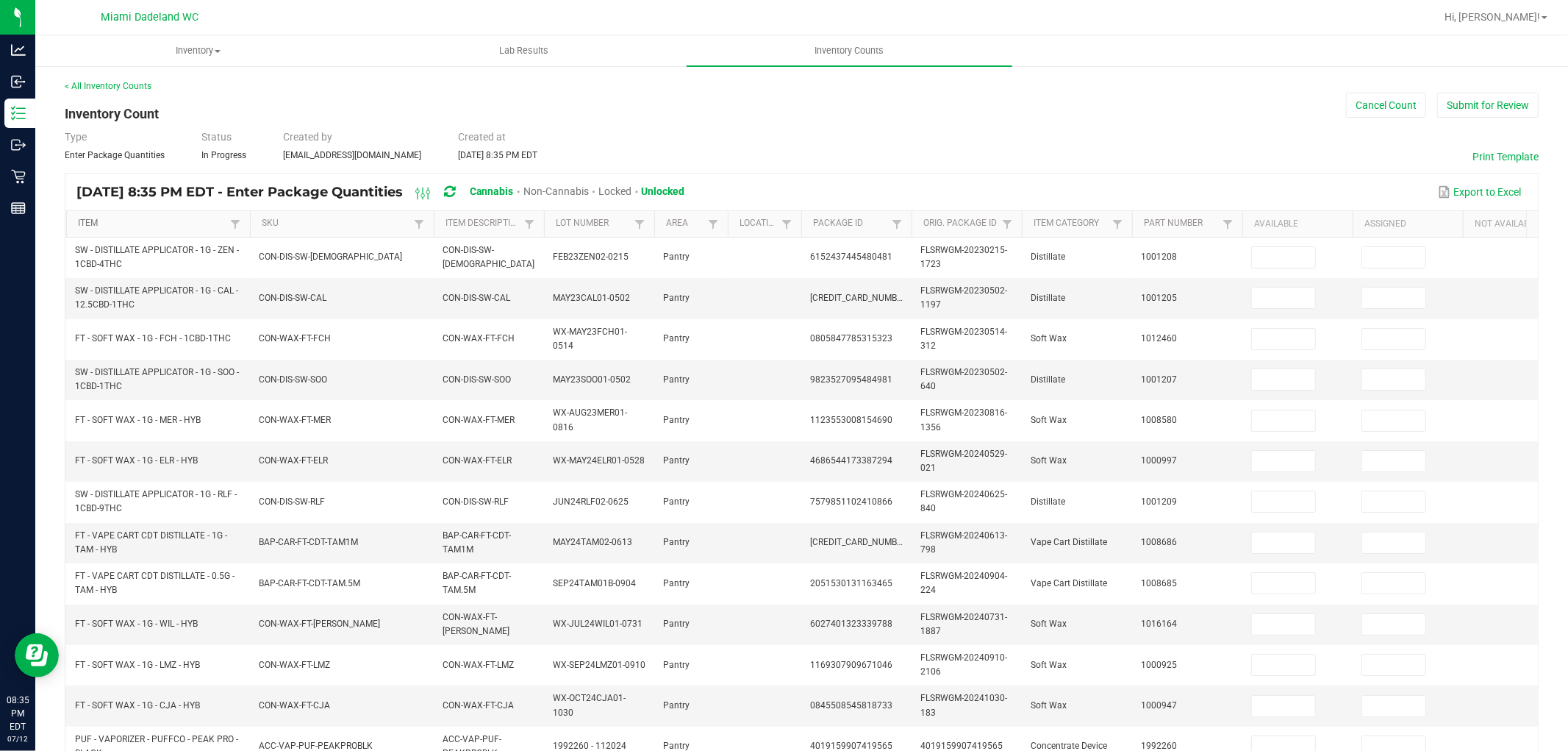 click on "Item" at bounding box center (151, 224) 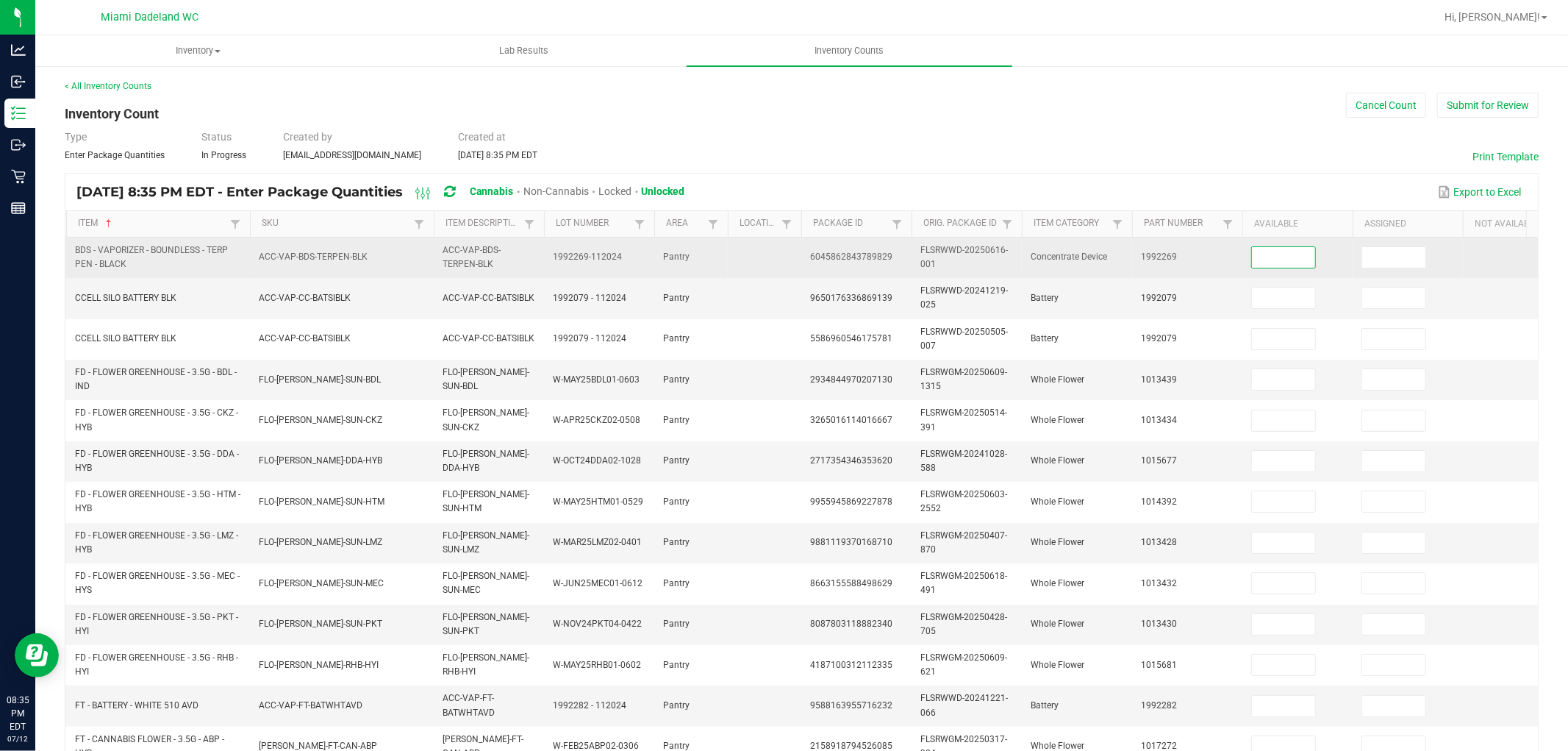 click at bounding box center (1284, 257) 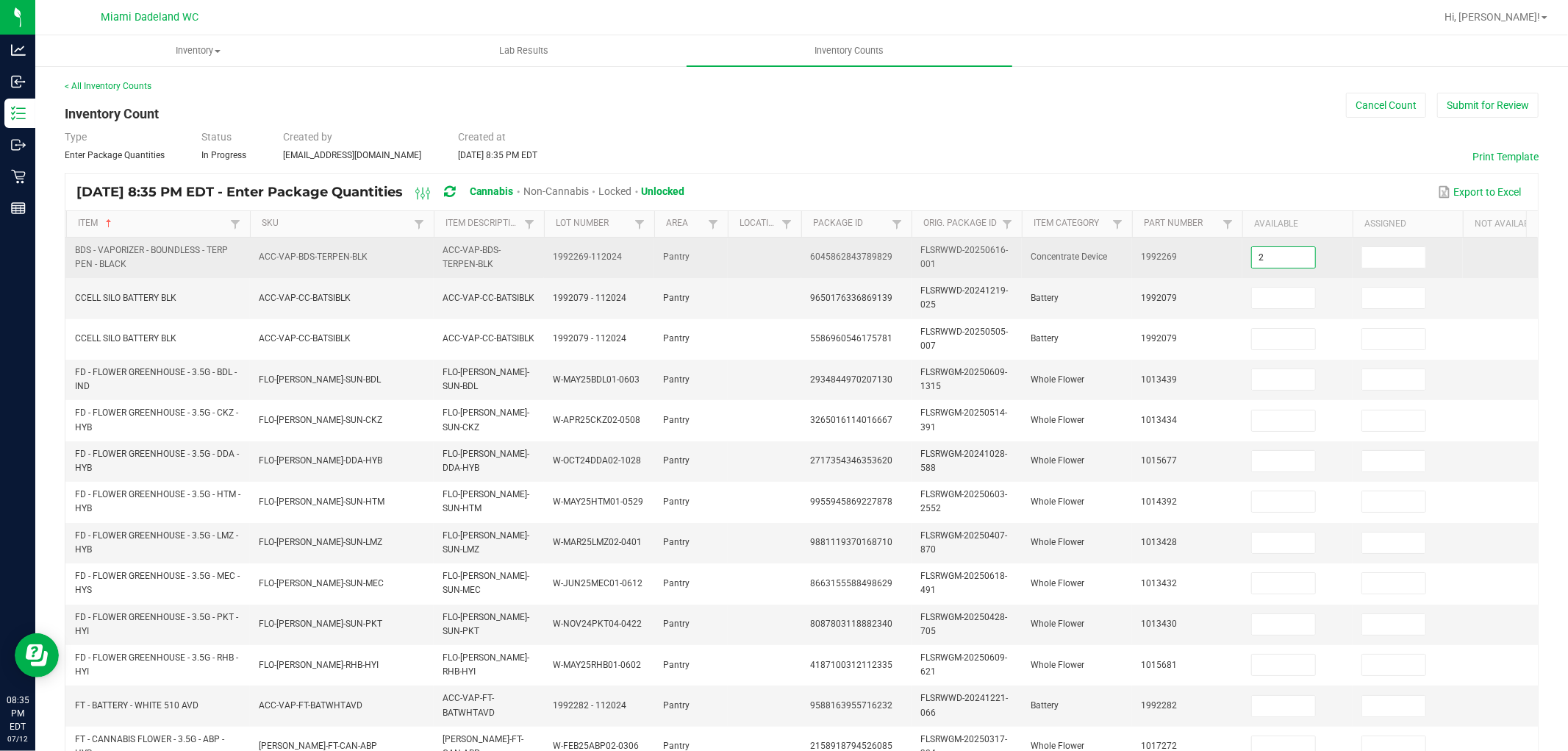 type on "2" 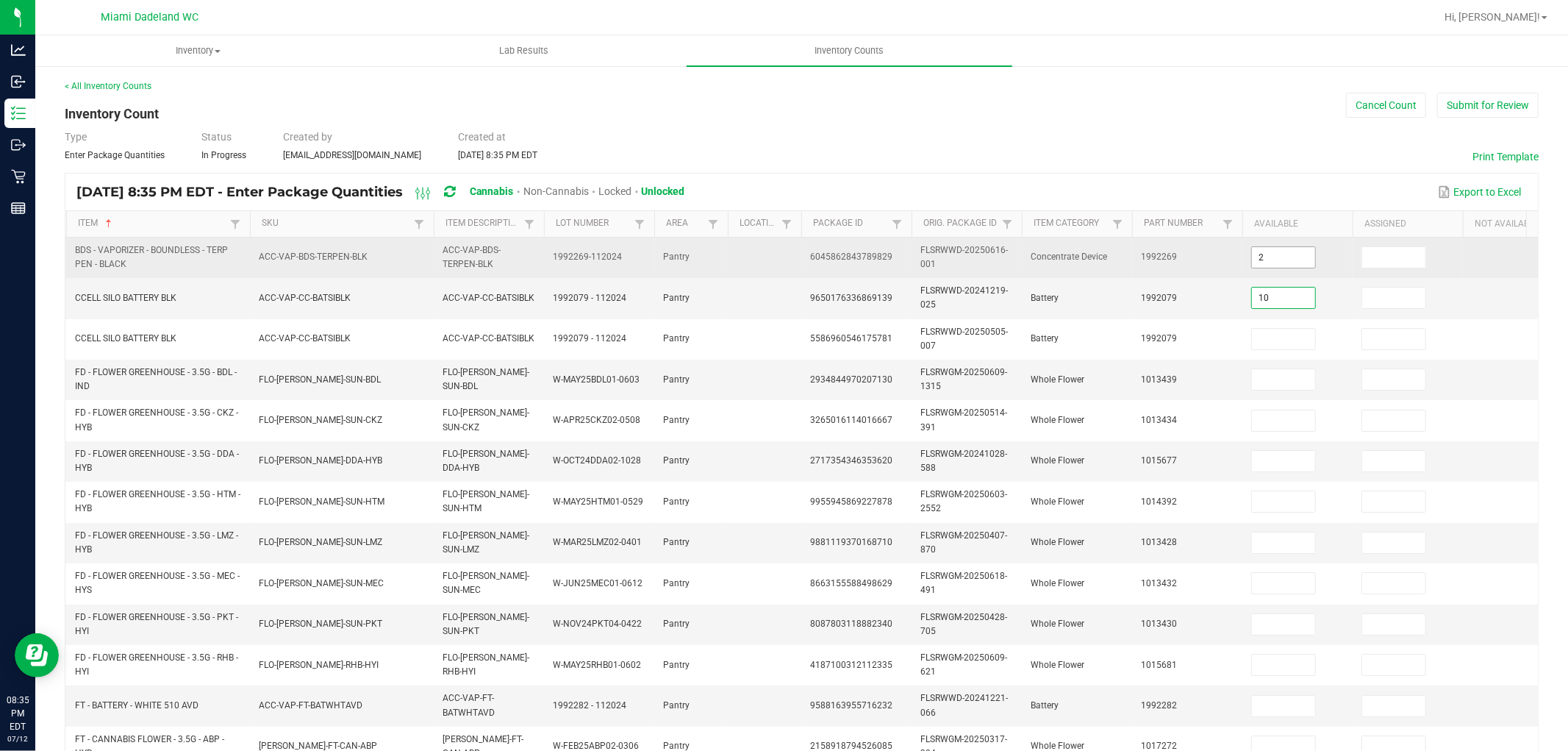 type on "10" 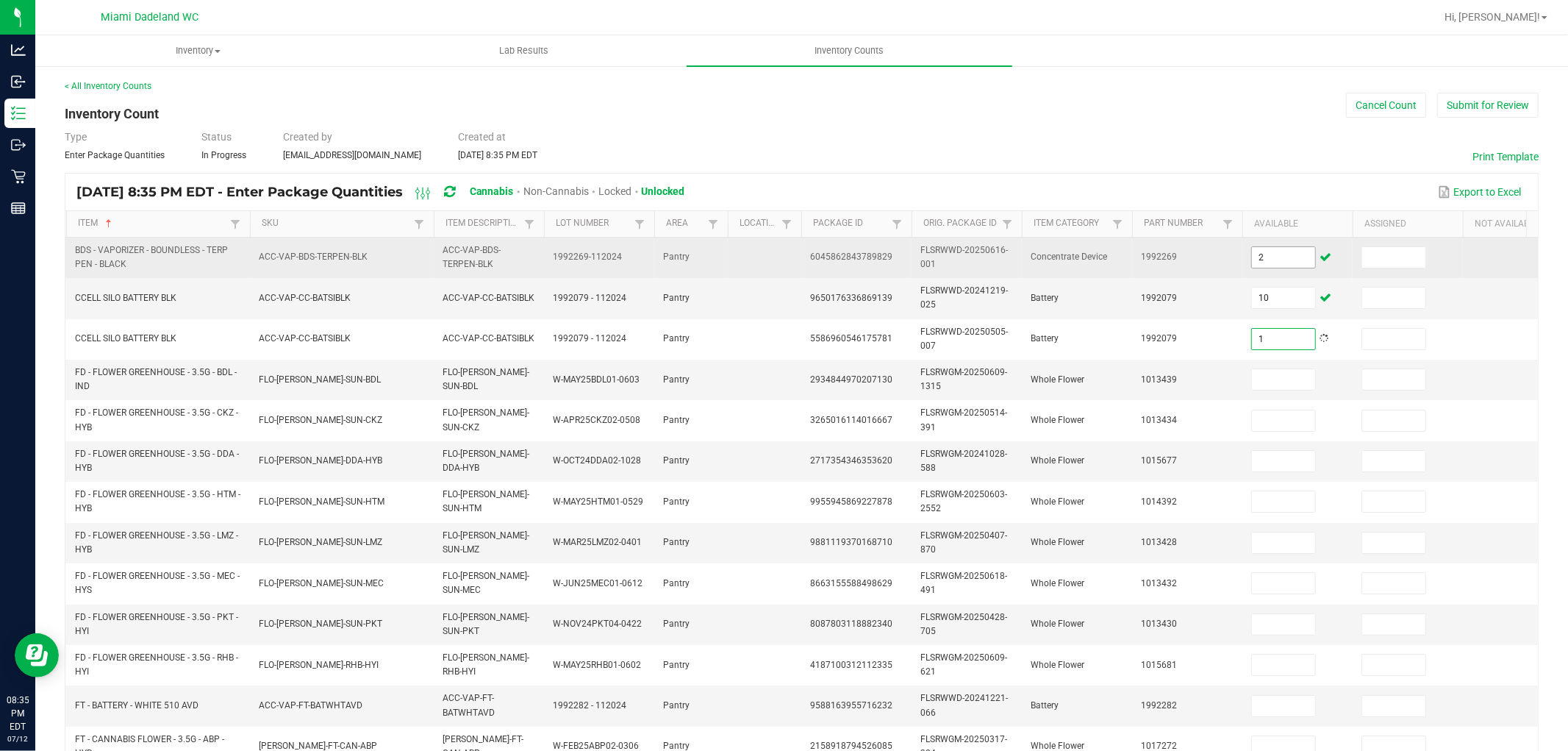 type on "1" 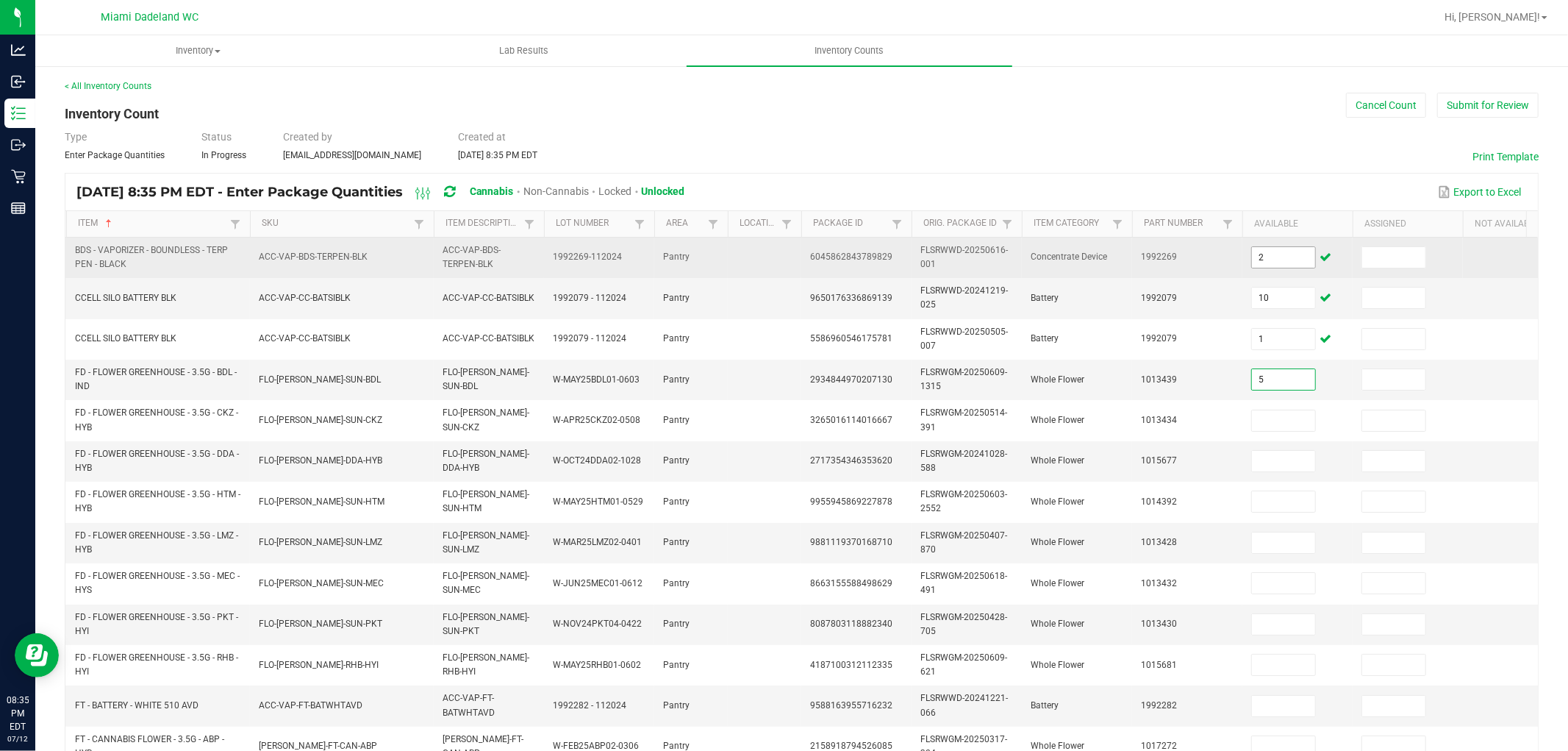 type on "5" 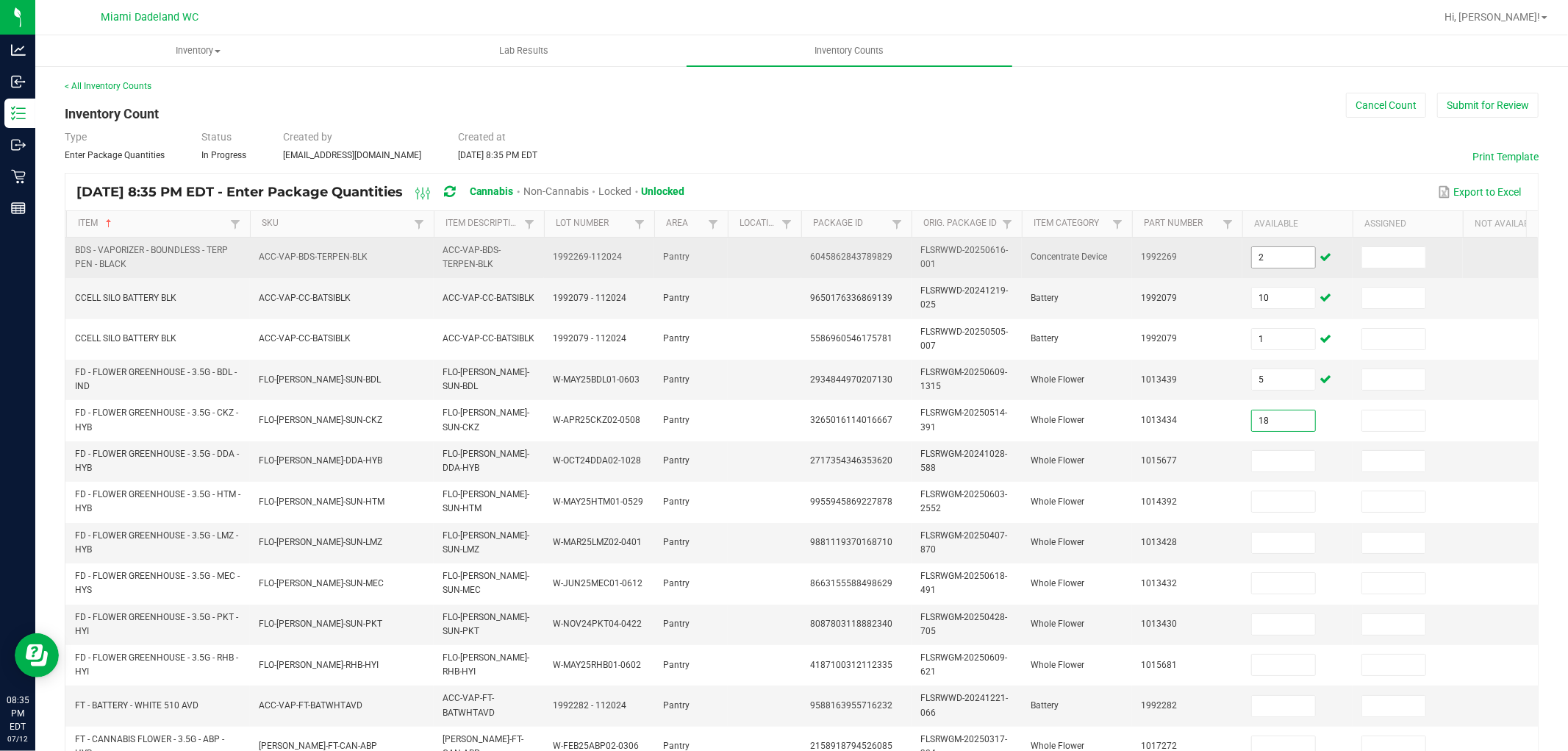 type on "18" 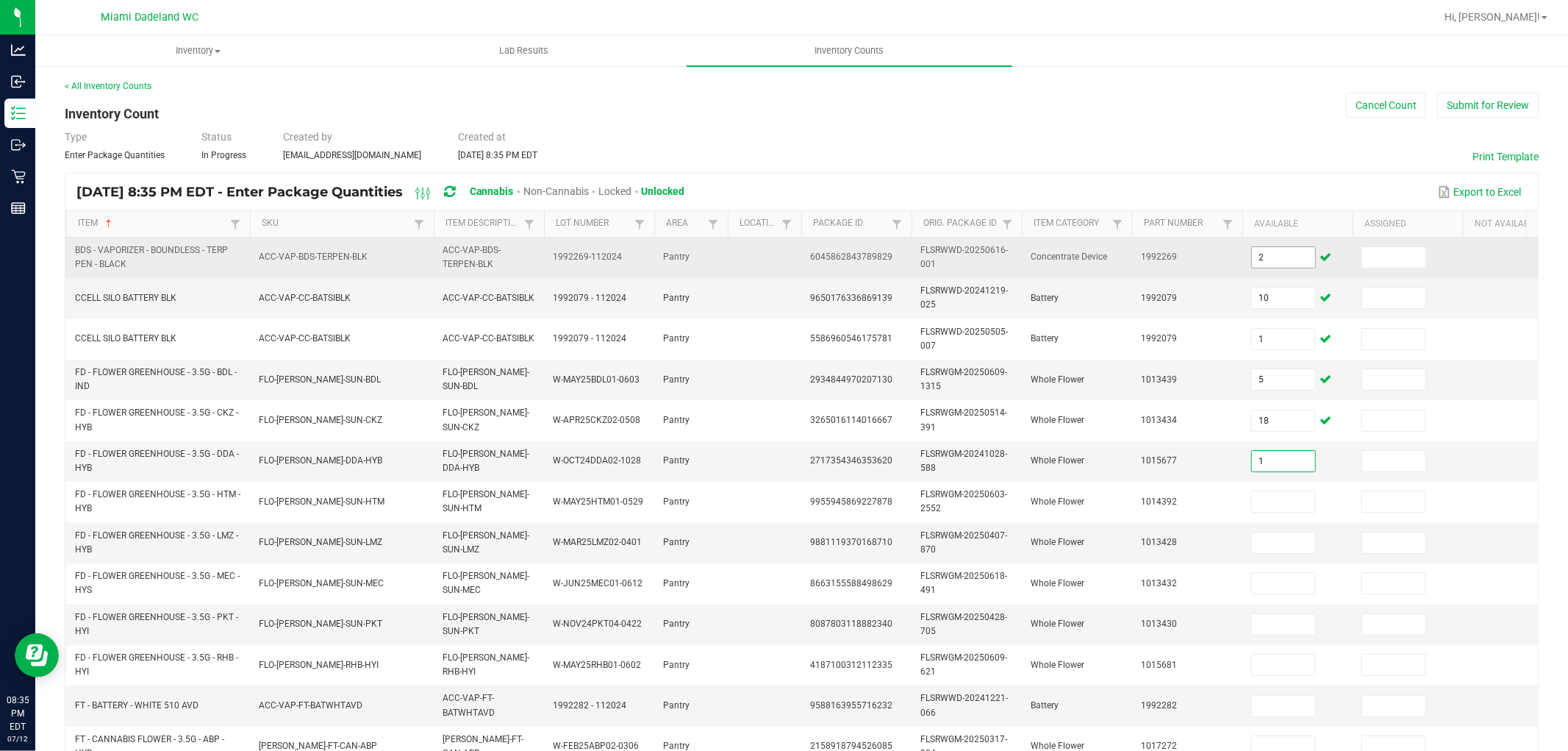 type on "1" 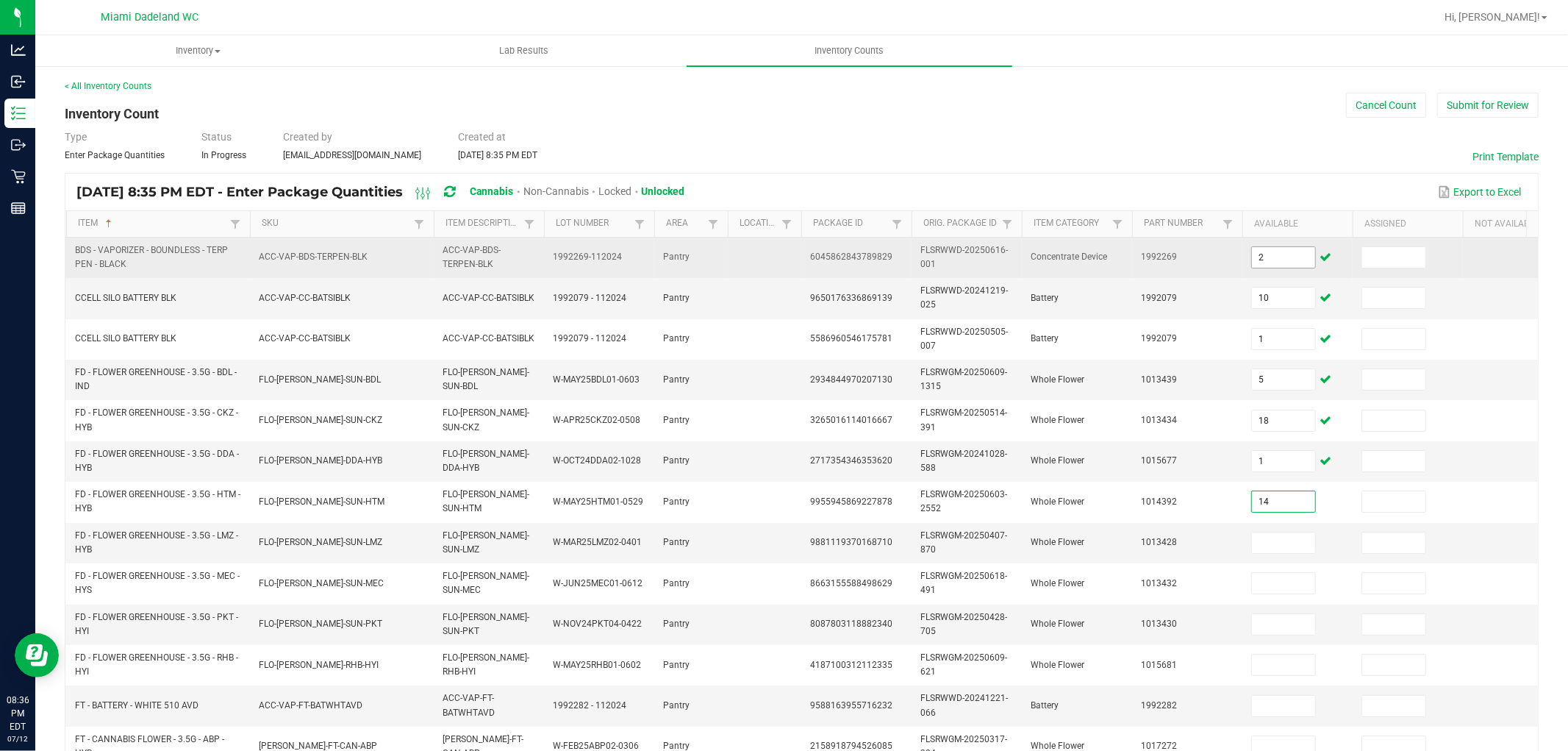 type on "14" 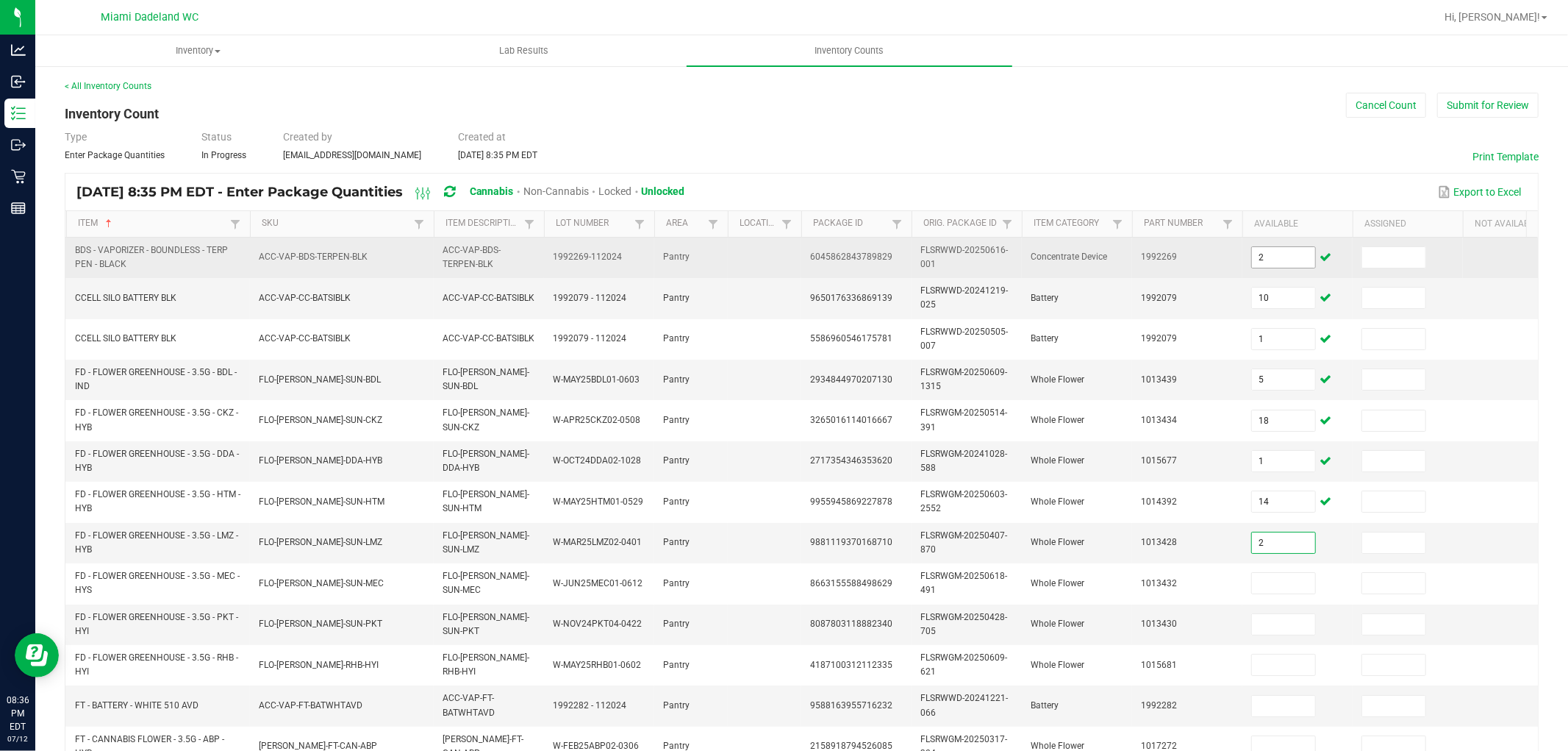 type on "2" 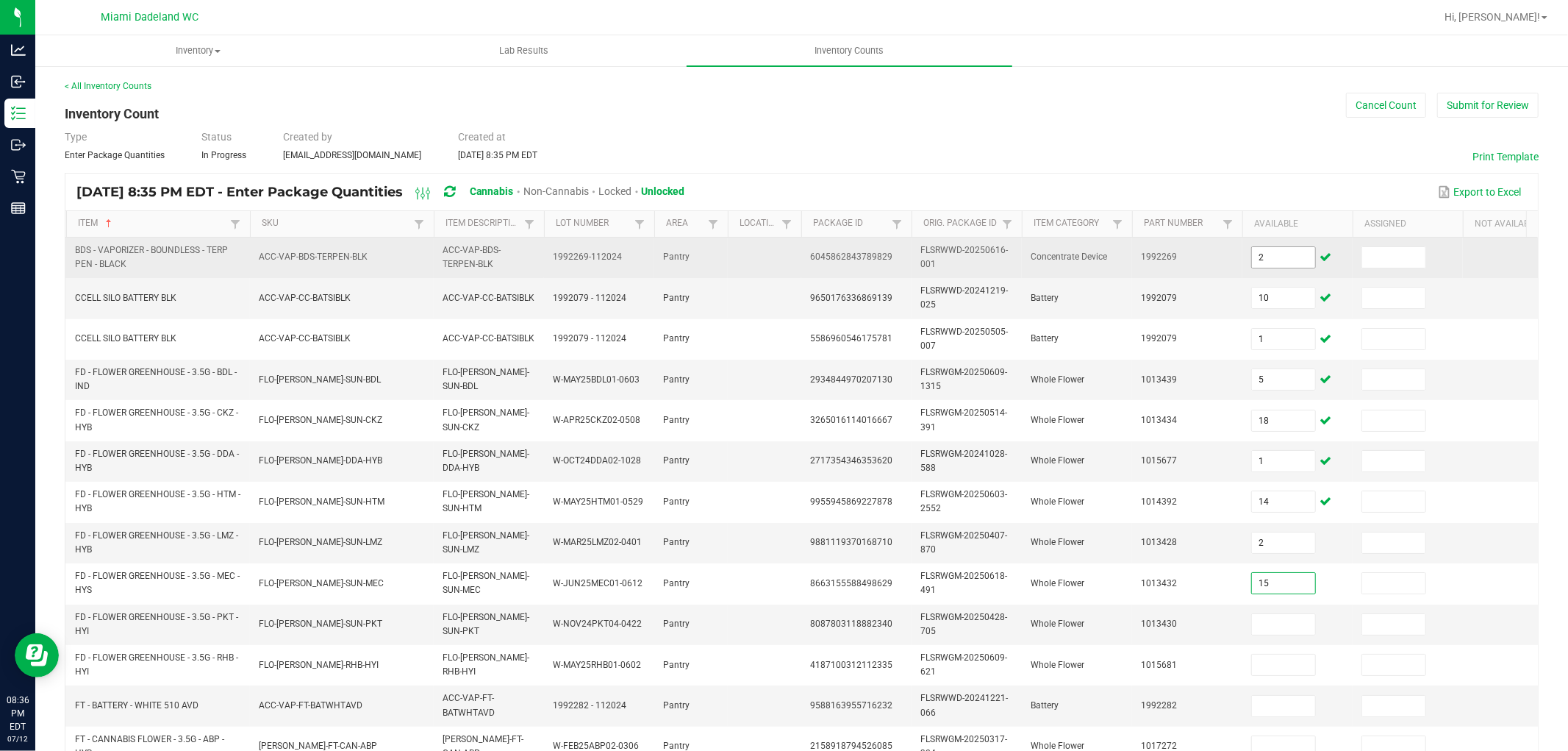 type on "15" 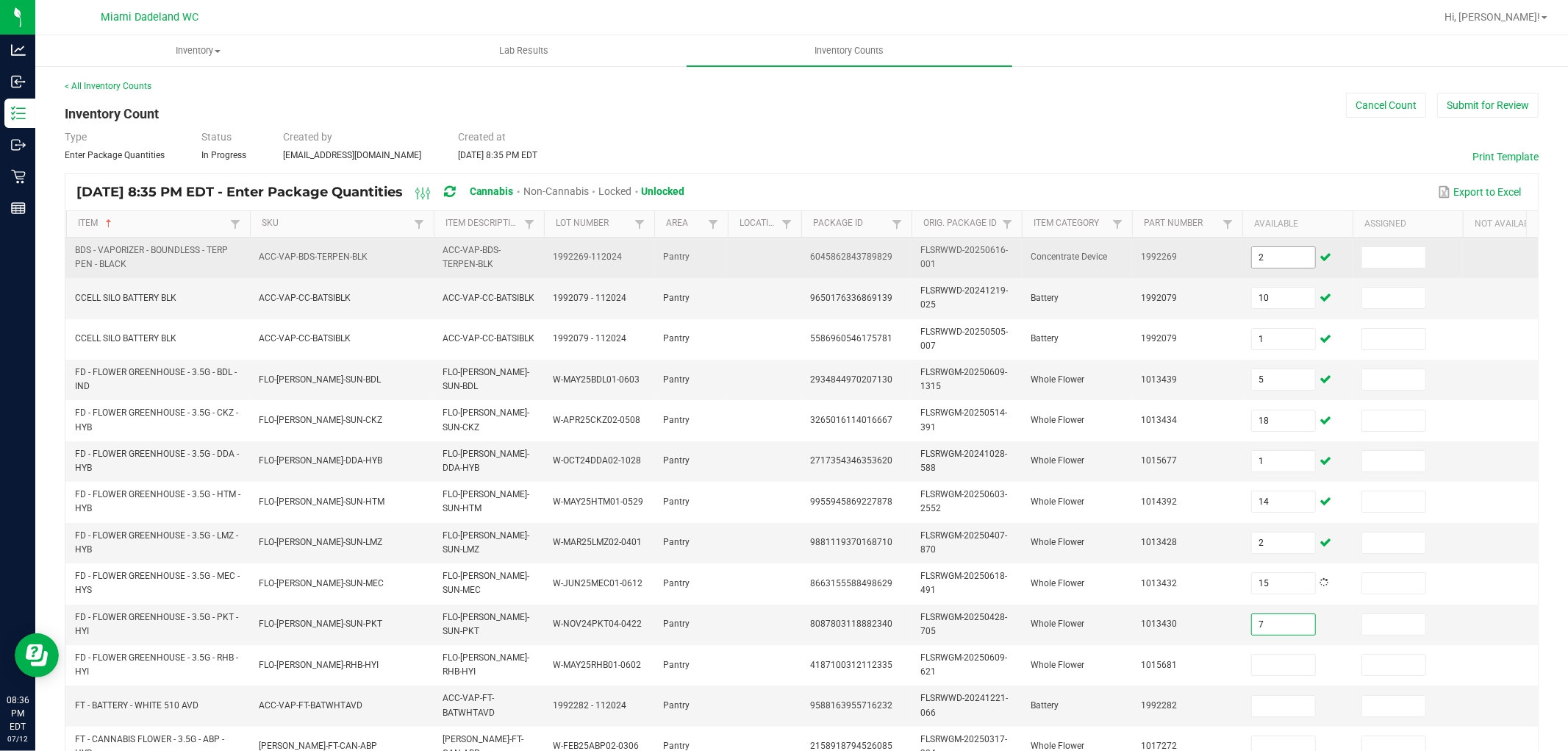 type on "7" 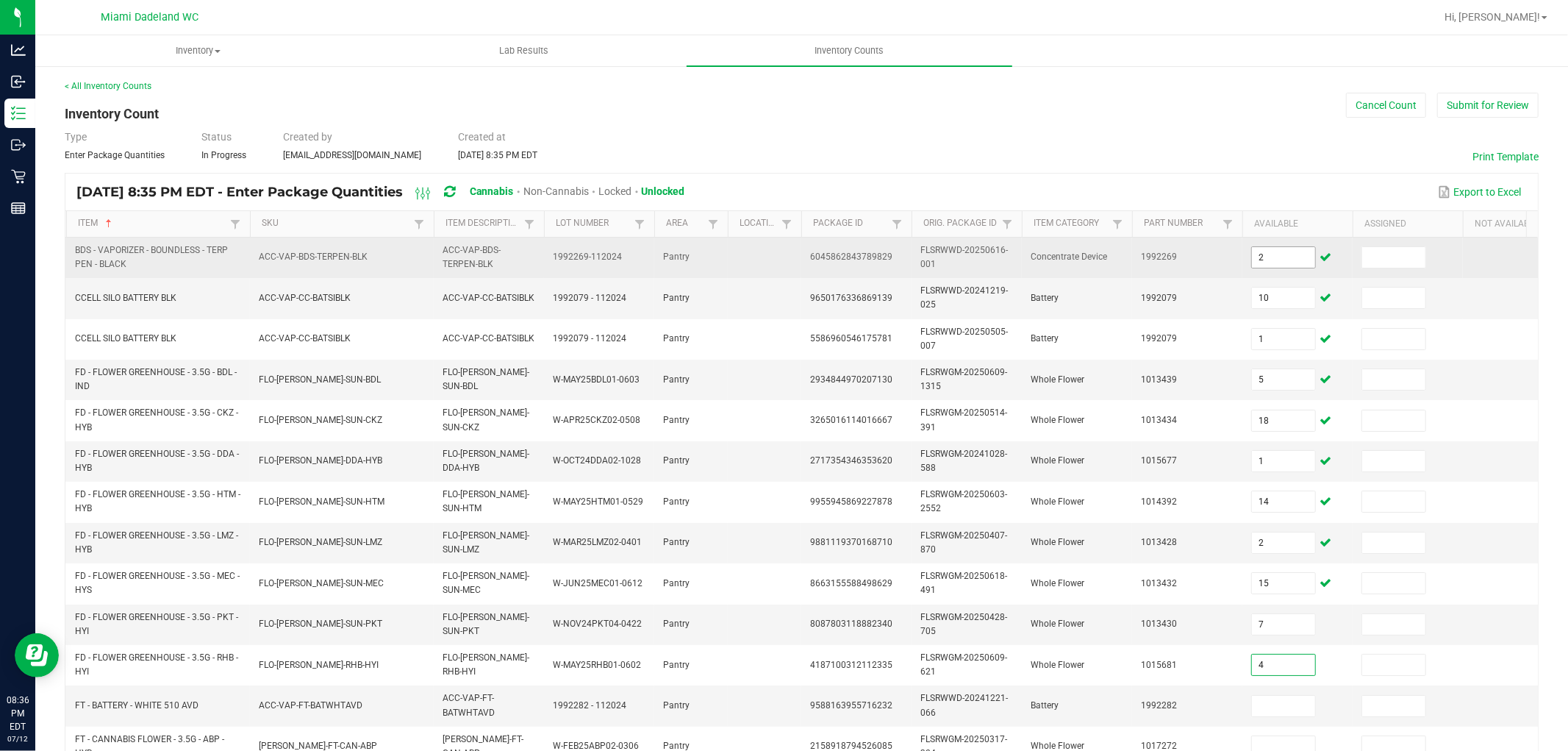 type on "4" 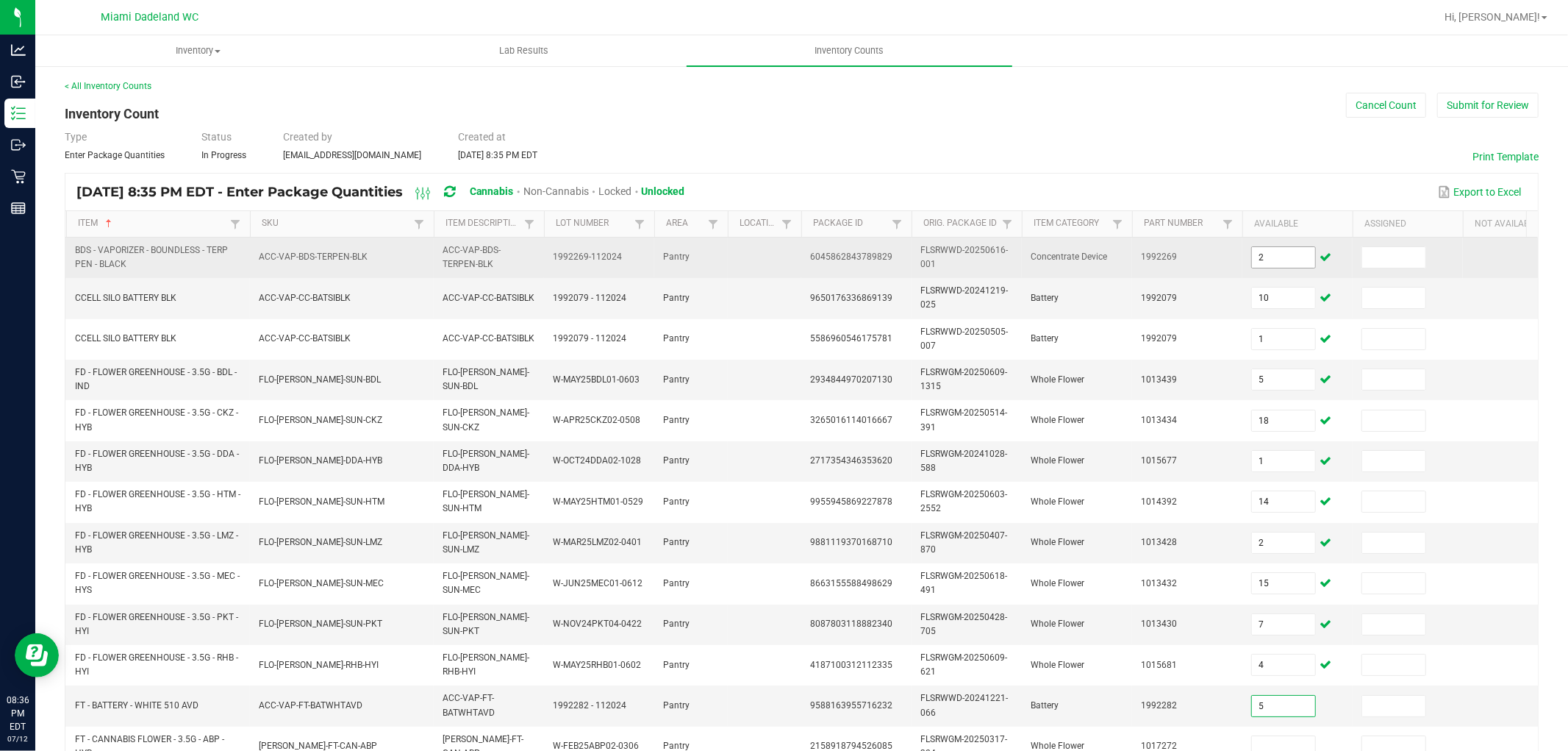 type on "5" 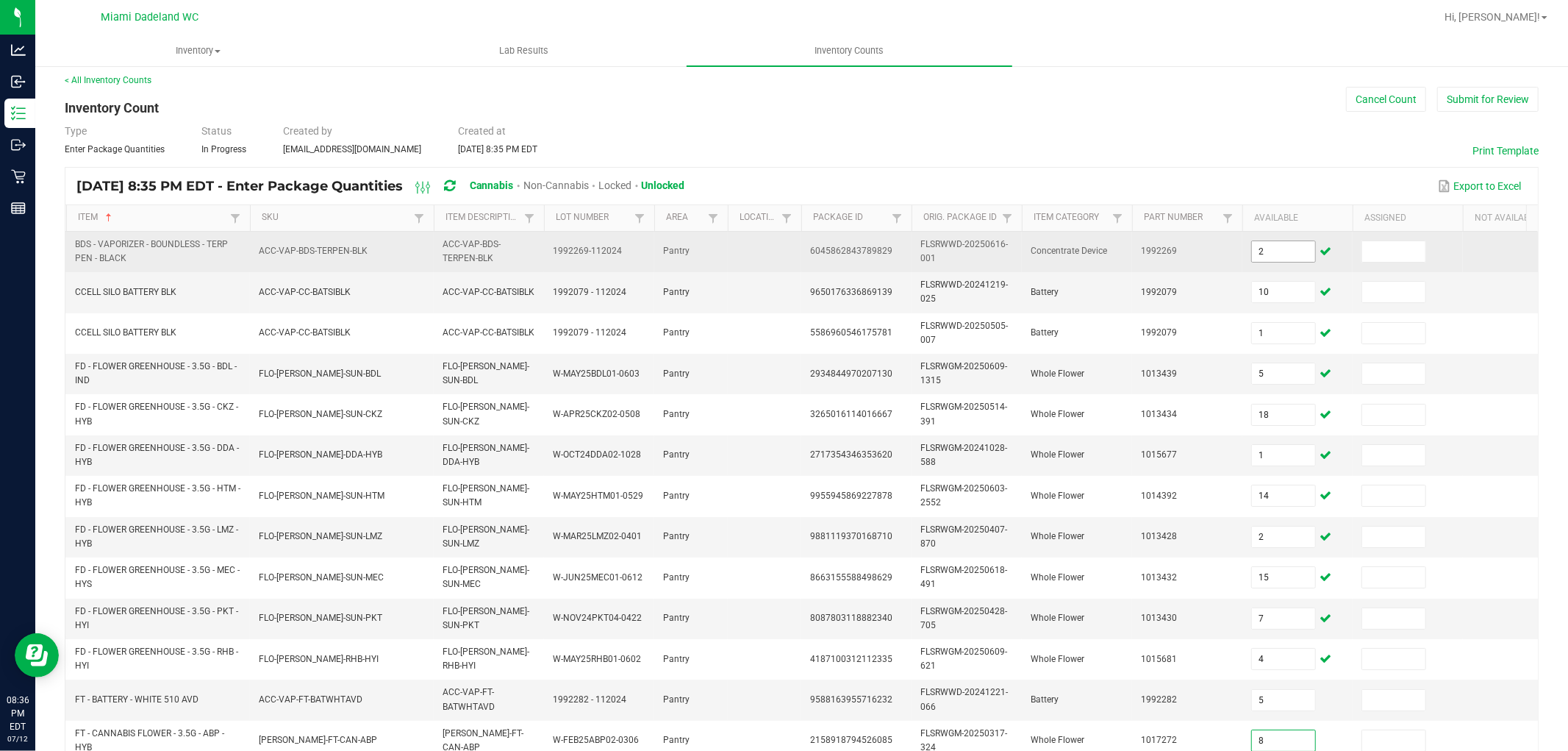 type on "8" 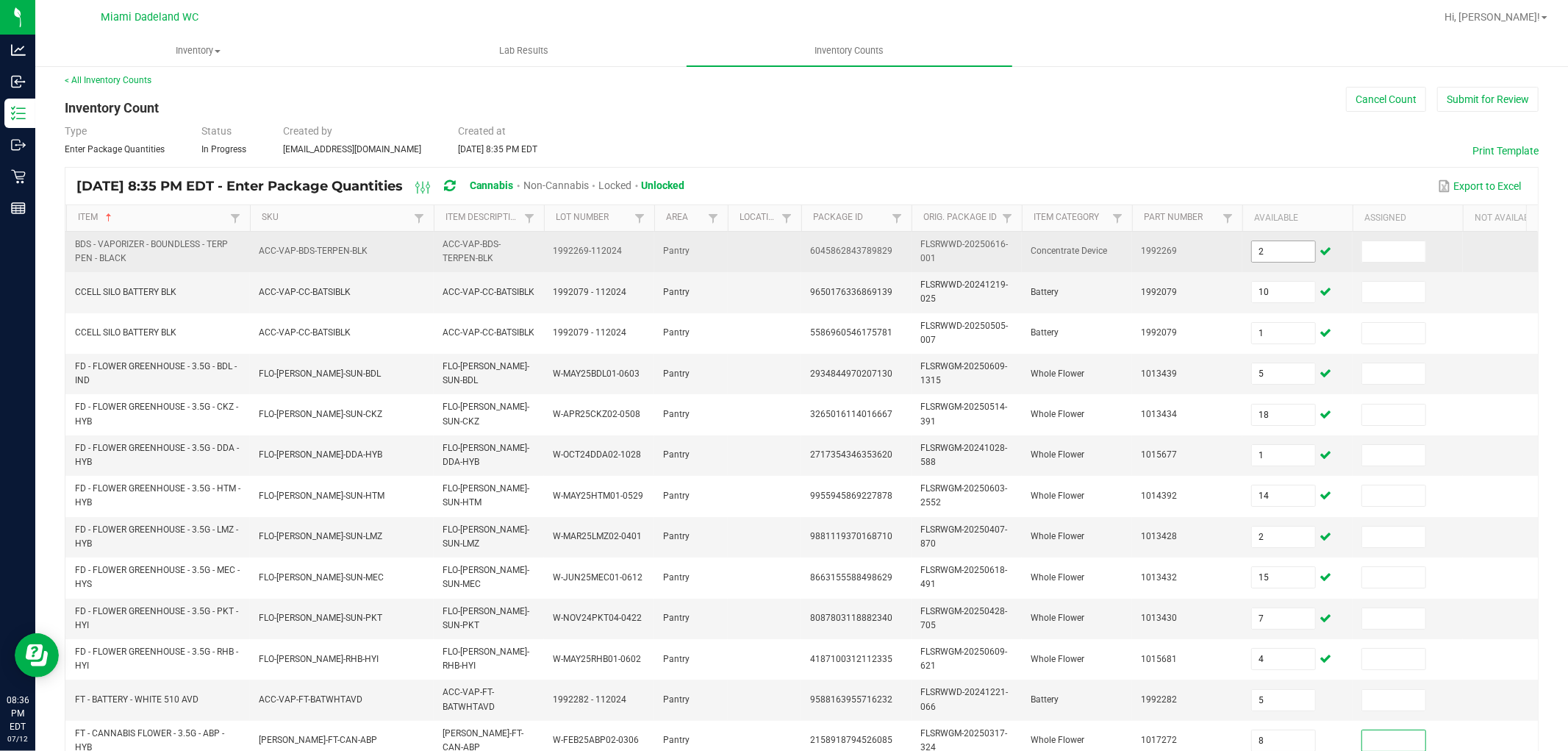 scroll, scrollTop: 368, scrollLeft: 0, axis: vertical 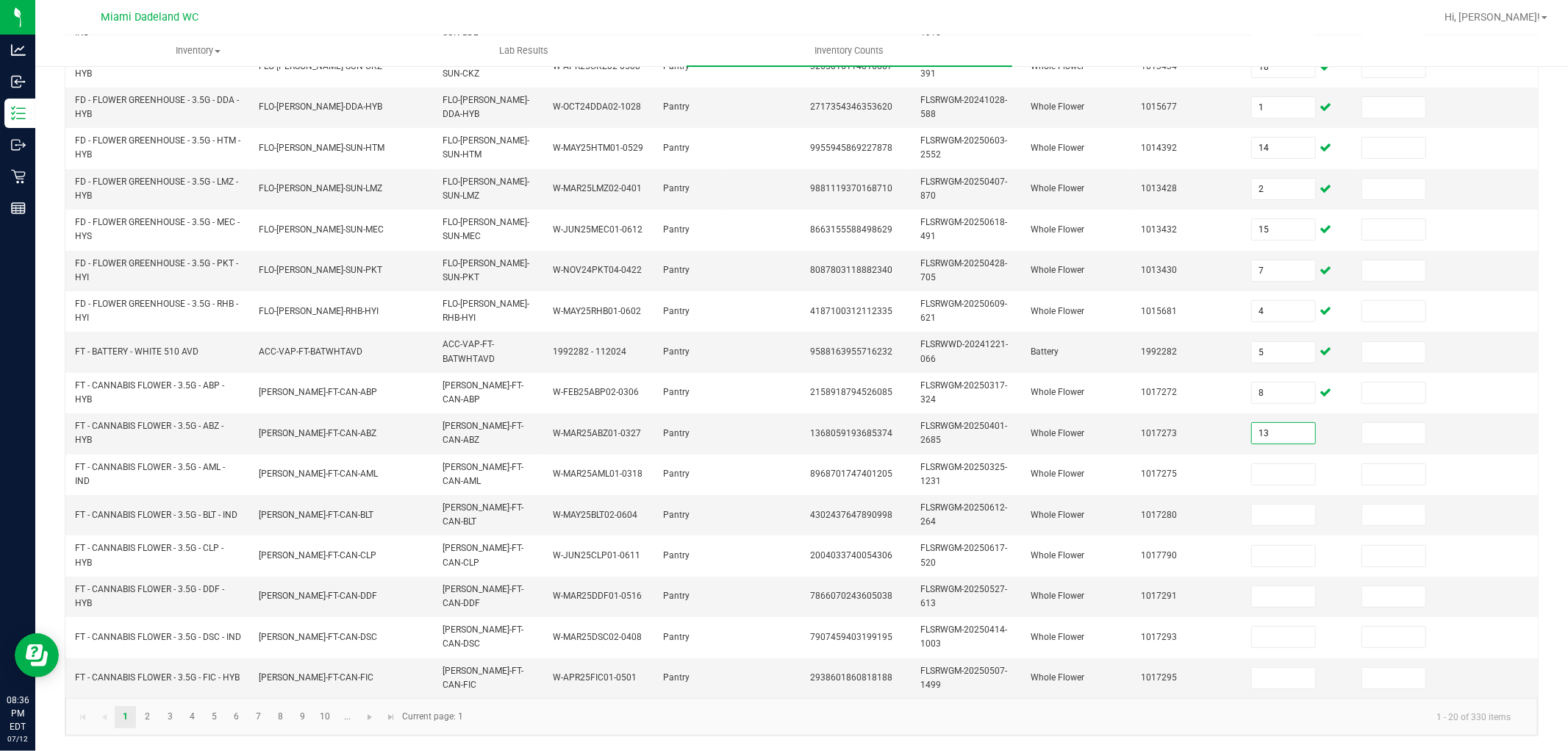 type on "13" 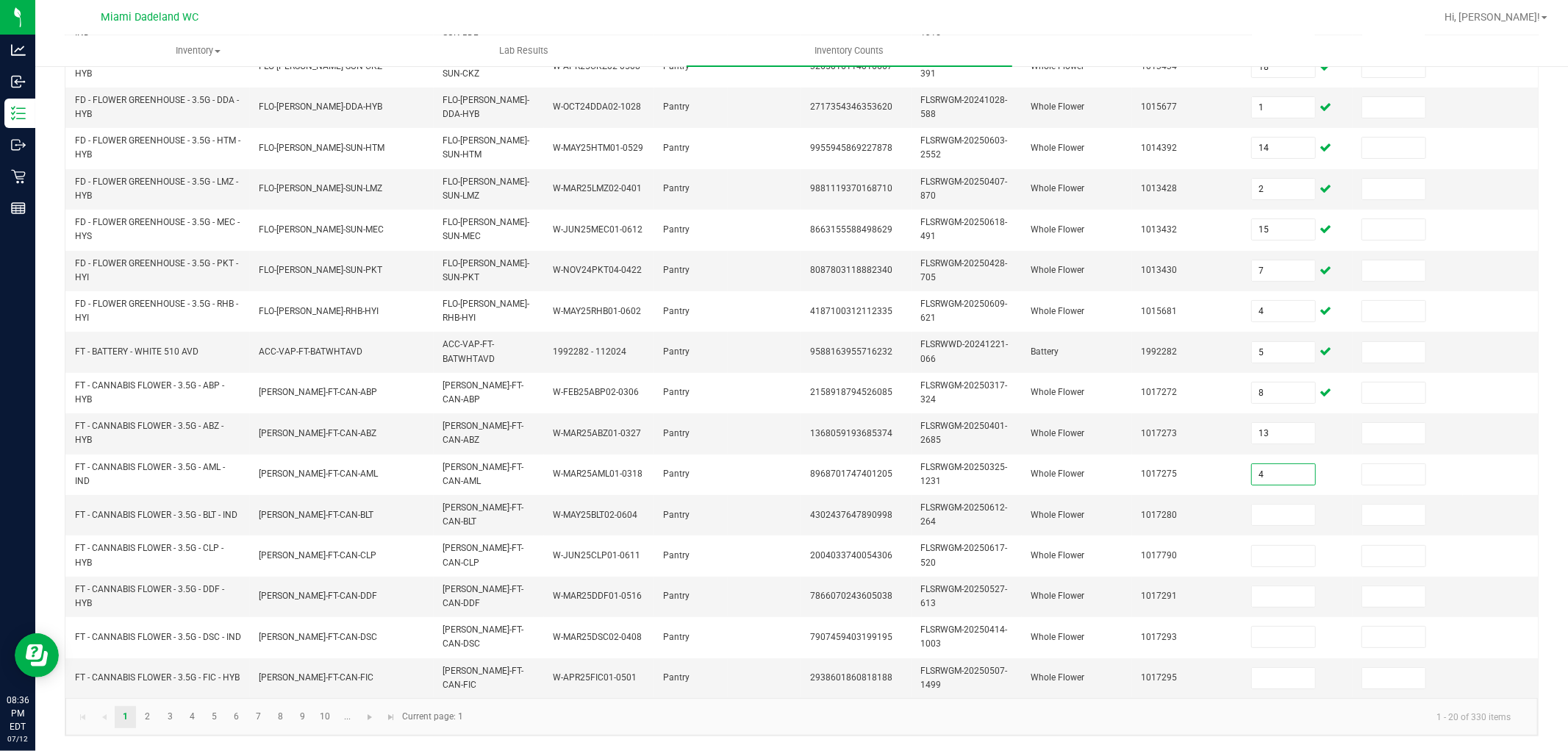 type on "4" 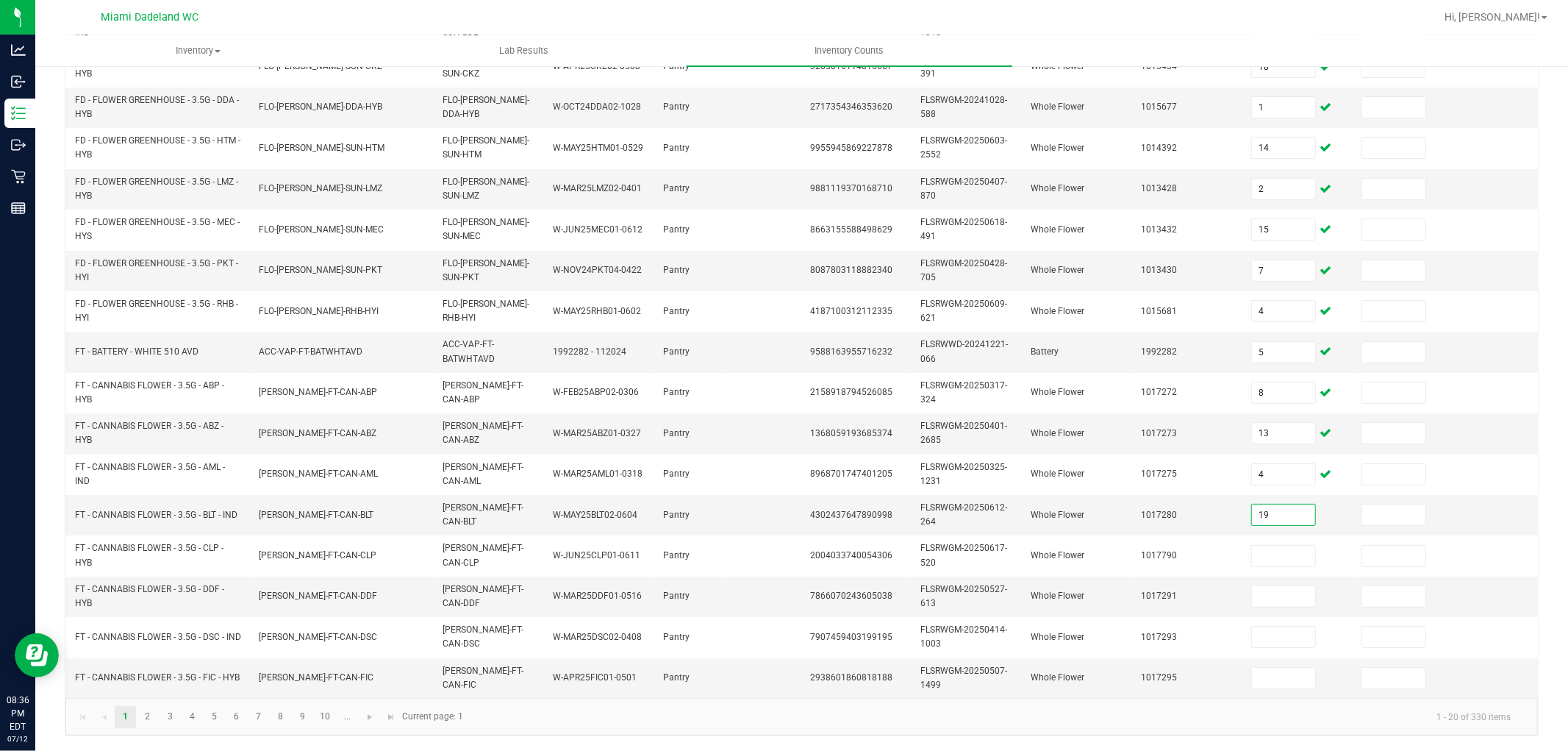 type on "19" 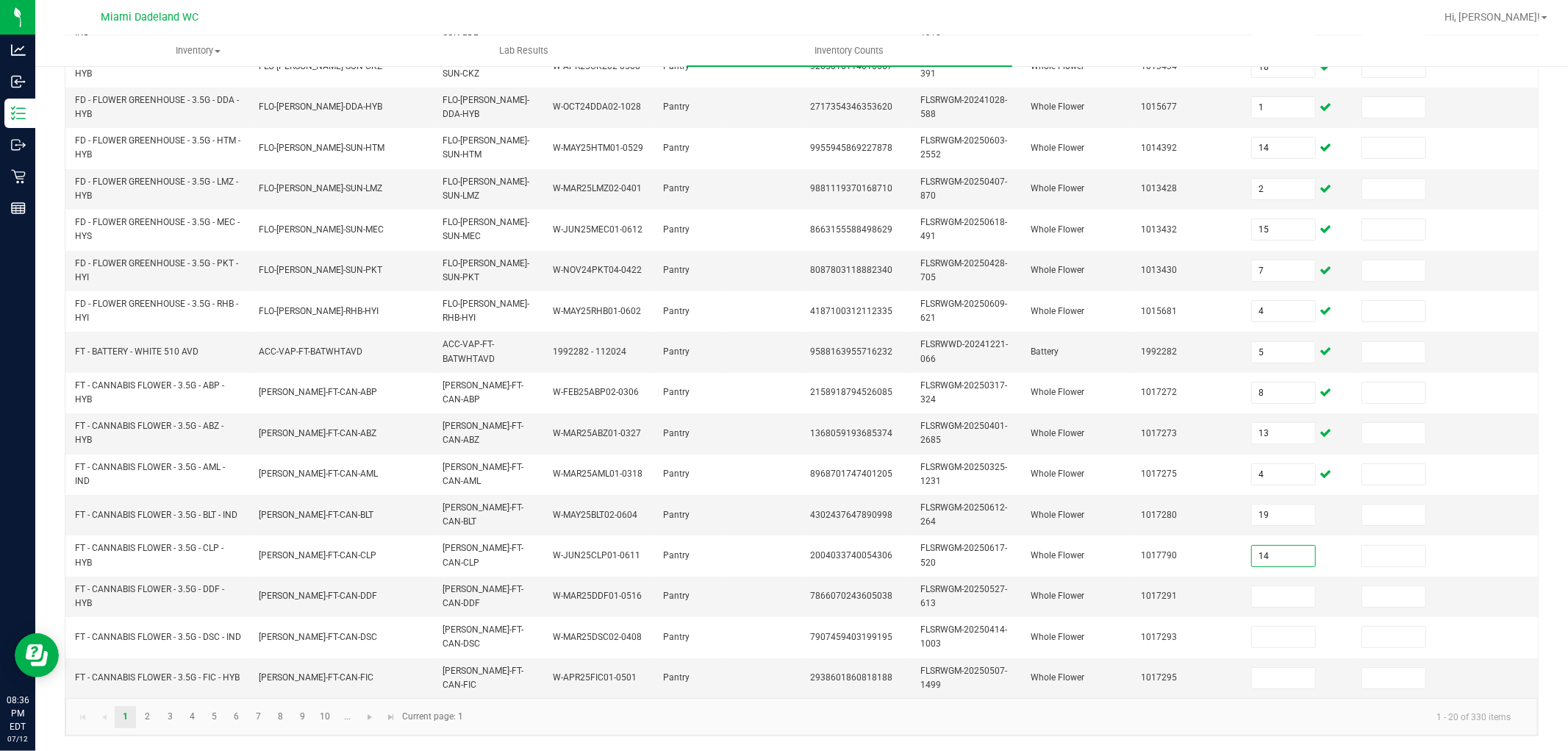 type on "14" 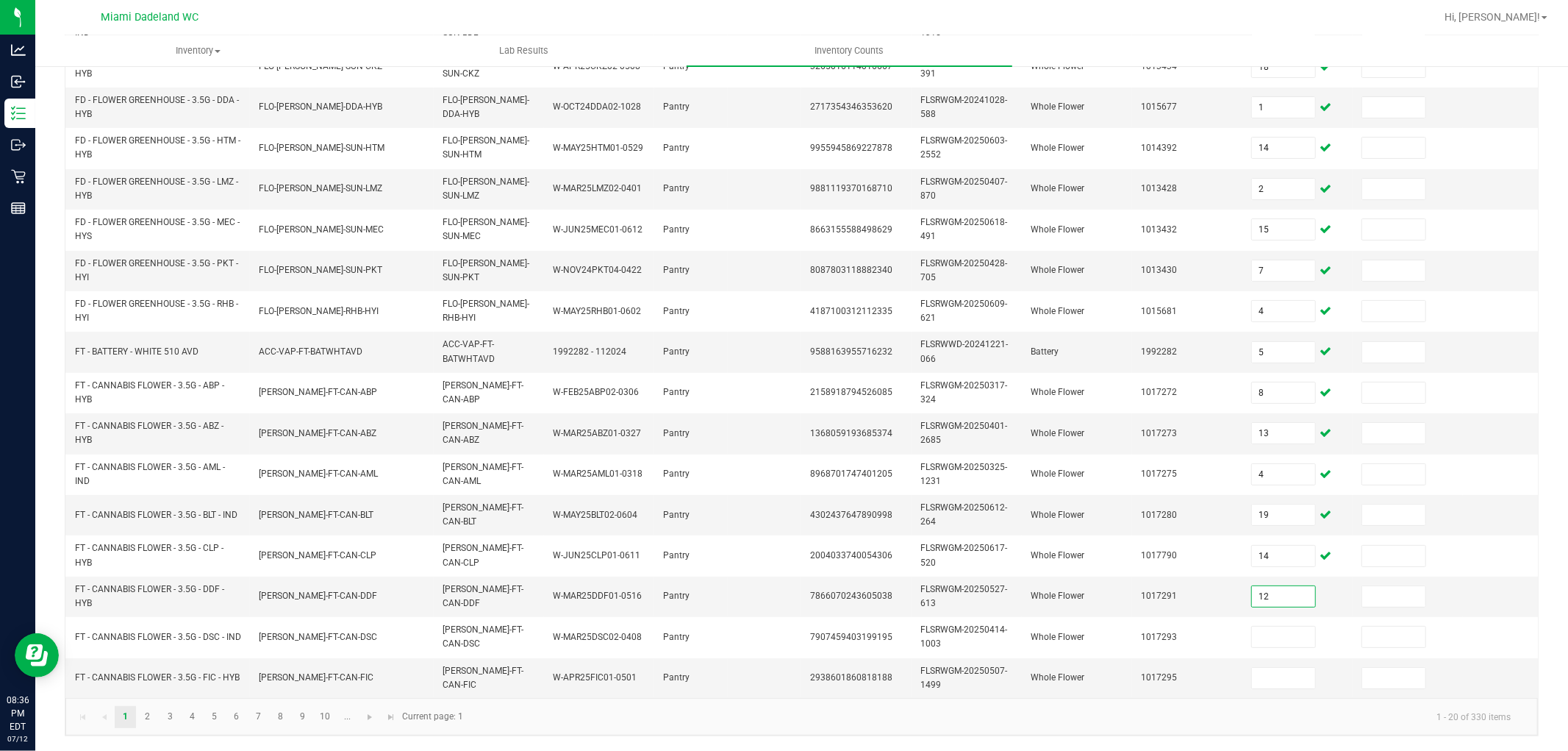 type on "12" 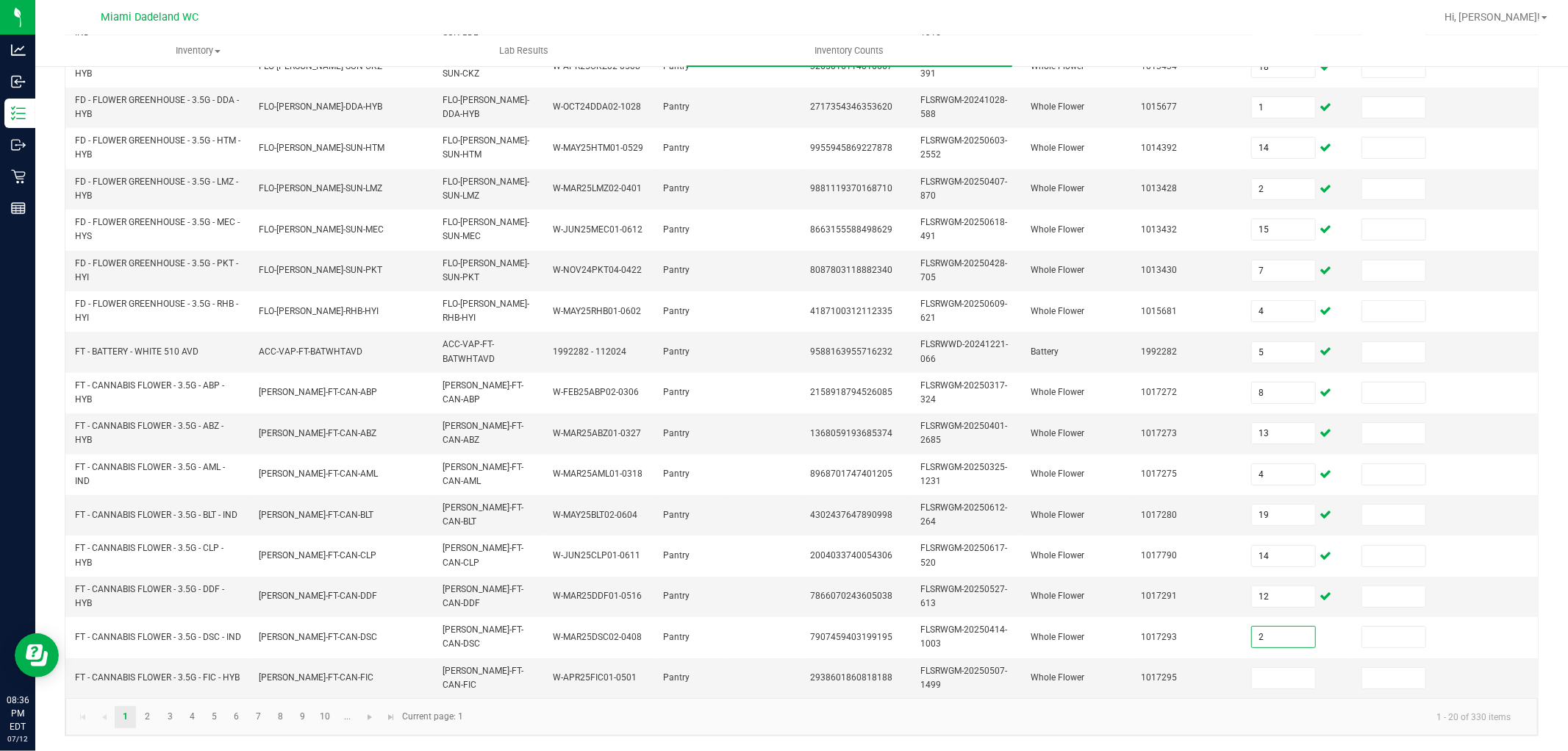 type on "2" 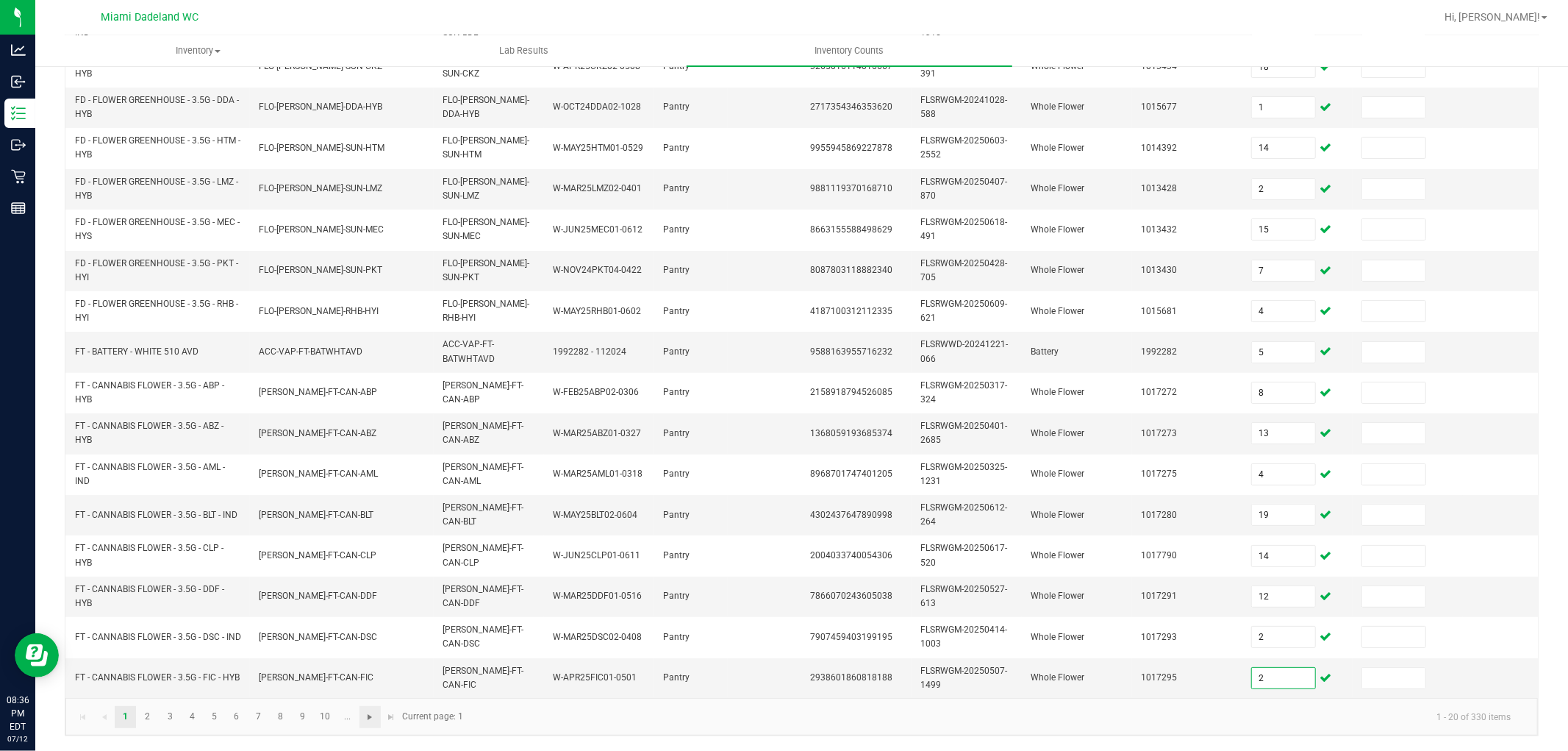 type on "2" 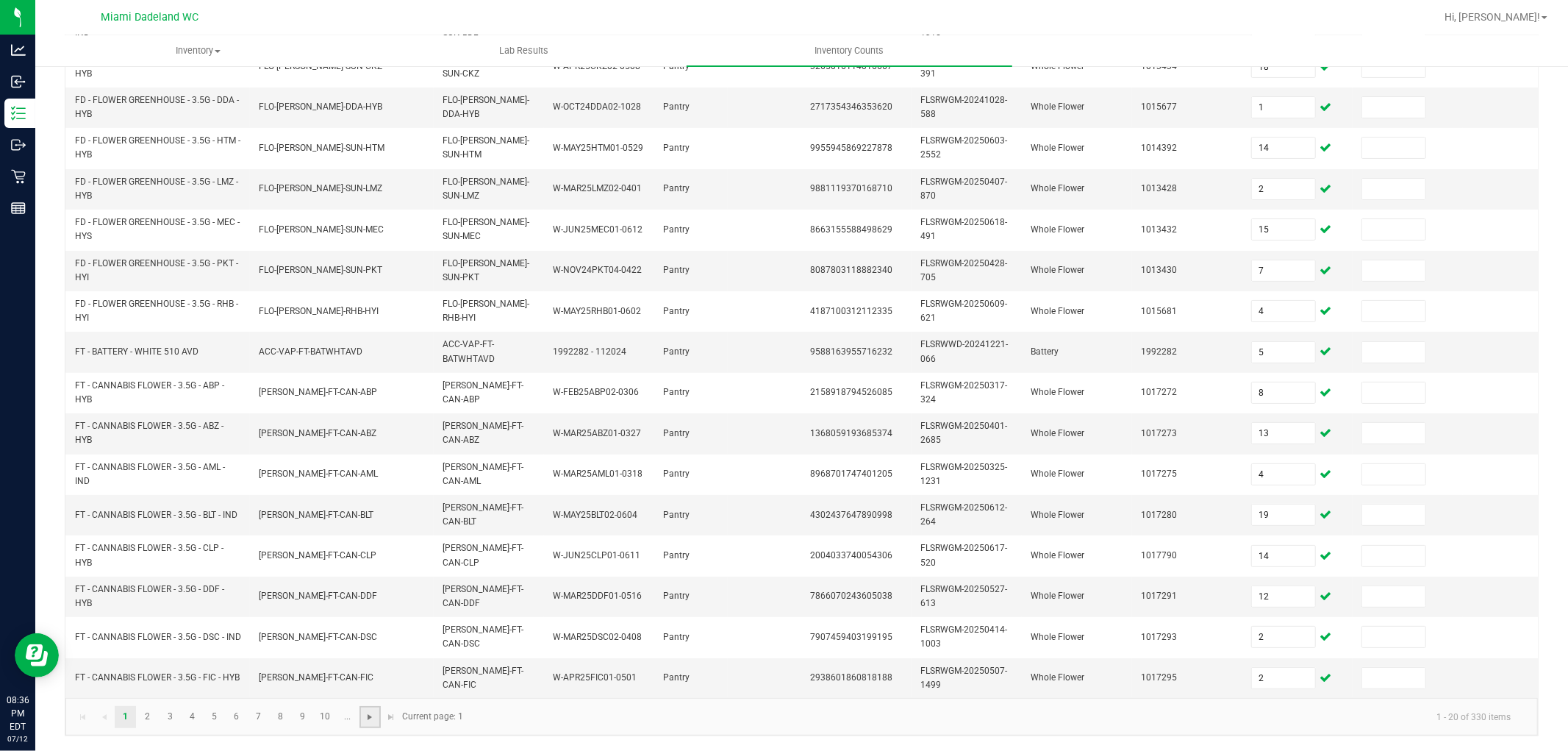 click 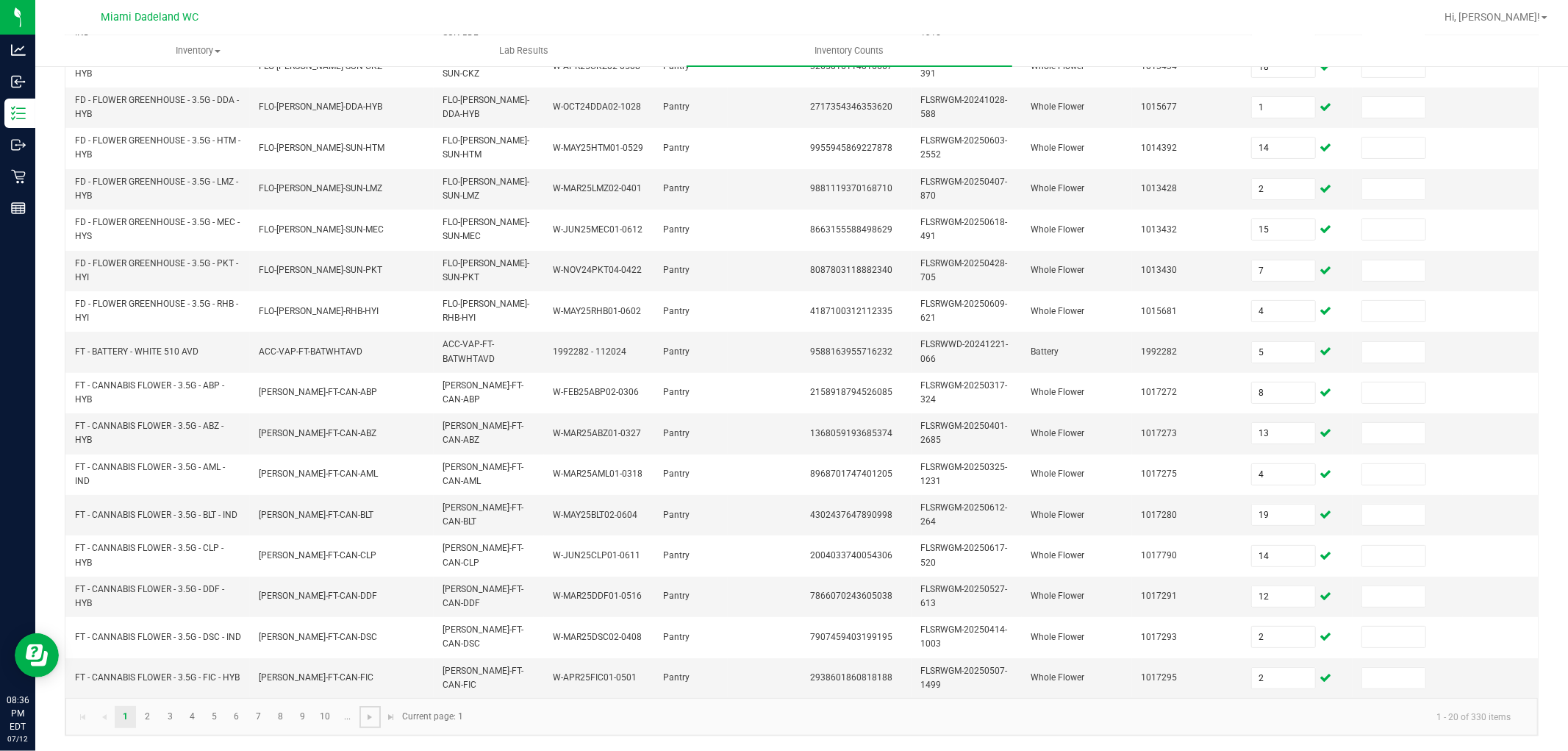 type 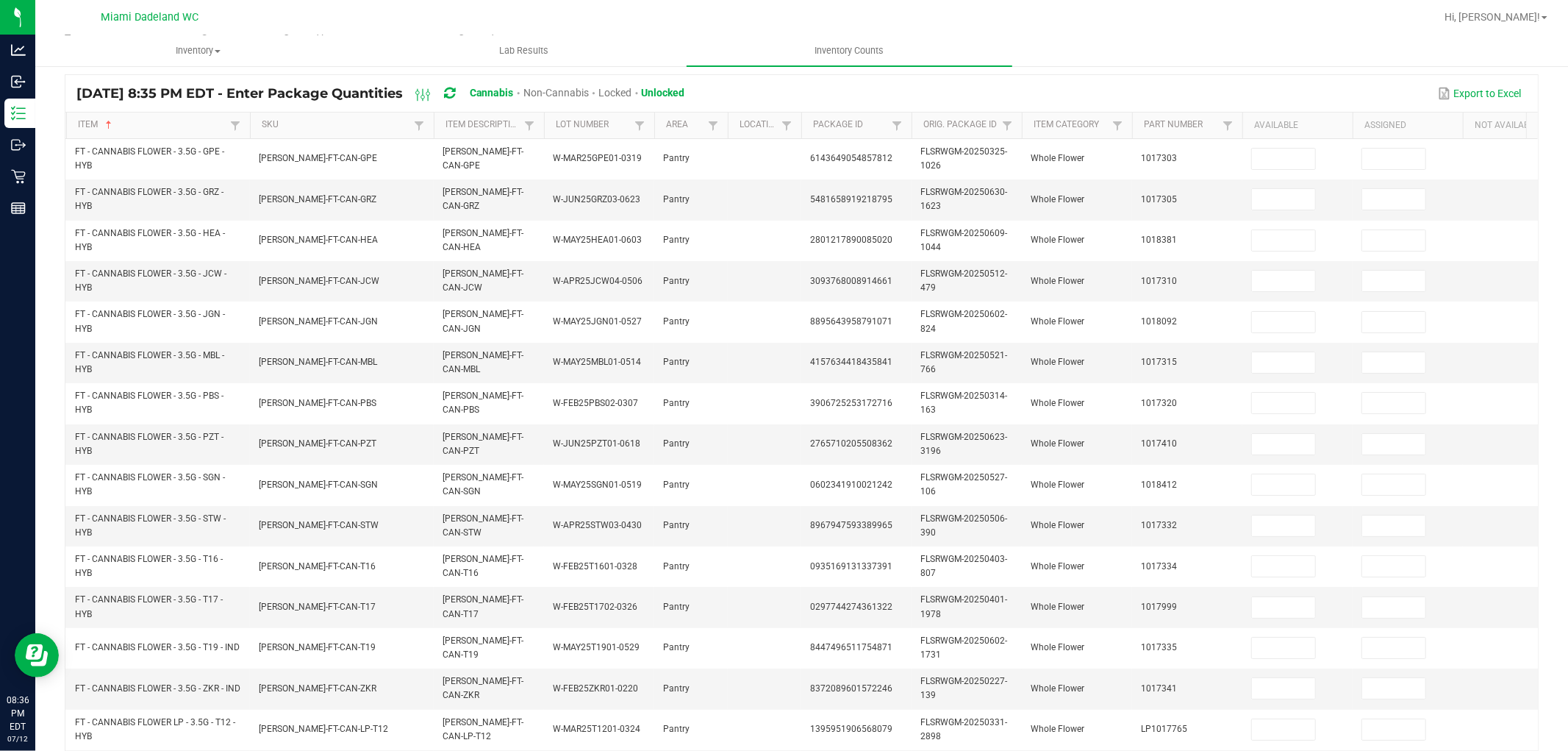scroll, scrollTop: 0, scrollLeft: 0, axis: both 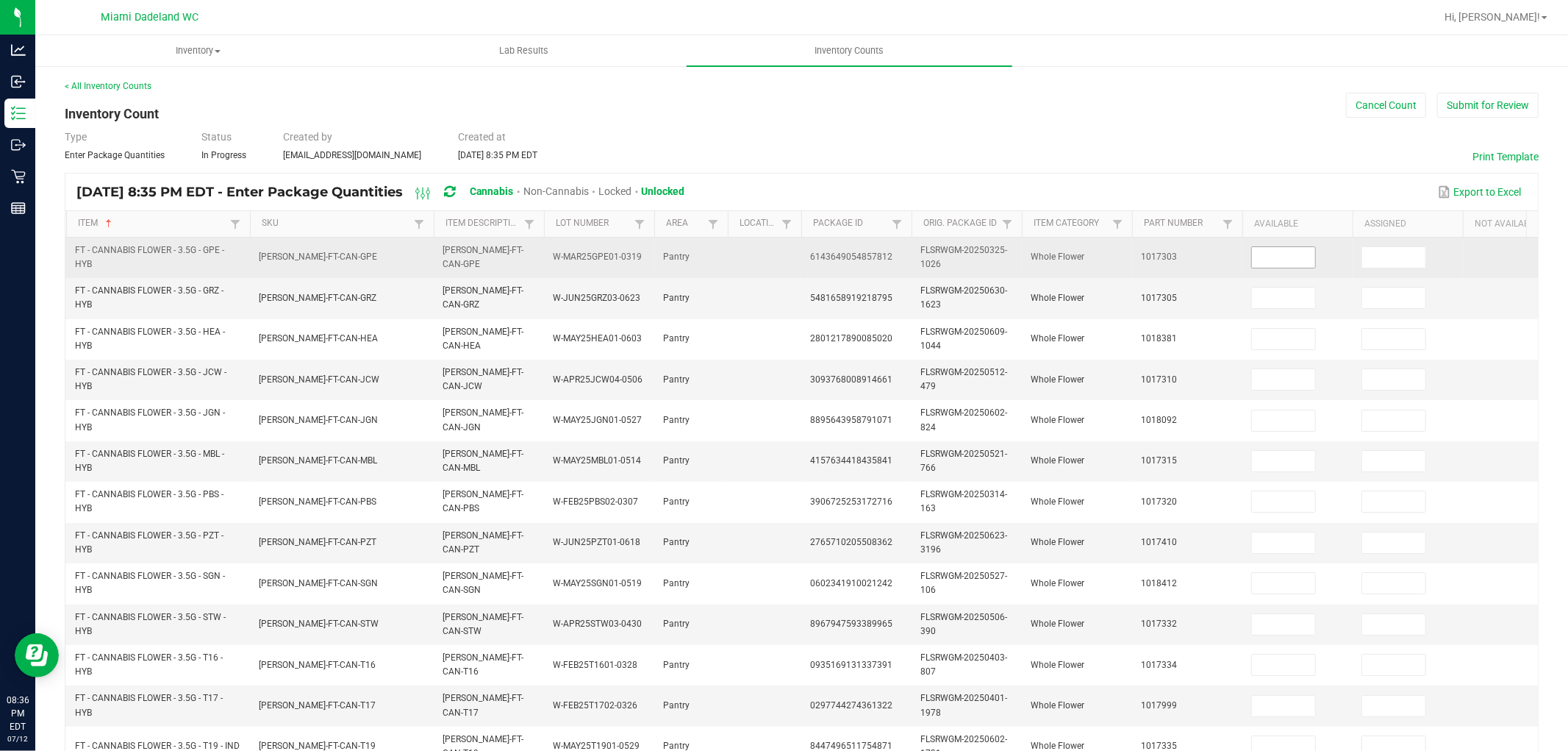 click at bounding box center [1284, 257] 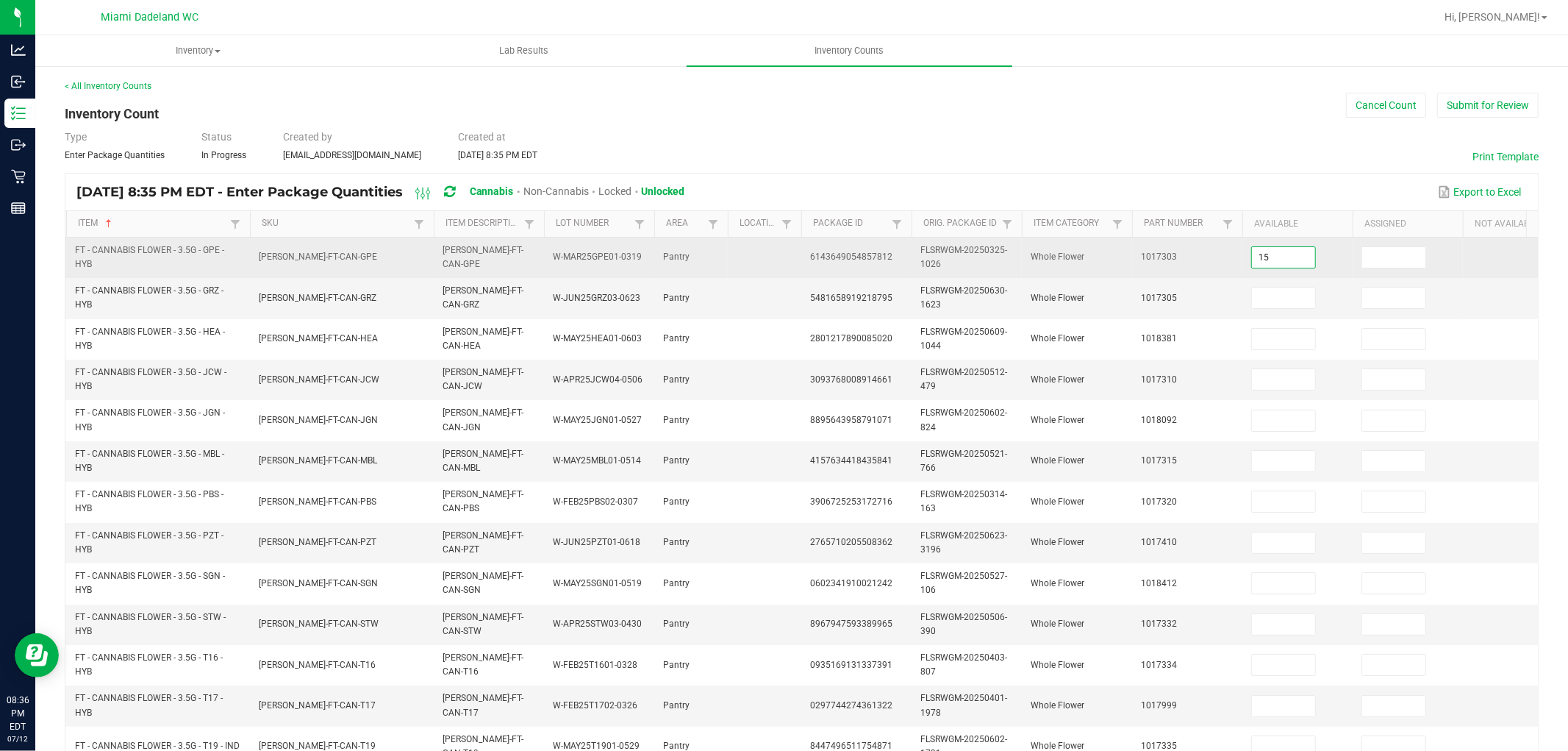 type on "15" 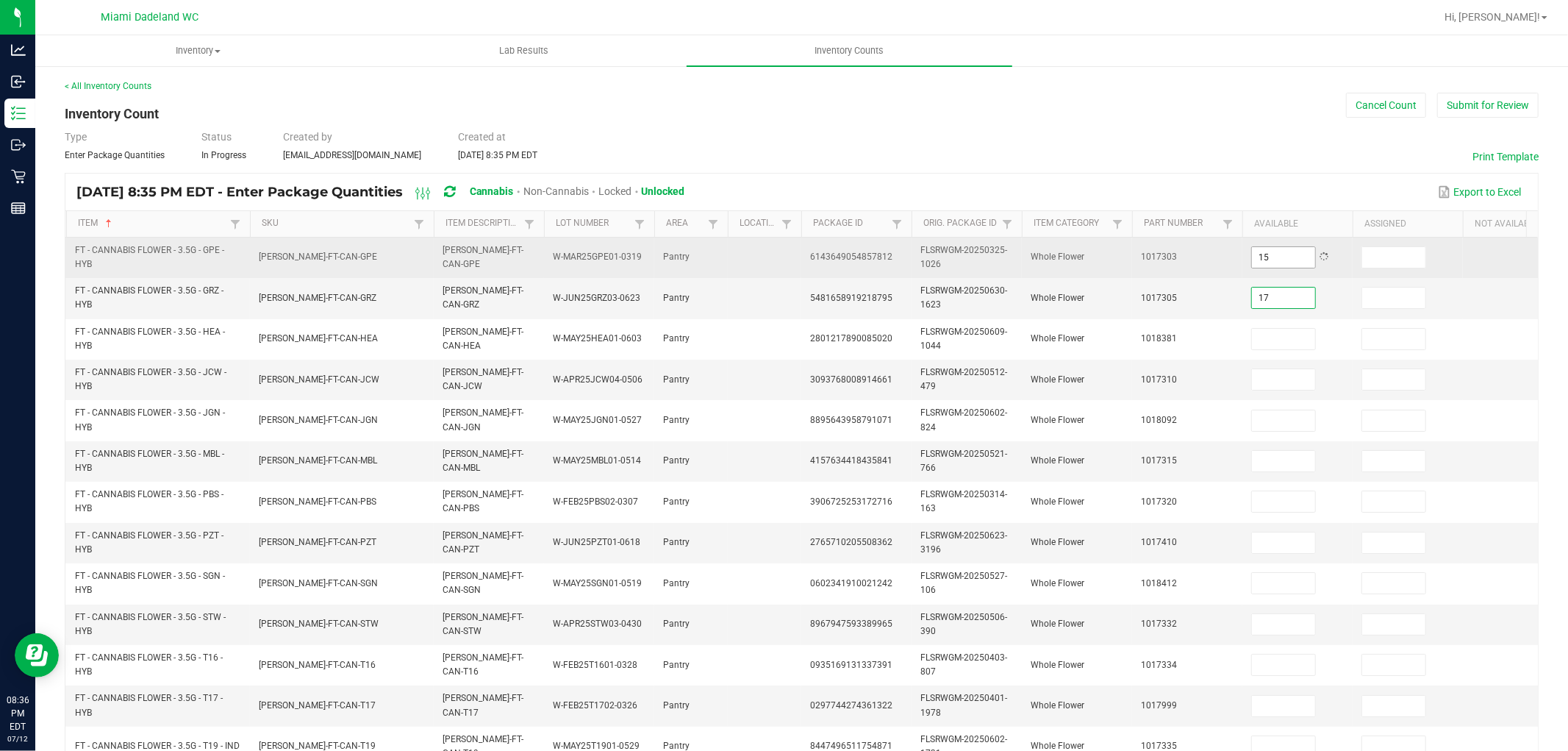 type on "17" 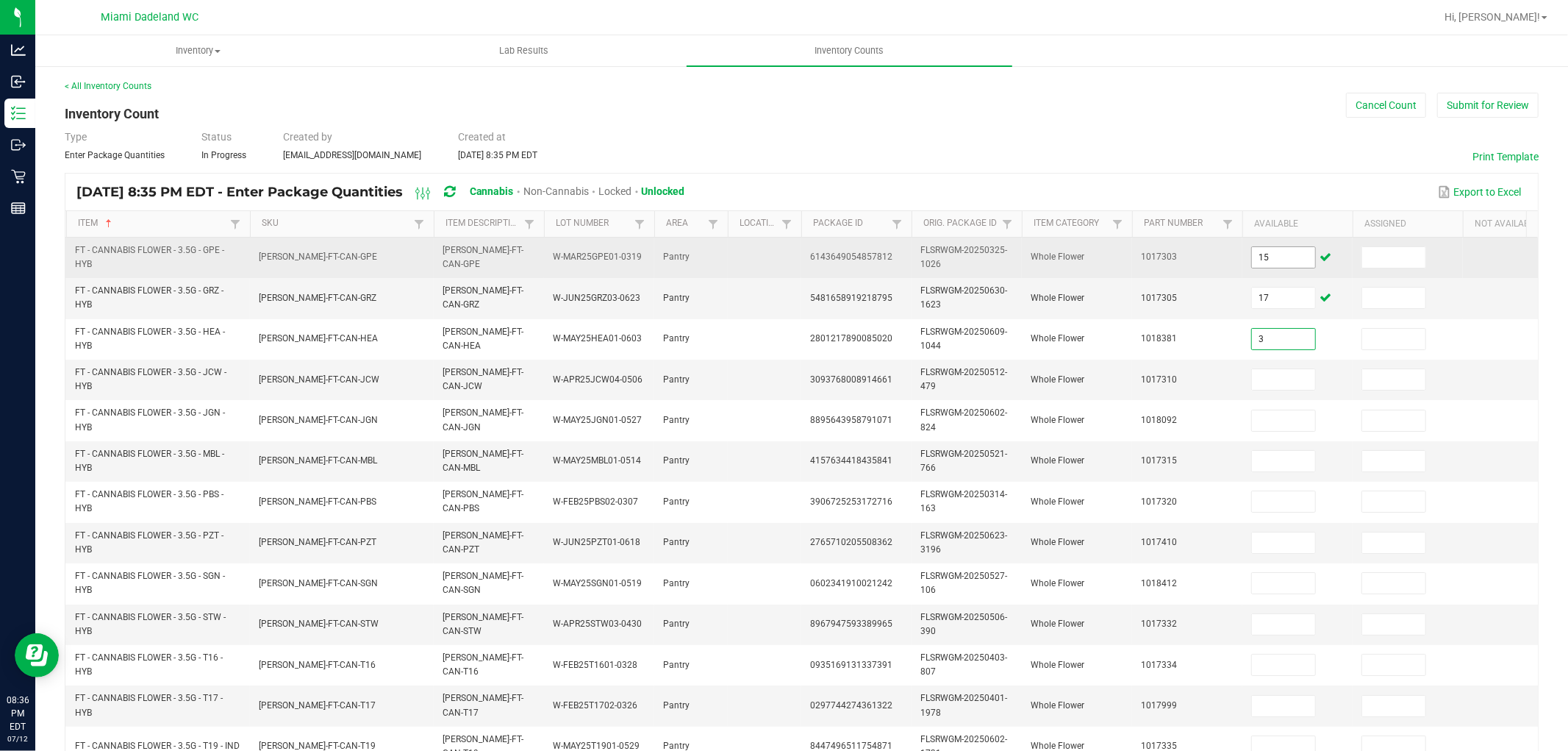 type on "3" 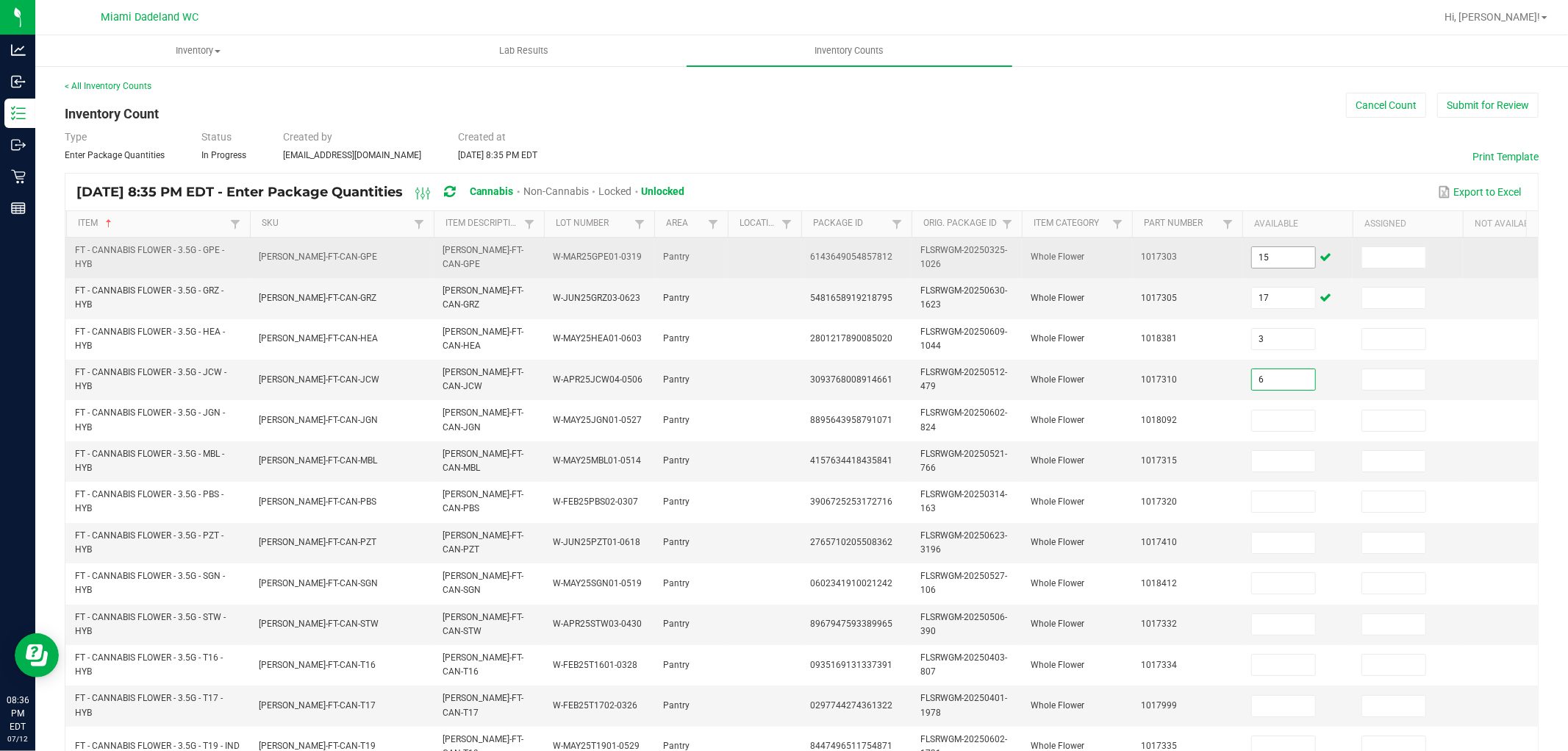 type on "6" 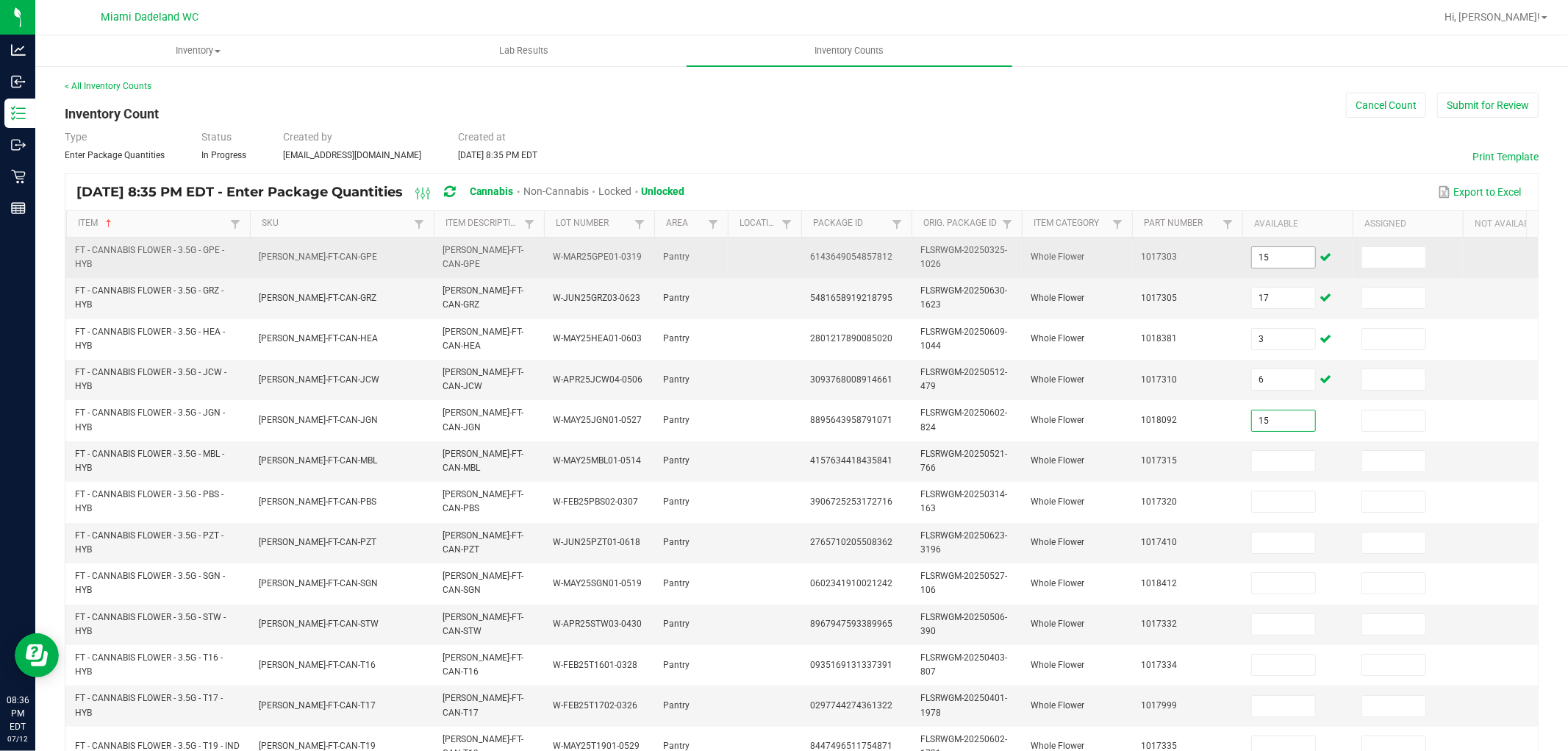 type on "15" 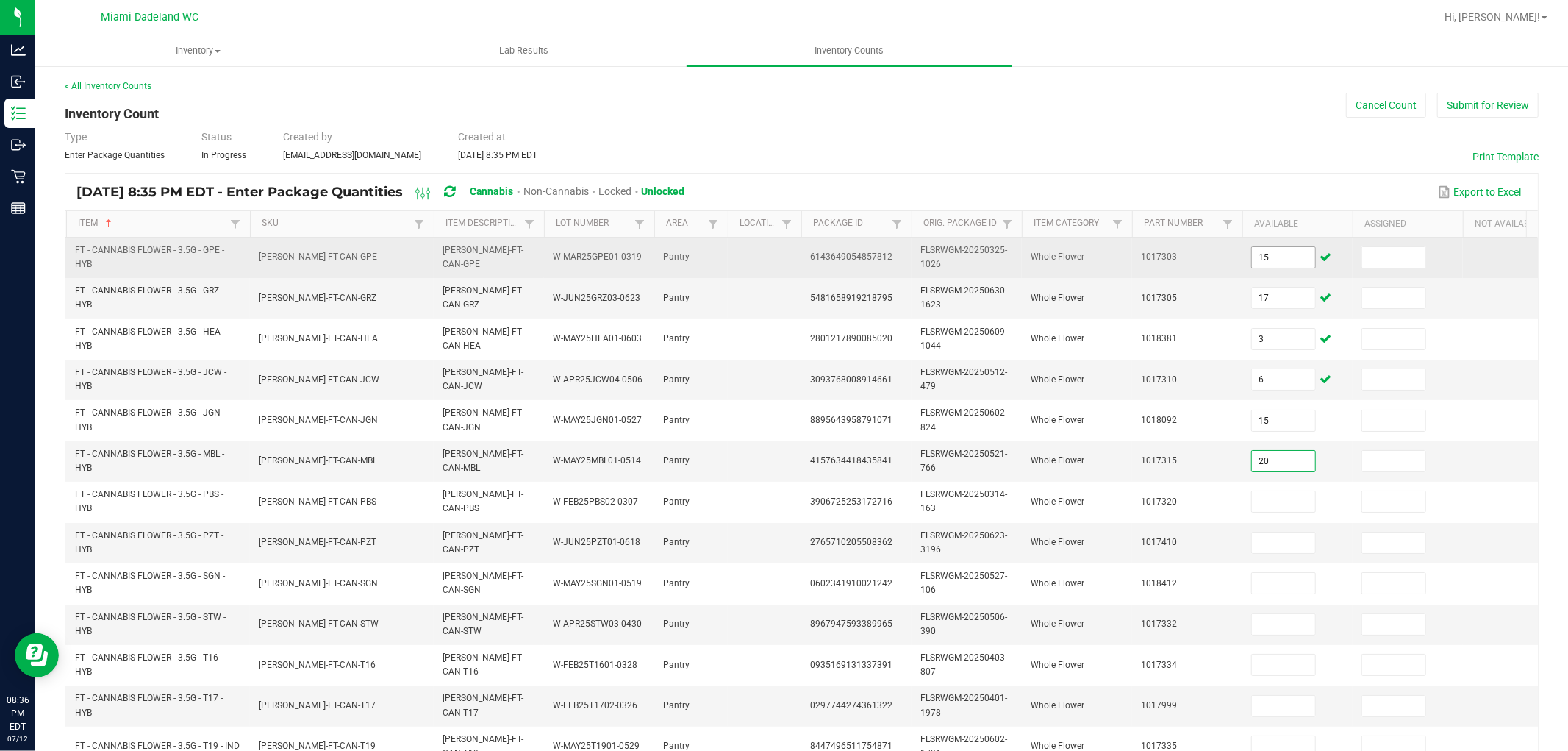 type on "20" 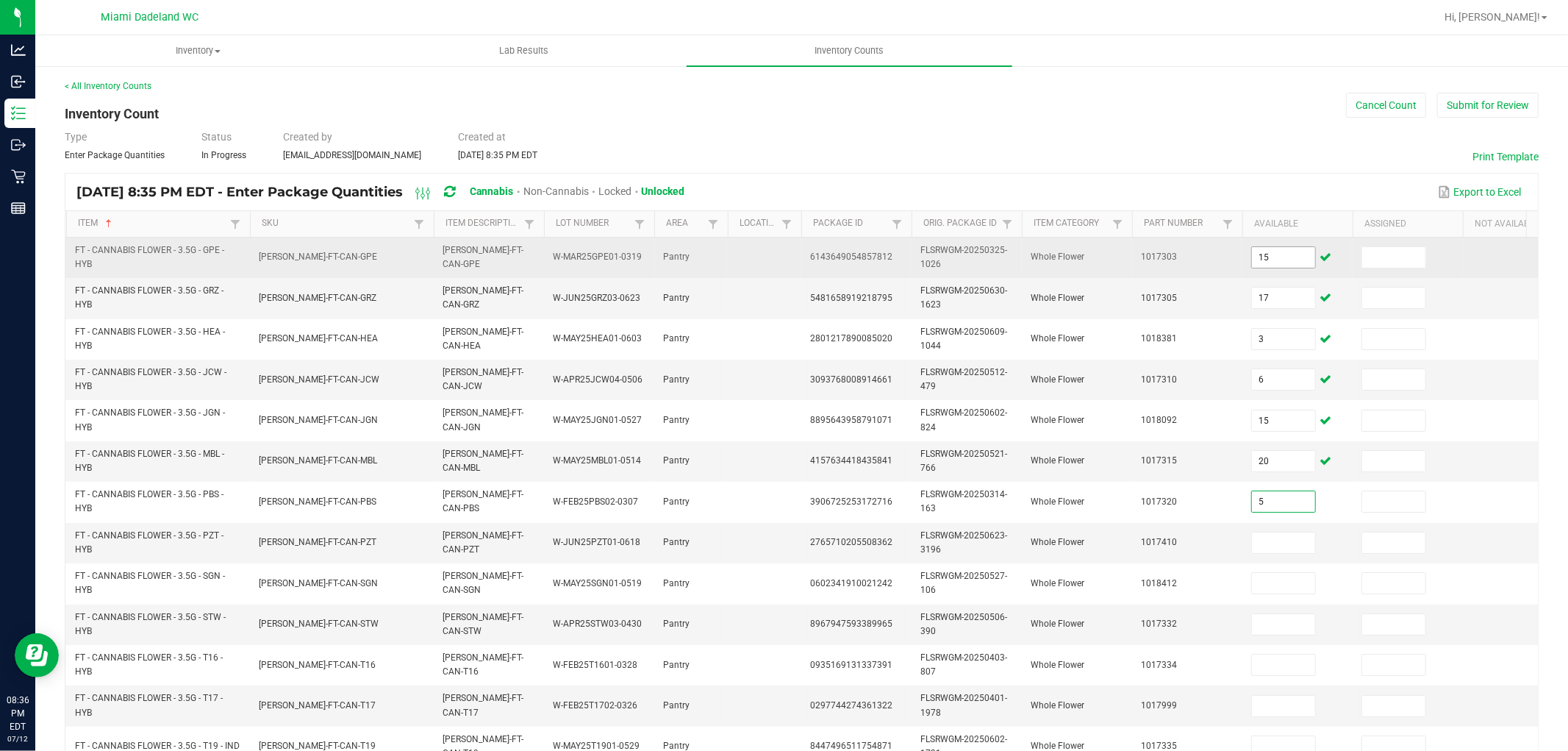 type on "5" 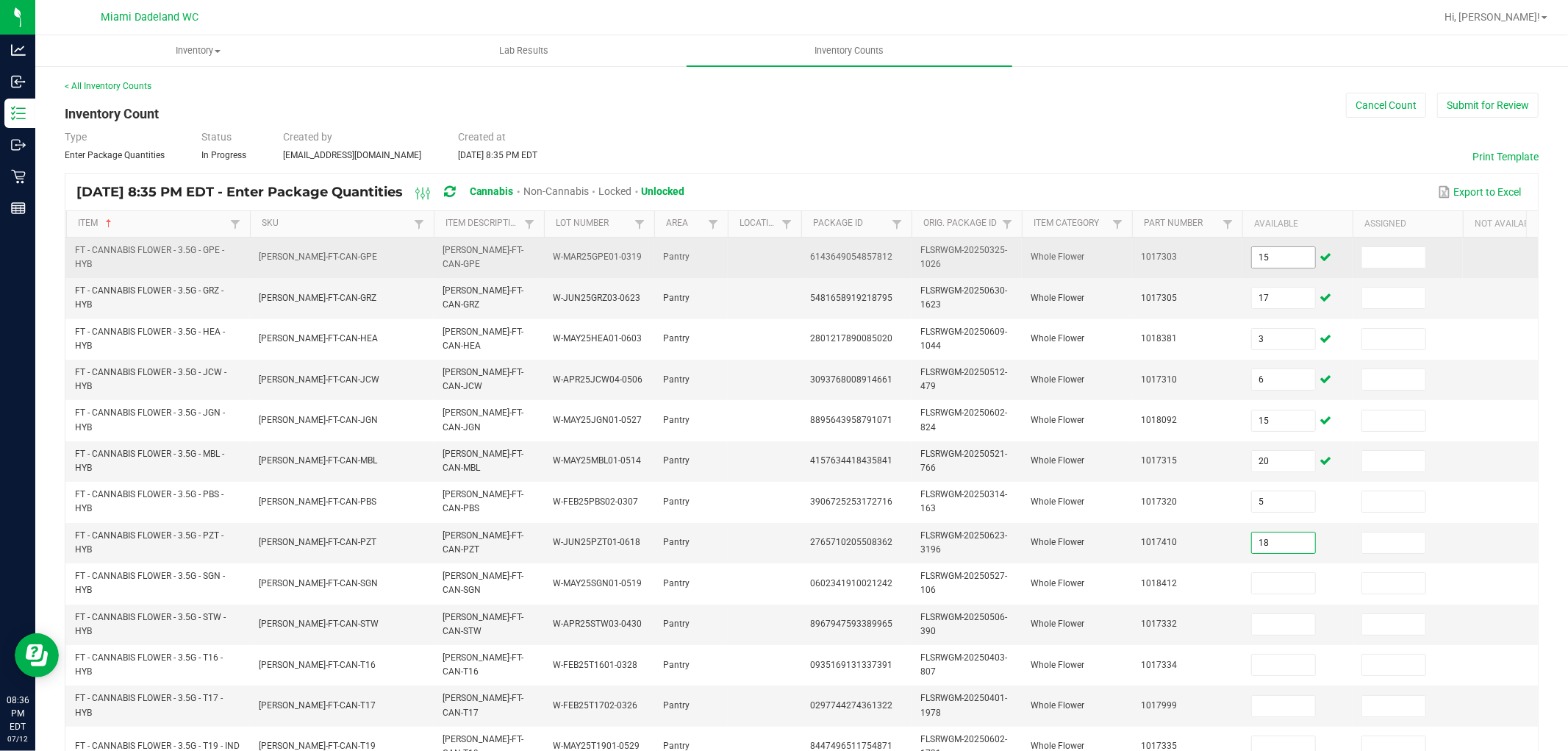 type on "18" 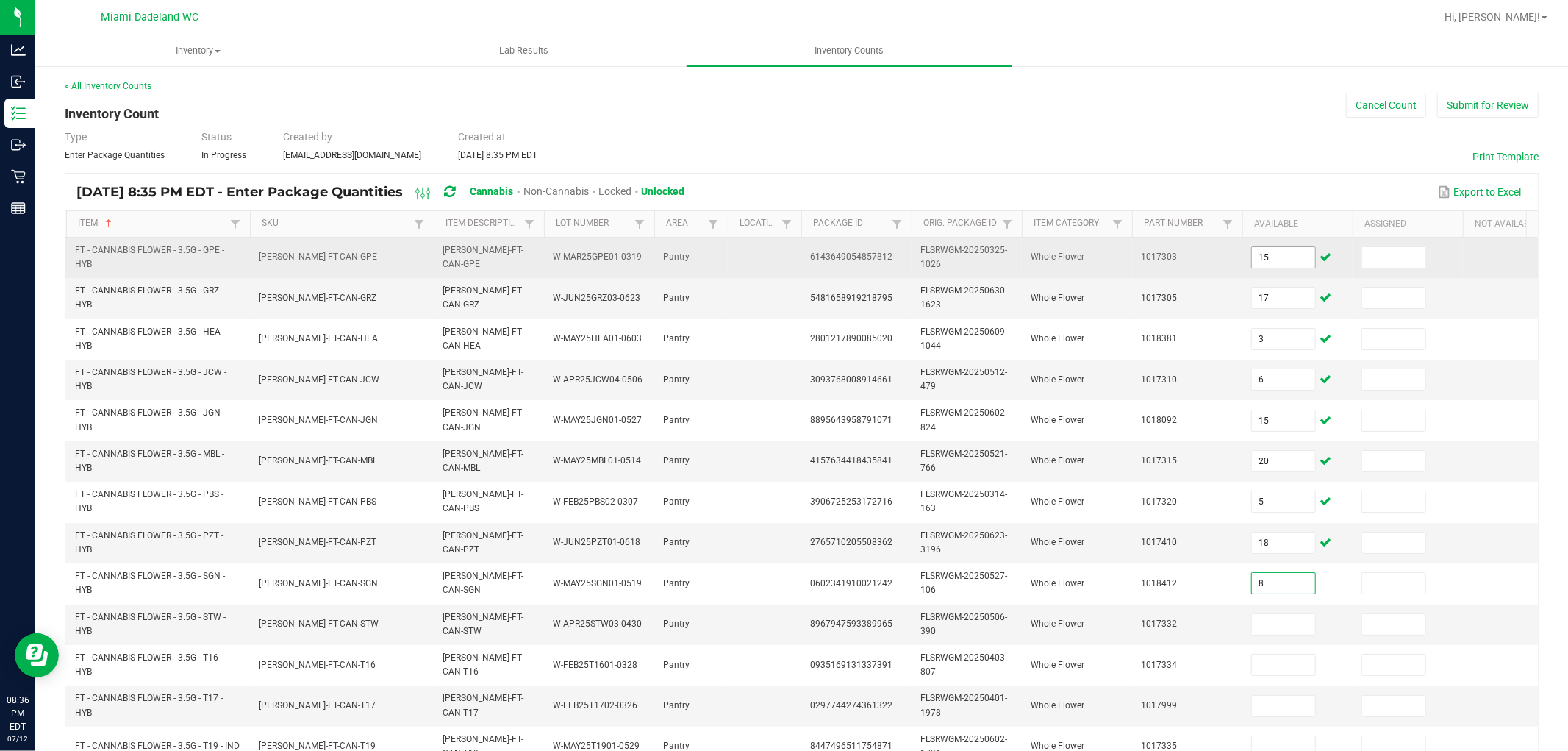 type on "8" 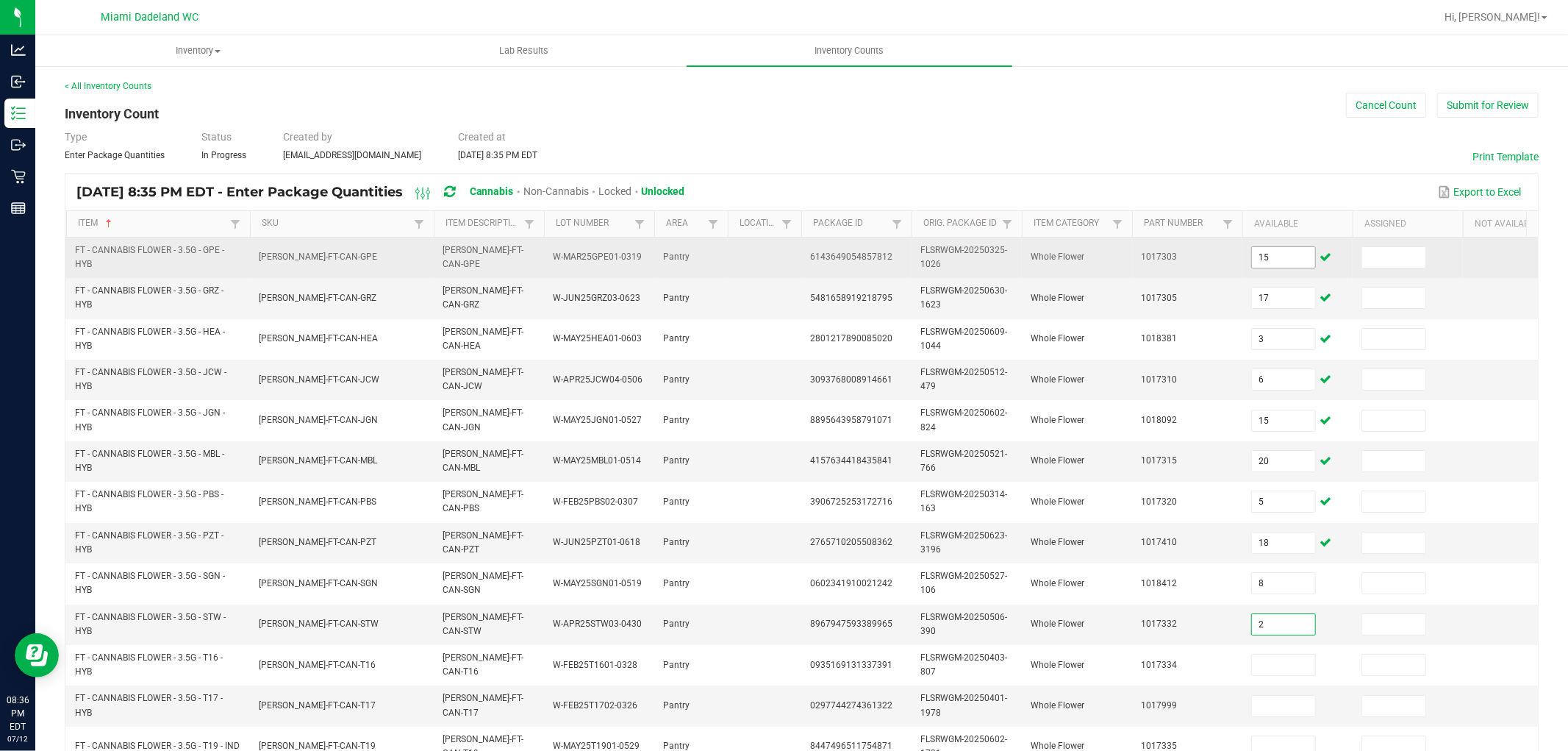 type on "2" 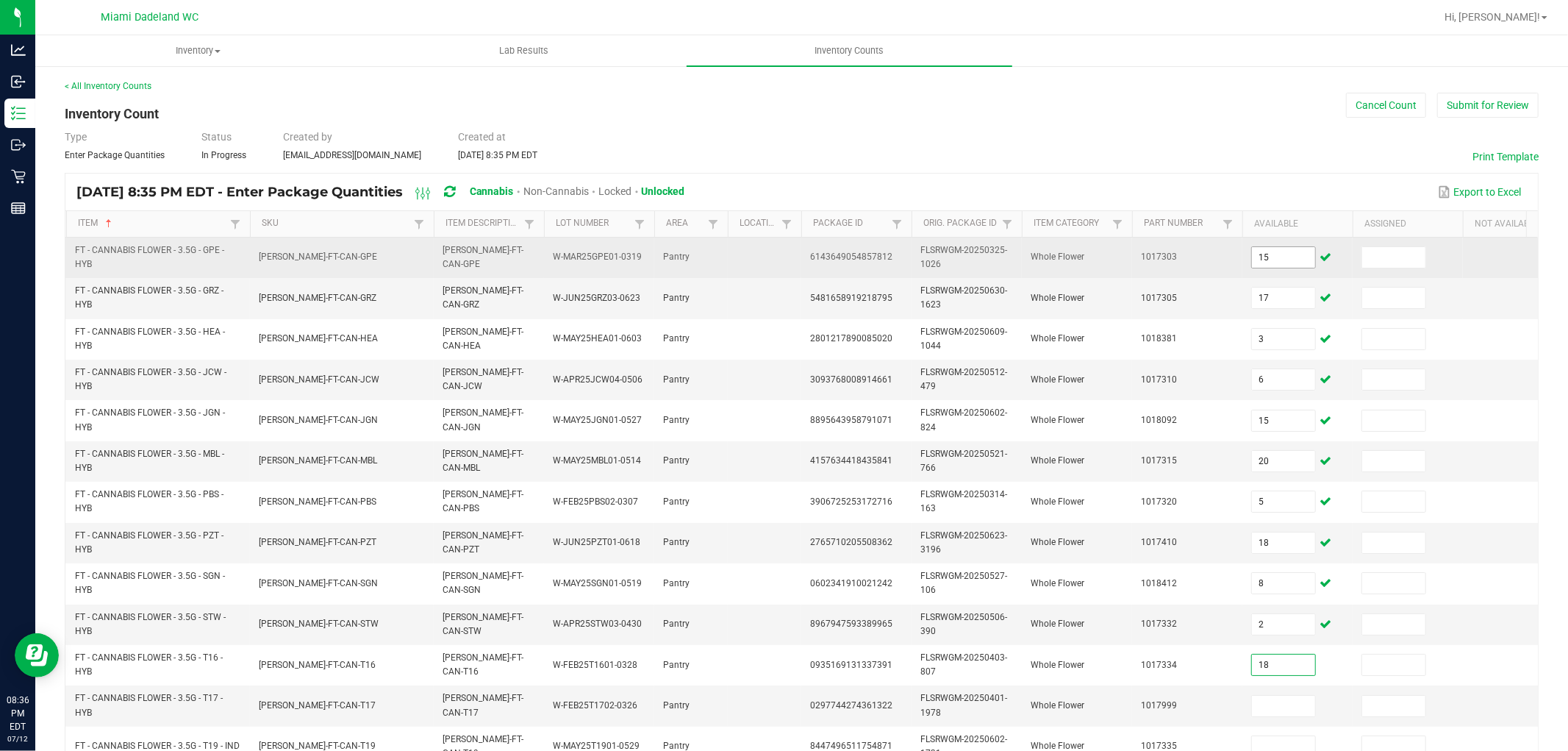 type on "18" 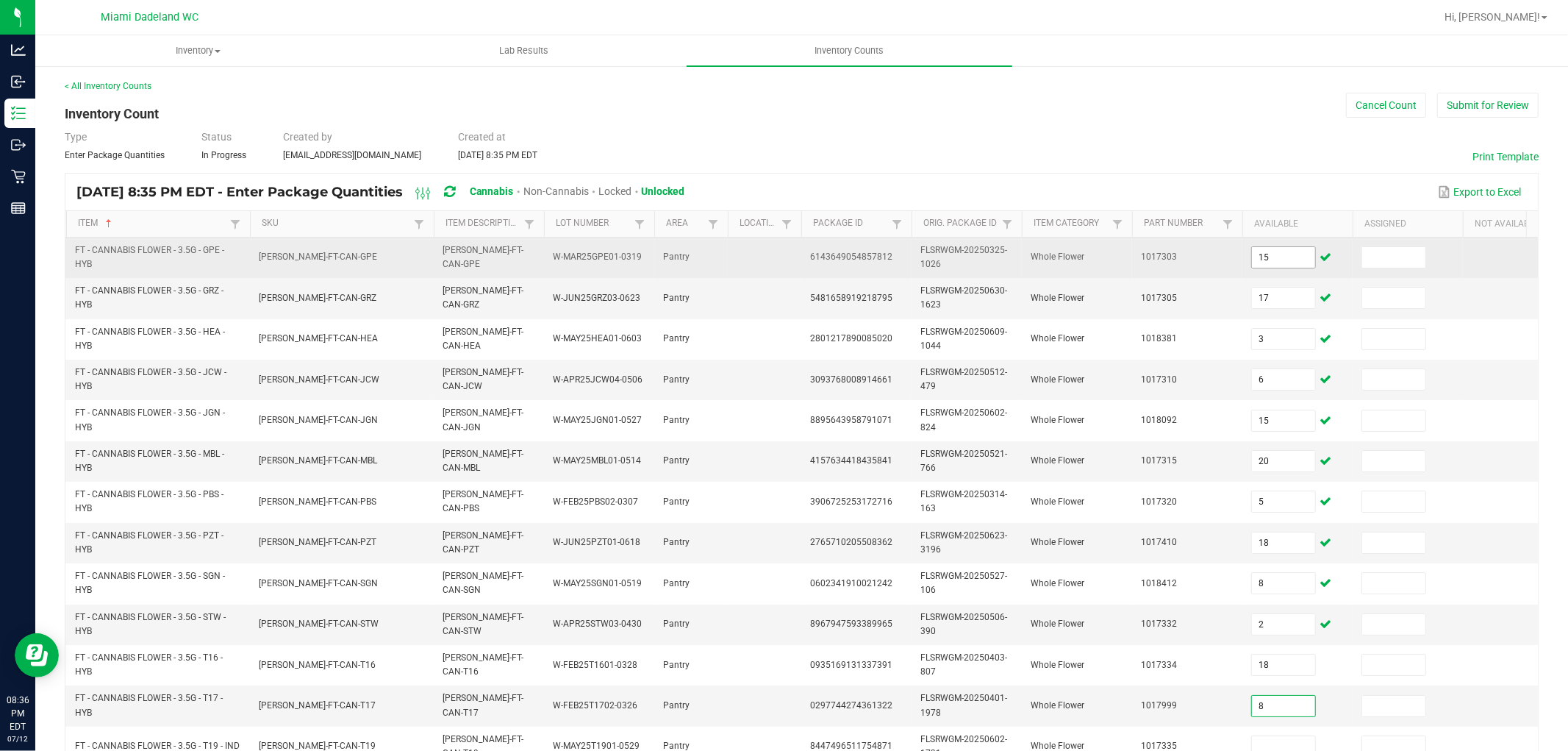type on "8" 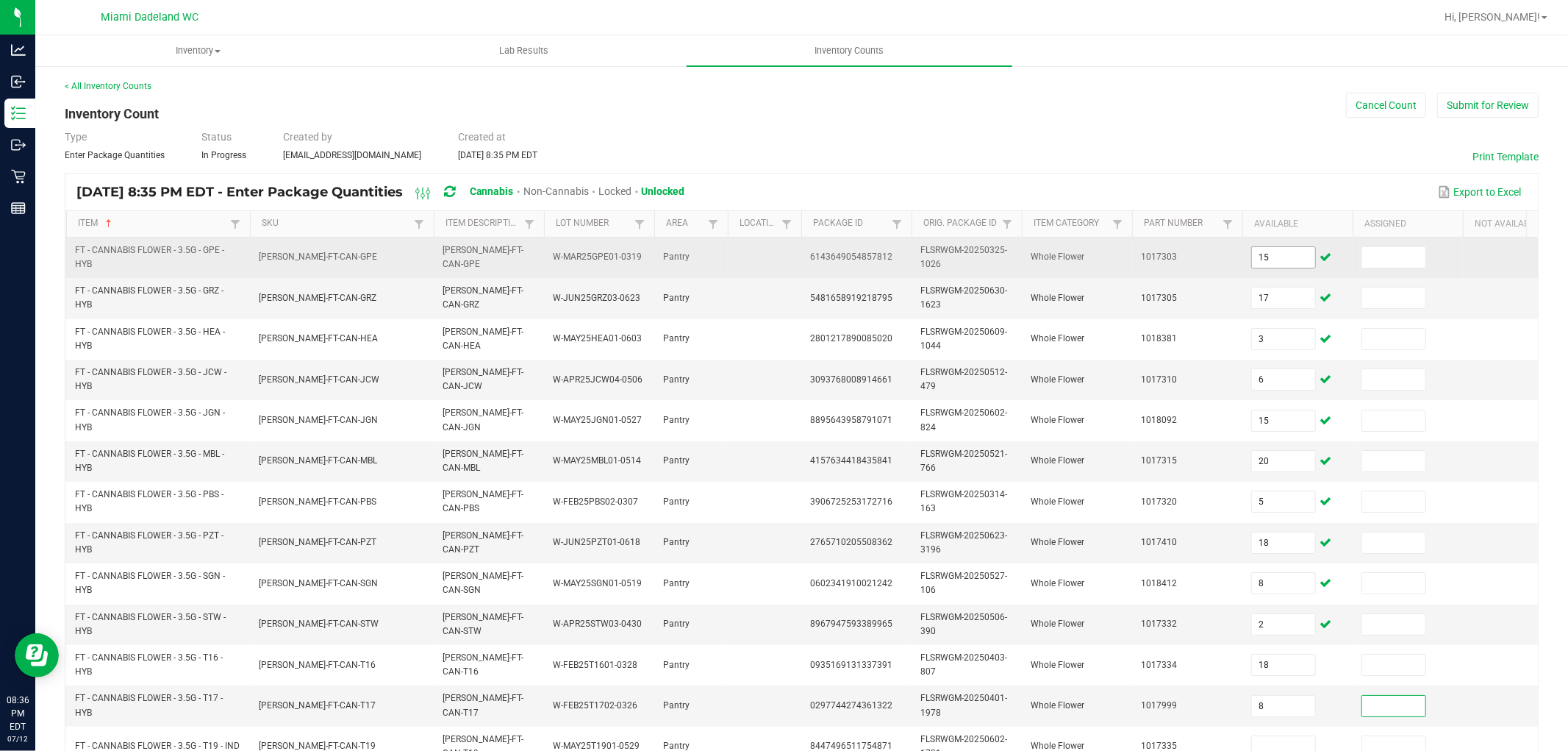 scroll, scrollTop: 6, scrollLeft: 0, axis: vertical 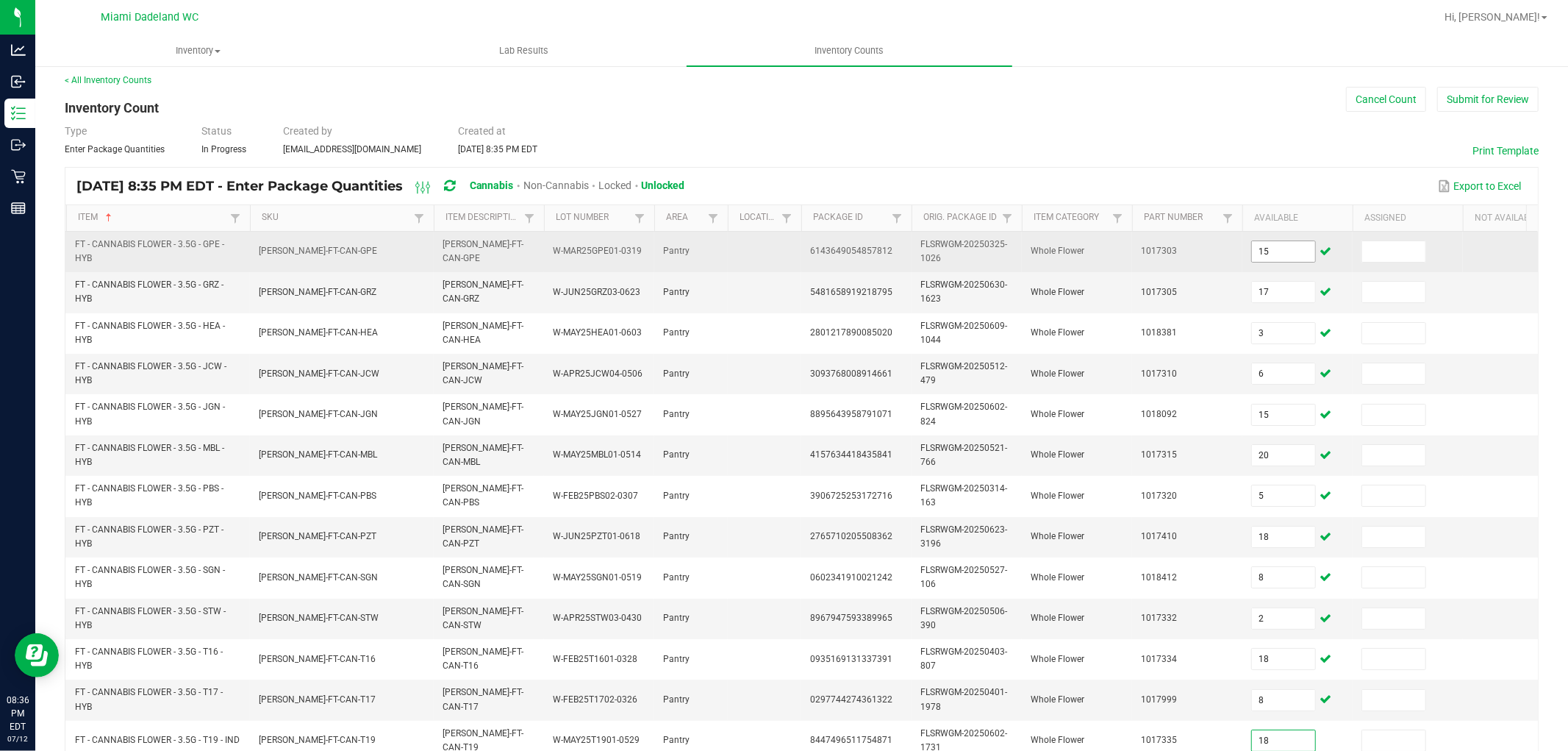 type on "18" 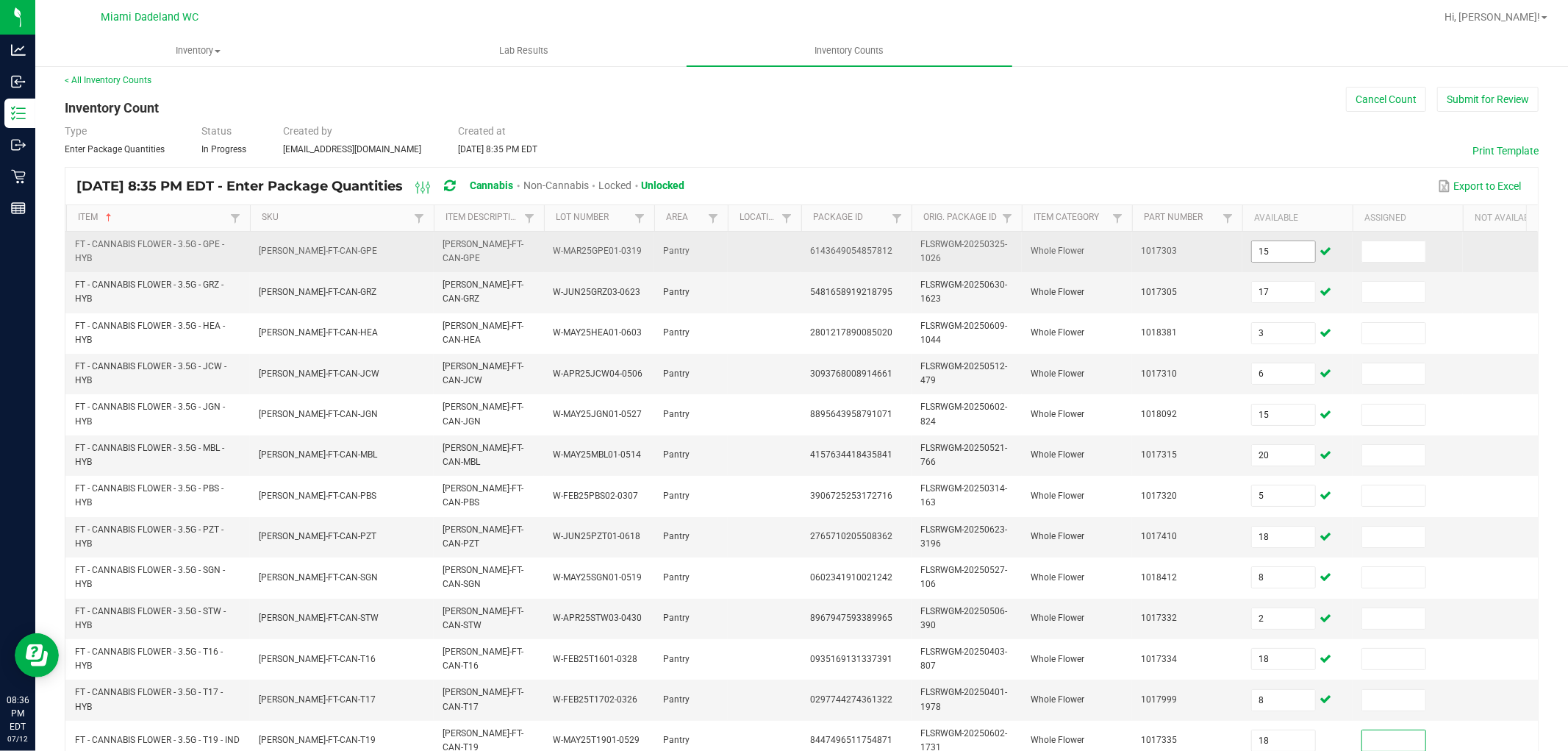 scroll, scrollTop: 368, scrollLeft: 0, axis: vertical 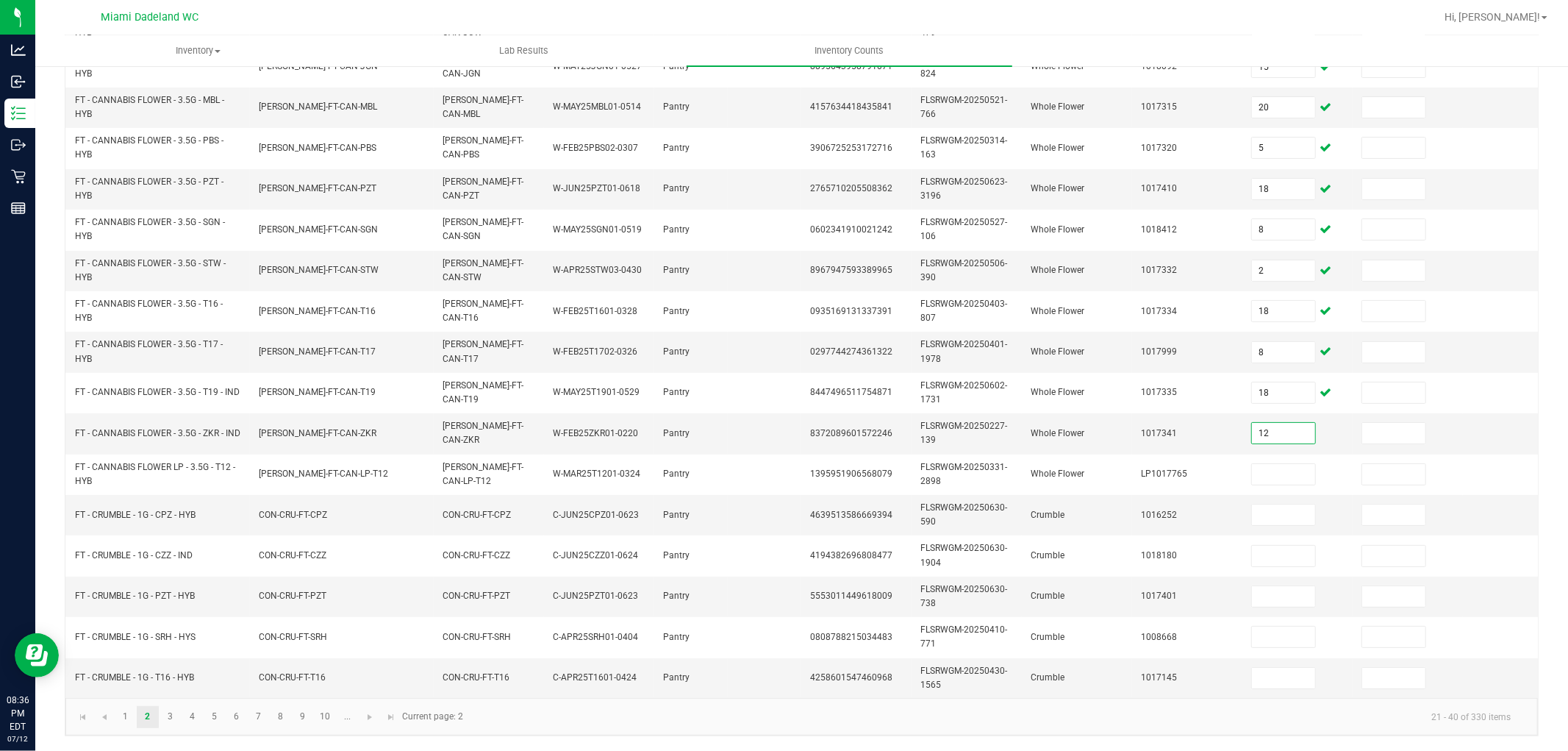 type on "12" 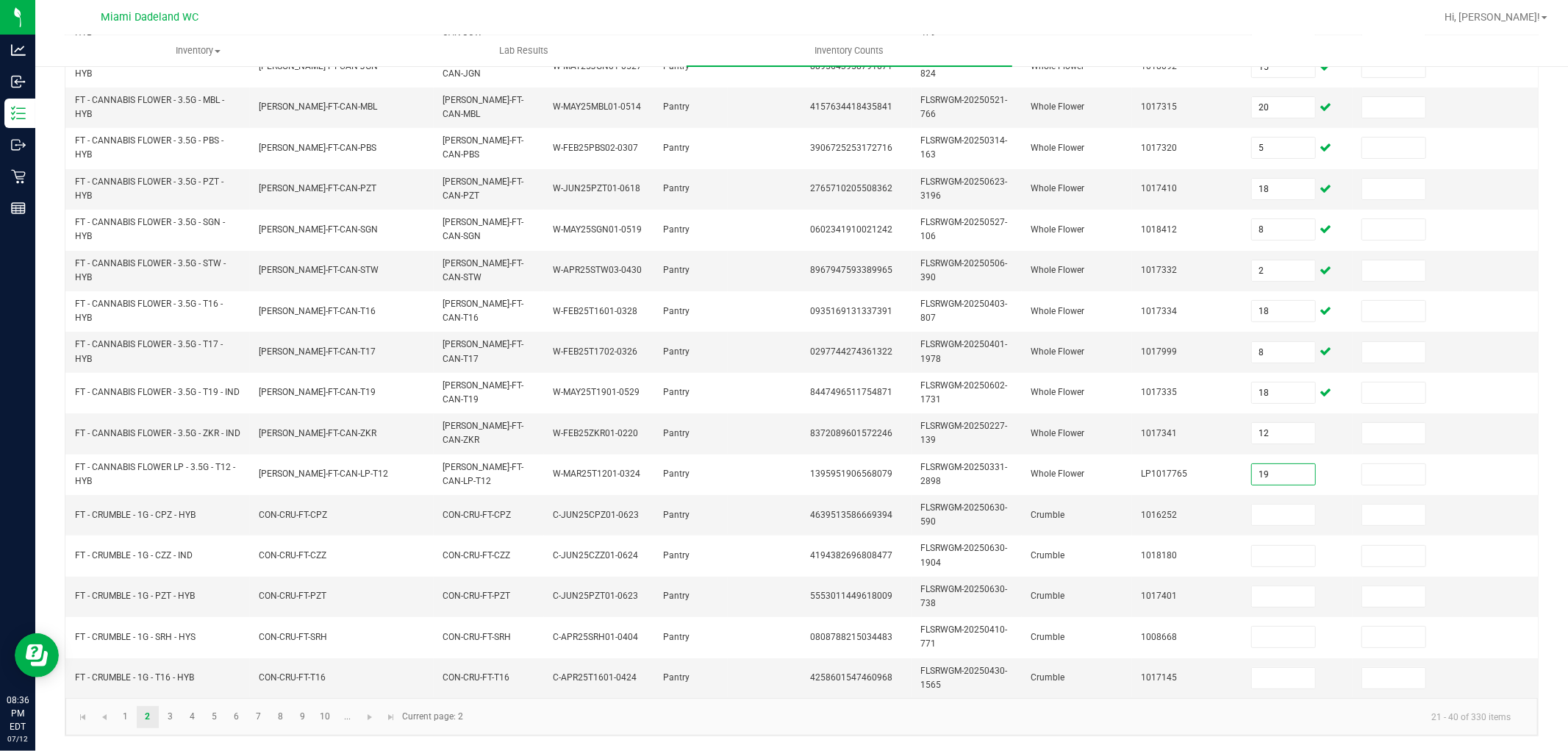 type on "19" 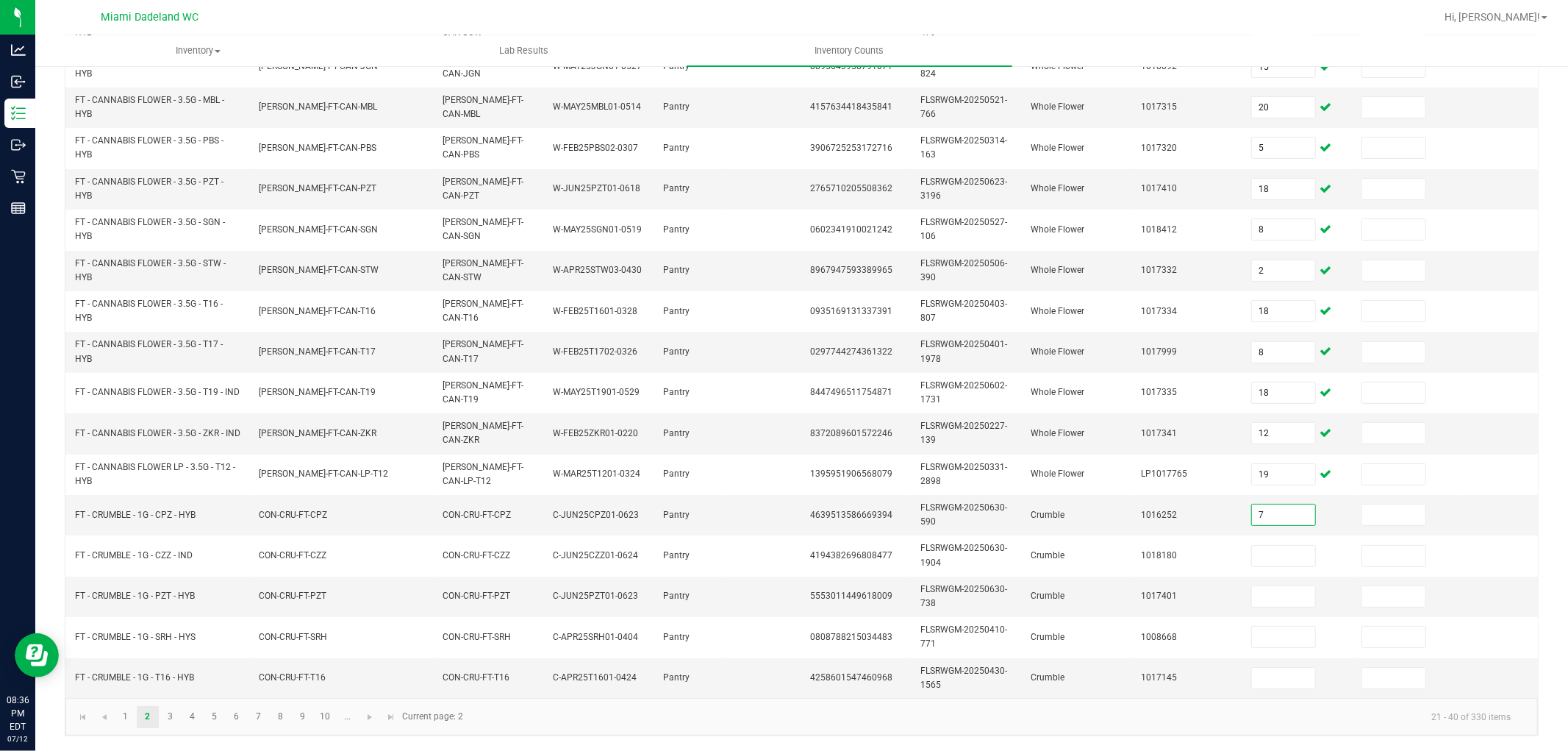 type on "7" 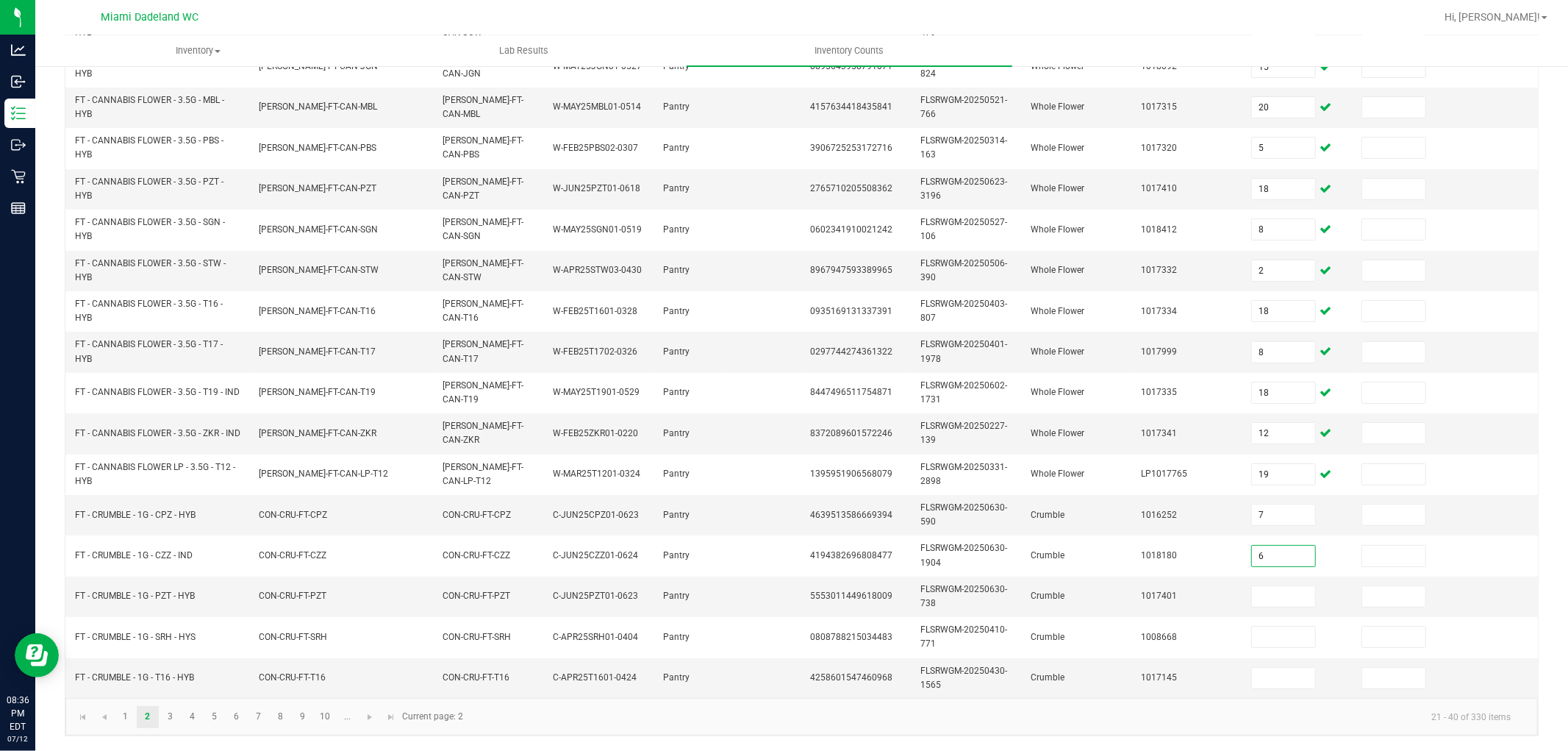 type on "6" 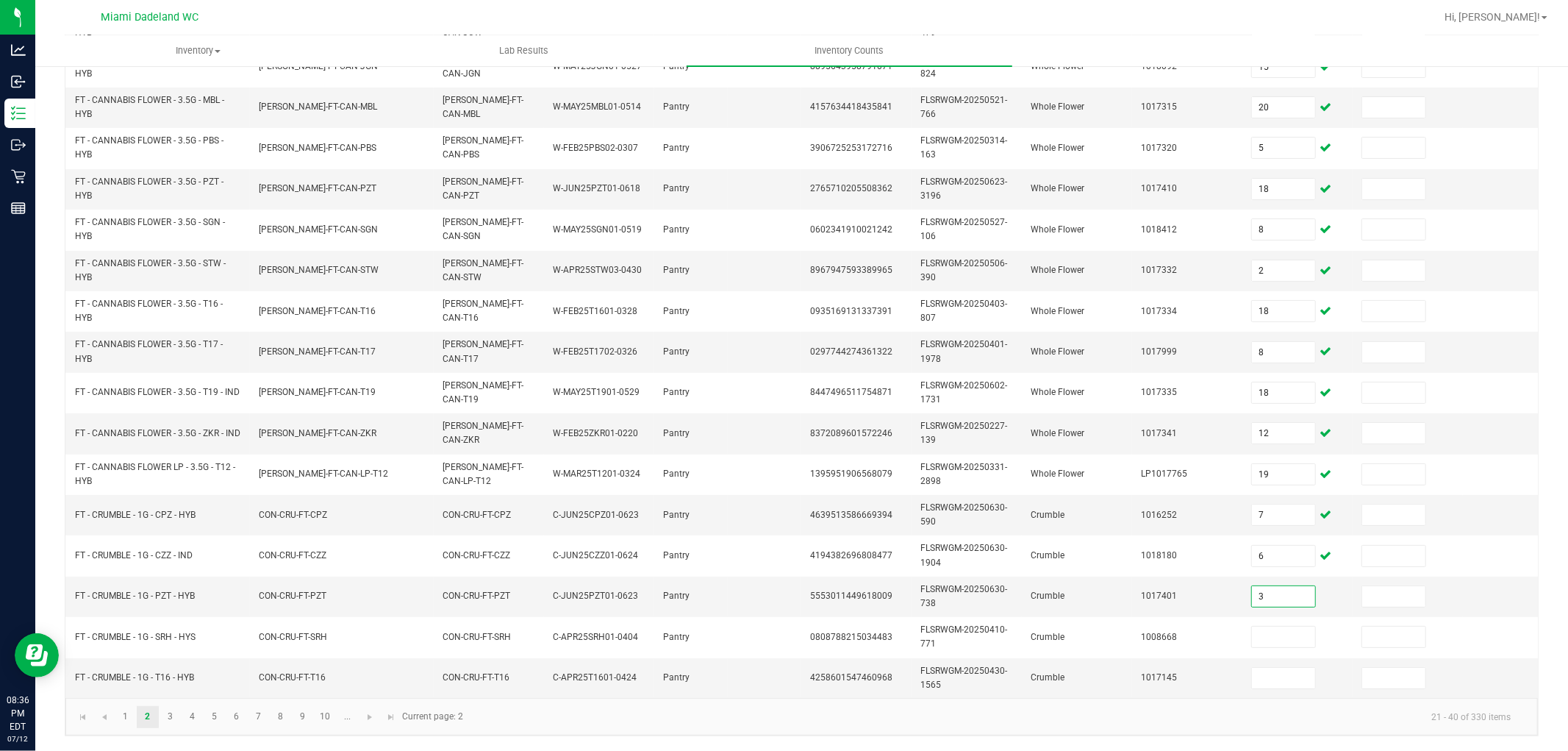 type on "3" 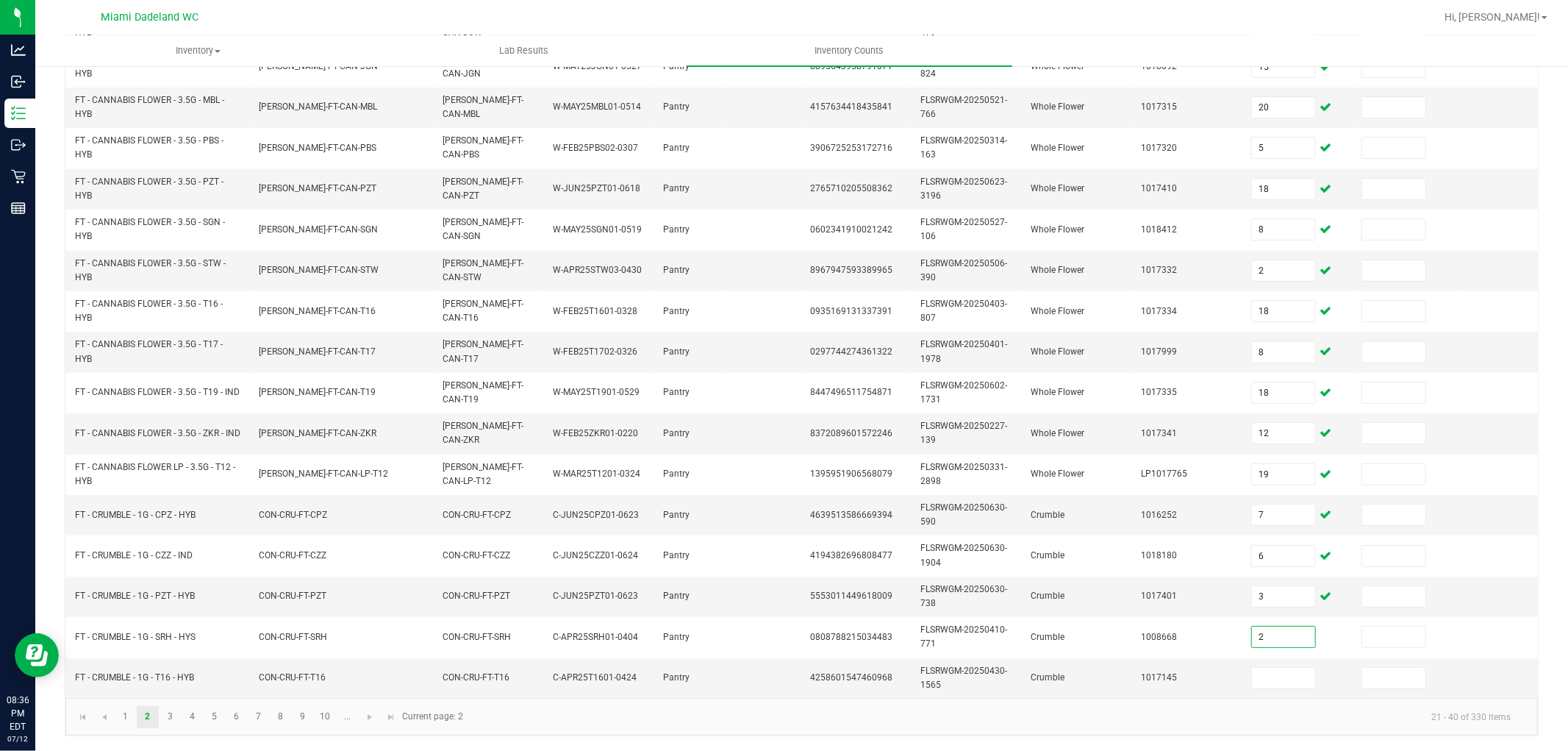 type on "2" 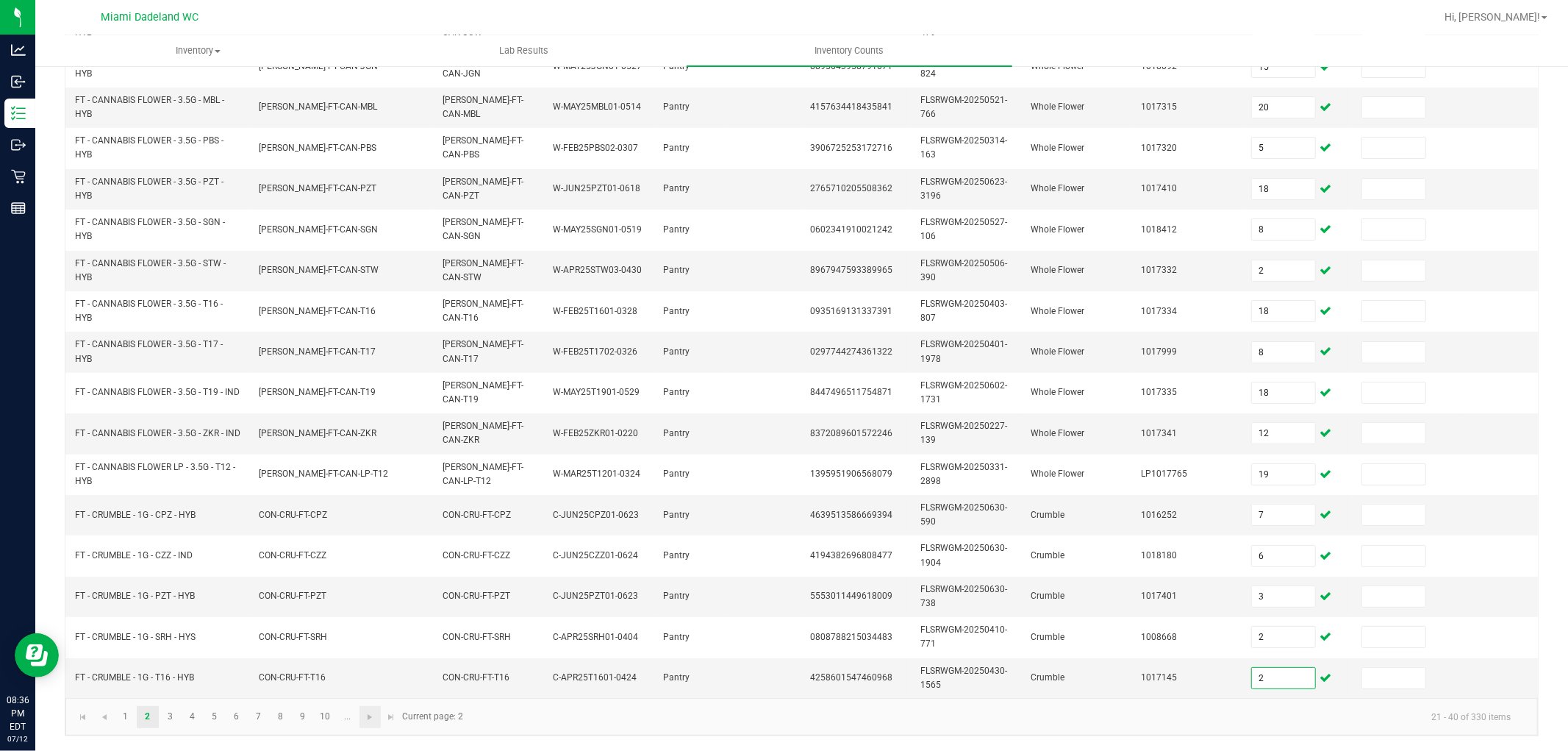 type on "2" 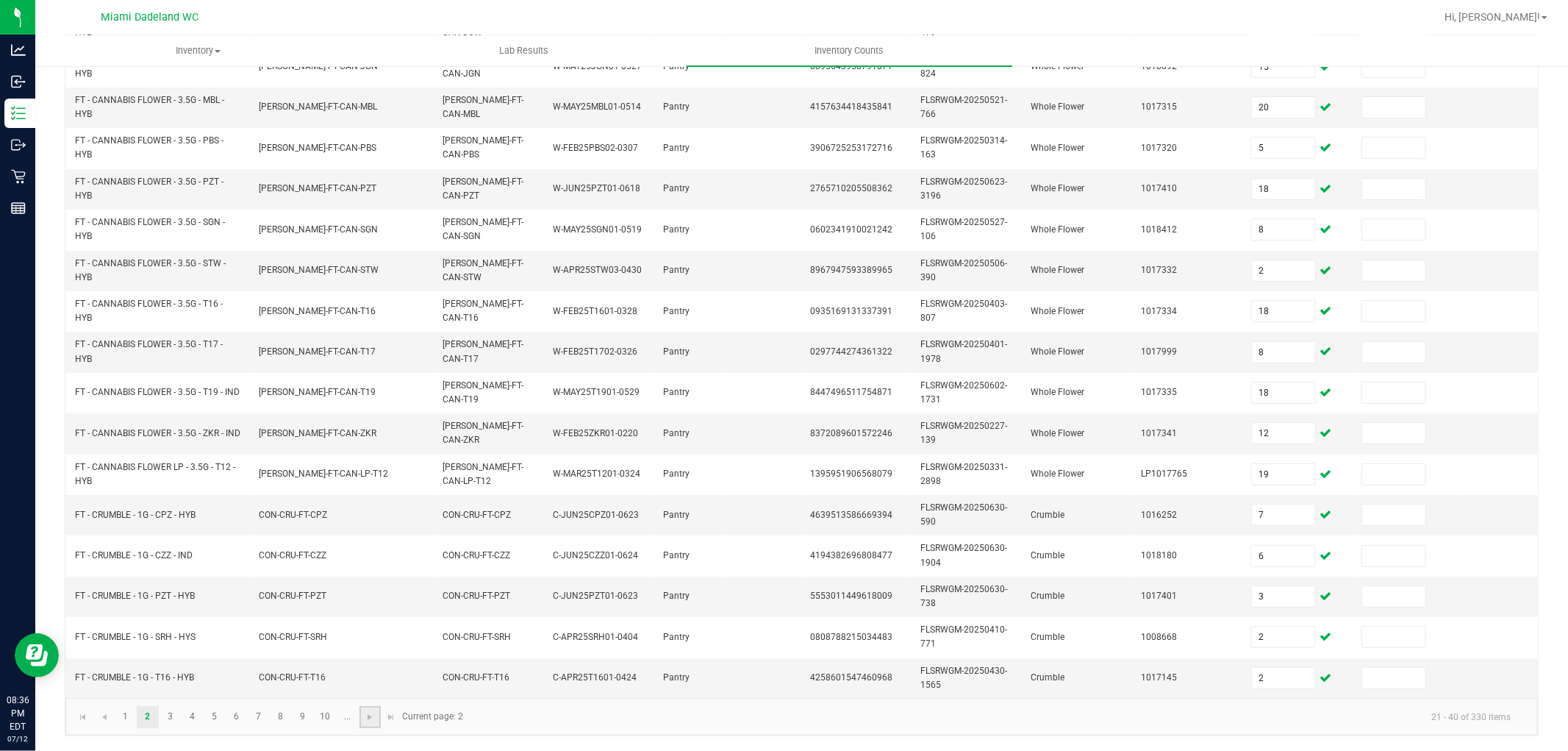 click 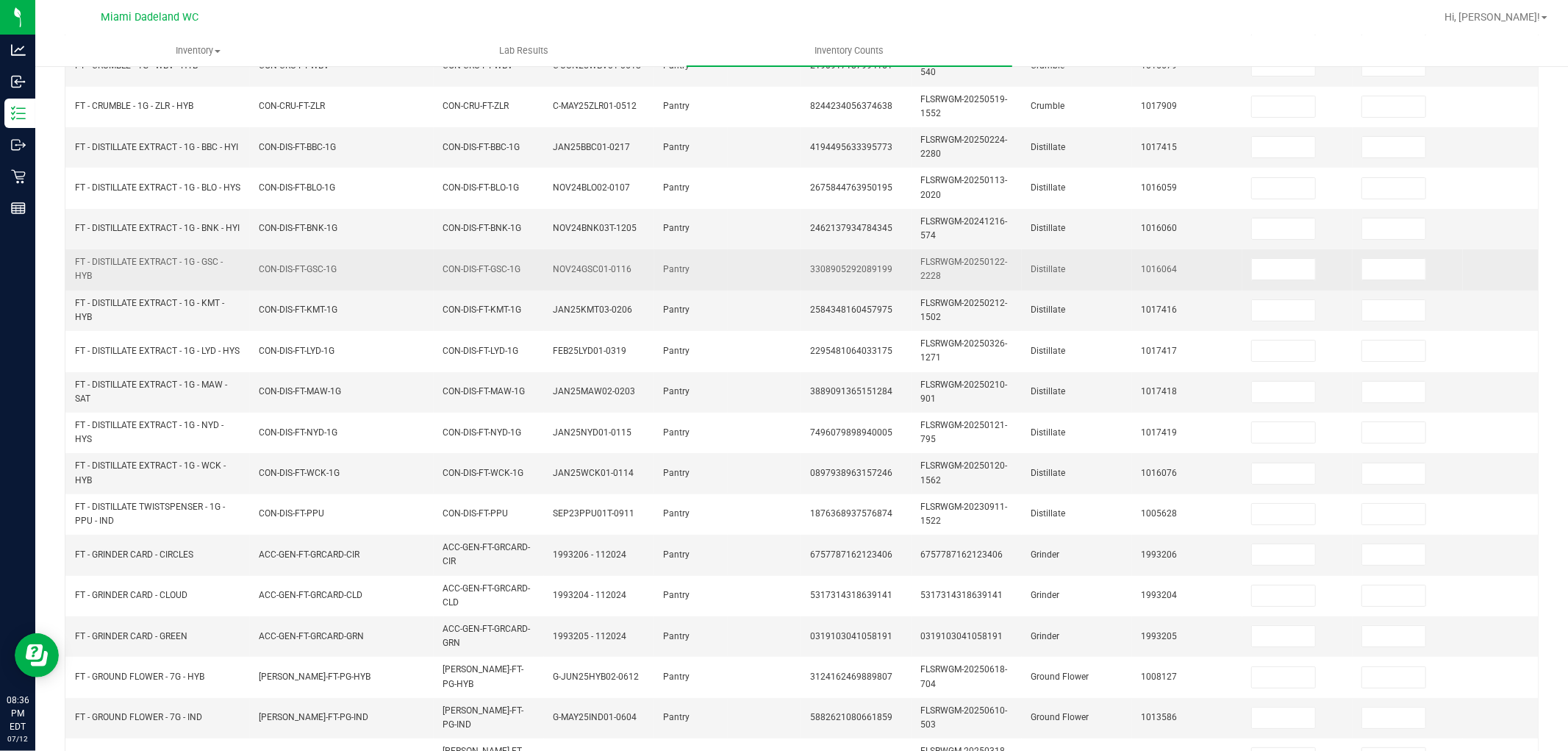 scroll, scrollTop: 0, scrollLeft: 0, axis: both 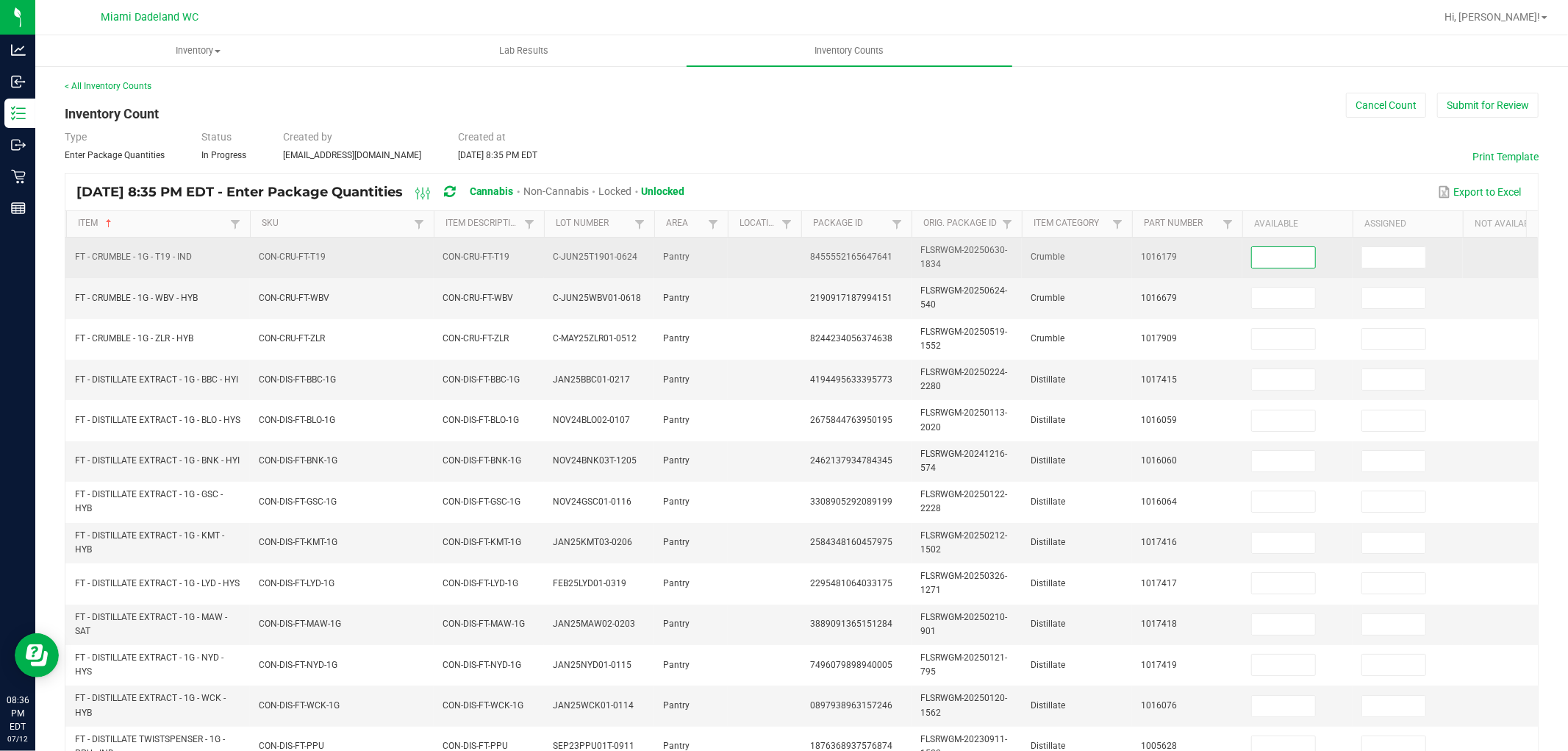 click at bounding box center (1284, 257) 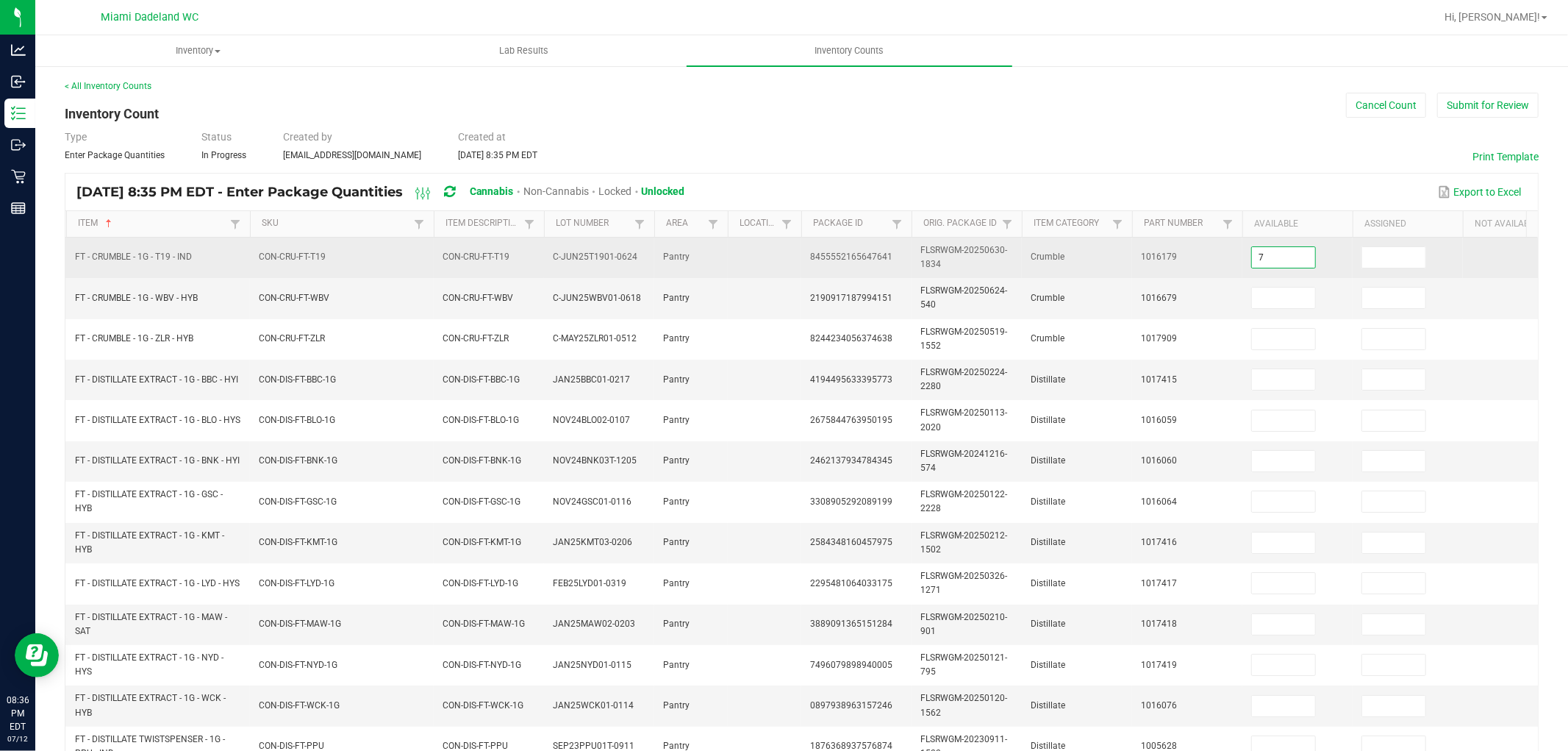 type on "7" 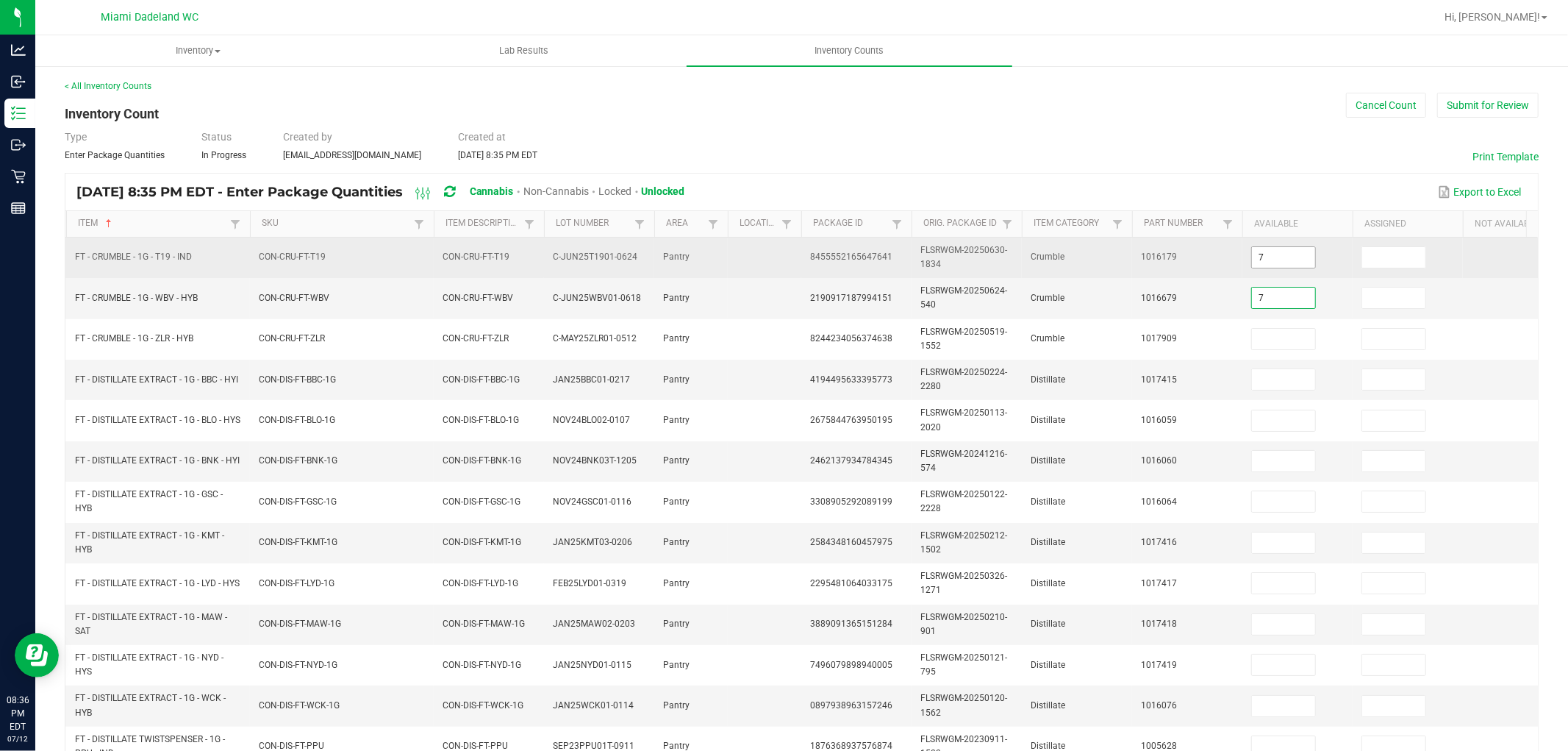 type on "7" 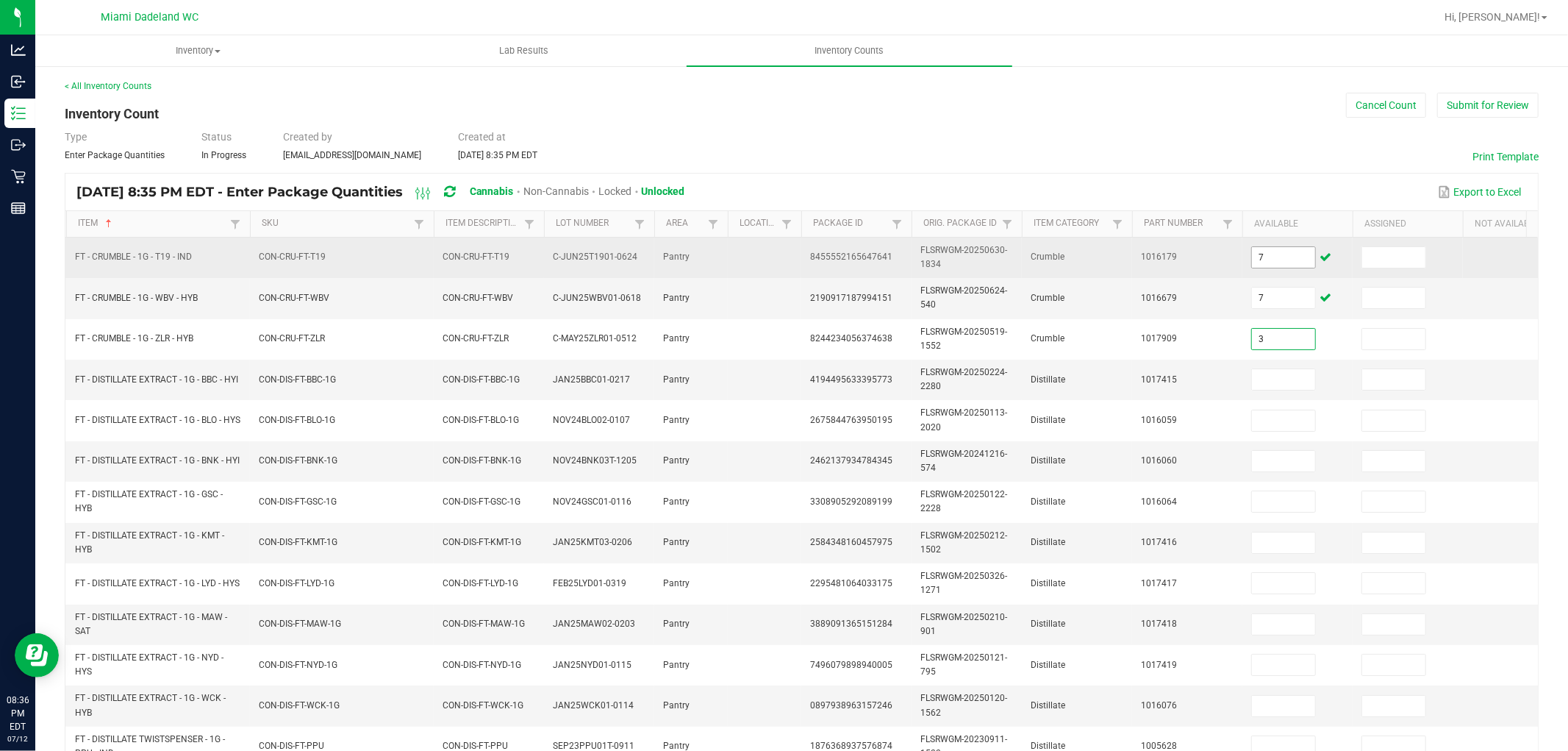 type on "3" 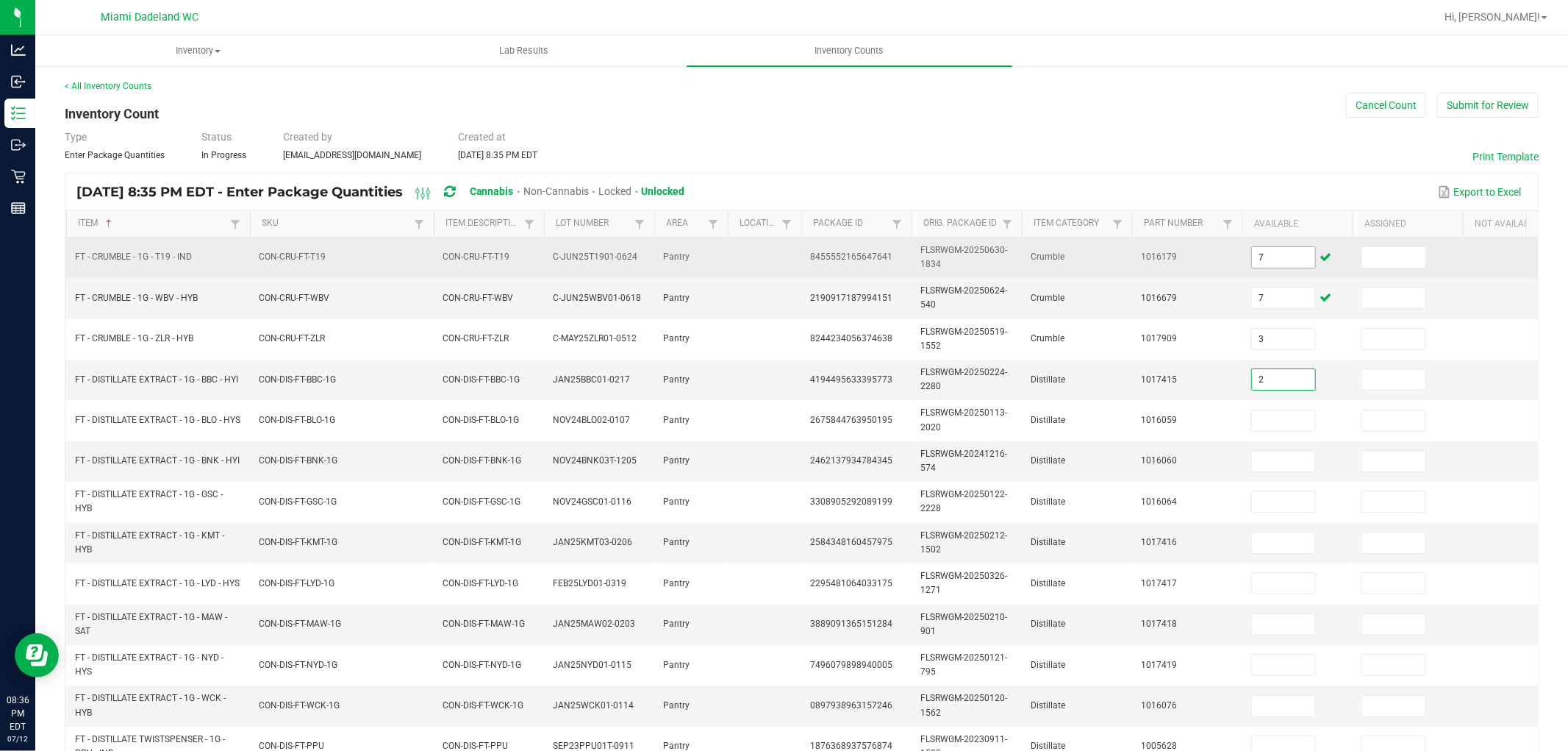 type on "2" 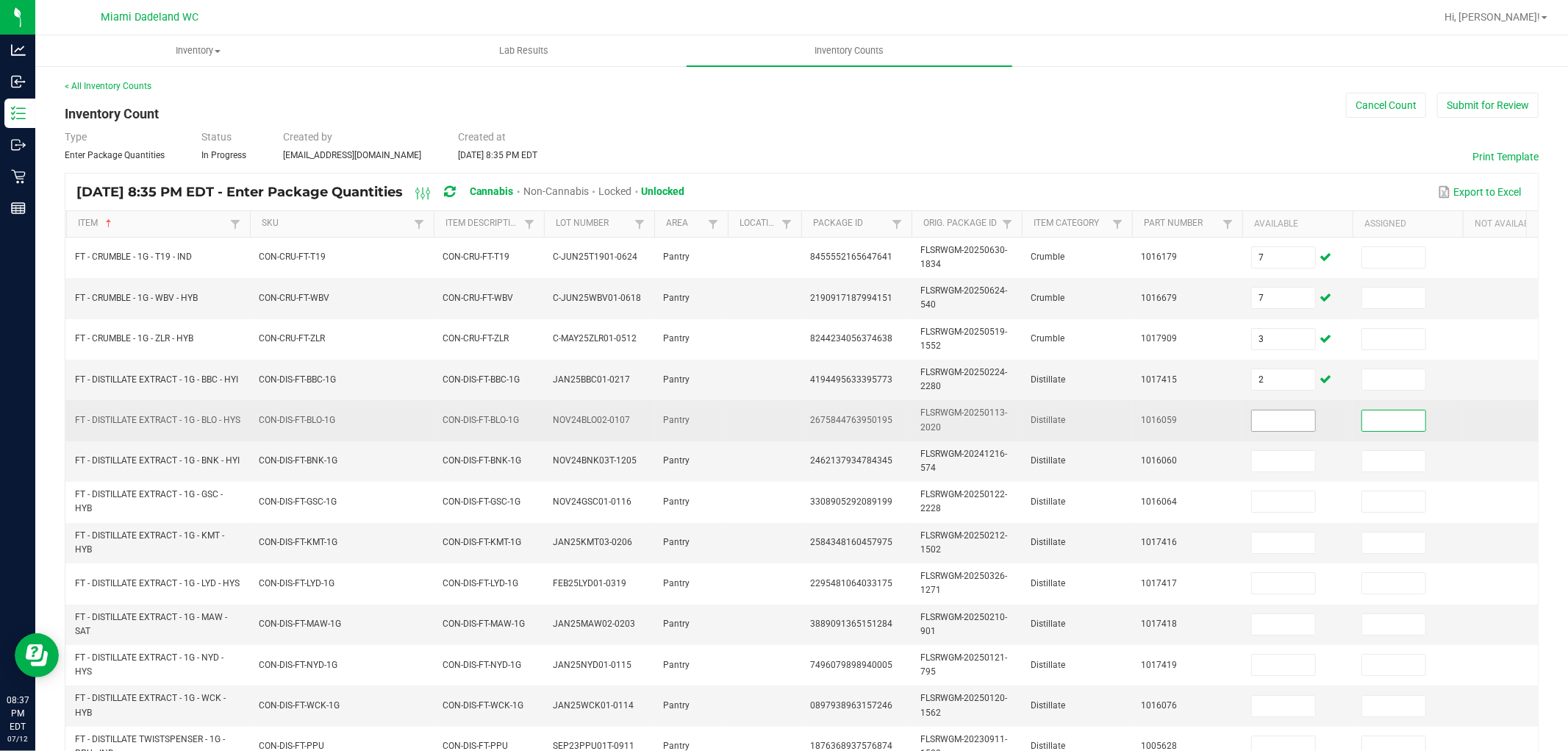 click at bounding box center [1284, 421] 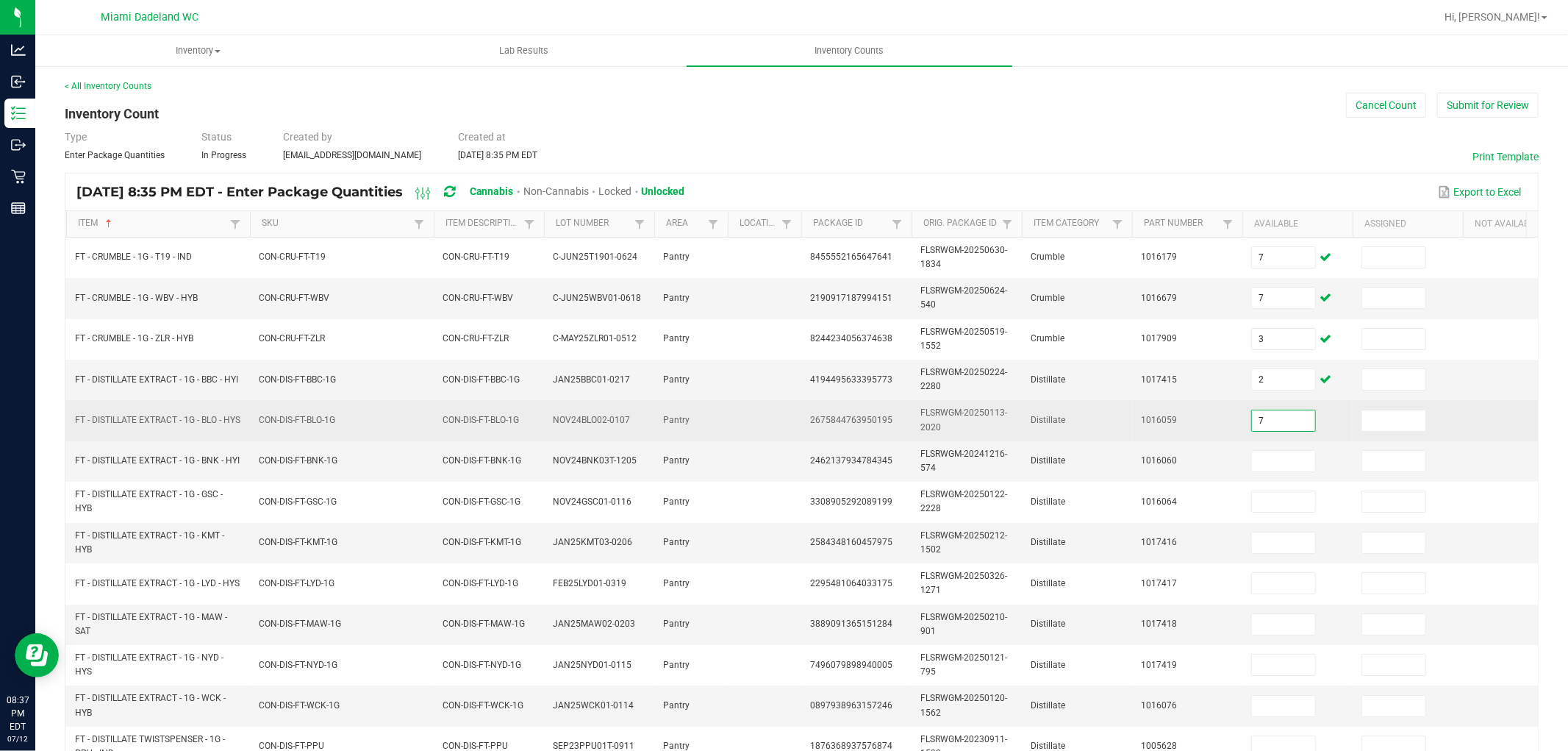 type on "7" 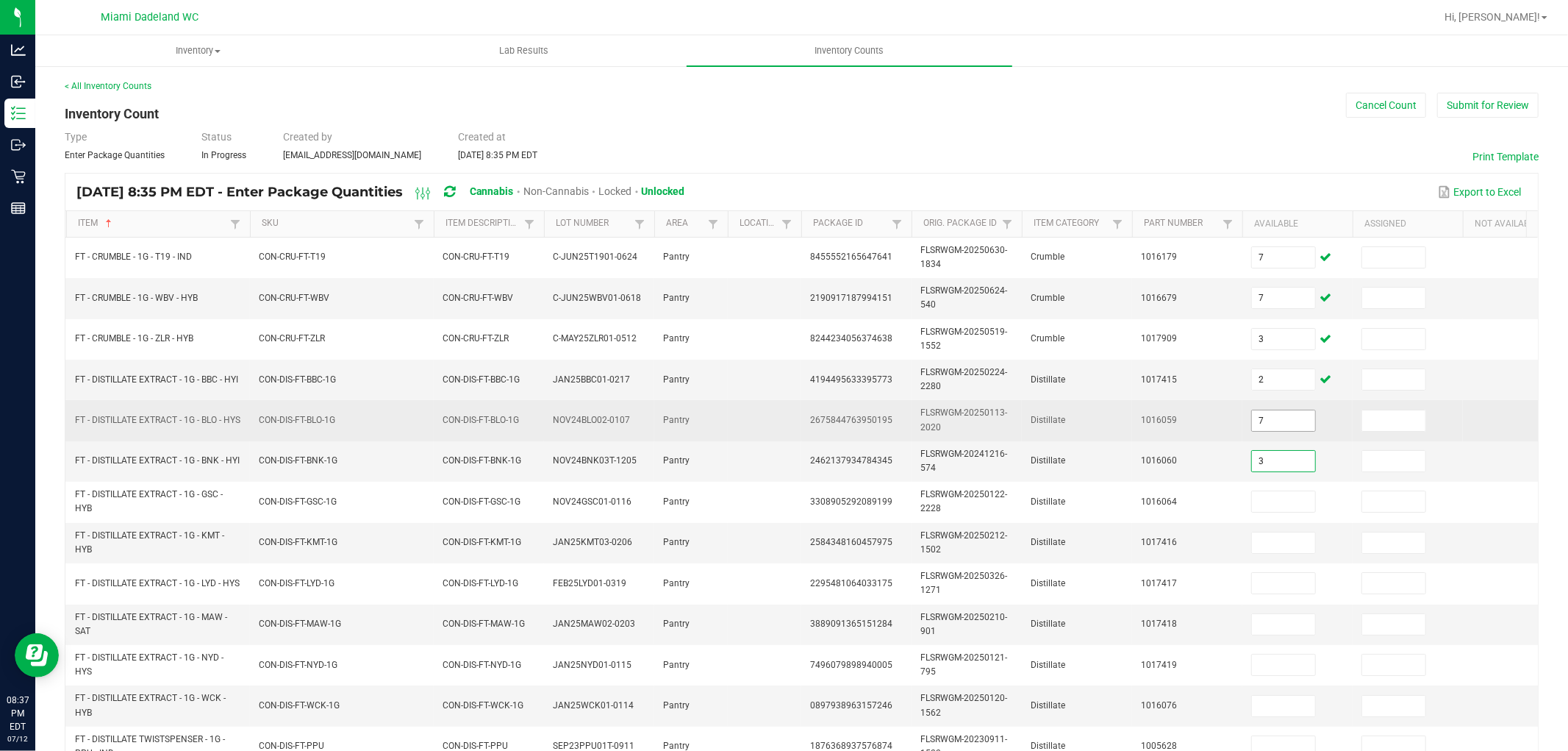 type on "3" 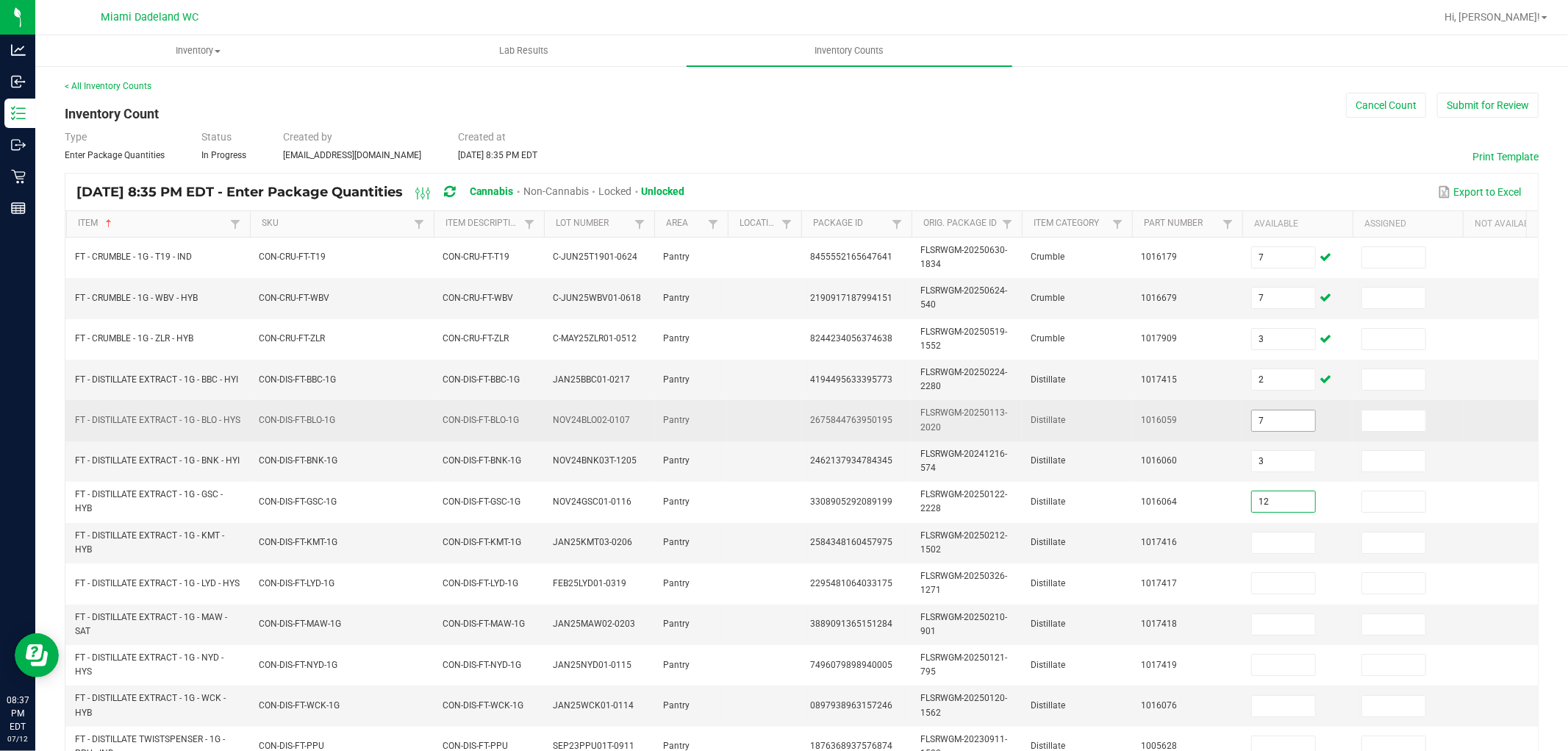type on "12" 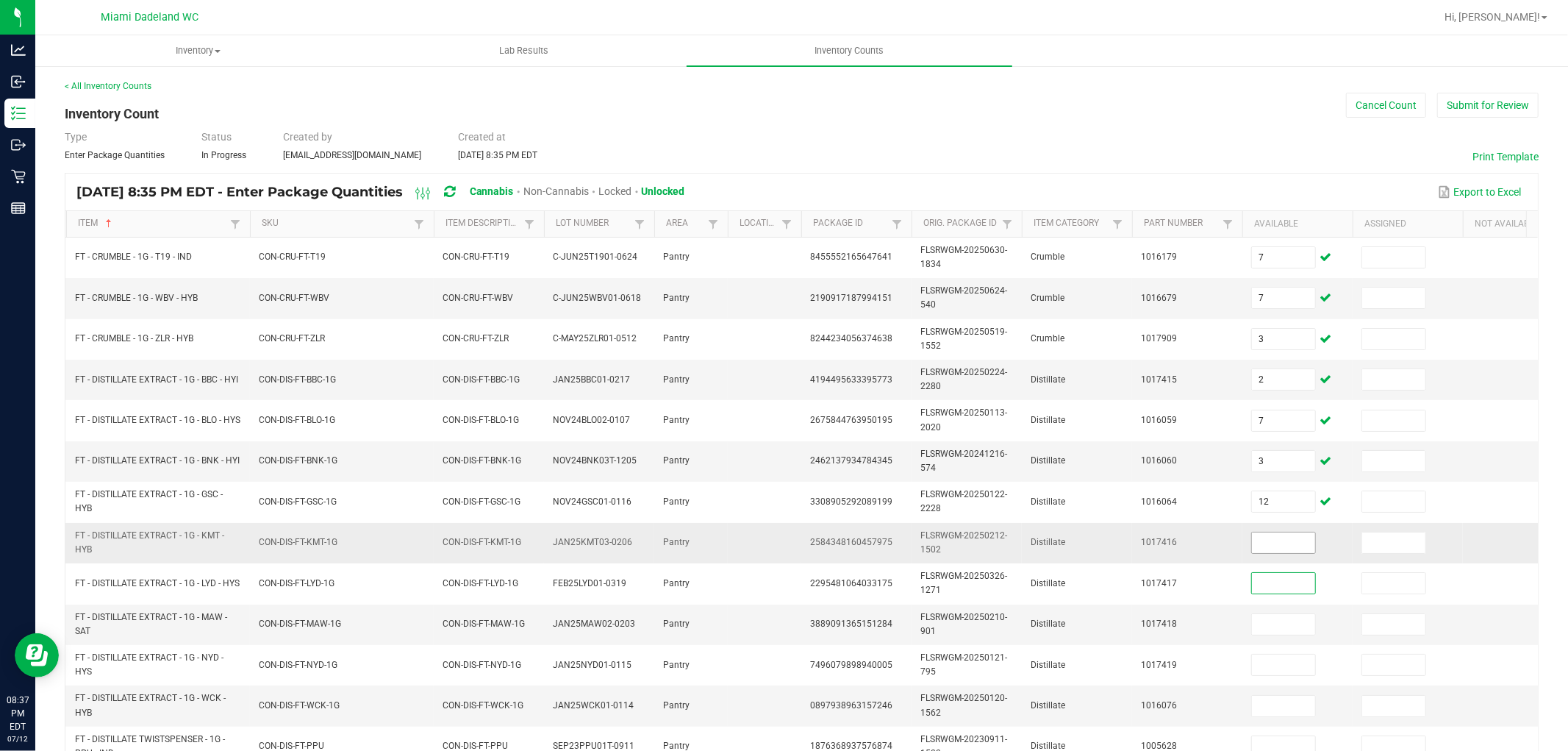drag, startPoint x: 1276, startPoint y: 560, endPoint x: 1287, endPoint y: 538, distance: 24.59675 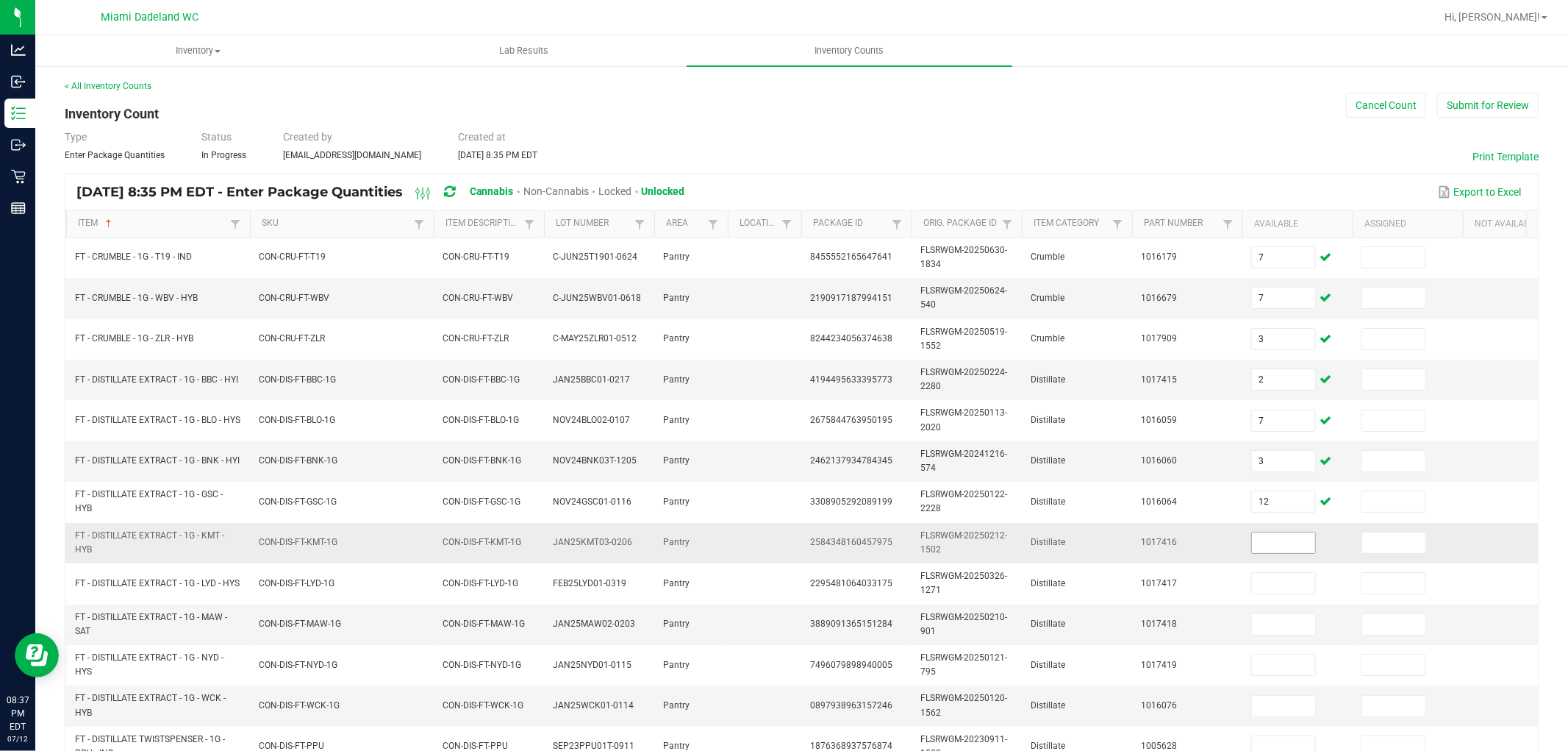 click at bounding box center [1284, 543] 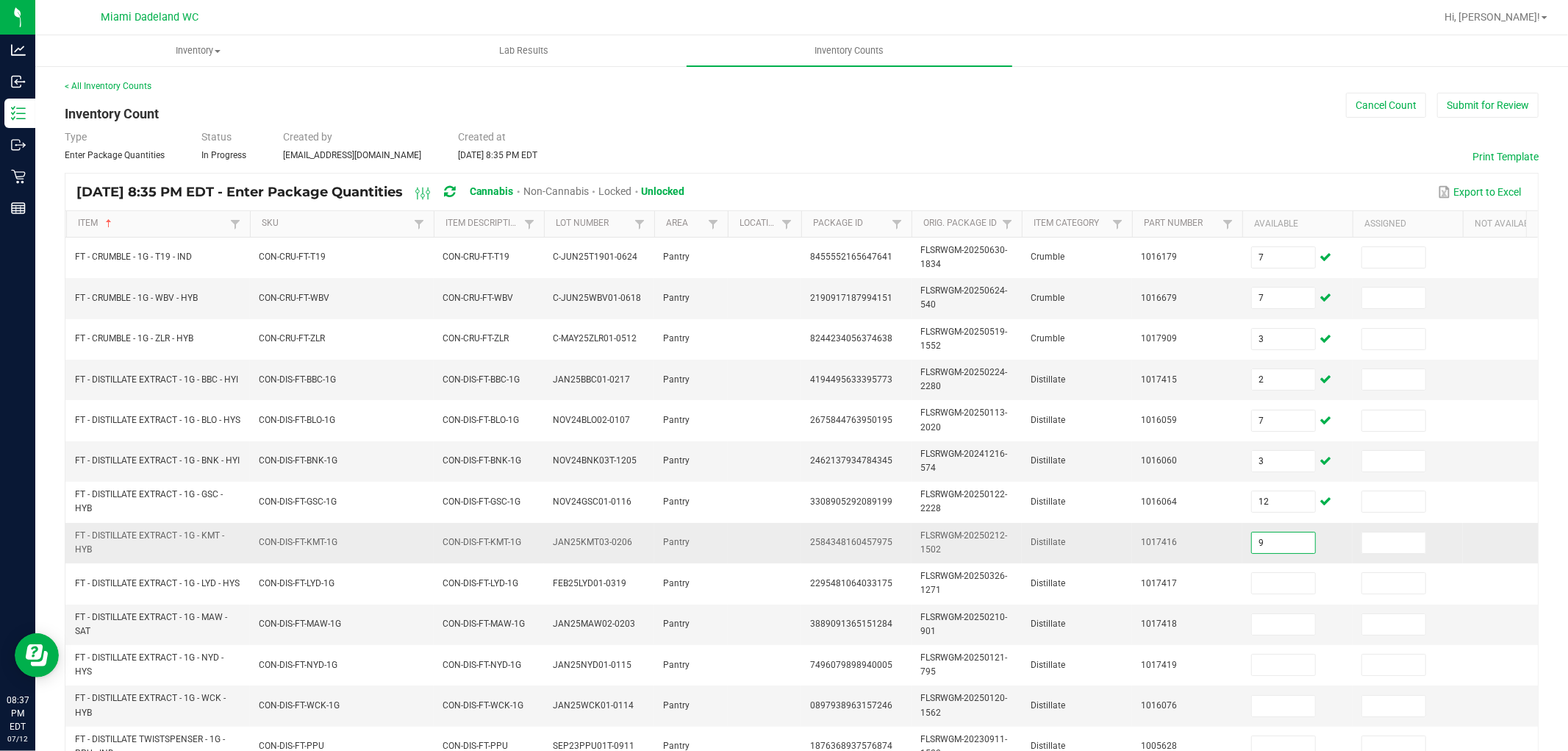 type on "9" 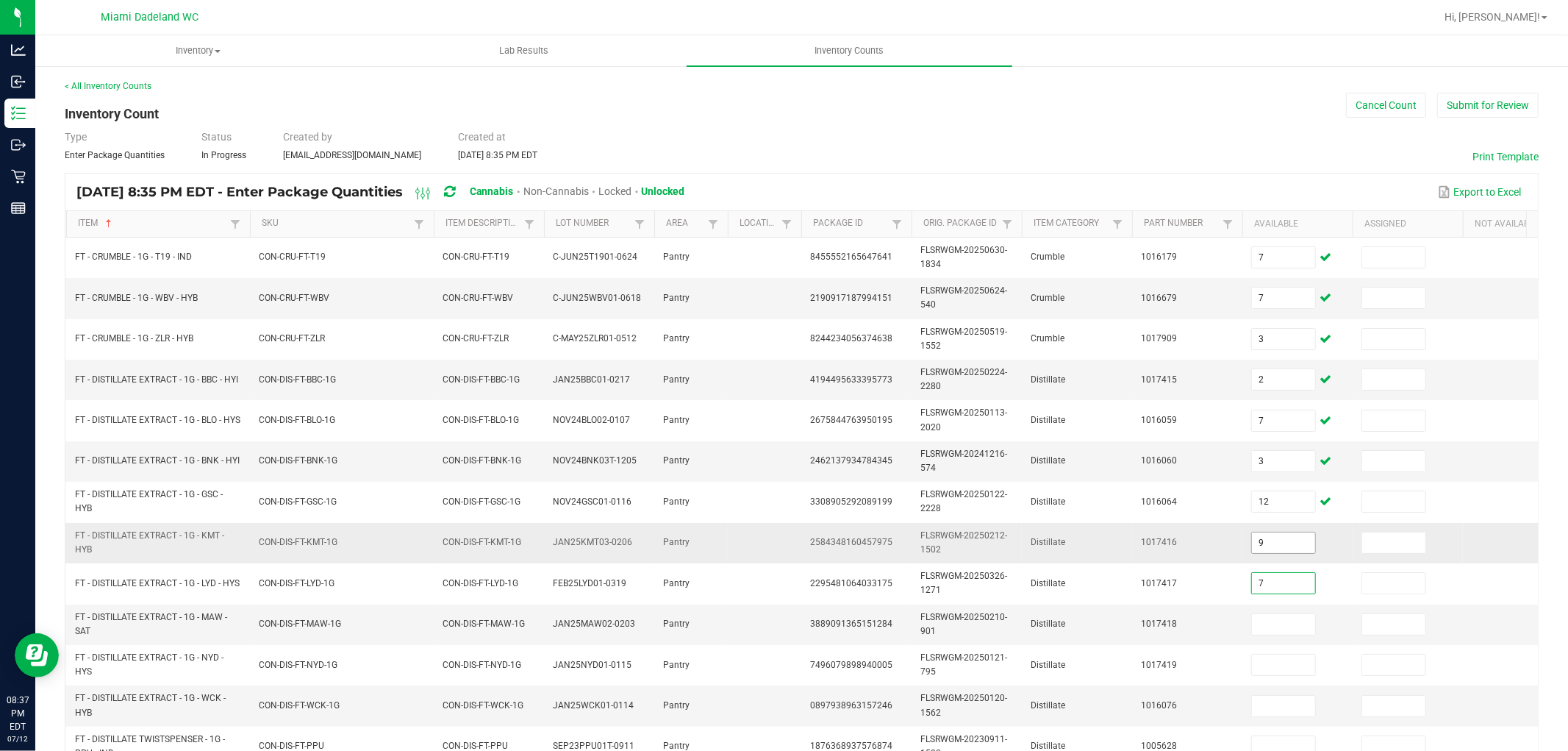 type on "7" 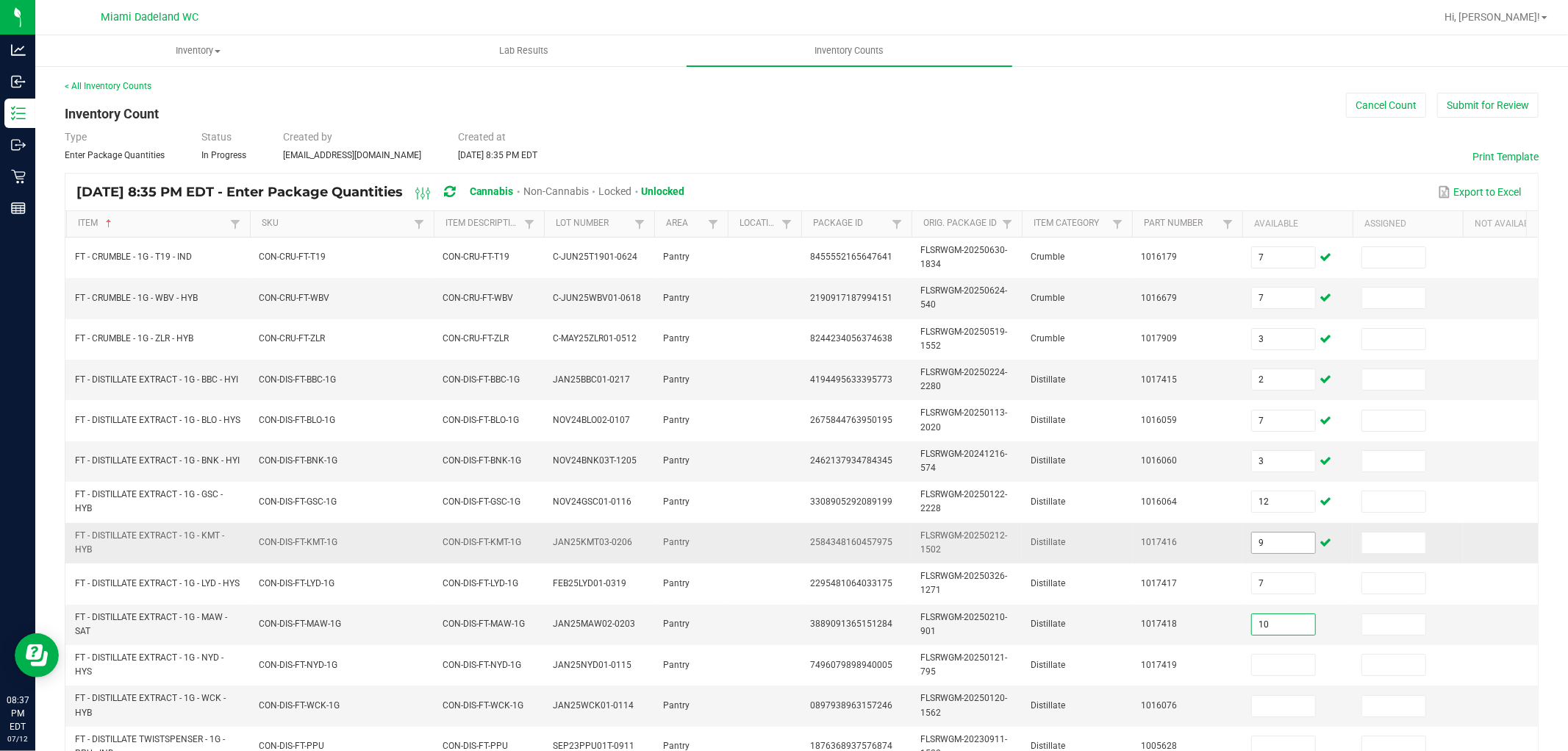 type on "10" 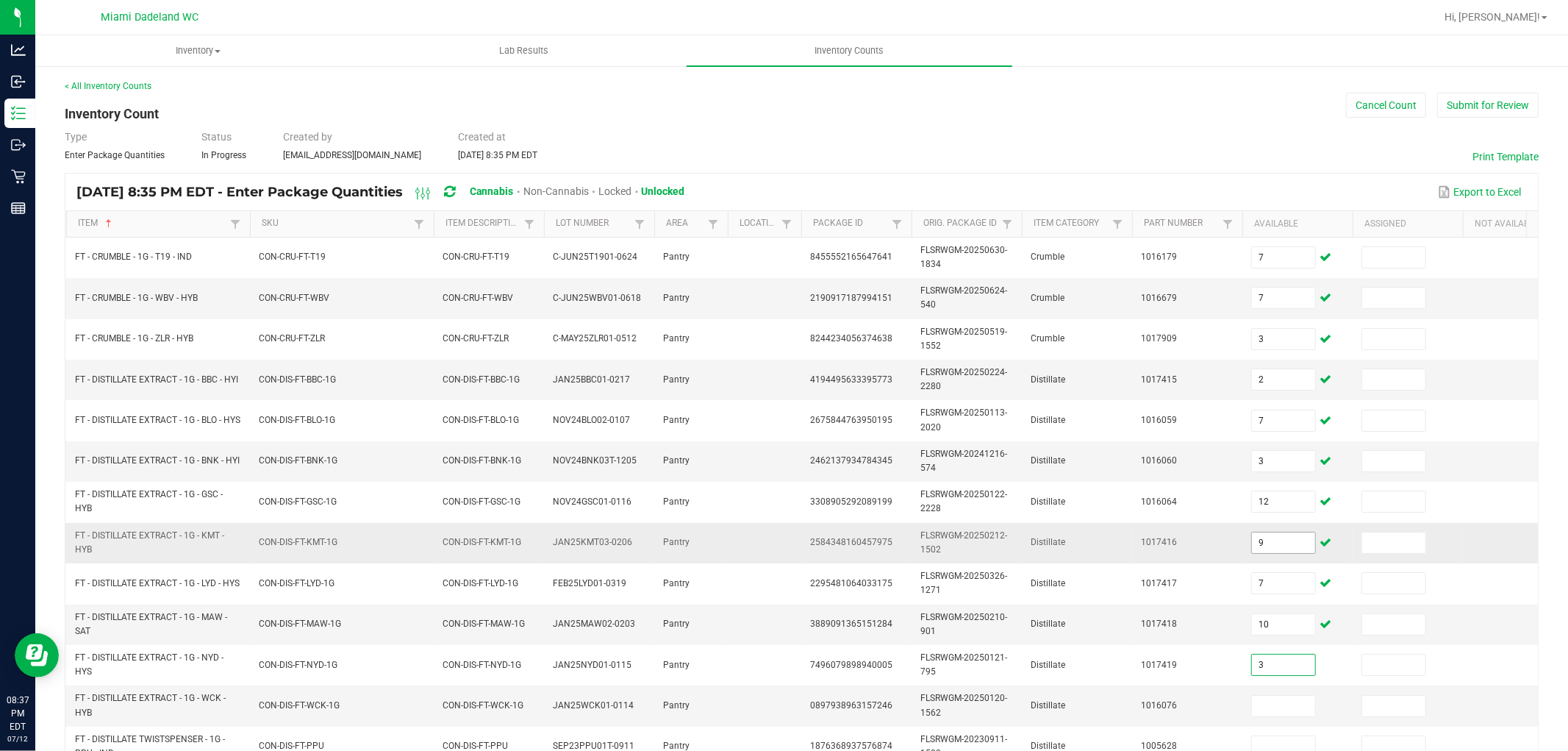 type on "3" 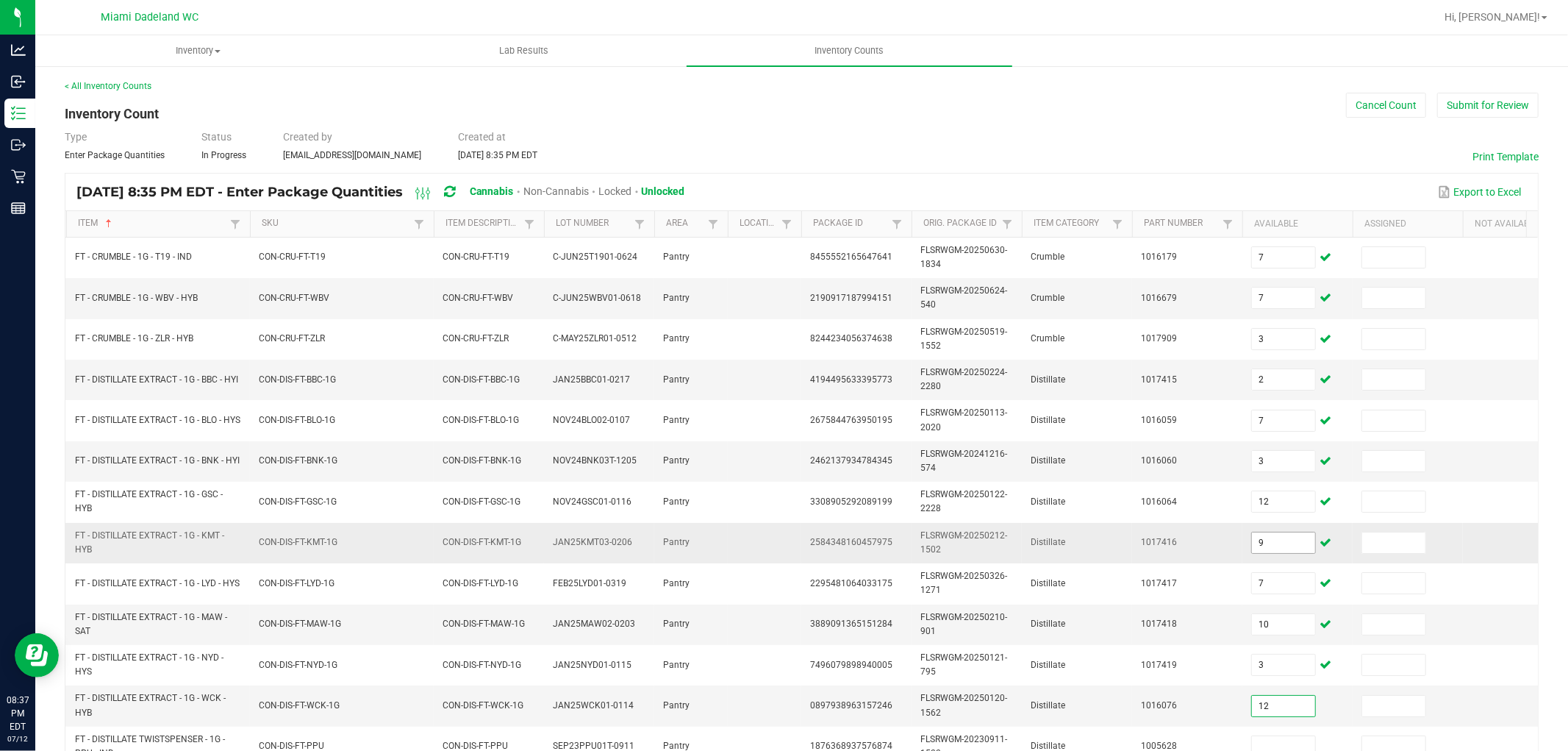 type on "12" 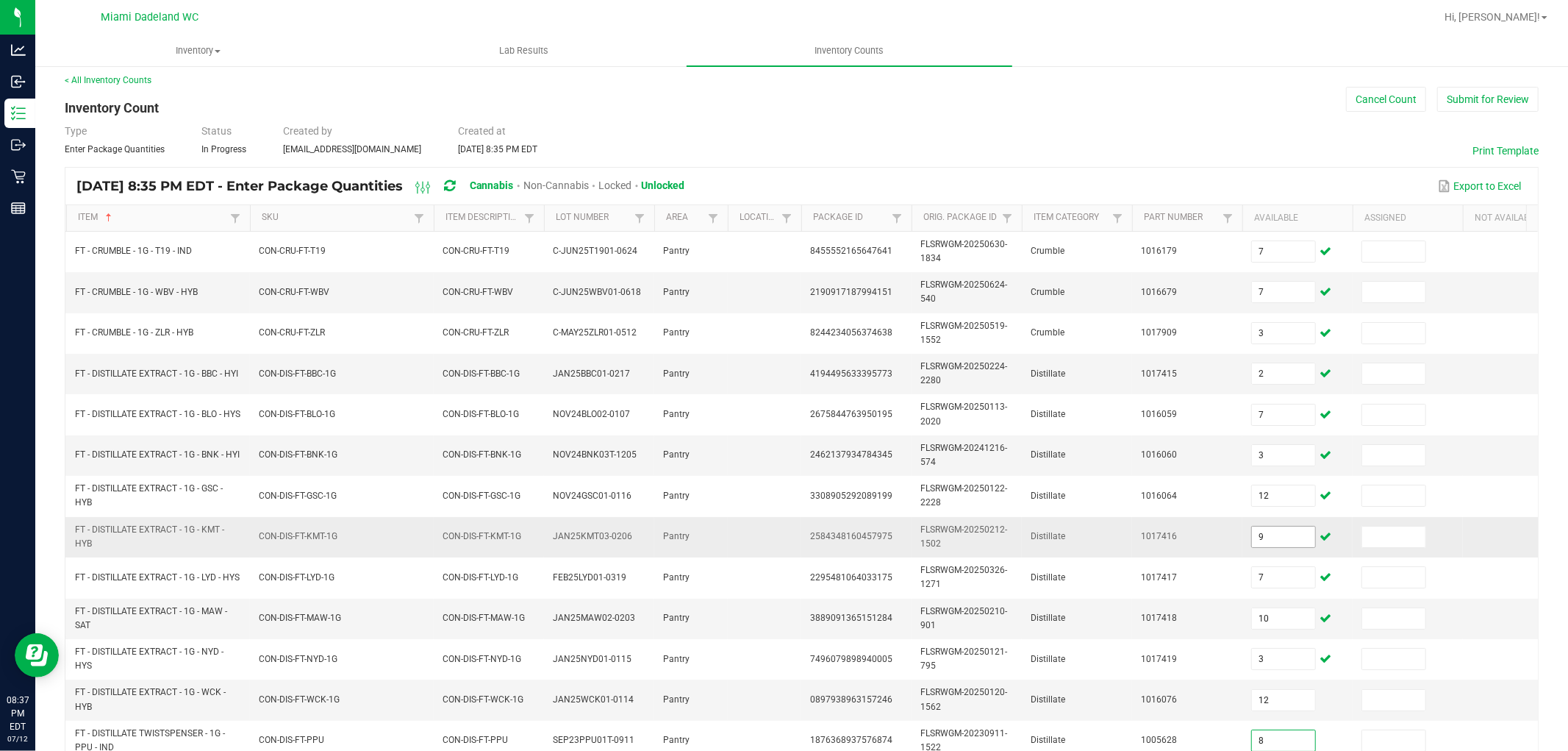 type on "8" 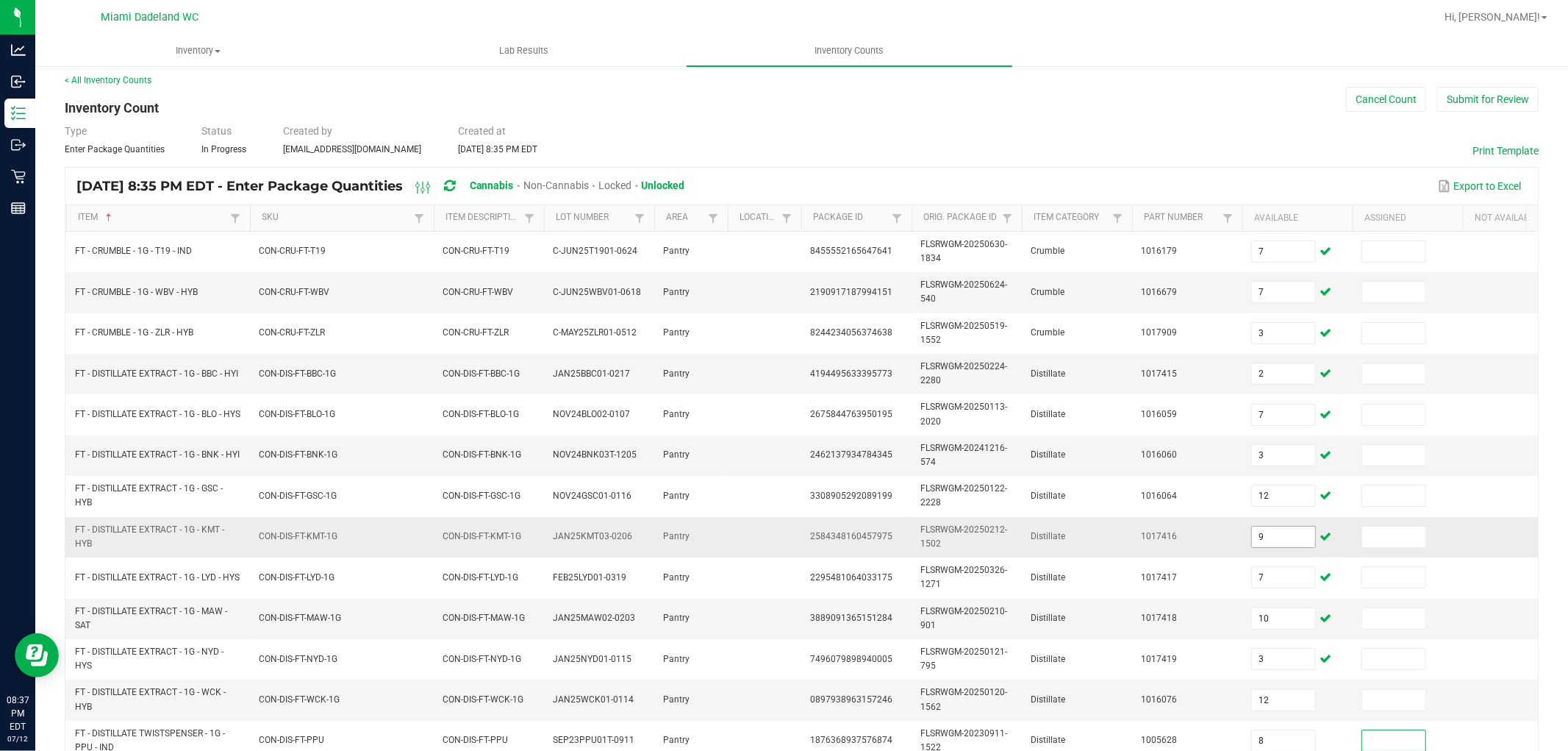 scroll, scrollTop: 368, scrollLeft: 0, axis: vertical 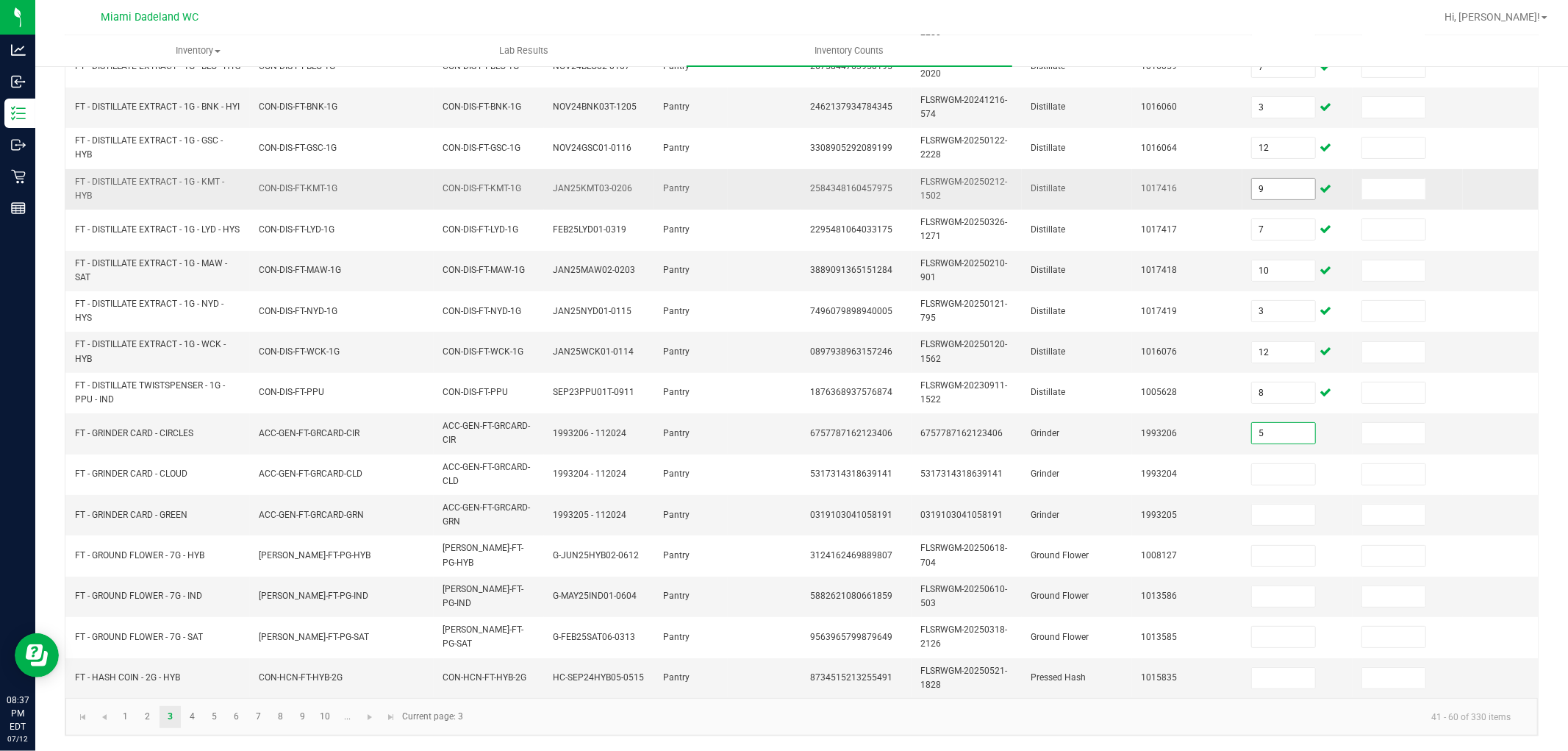 type on "5" 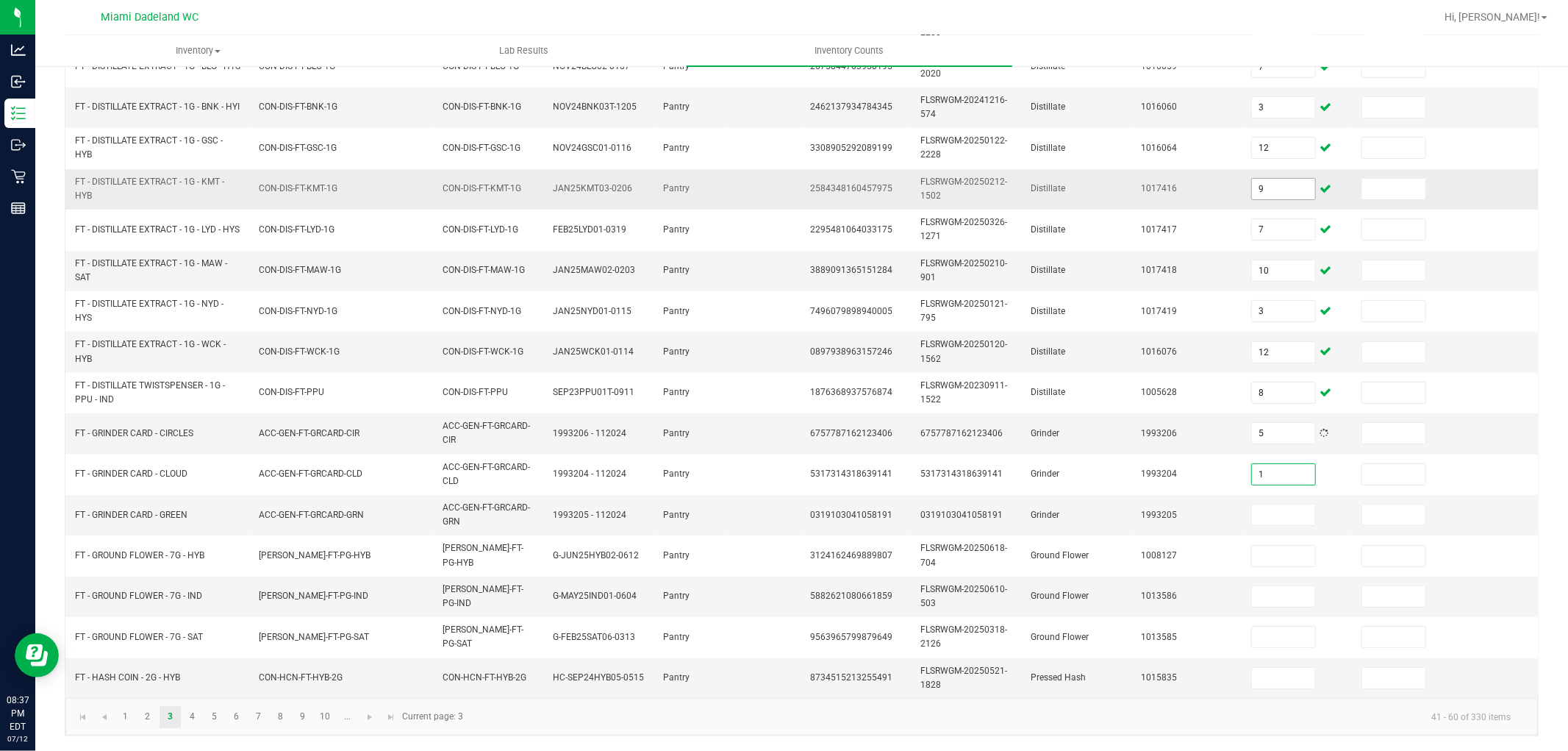 type on "1" 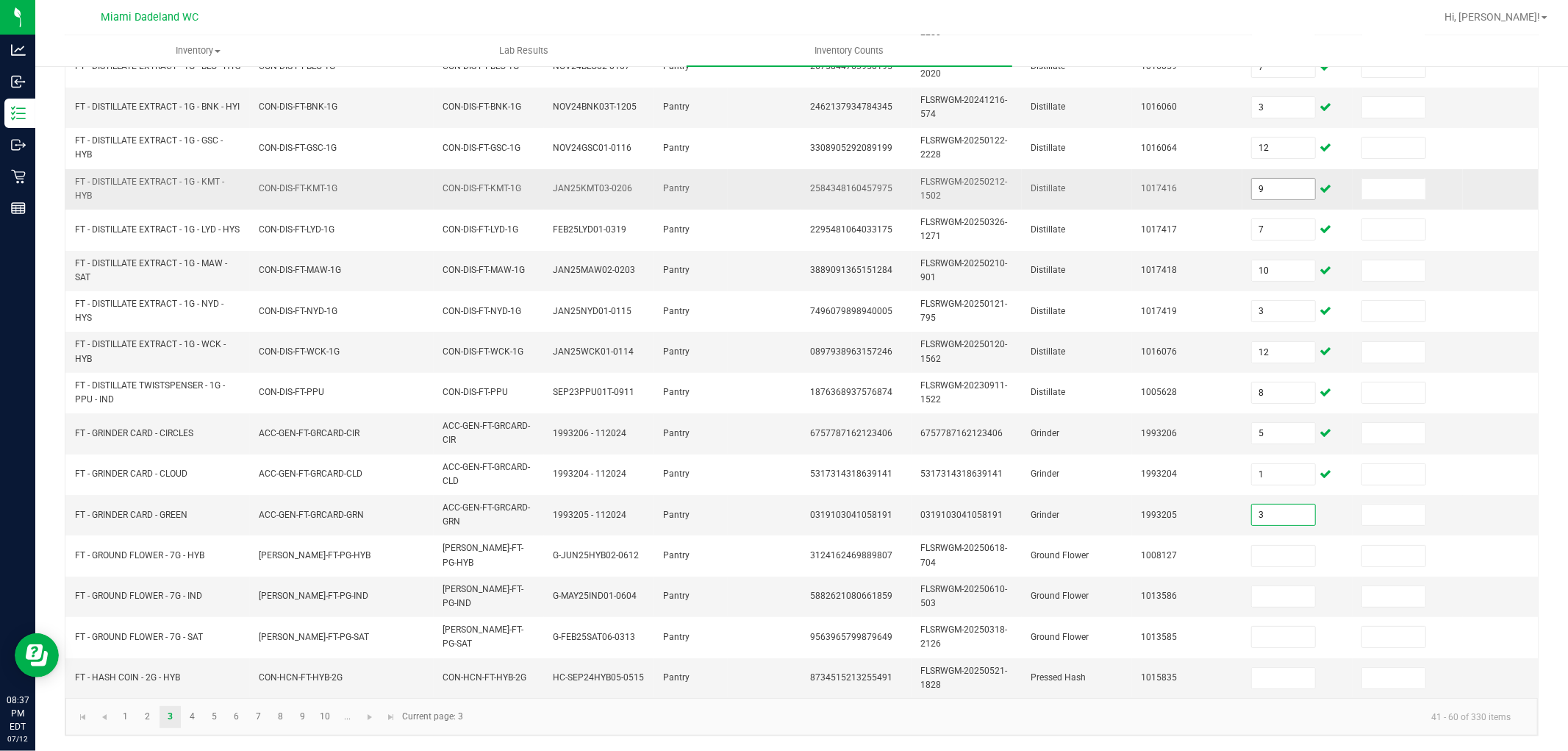 type on "3" 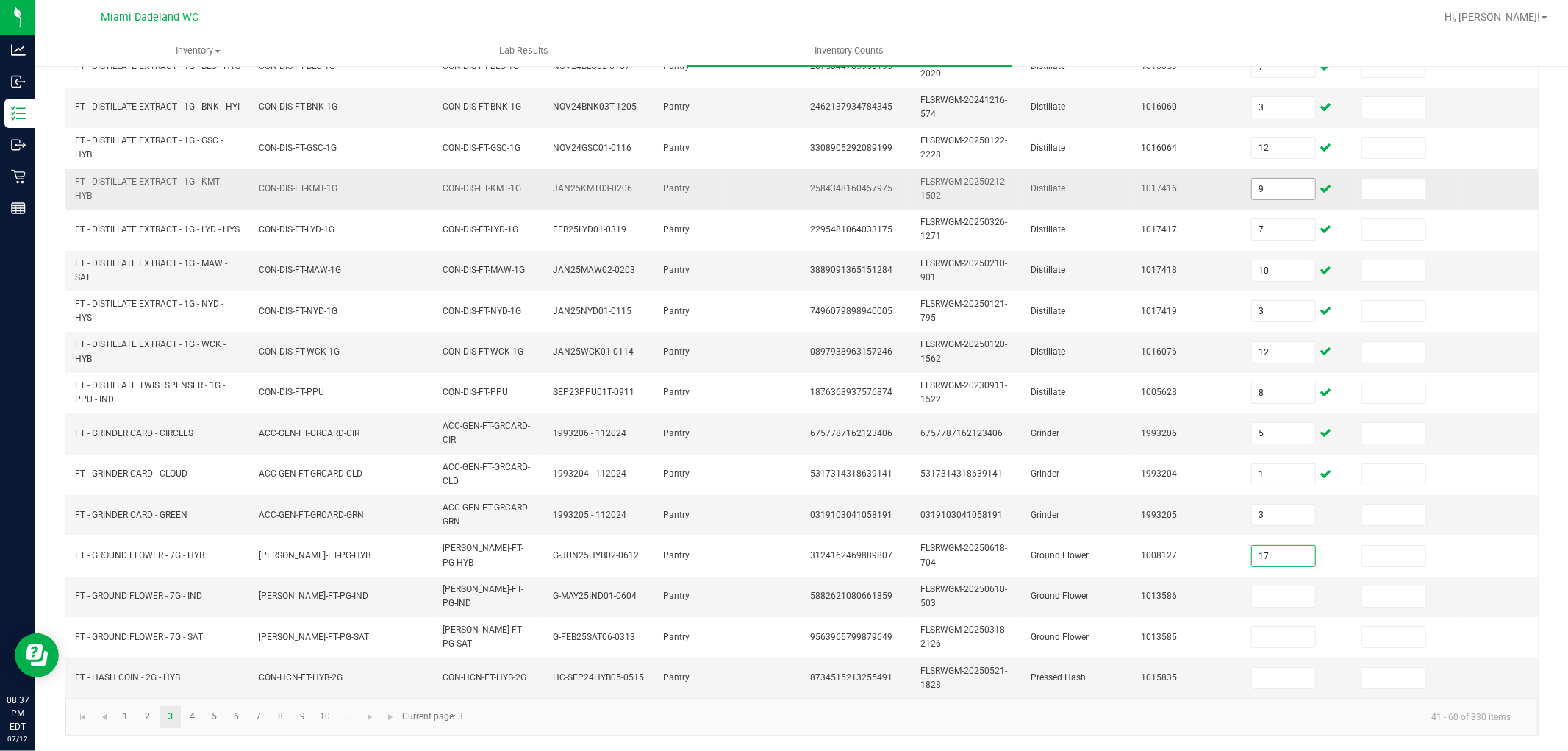 type on "17" 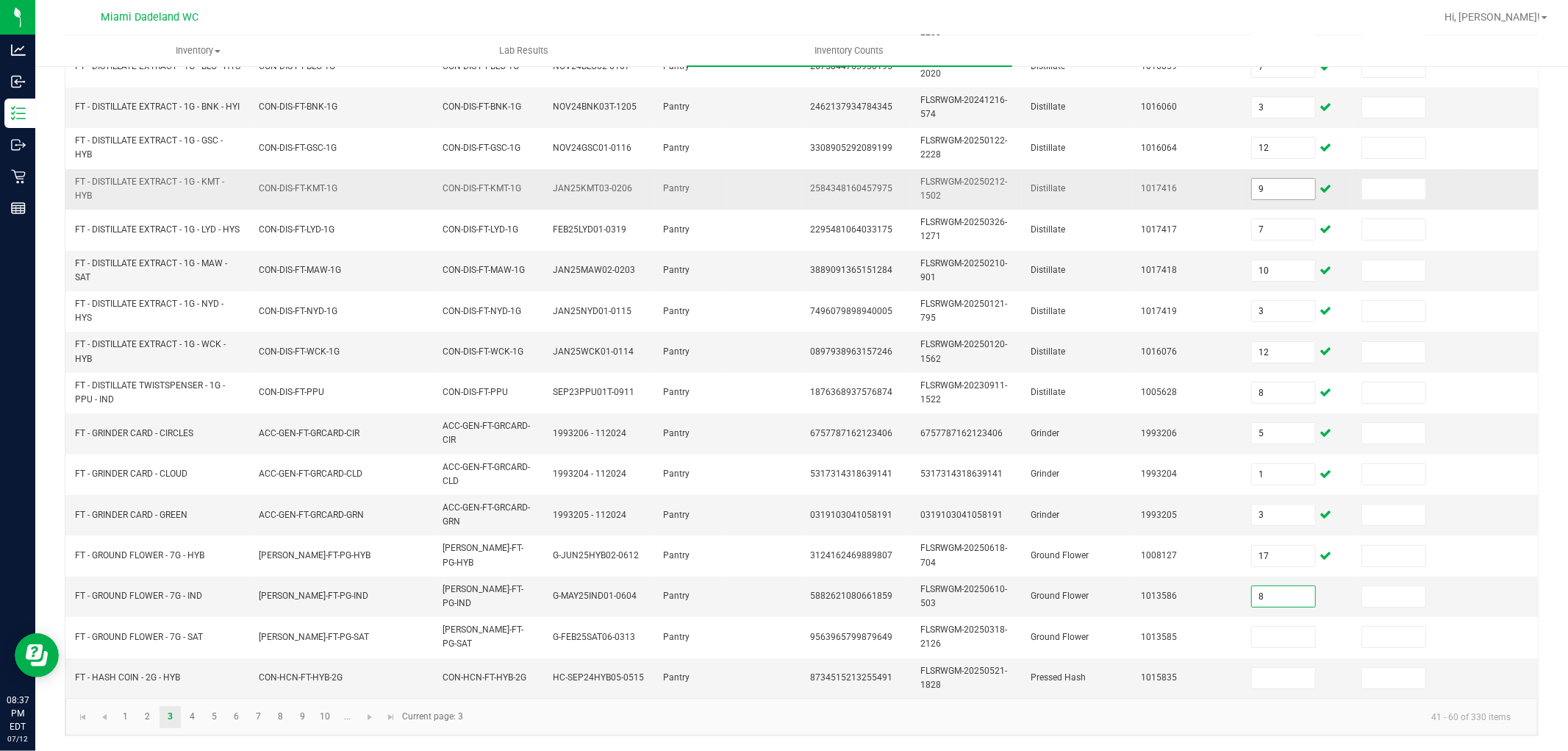type on "8" 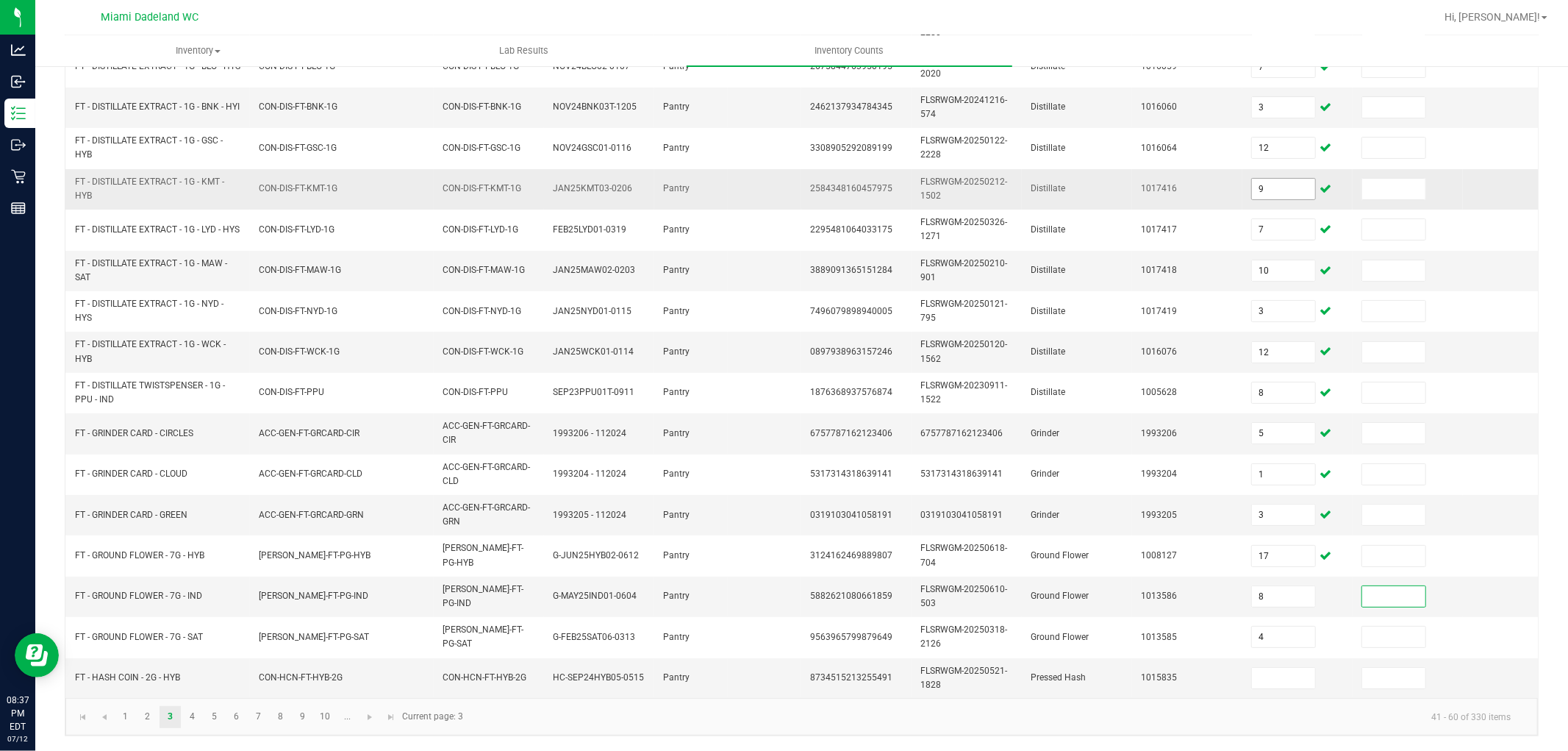 type on "4" 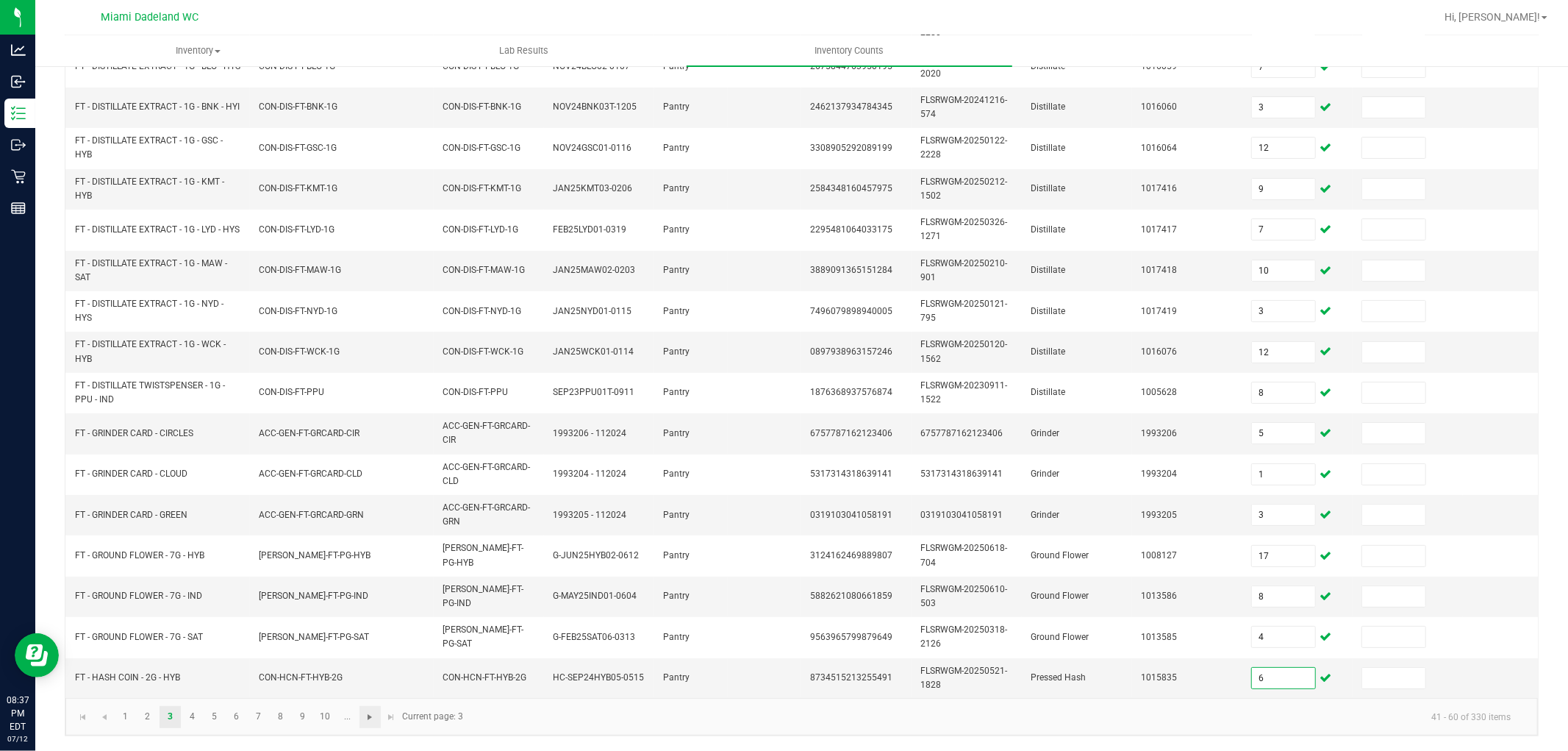 type on "6" 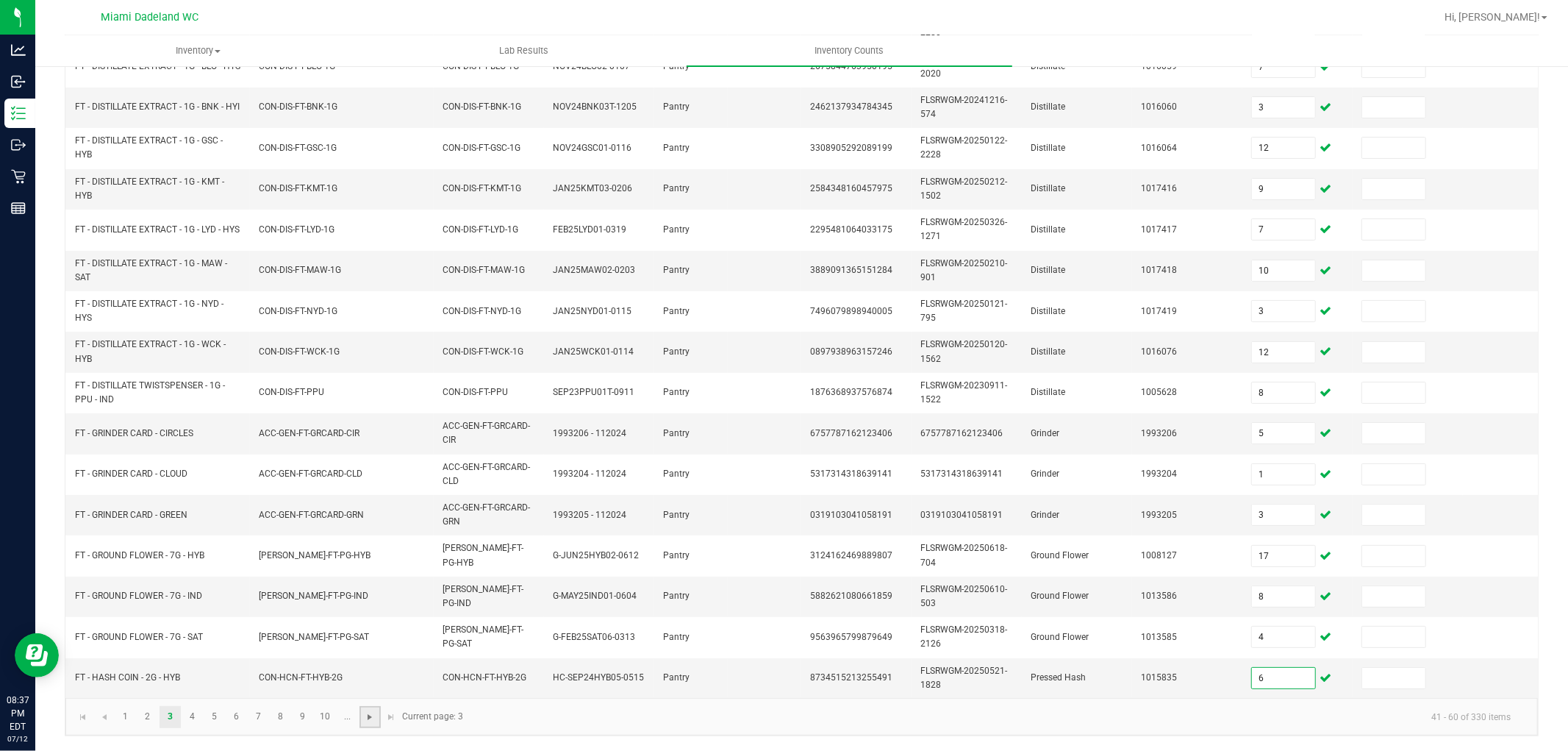 click 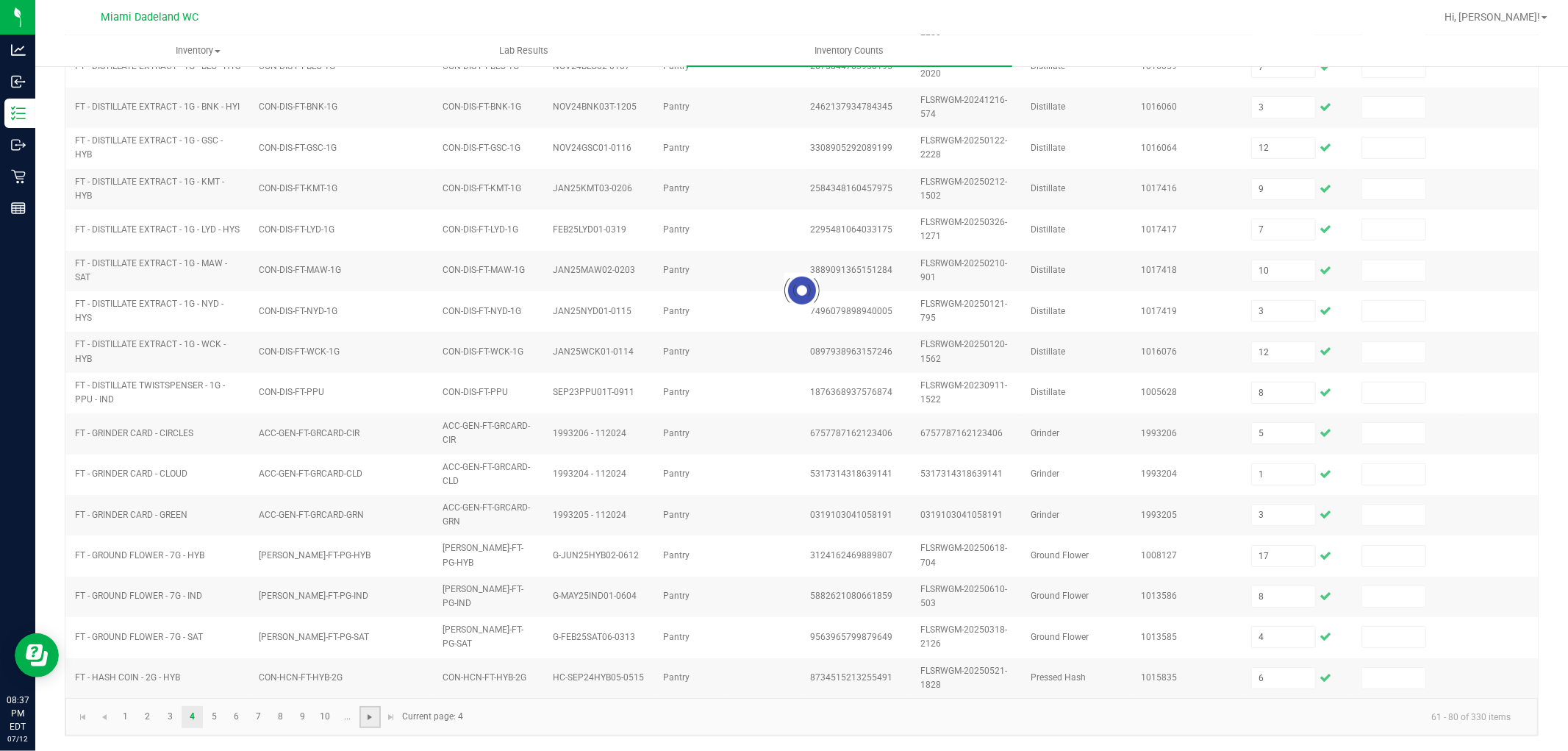 type 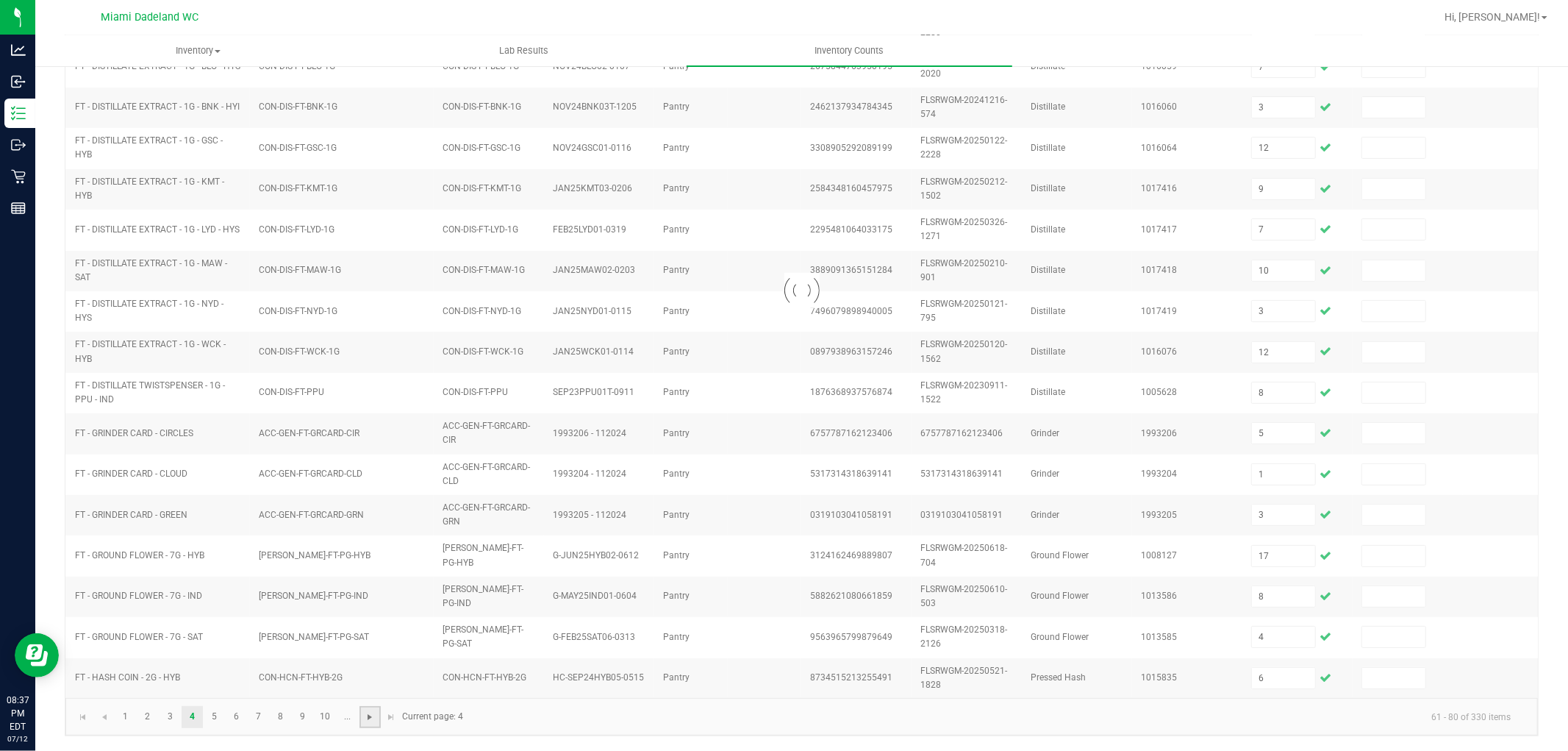 type 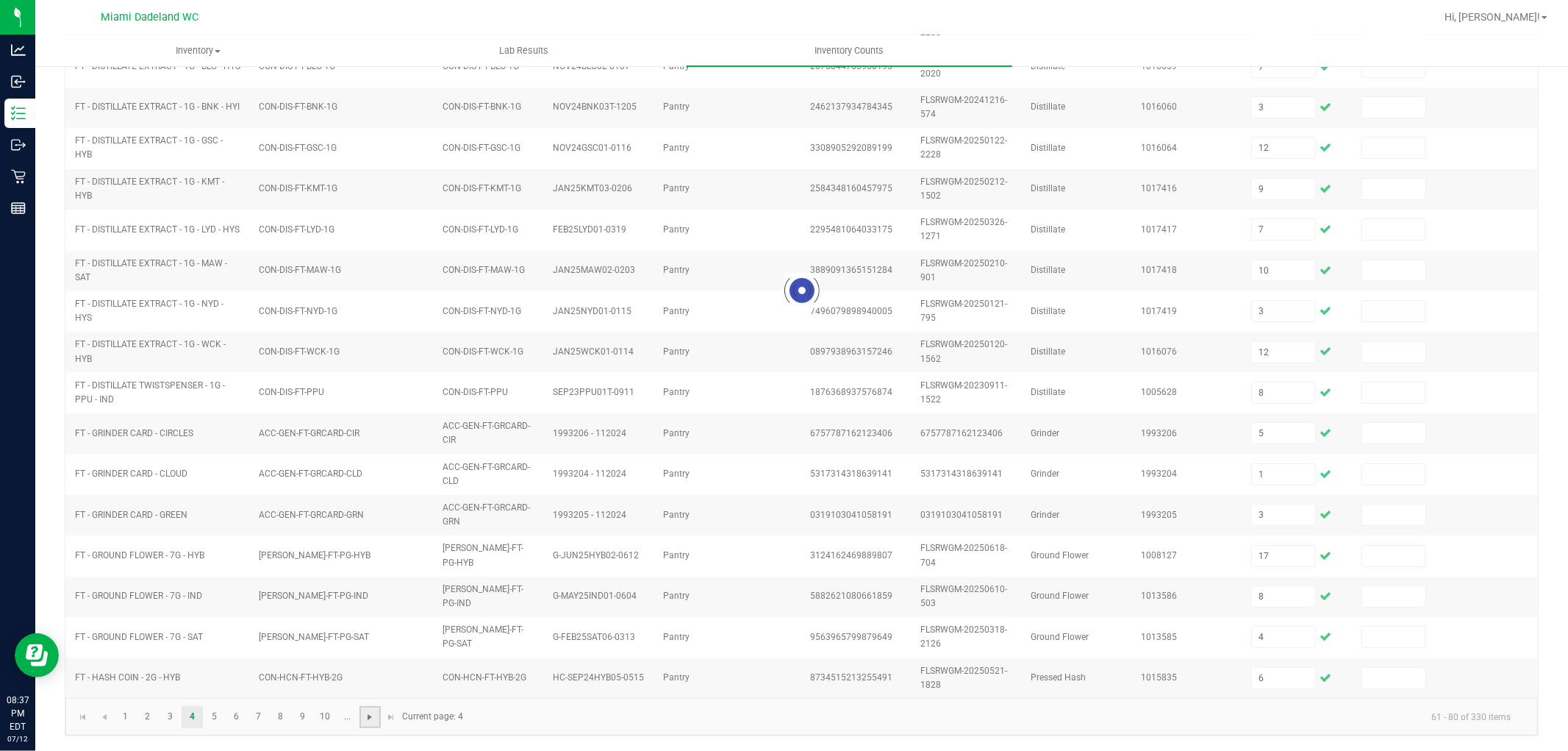 type 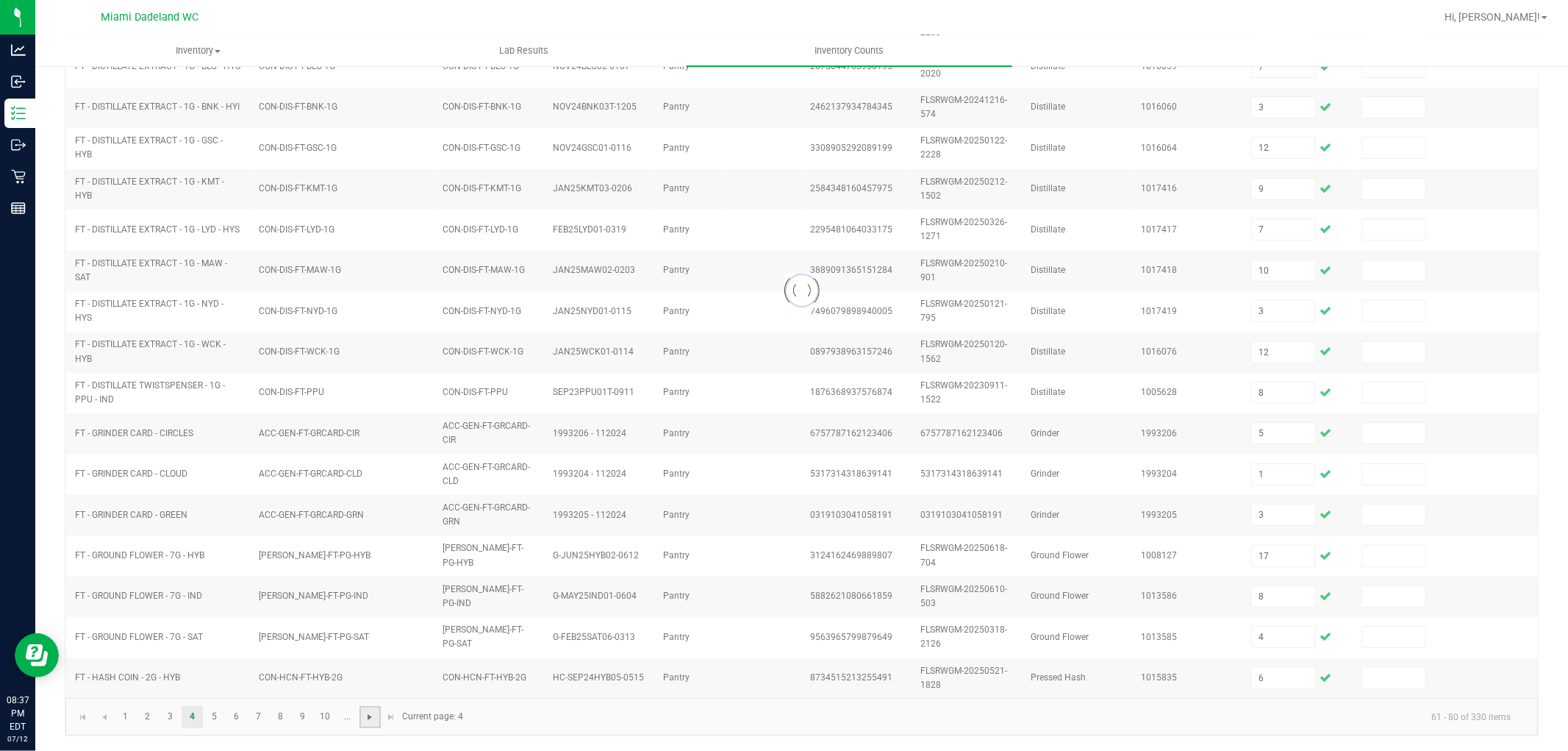 type 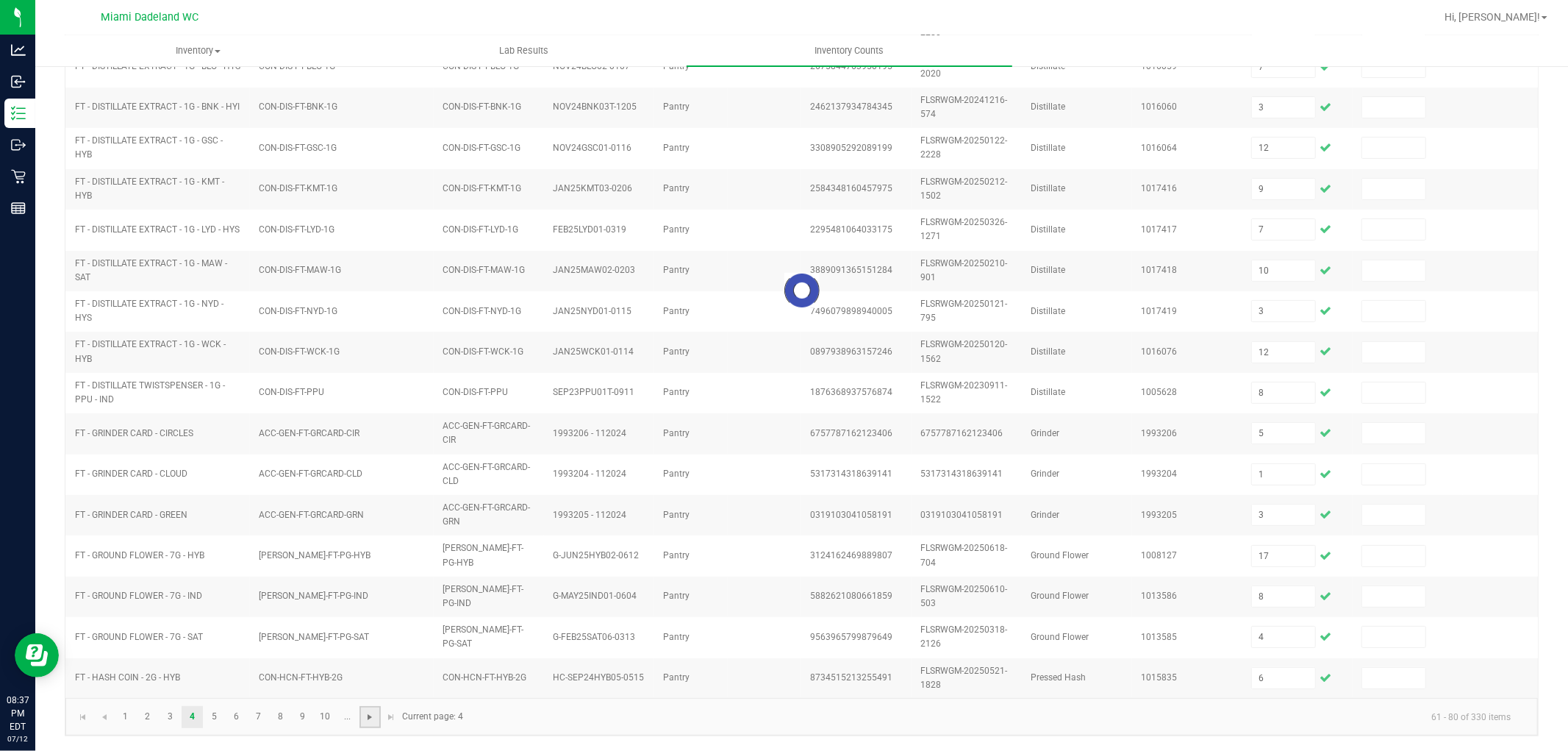 type 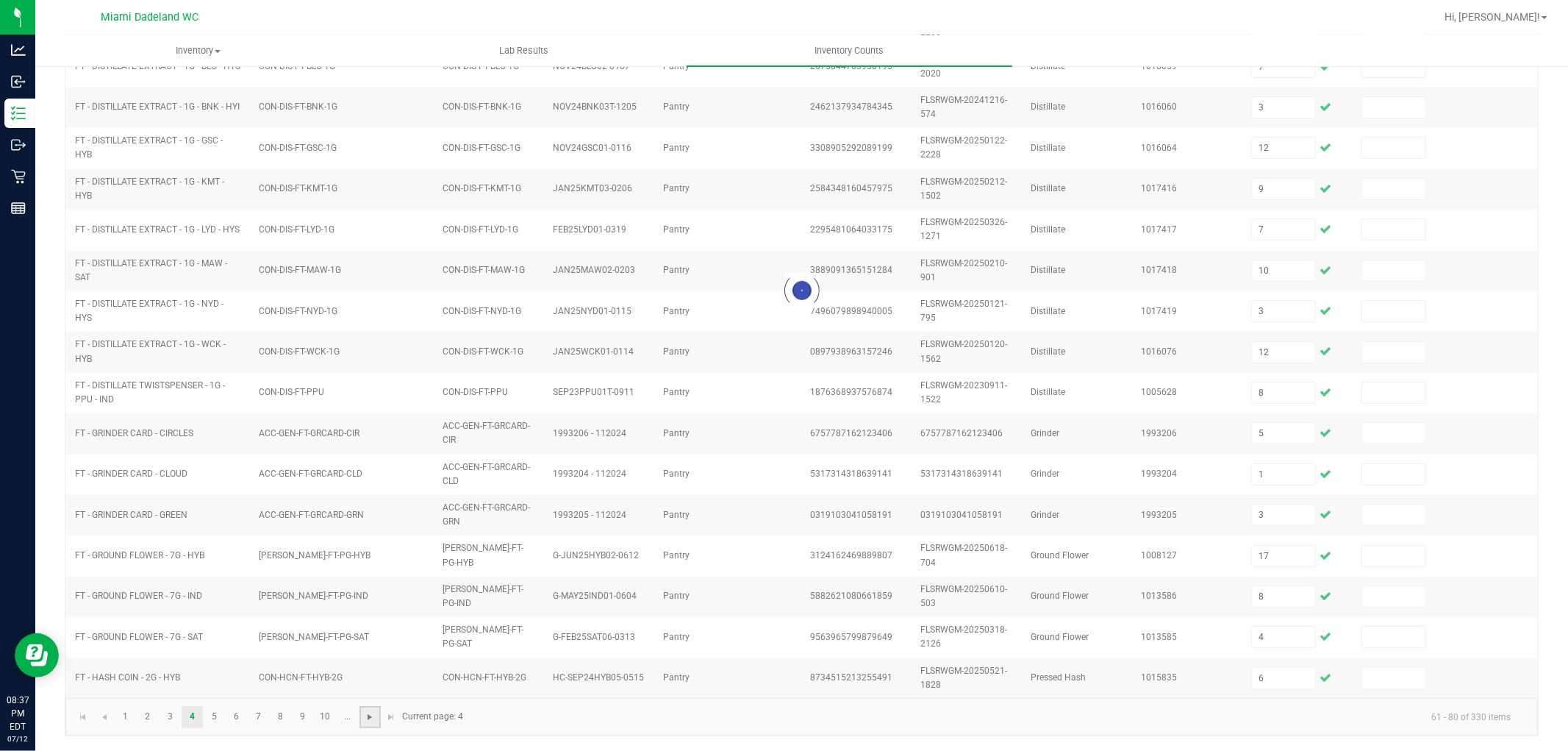 type 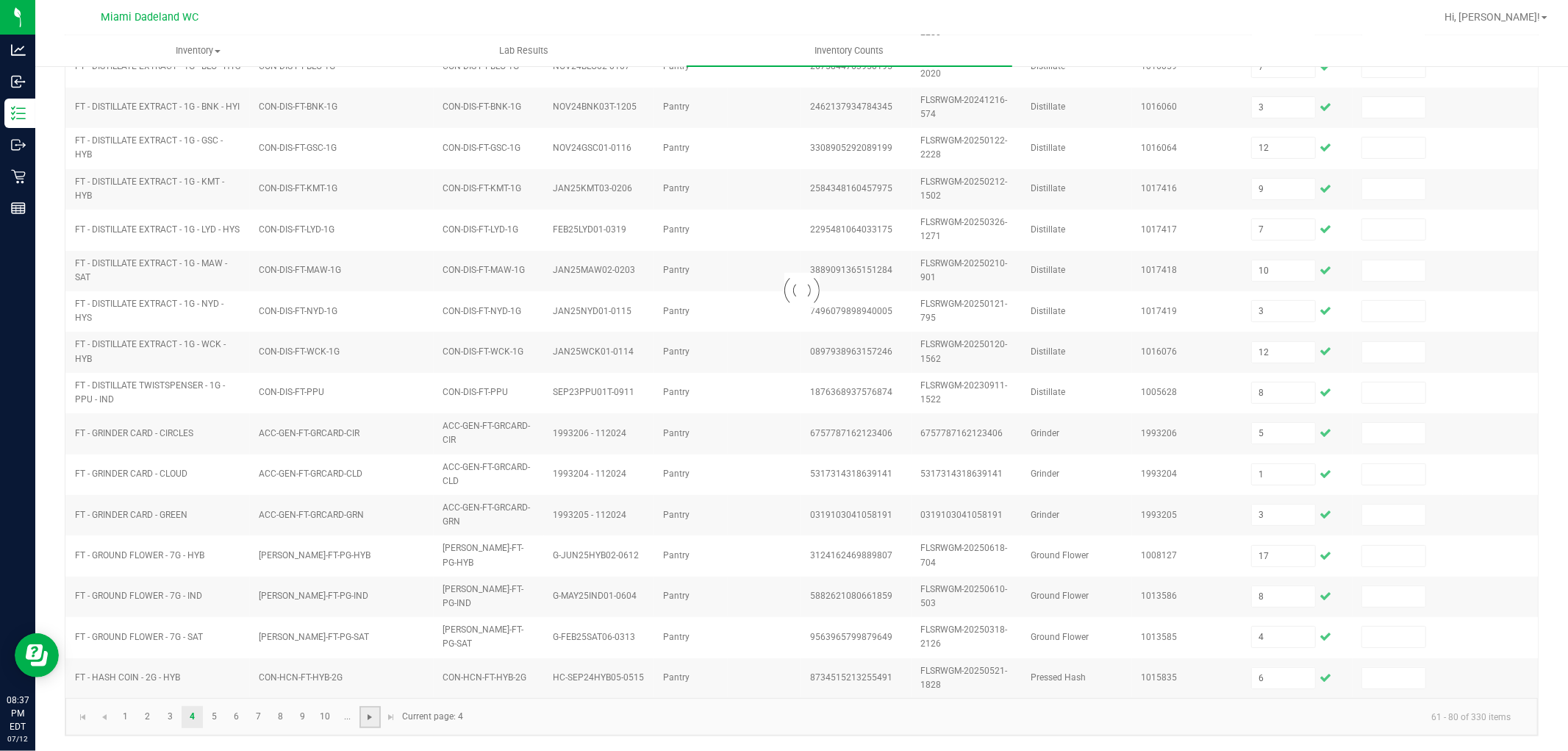 type 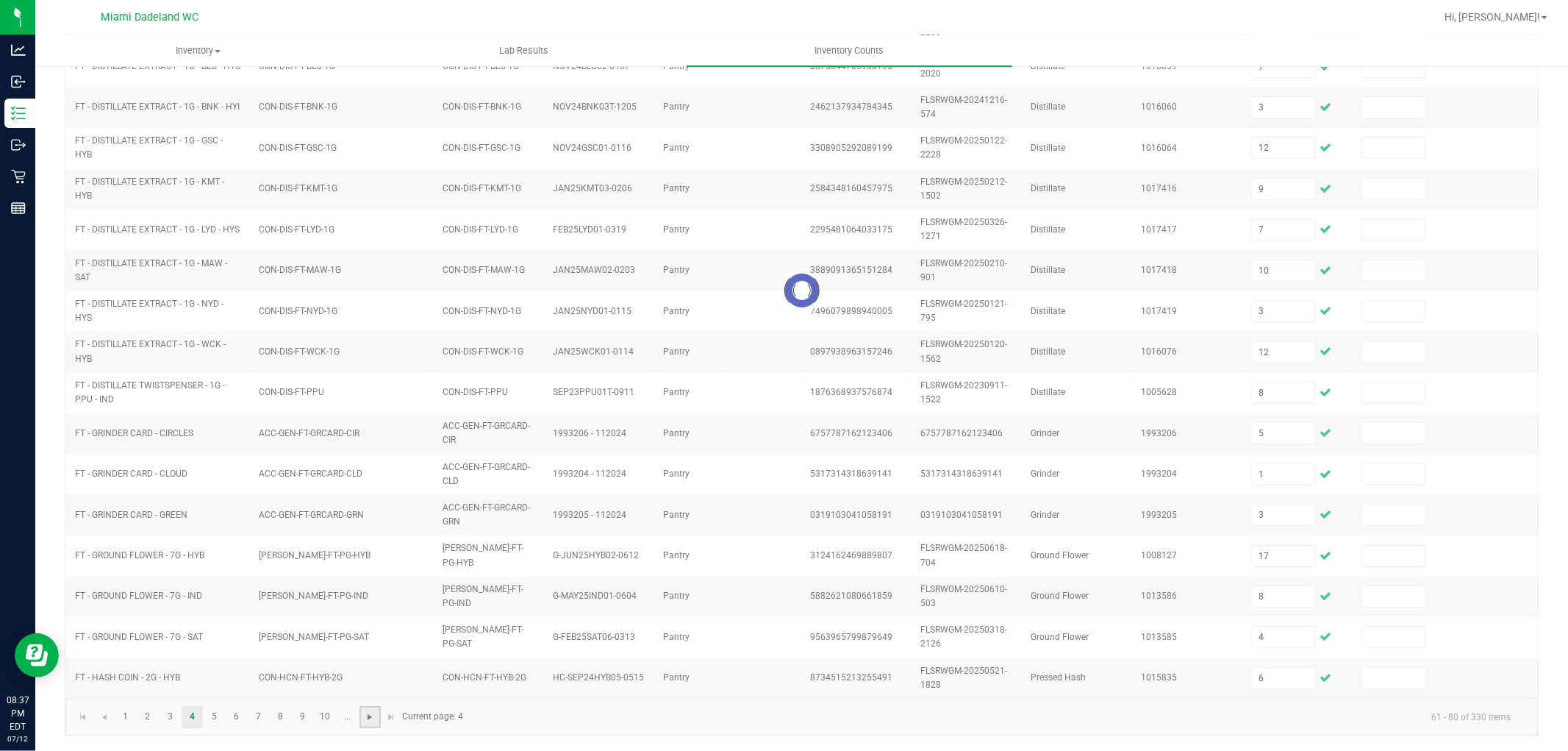 type 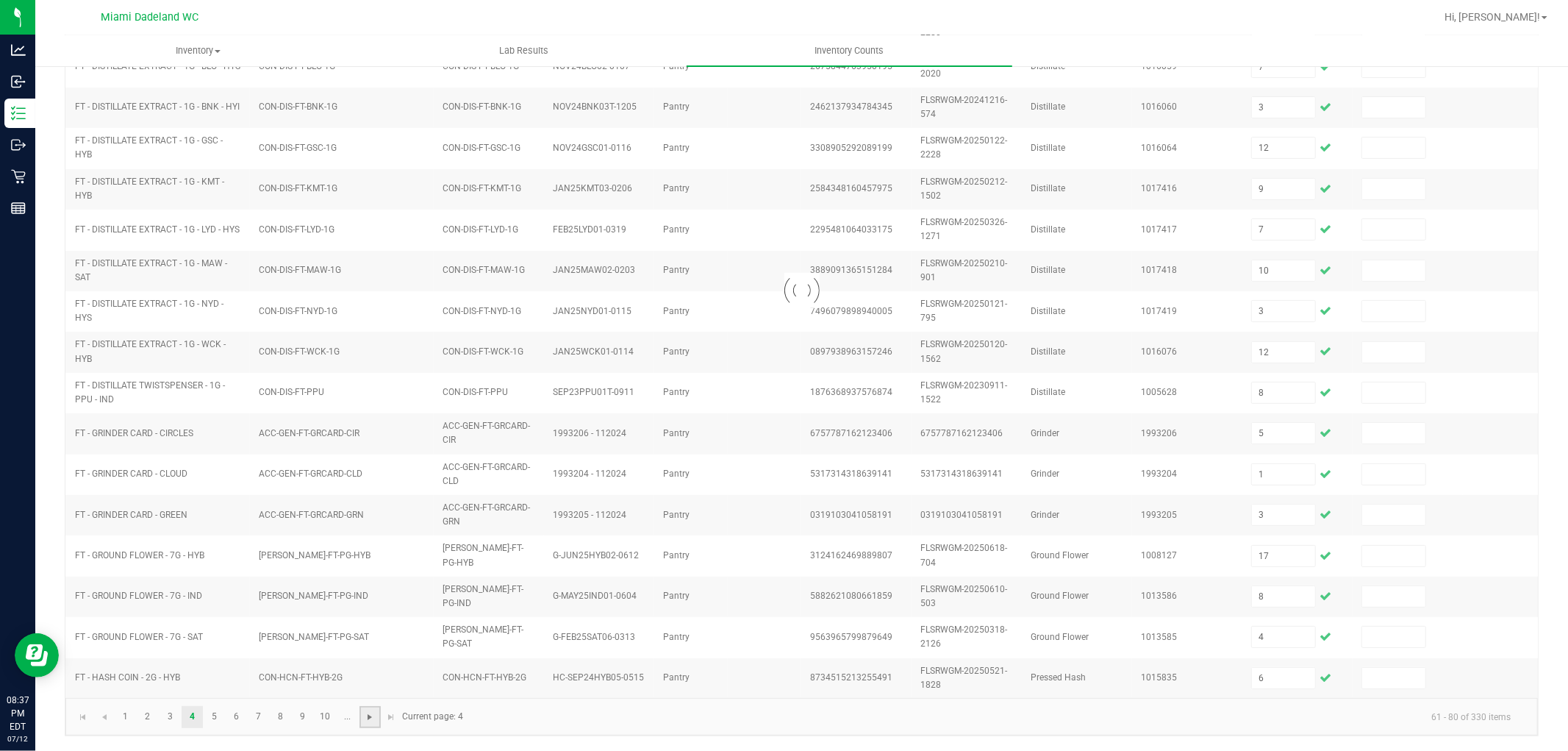 type 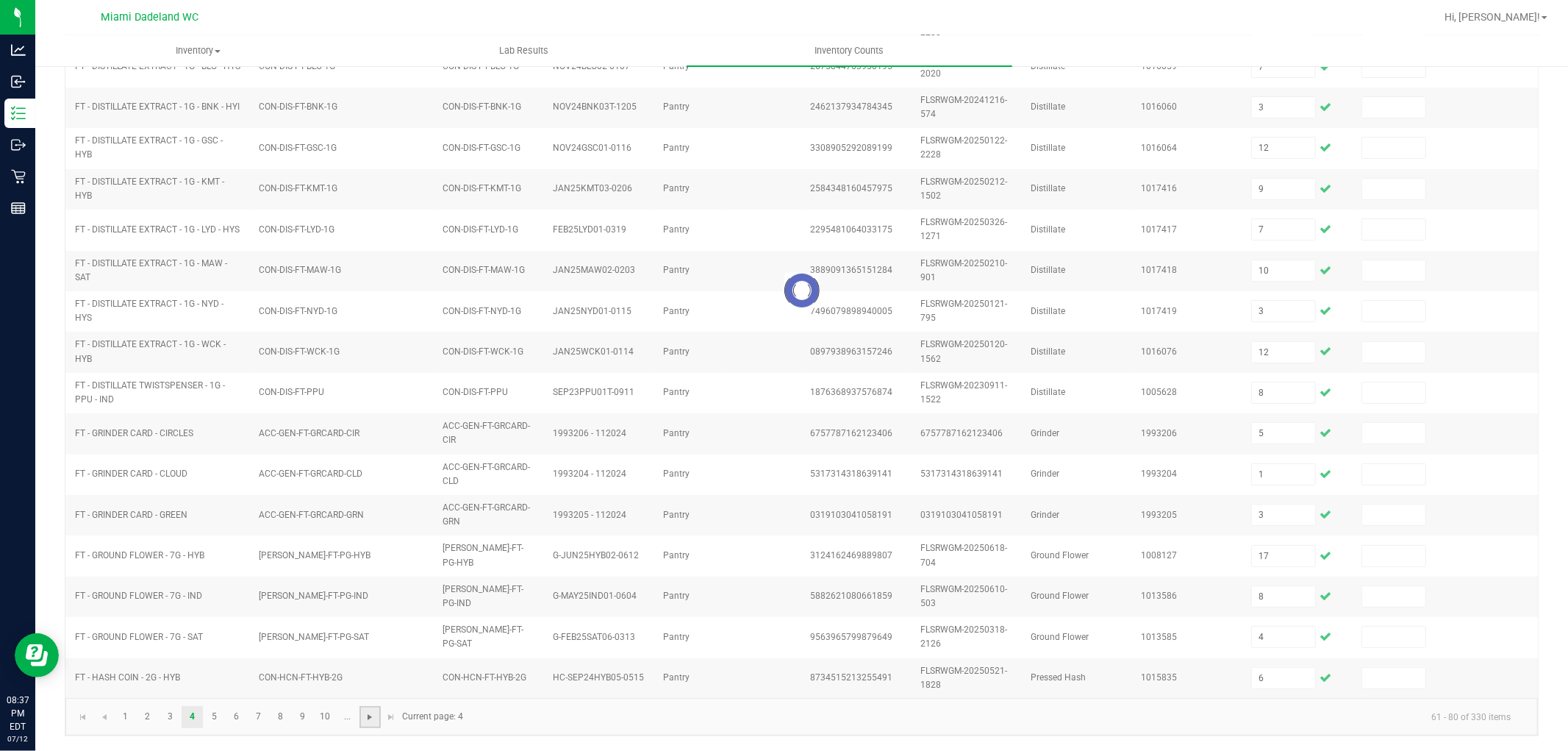 type 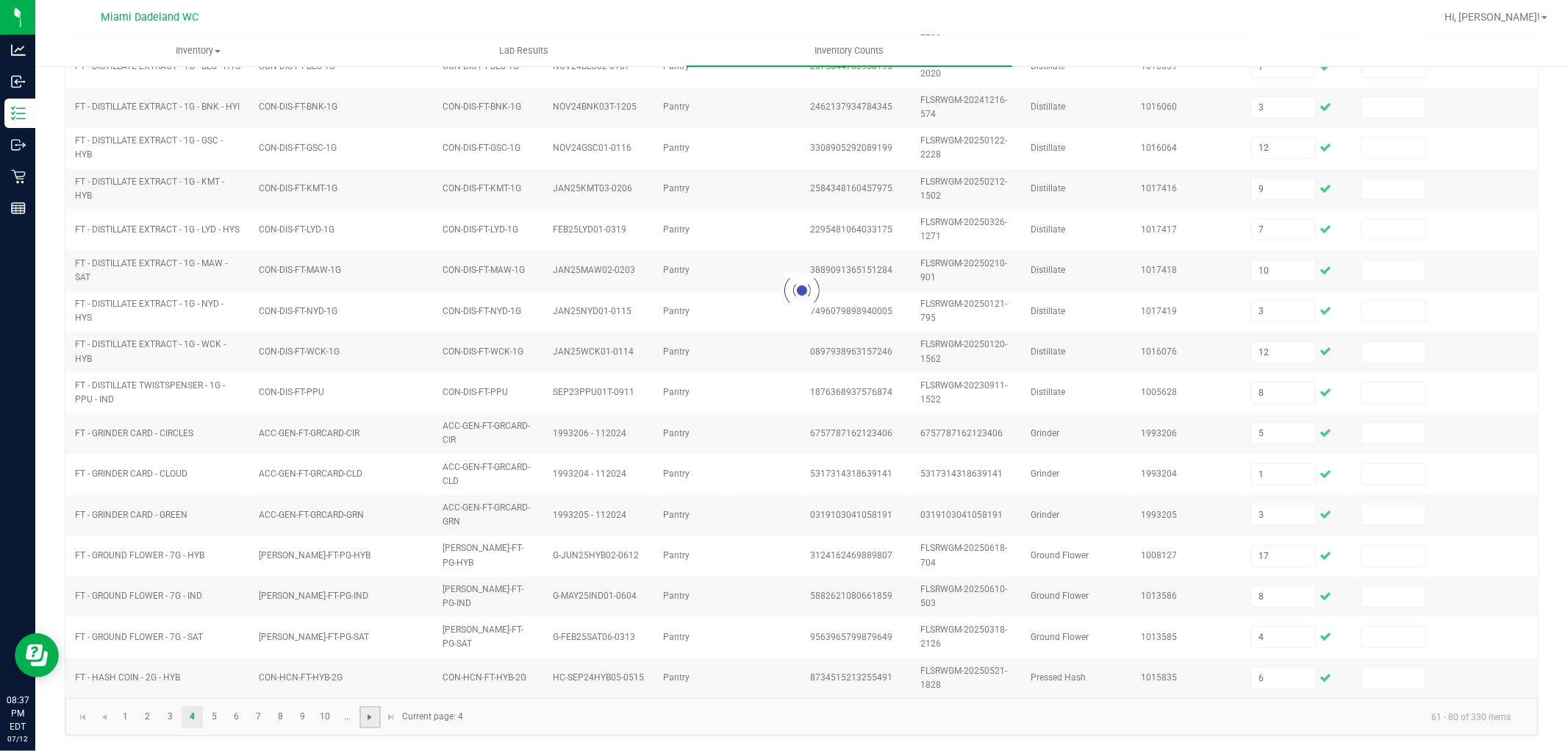 type 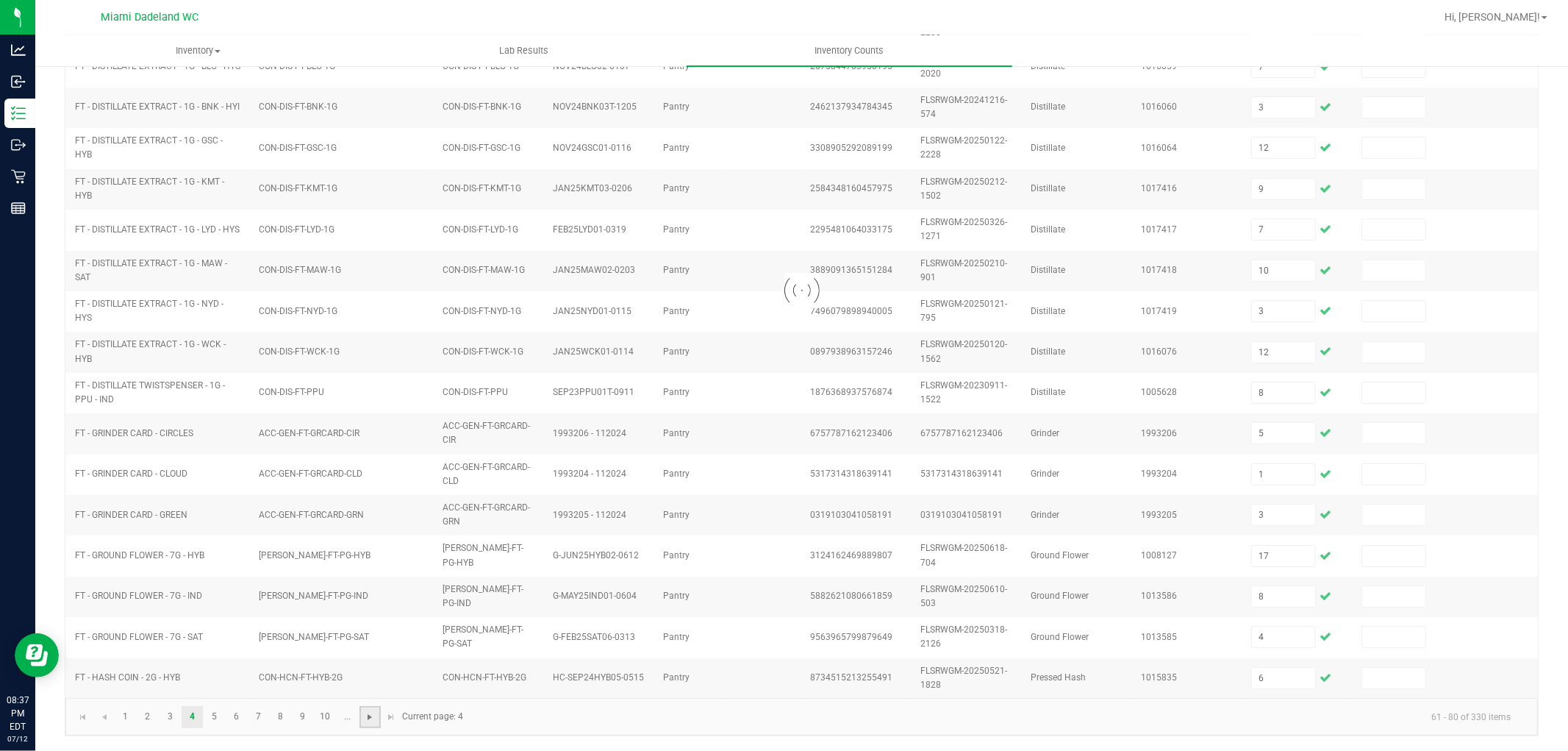 type 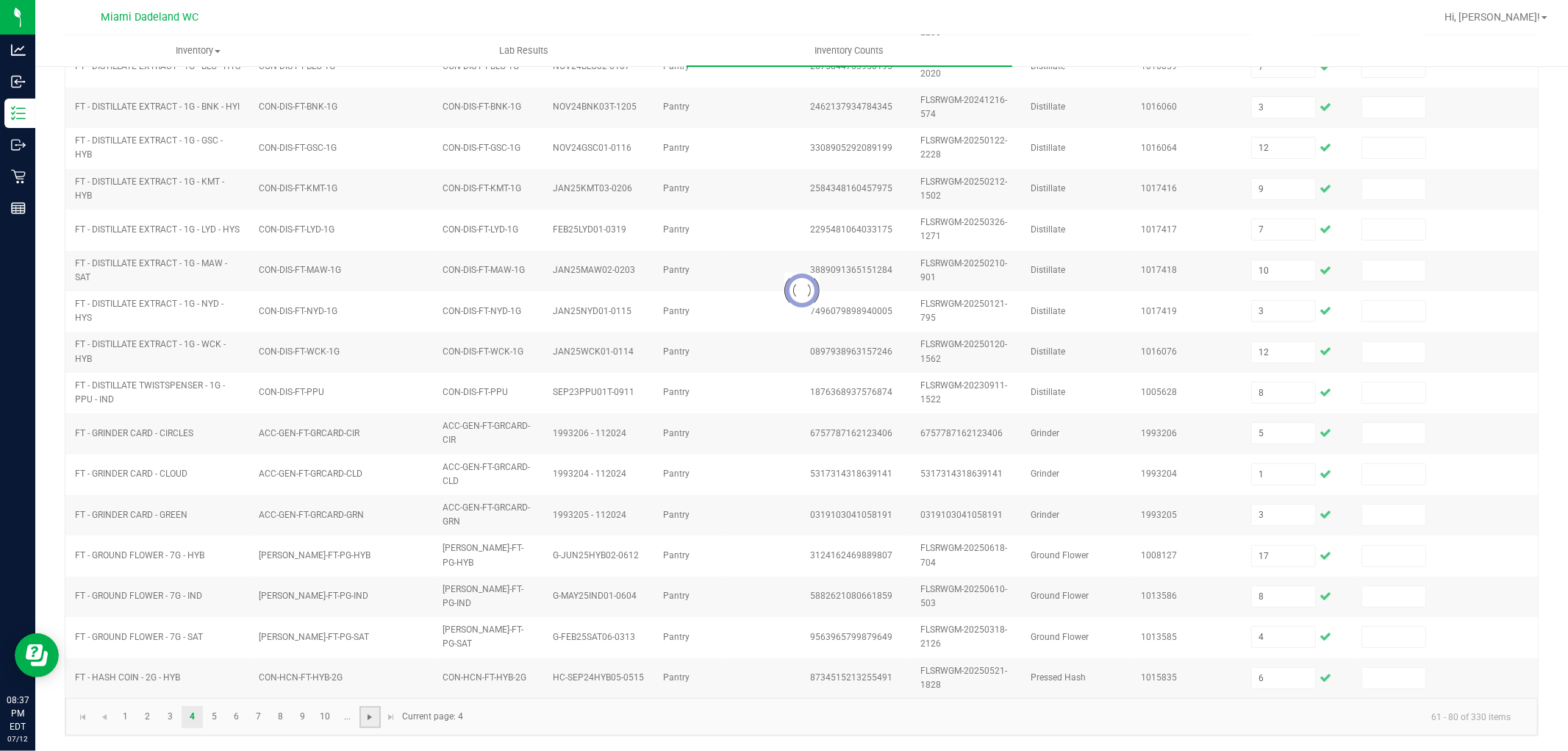 type 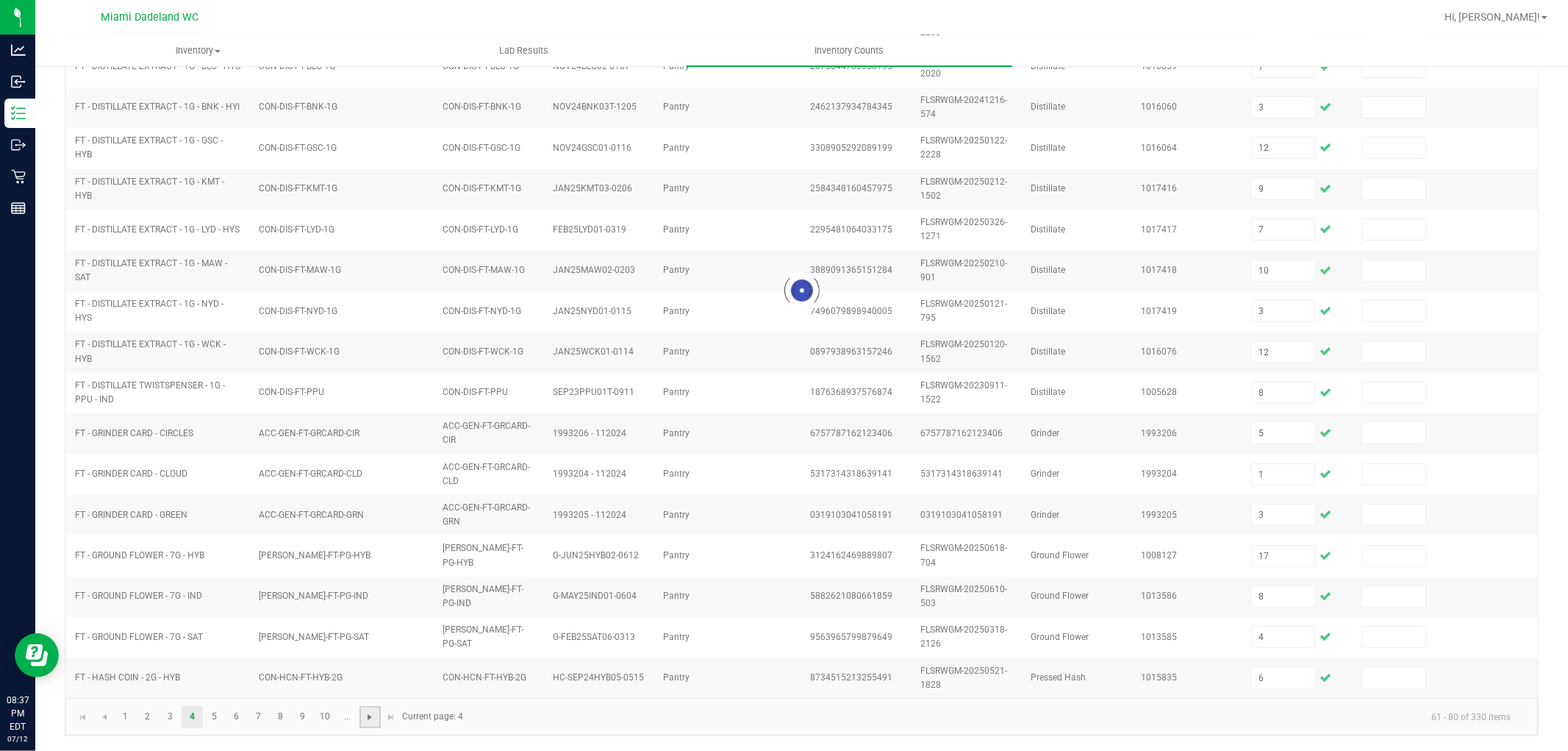 type 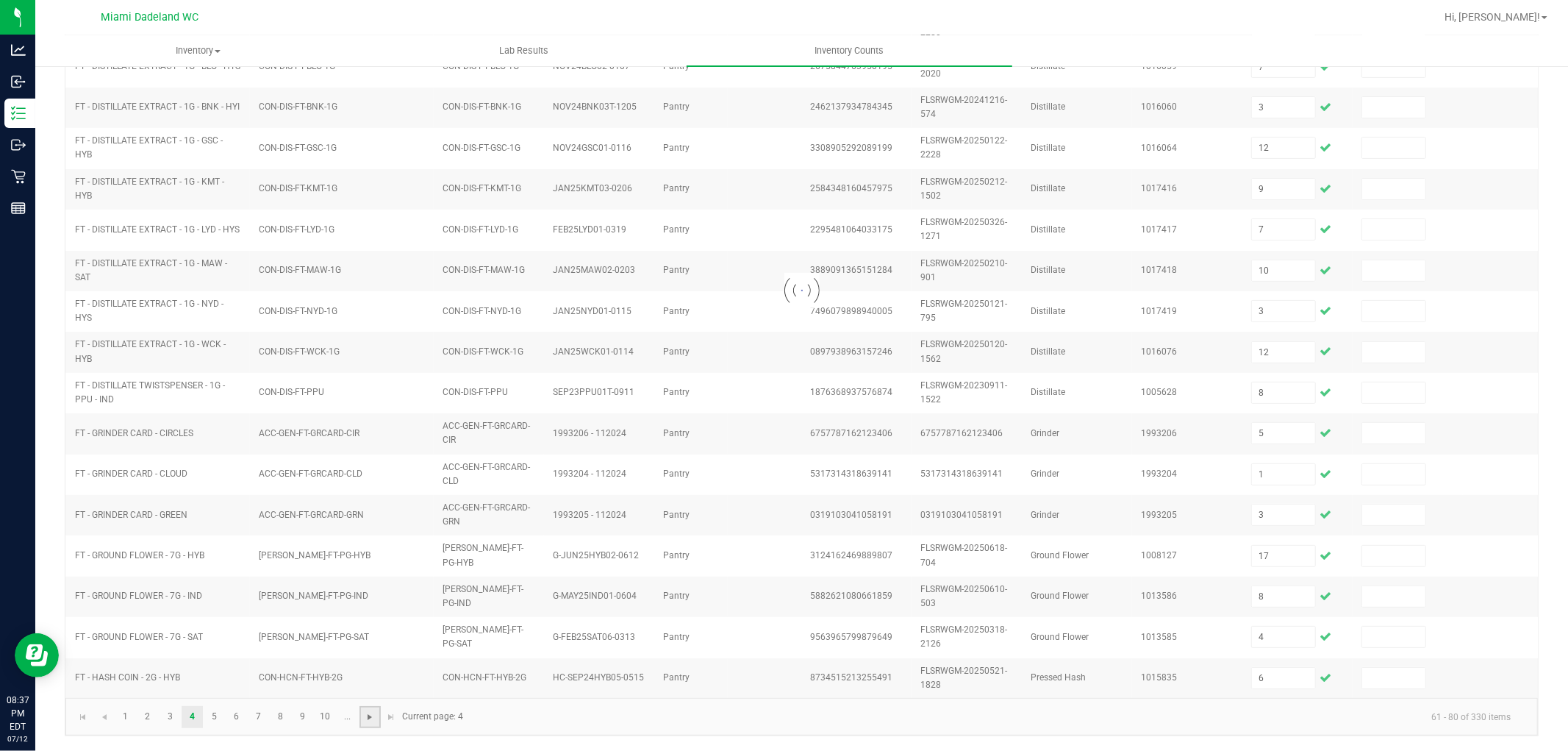 type 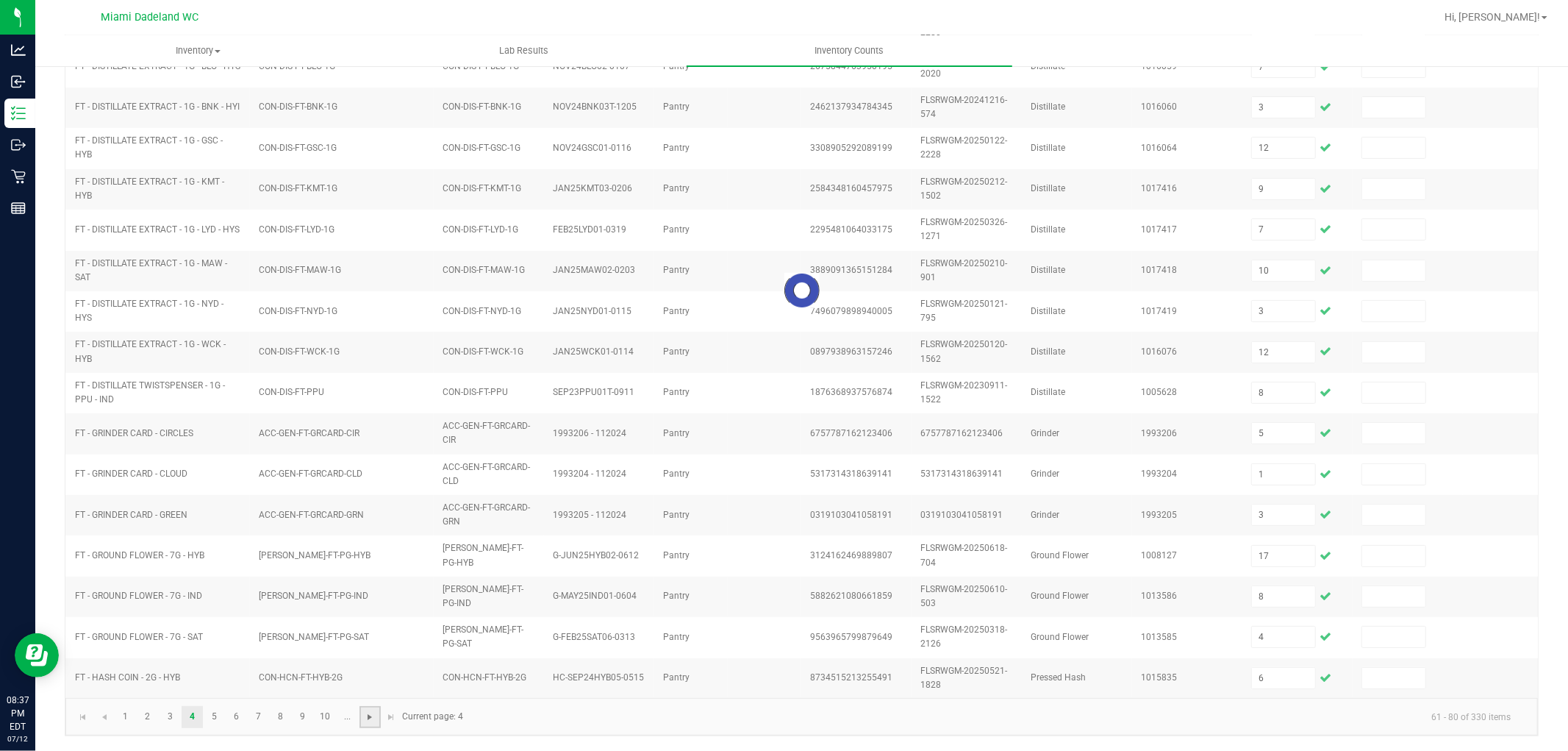 type 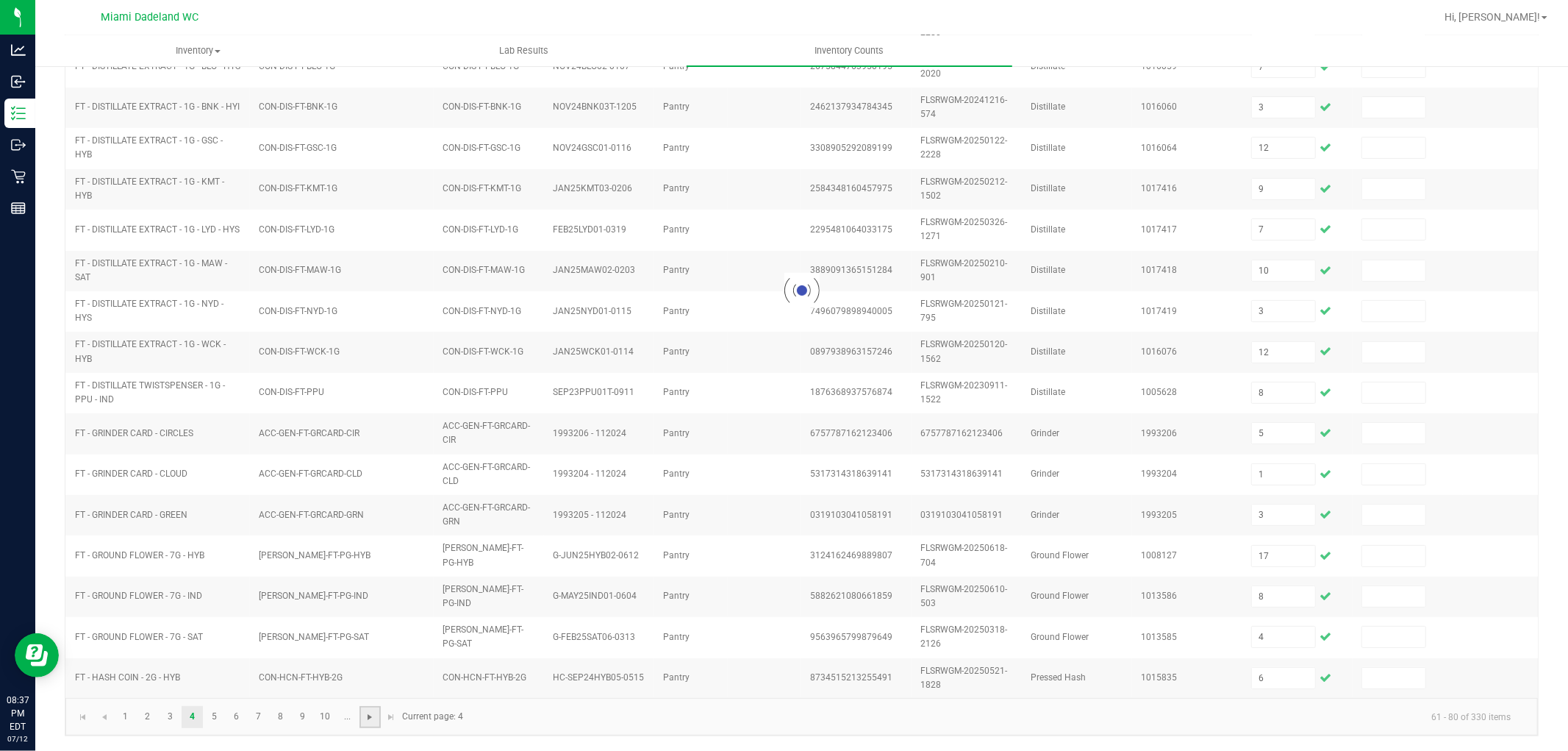type 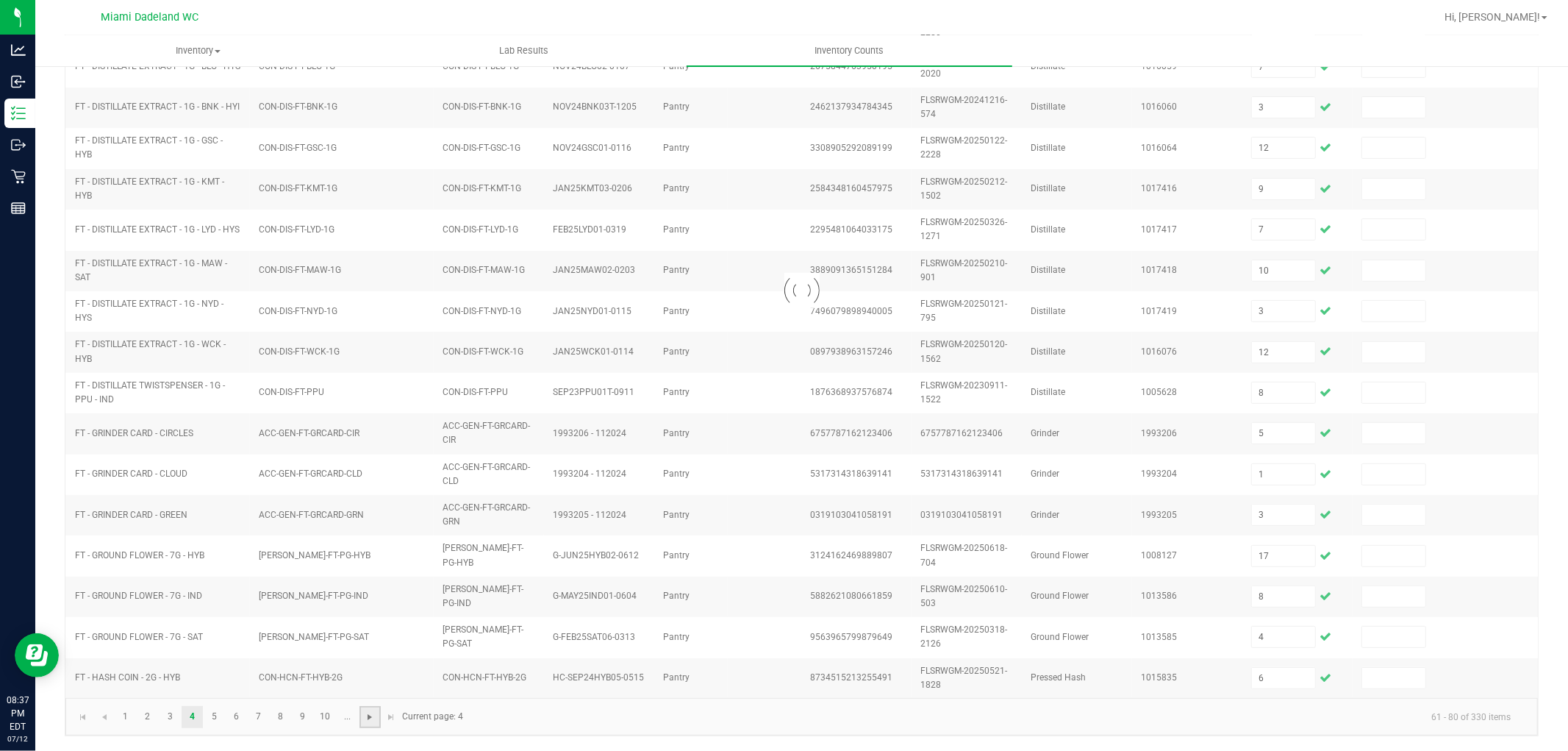 type 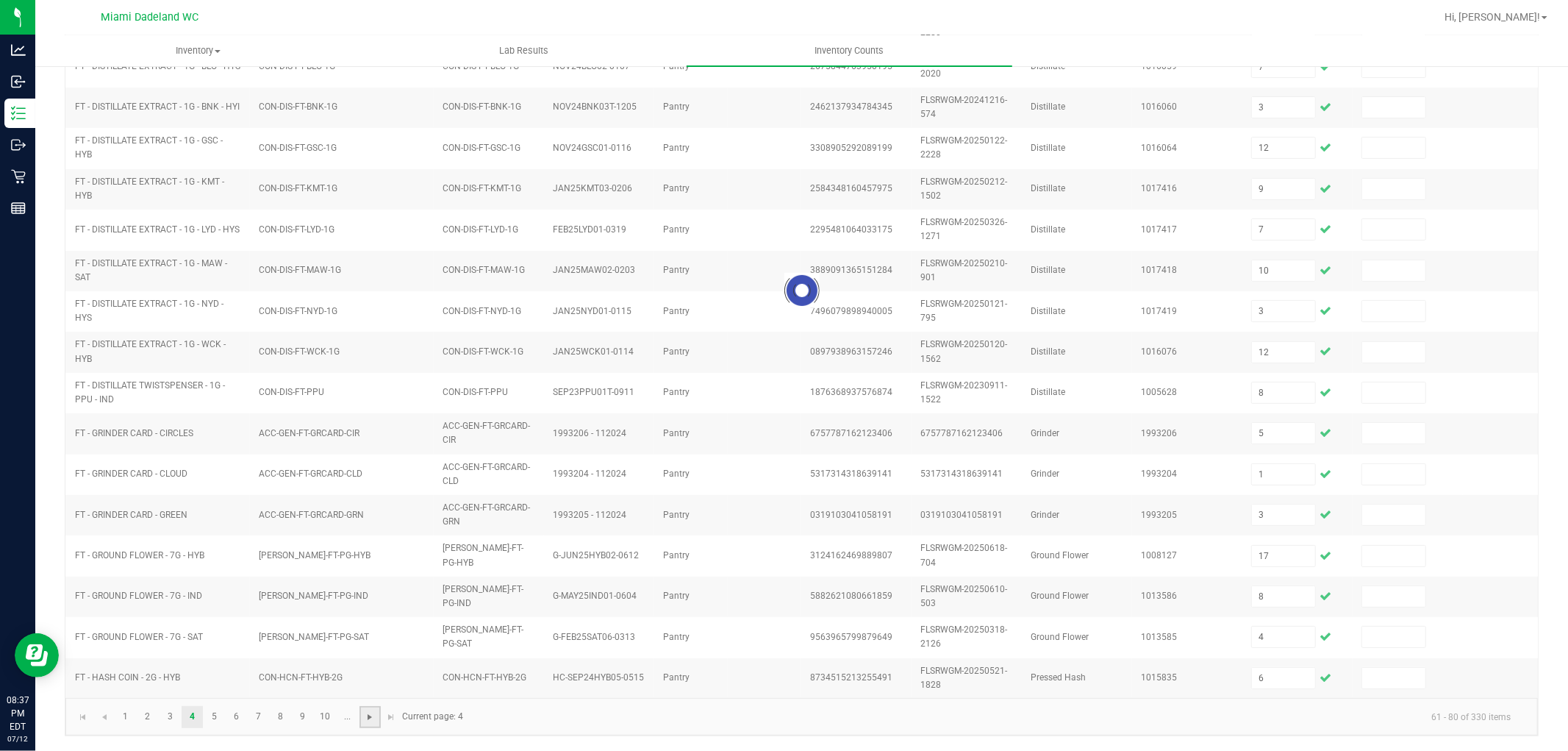 type 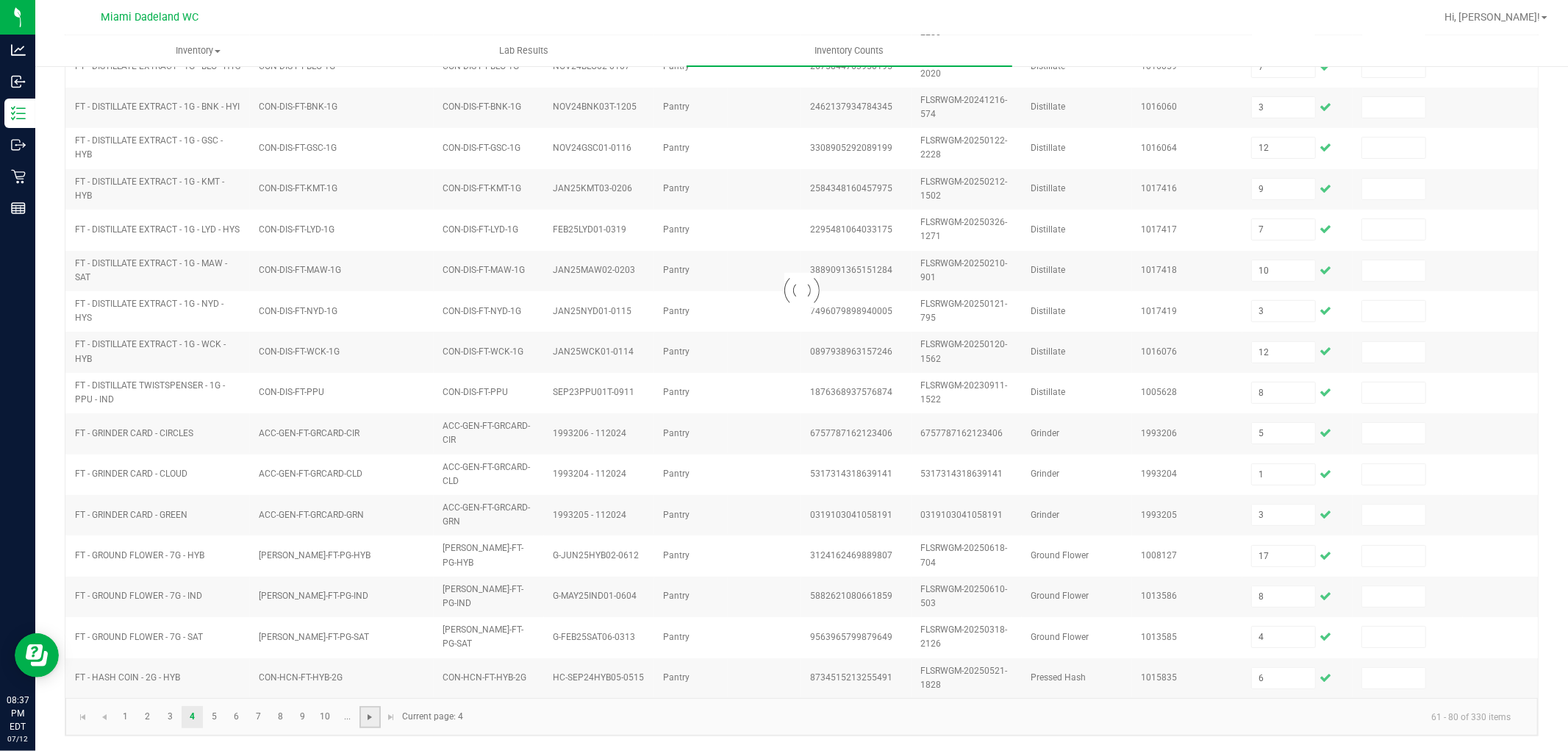 type 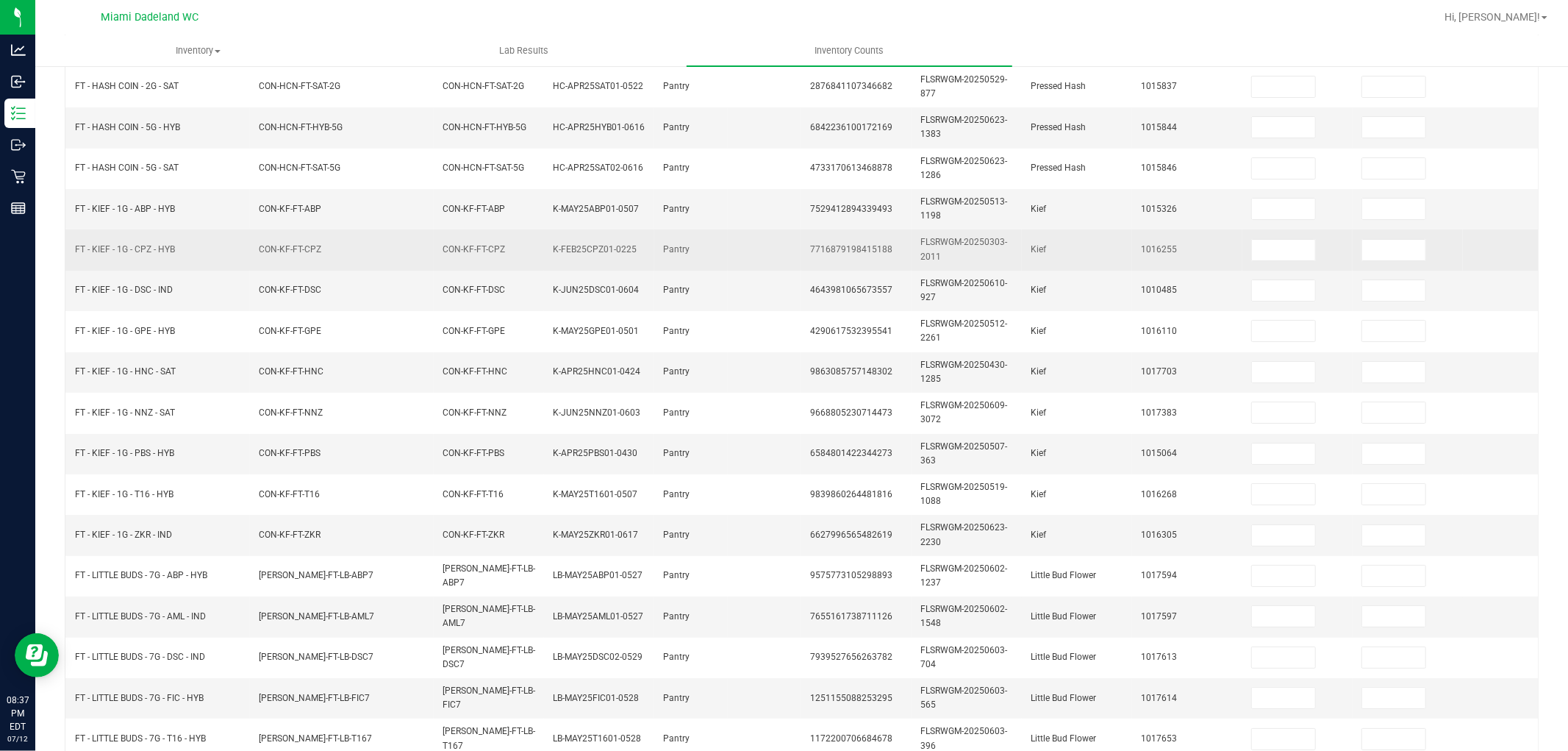 scroll, scrollTop: 0, scrollLeft: 0, axis: both 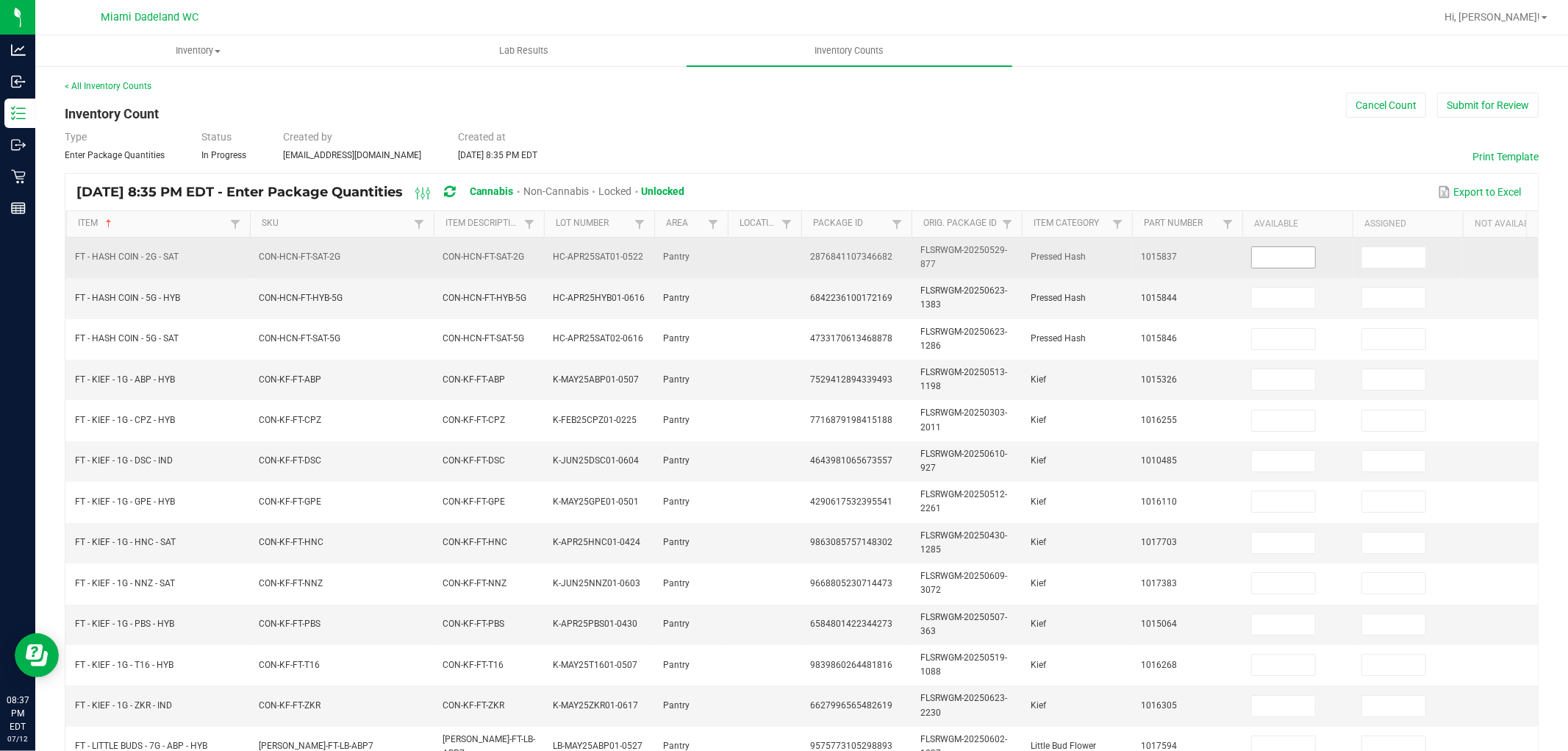 click at bounding box center (1284, 257) 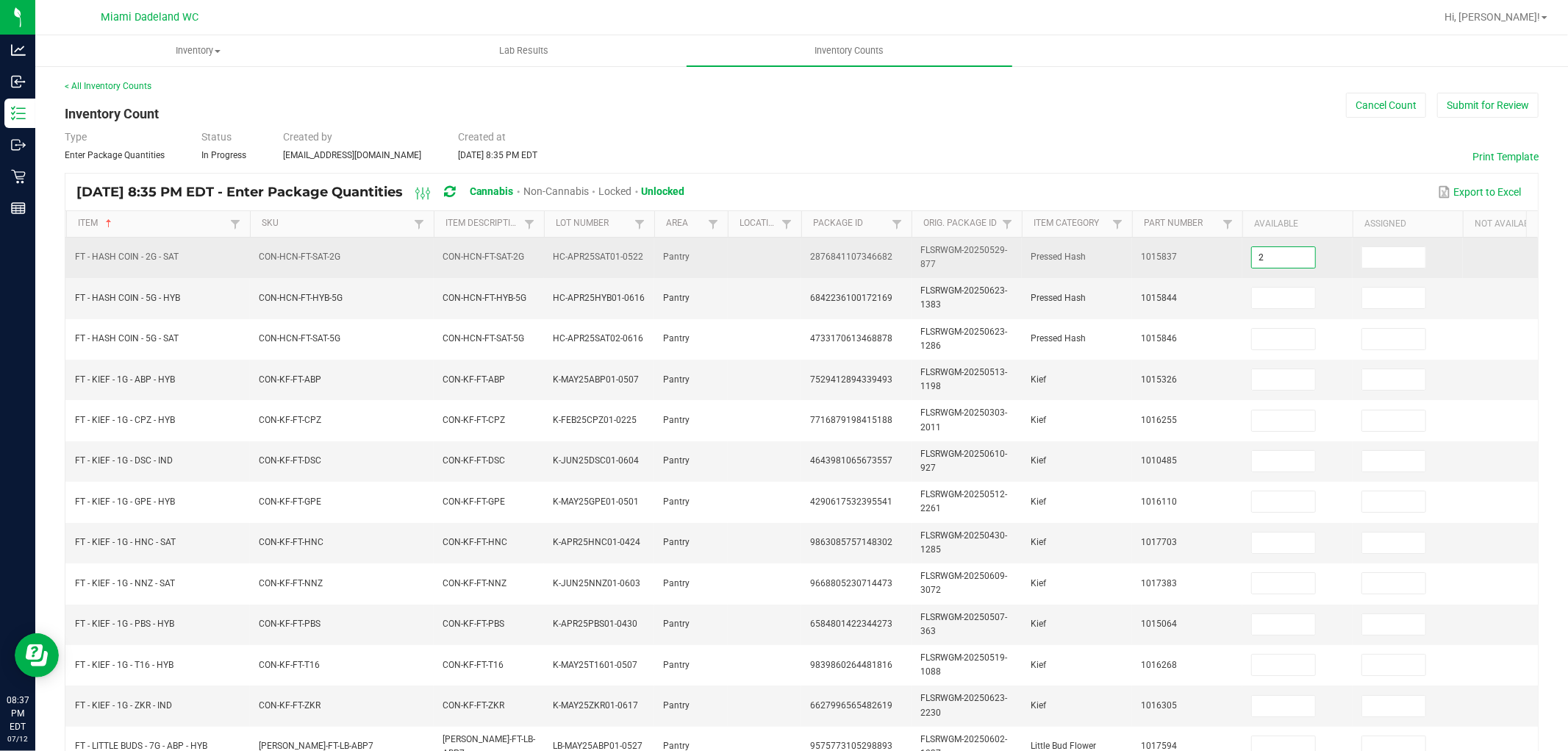type on "2" 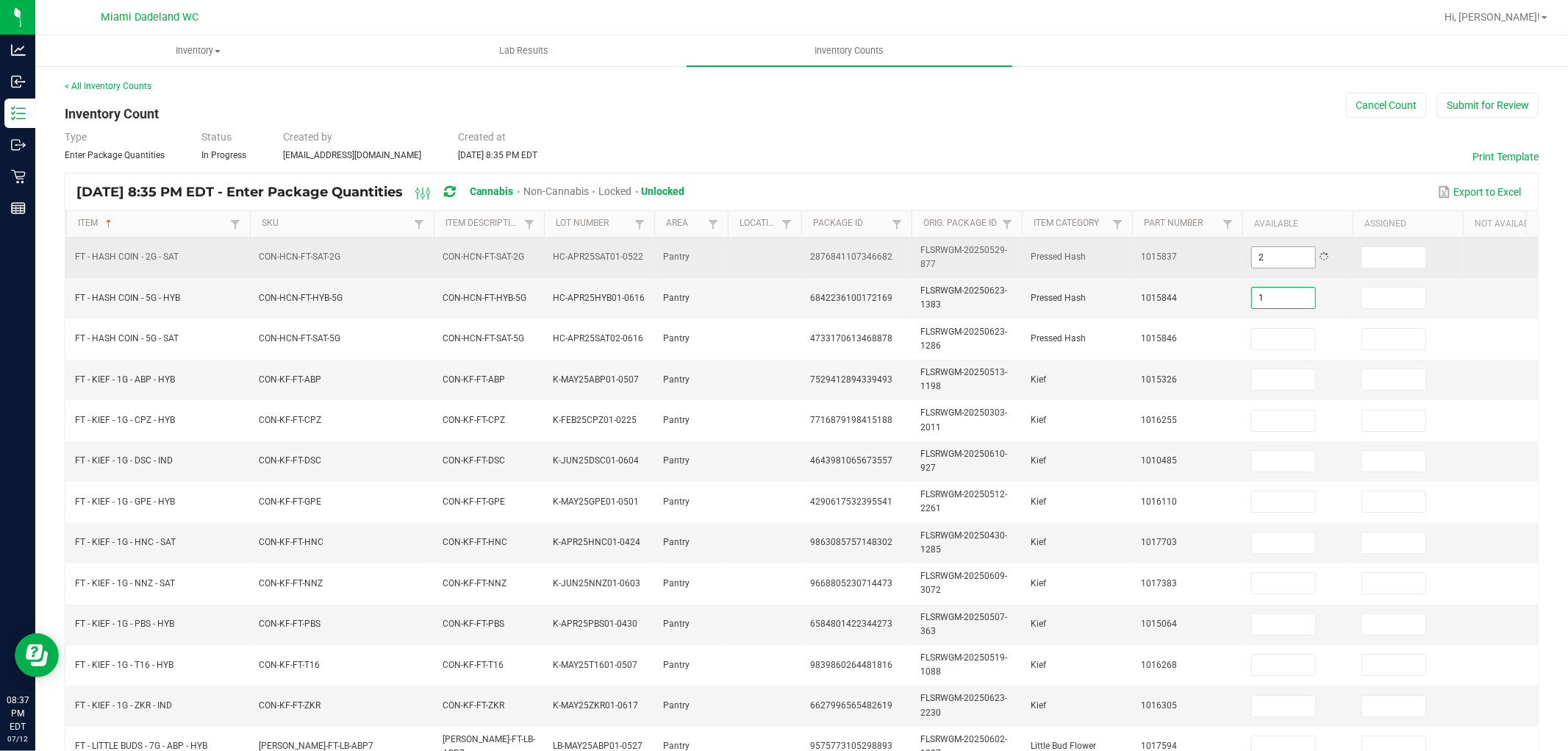 type on "1" 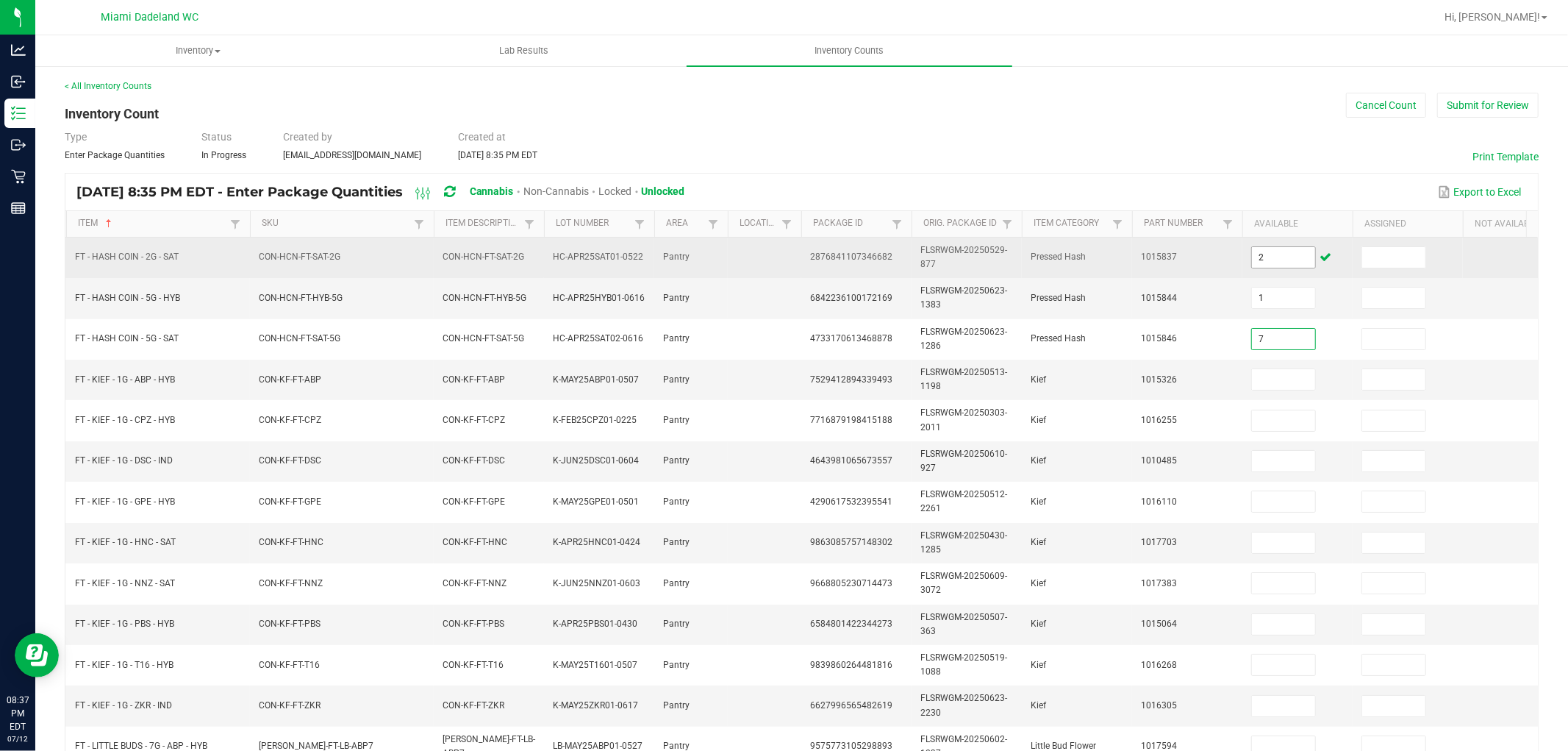 type on "7" 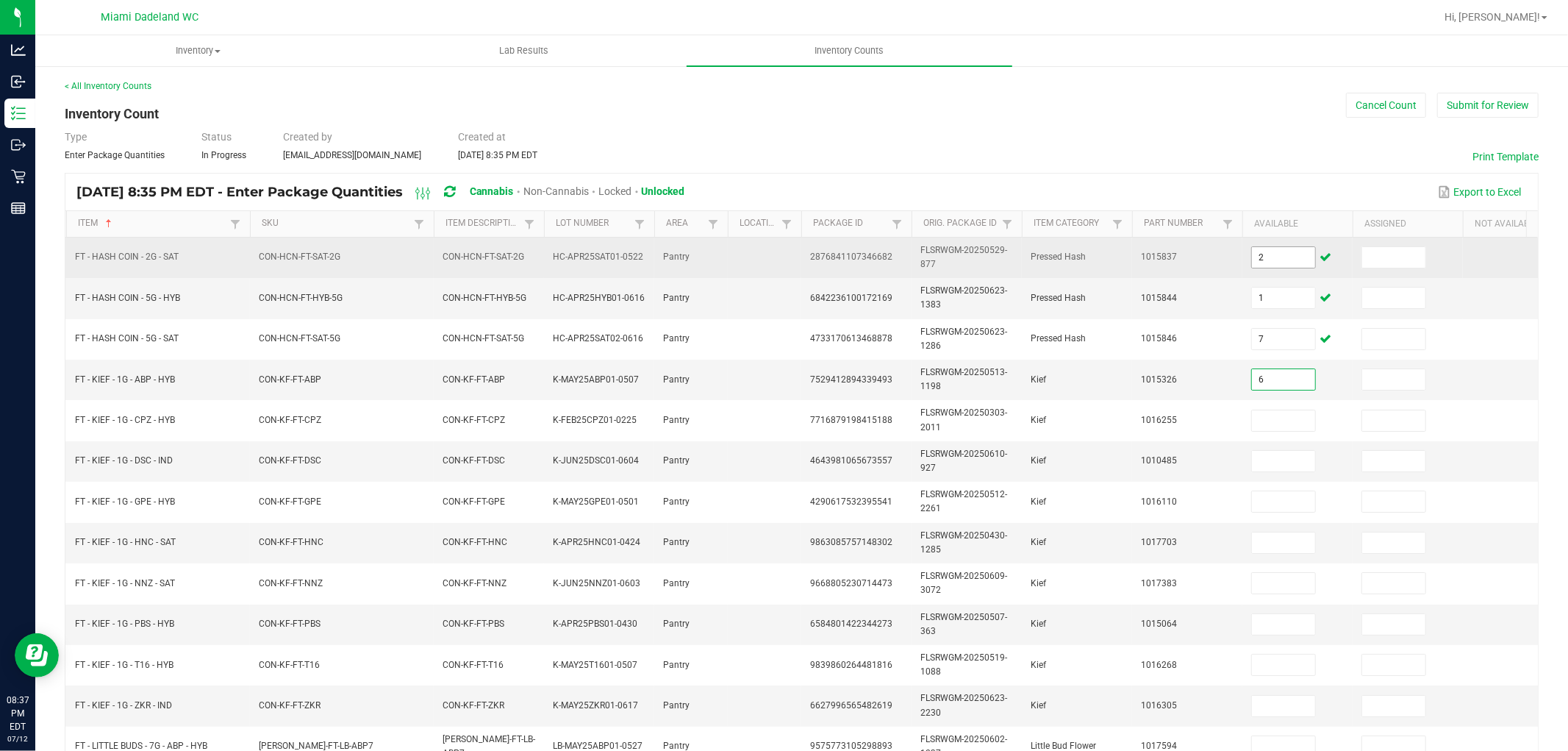 type on "6" 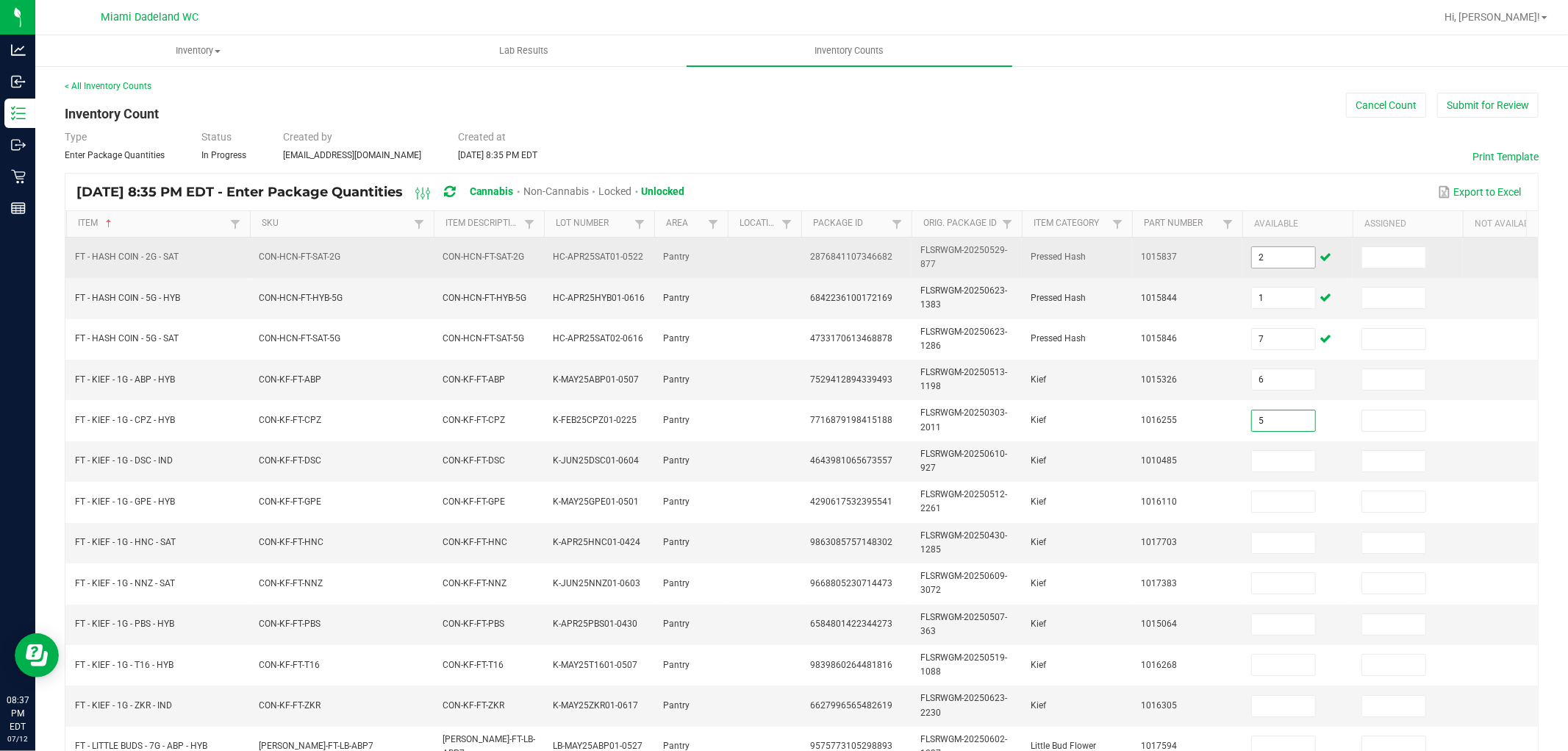 type on "5" 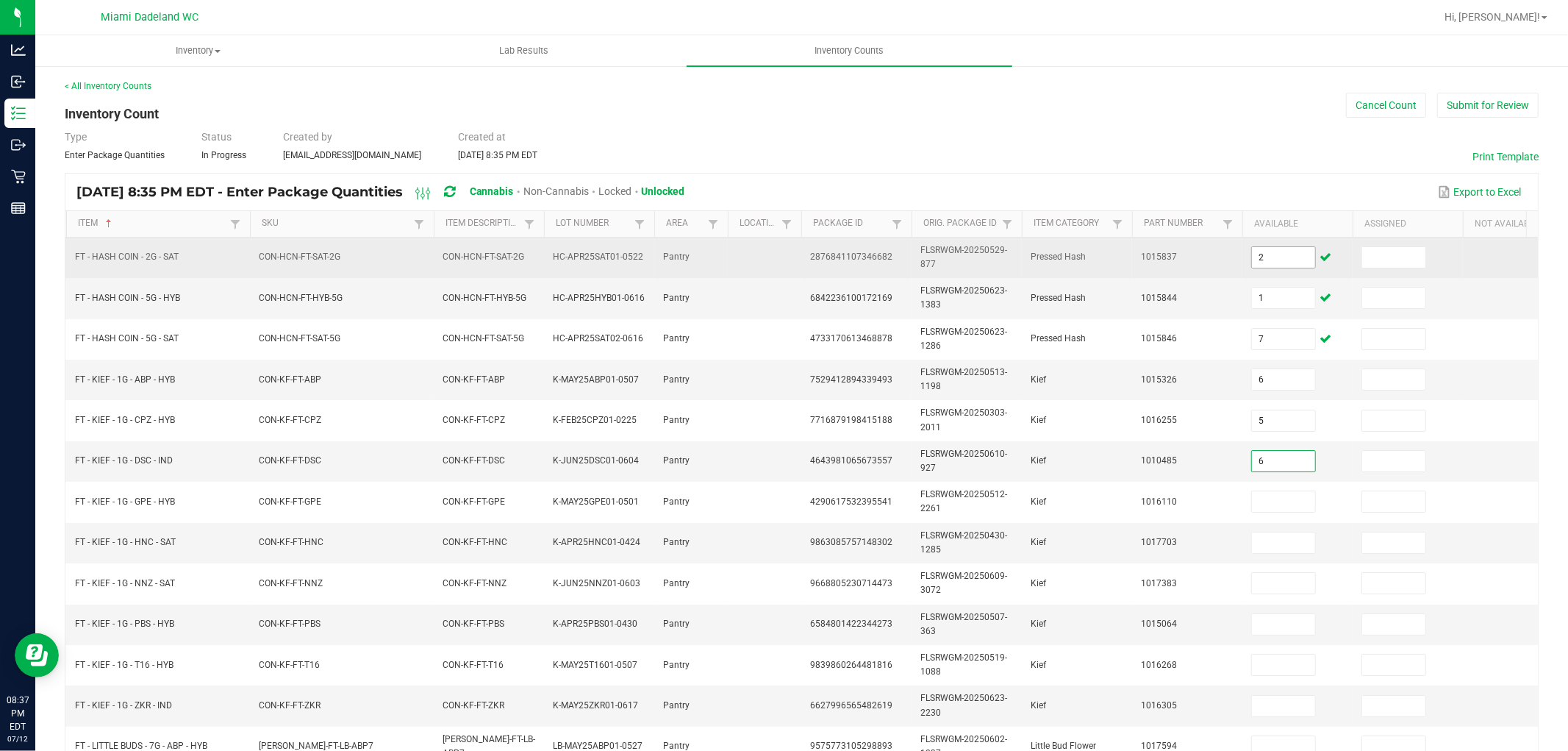type on "6" 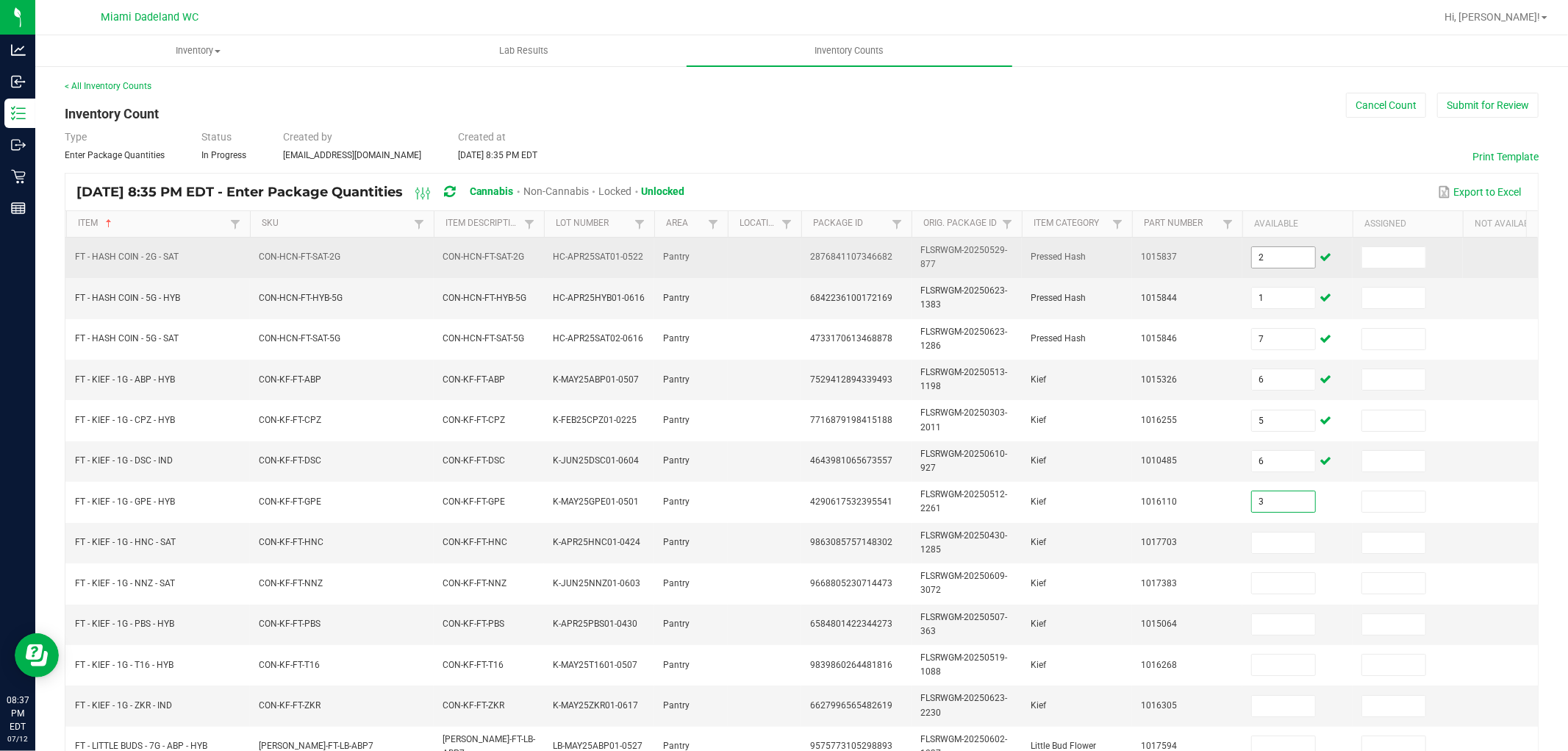 type on "3" 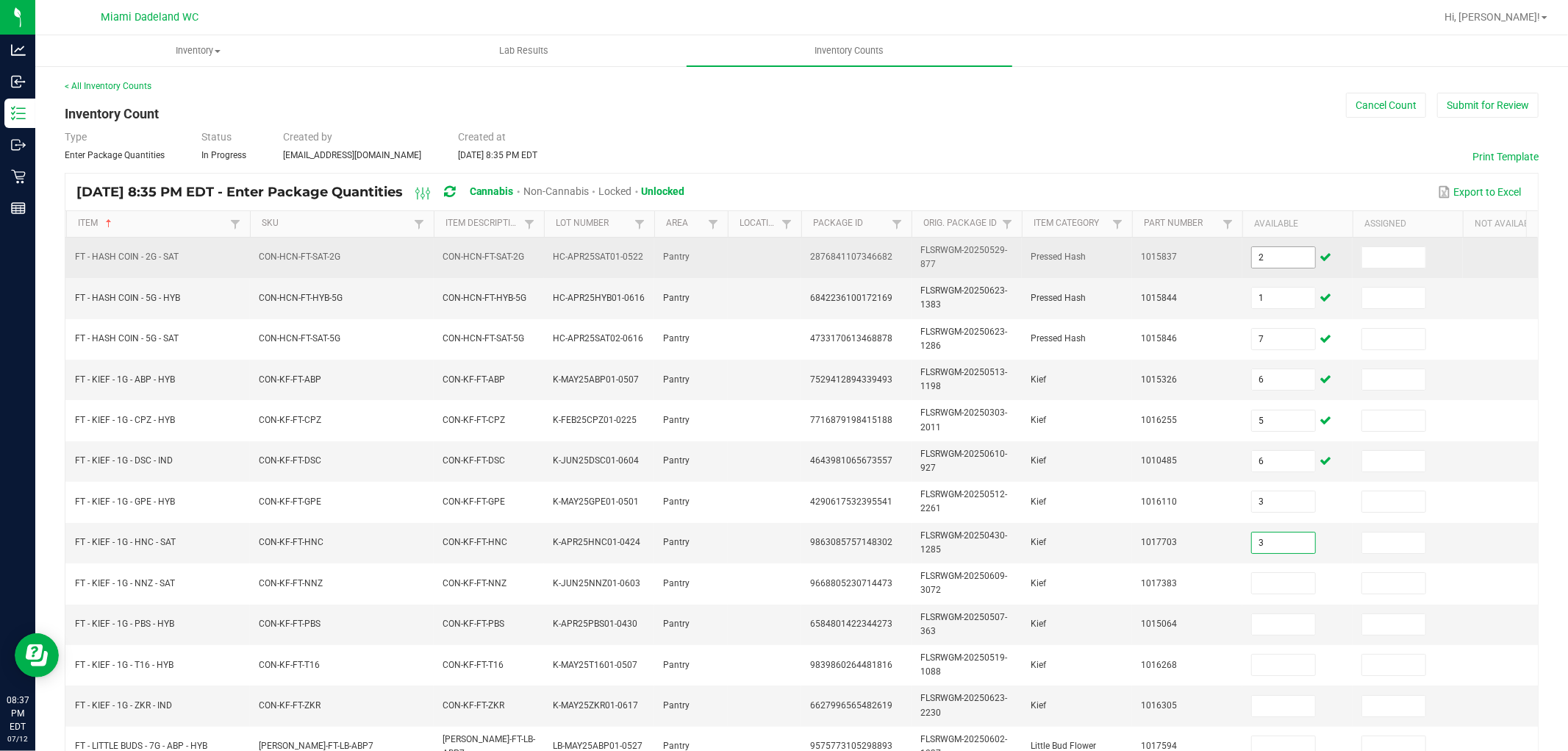type on "3" 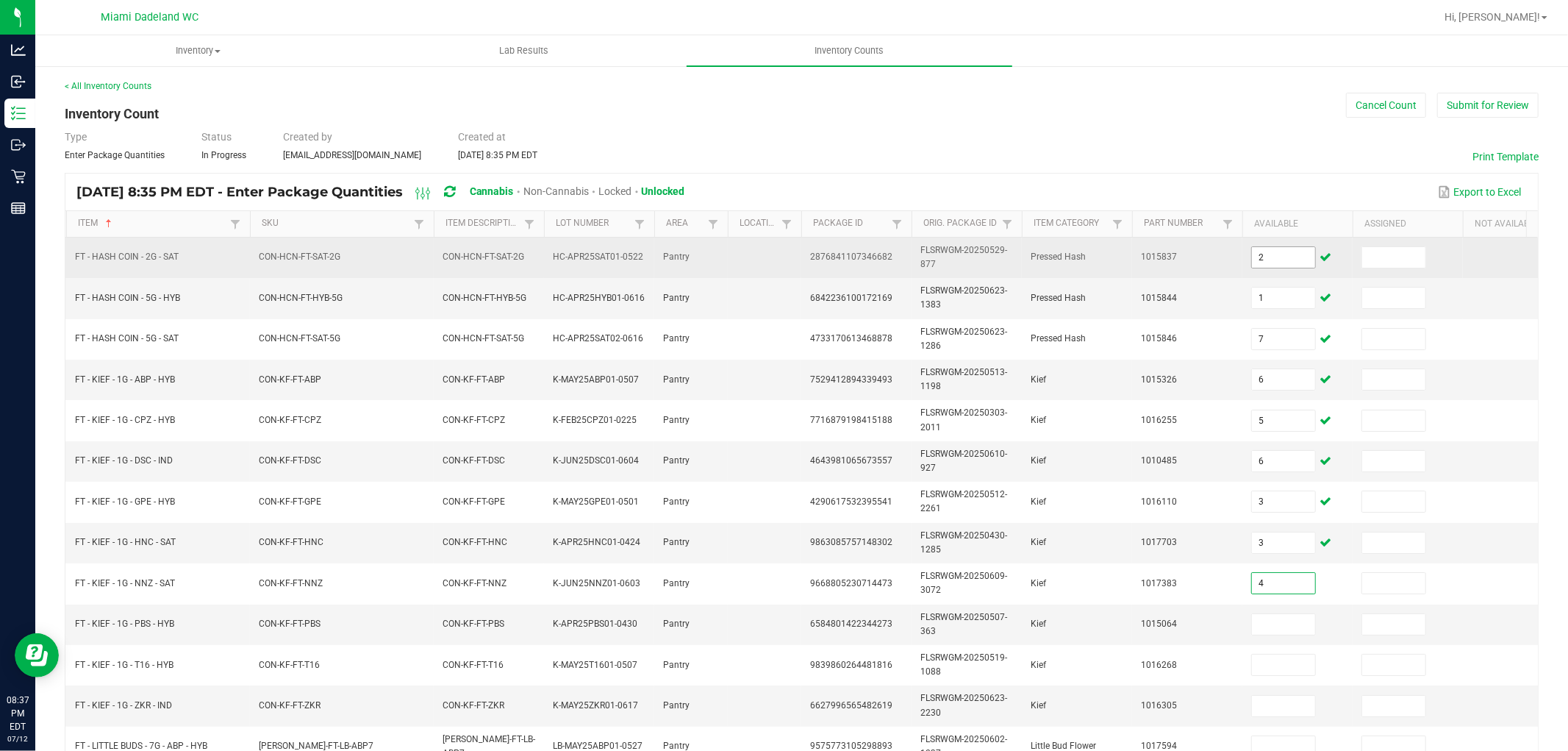 type on "4" 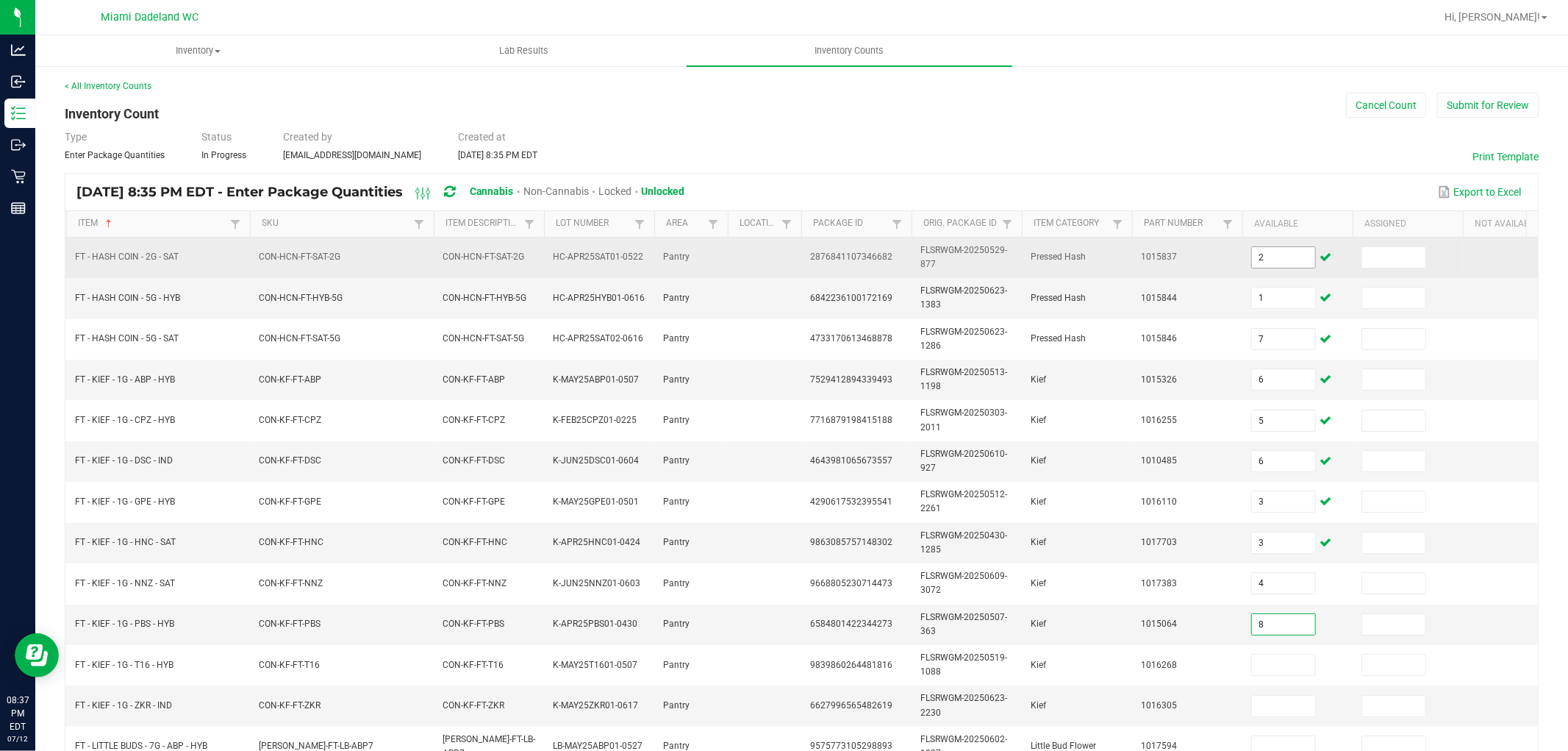 type on "8" 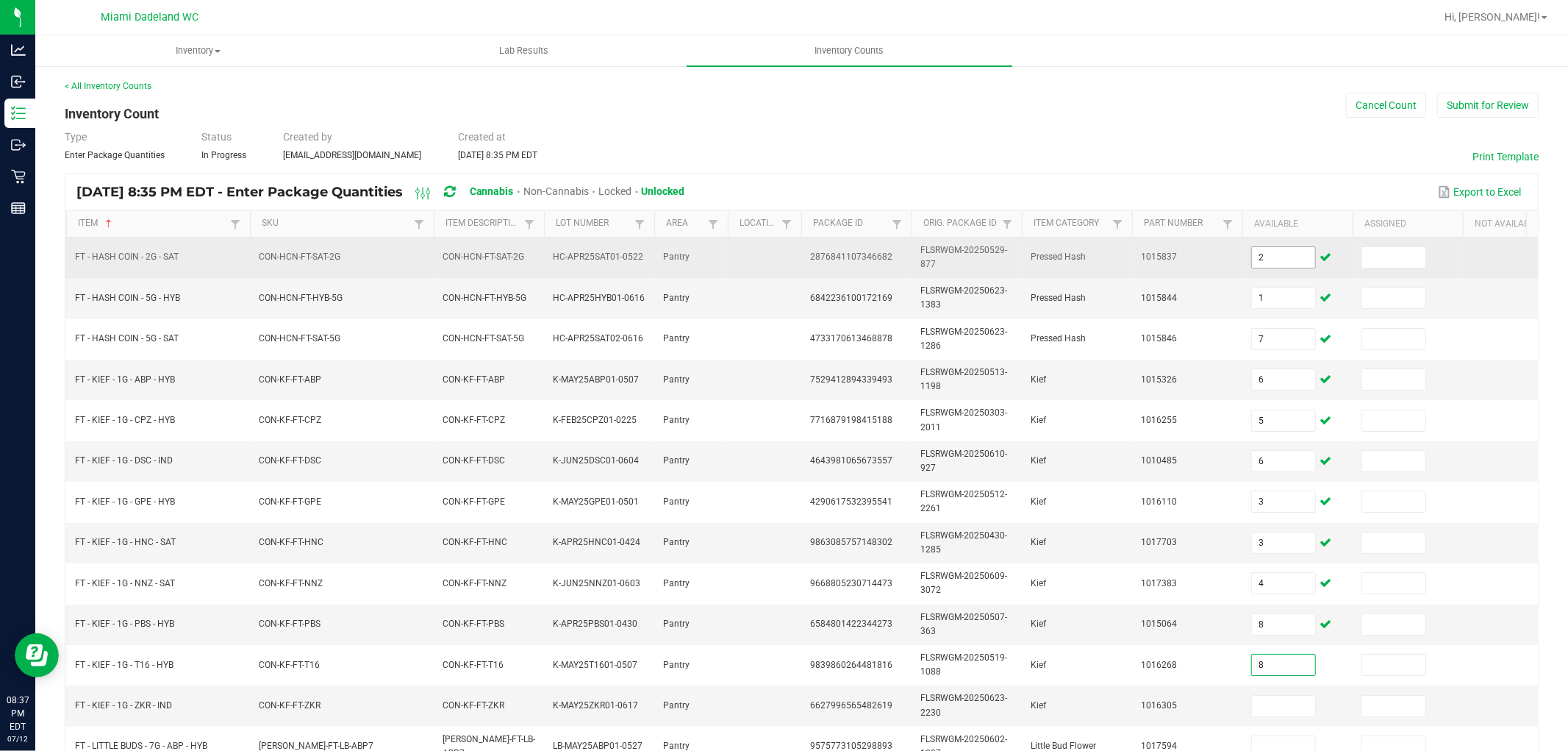 type on "8" 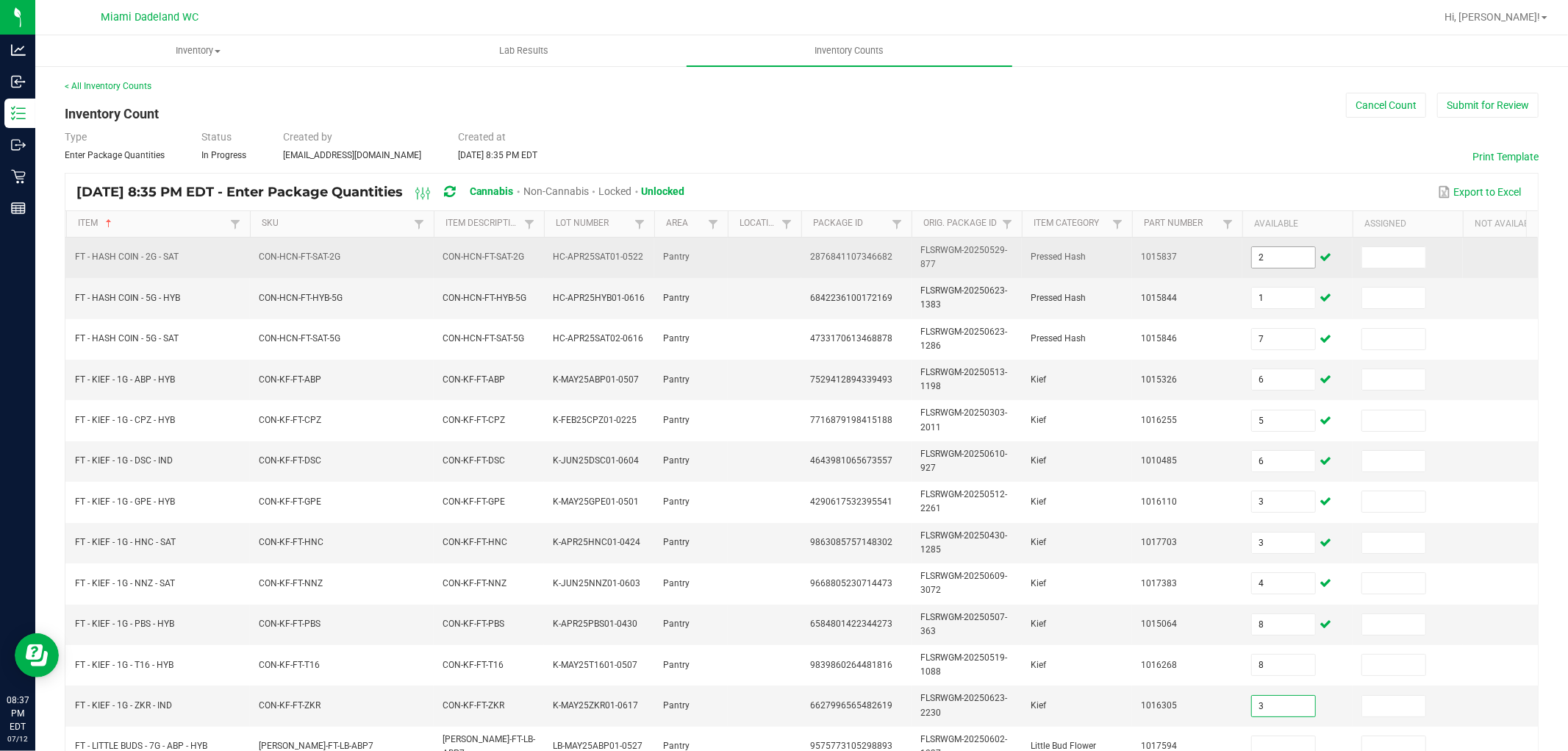 type on "3" 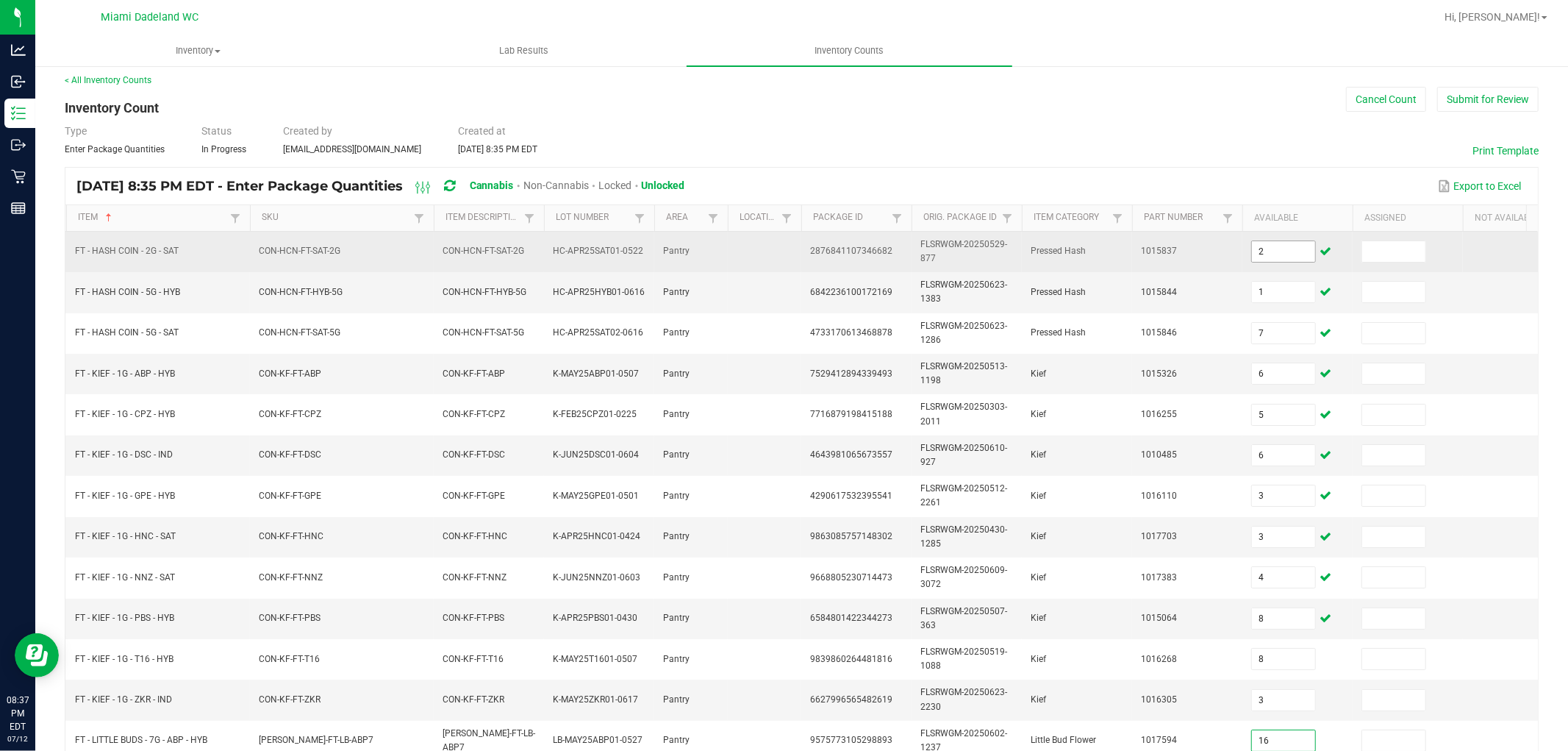 type on "16" 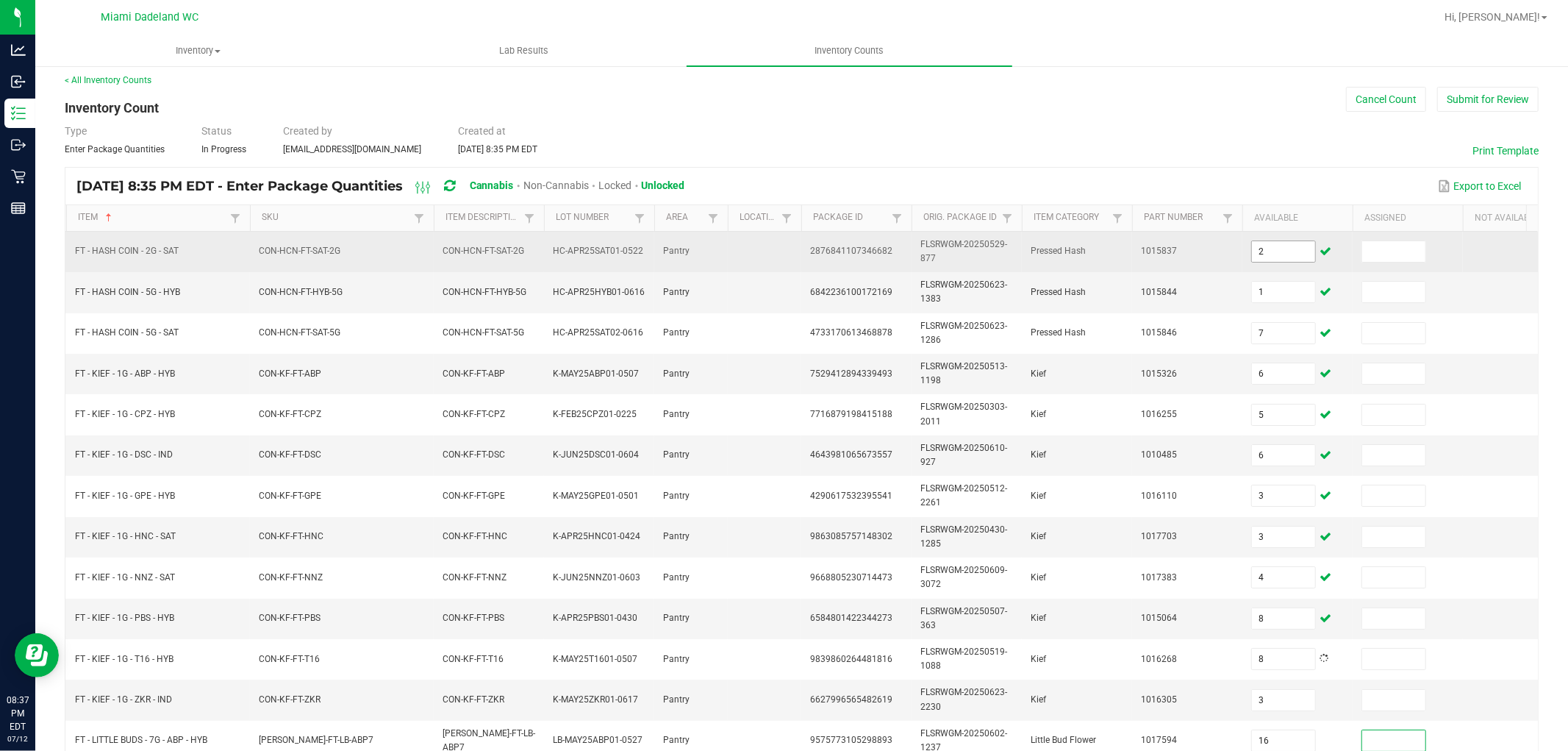 scroll, scrollTop: 368, scrollLeft: 0, axis: vertical 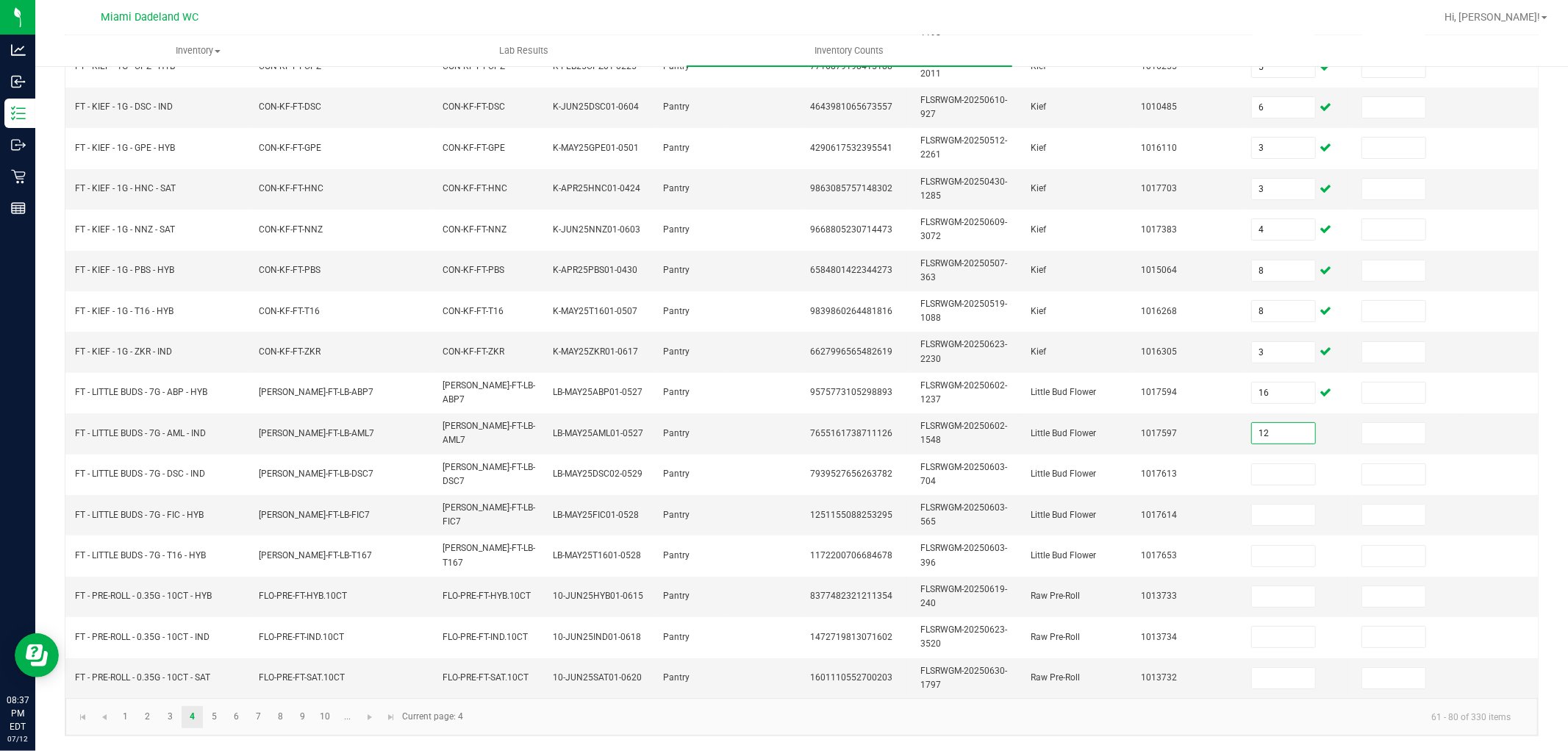 type on "12" 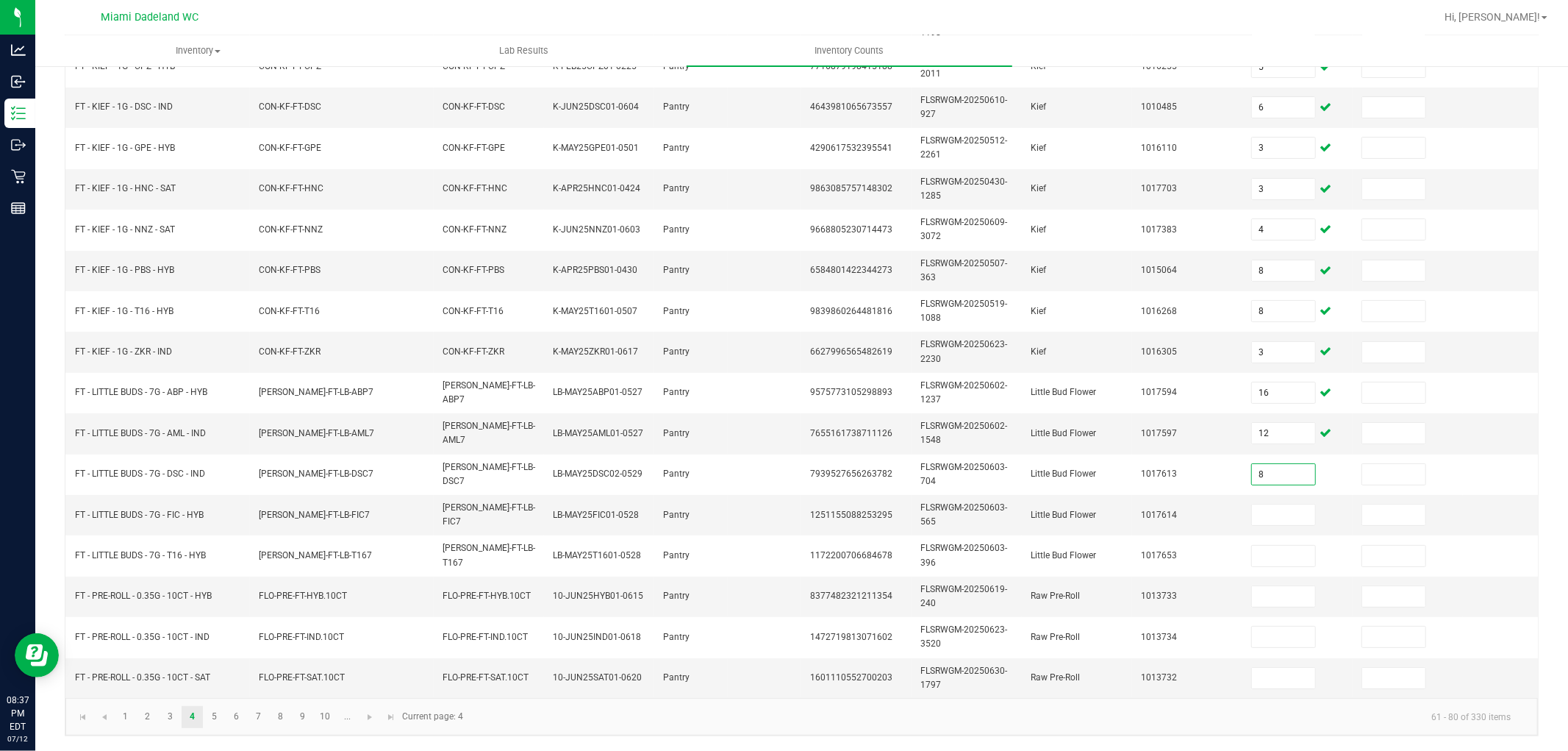 type on "8" 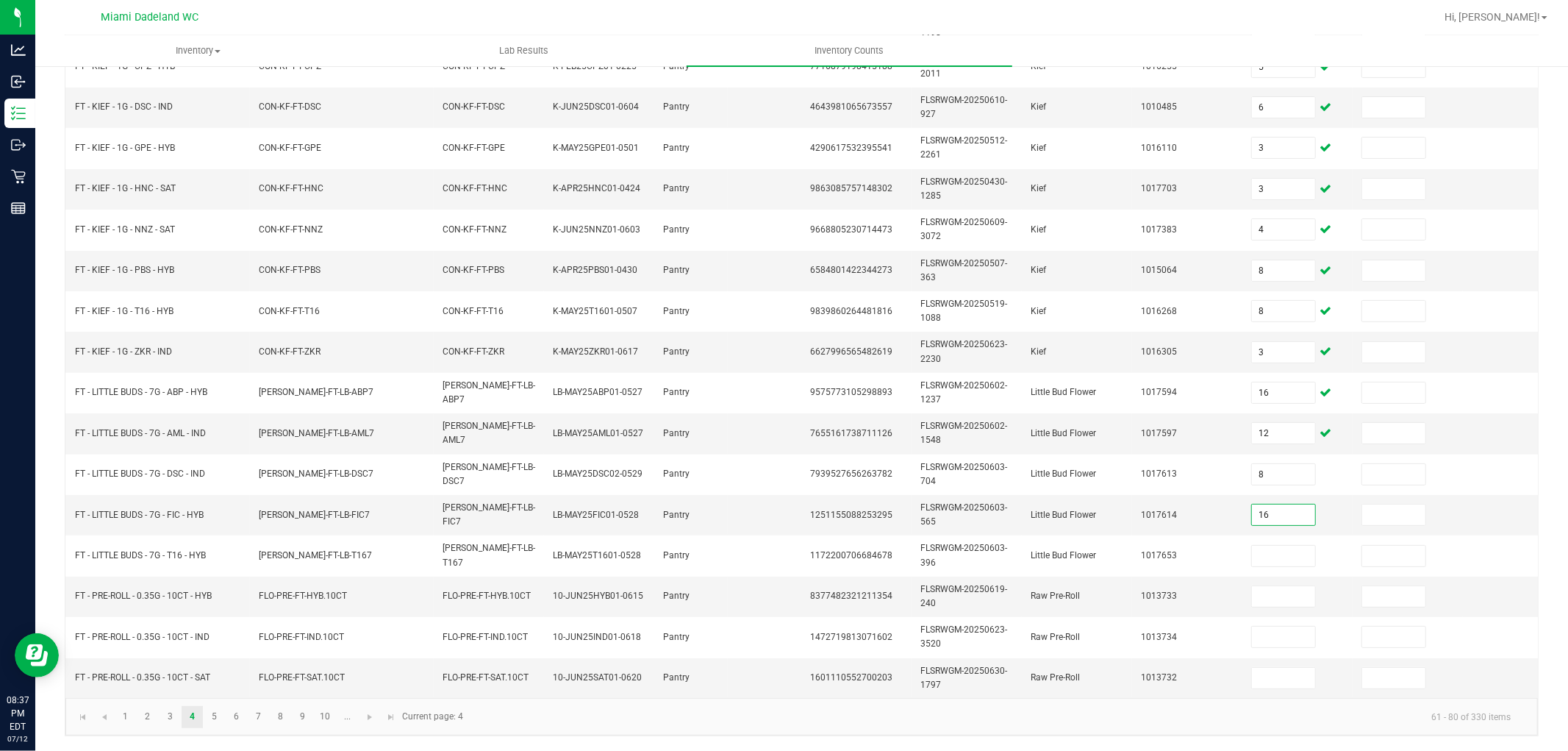 type on "16" 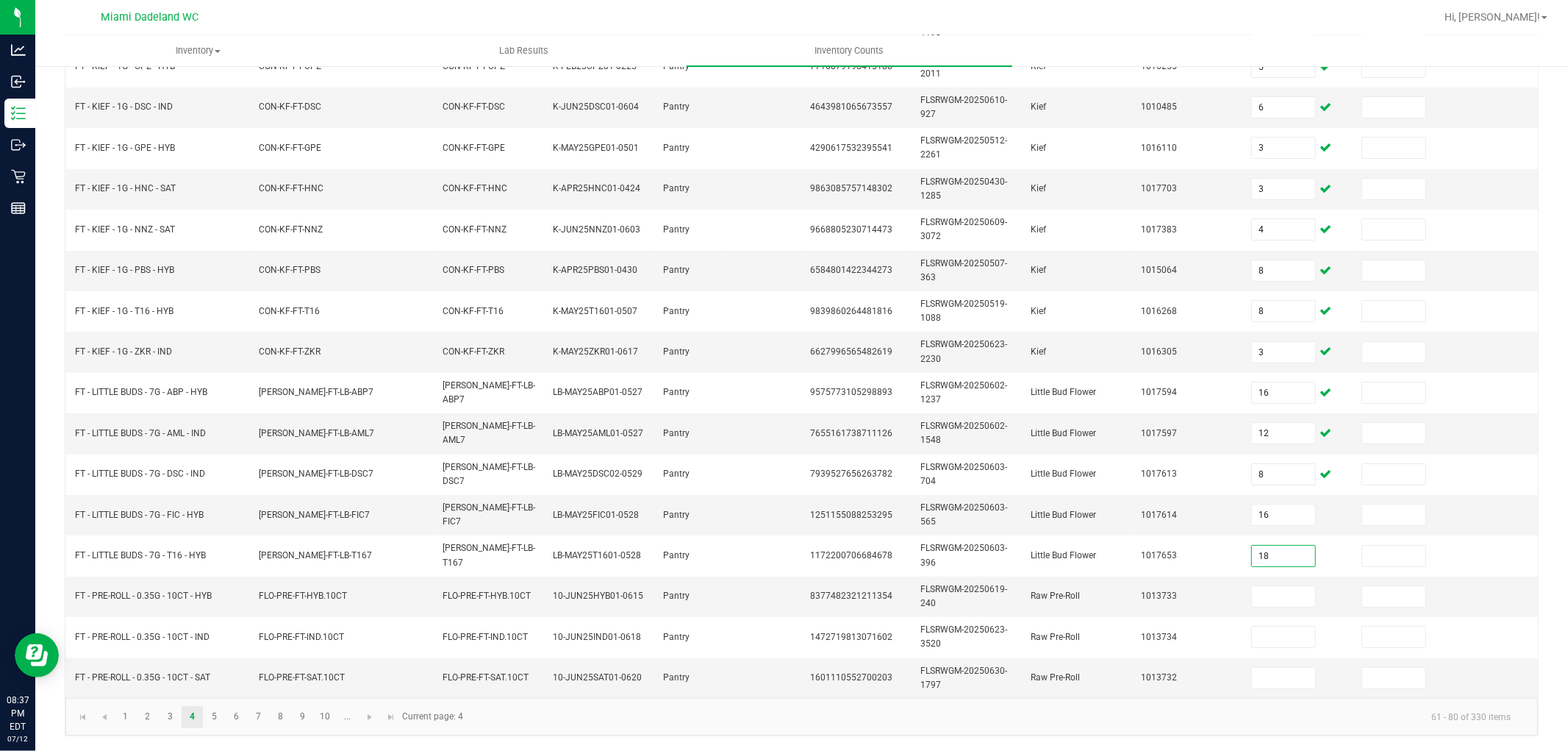 type on "18" 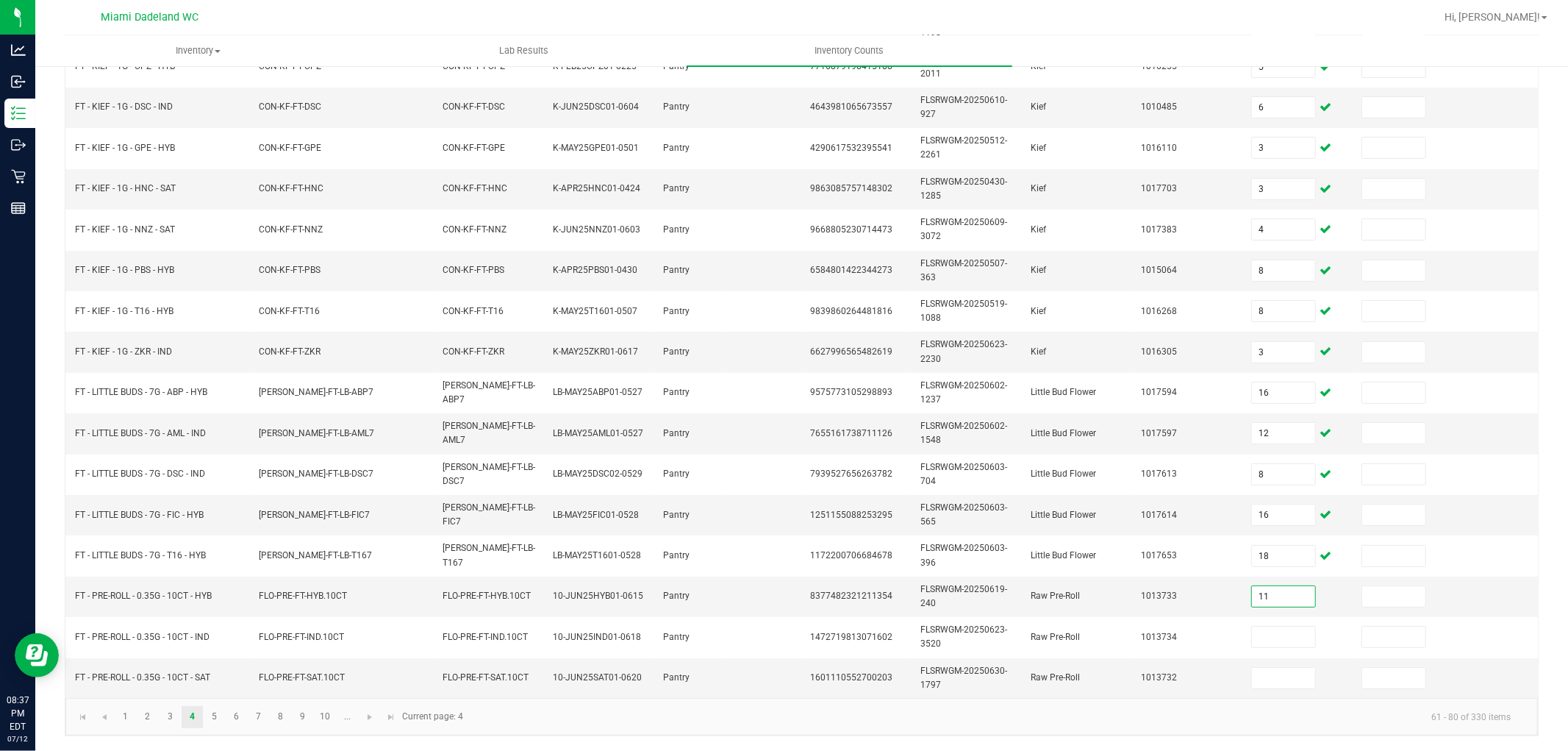 type on "11" 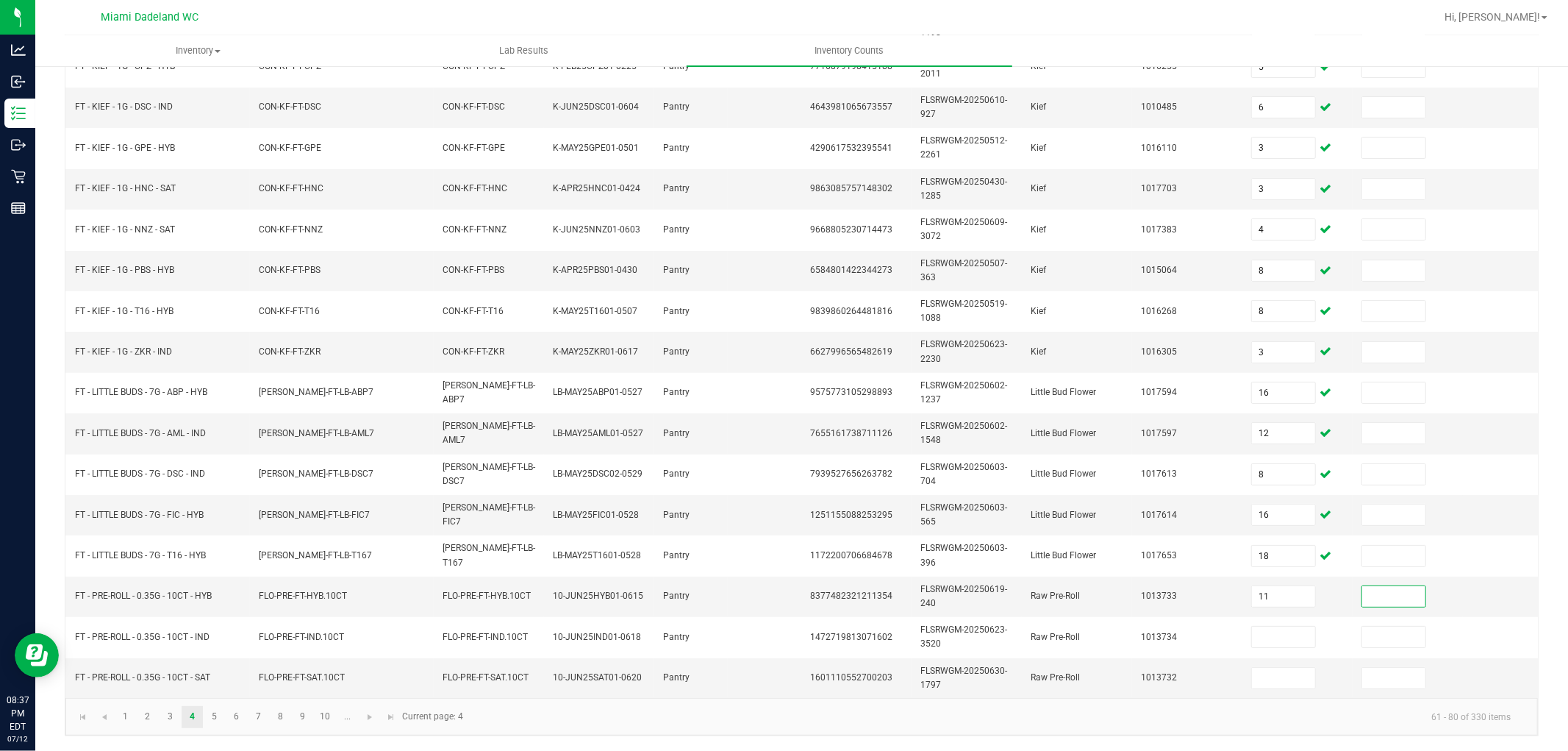 type on "1" 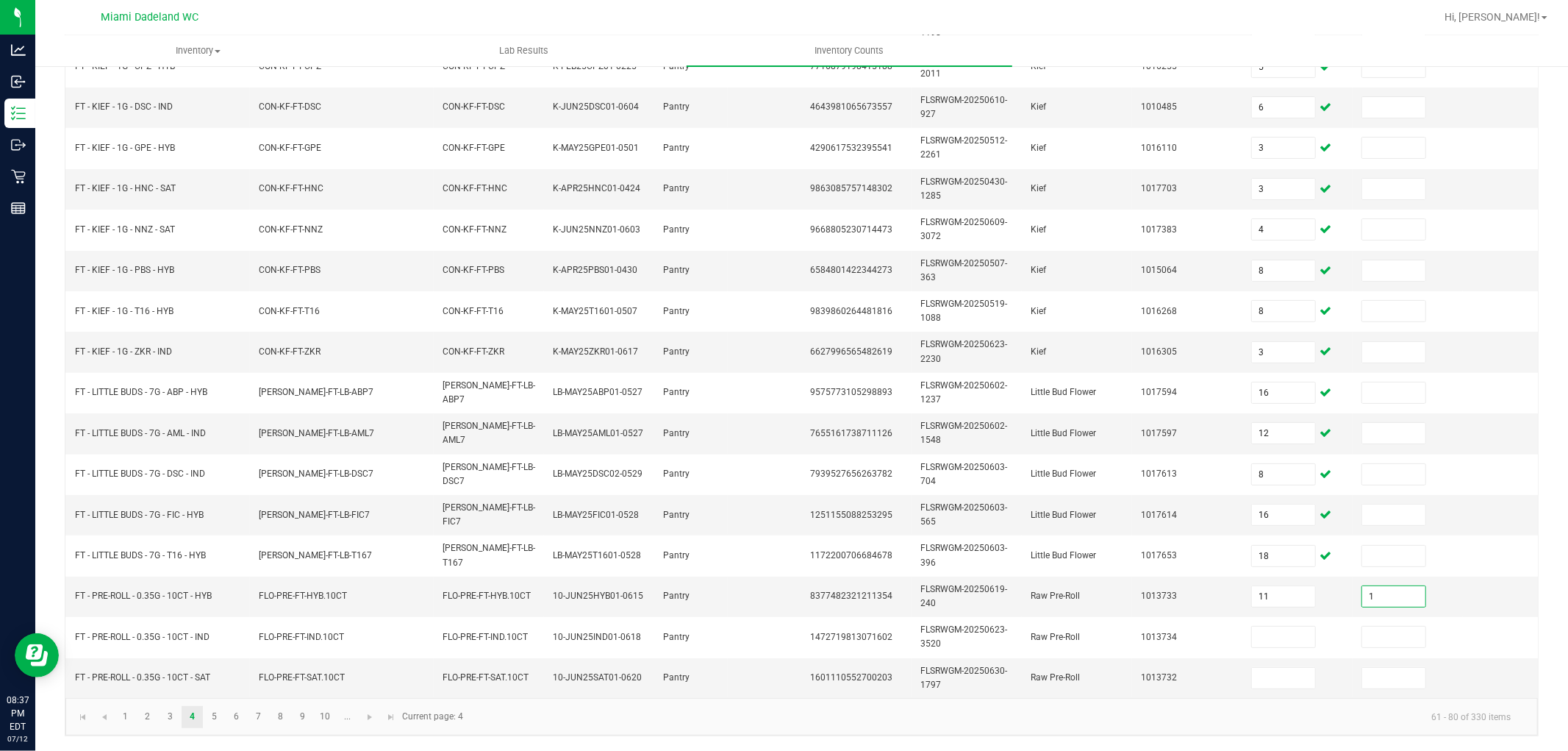 type 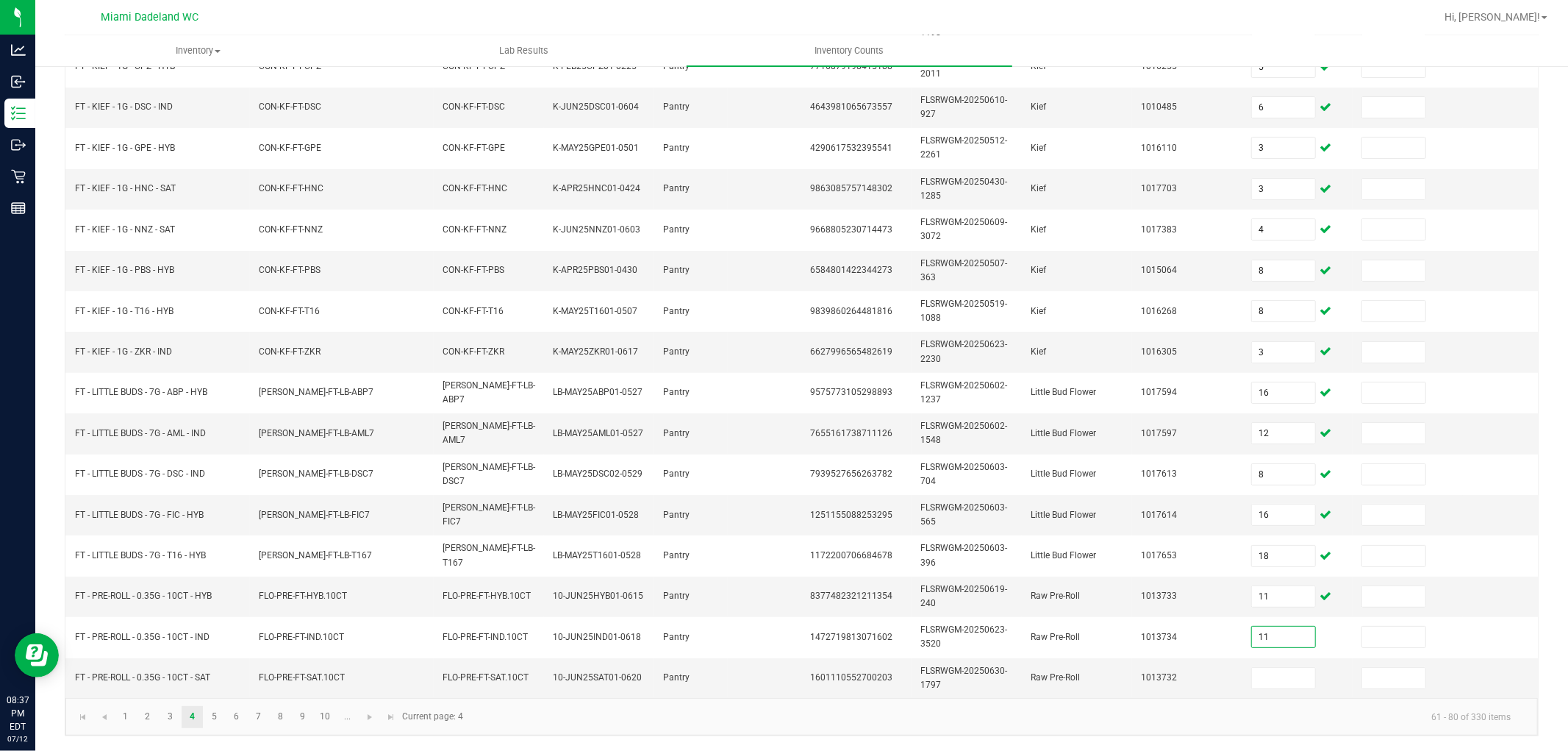 type on "11" 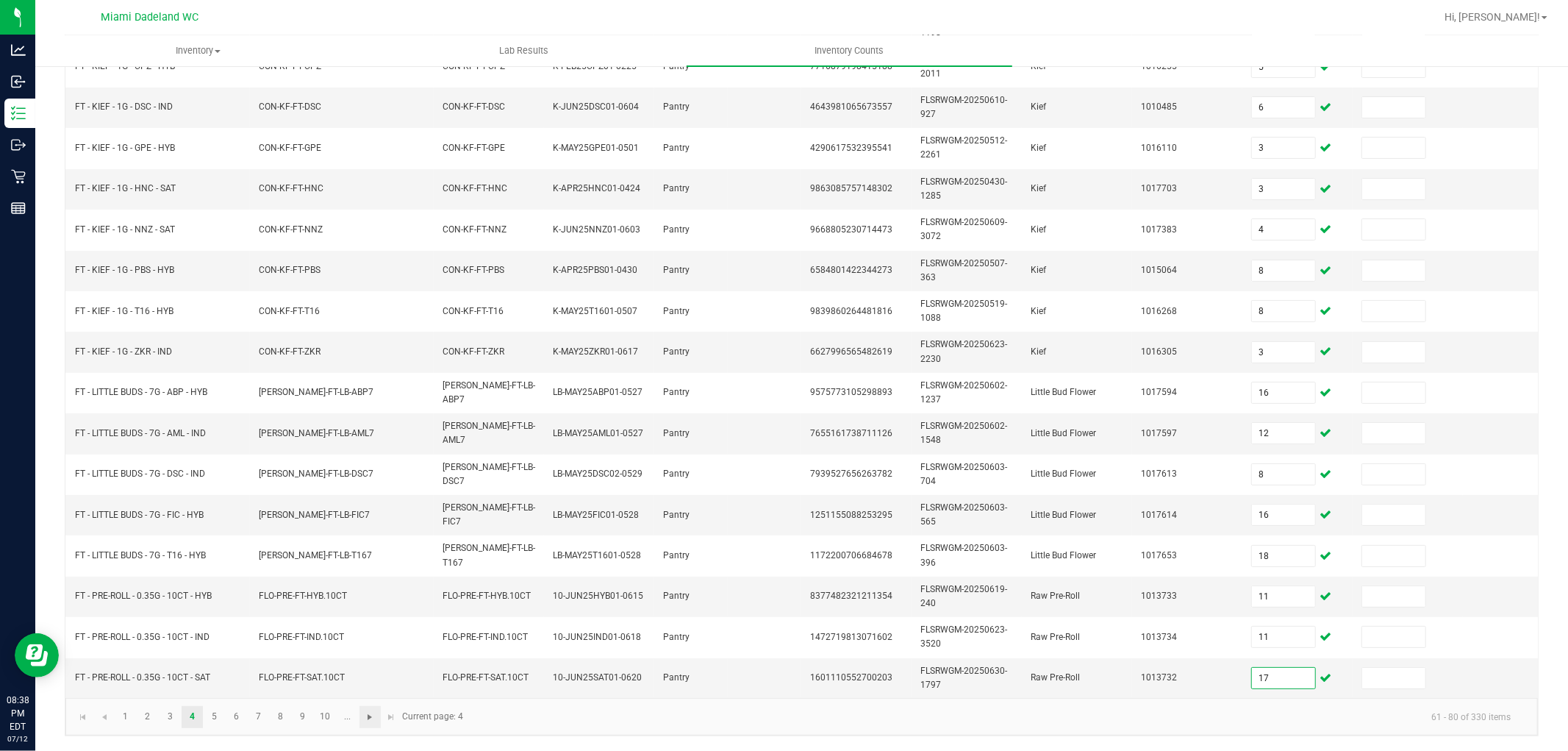 type on "17" 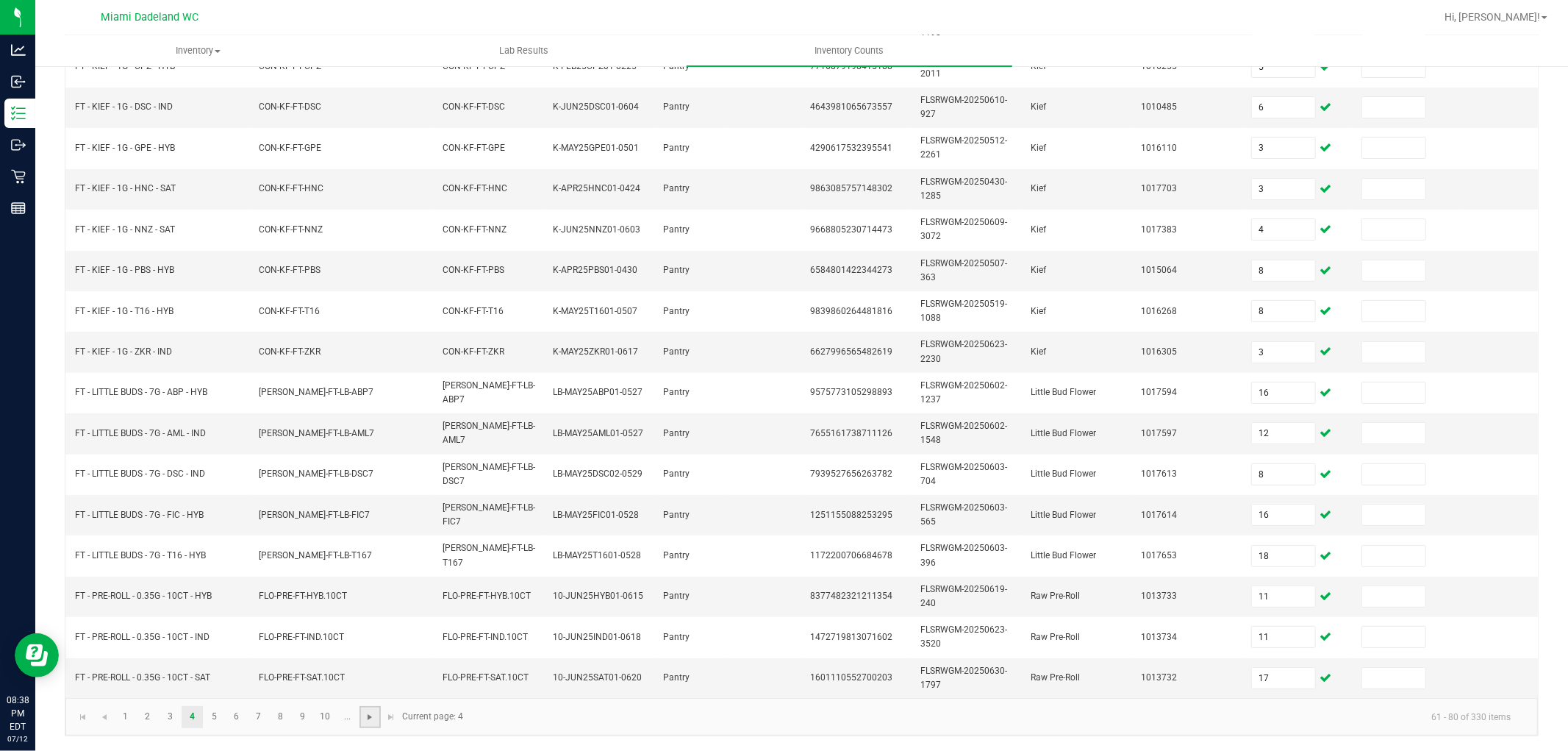 click 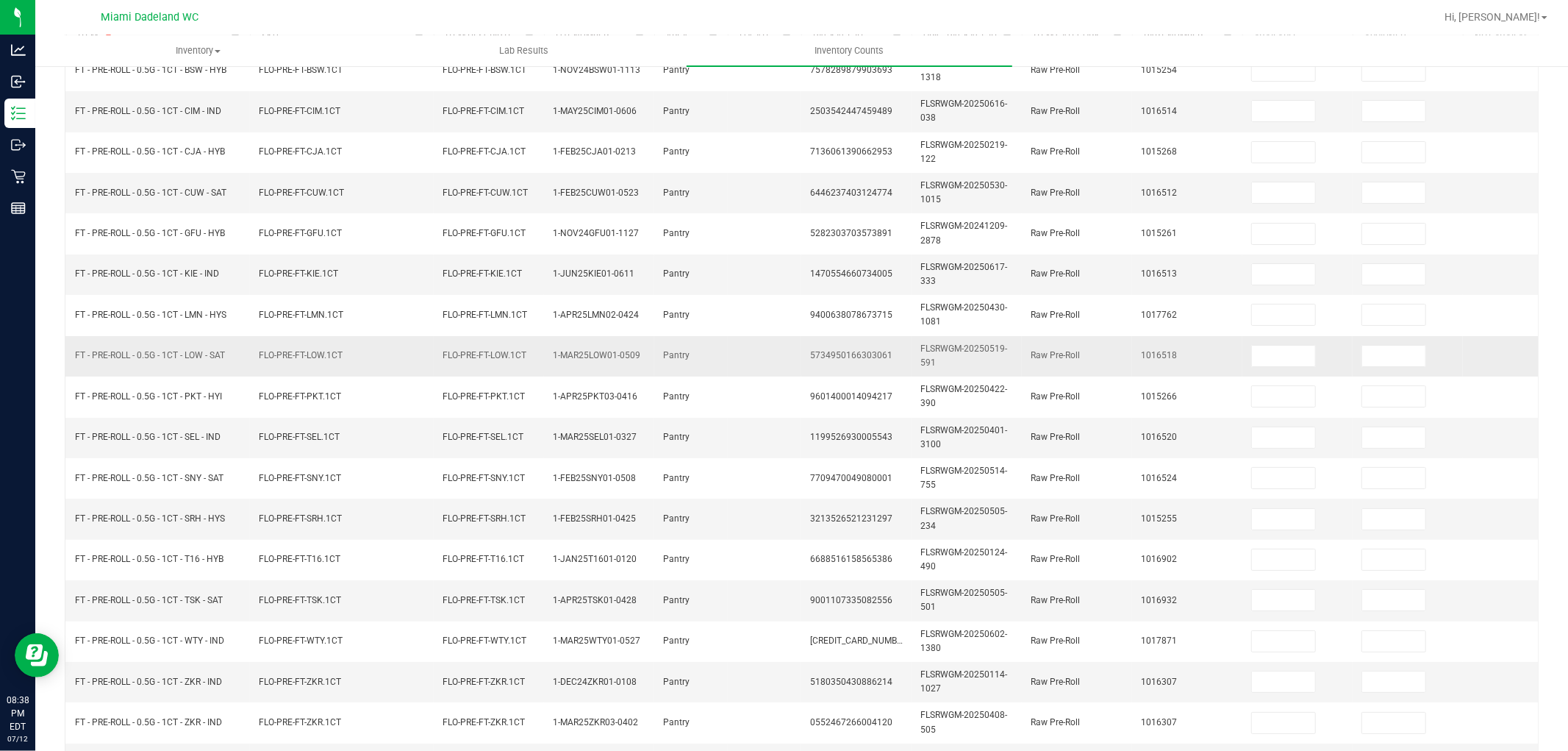 scroll, scrollTop: 0, scrollLeft: 0, axis: both 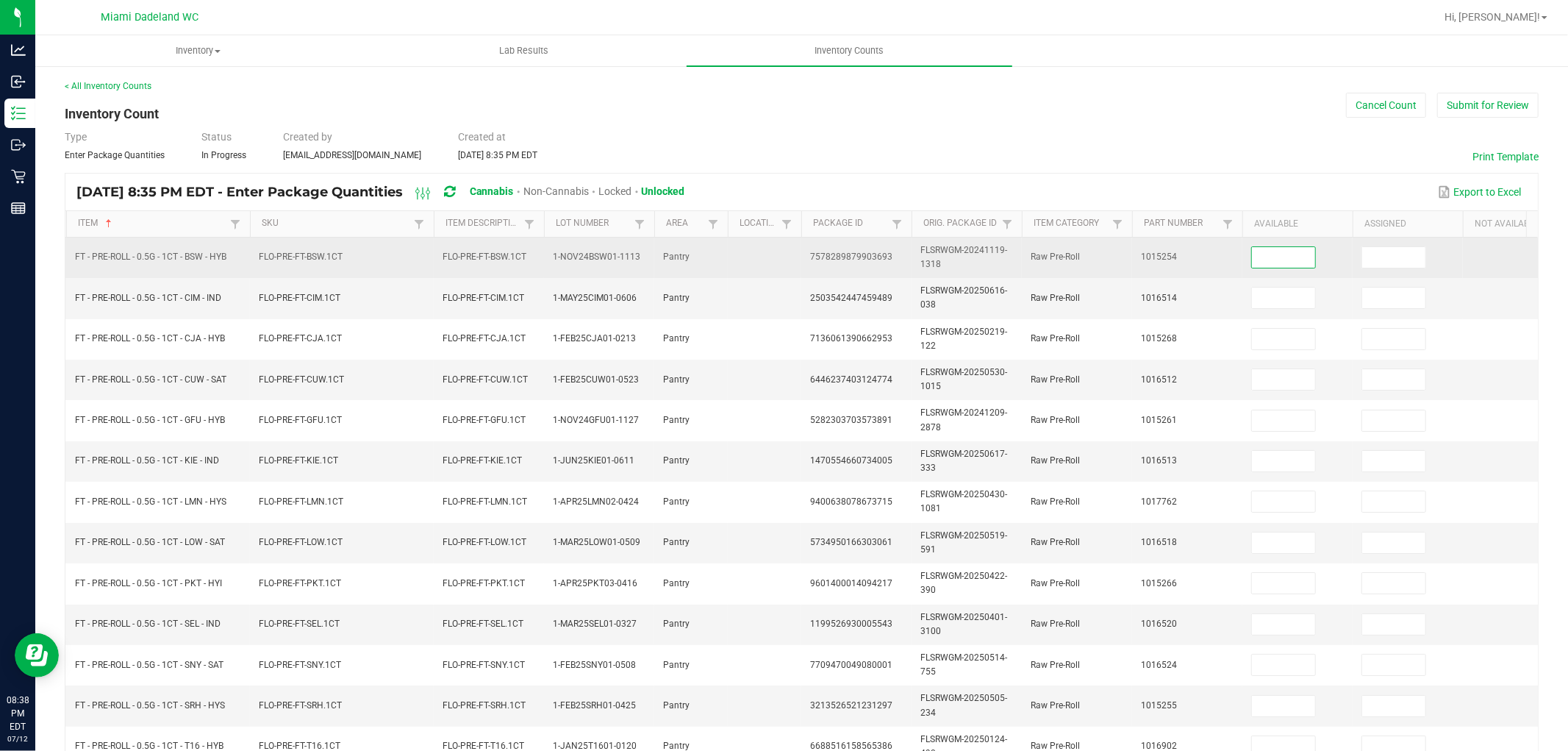 click at bounding box center [1284, 257] 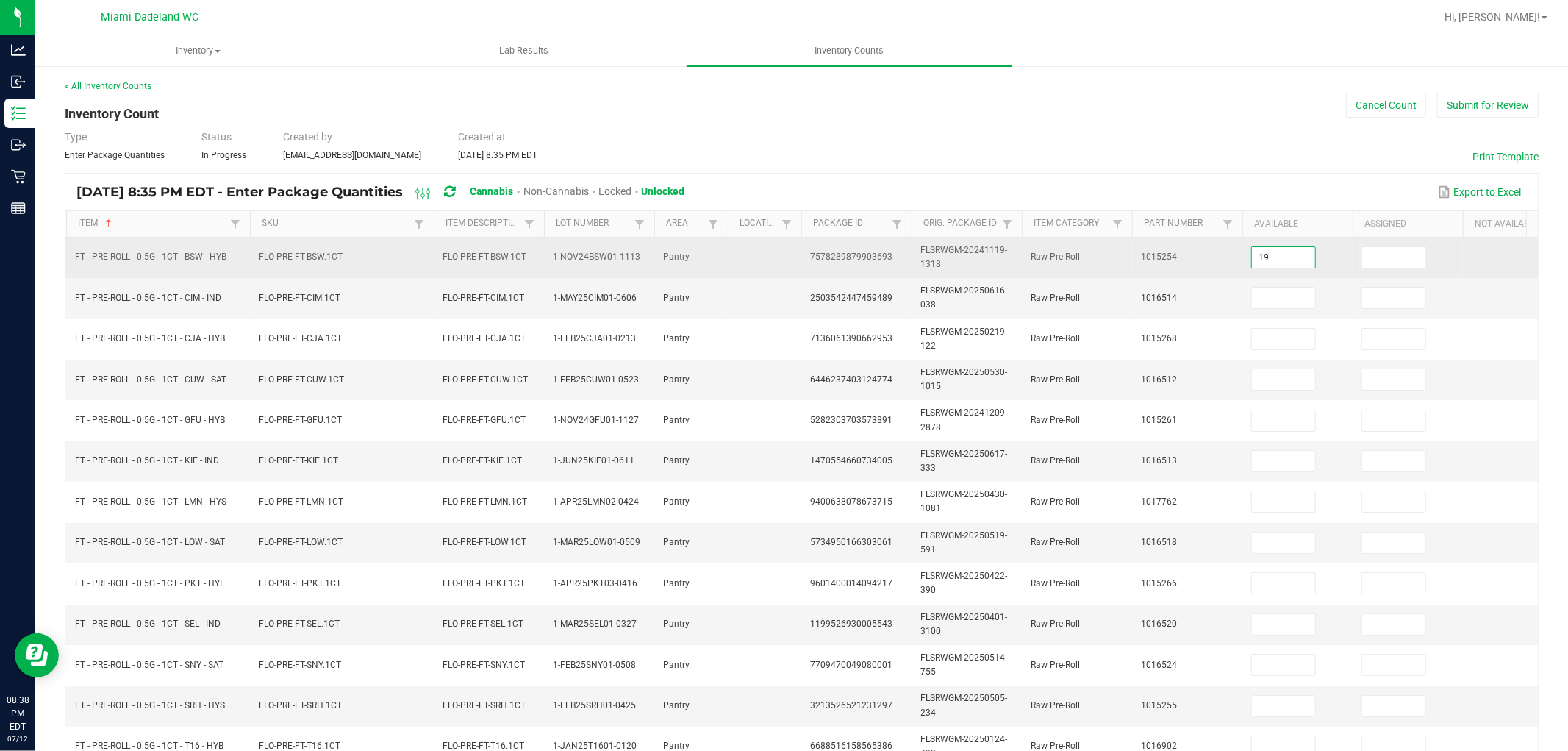 type on "19" 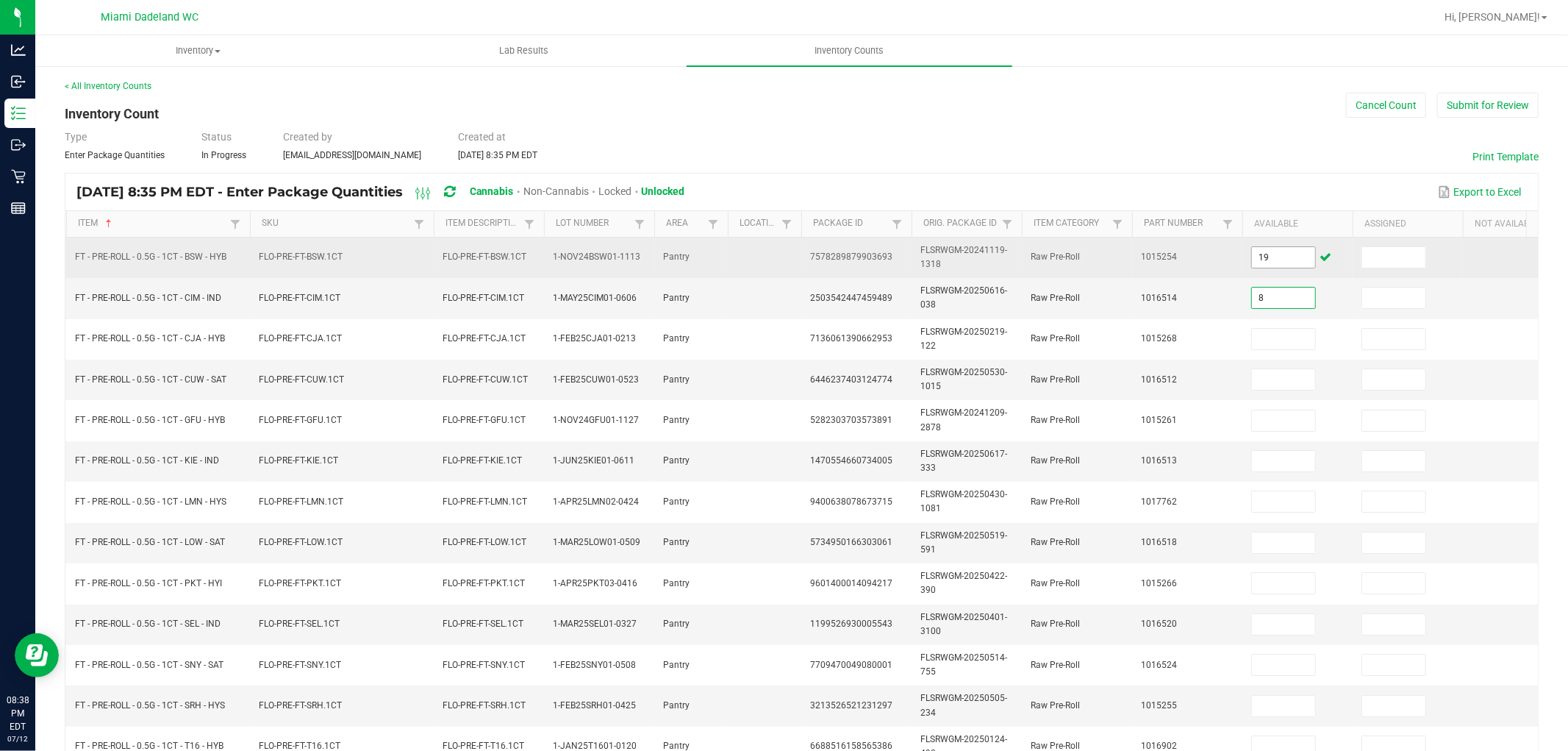 type on "8" 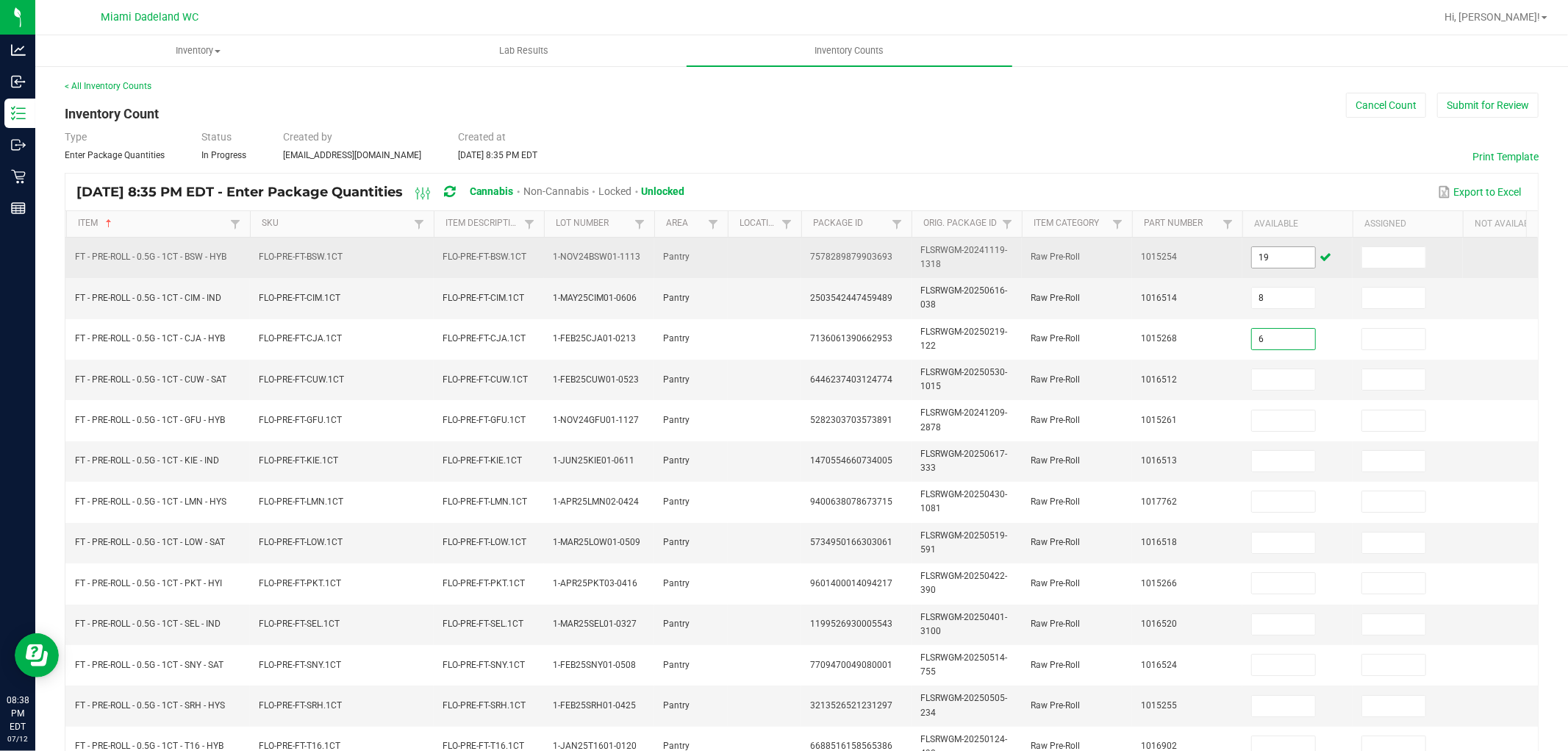 type on "6" 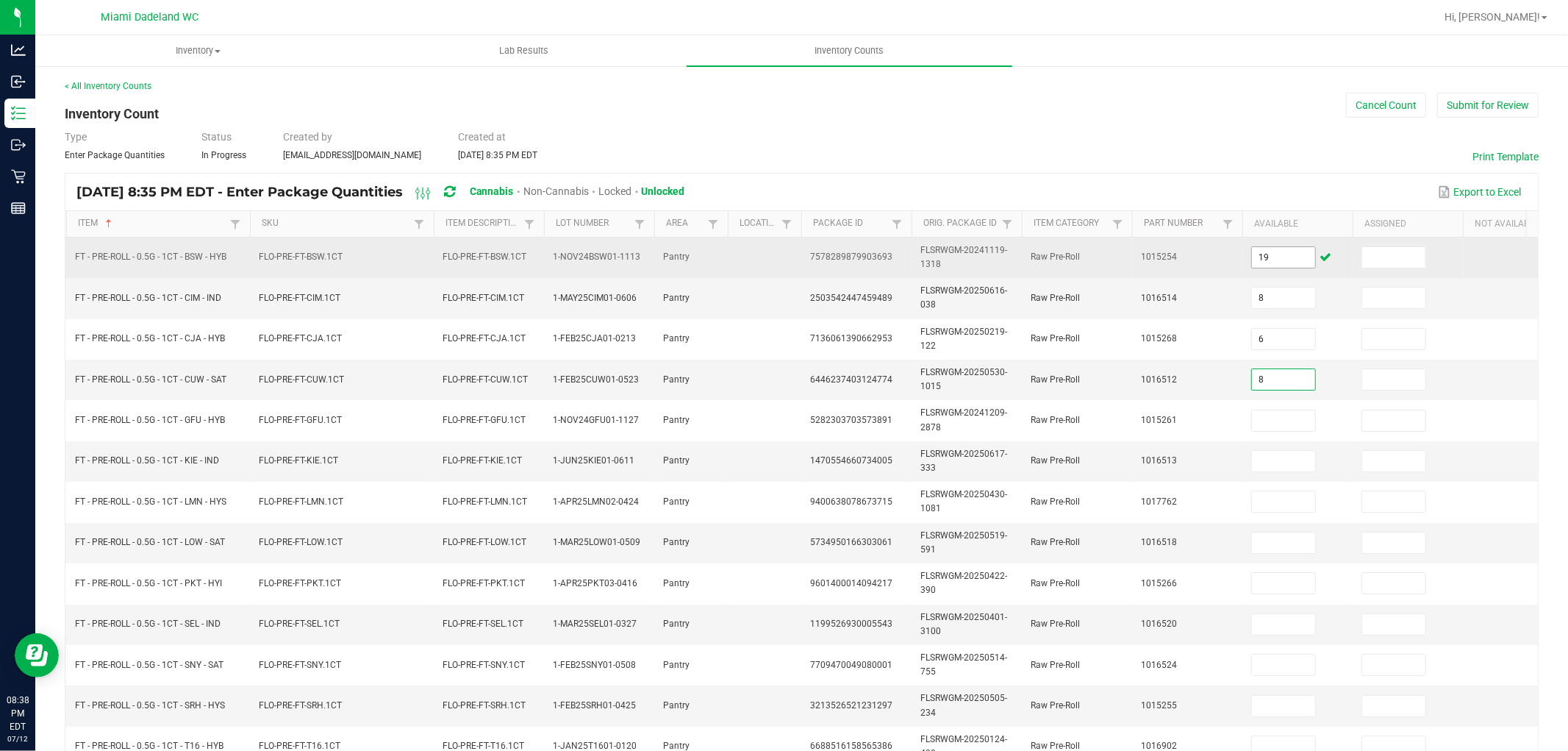 type on "8" 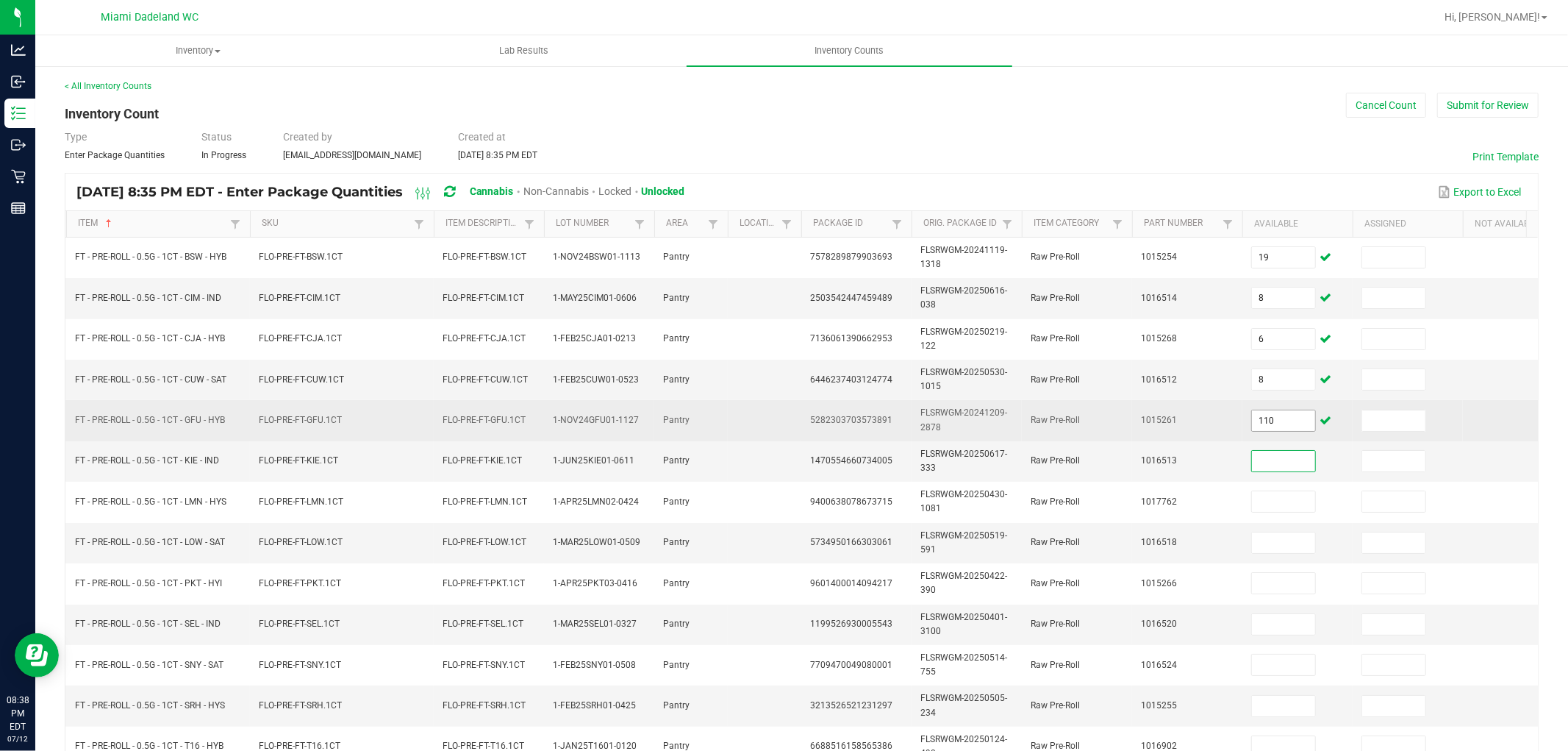 click on "110" at bounding box center (1284, 421) 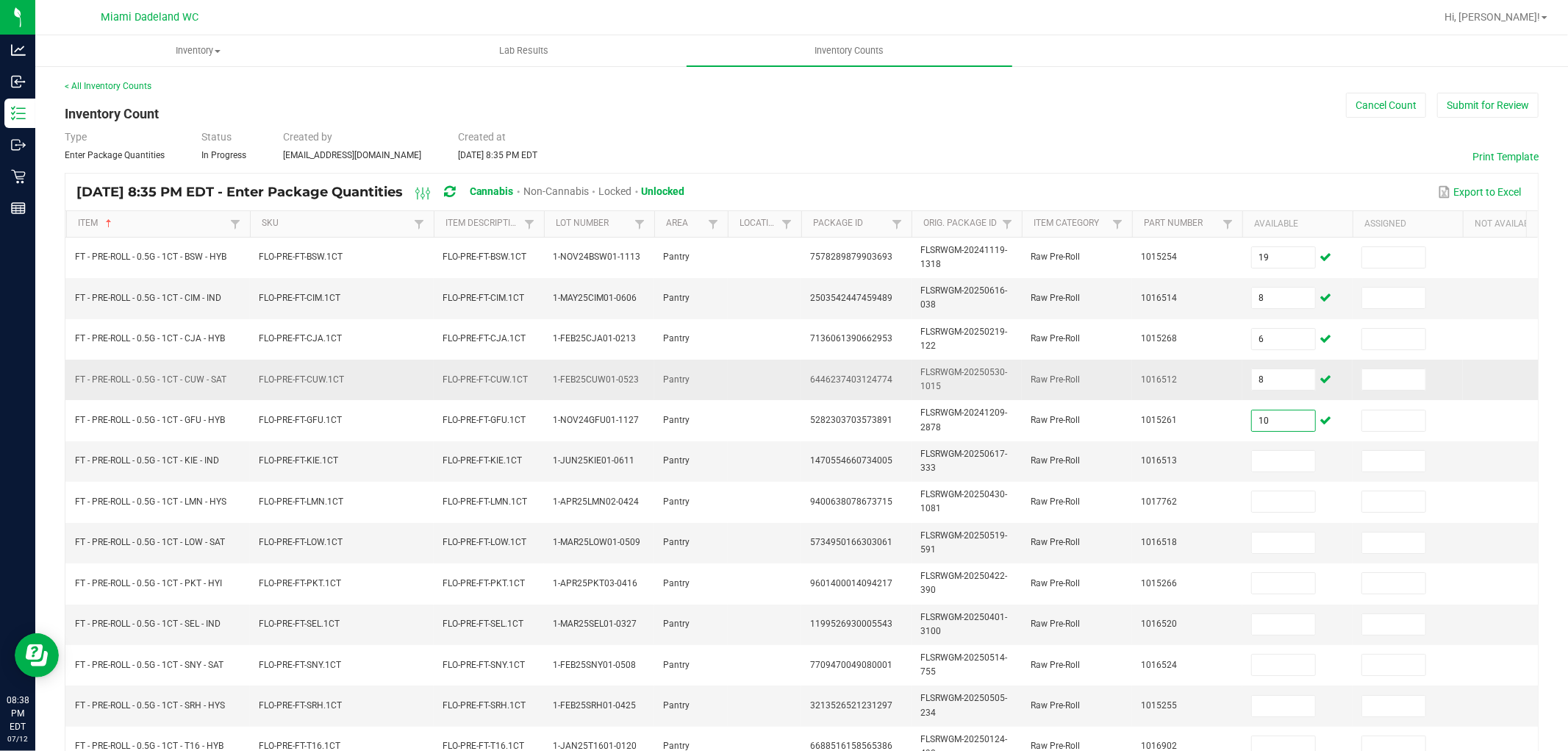 type on "10" 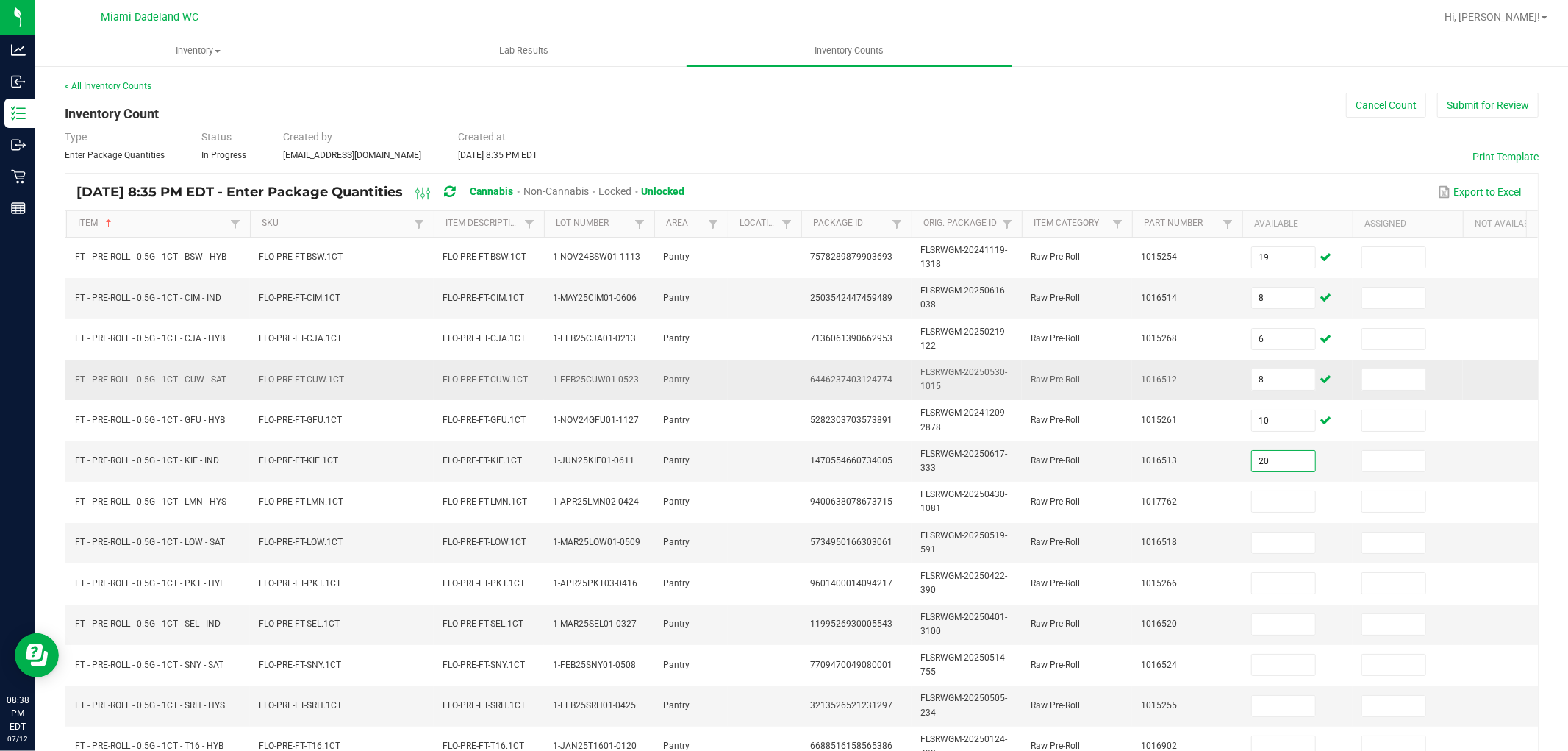 type on "20" 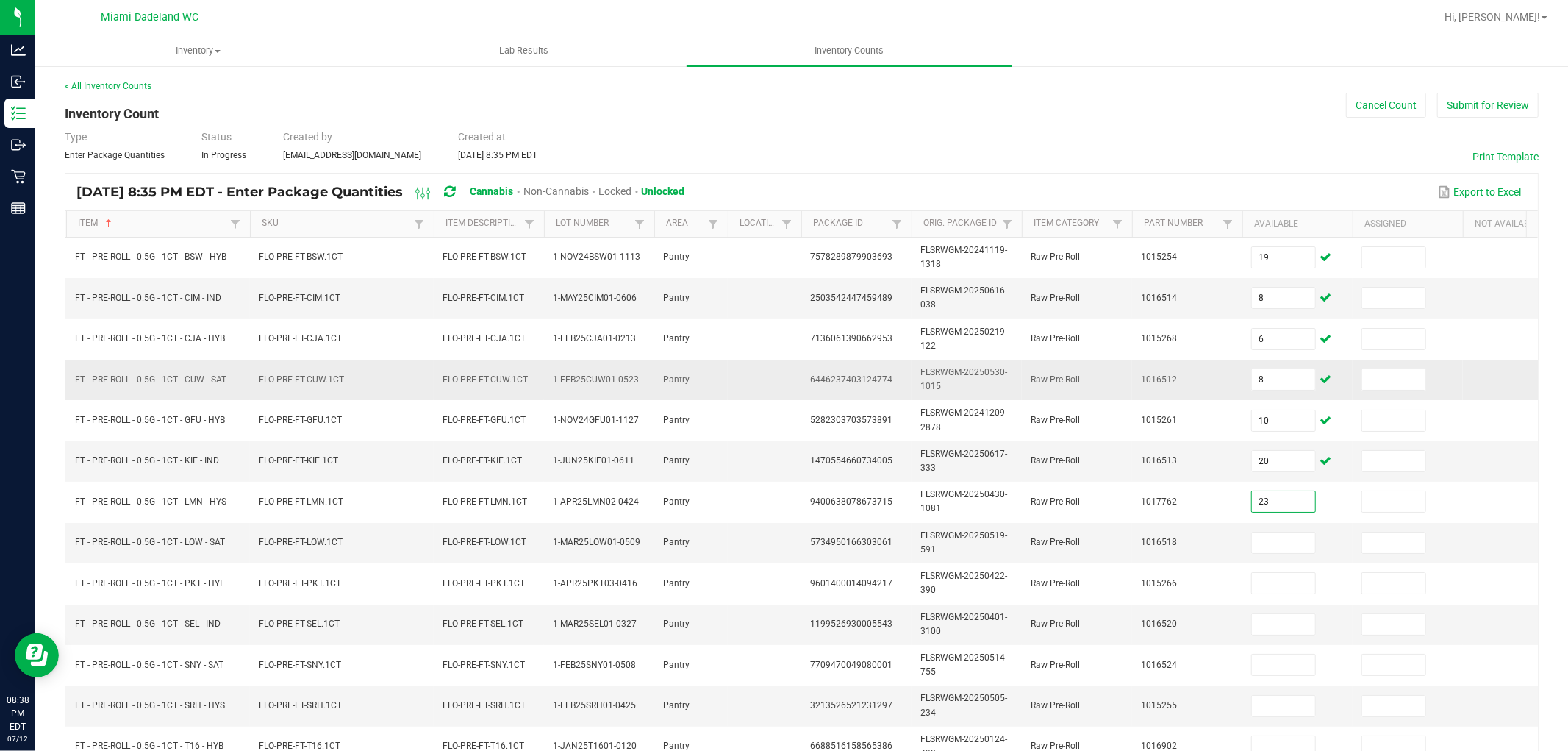 type on "23" 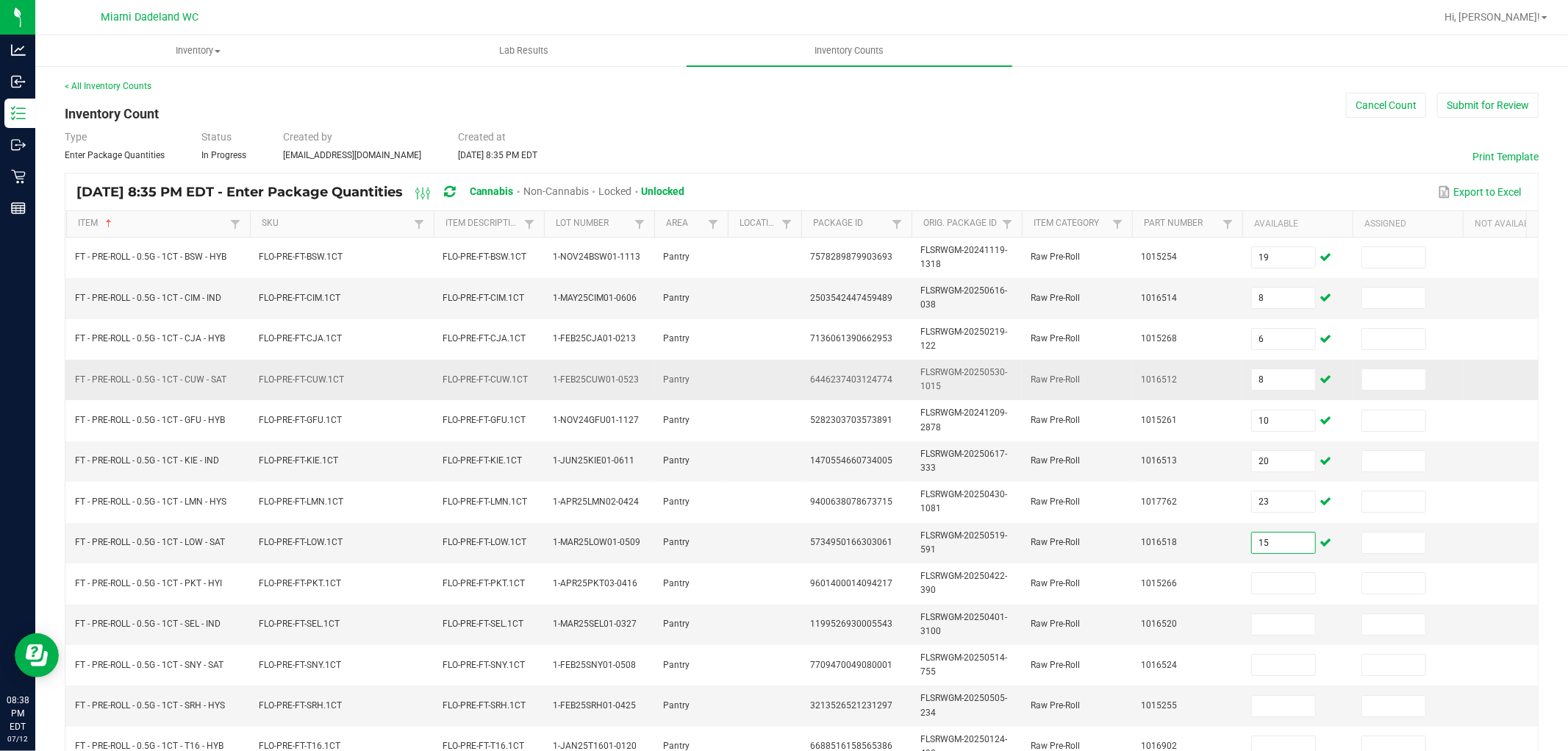 type on "15" 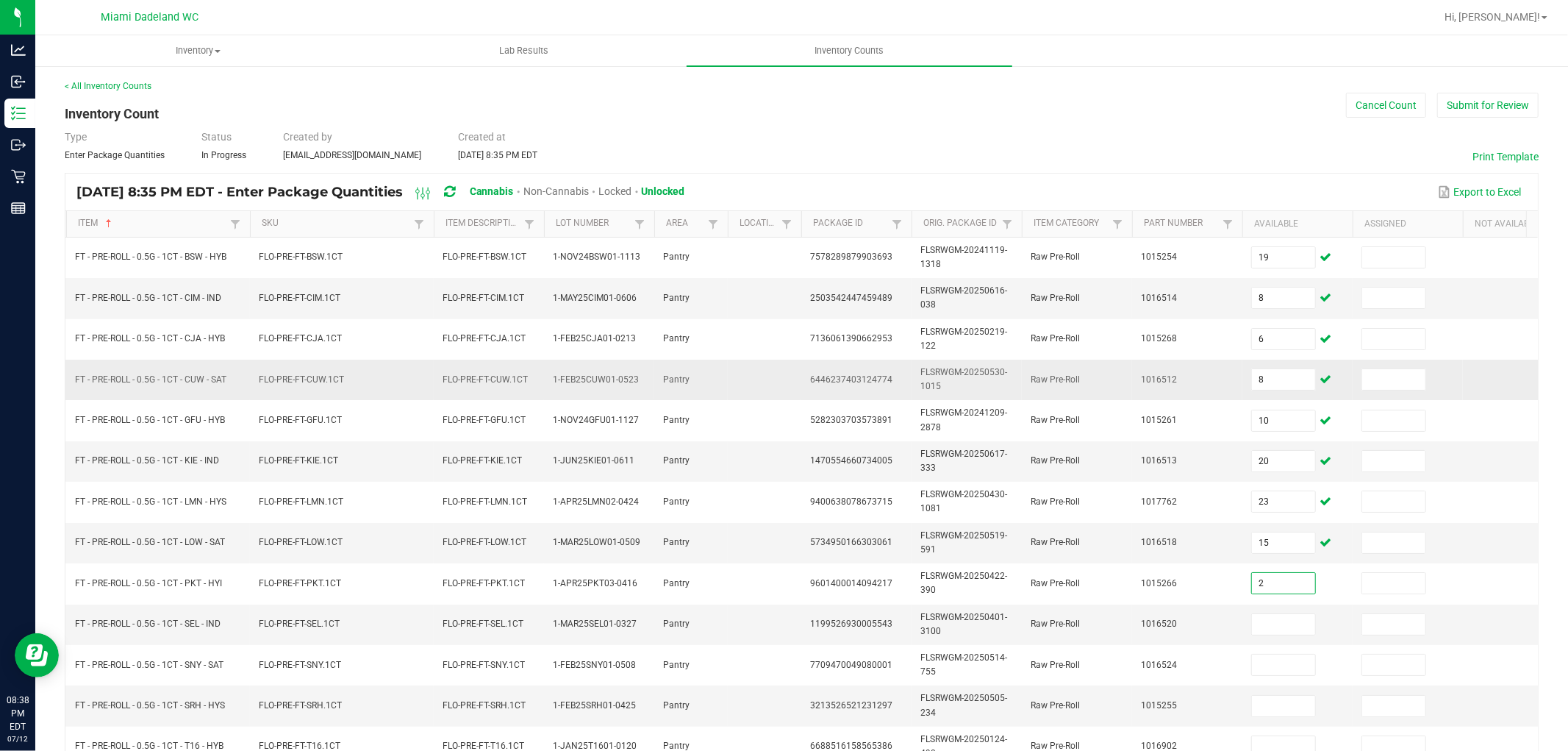 type on "2" 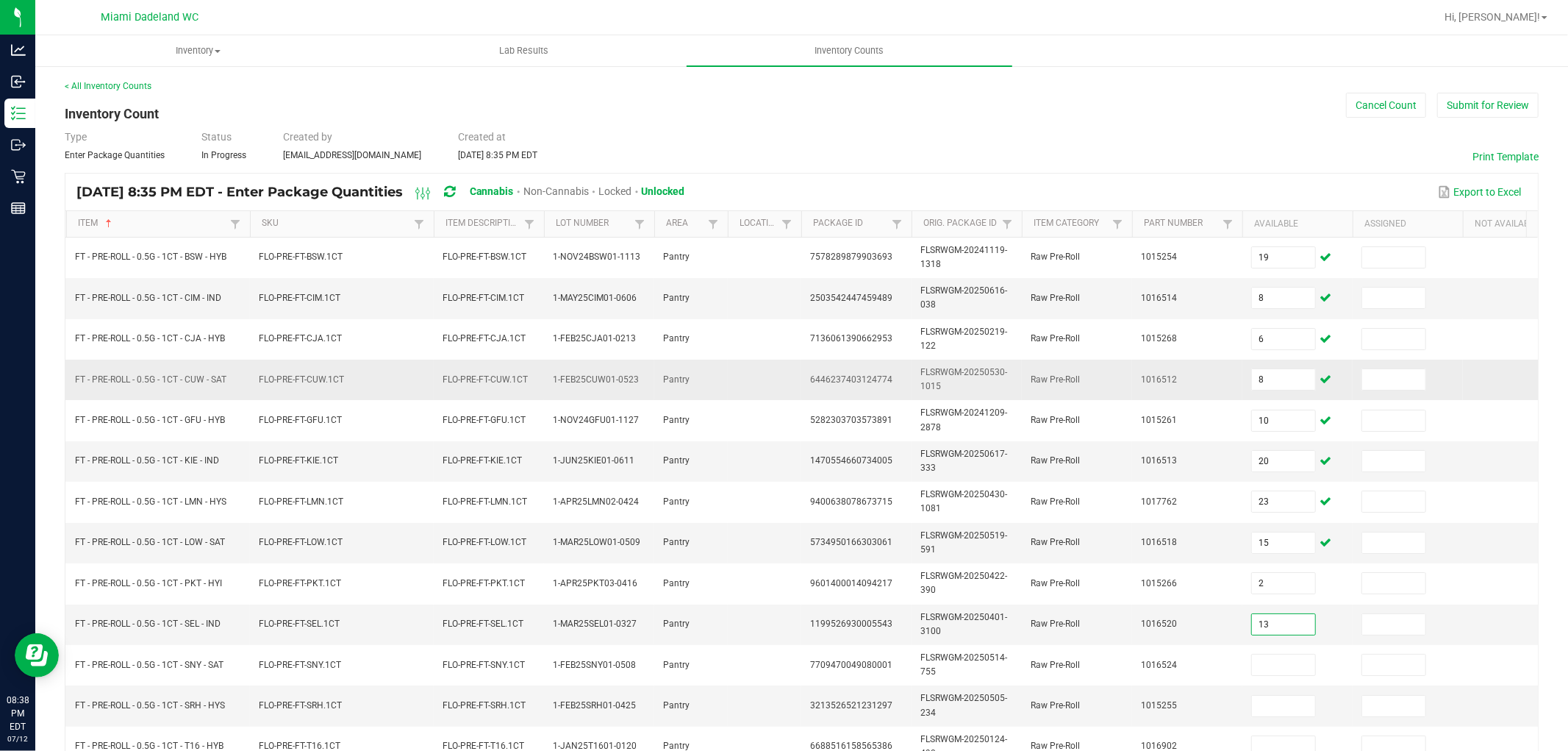 type on "13" 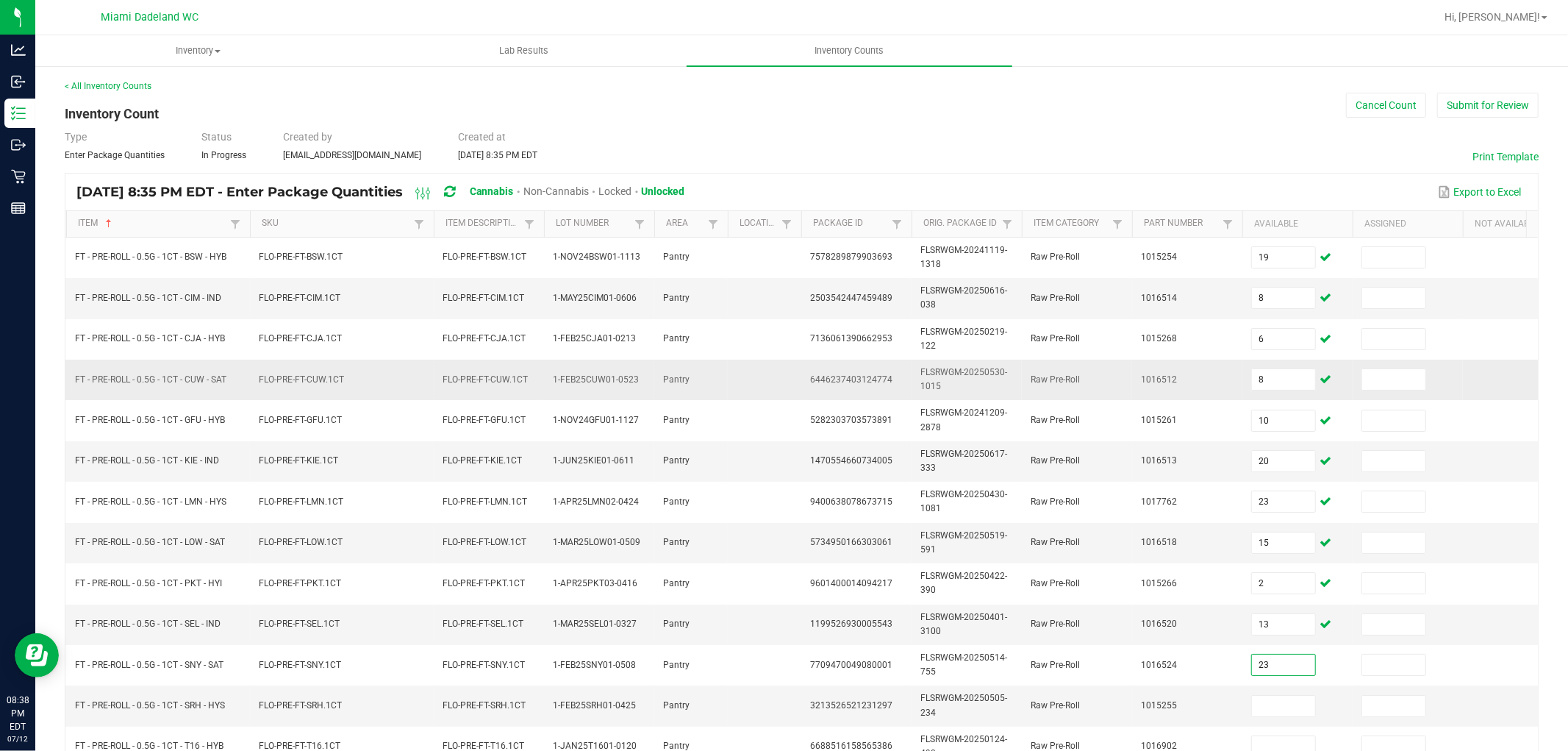 type on "23" 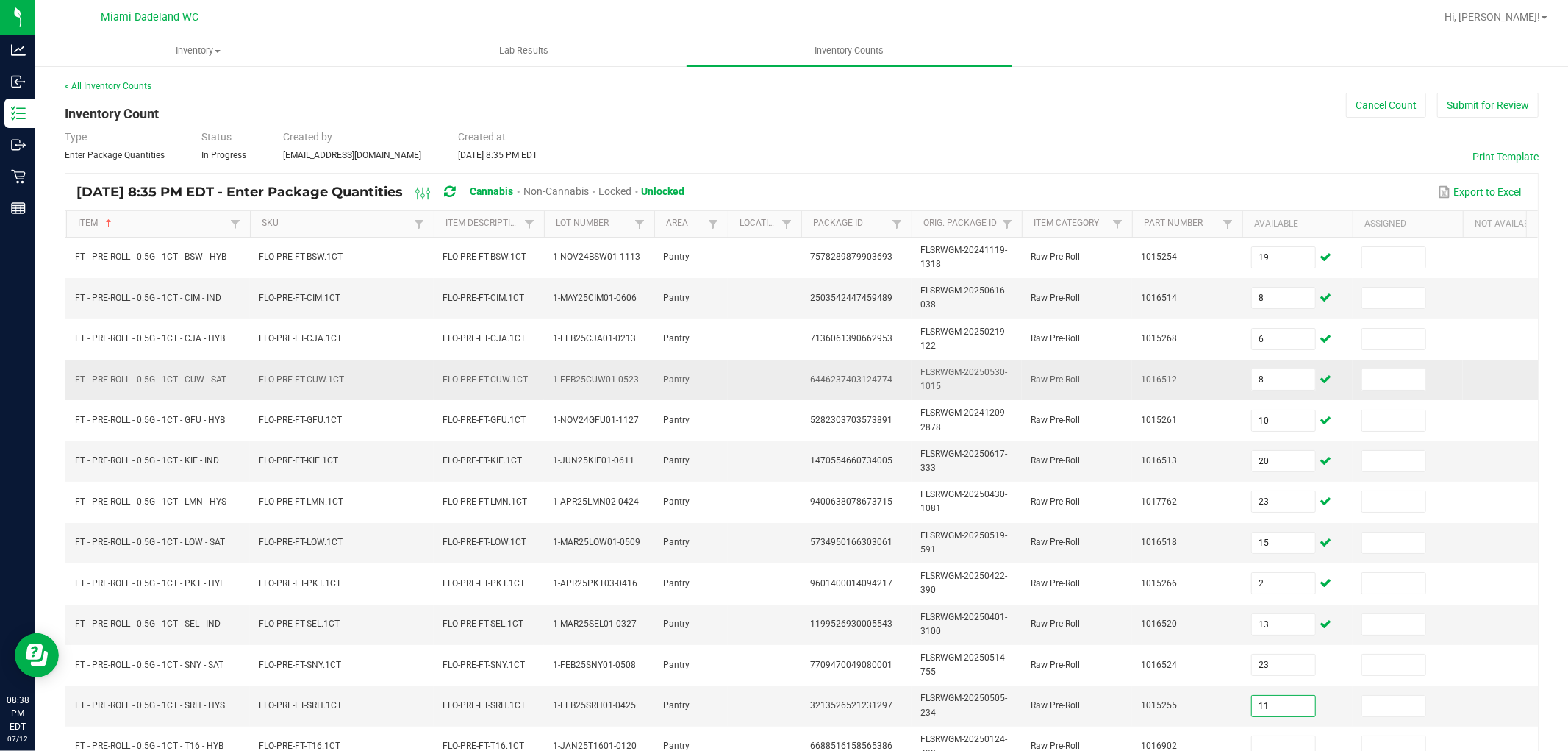 type on "11" 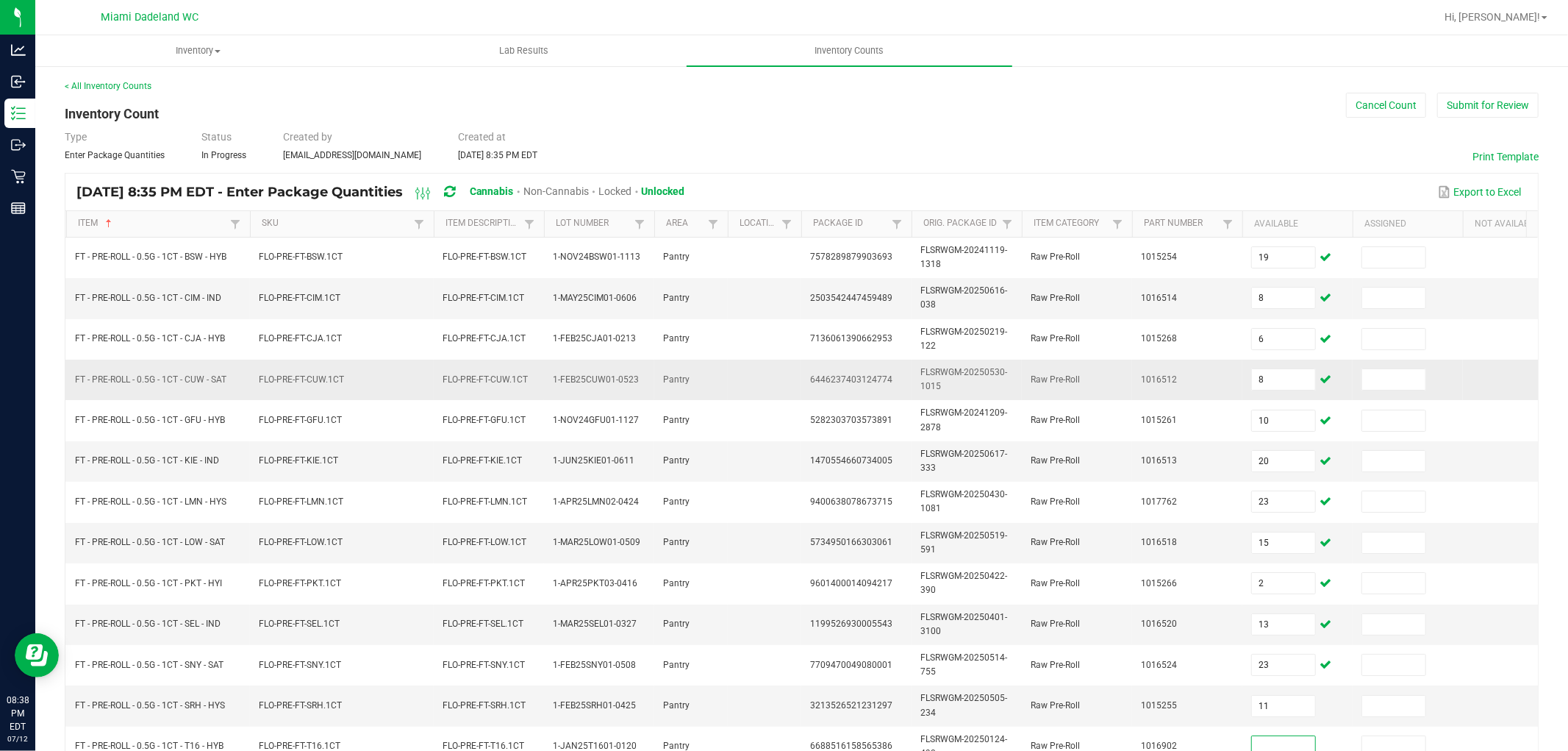 scroll, scrollTop: 6, scrollLeft: 0, axis: vertical 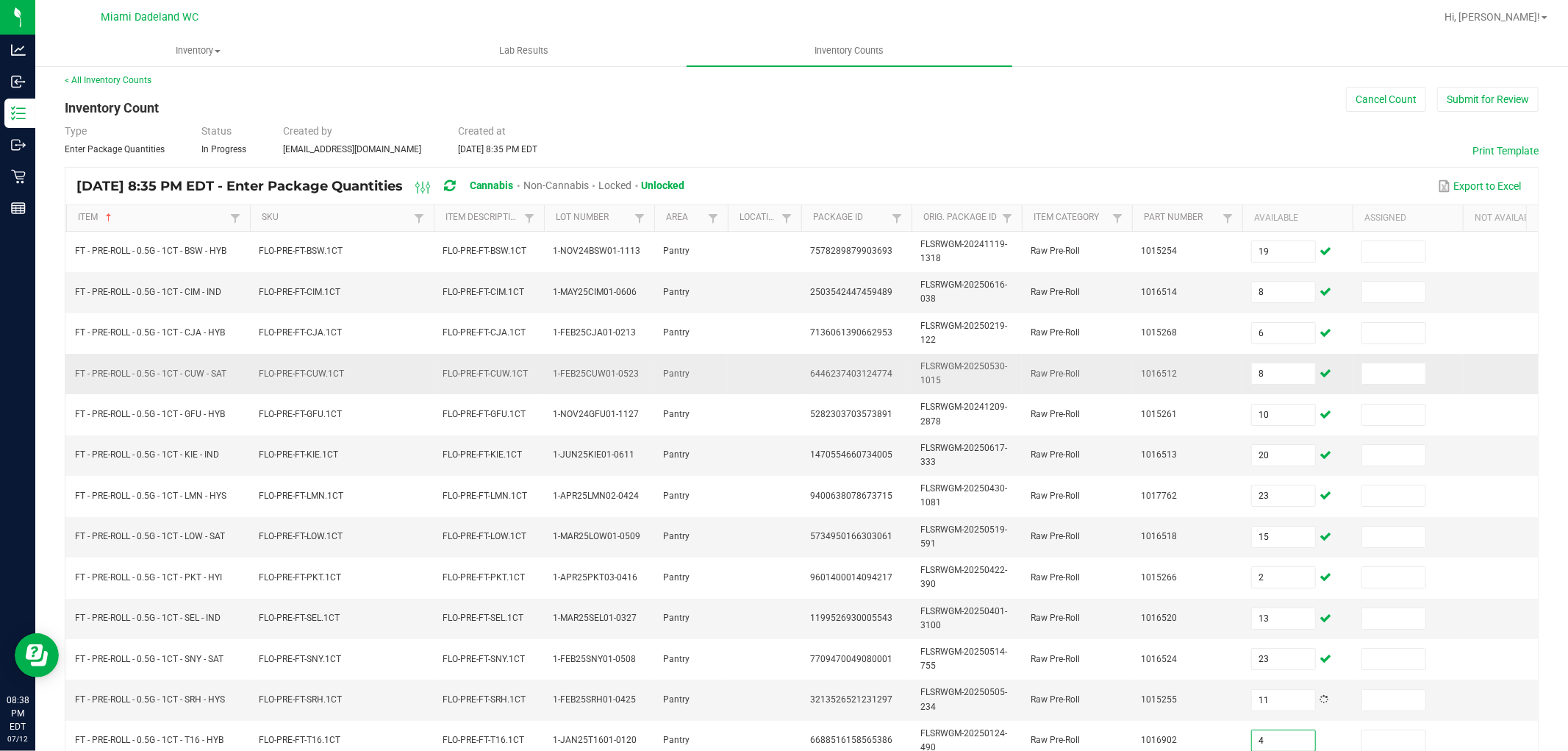 type on "4" 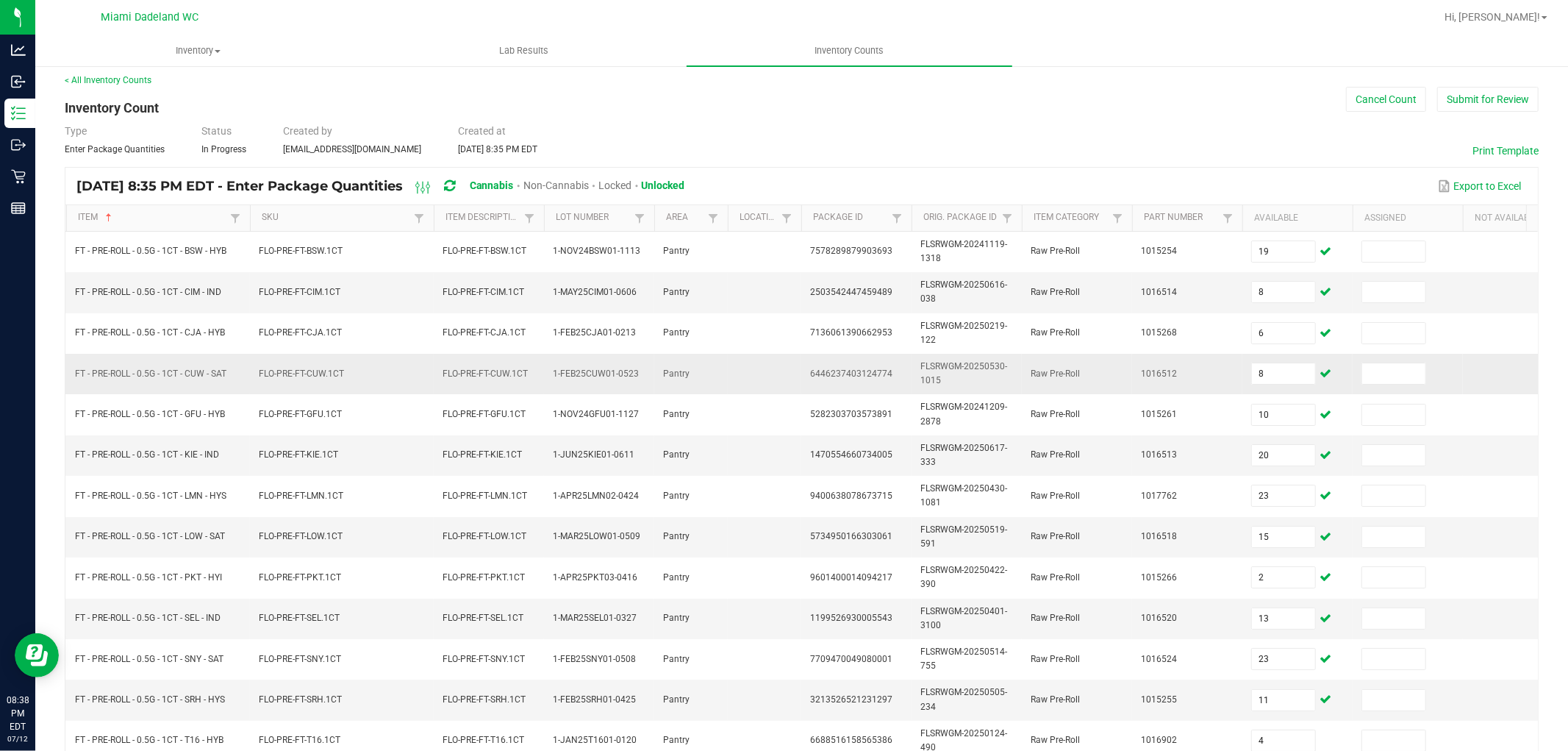 scroll, scrollTop: 368, scrollLeft: 0, axis: vertical 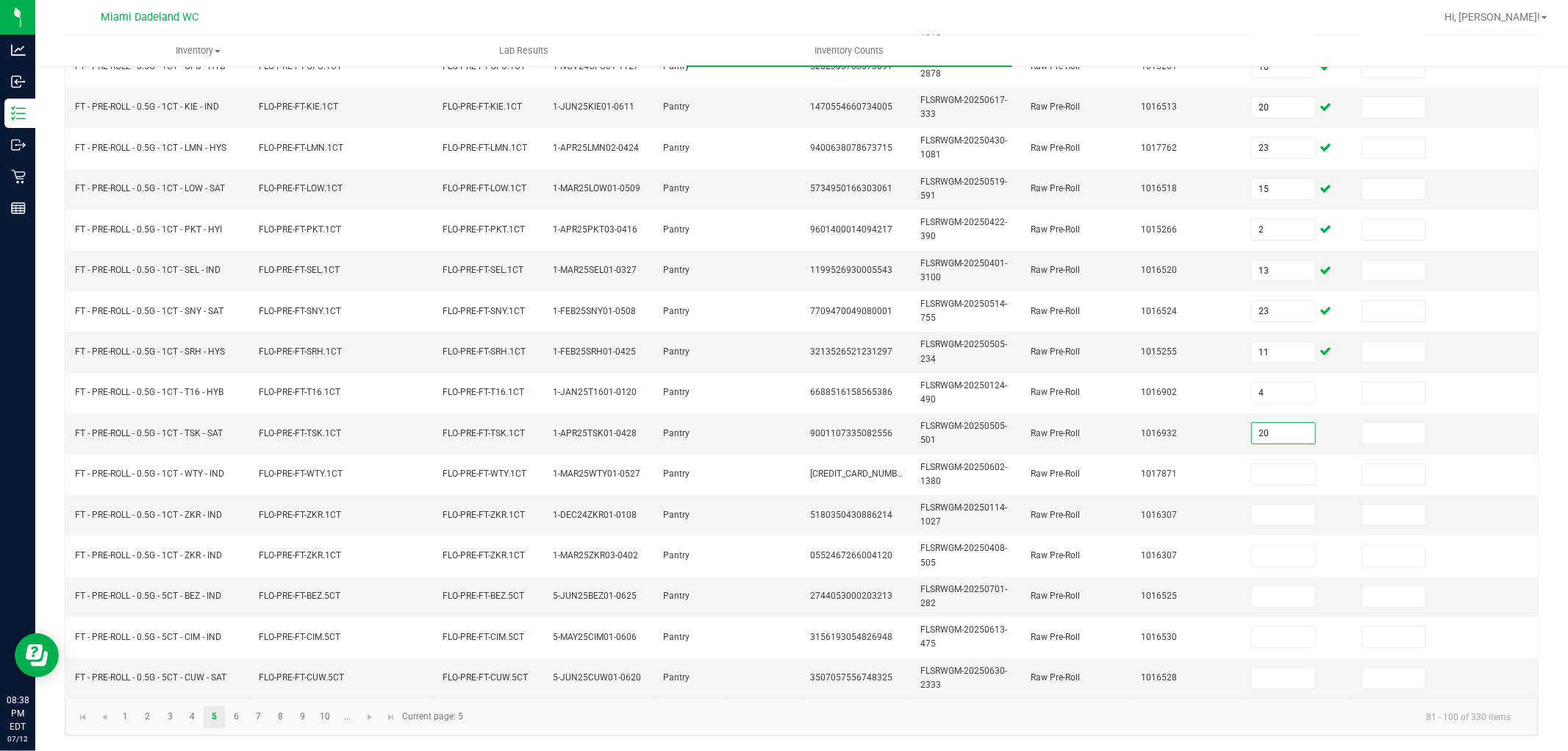 type on "20" 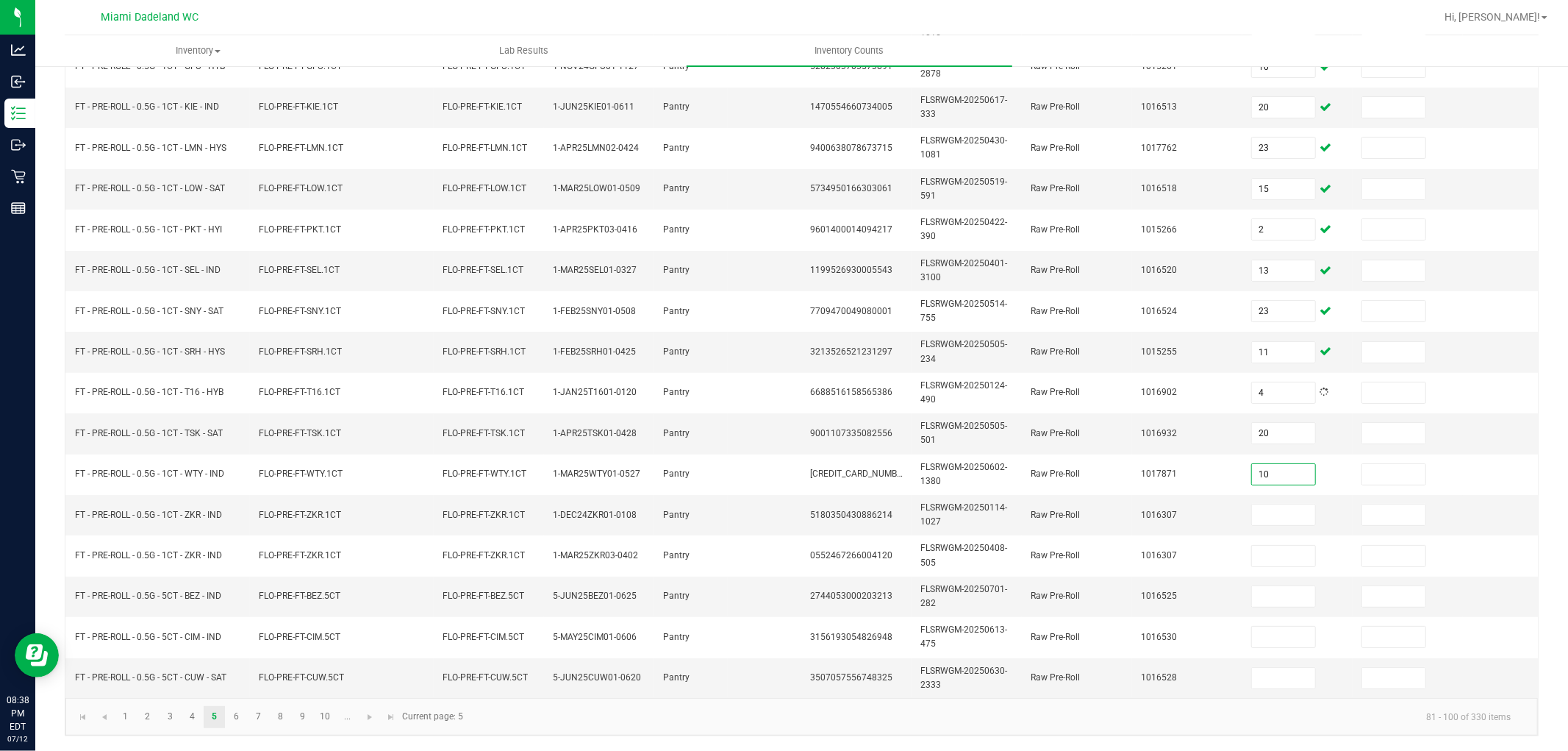 type on "10" 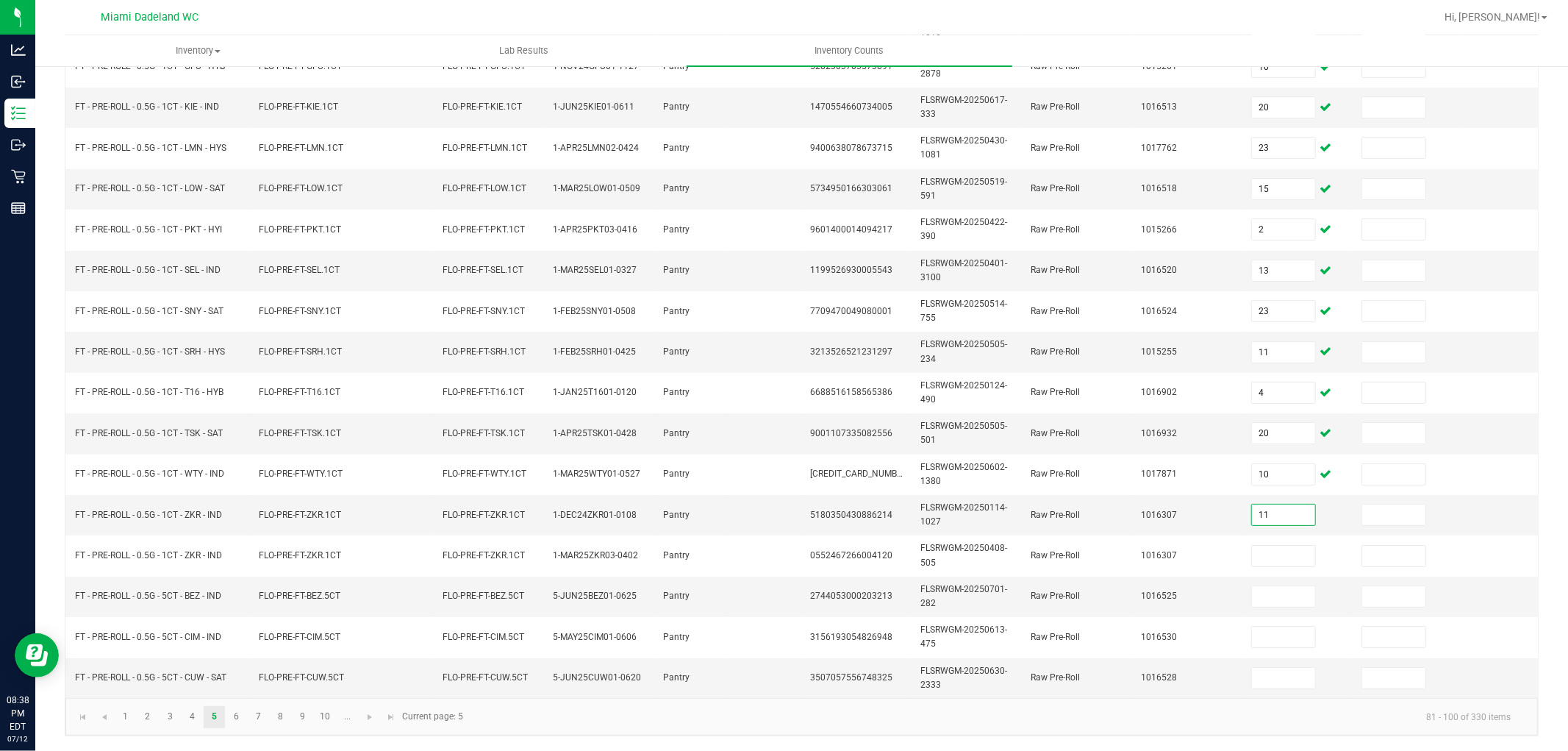 type on "11" 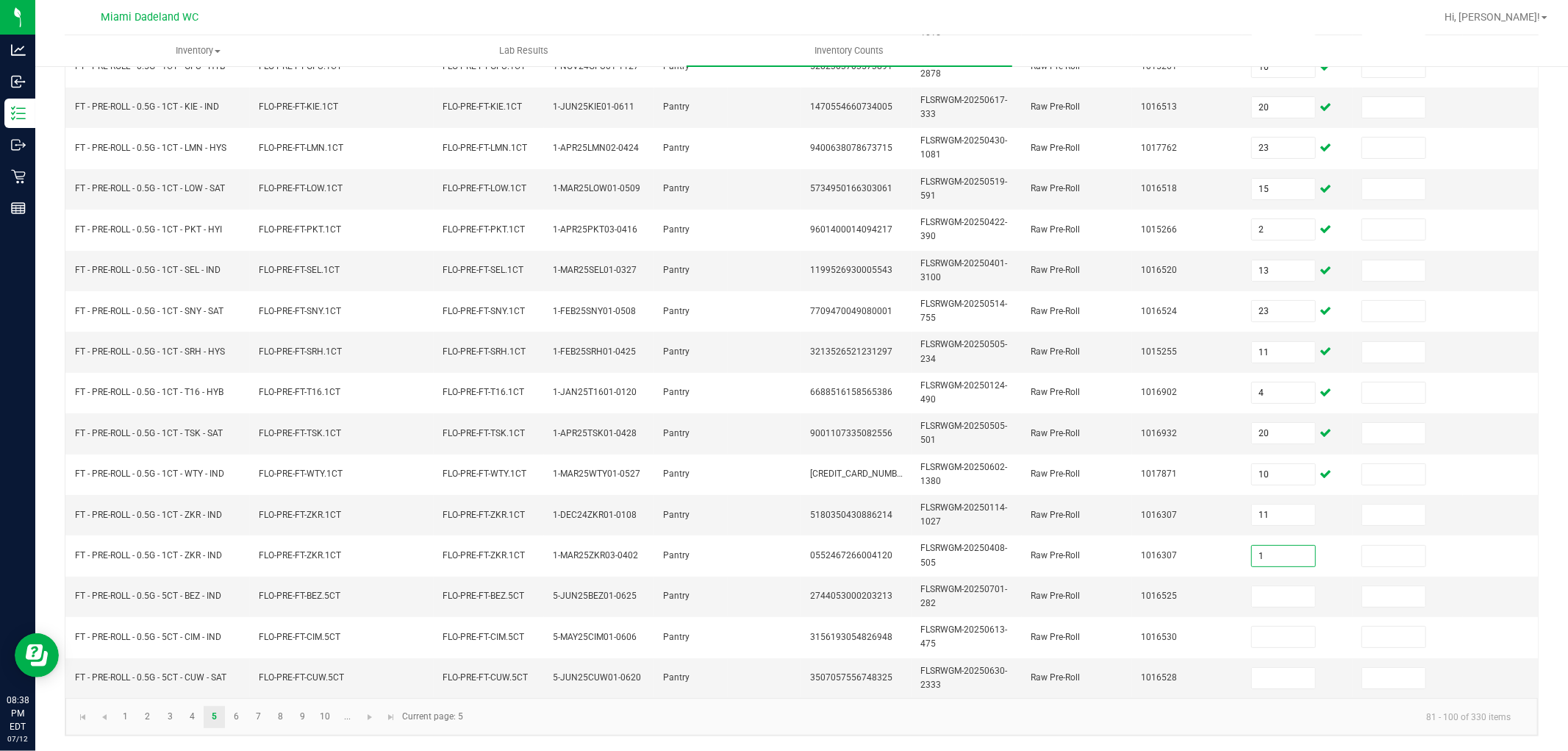 type on "1" 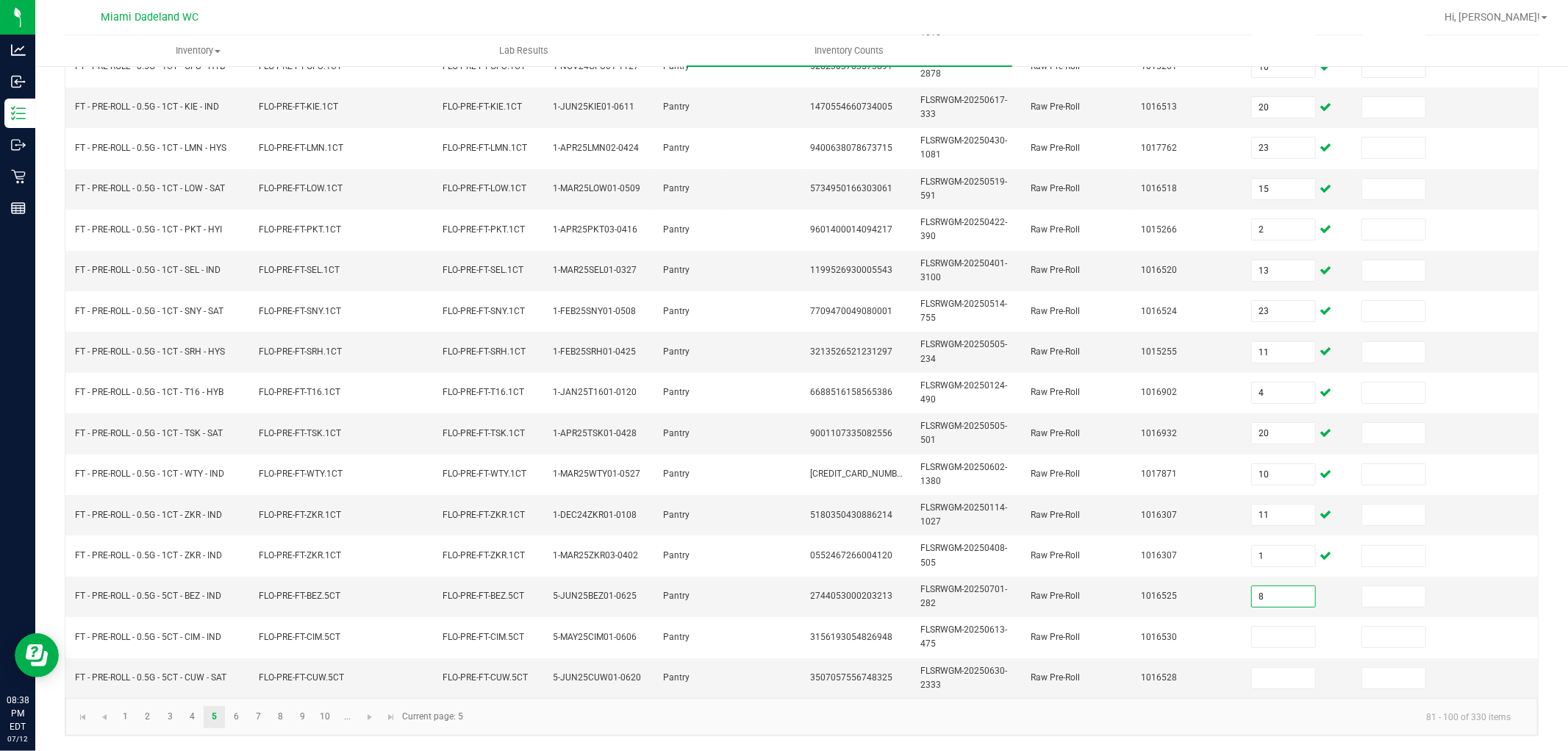 type on "8" 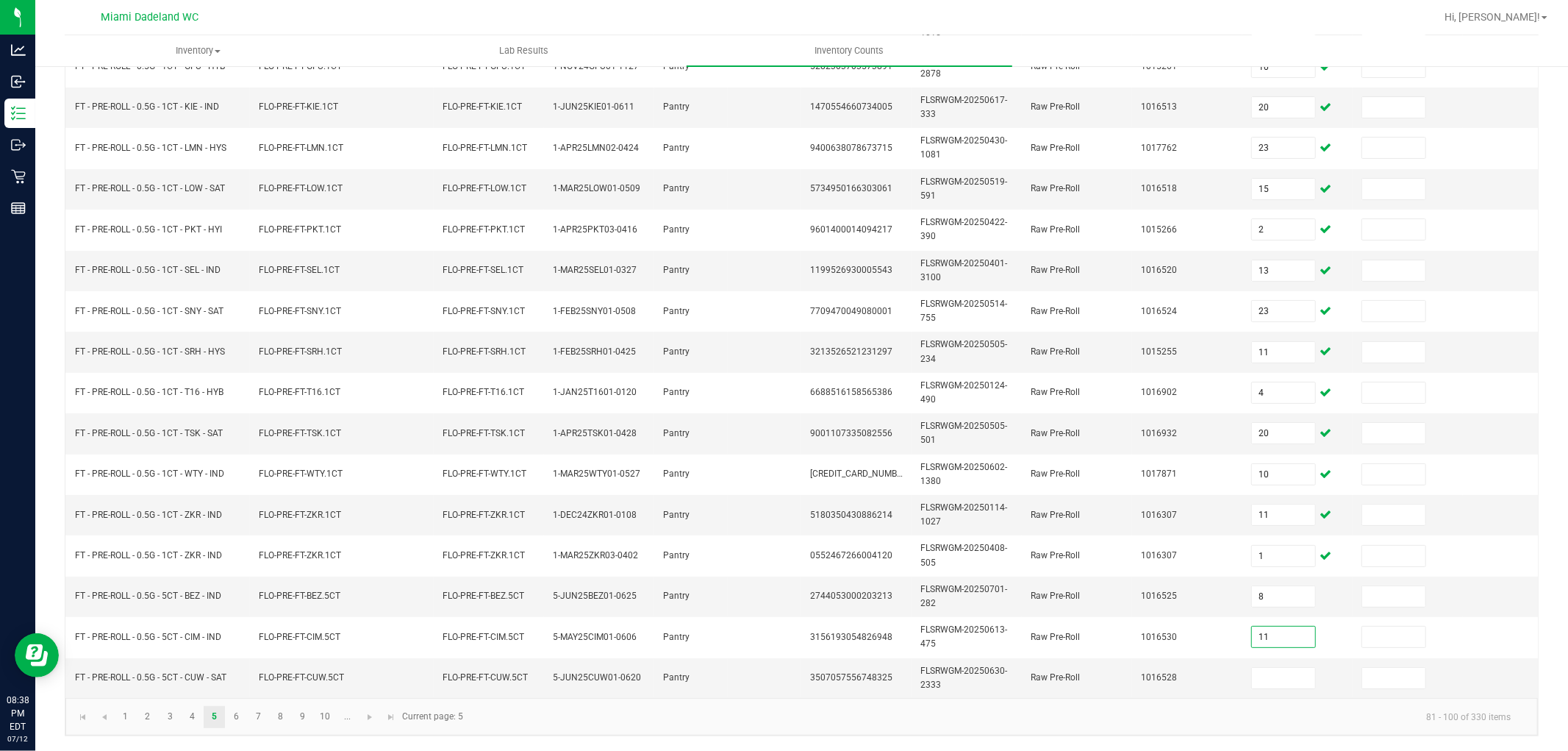 type on "11" 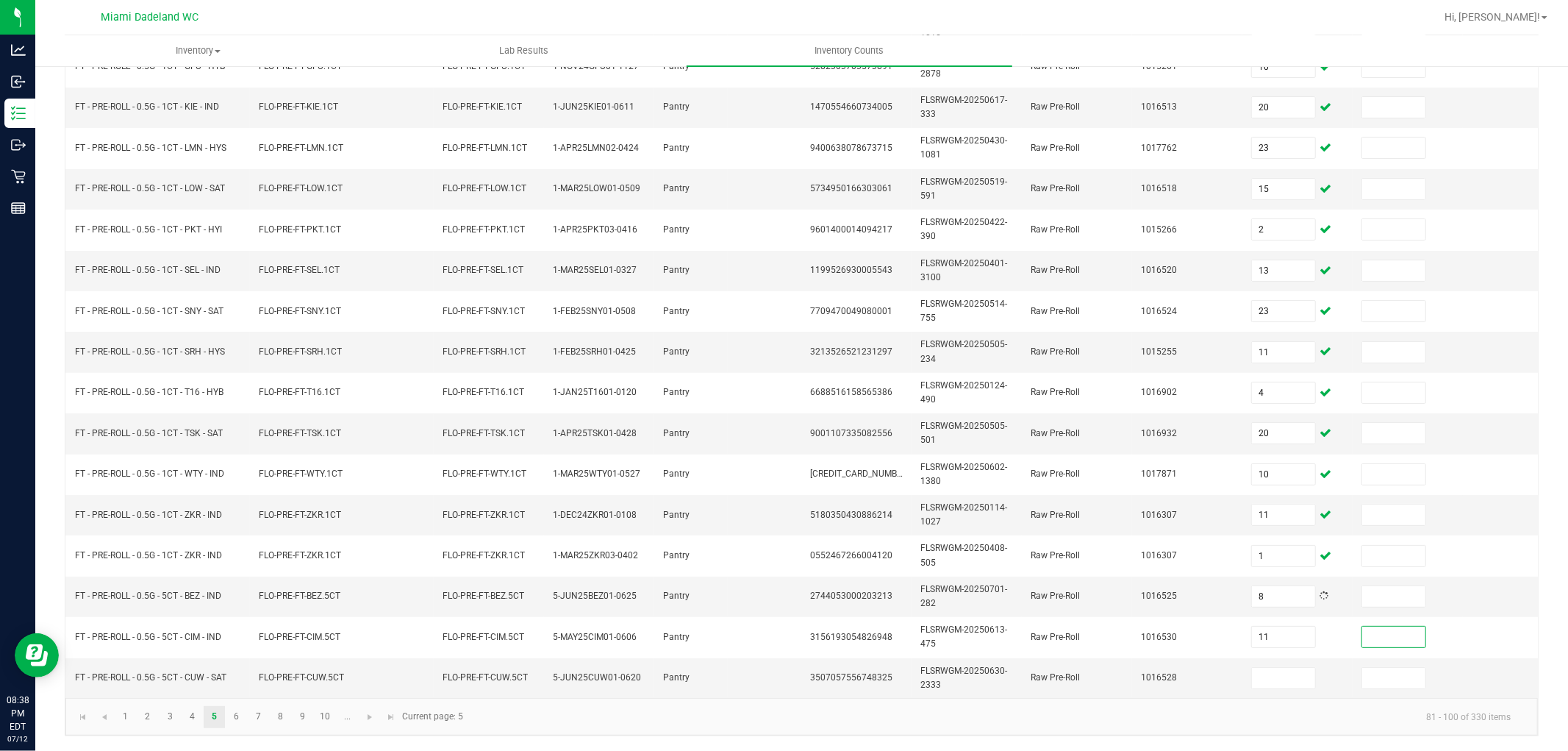 type on "1" 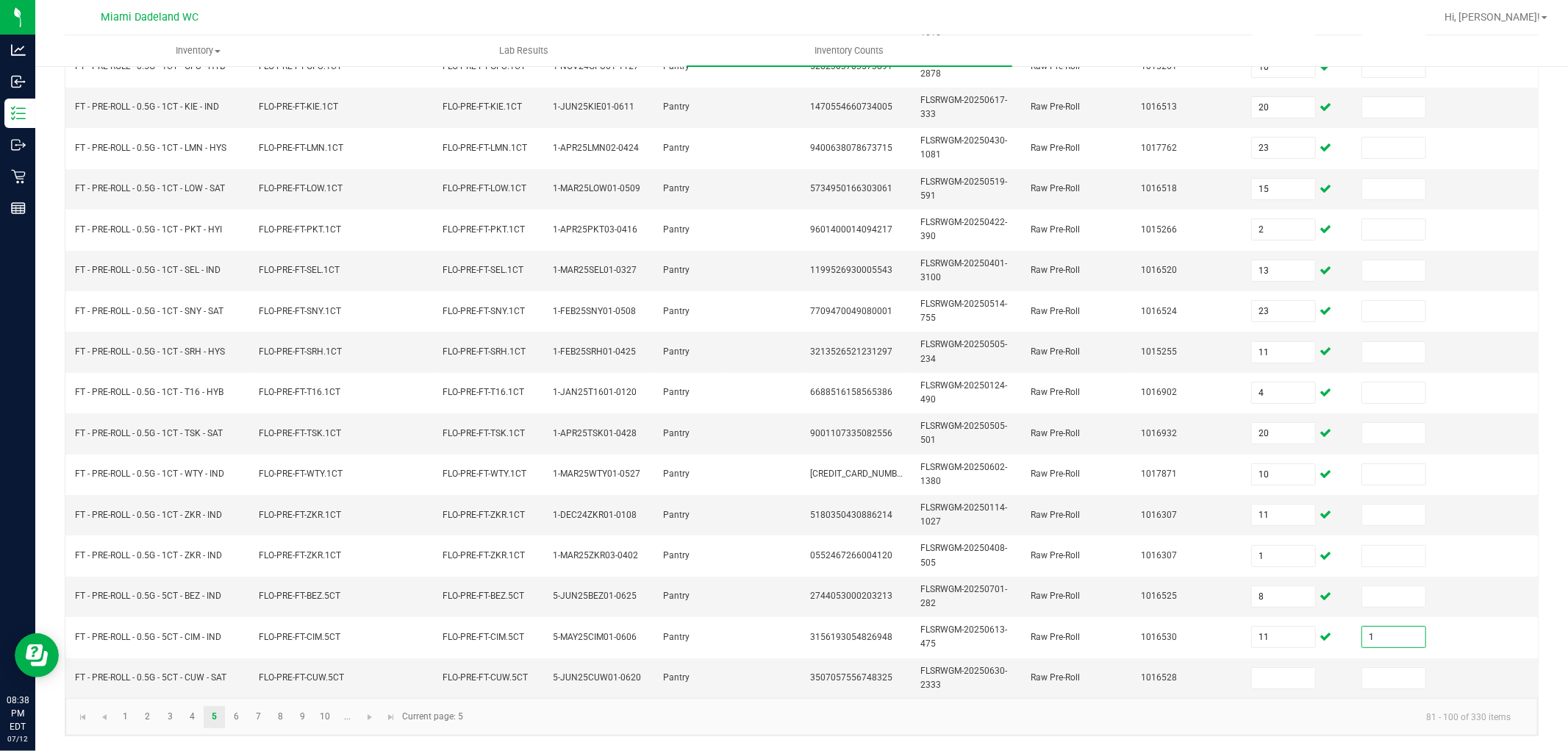 type 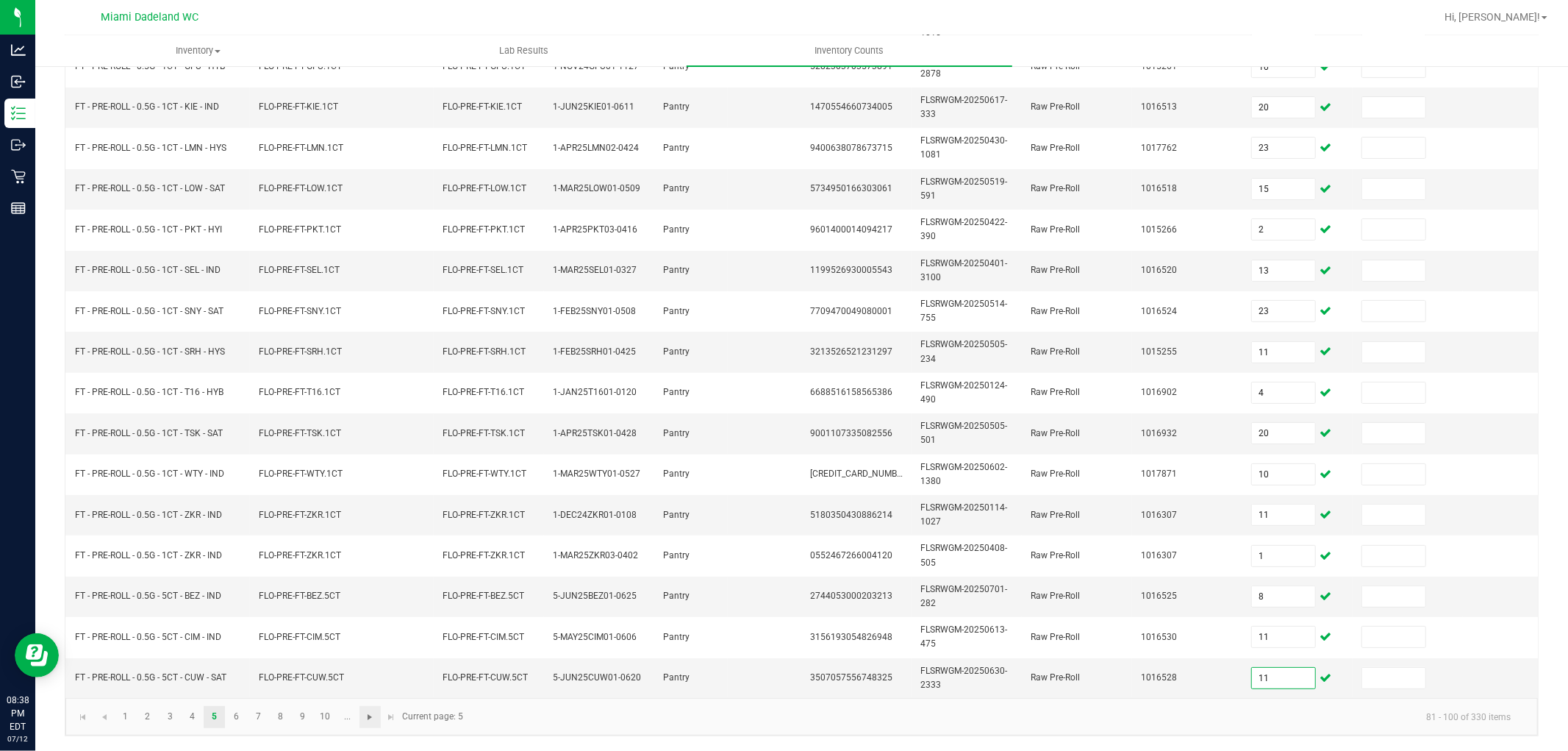type on "11" 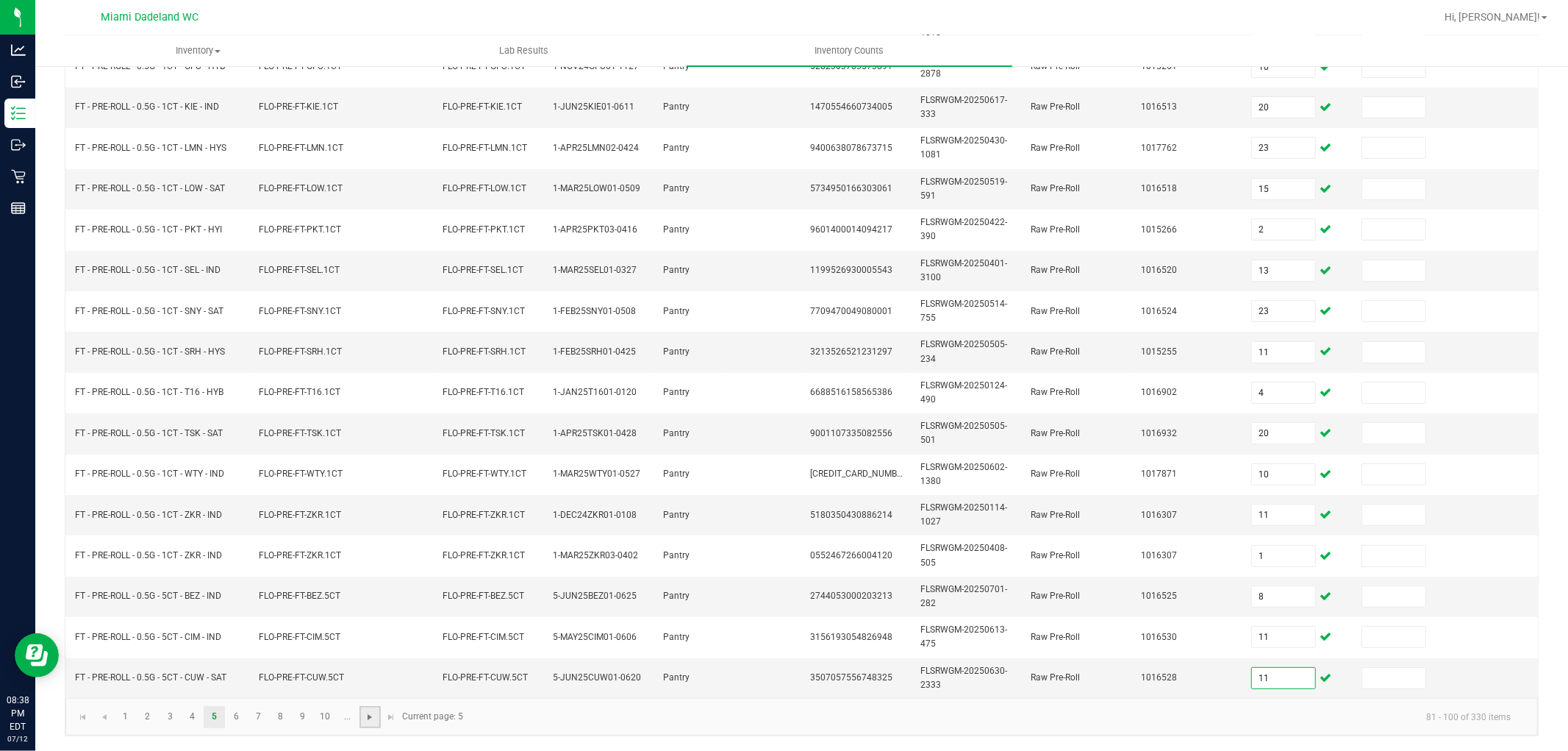 click 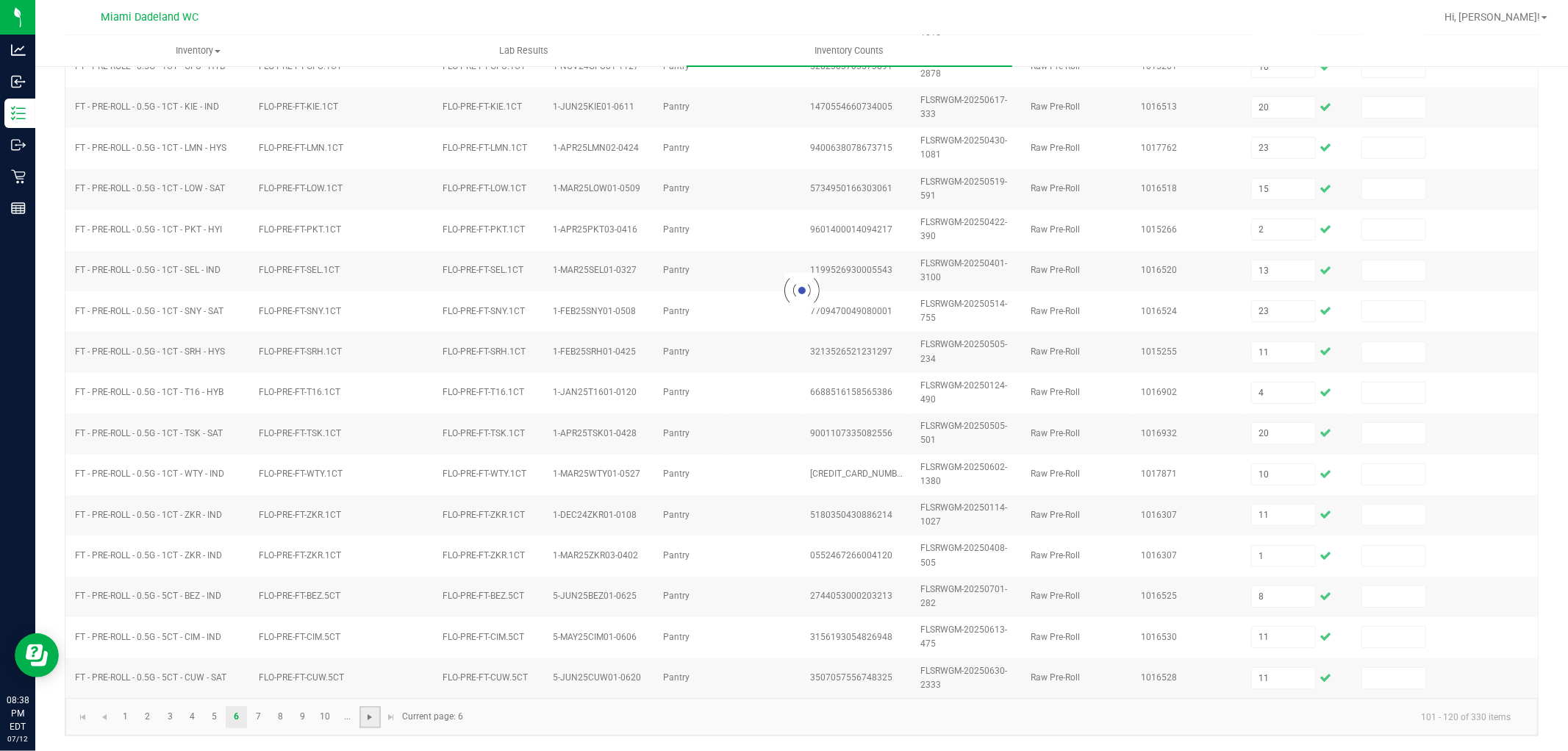 type 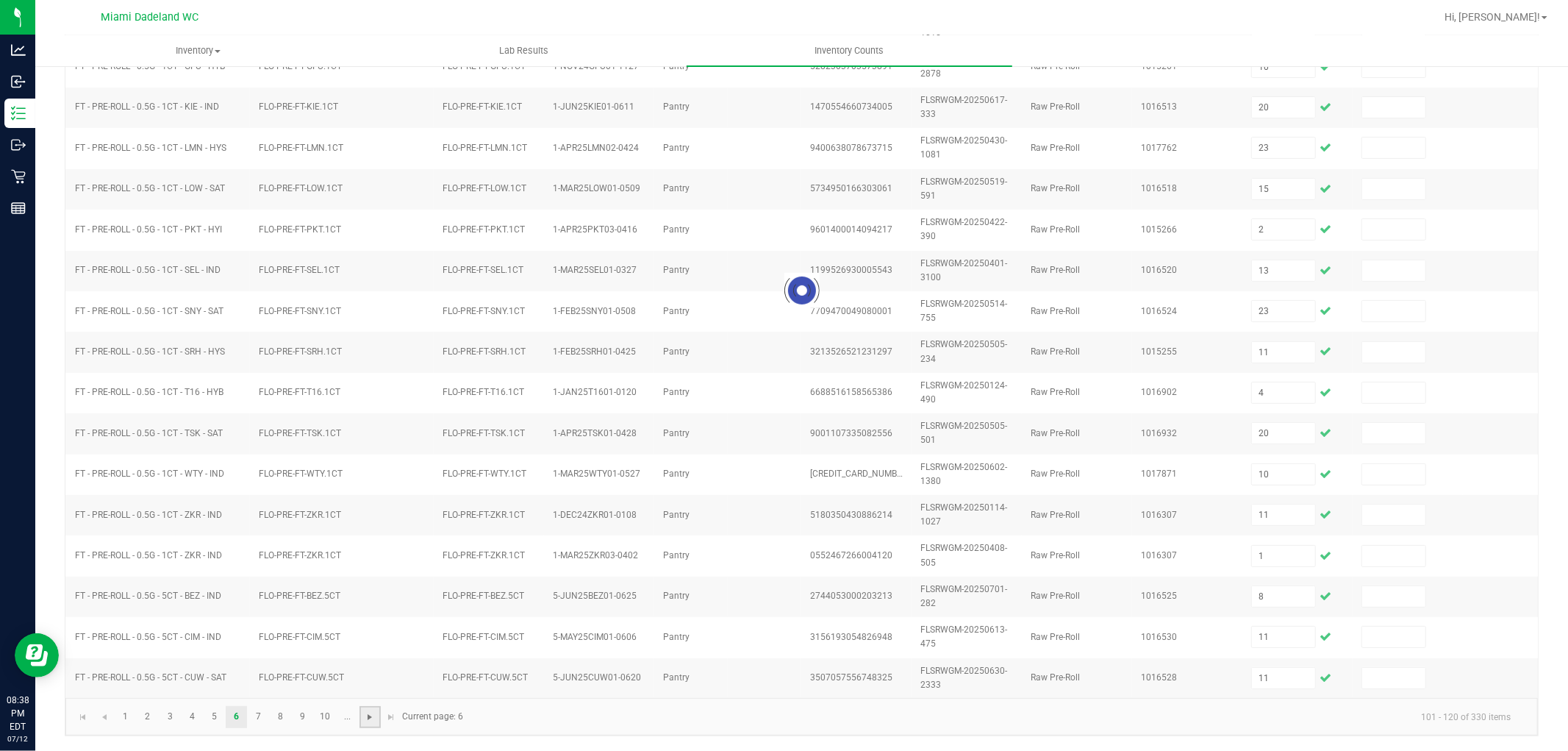 type 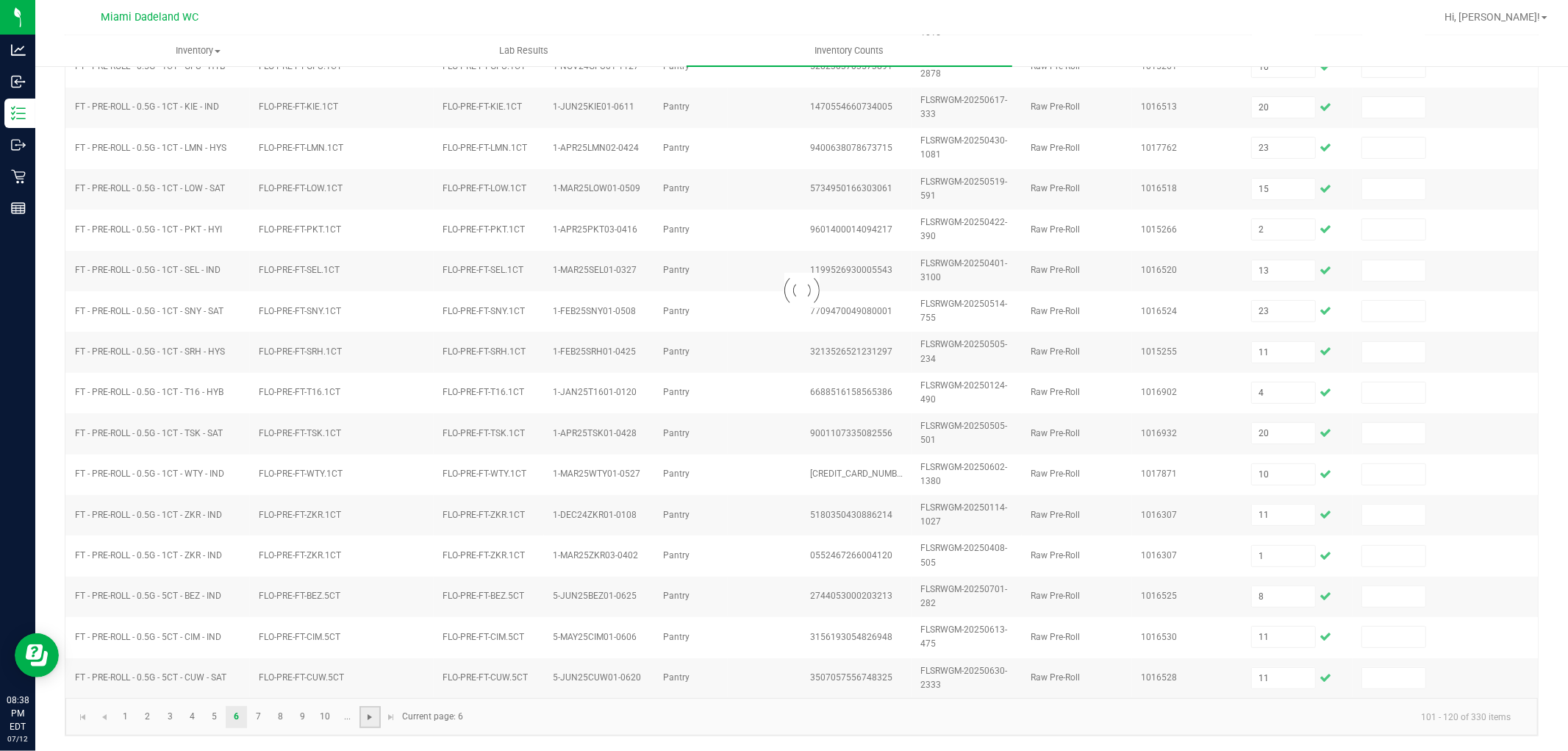 type 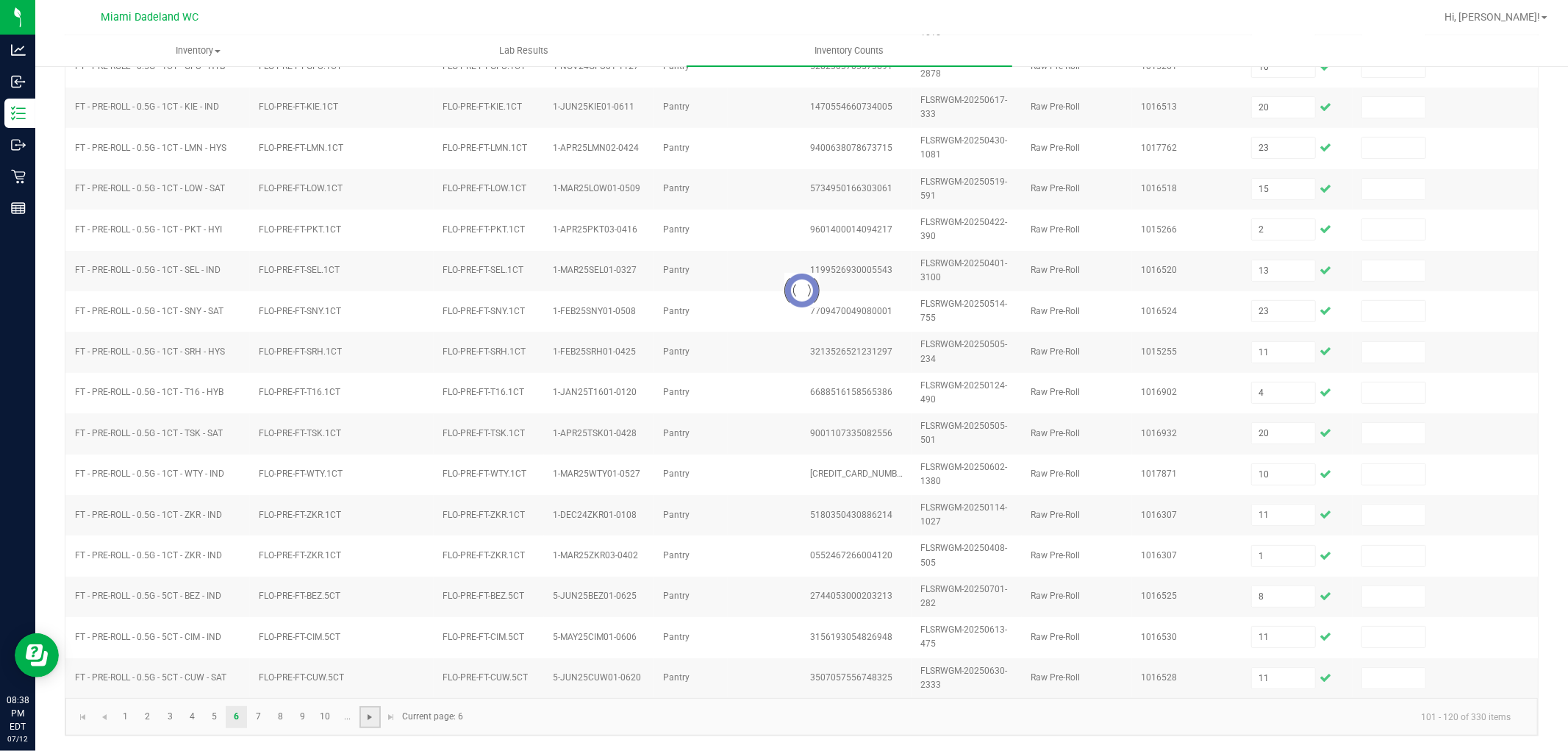 type 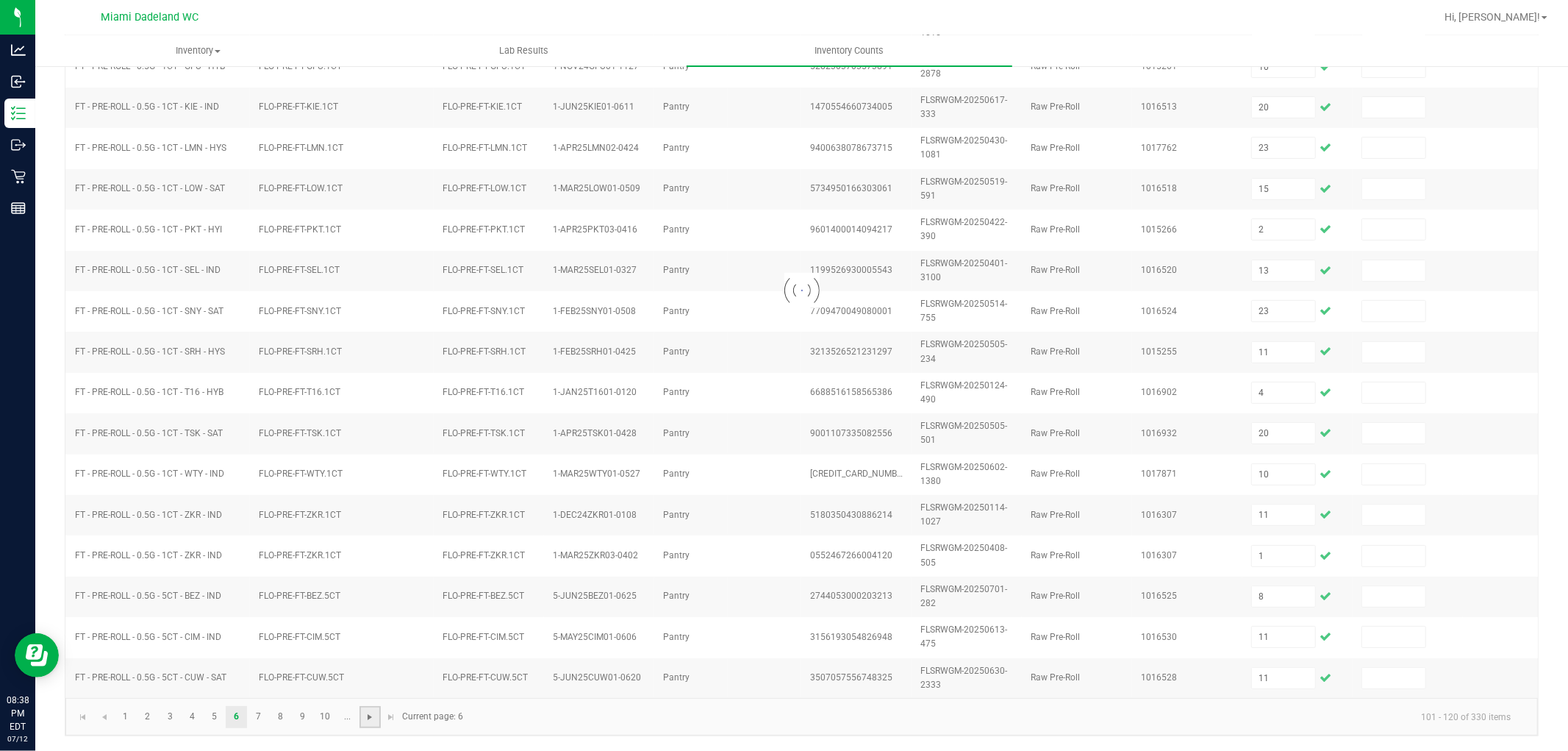 type 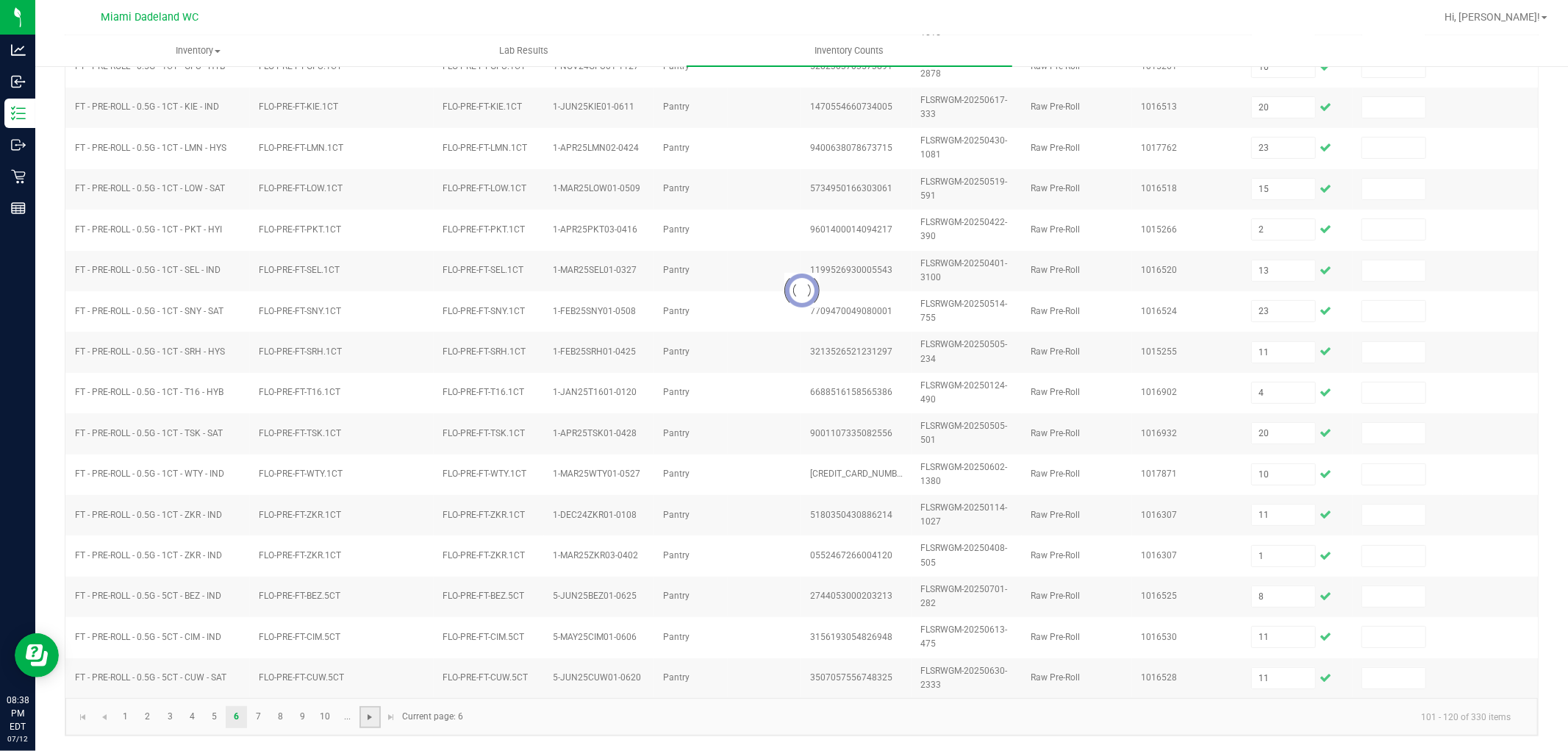 type 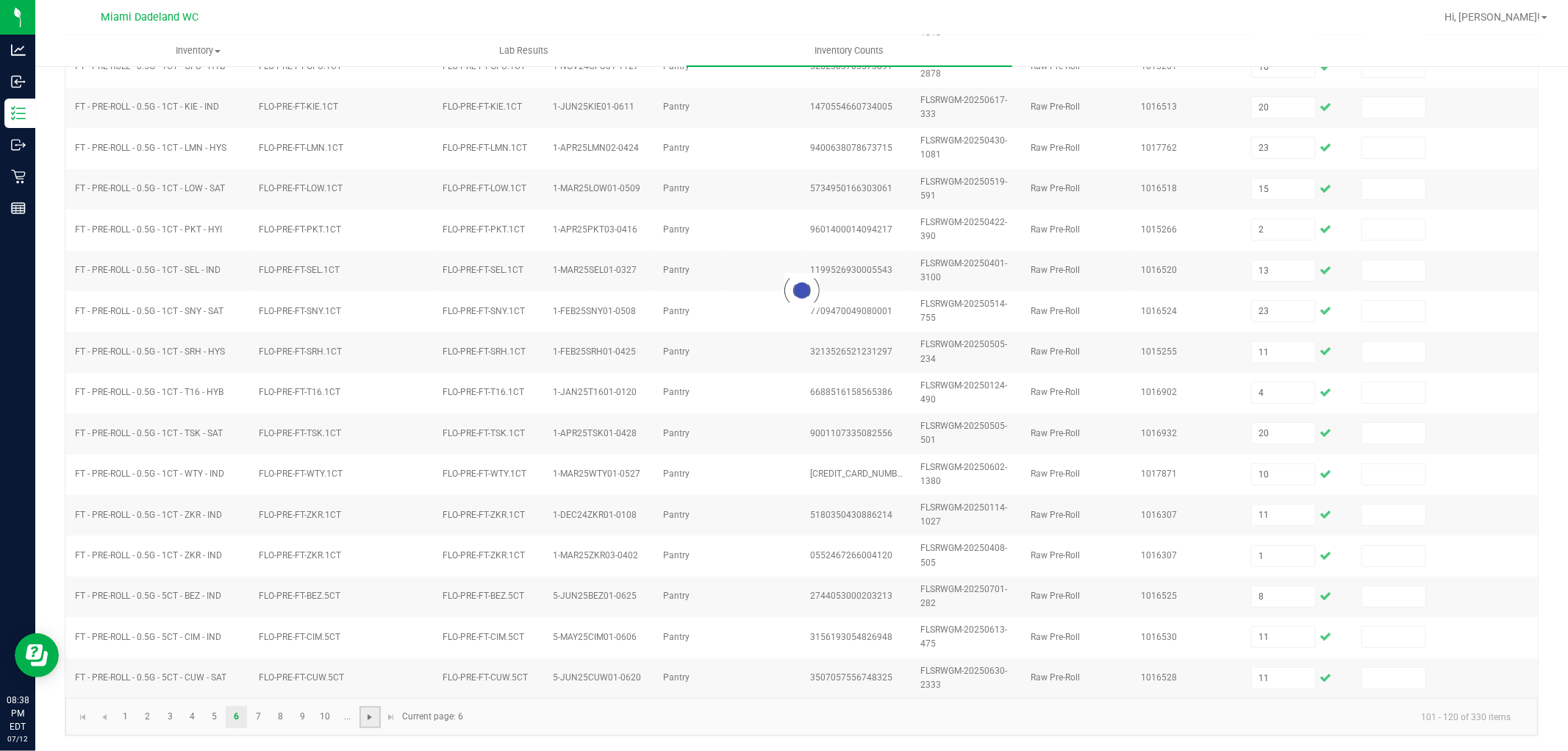 type 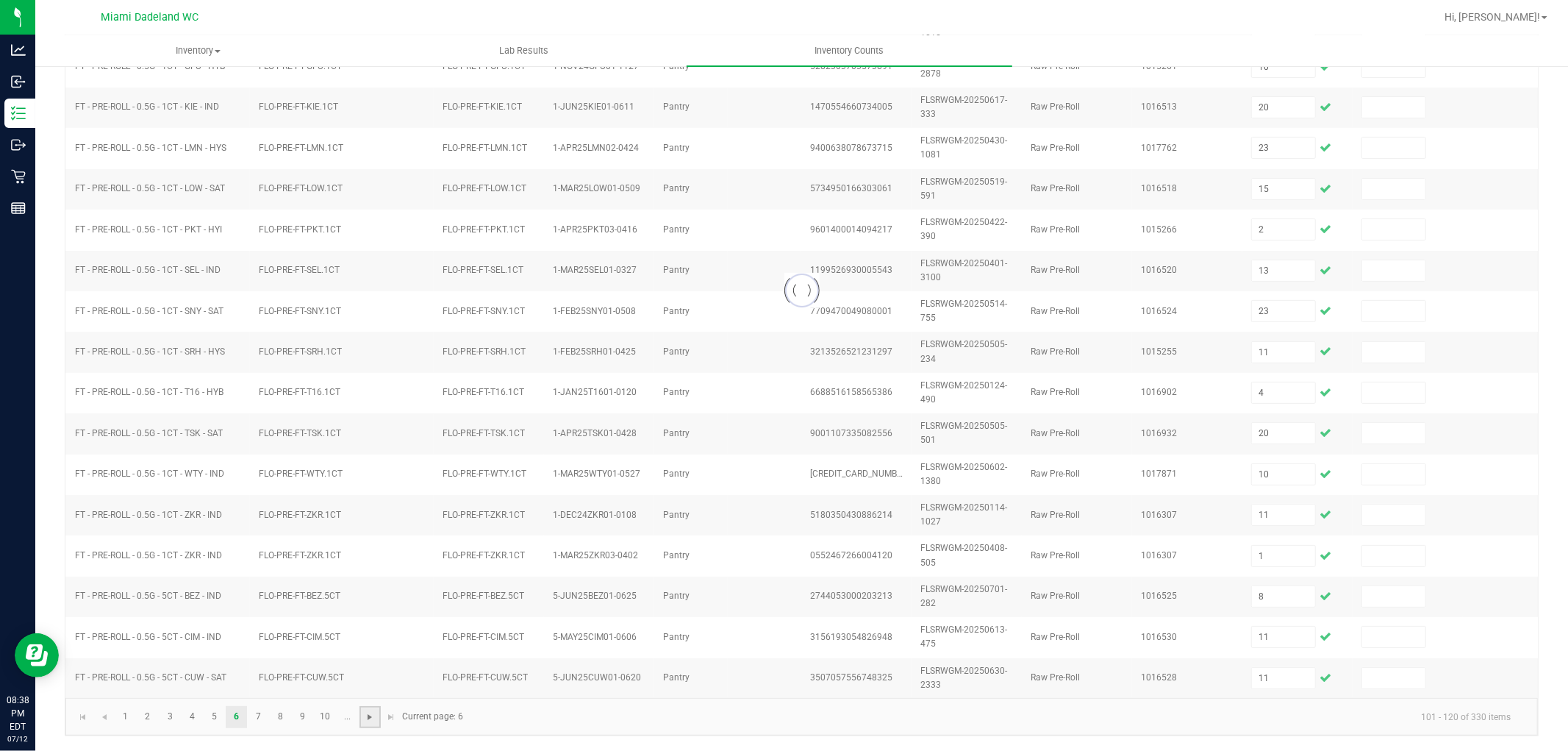 type 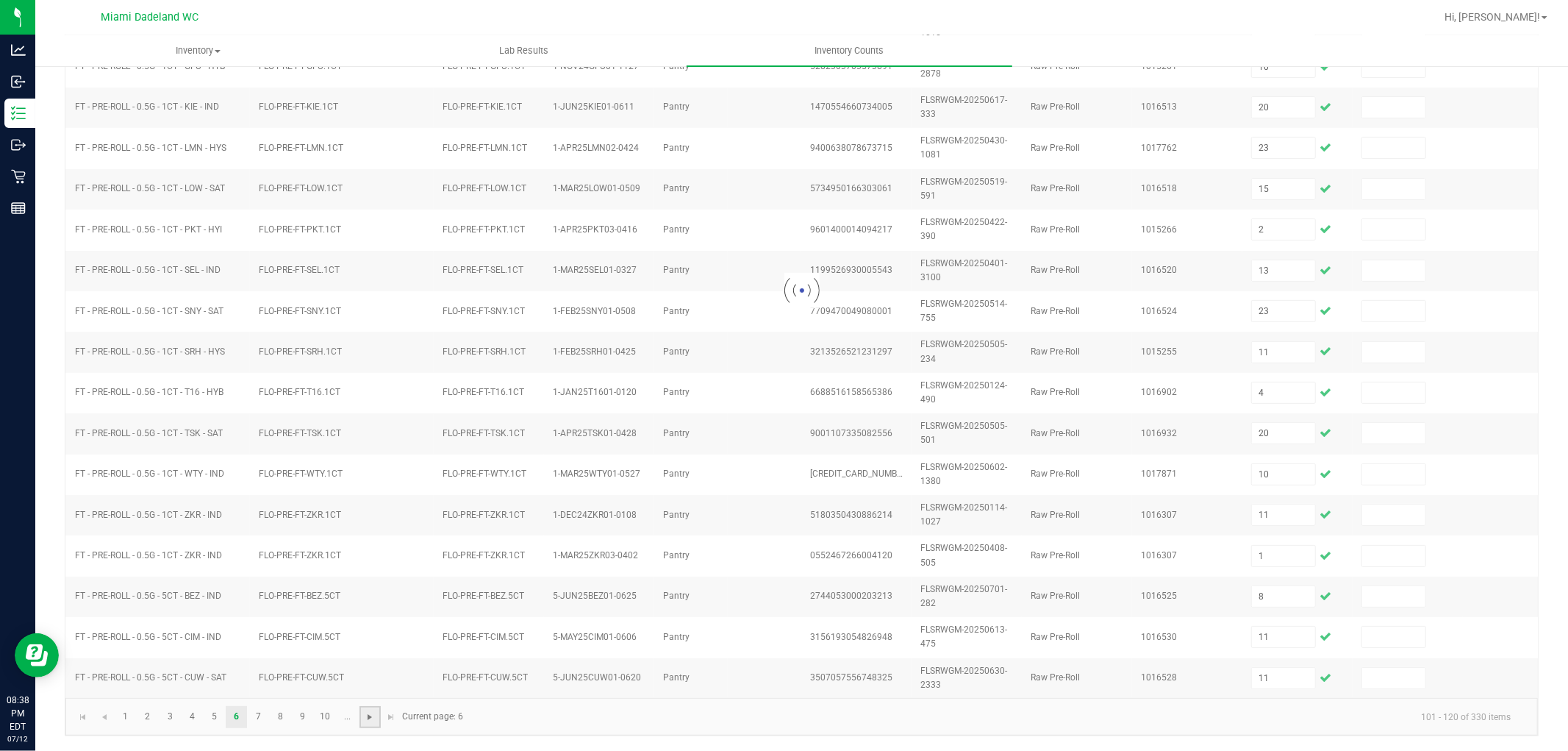 type 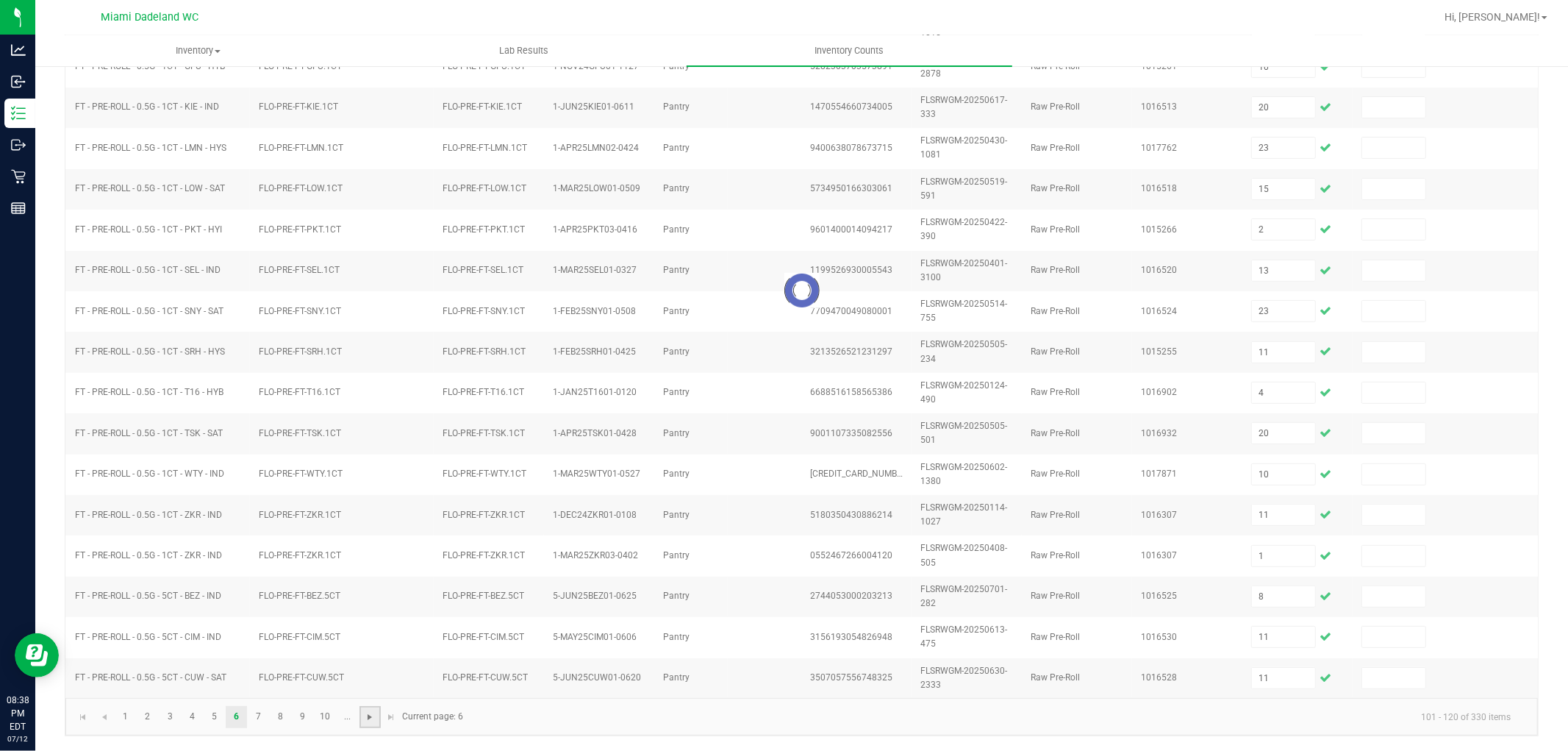 type 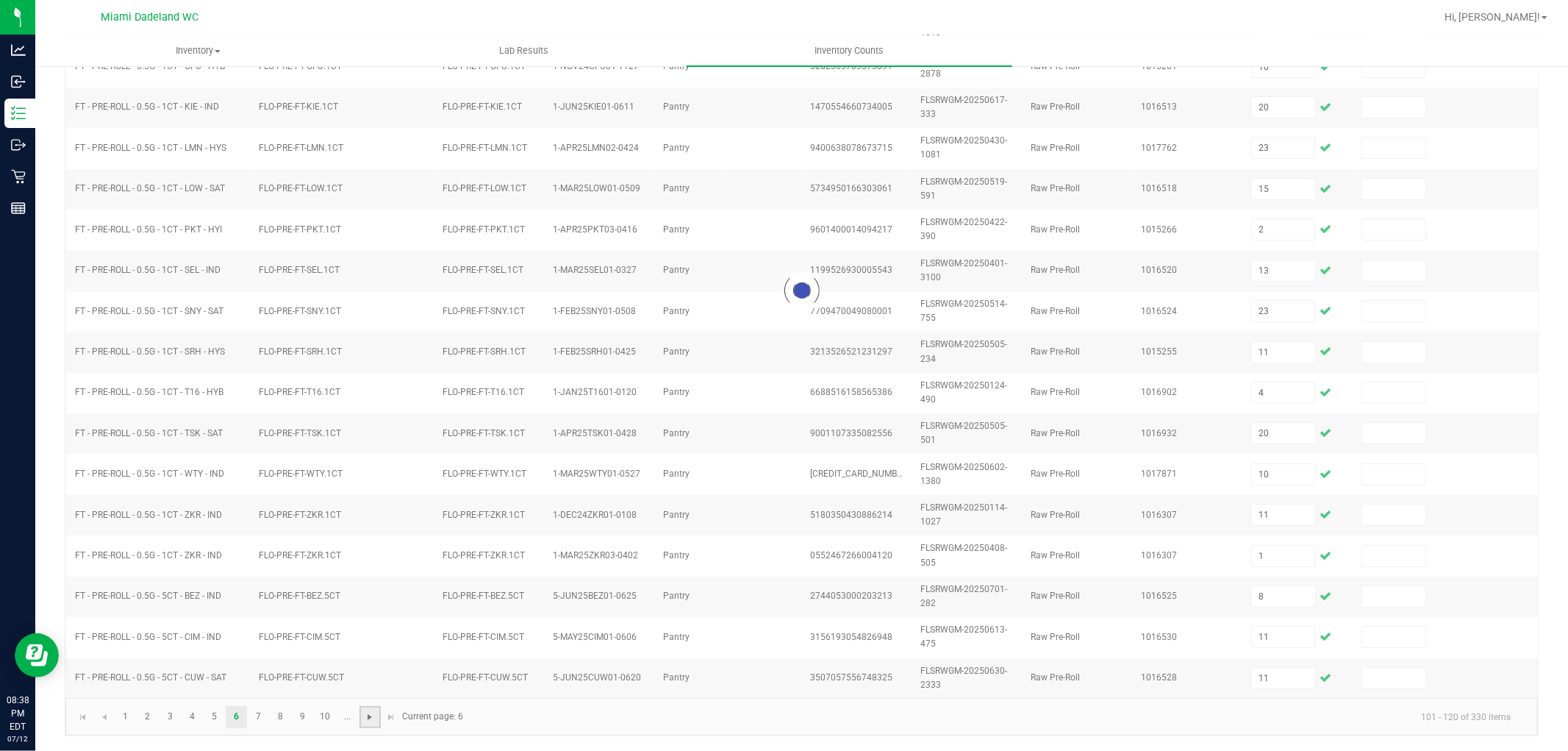 type 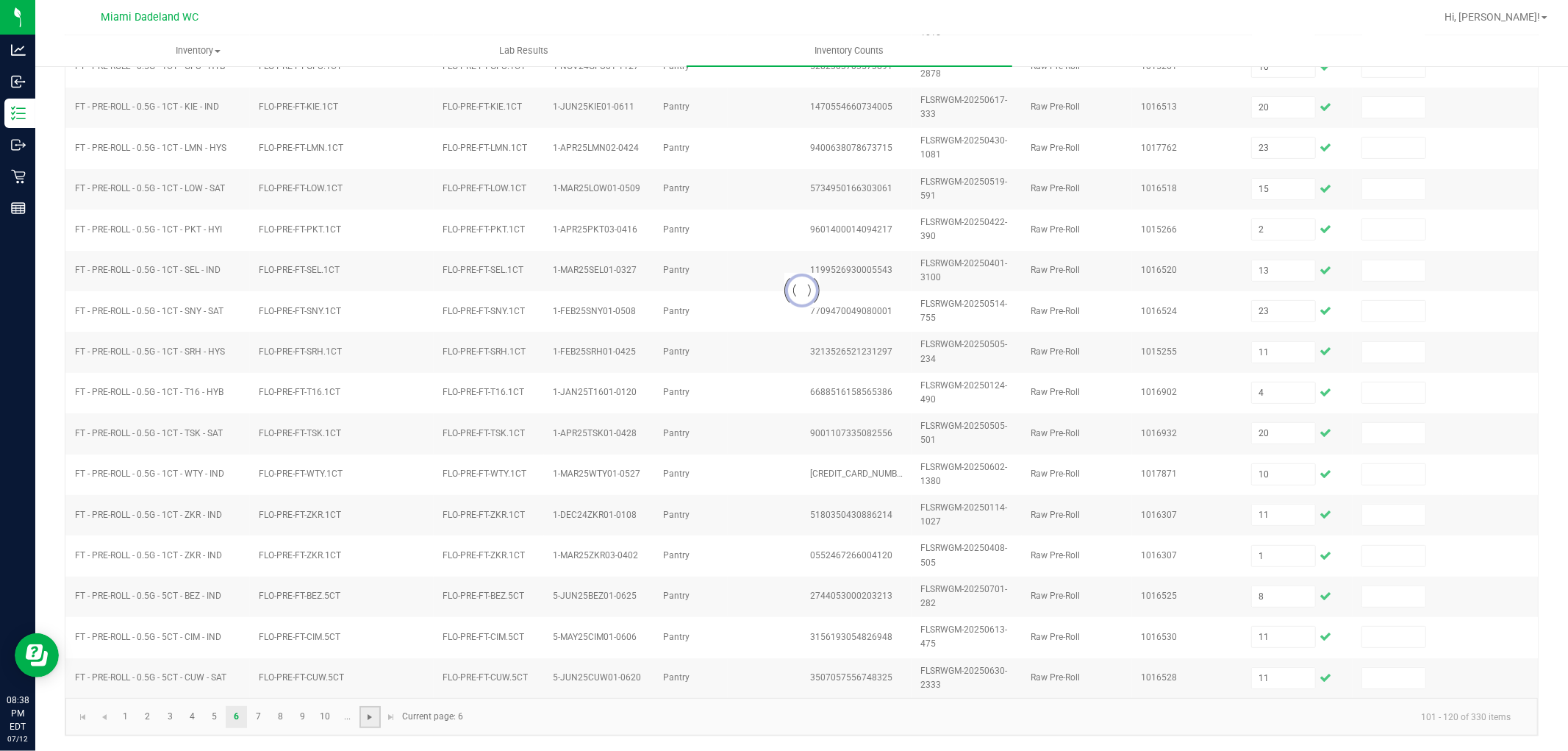 type 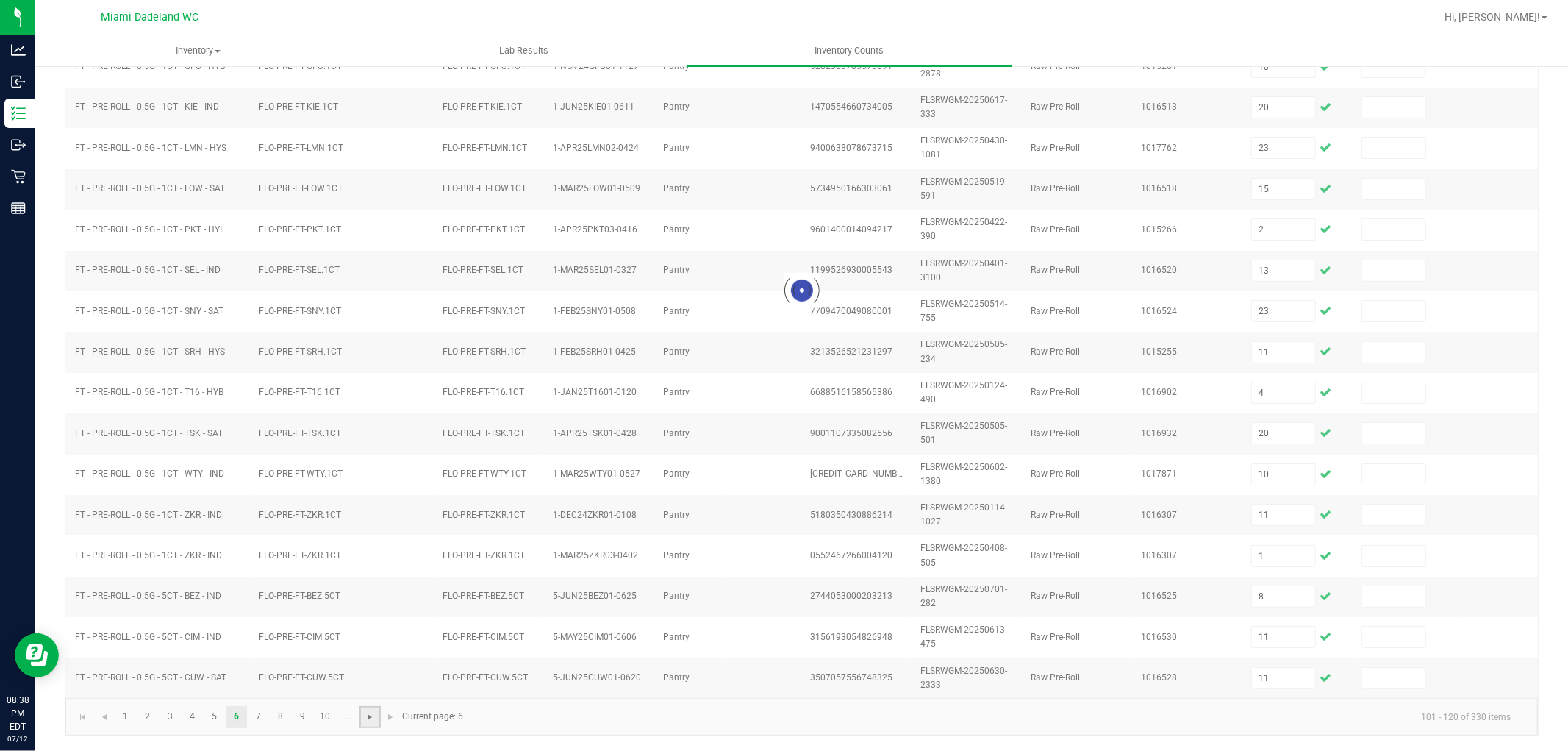 type 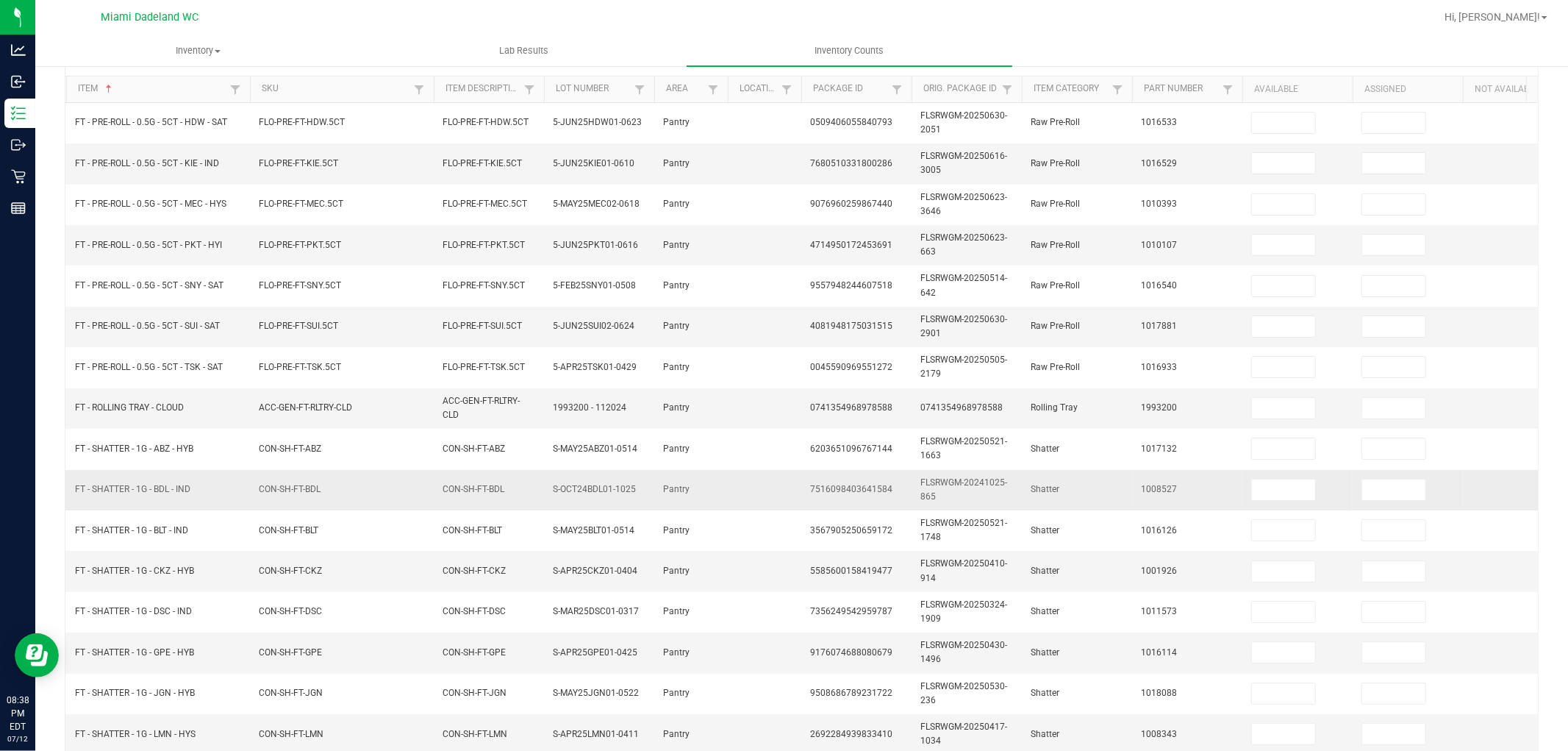 scroll, scrollTop: 0, scrollLeft: 0, axis: both 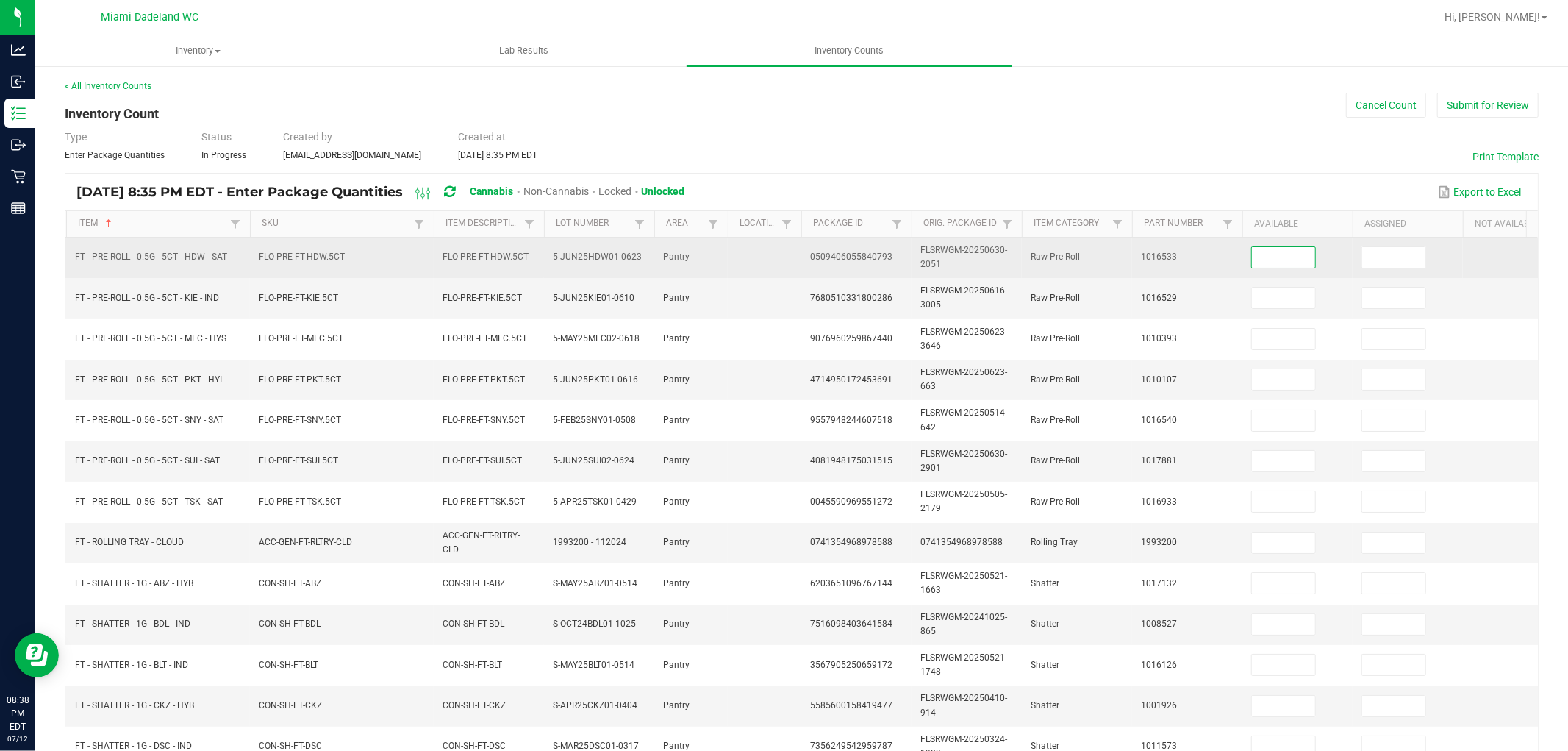 click at bounding box center [1284, 257] 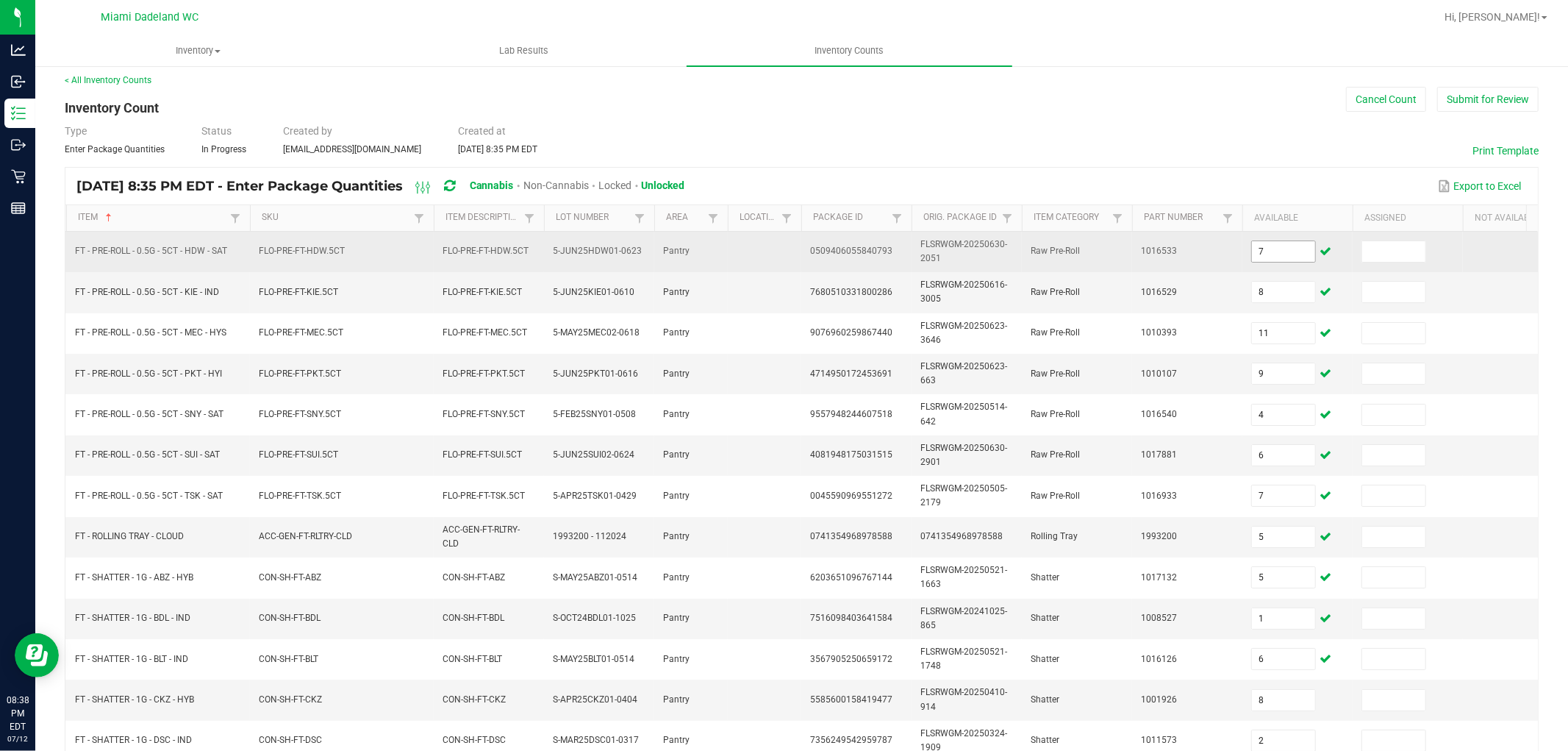 scroll, scrollTop: 368, scrollLeft: 0, axis: vertical 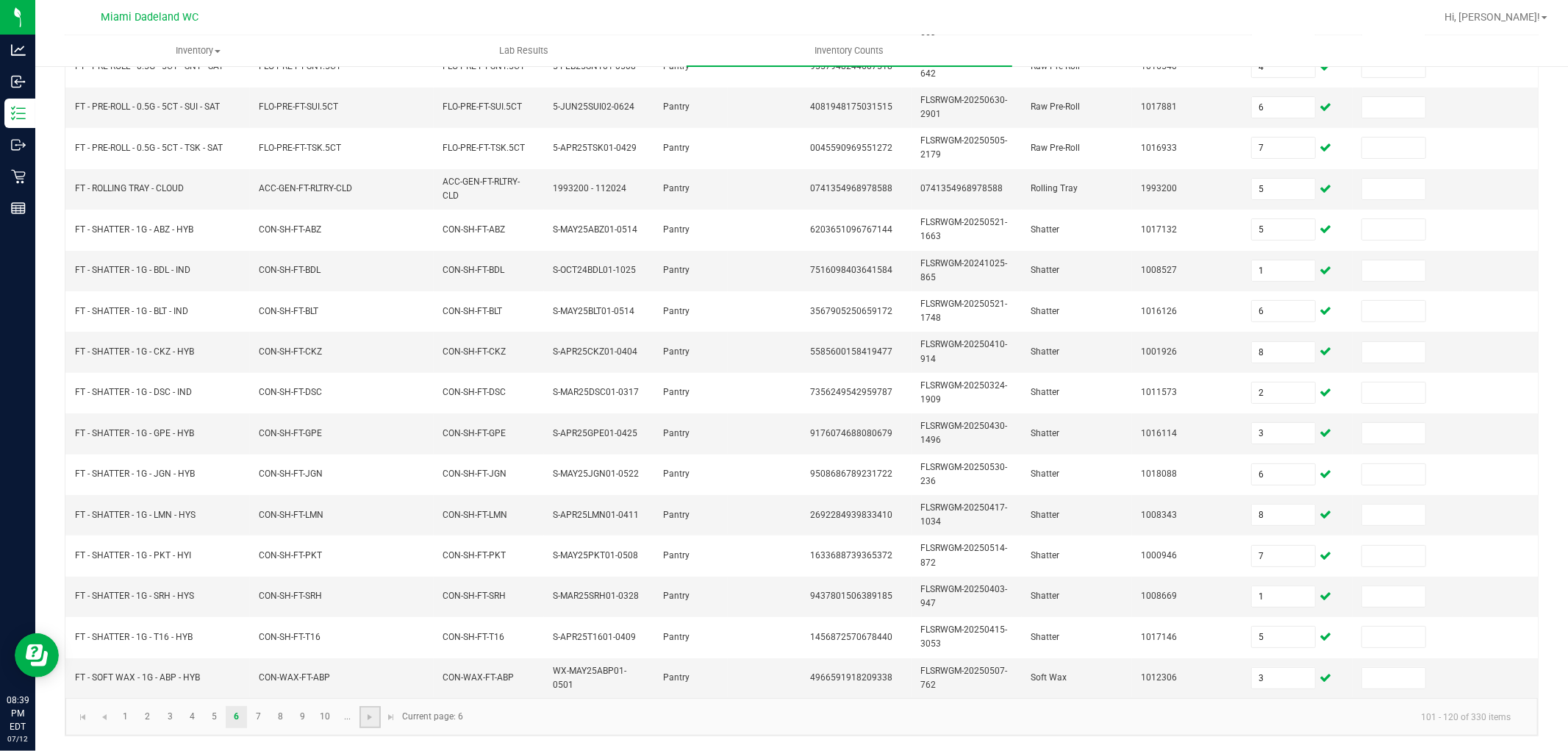 click 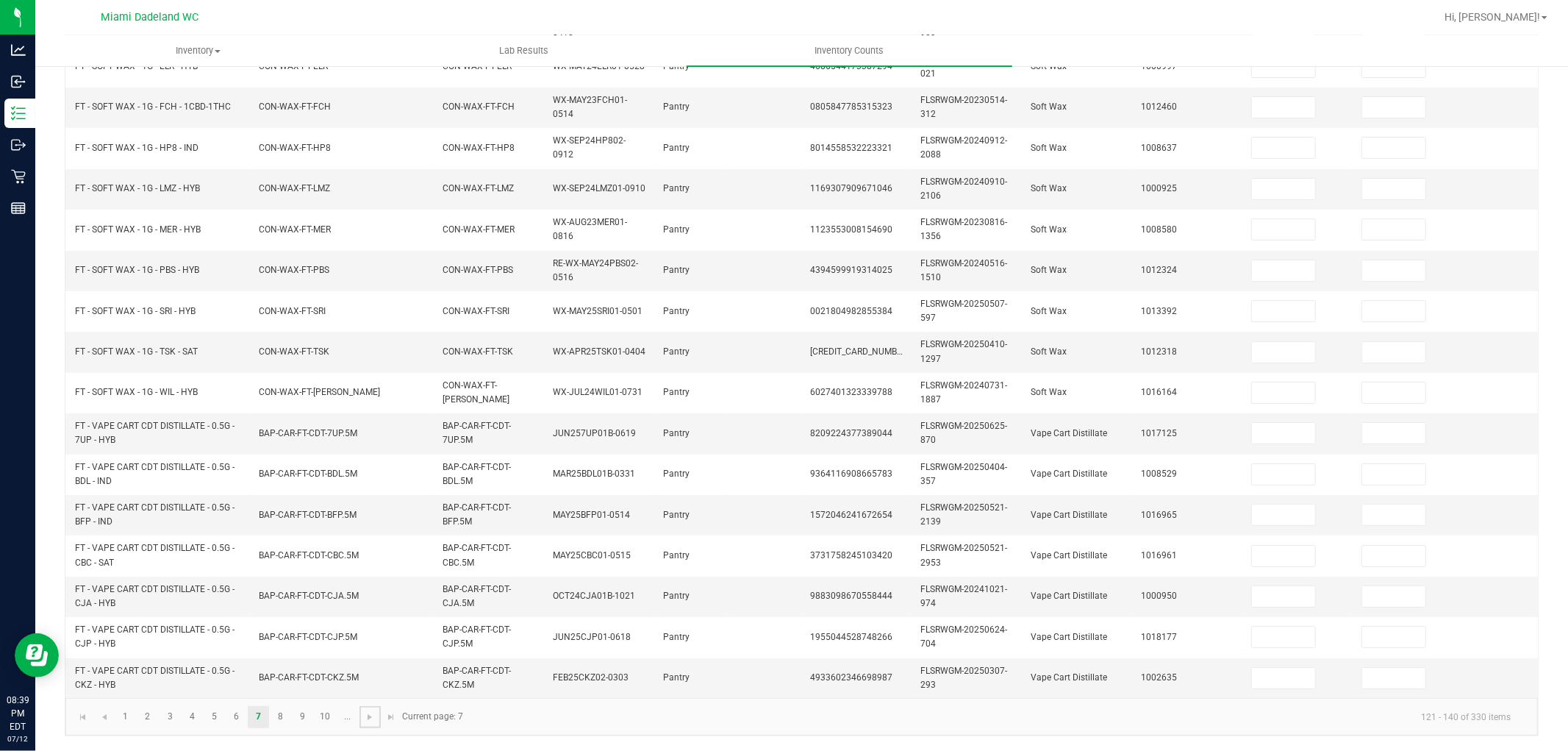 scroll, scrollTop: 0, scrollLeft: 0, axis: both 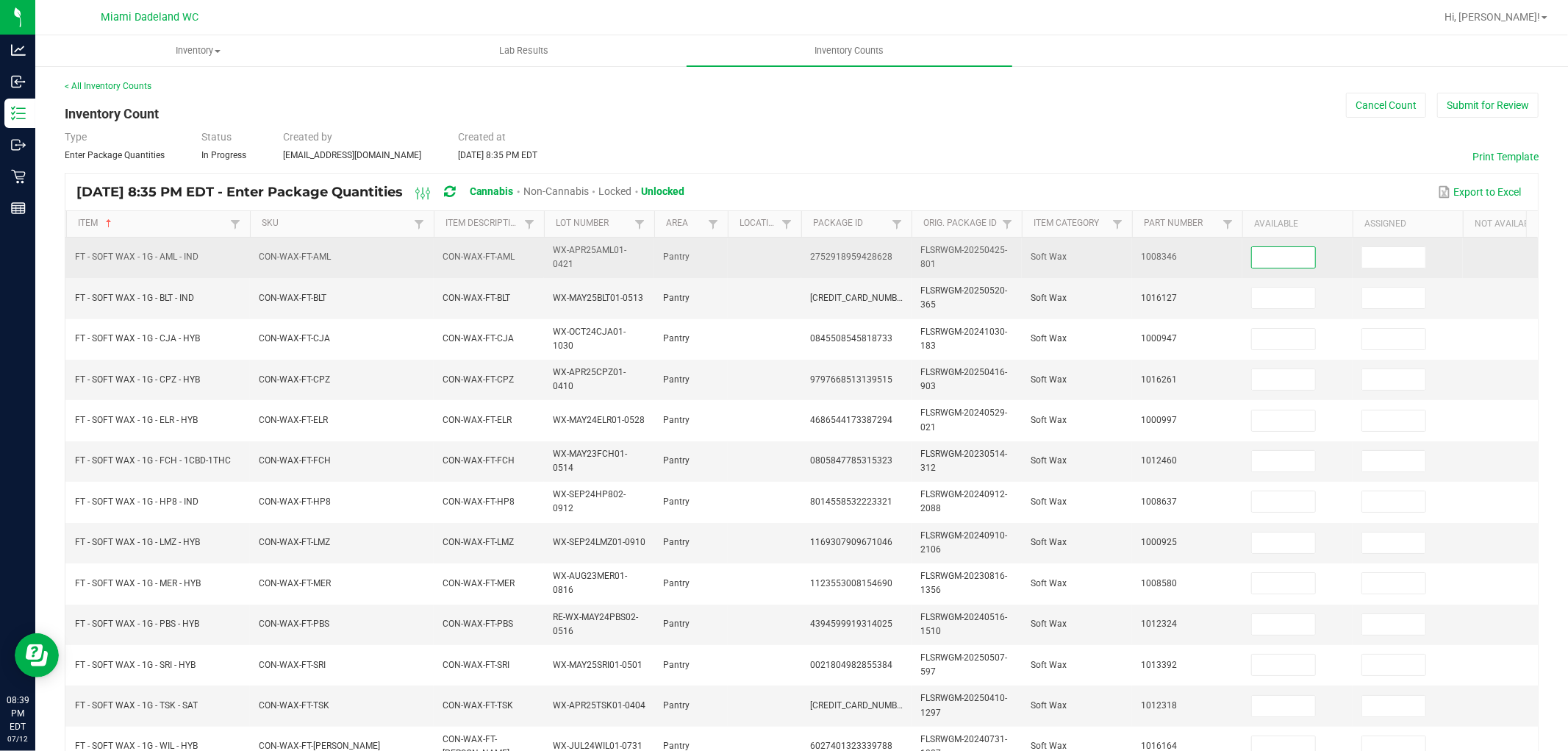 click at bounding box center [1284, 257] 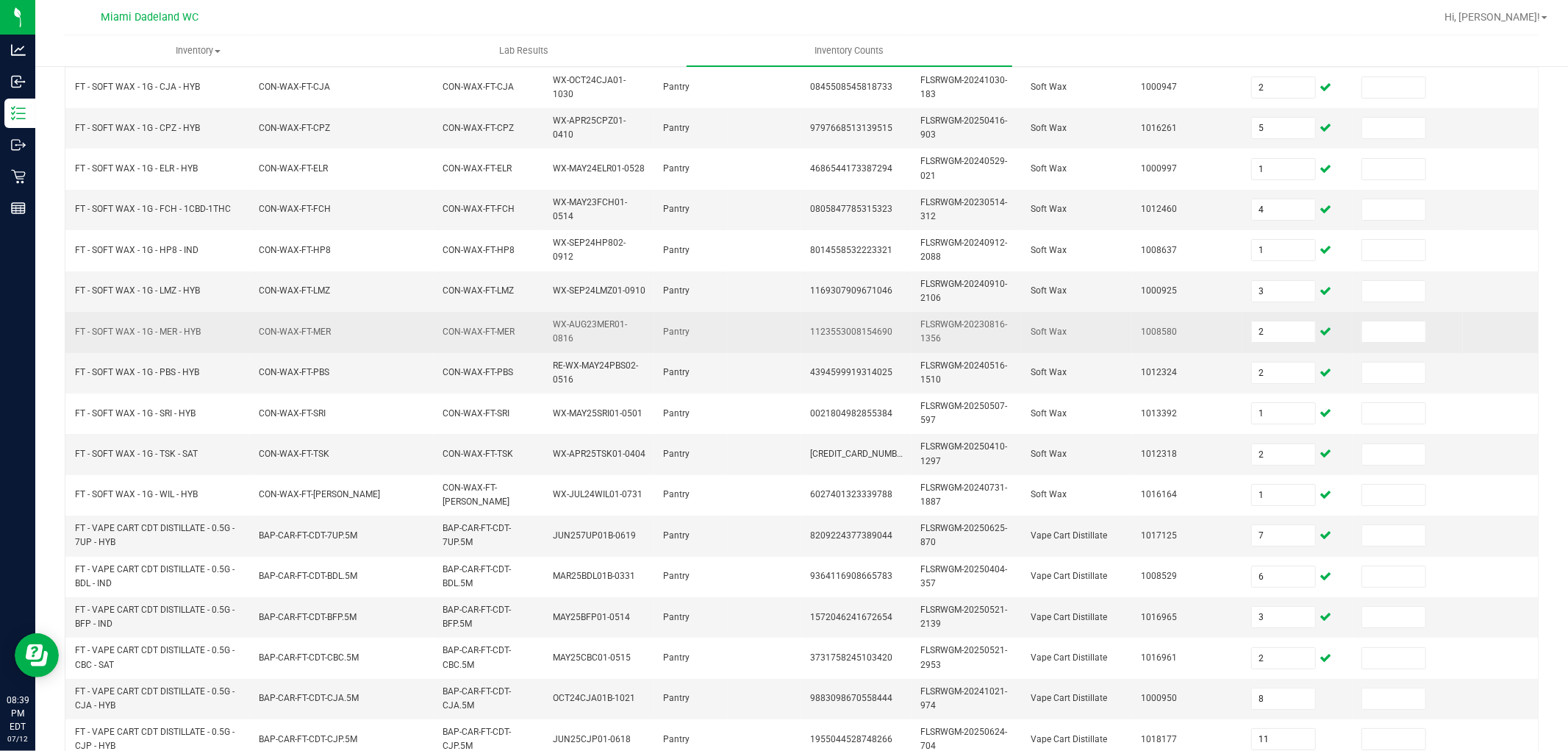scroll, scrollTop: 368, scrollLeft: 0, axis: vertical 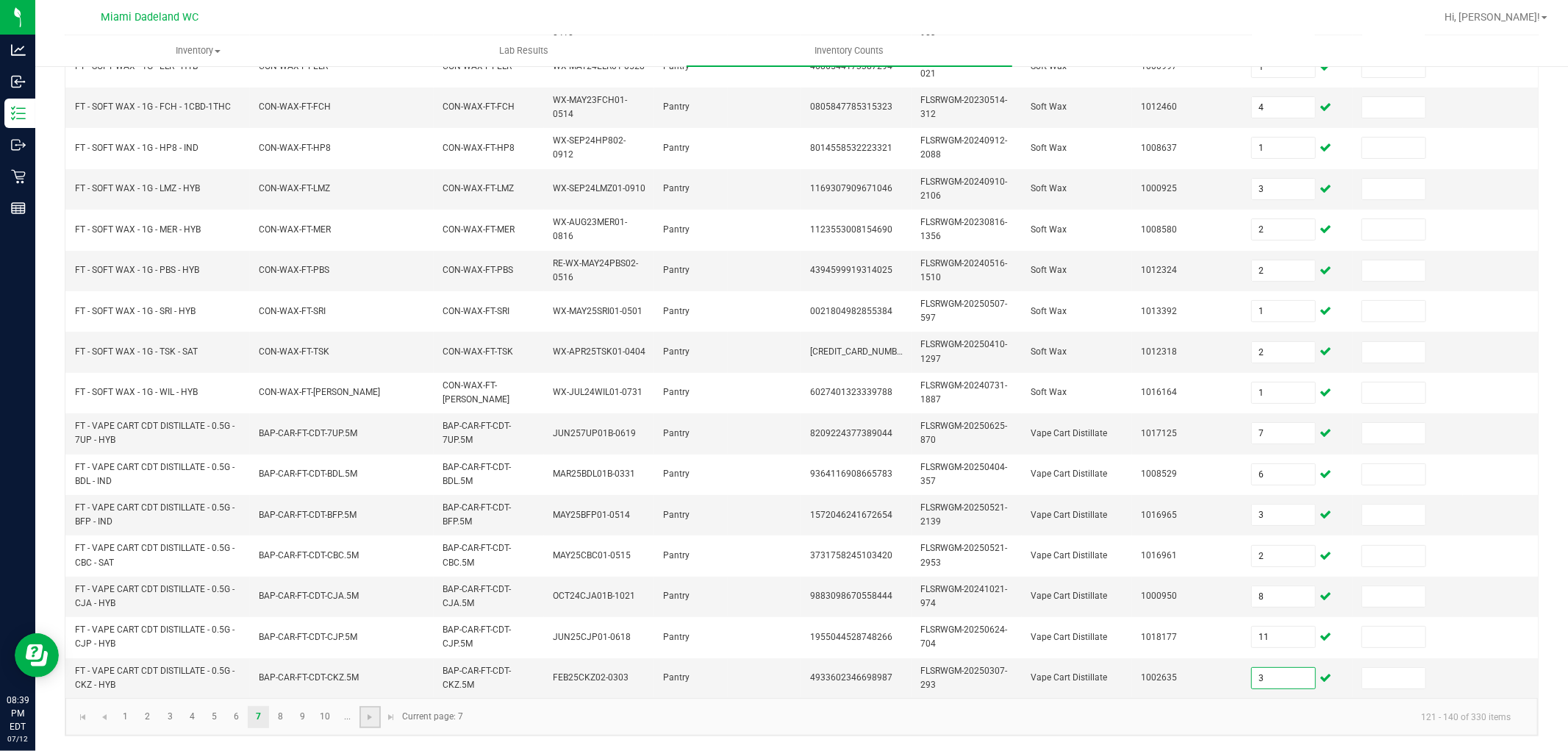 click 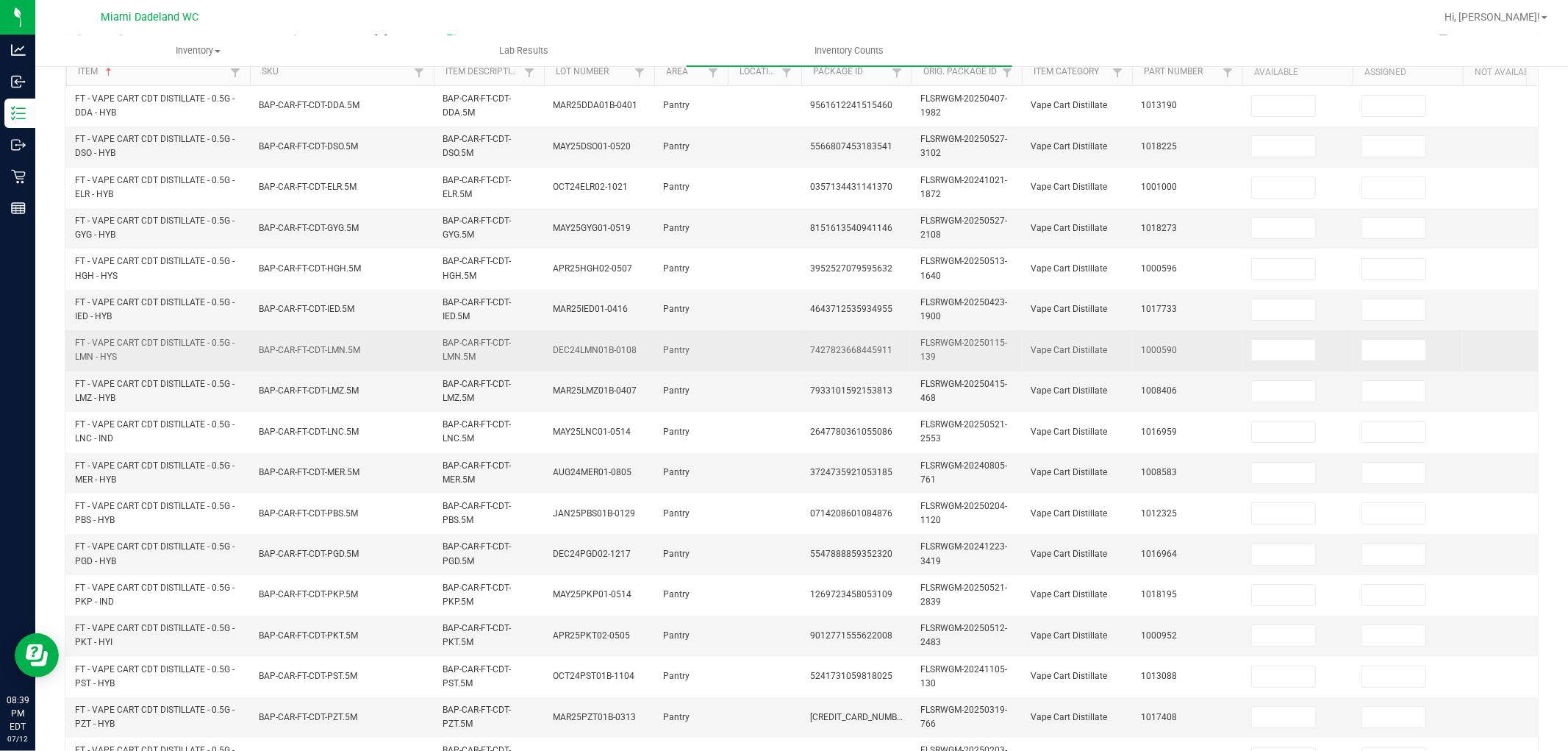 scroll, scrollTop: 0, scrollLeft: 0, axis: both 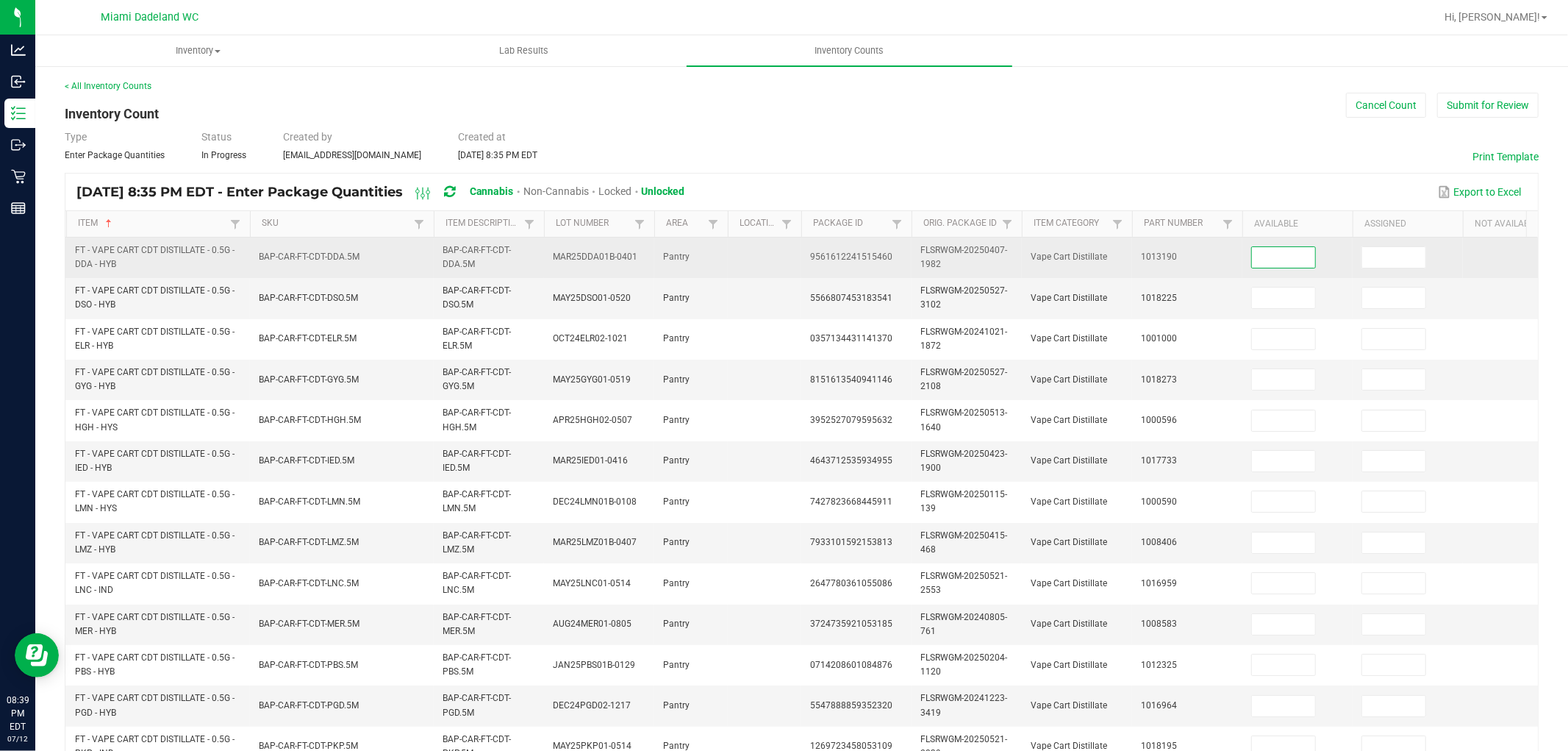 click at bounding box center (1284, 257) 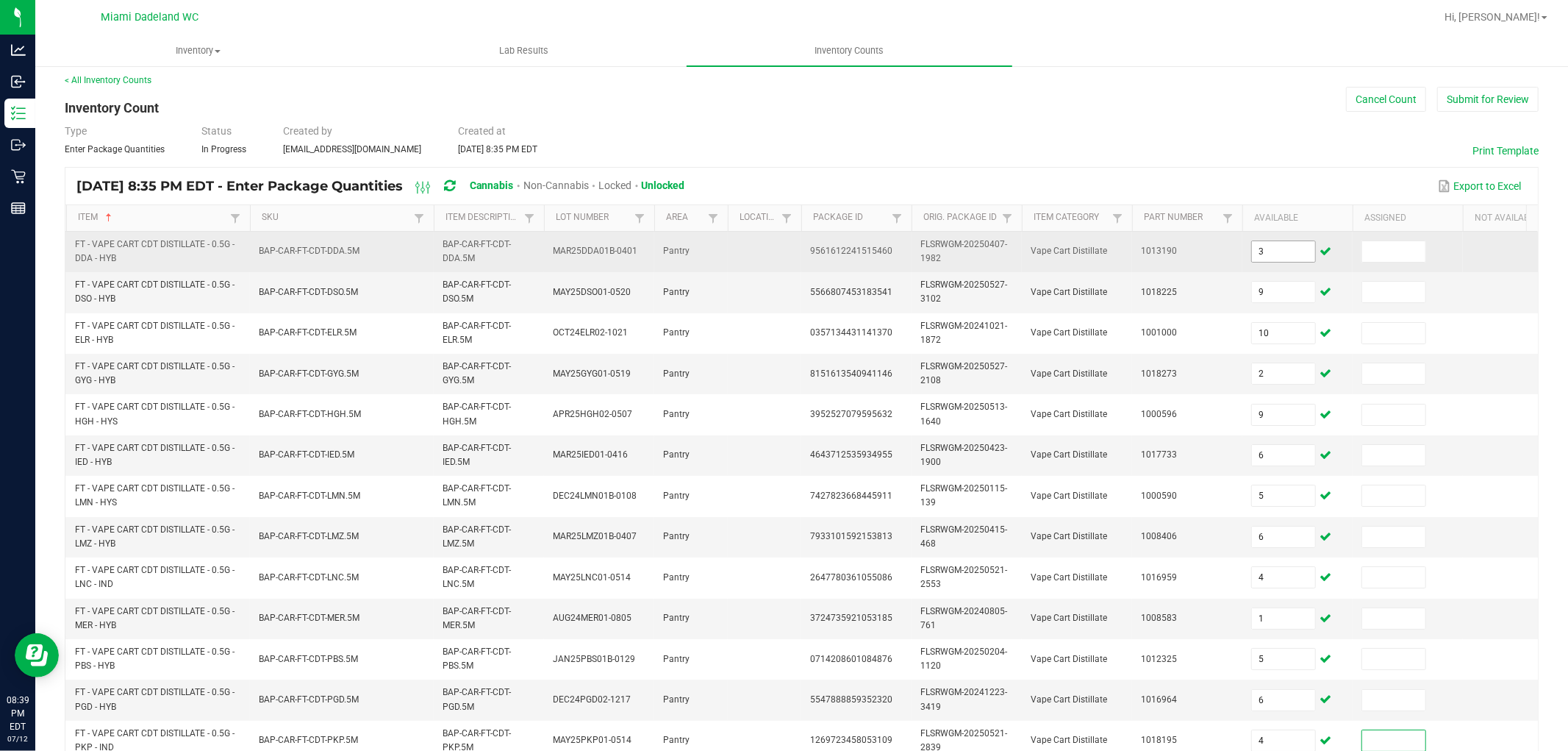 scroll, scrollTop: 368, scrollLeft: 0, axis: vertical 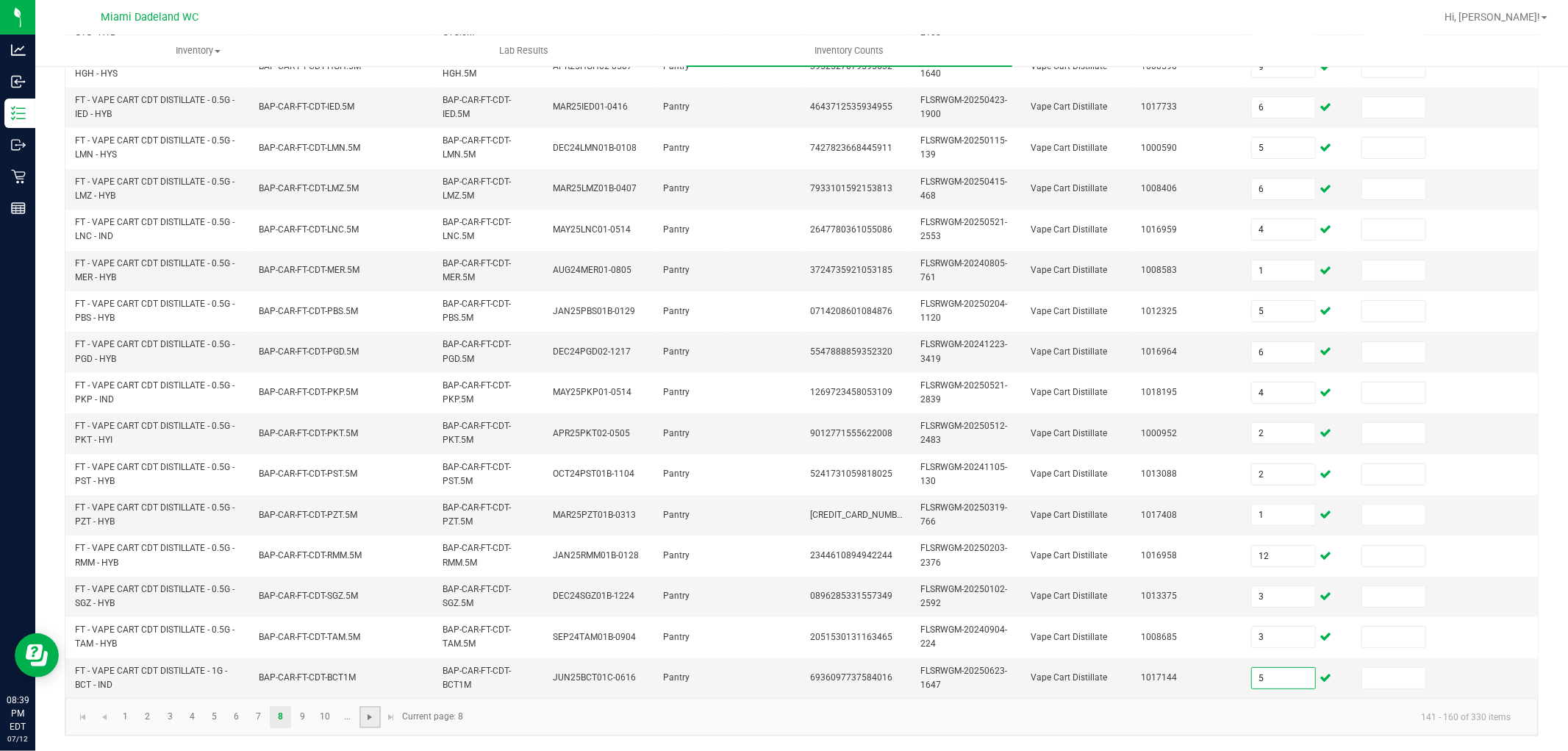 click 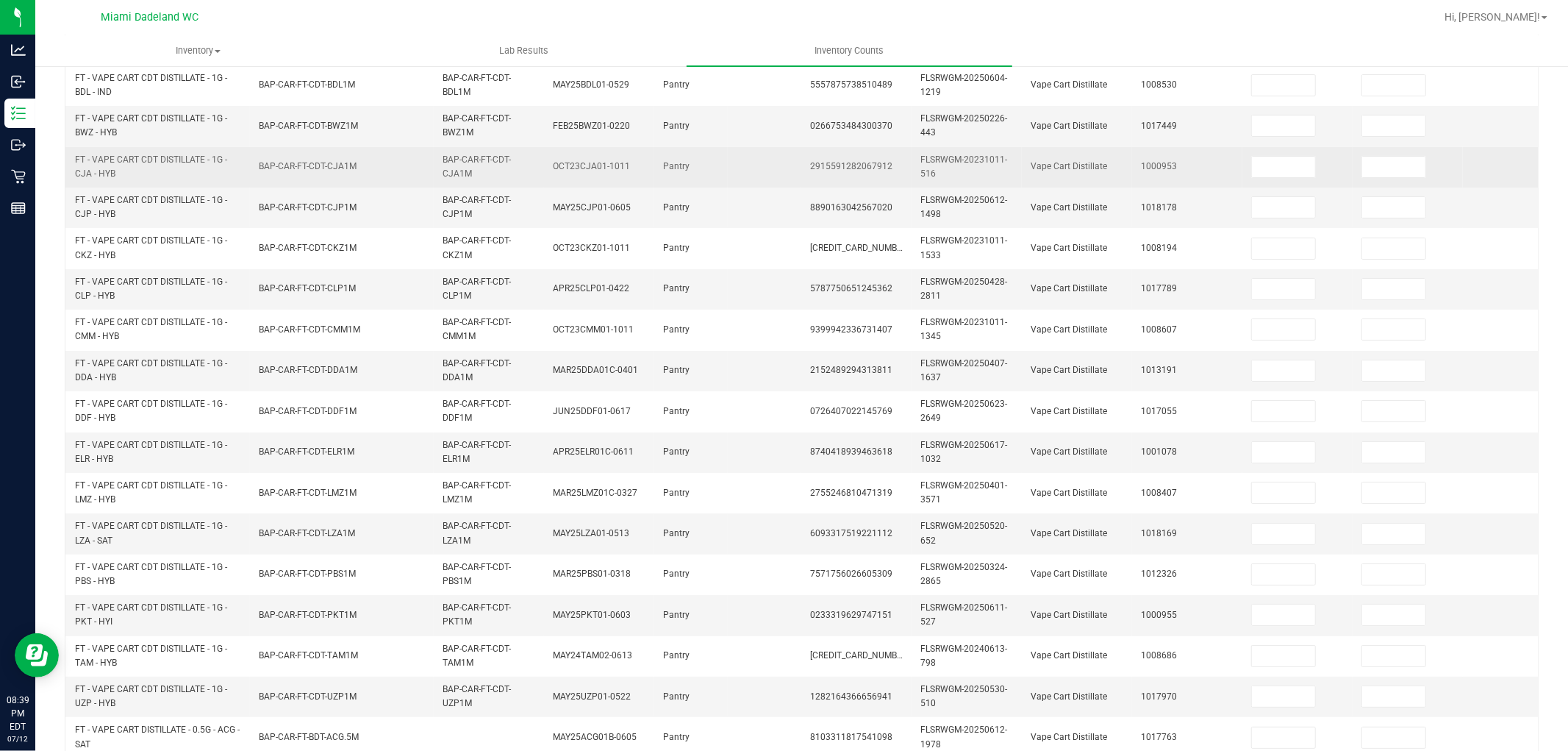 scroll, scrollTop: 0, scrollLeft: 0, axis: both 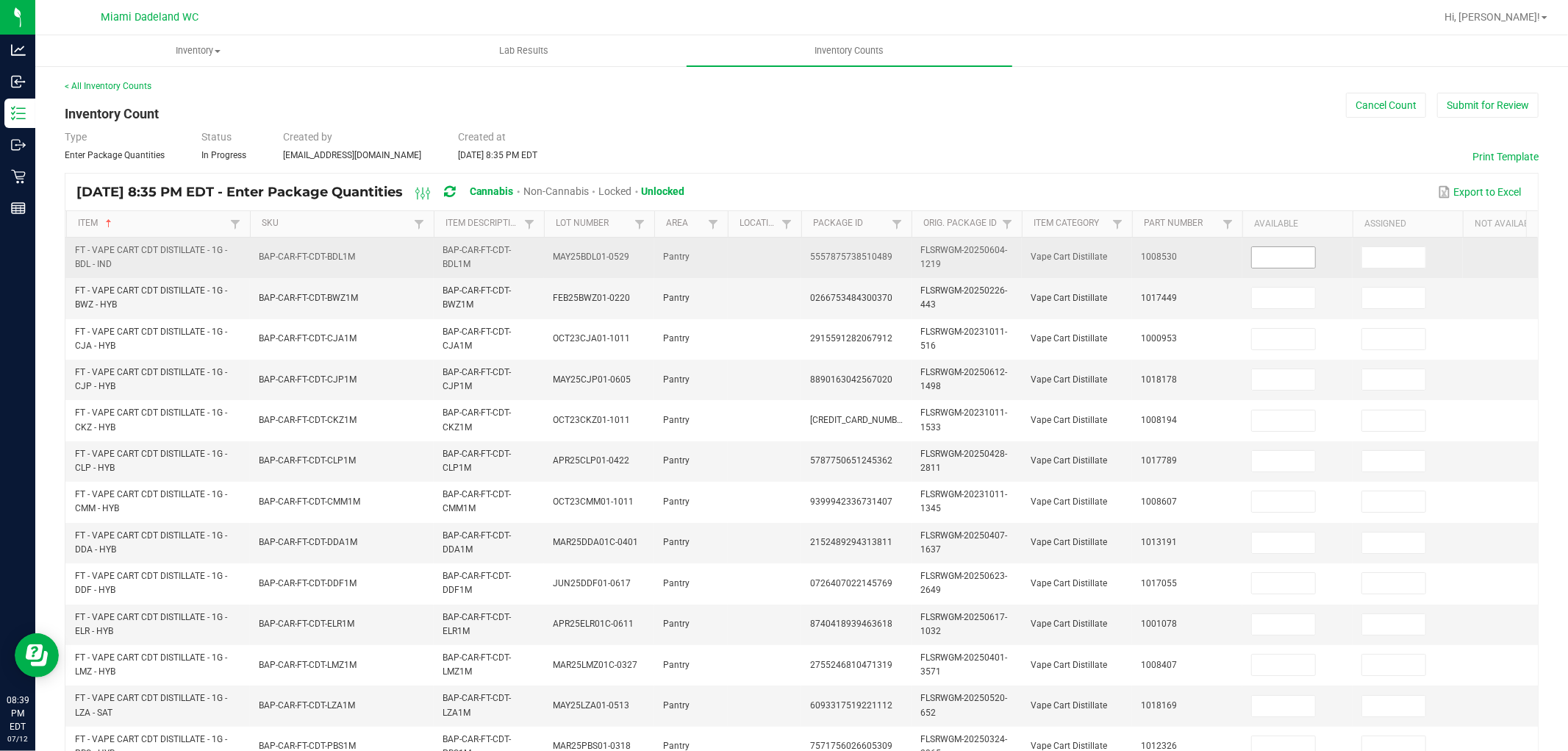 click at bounding box center (1284, 257) 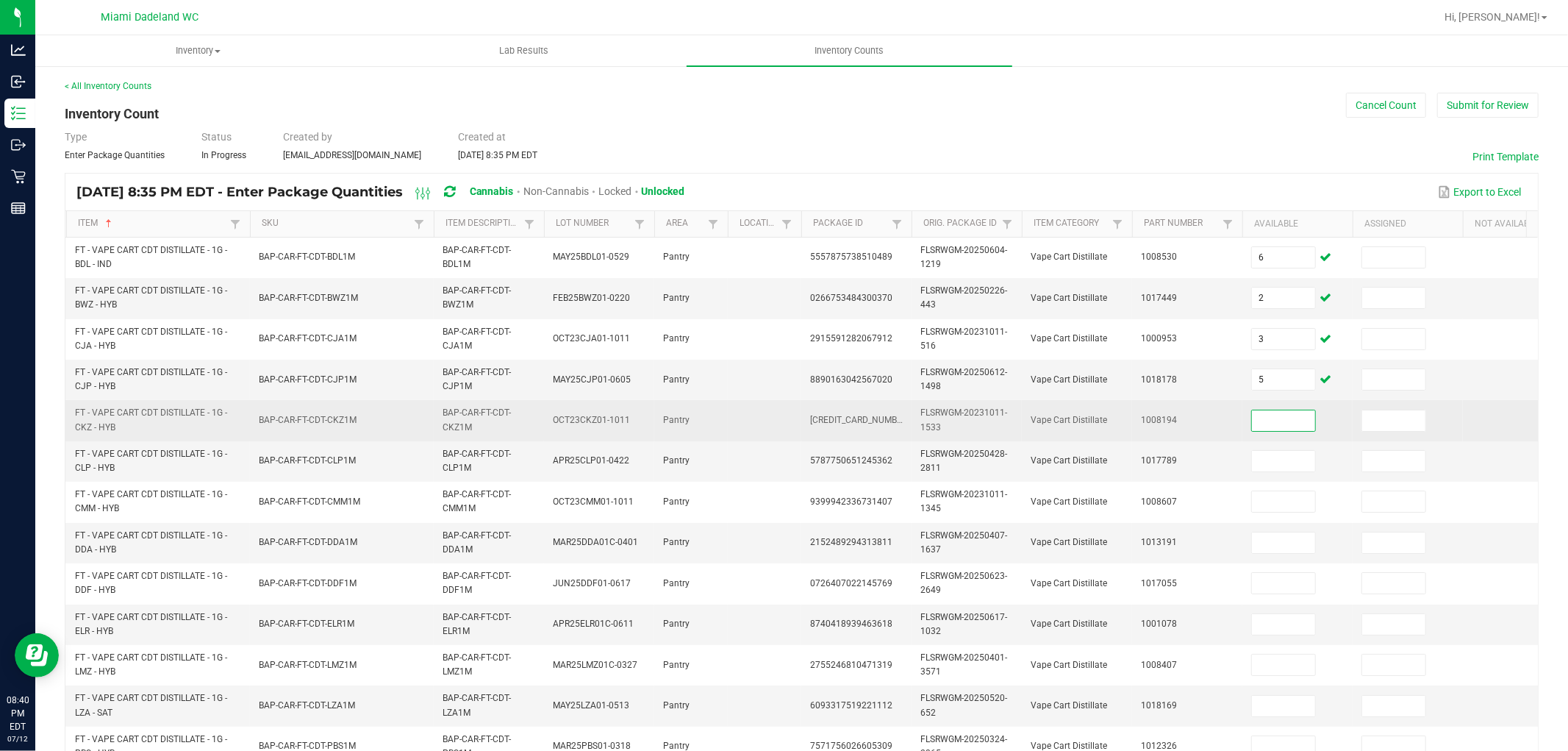 click at bounding box center [1284, 421] 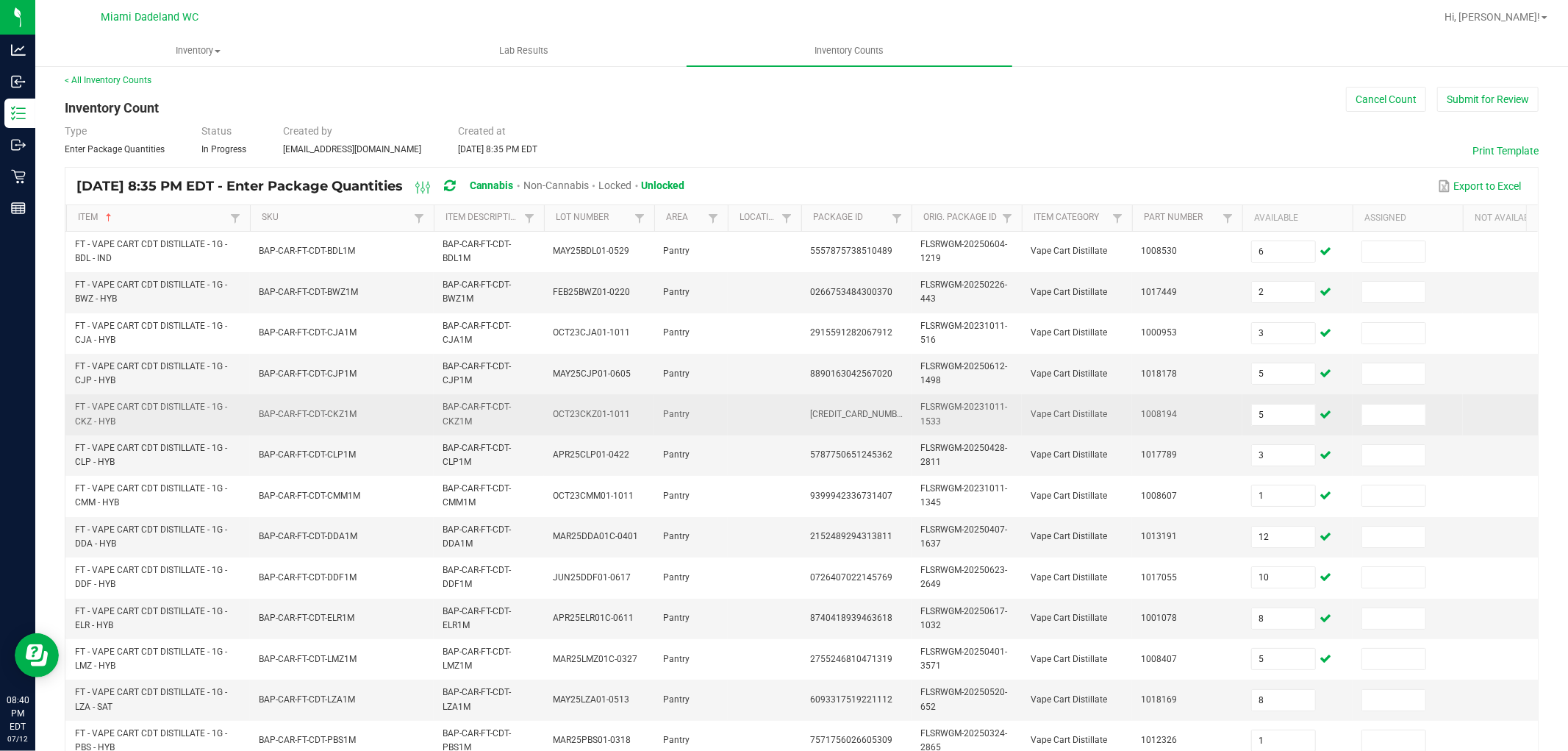 scroll, scrollTop: 368, scrollLeft: 0, axis: vertical 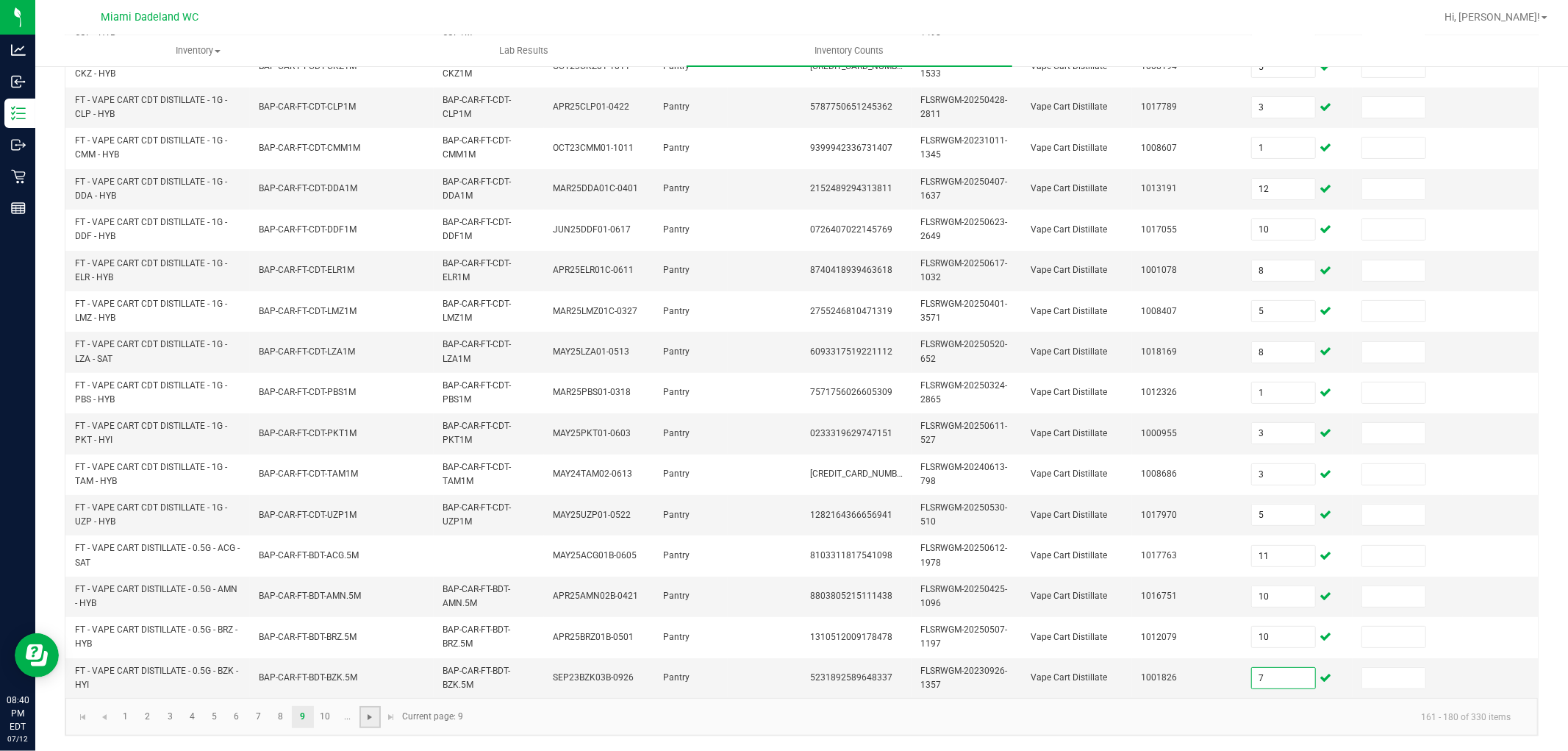 click 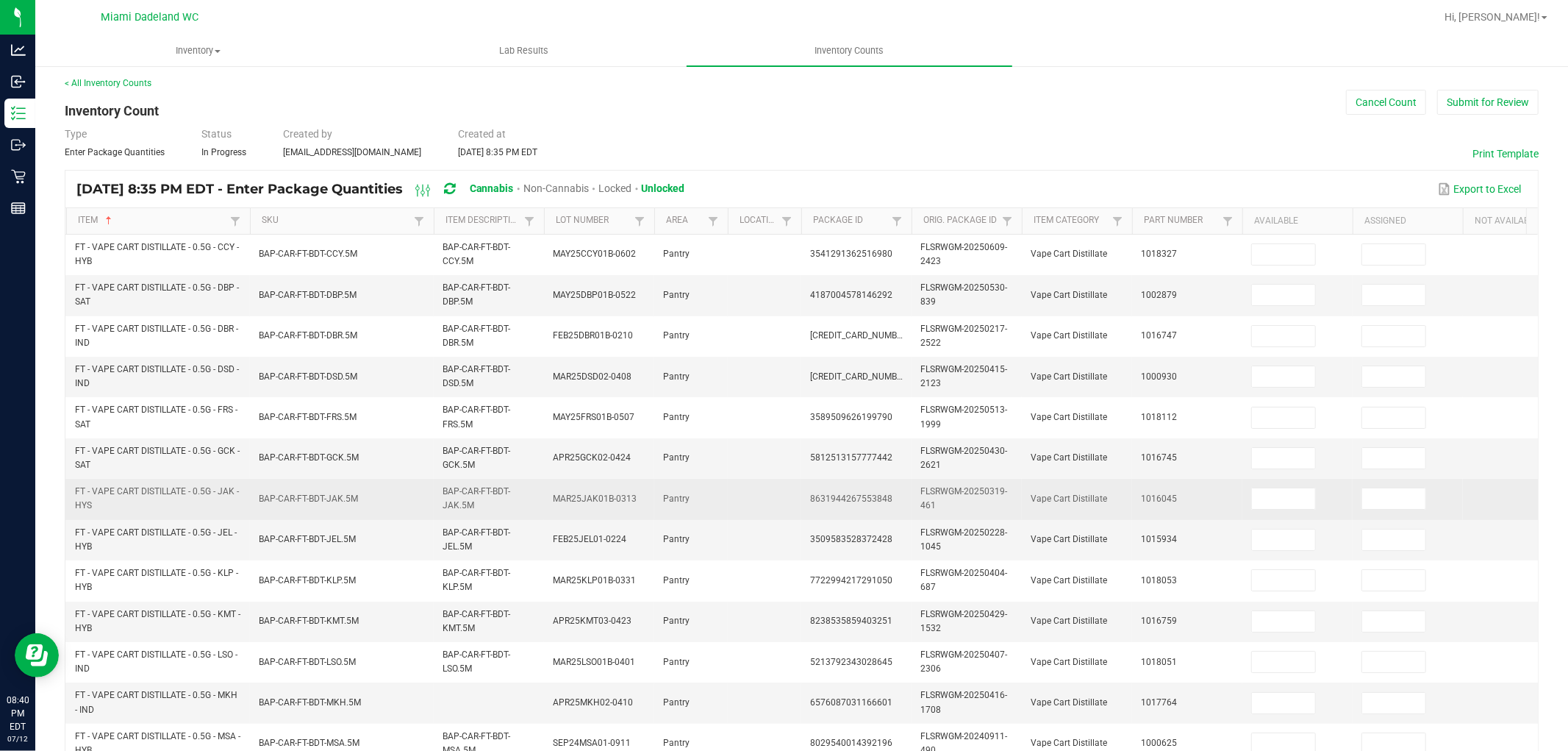 scroll, scrollTop: 0, scrollLeft: 0, axis: both 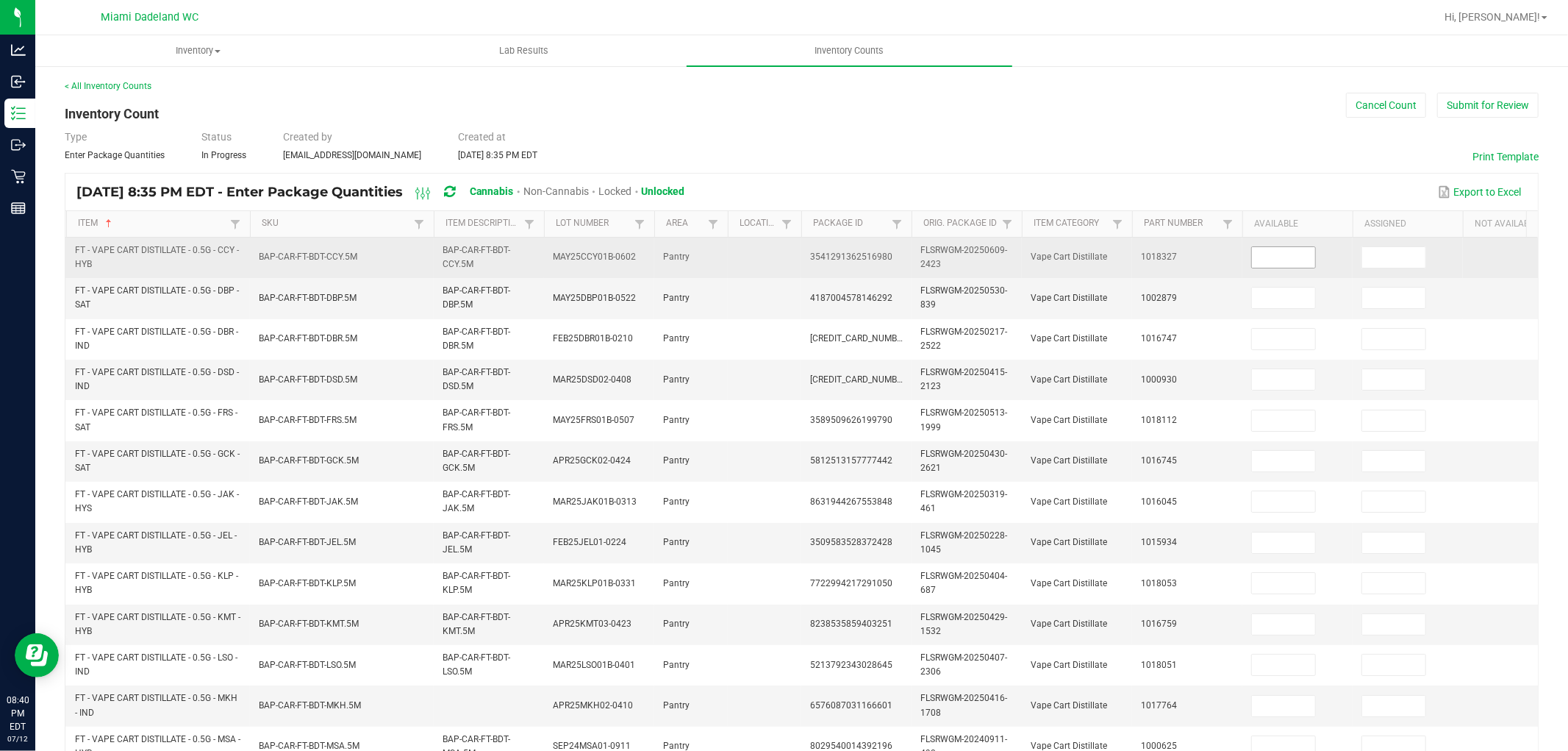 click at bounding box center [1284, 257] 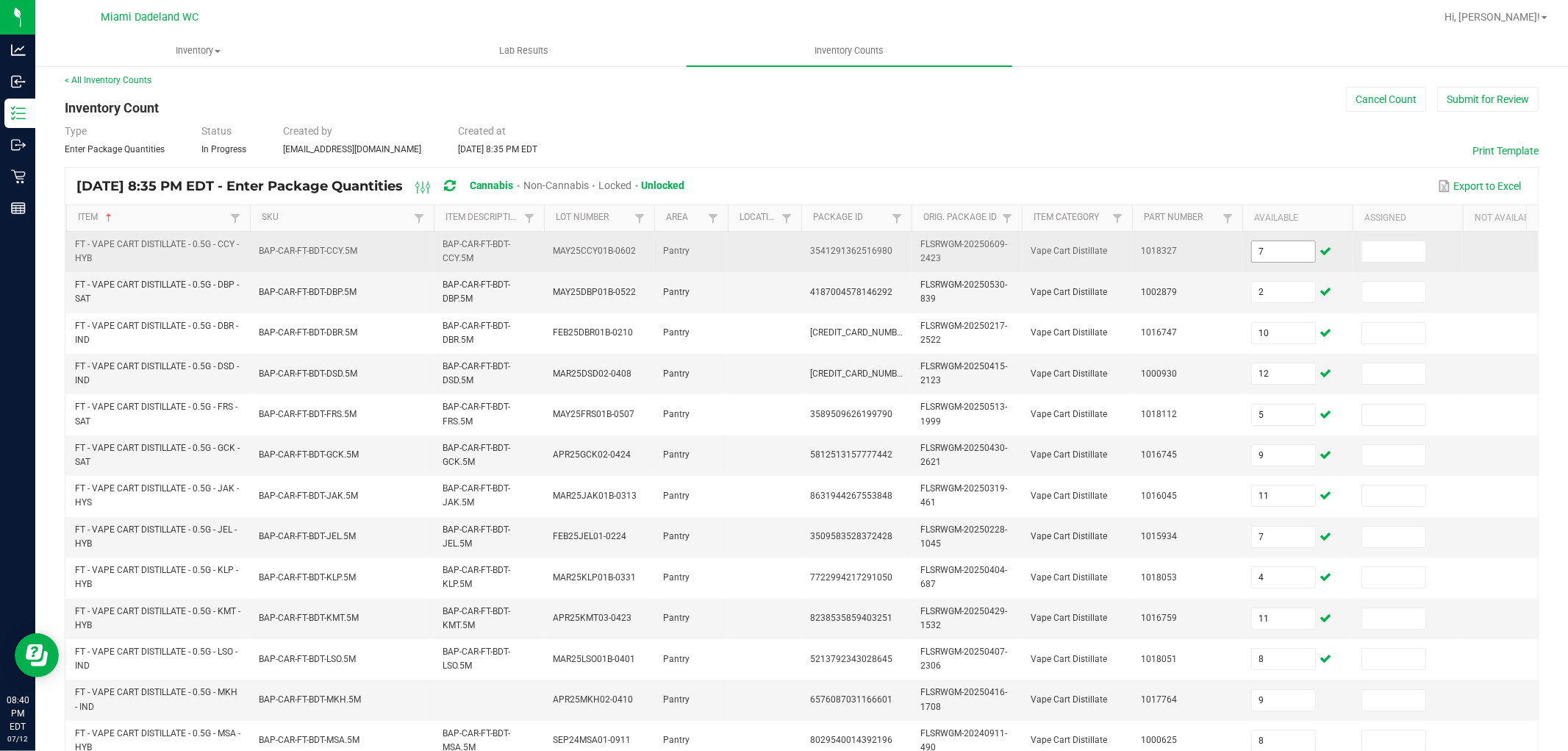 scroll, scrollTop: 368, scrollLeft: 0, axis: vertical 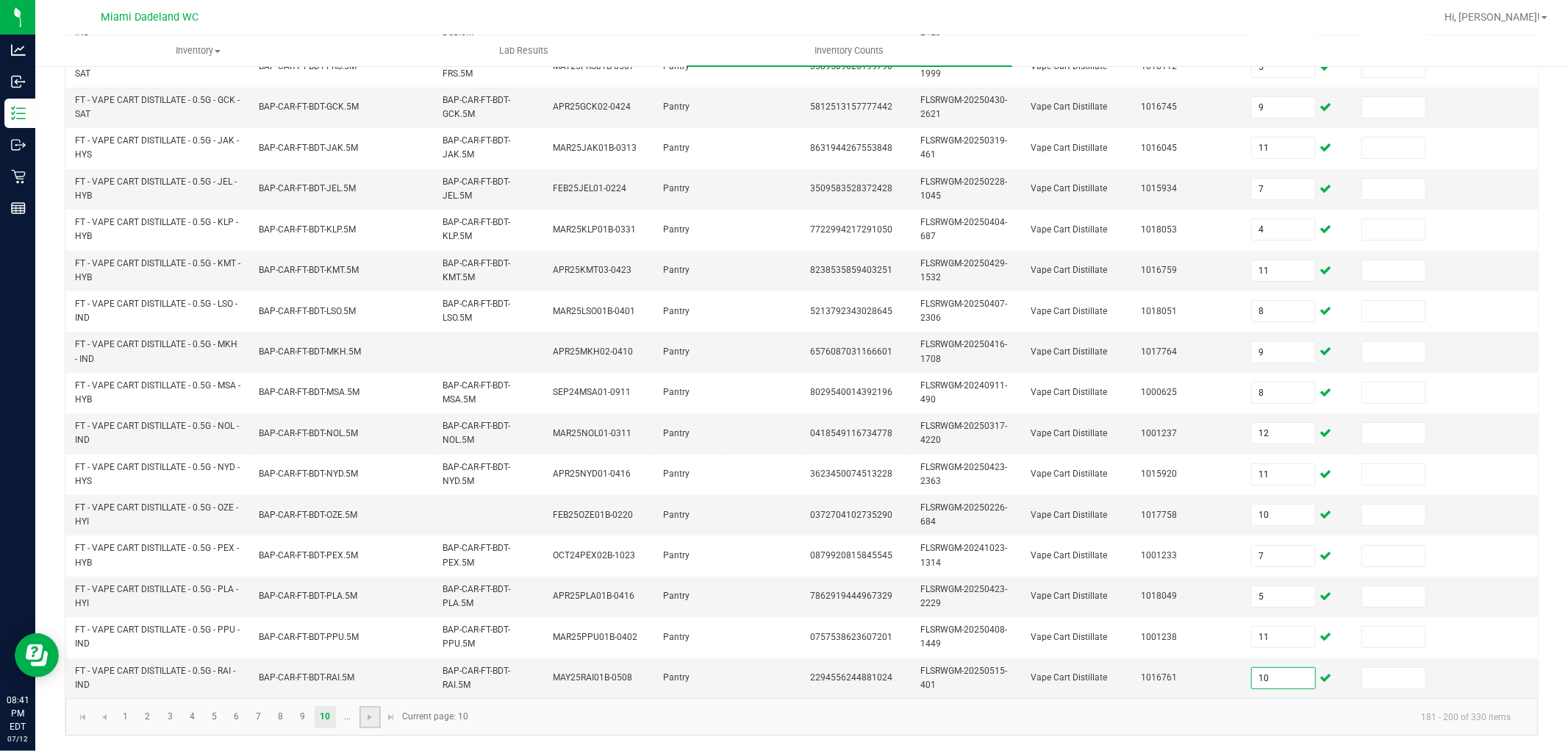 click 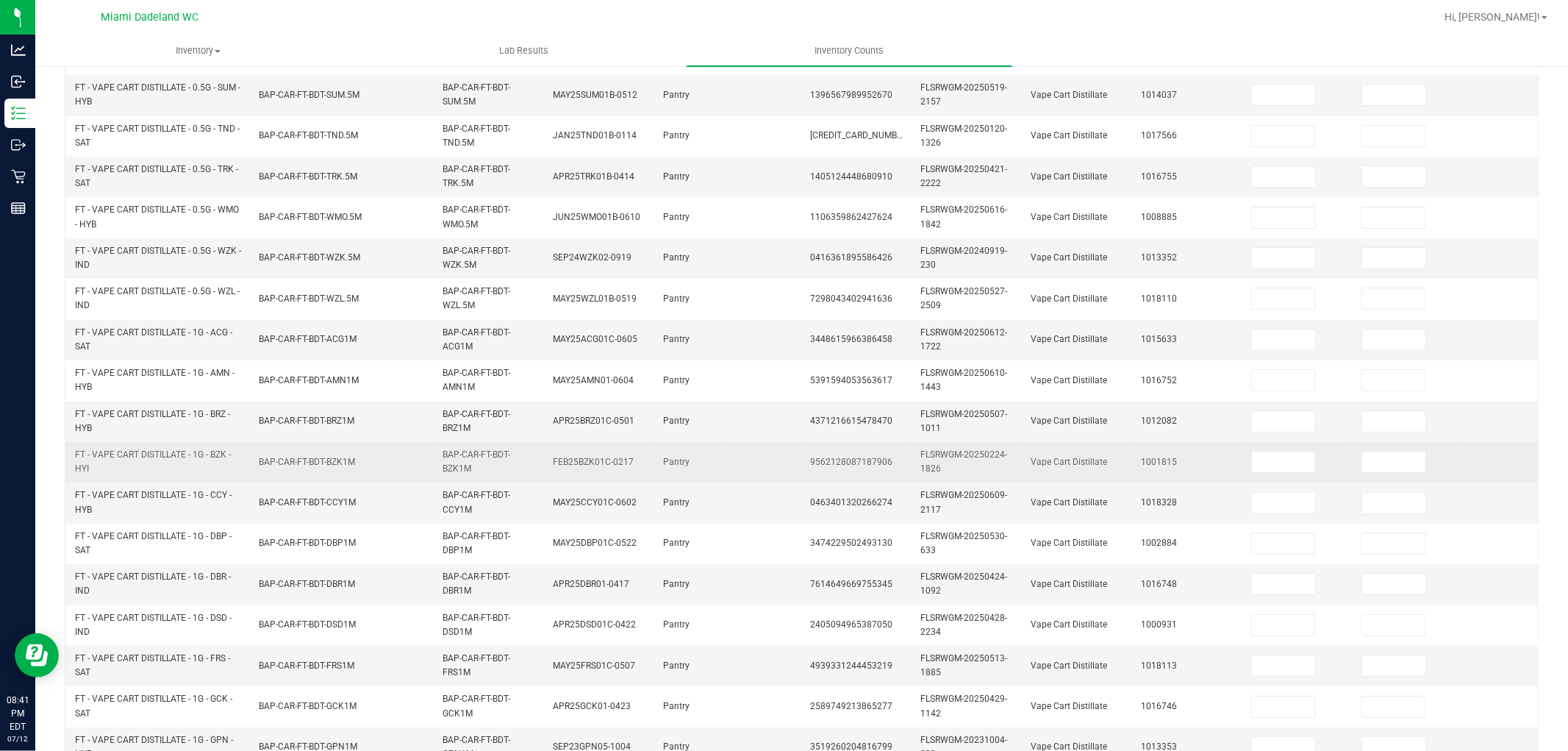 scroll, scrollTop: 0, scrollLeft: 0, axis: both 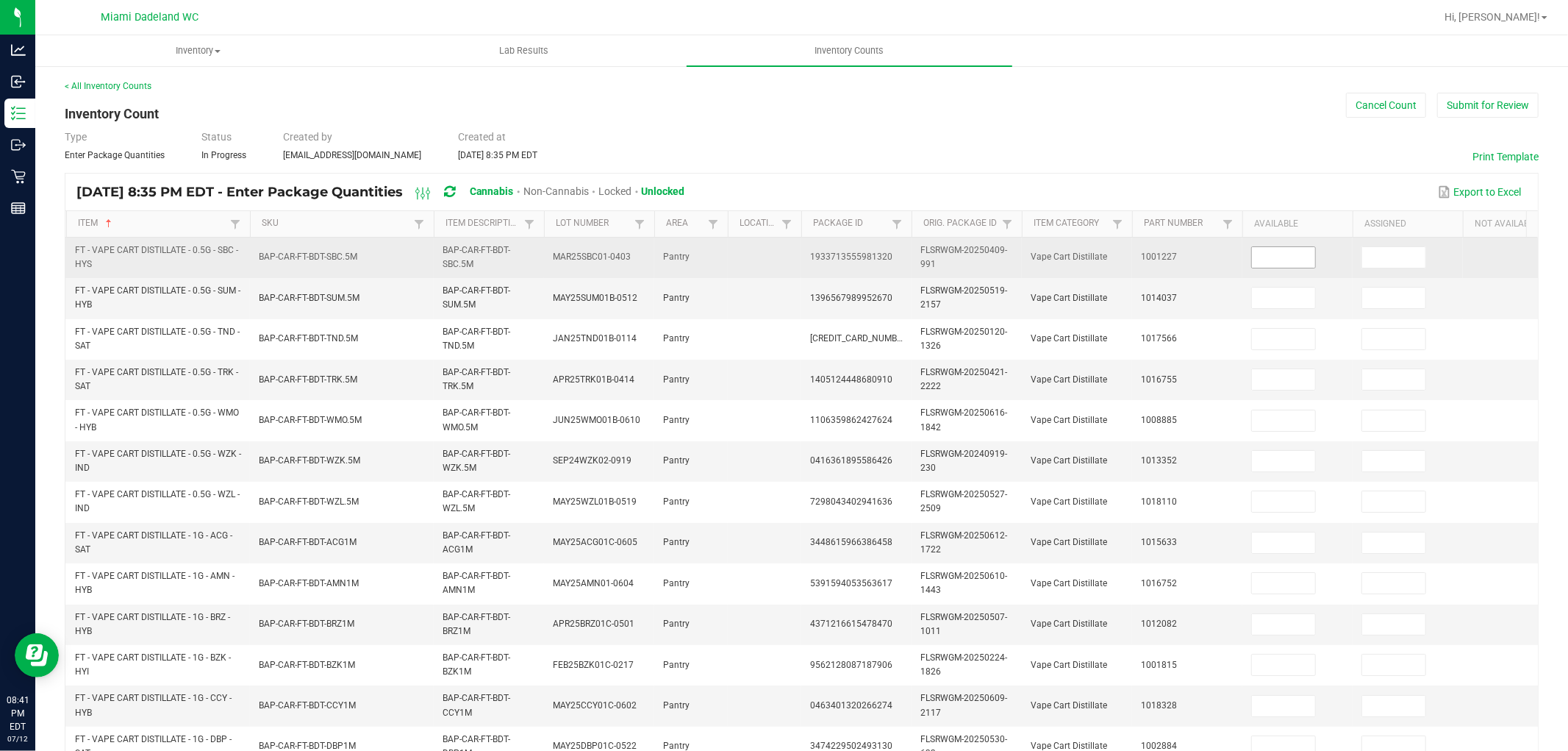 click at bounding box center (1284, 257) 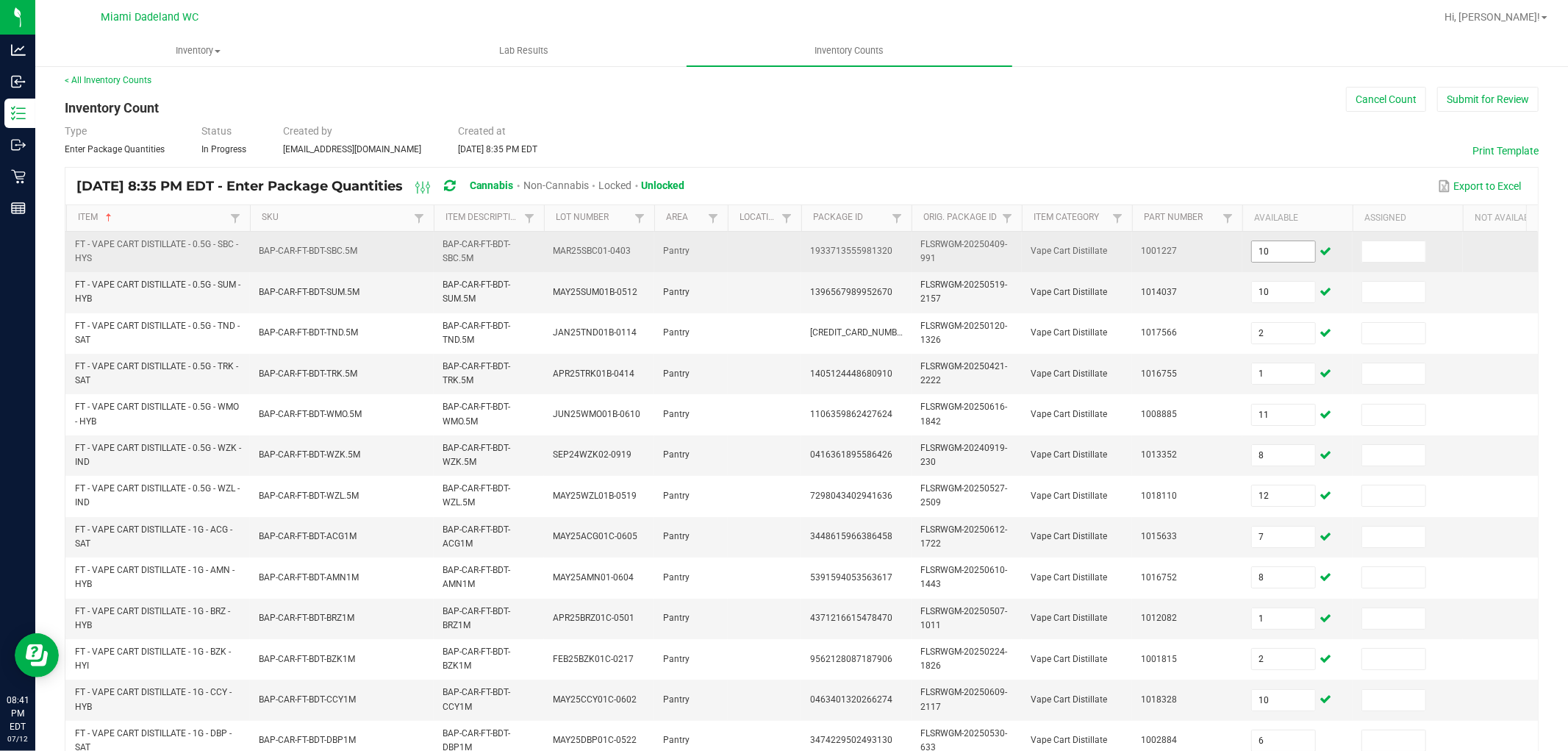 scroll, scrollTop: 368, scrollLeft: 0, axis: vertical 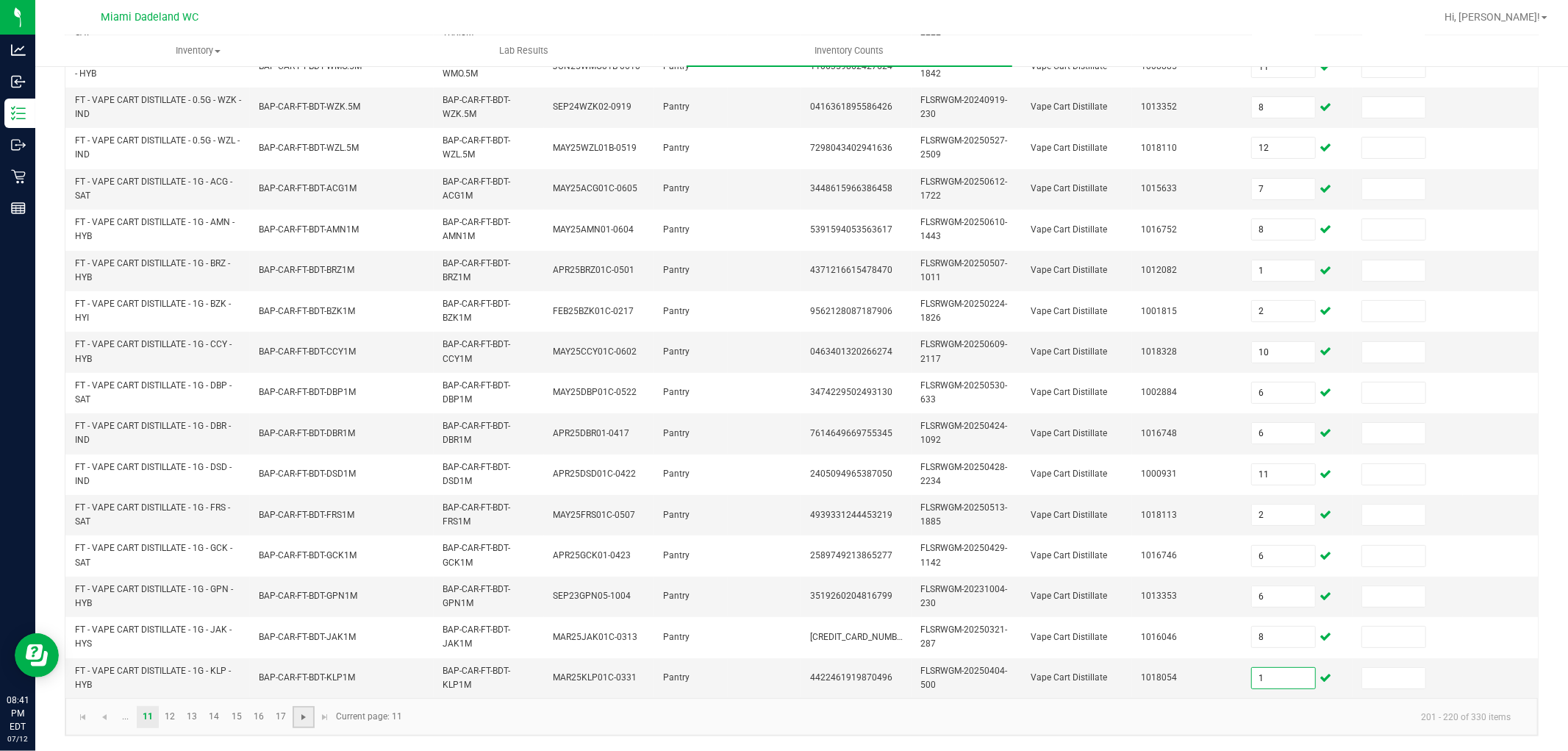 click 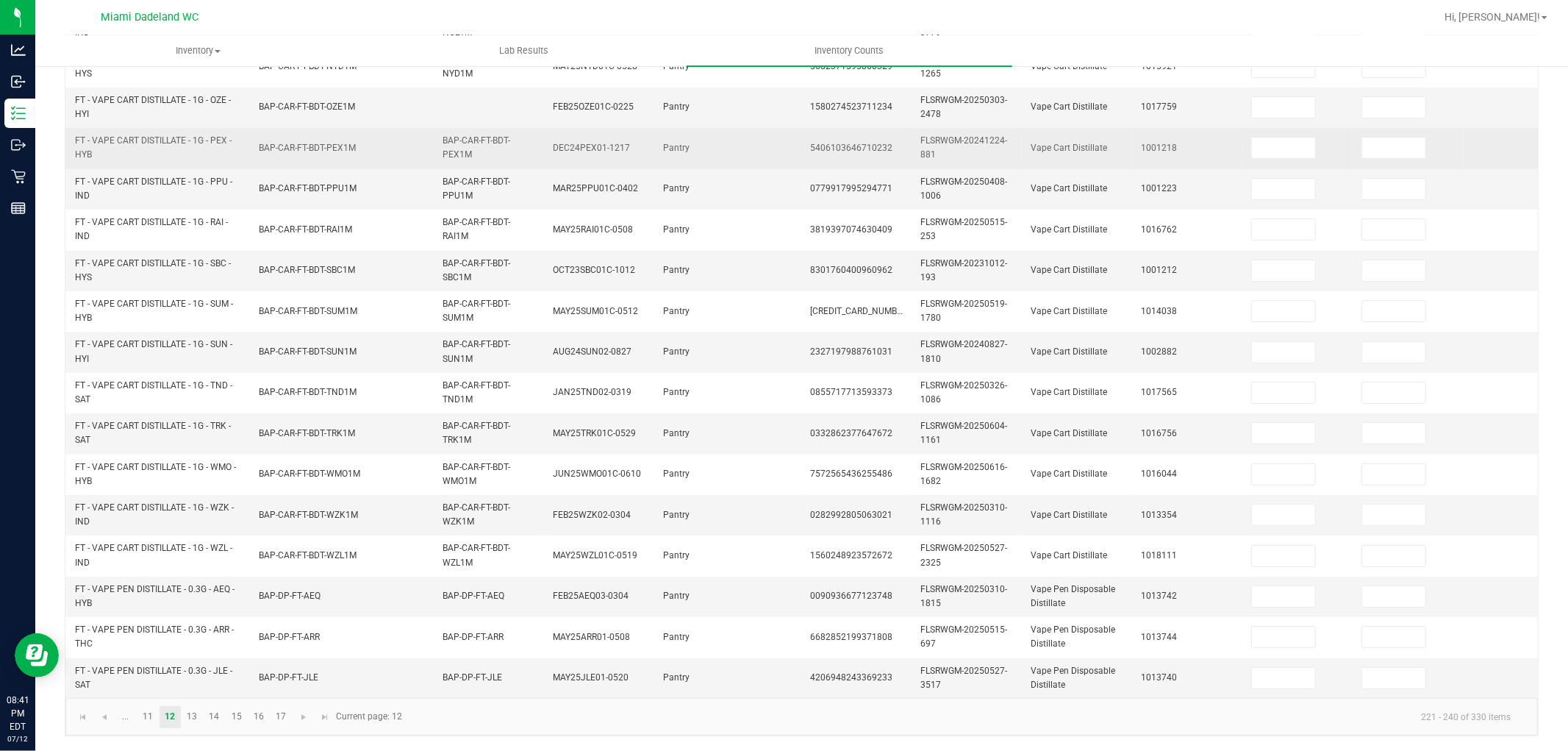 scroll, scrollTop: 224, scrollLeft: 0, axis: vertical 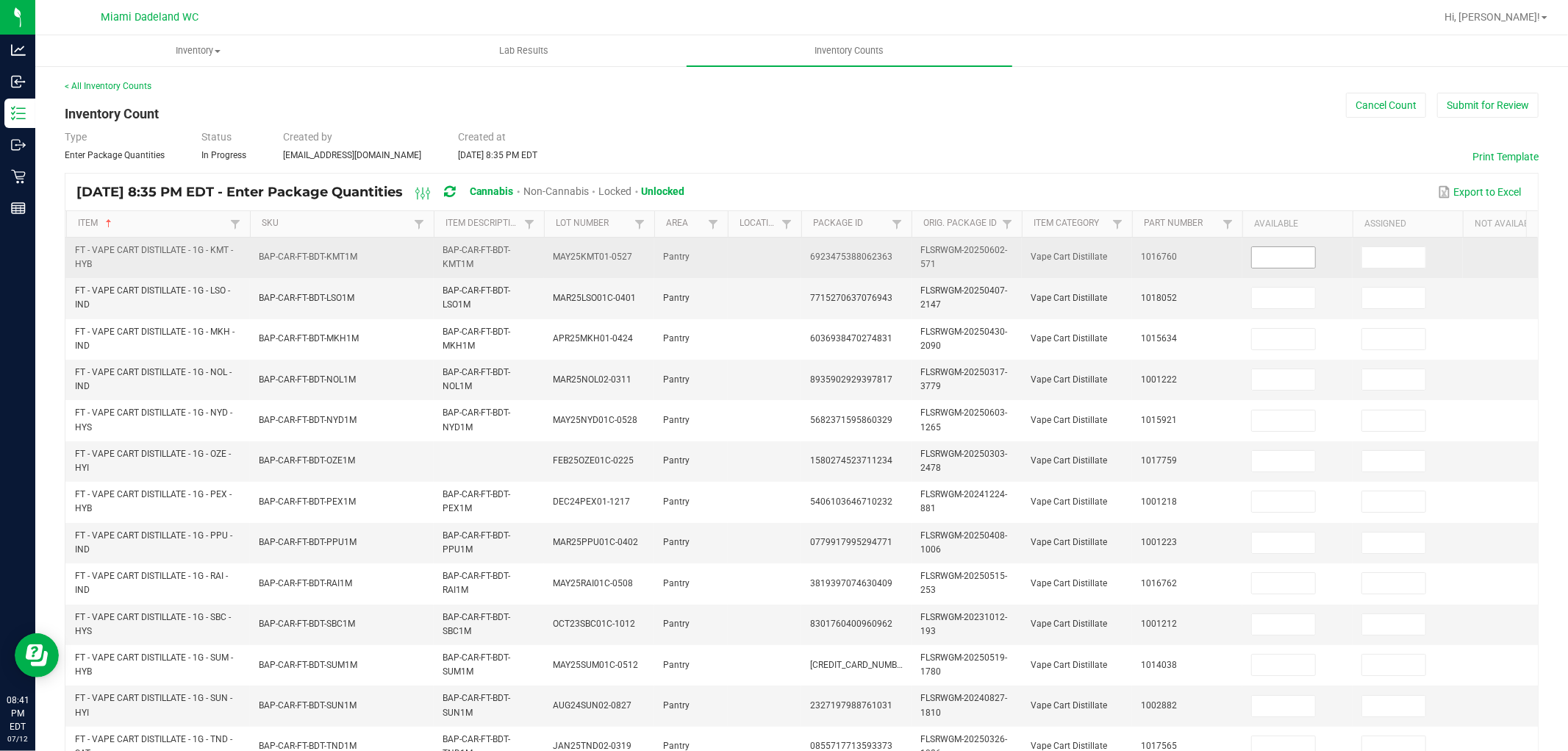 click at bounding box center [1284, 257] 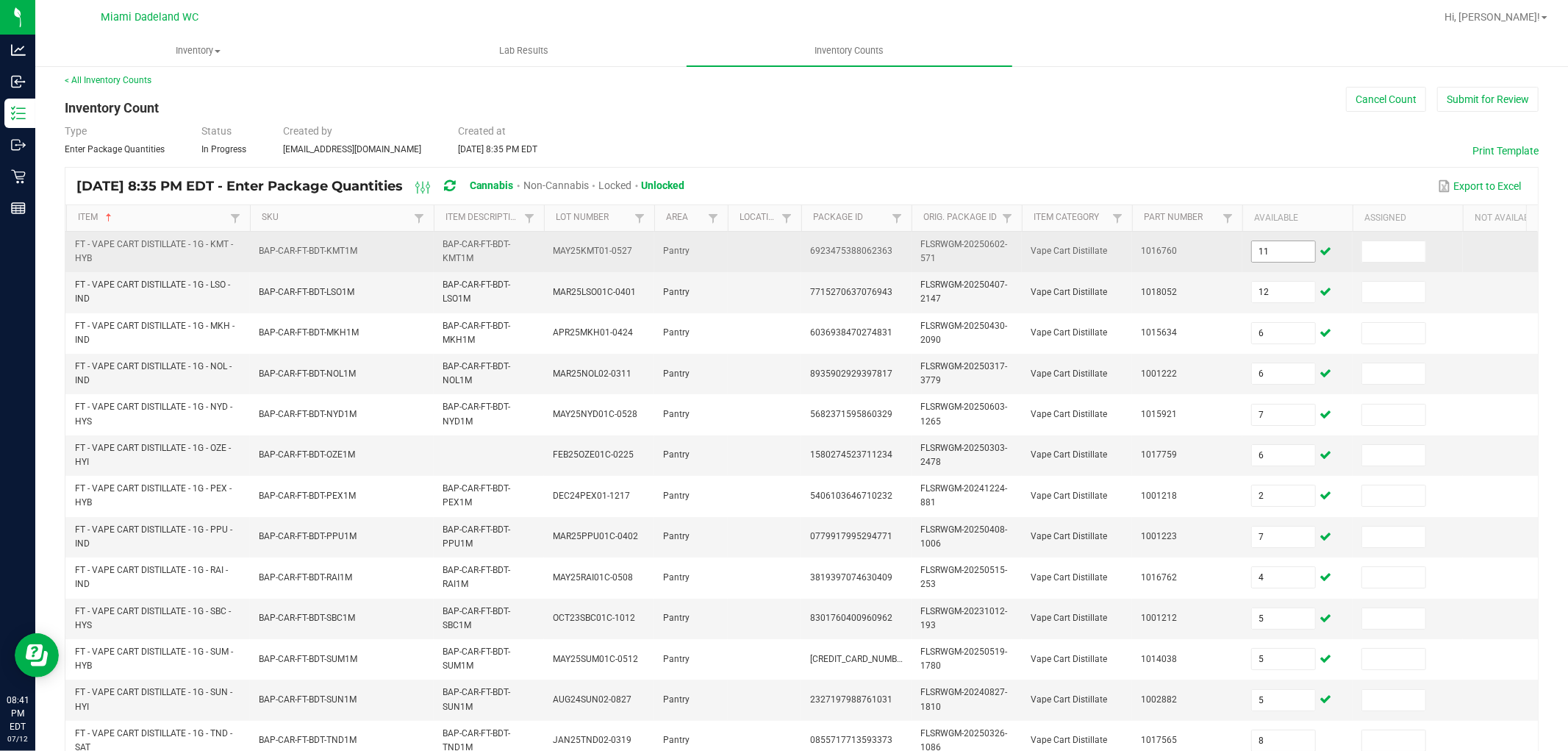 scroll, scrollTop: 368, scrollLeft: 0, axis: vertical 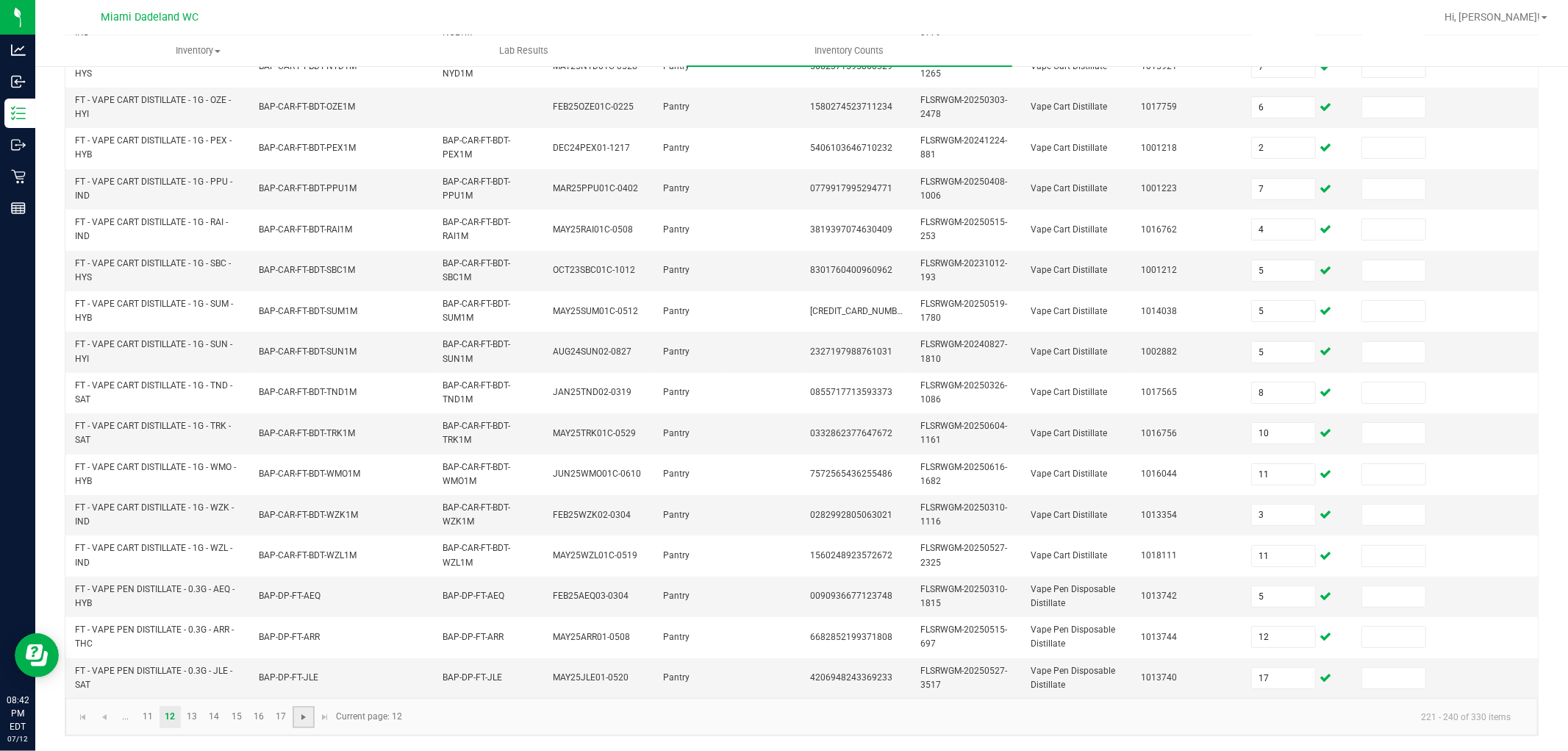 click 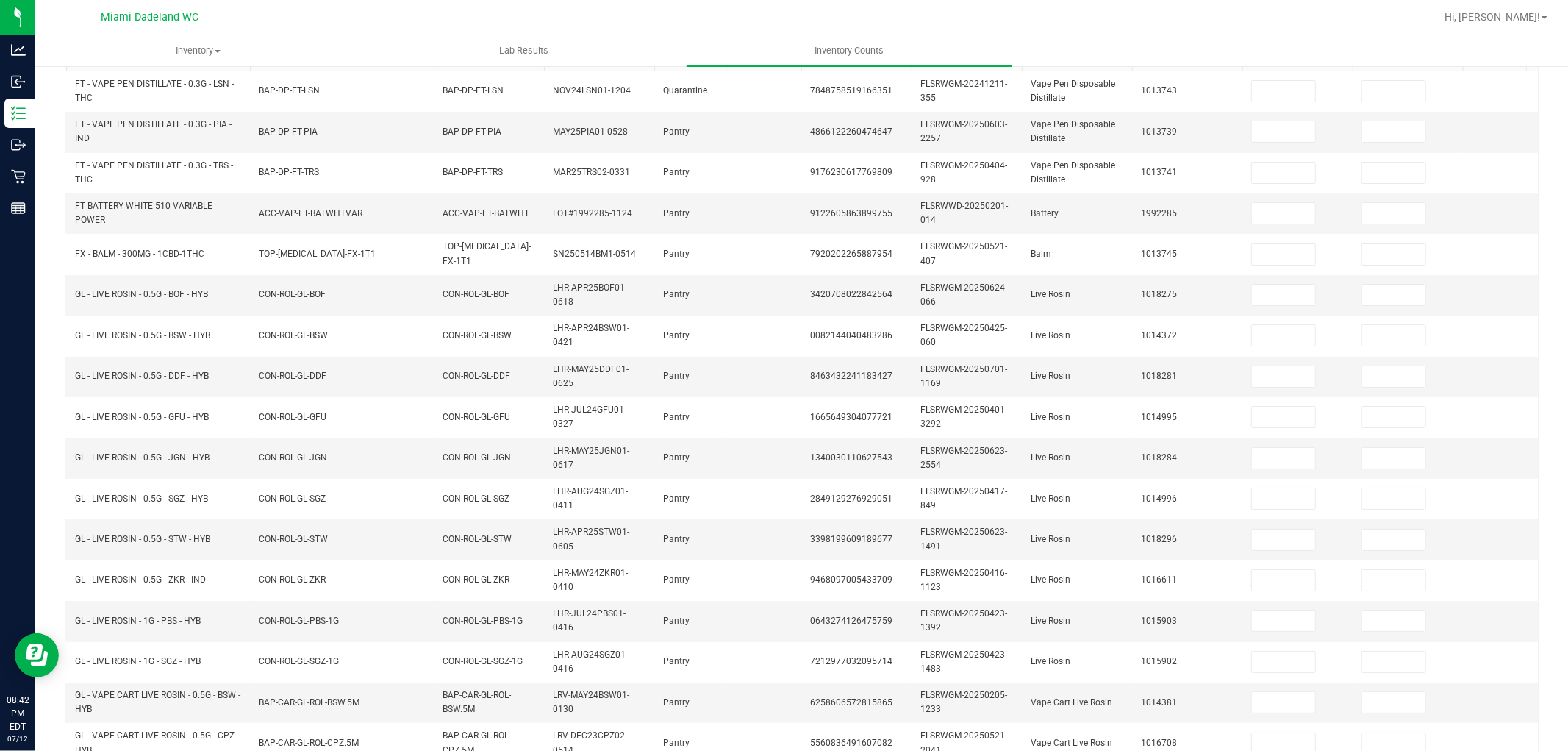 scroll, scrollTop: 0, scrollLeft: 0, axis: both 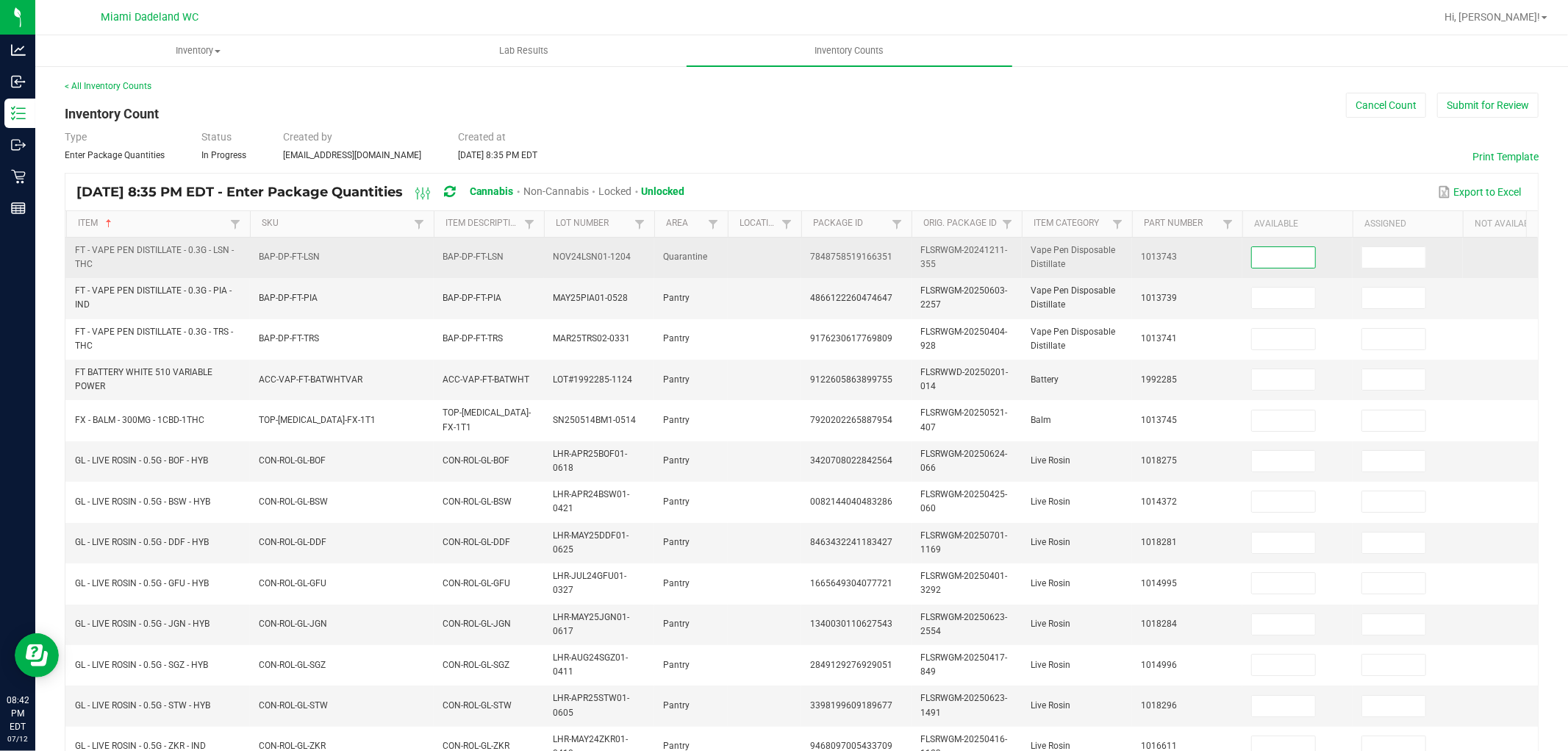 click at bounding box center (1284, 257) 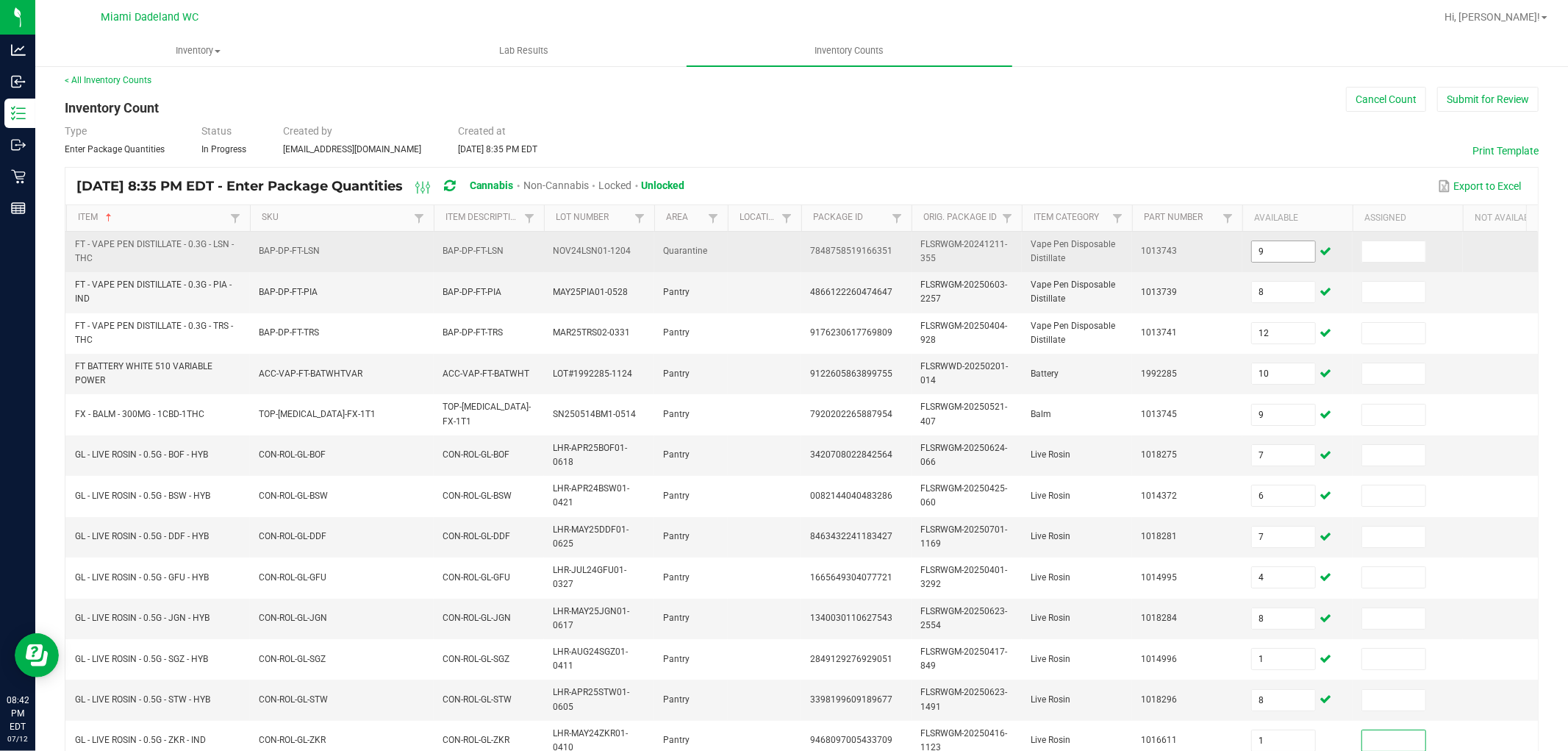 scroll, scrollTop: 362, scrollLeft: 0, axis: vertical 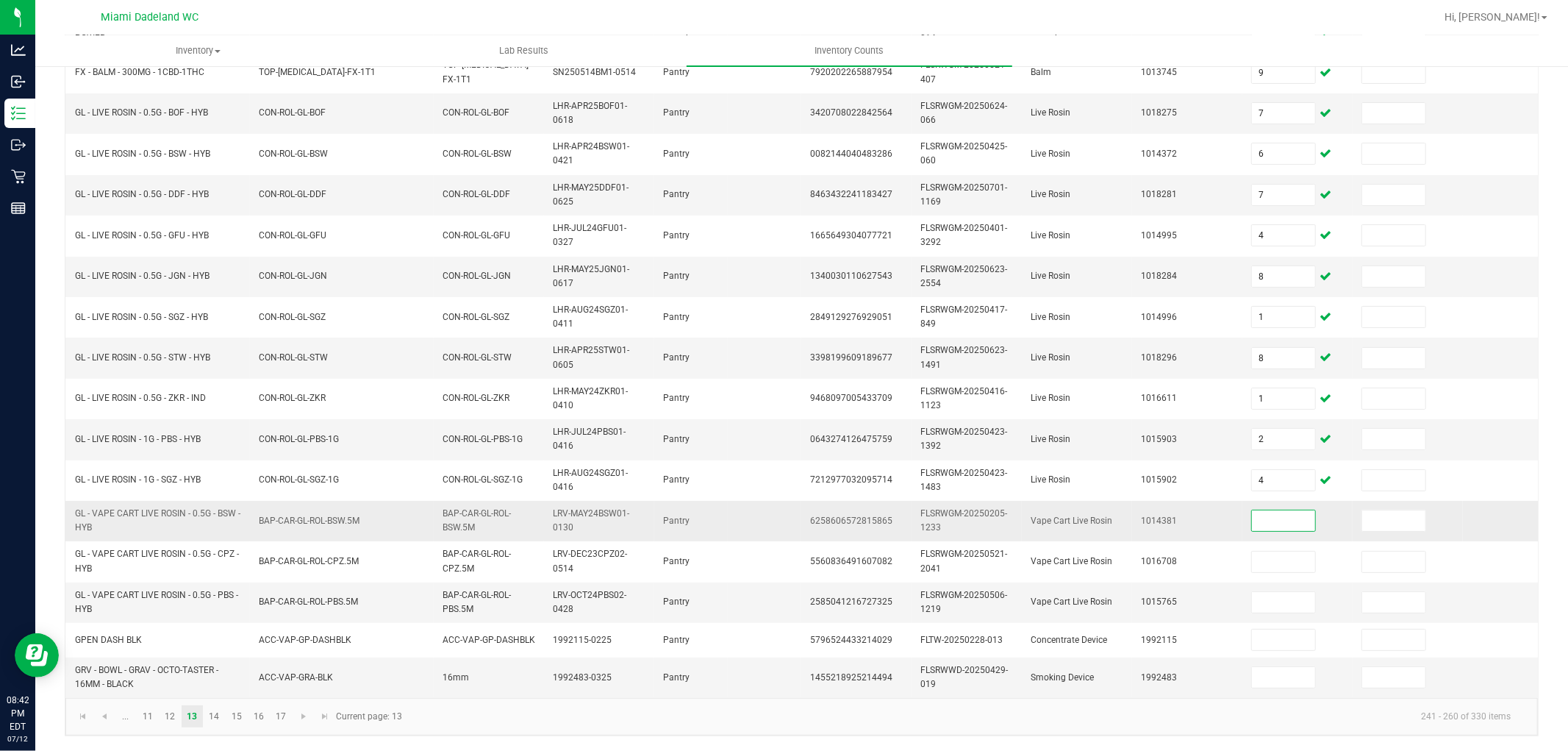 click at bounding box center [1284, 521] 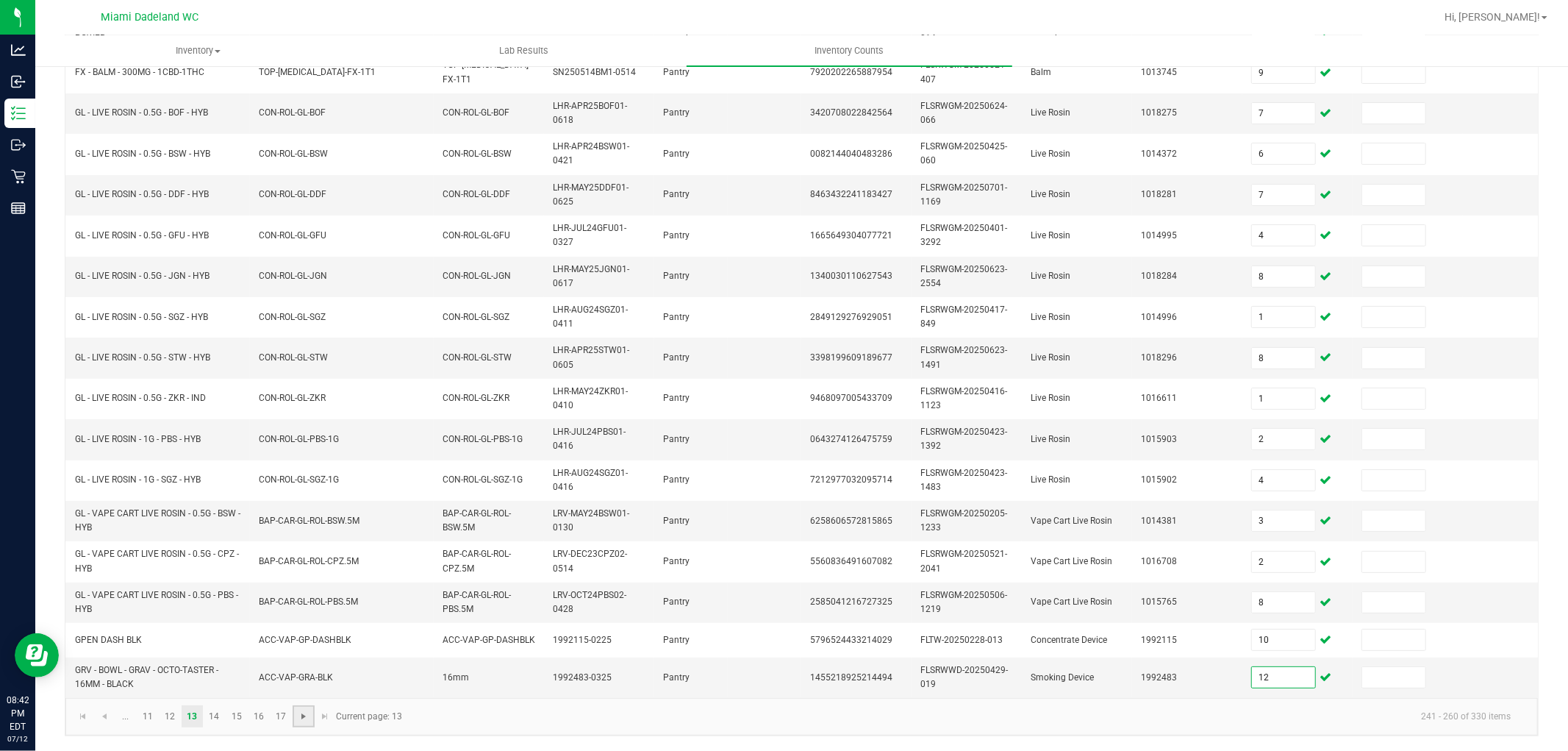 click 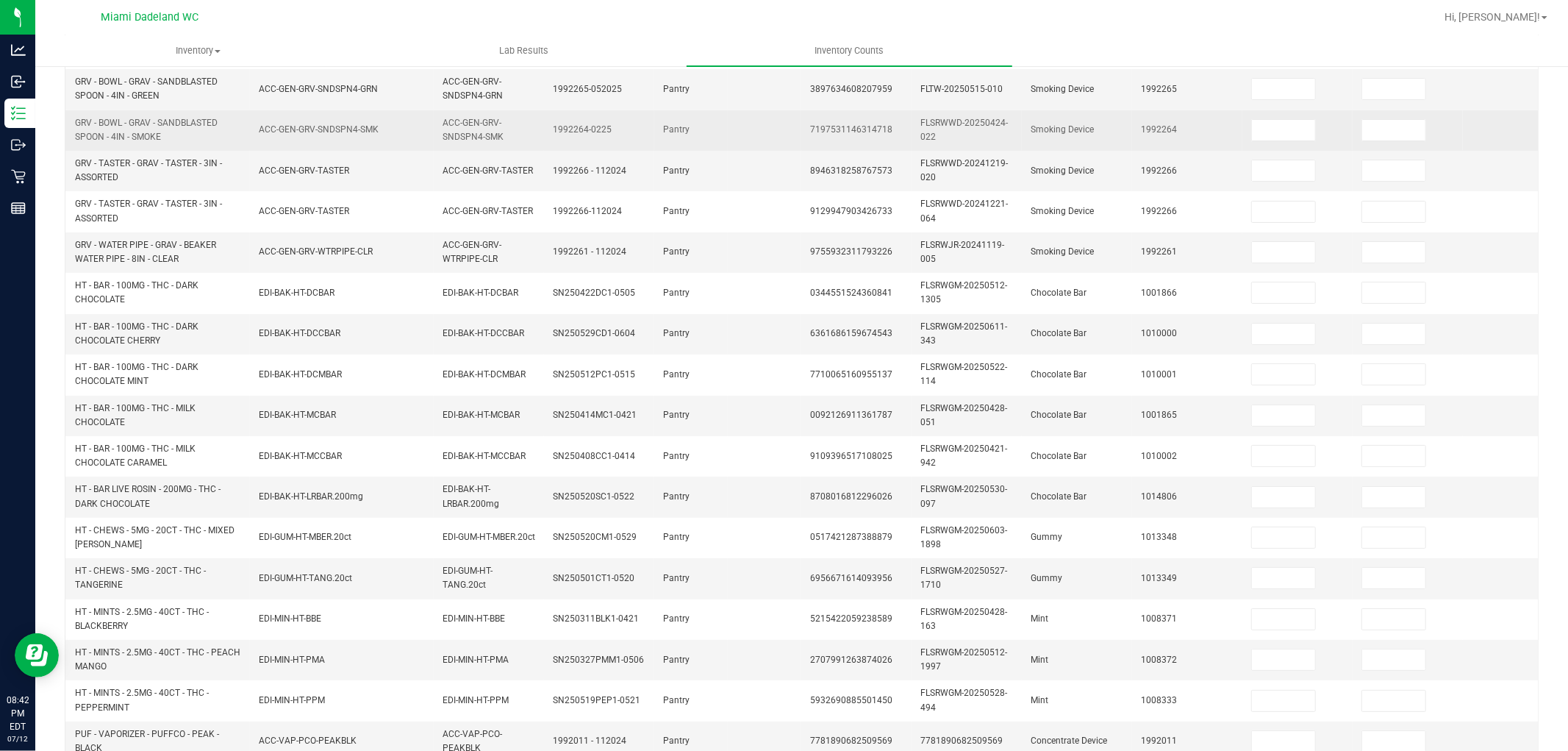 scroll, scrollTop: 0, scrollLeft: 0, axis: both 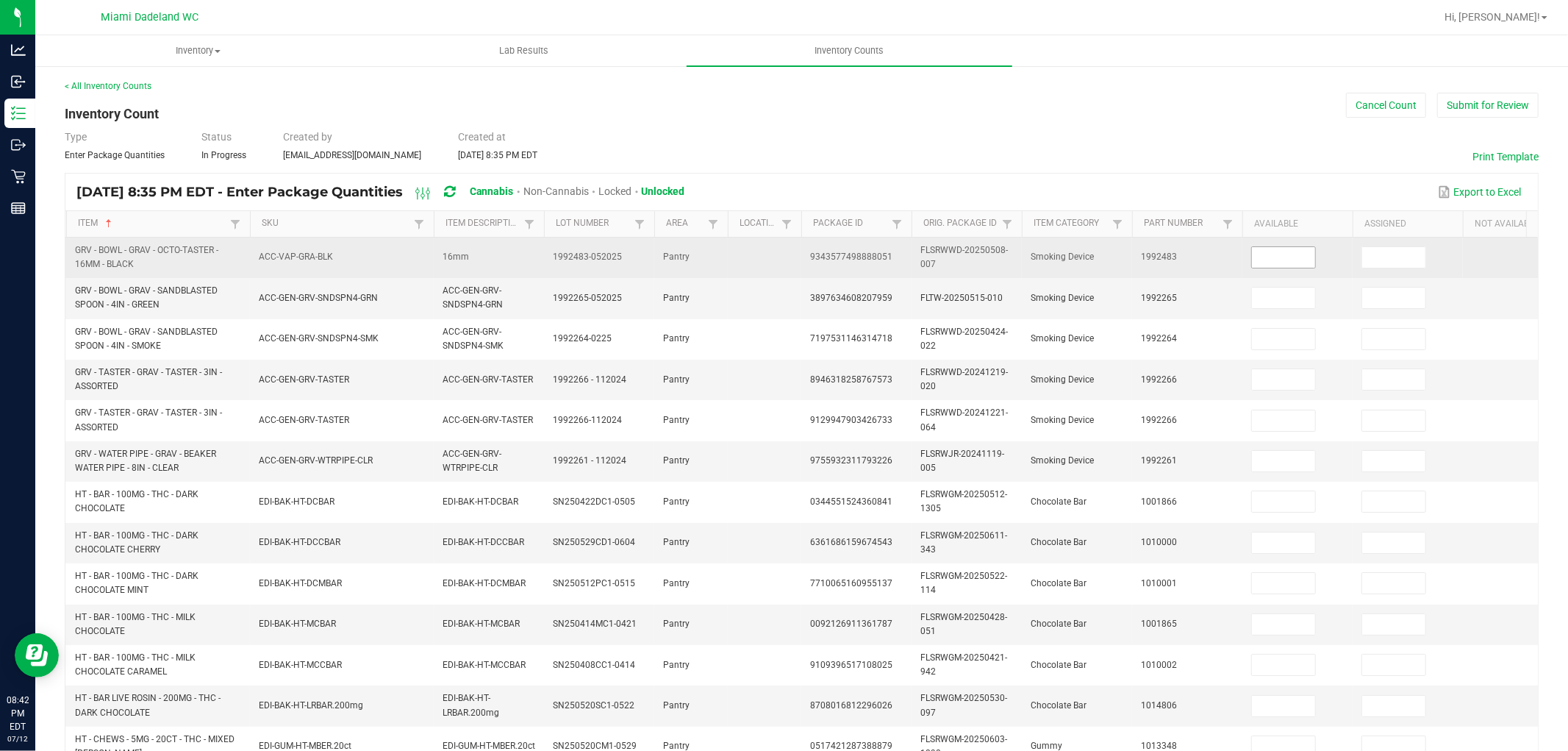 click at bounding box center [1284, 257] 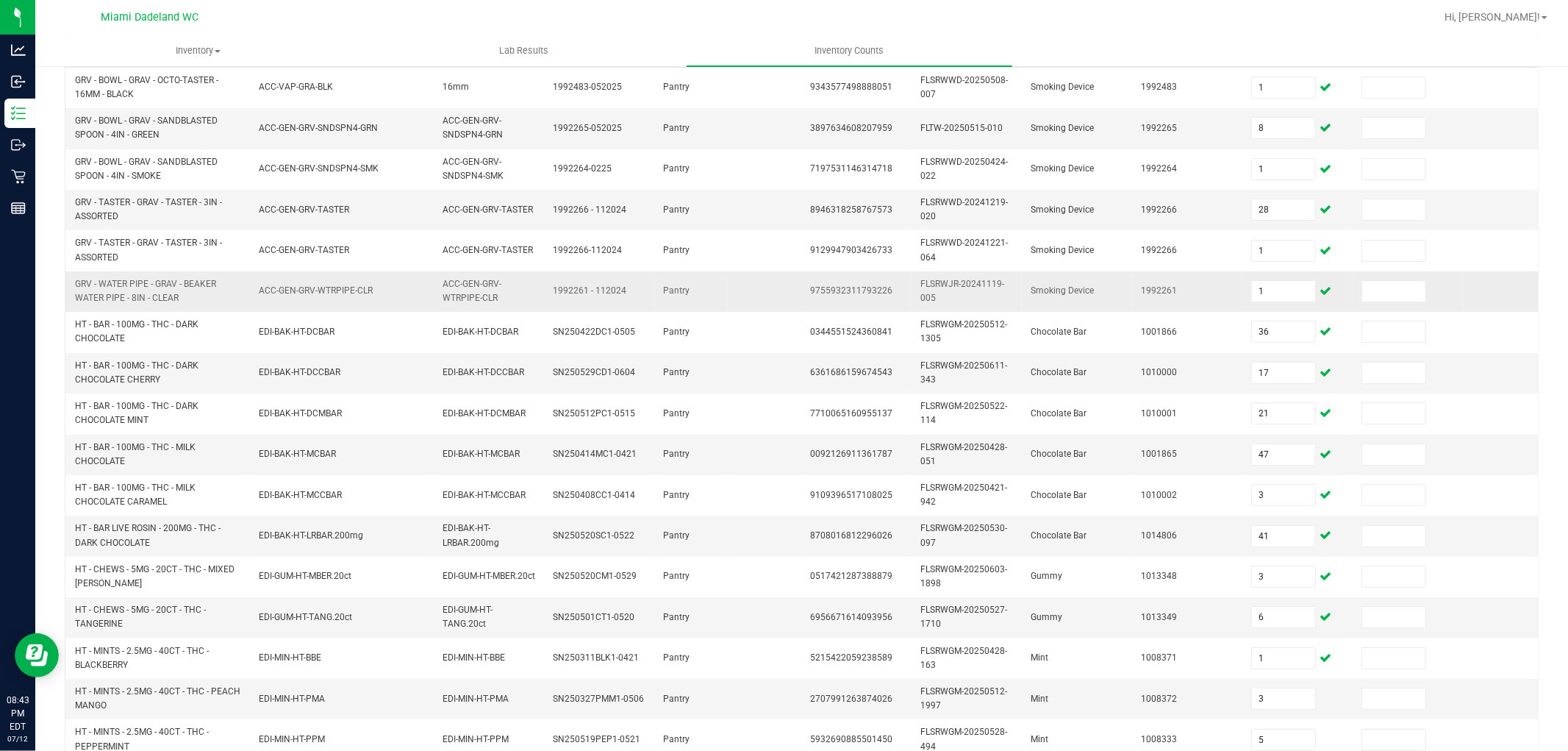 scroll, scrollTop: 368, scrollLeft: 0, axis: vertical 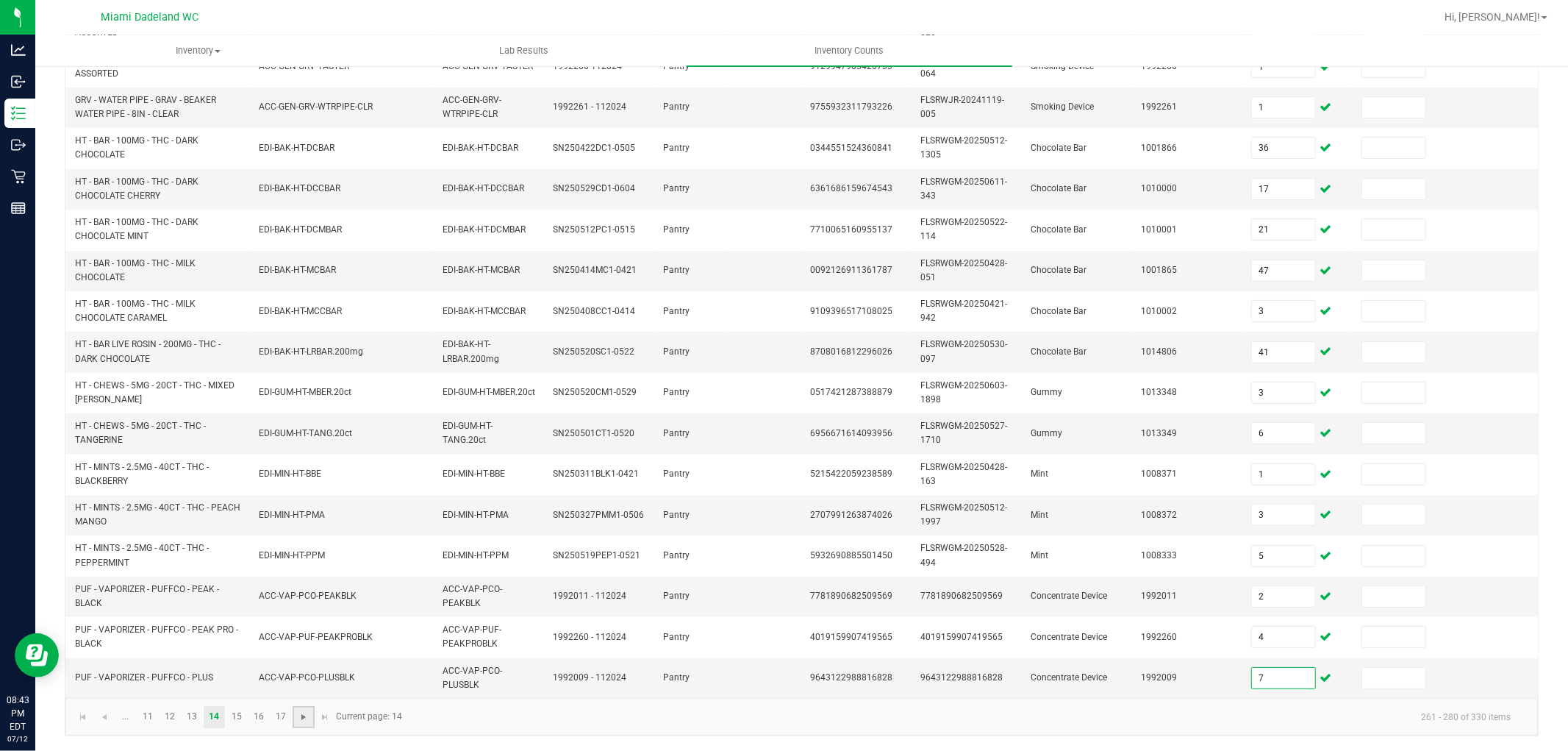 click 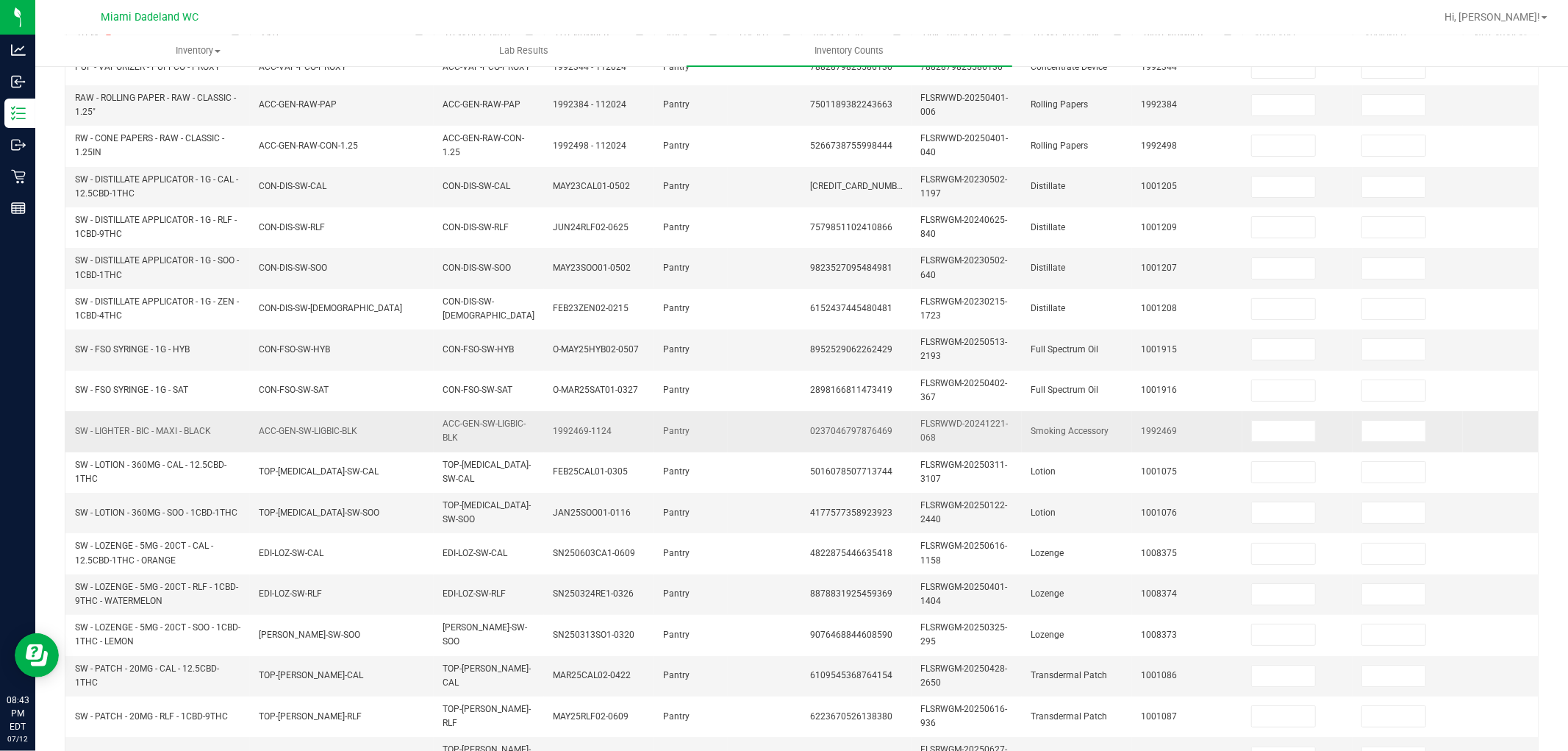 scroll, scrollTop: 0, scrollLeft: 0, axis: both 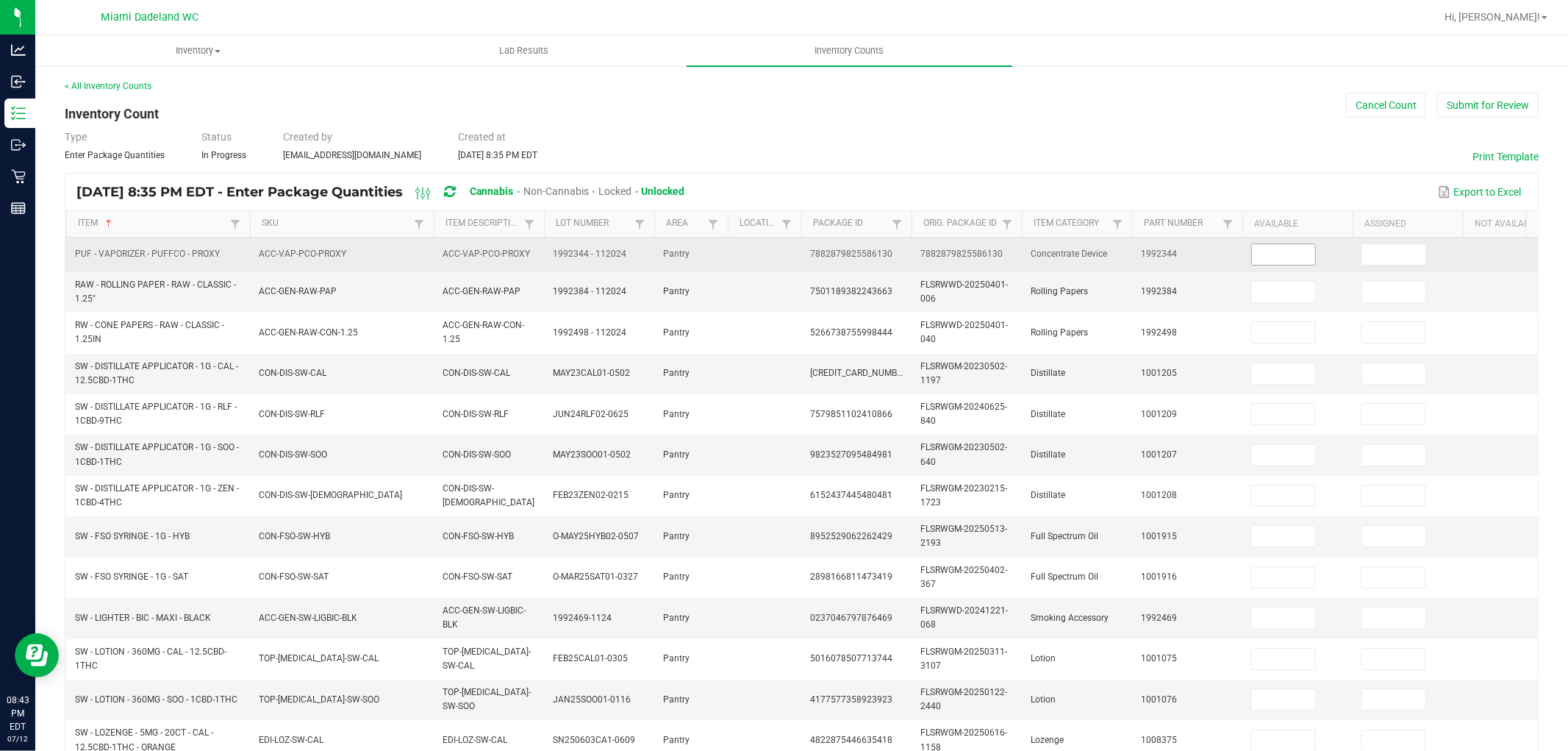 click at bounding box center [1284, 255] 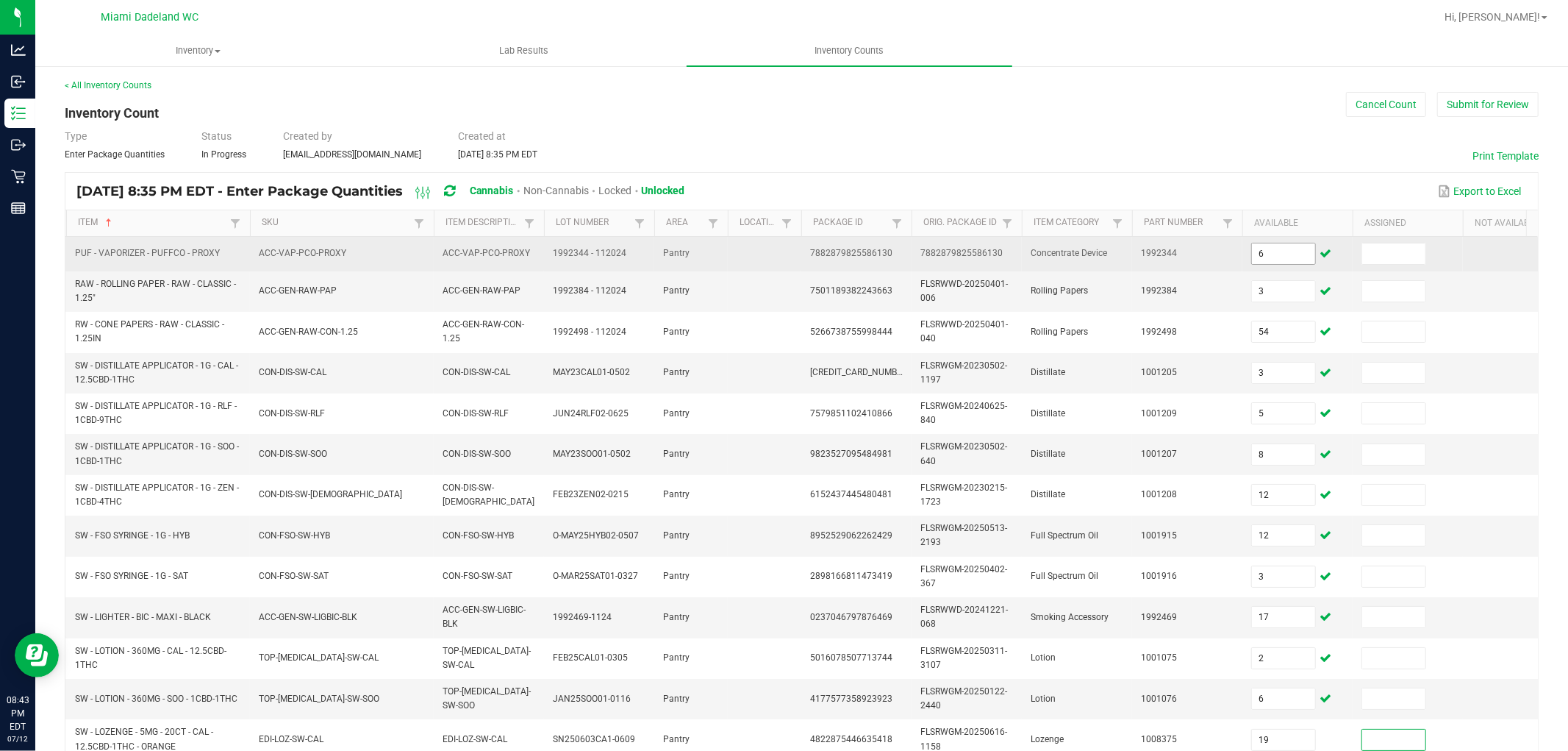 scroll, scrollTop: 362, scrollLeft: 0, axis: vertical 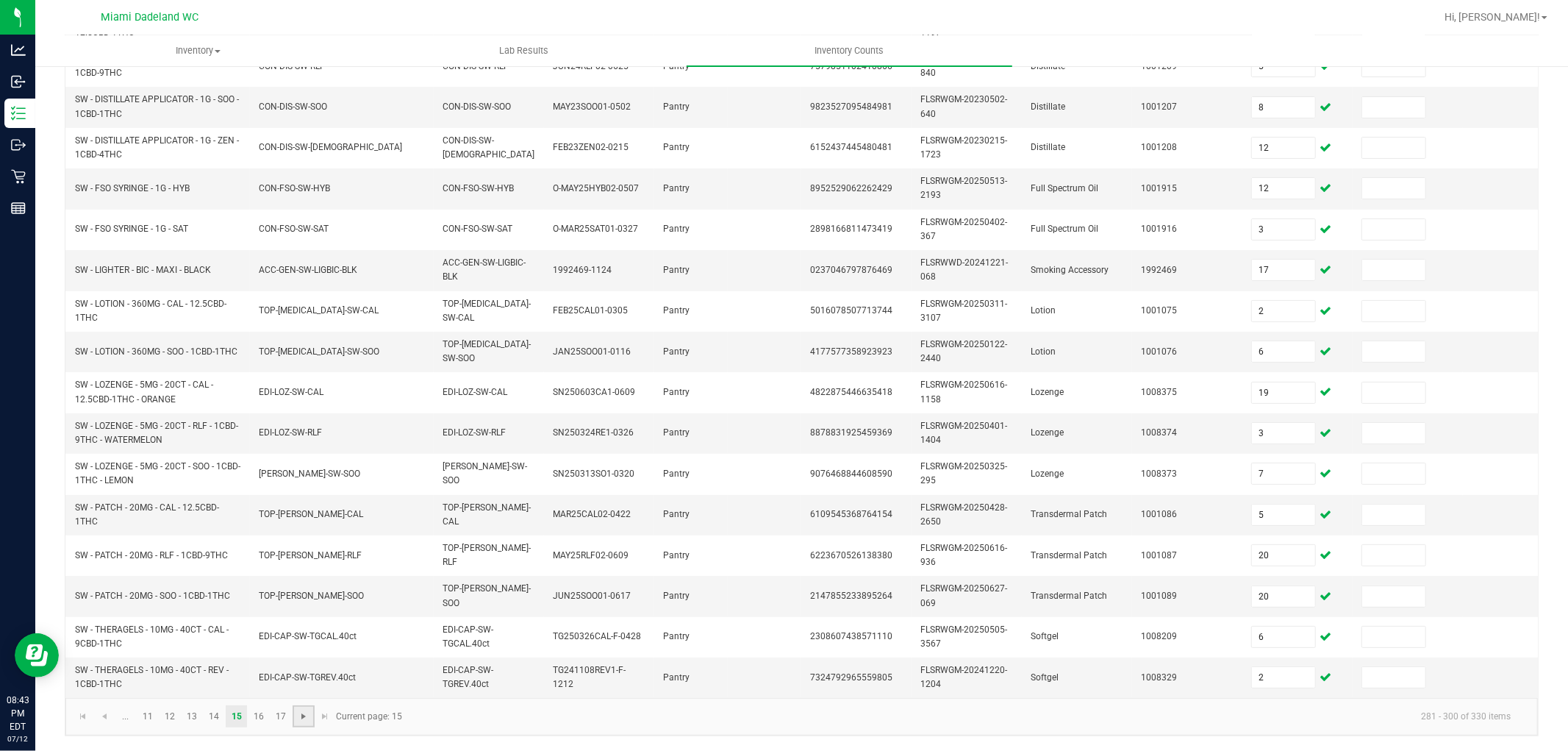 click 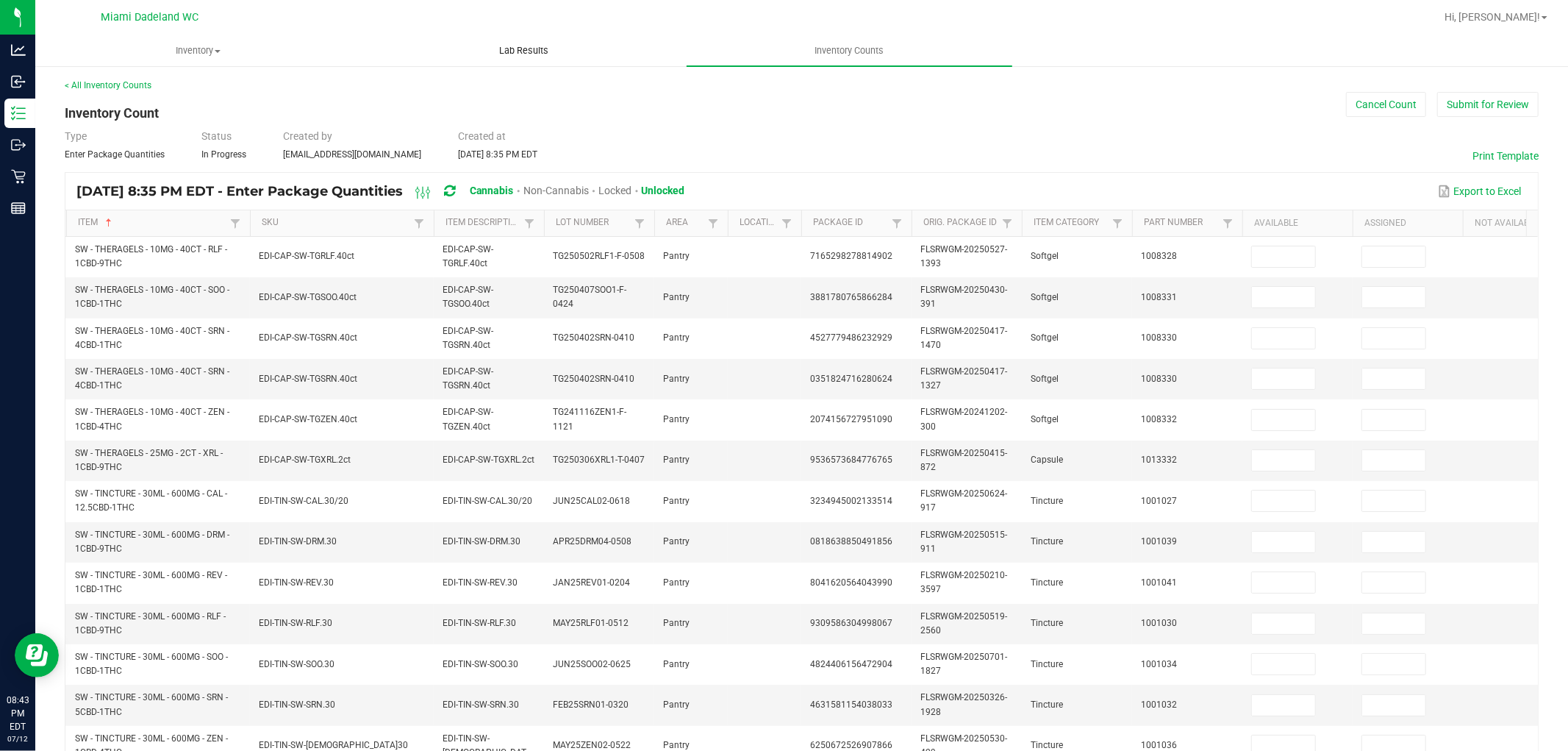 scroll, scrollTop: 0, scrollLeft: 0, axis: both 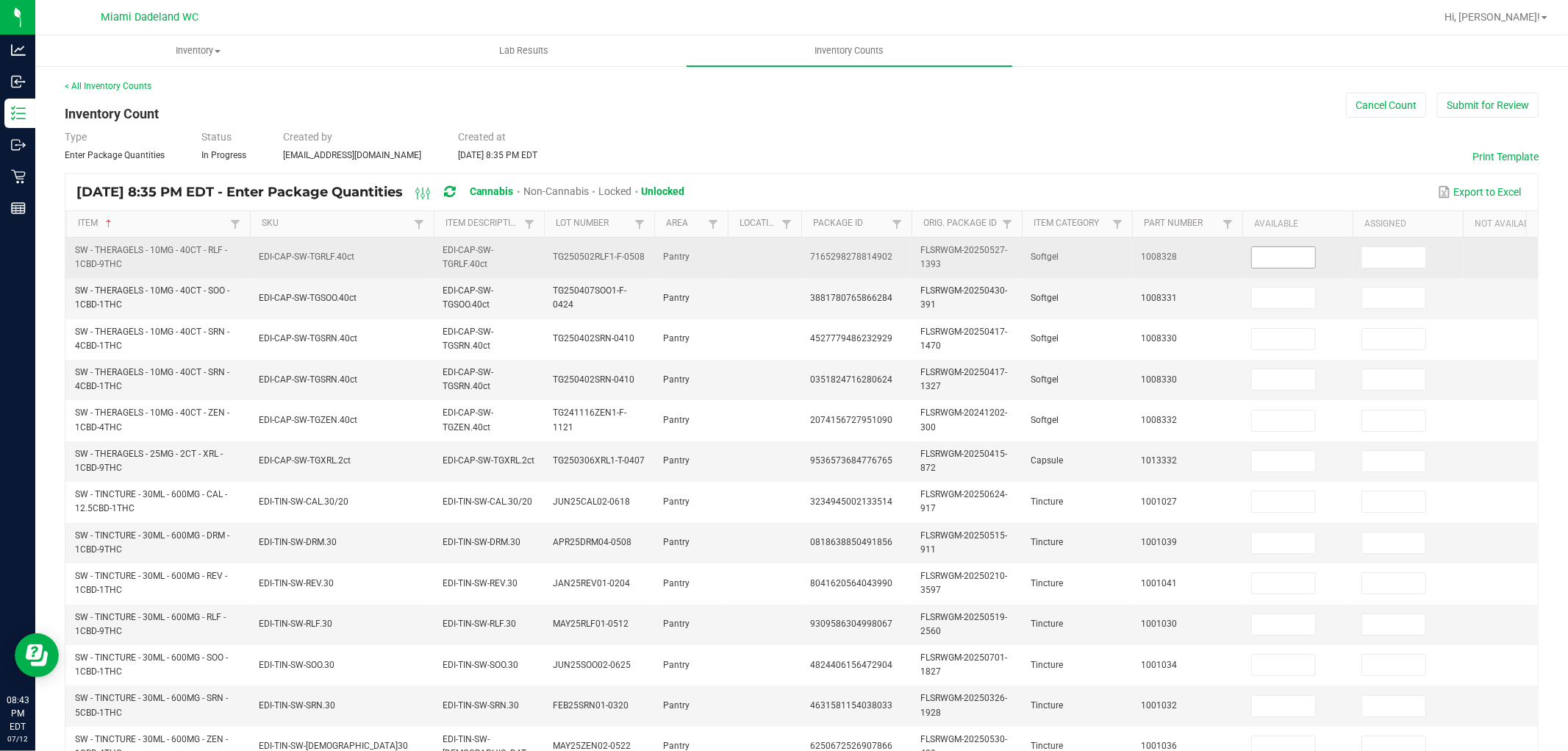 click at bounding box center (1284, 257) 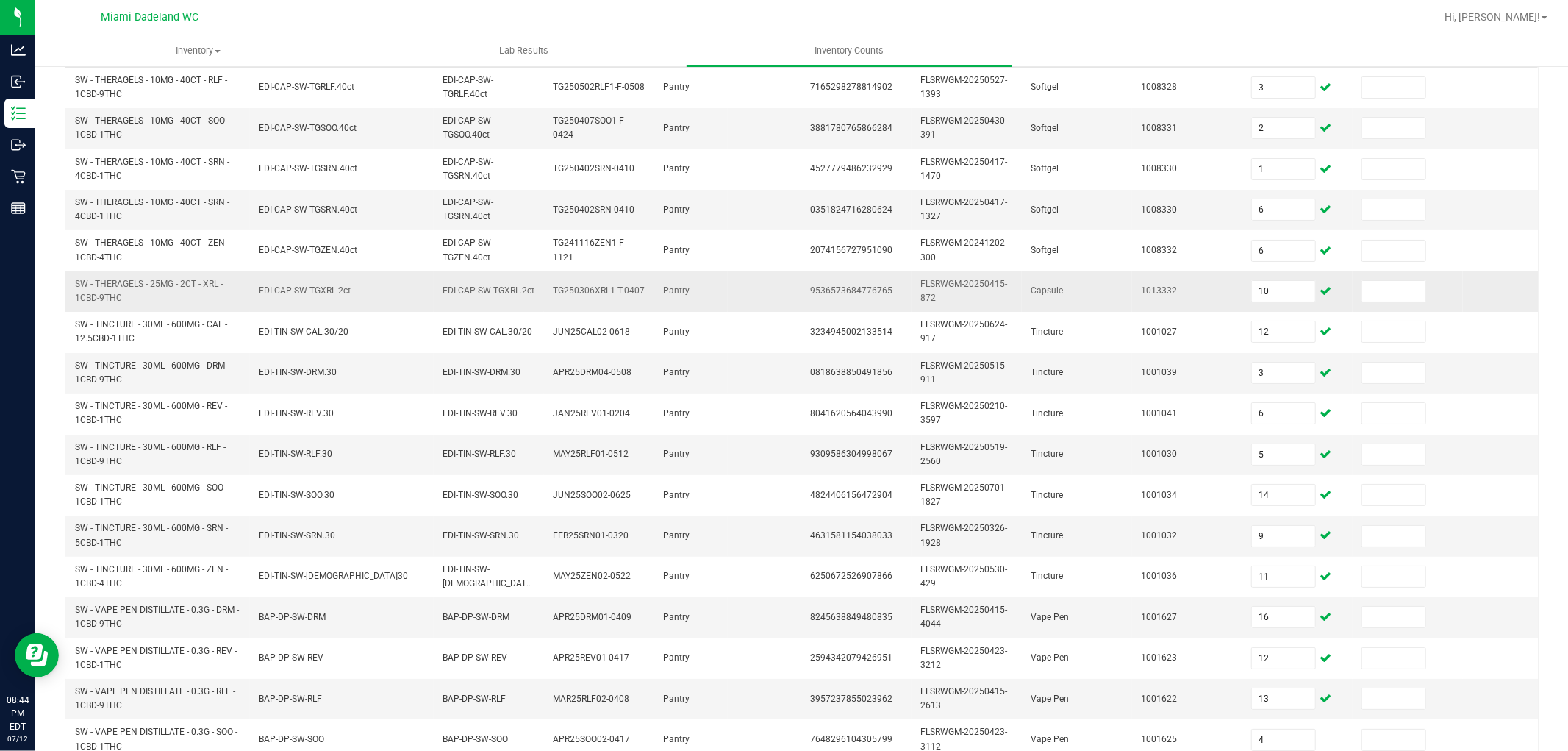 scroll, scrollTop: 368, scrollLeft: 0, axis: vertical 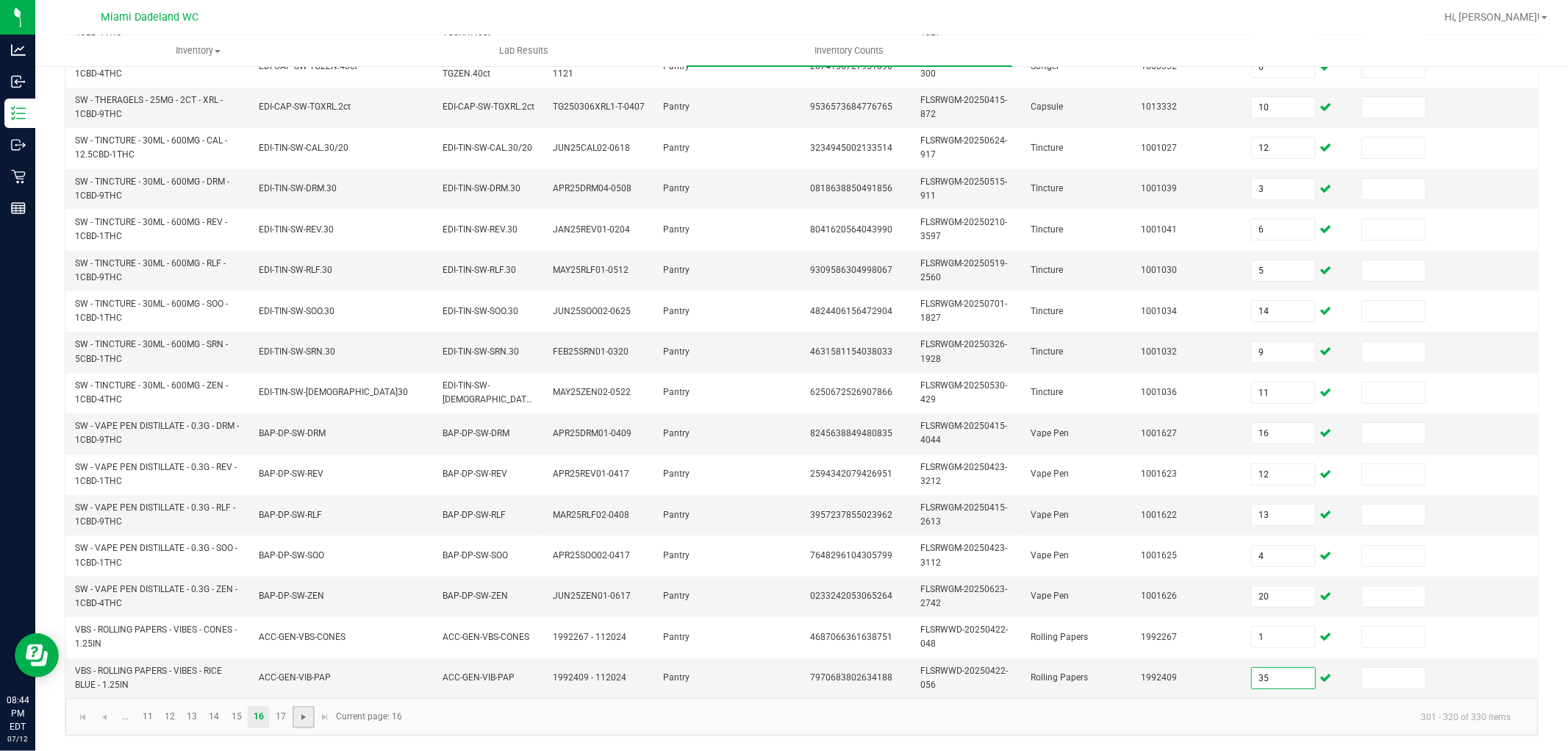 click 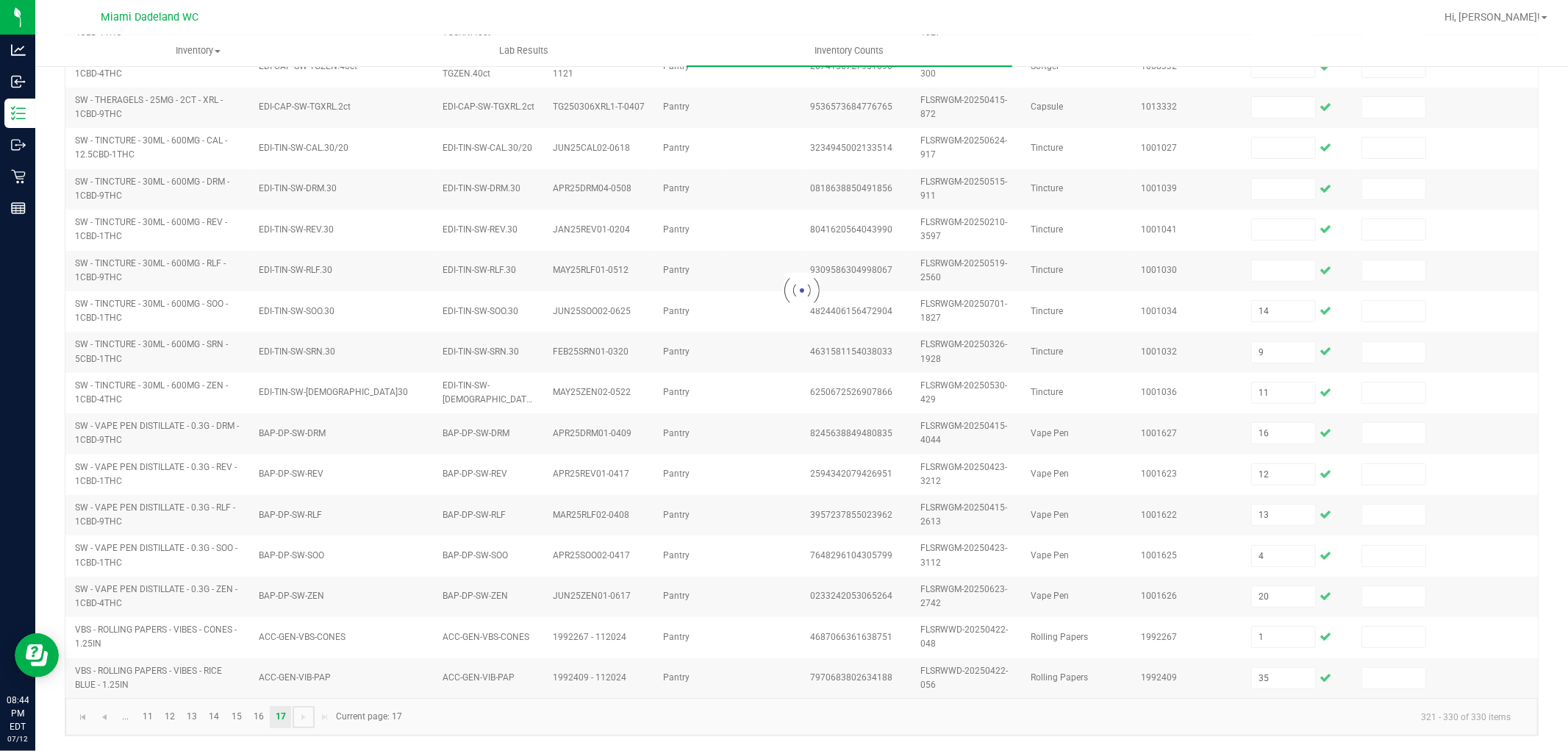 scroll, scrollTop: 0, scrollLeft: 0, axis: both 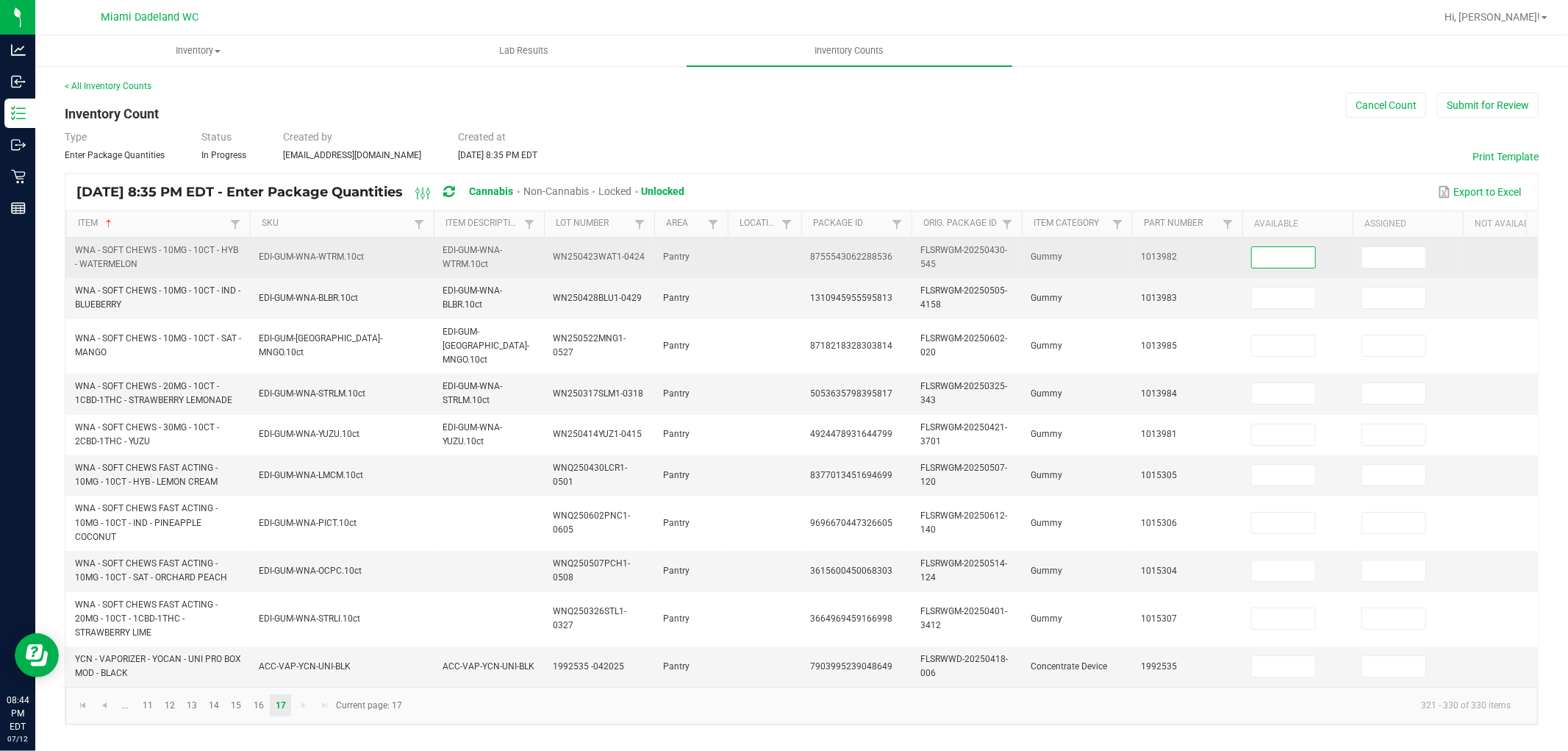 click at bounding box center (1284, 257) 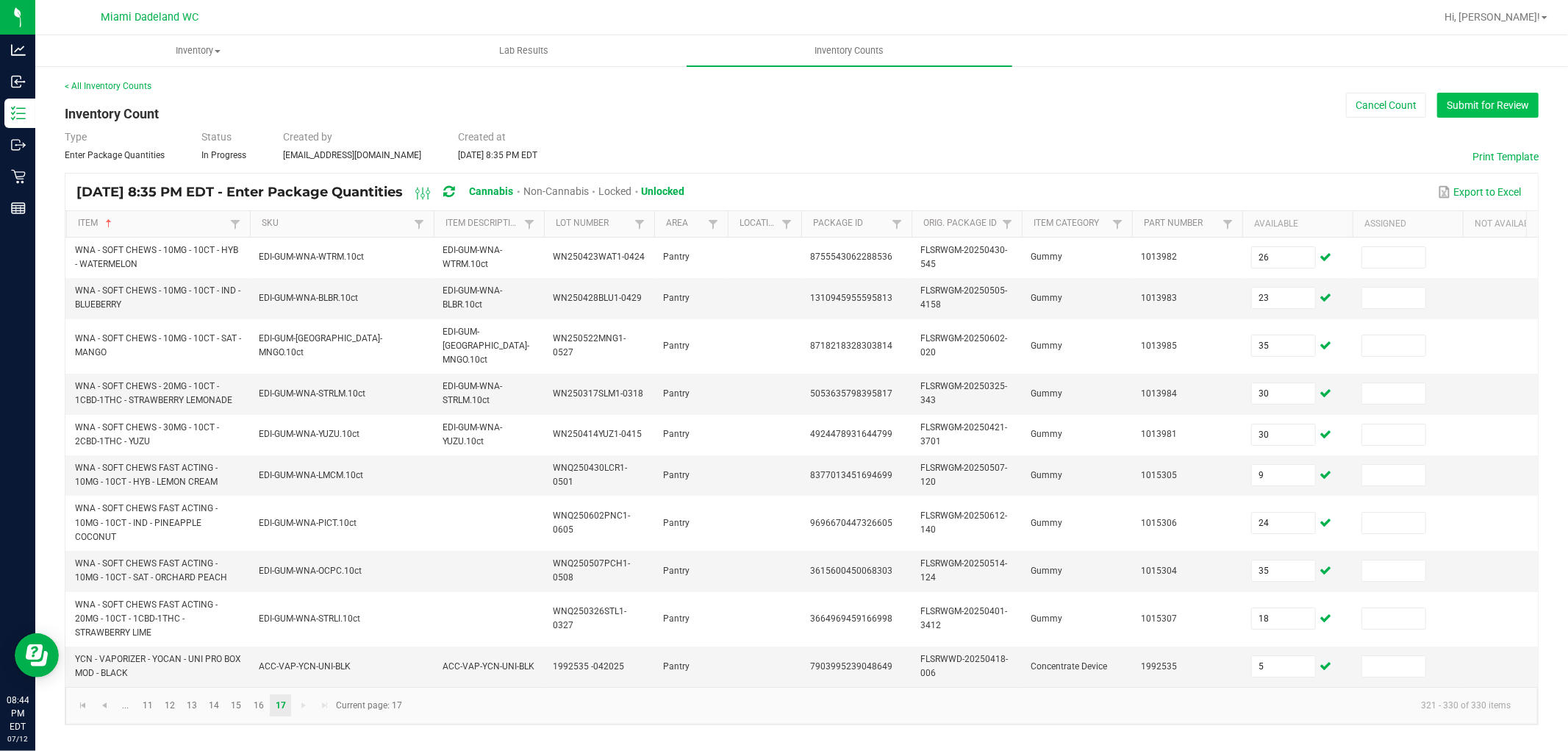 click on "Submit for Review" at bounding box center (1488, 105) 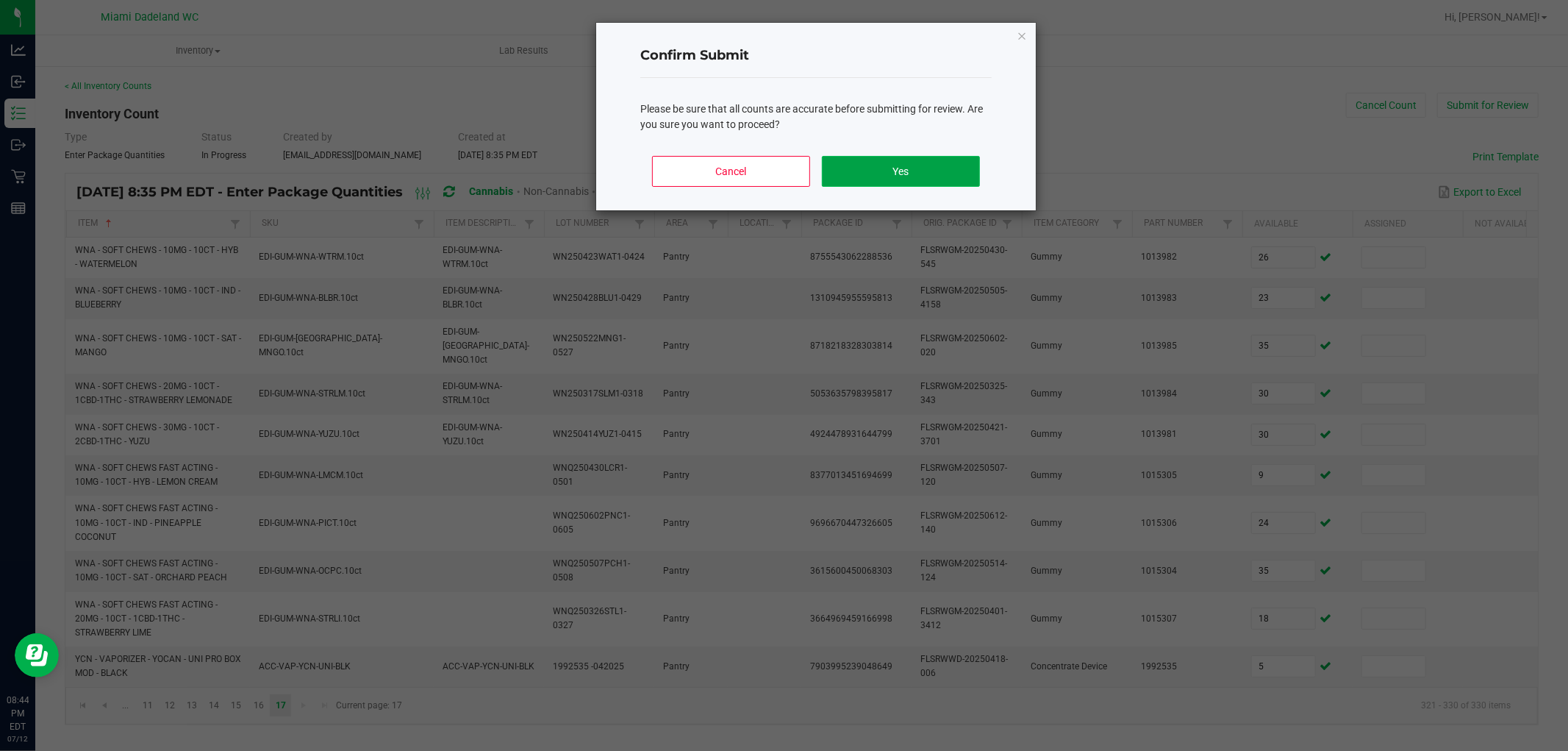 click on "Yes" 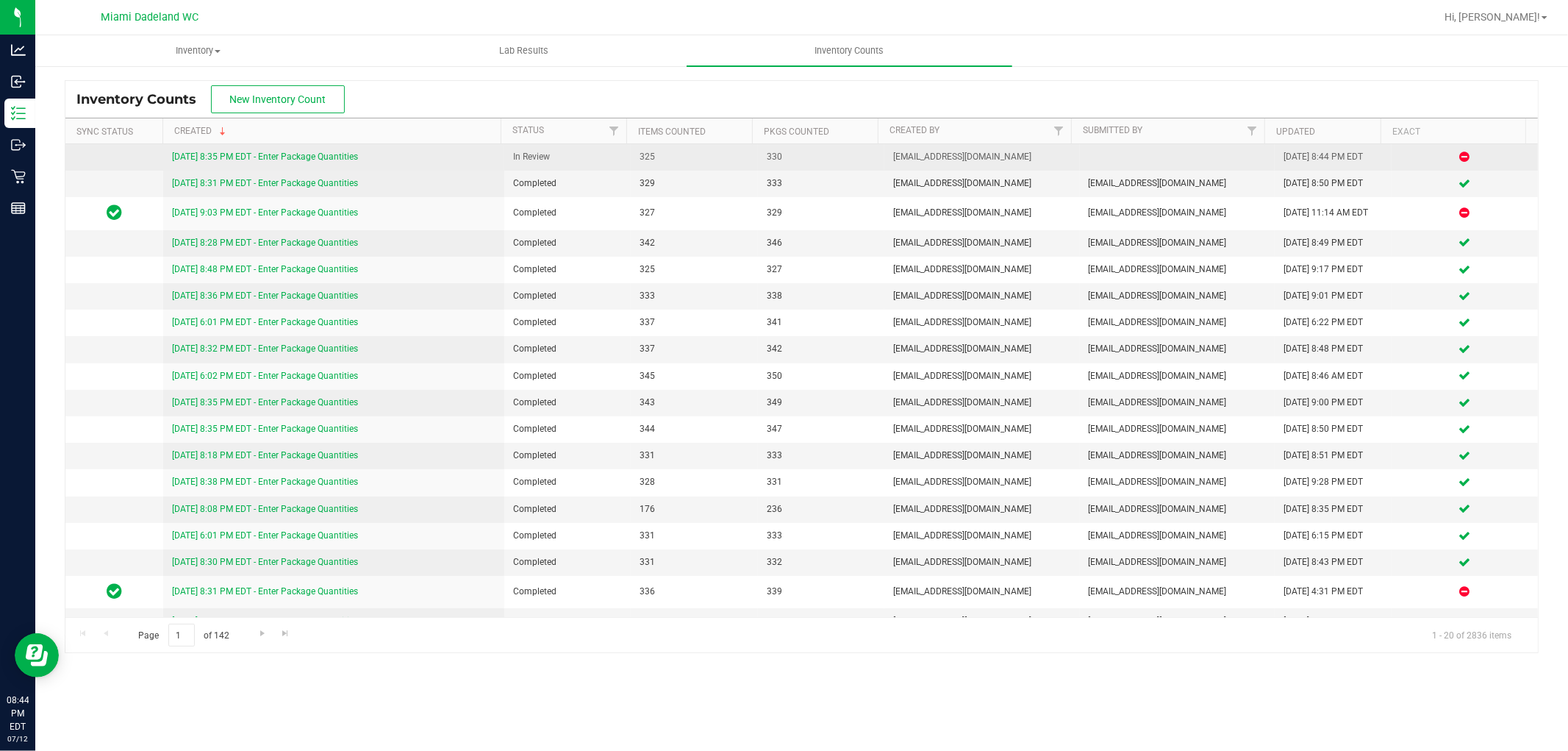 click on "[DATE] 8:35 PM EDT - Enter Package Quantities" at bounding box center [265, 157] 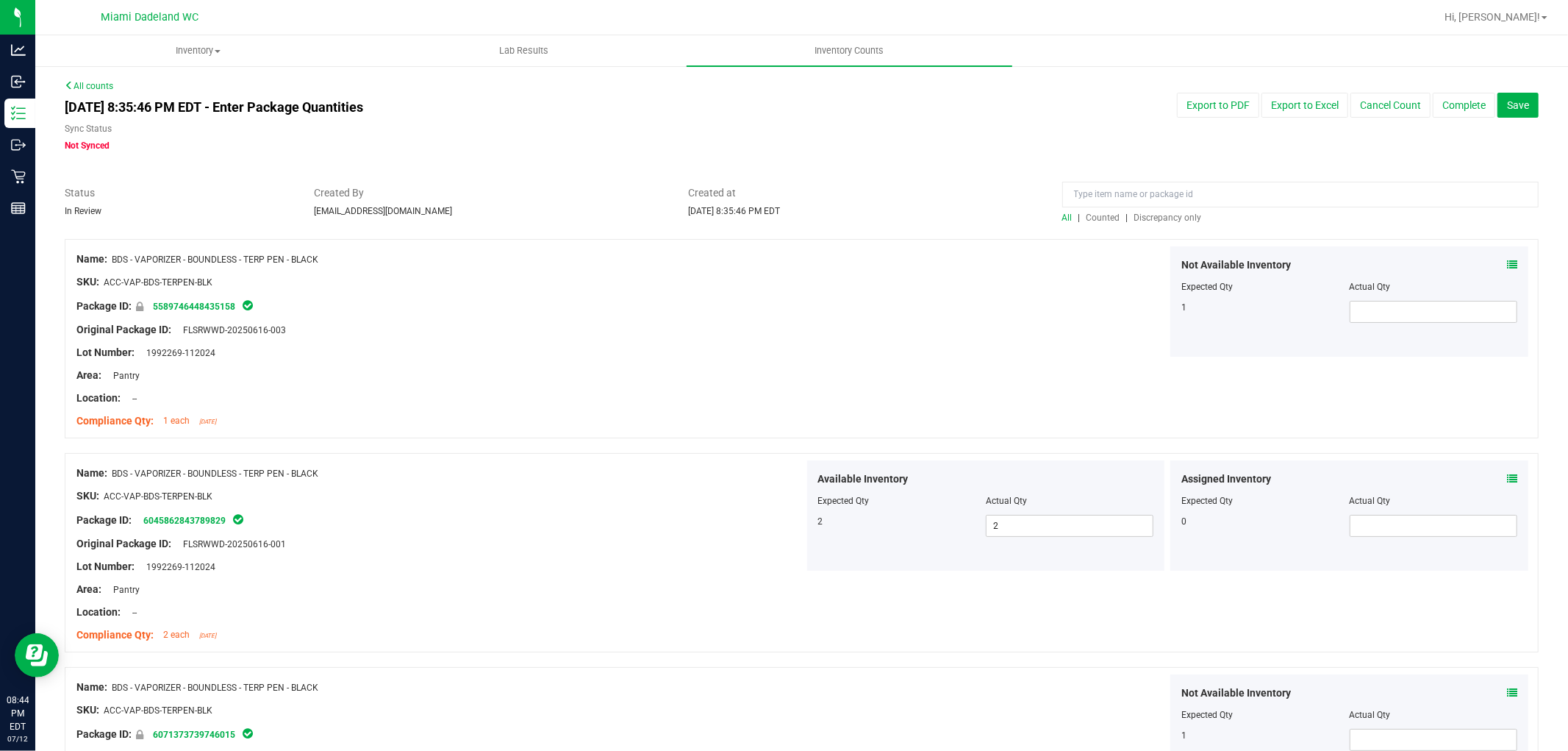 click on "Discrepancy only" at bounding box center [1168, 218] 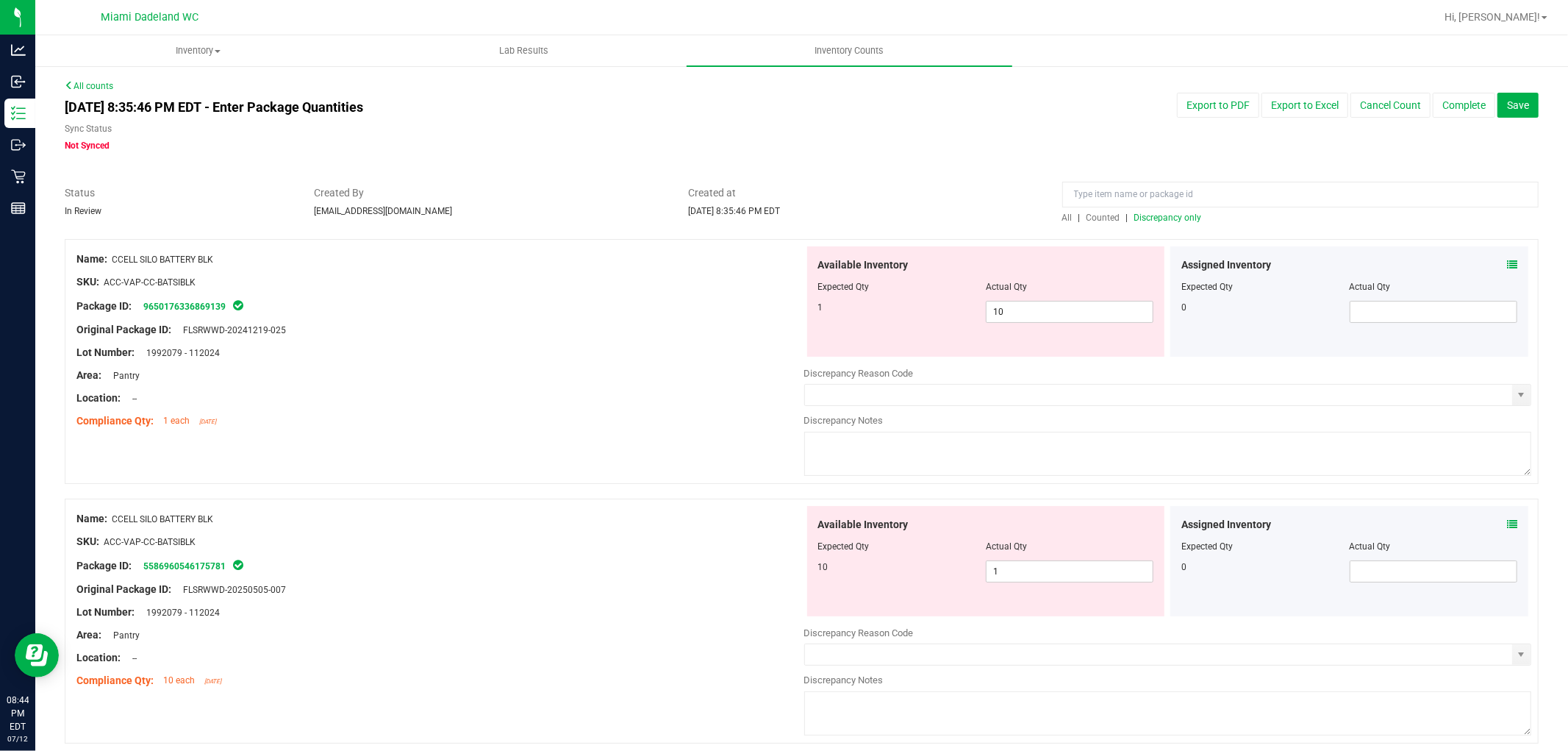 click at bounding box center (986, 297) 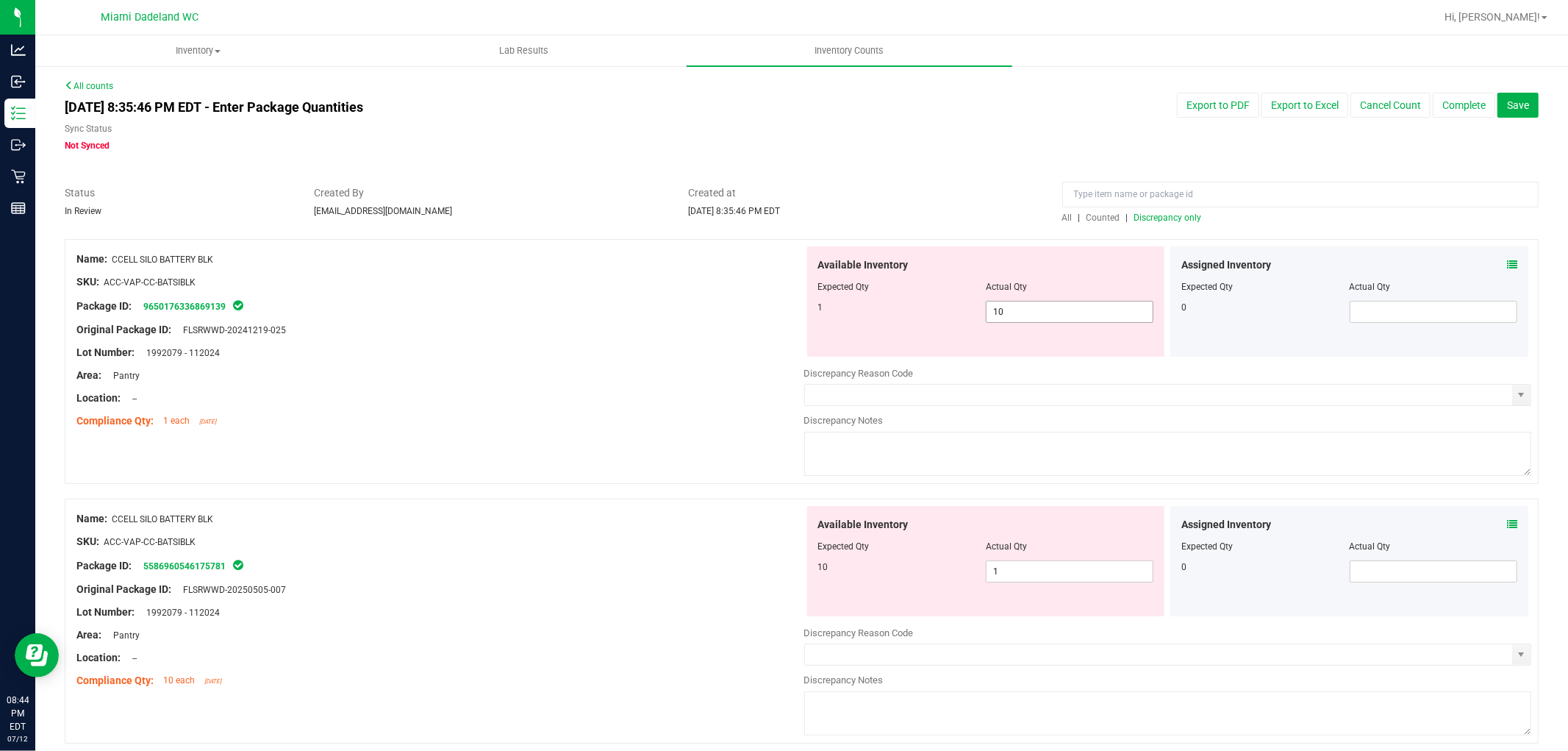 click on "10 10" at bounding box center [1070, 312] 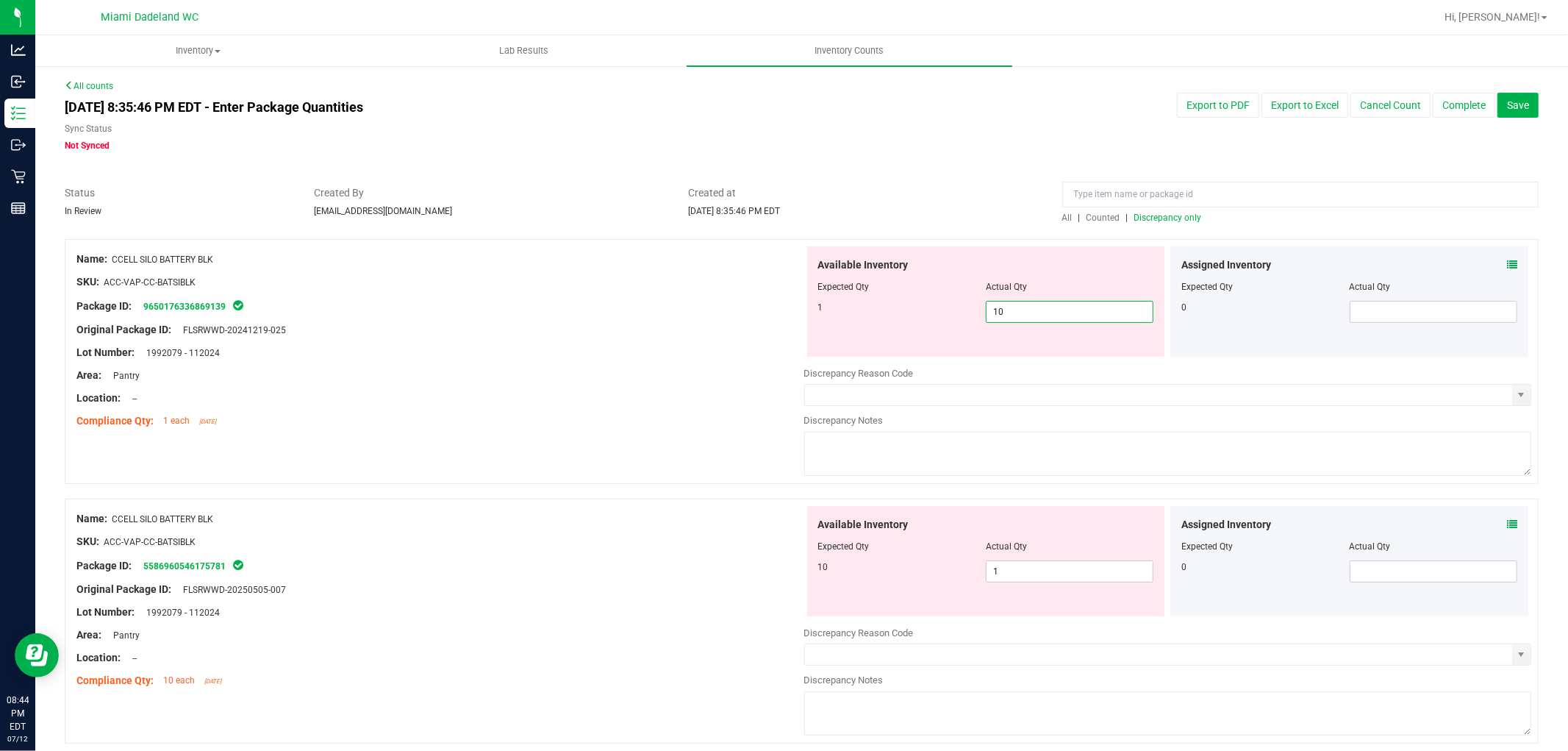 click on "10" at bounding box center (1070, 312) 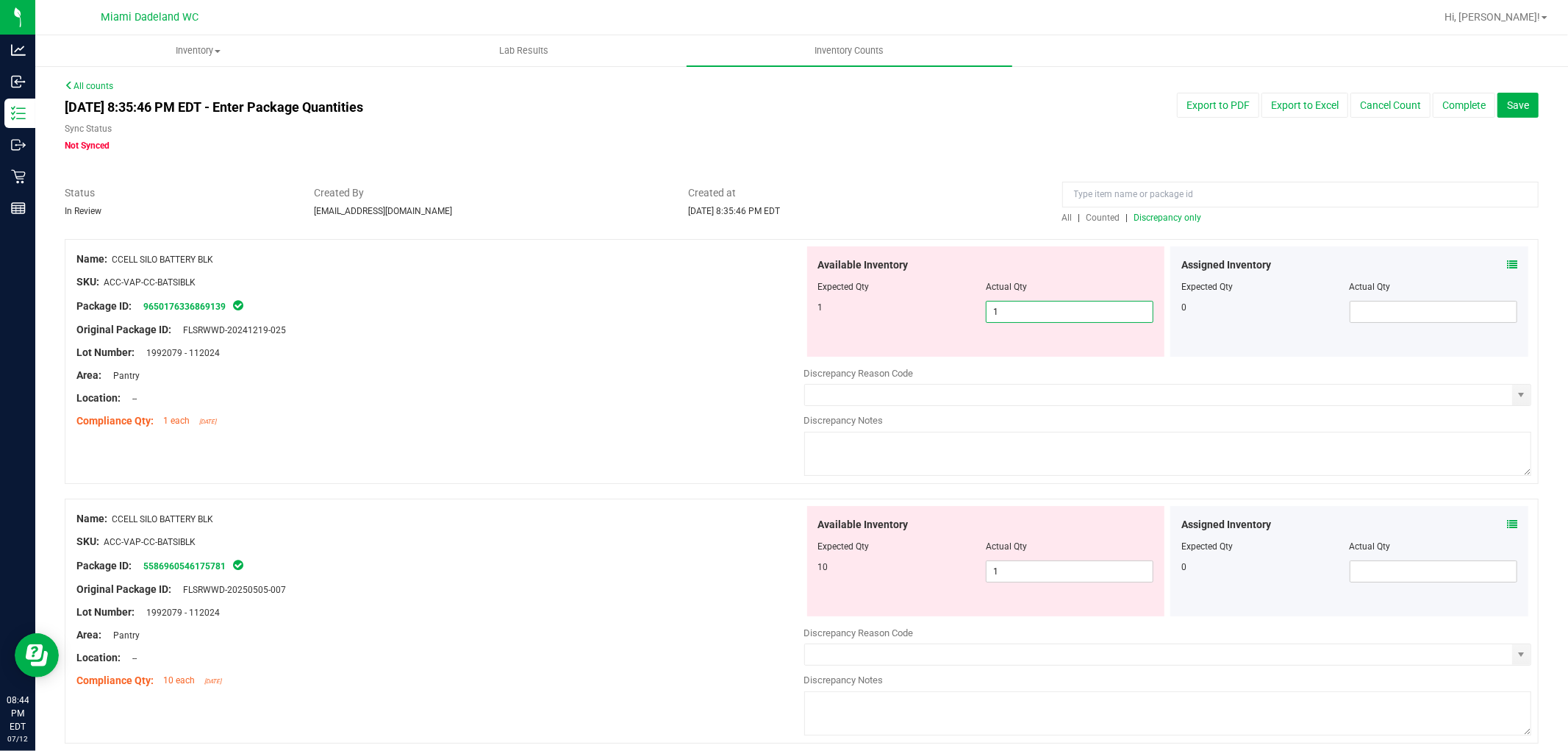 click on "Compliance Qty:
1 each
[DATE]" at bounding box center [440, 421] 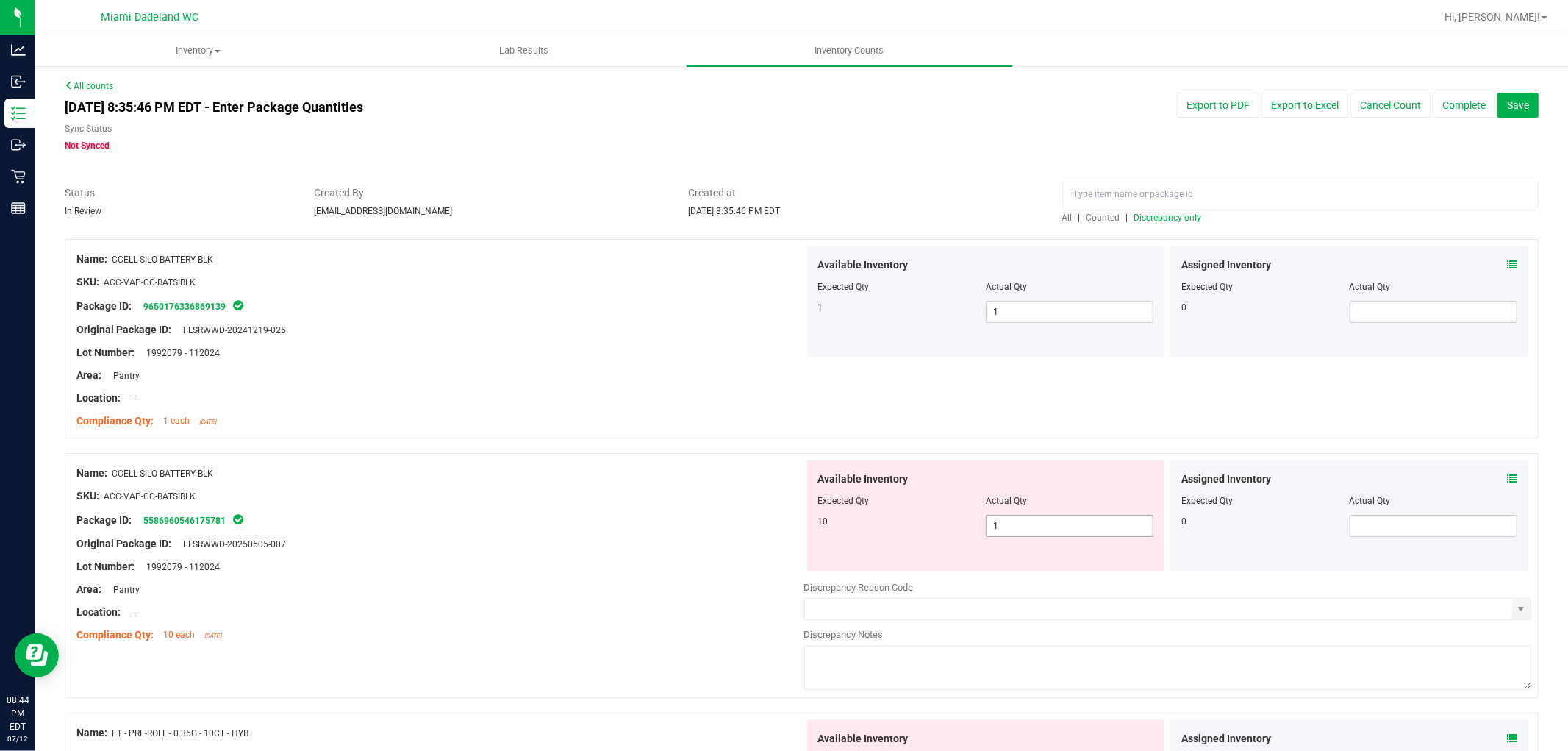 click on "1 1" at bounding box center (1070, 526) 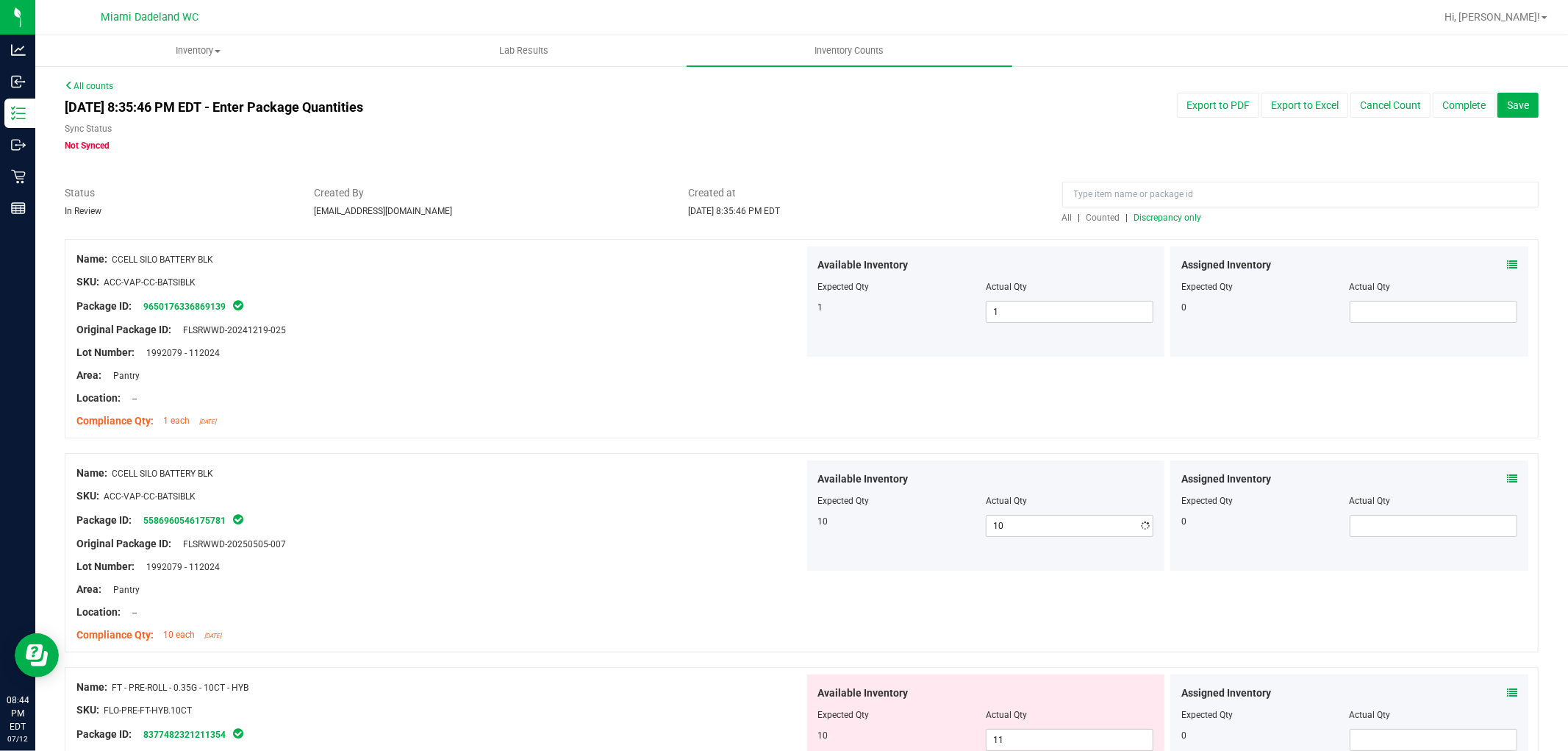 click on "Area:
Pantry" at bounding box center (440, 375) 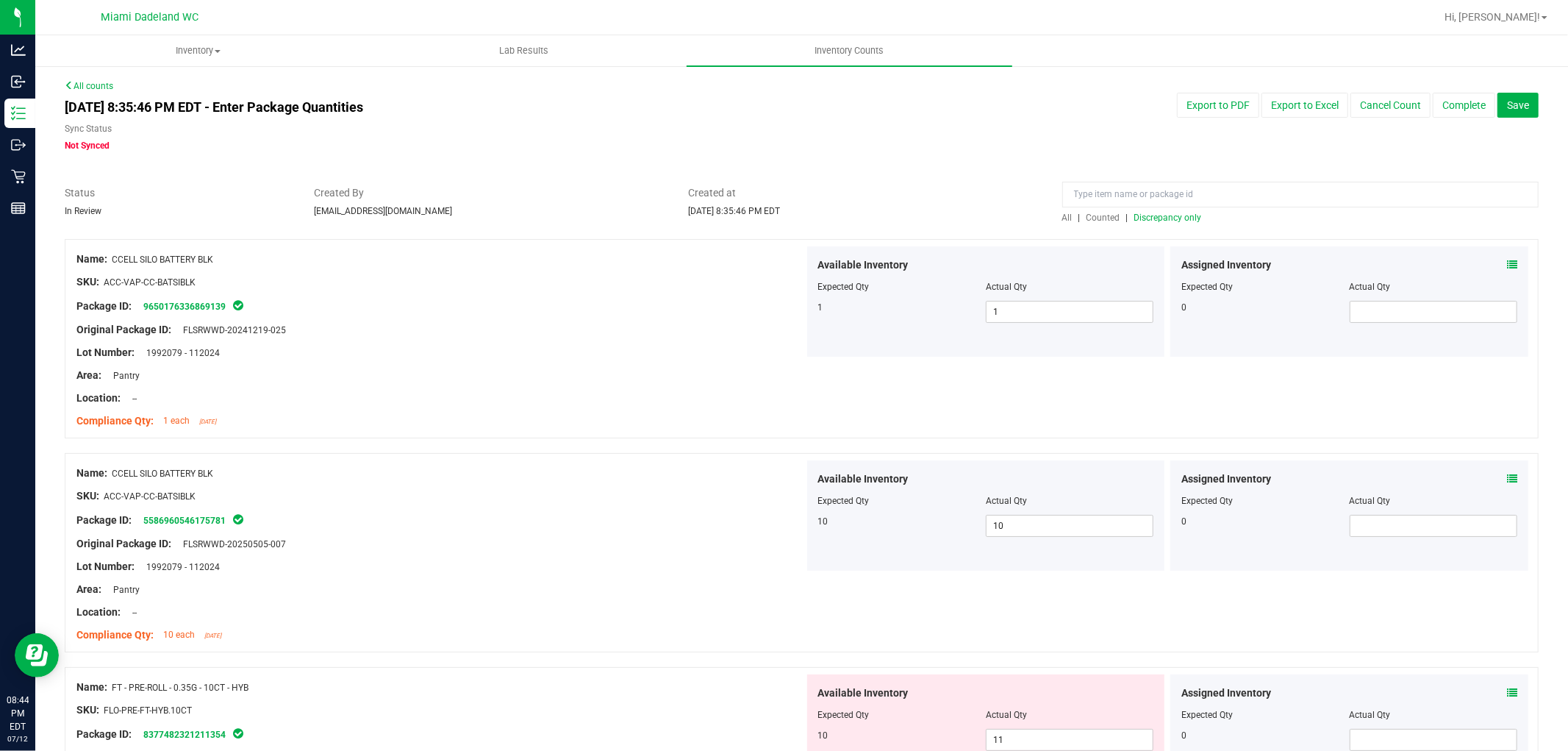 click on "All
|
Counted
|
Discrepancy only" at bounding box center [1300, 218] 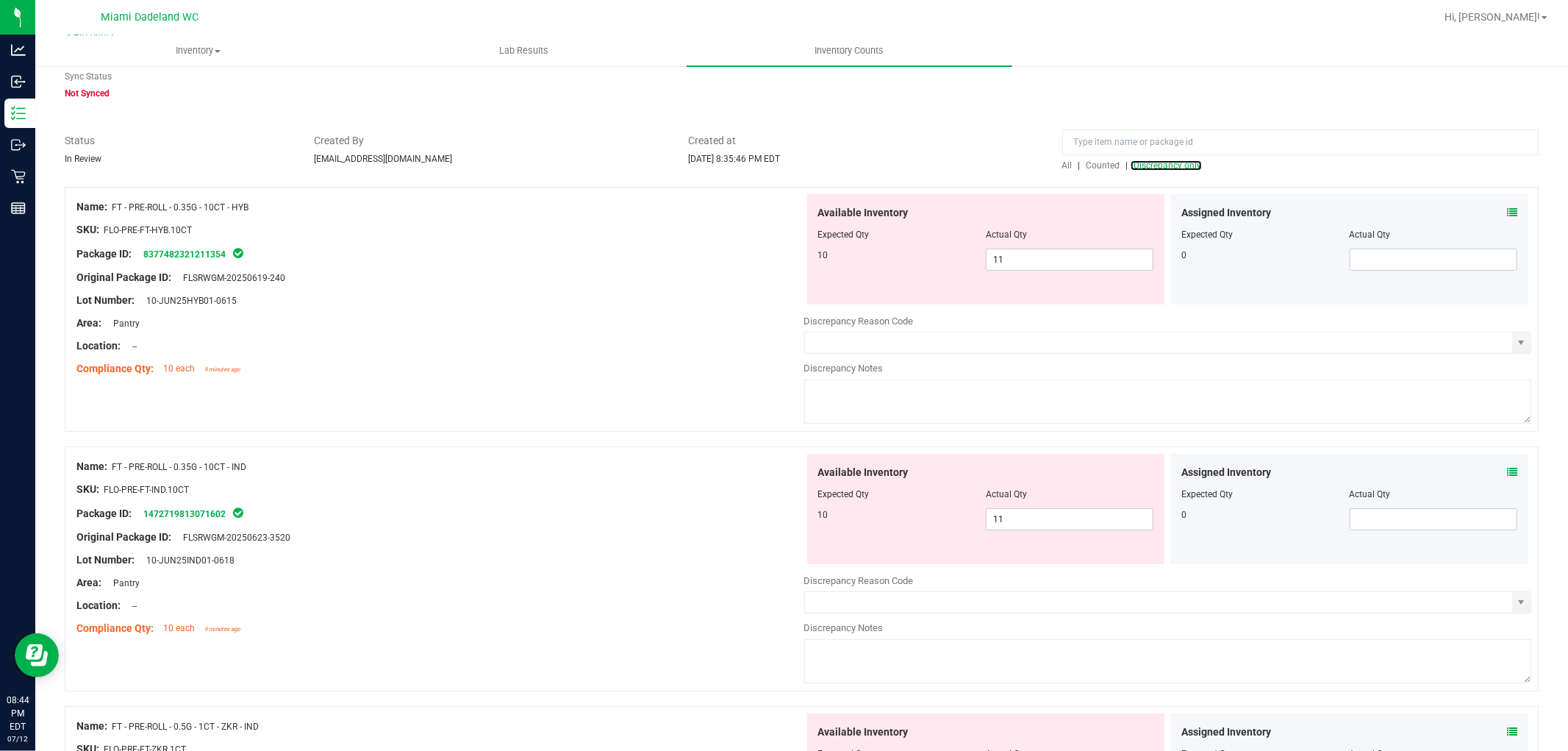 scroll, scrollTop: 82, scrollLeft: 0, axis: vertical 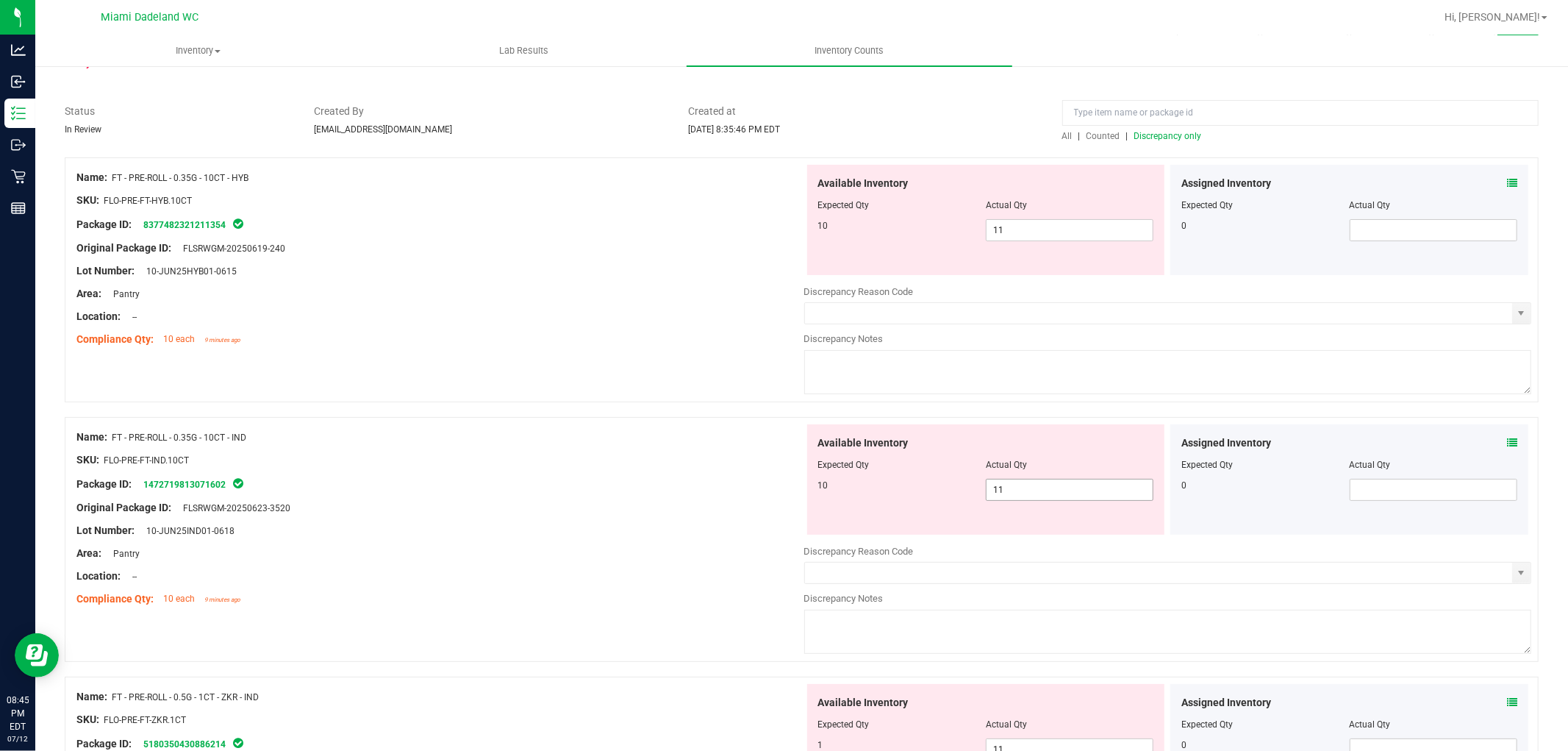 click on "11 11" at bounding box center (1070, 490) 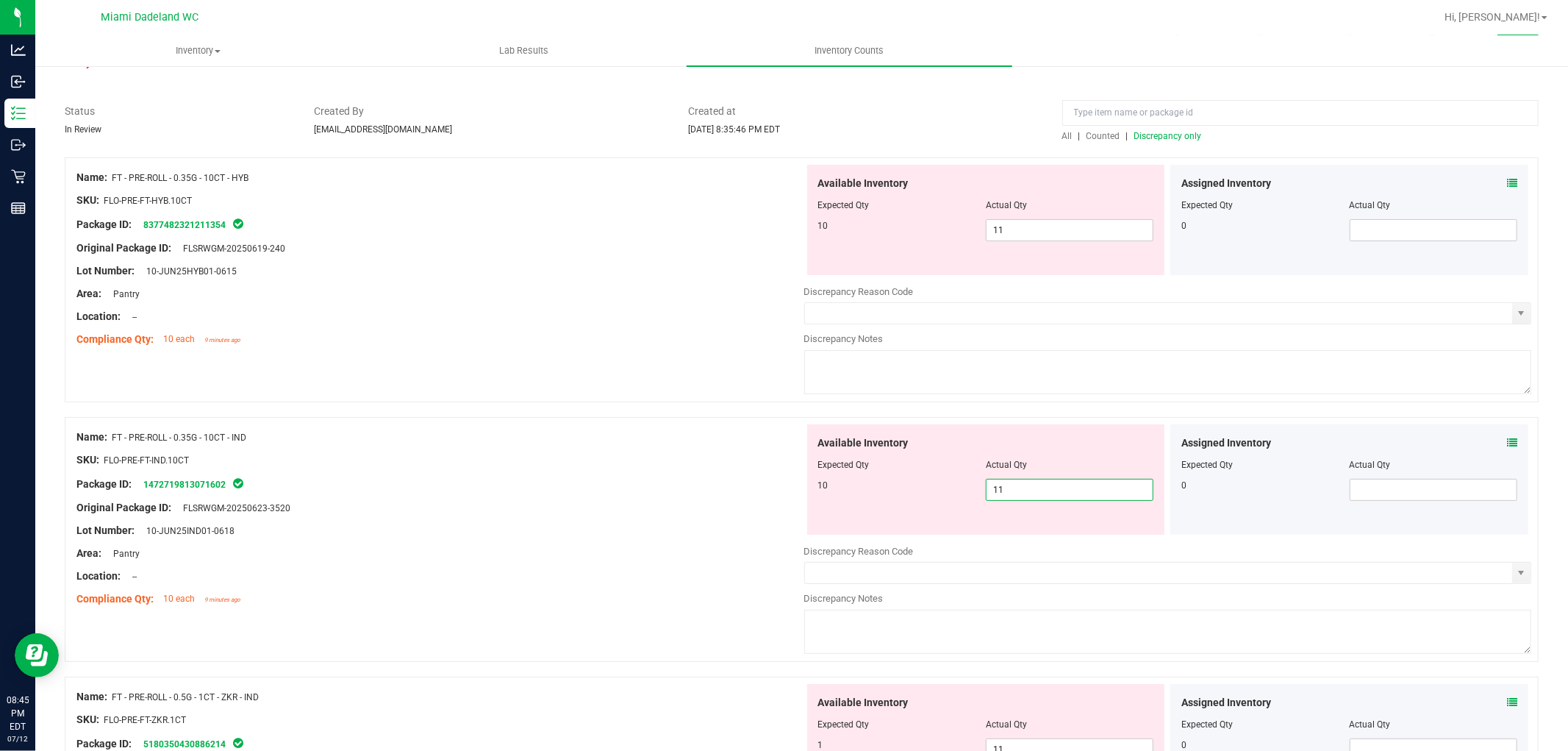 click on "11" at bounding box center (1070, 490) 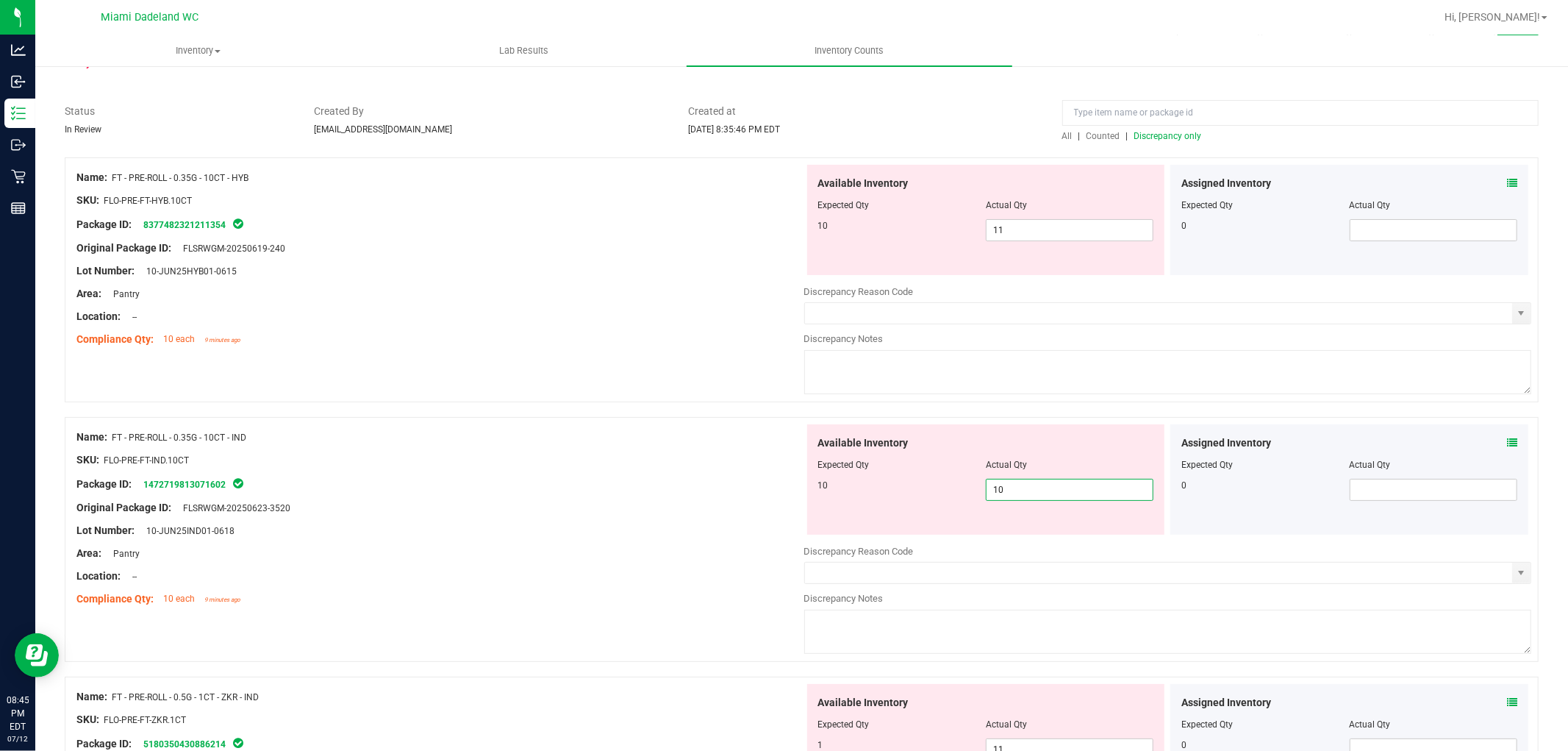 click at bounding box center [440, 496] 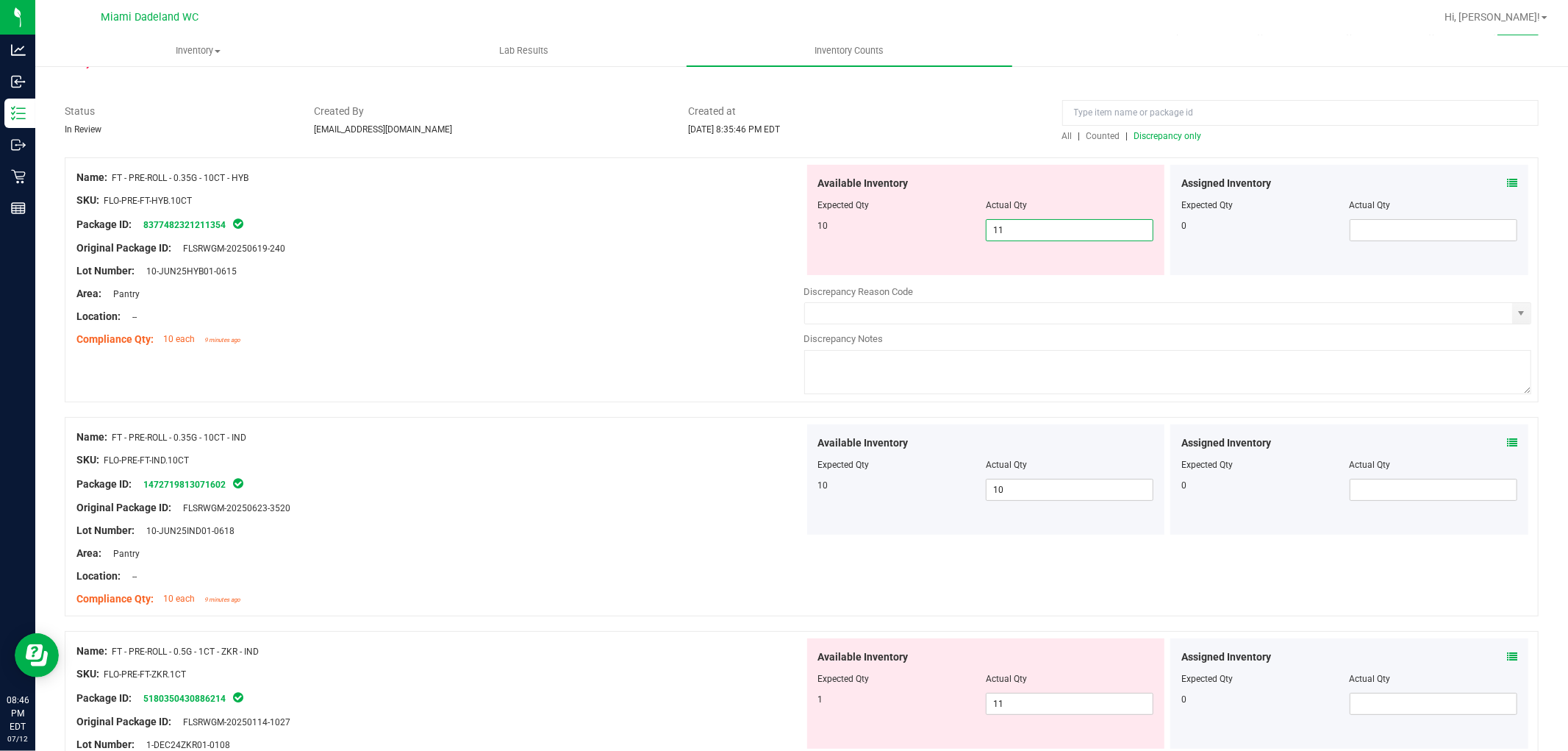 click on "11 11" at bounding box center (1070, 230) 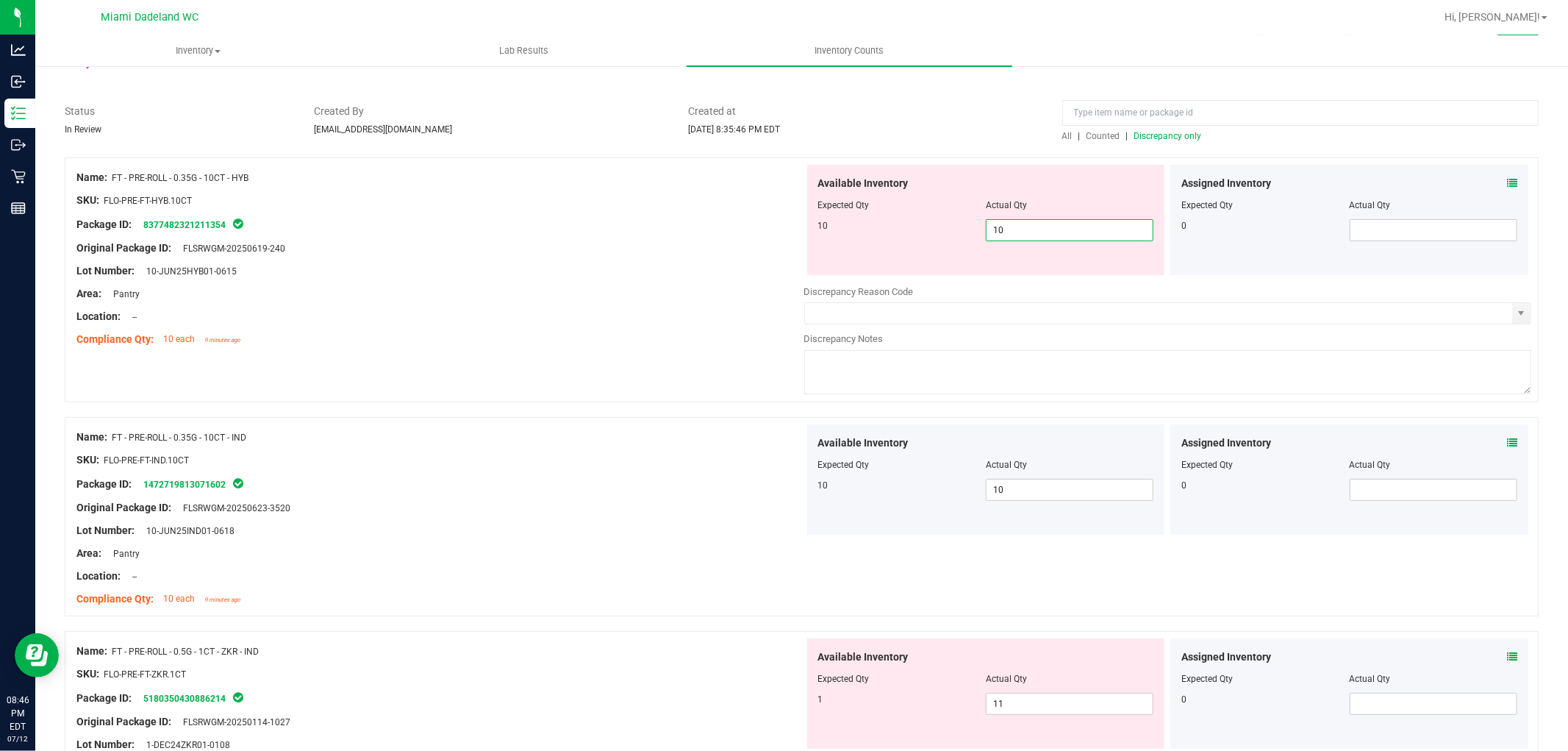 click at bounding box center [440, 260] 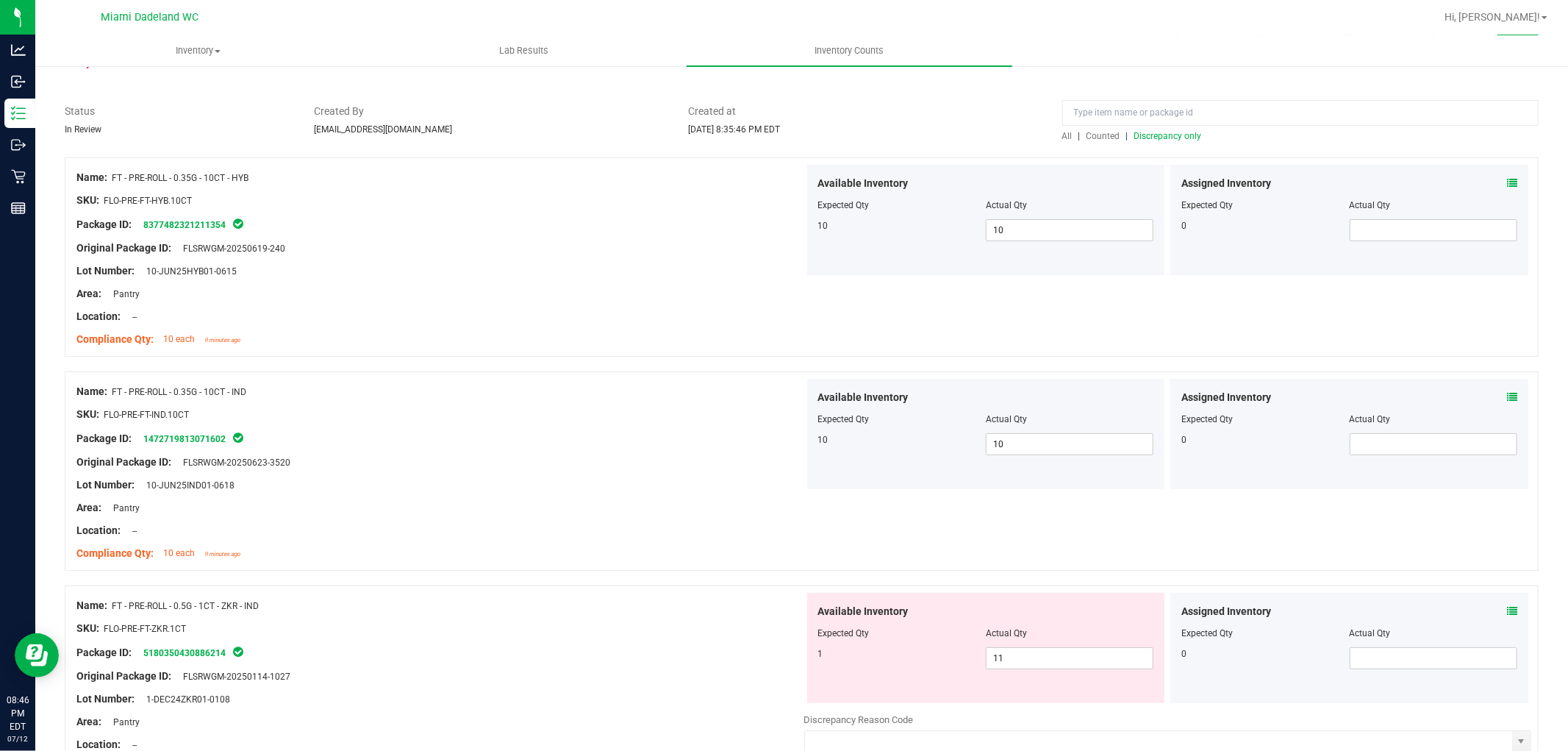 click on "Discrepancy only" at bounding box center [1168, 136] 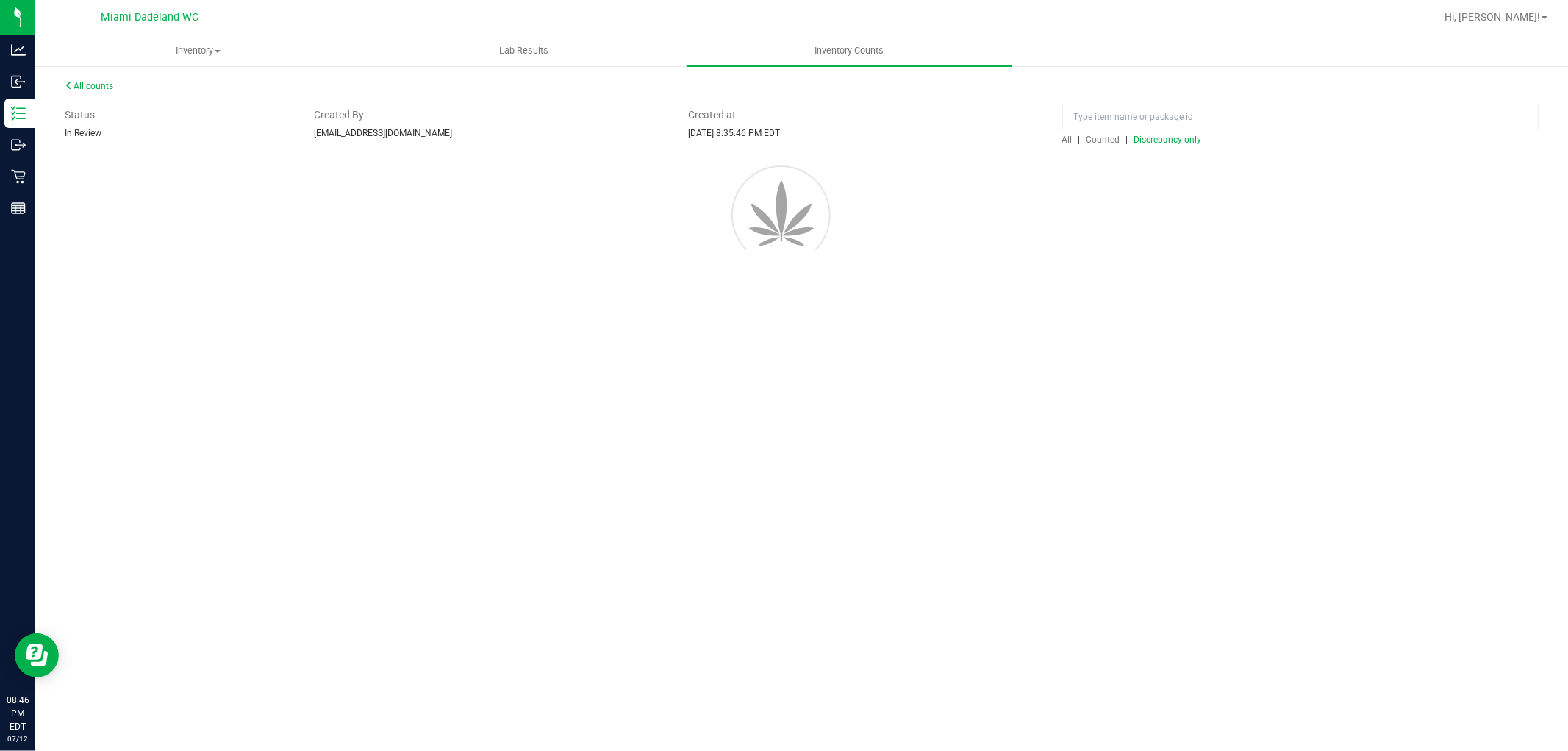 scroll, scrollTop: 0, scrollLeft: 0, axis: both 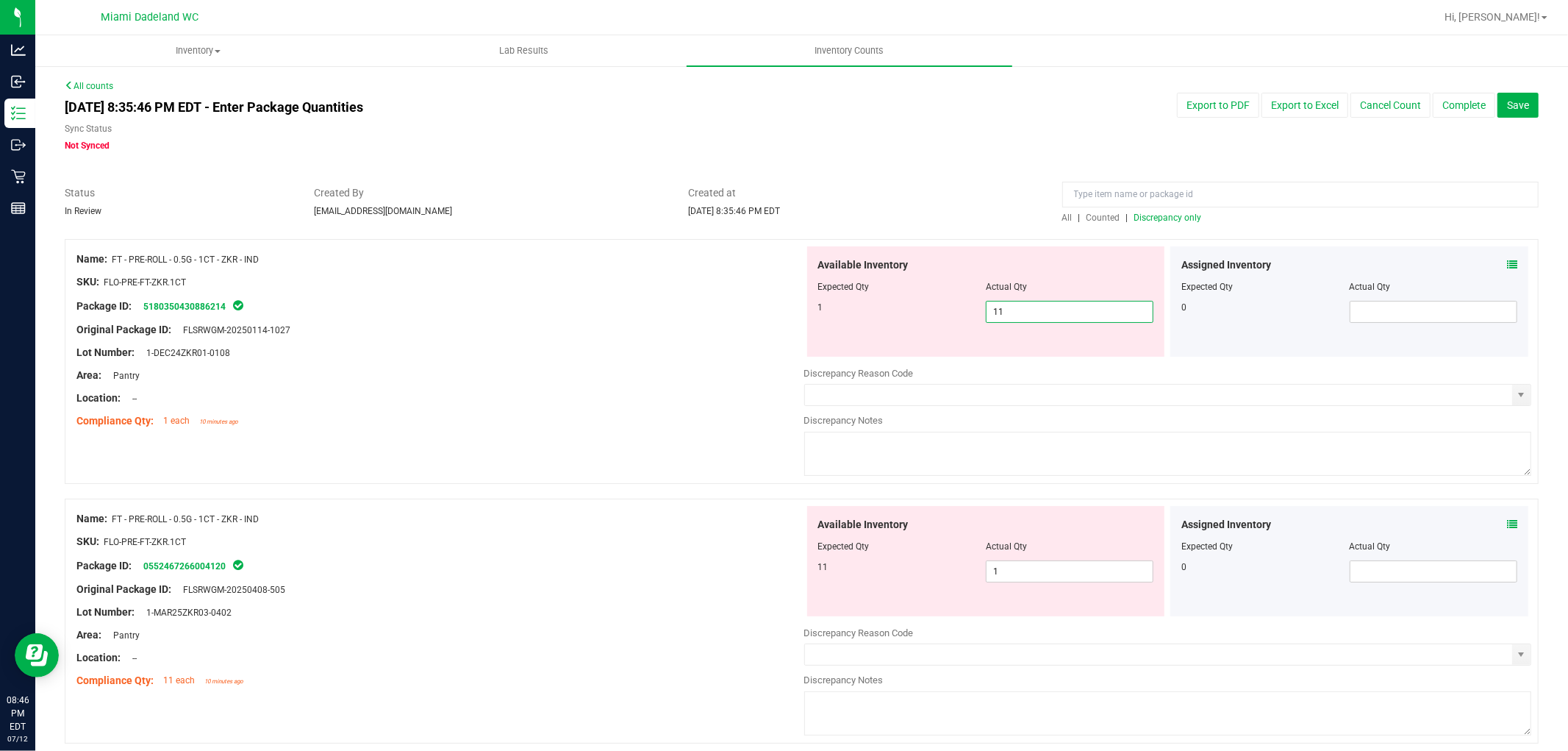 click on "11 11" at bounding box center [1070, 312] 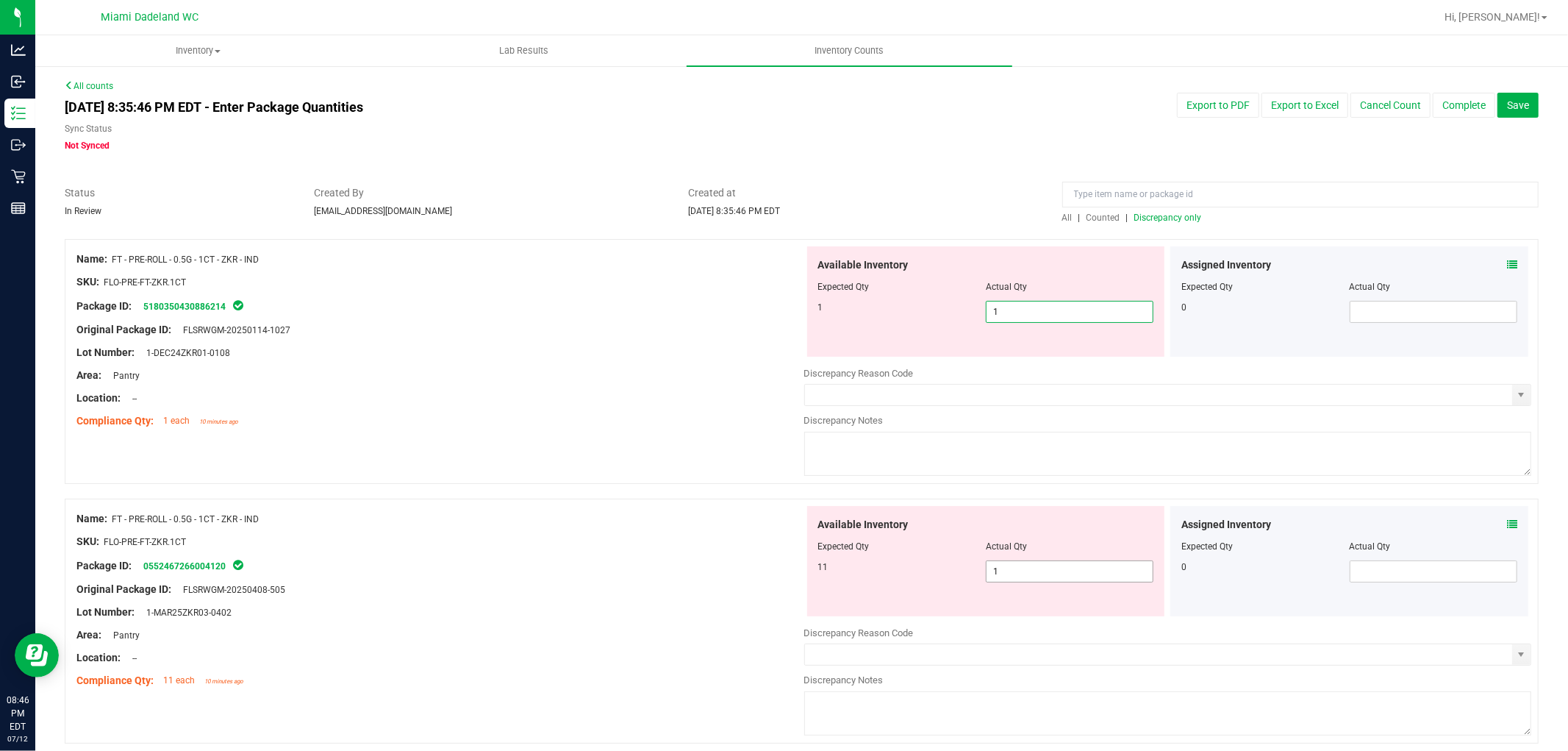click on "Available Inventory
Expected Qty
Actual Qty
11
1 1" at bounding box center (1168, 622) 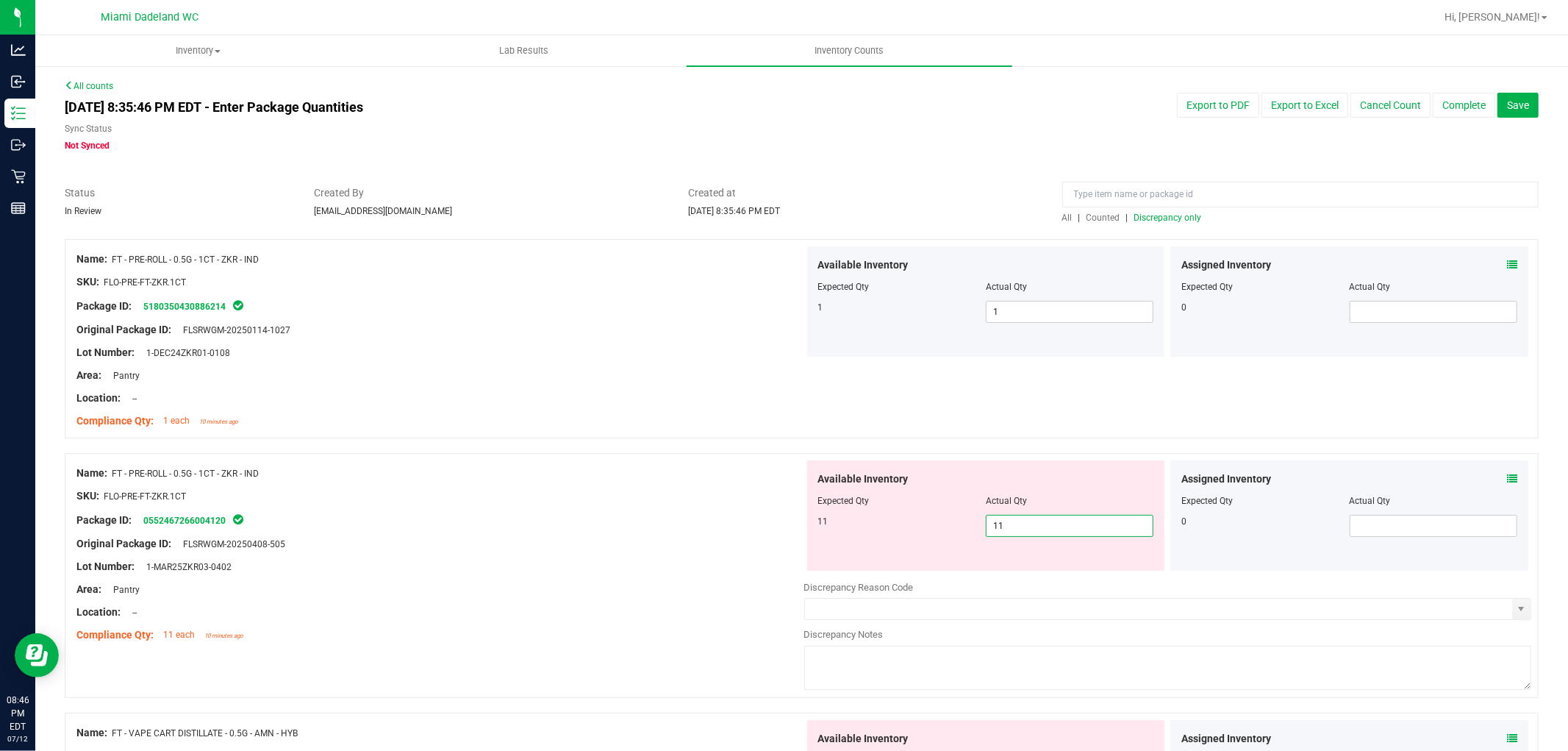 click at bounding box center [440, 485] 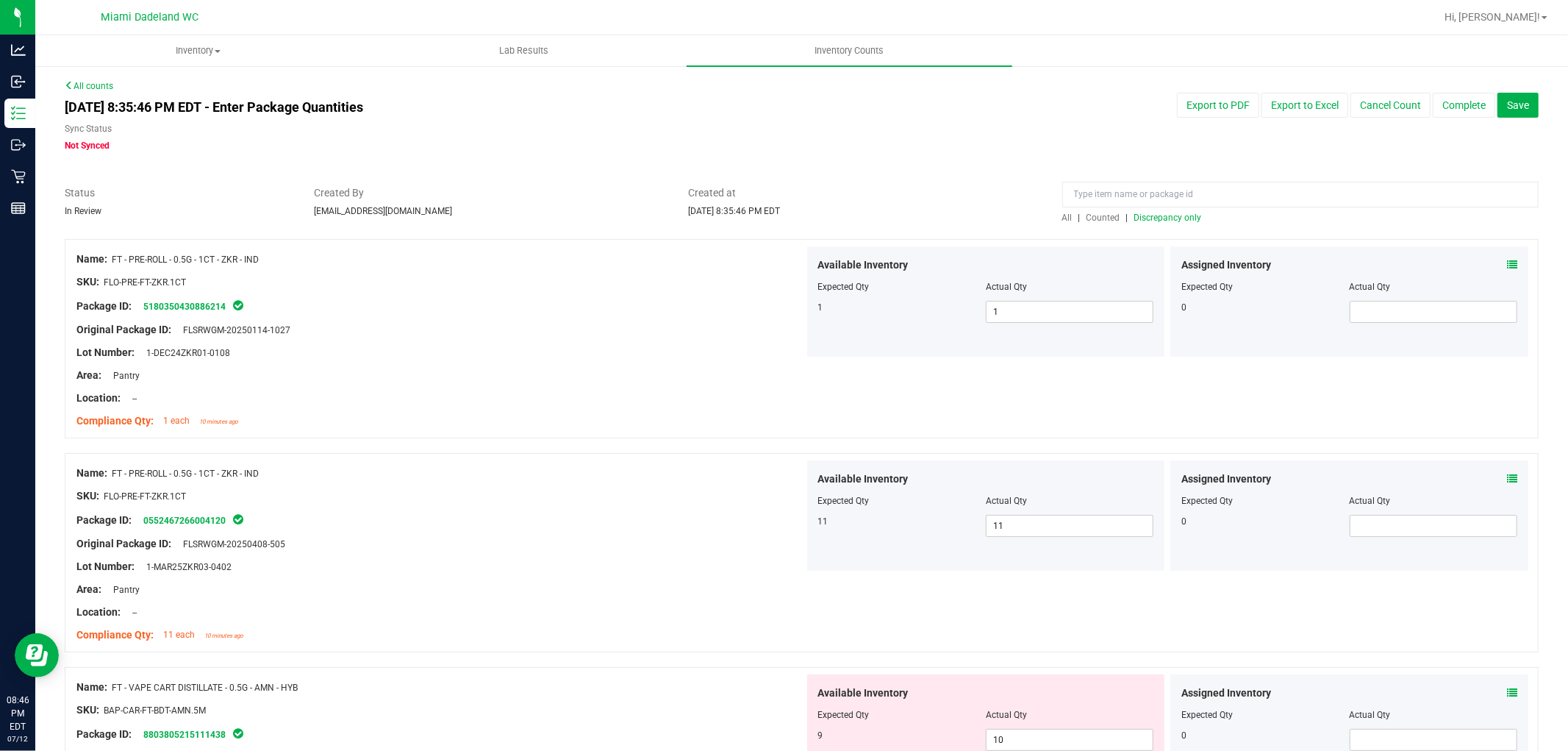 click on "Discrepancy only" at bounding box center [1168, 218] 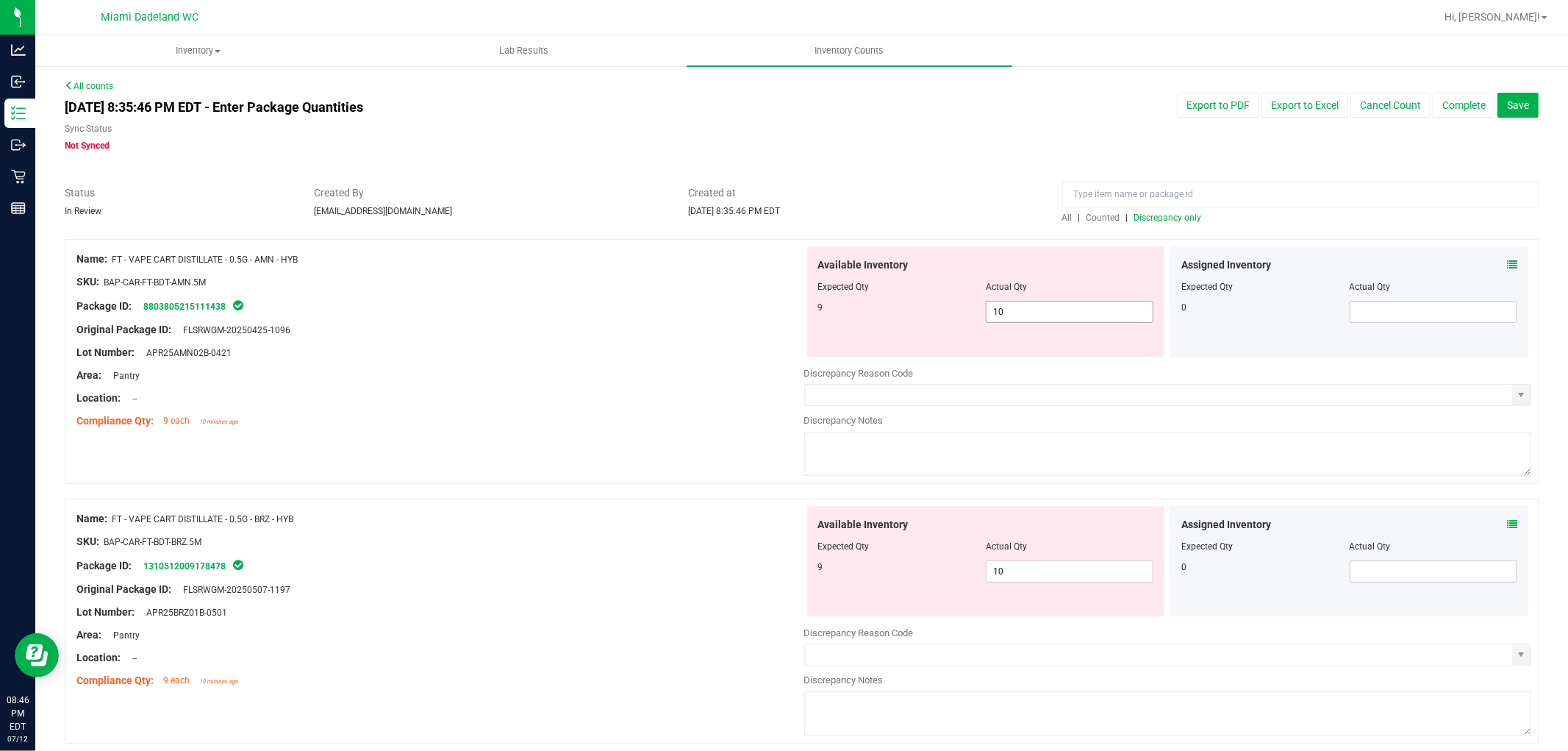 click on "10 10" at bounding box center (1070, 312) 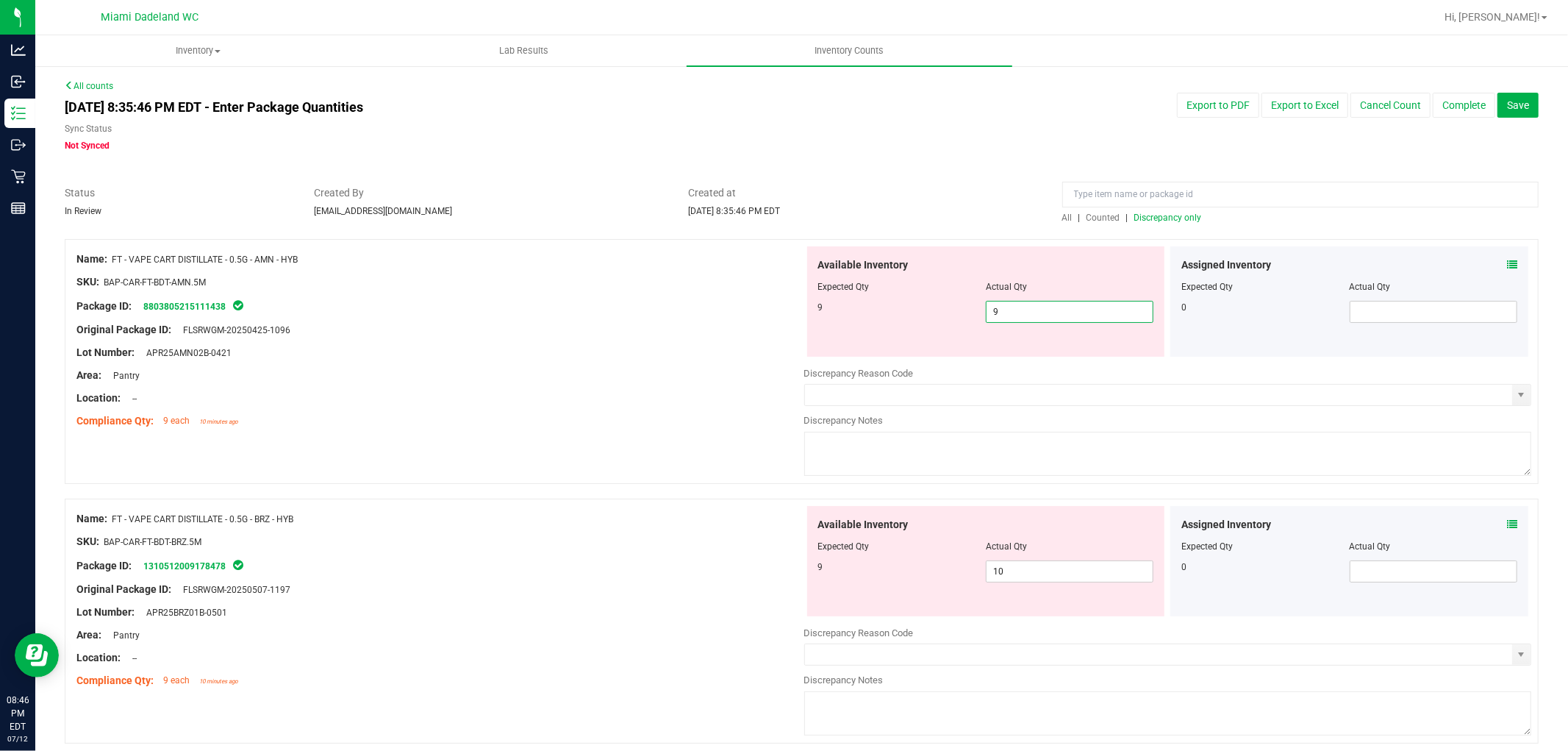 click at bounding box center (440, 341) 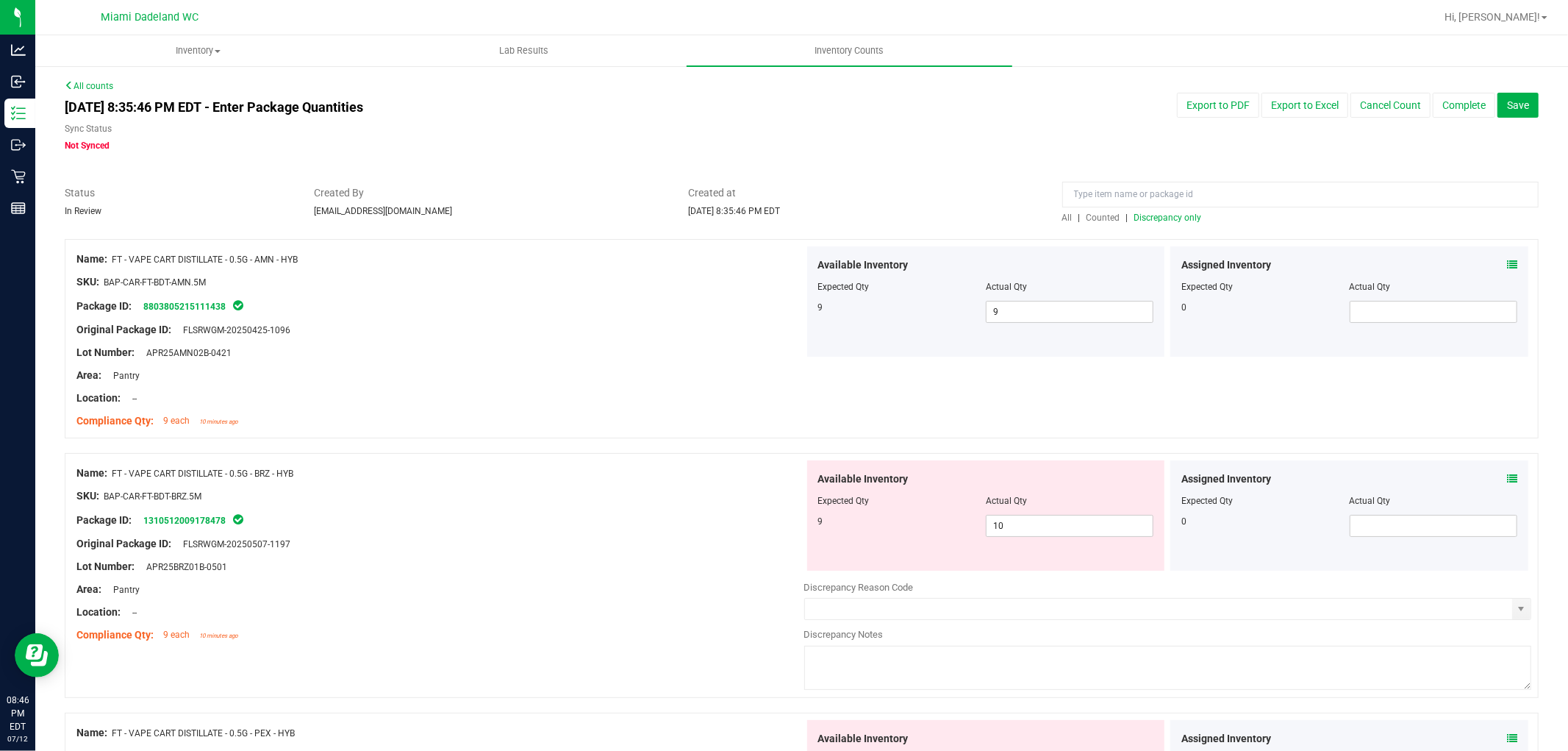 click on "Discrepancy only" at bounding box center [1168, 218] 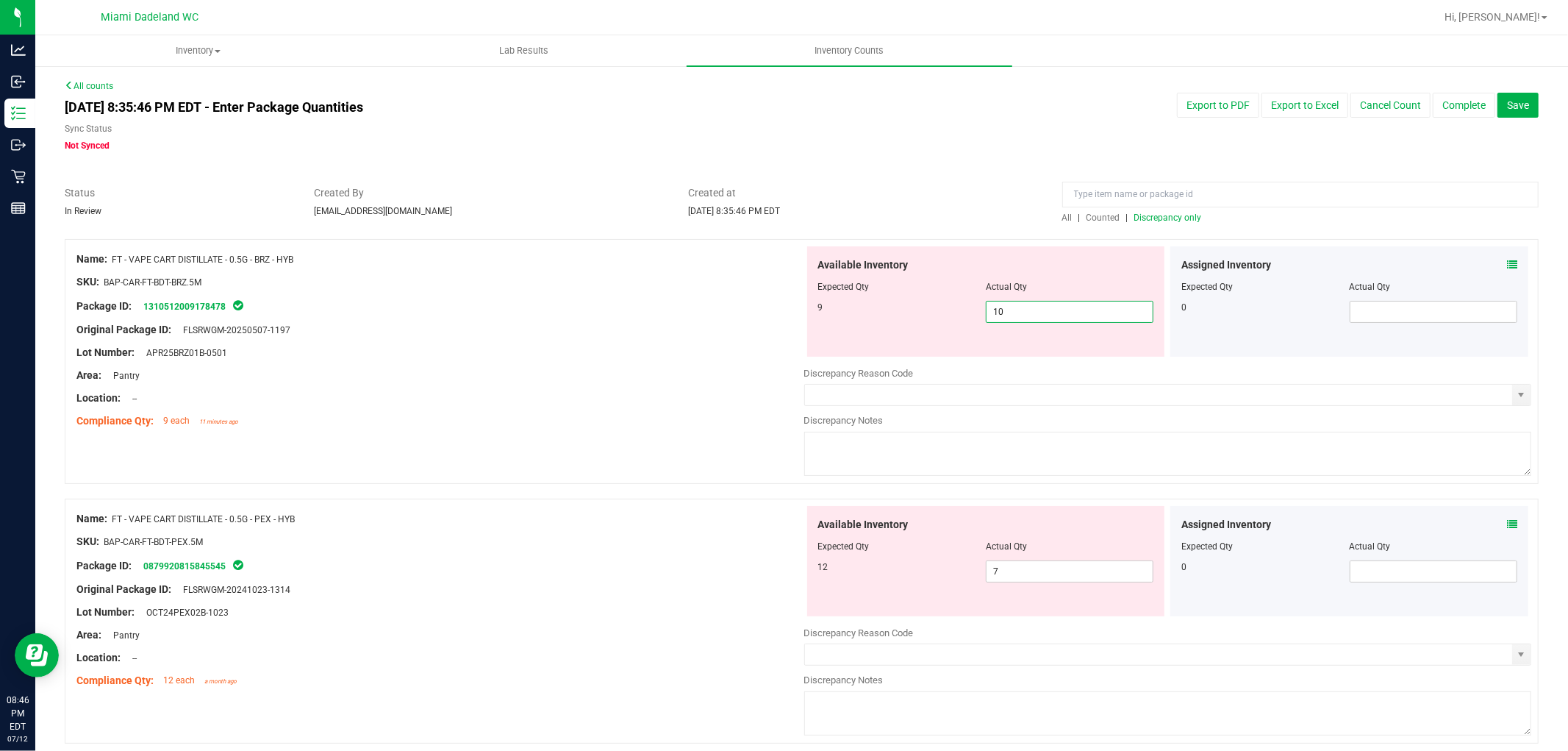 click on "10 10" at bounding box center [1070, 312] 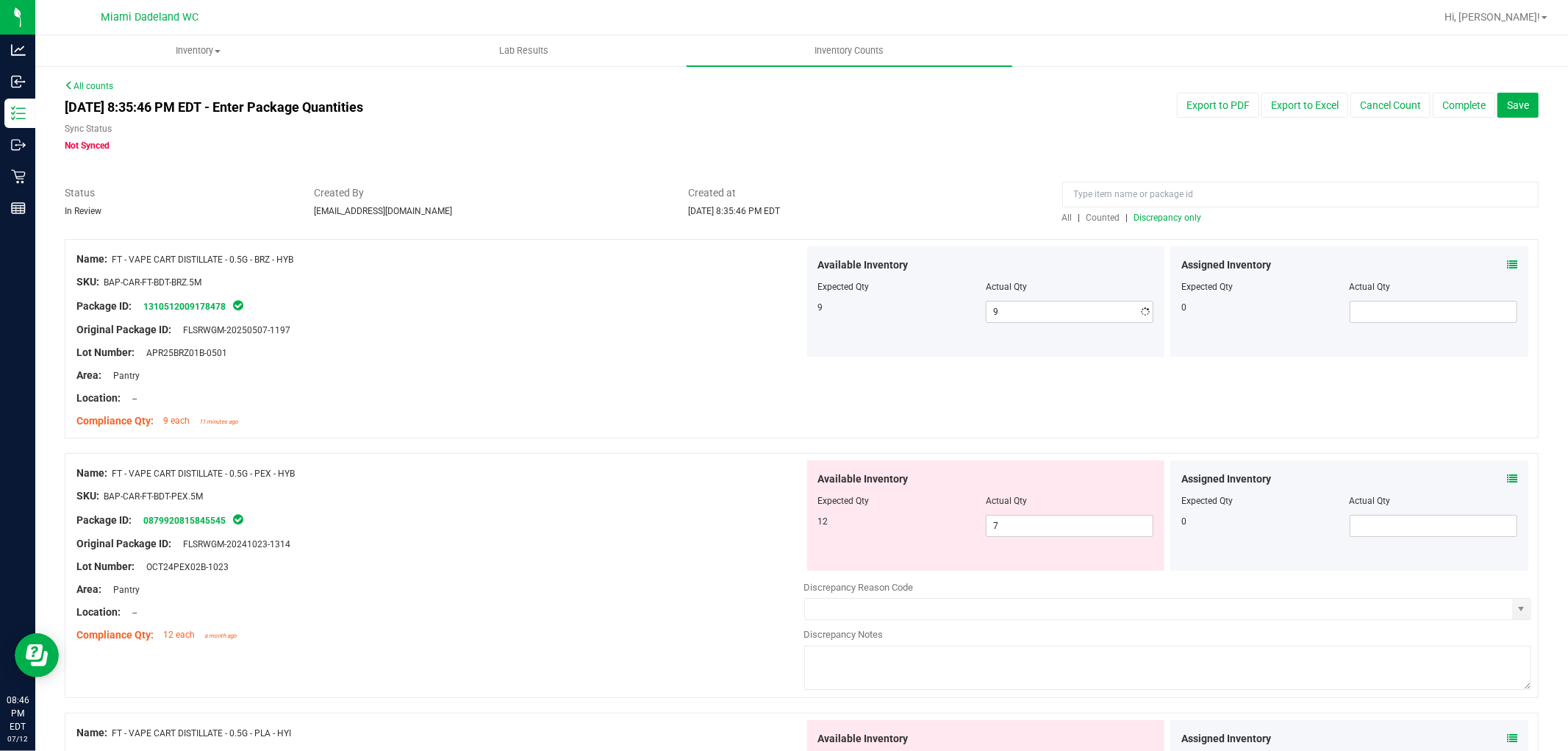 click on "Lot Number:
APR25BRZ01B-0501" at bounding box center [440, 352] 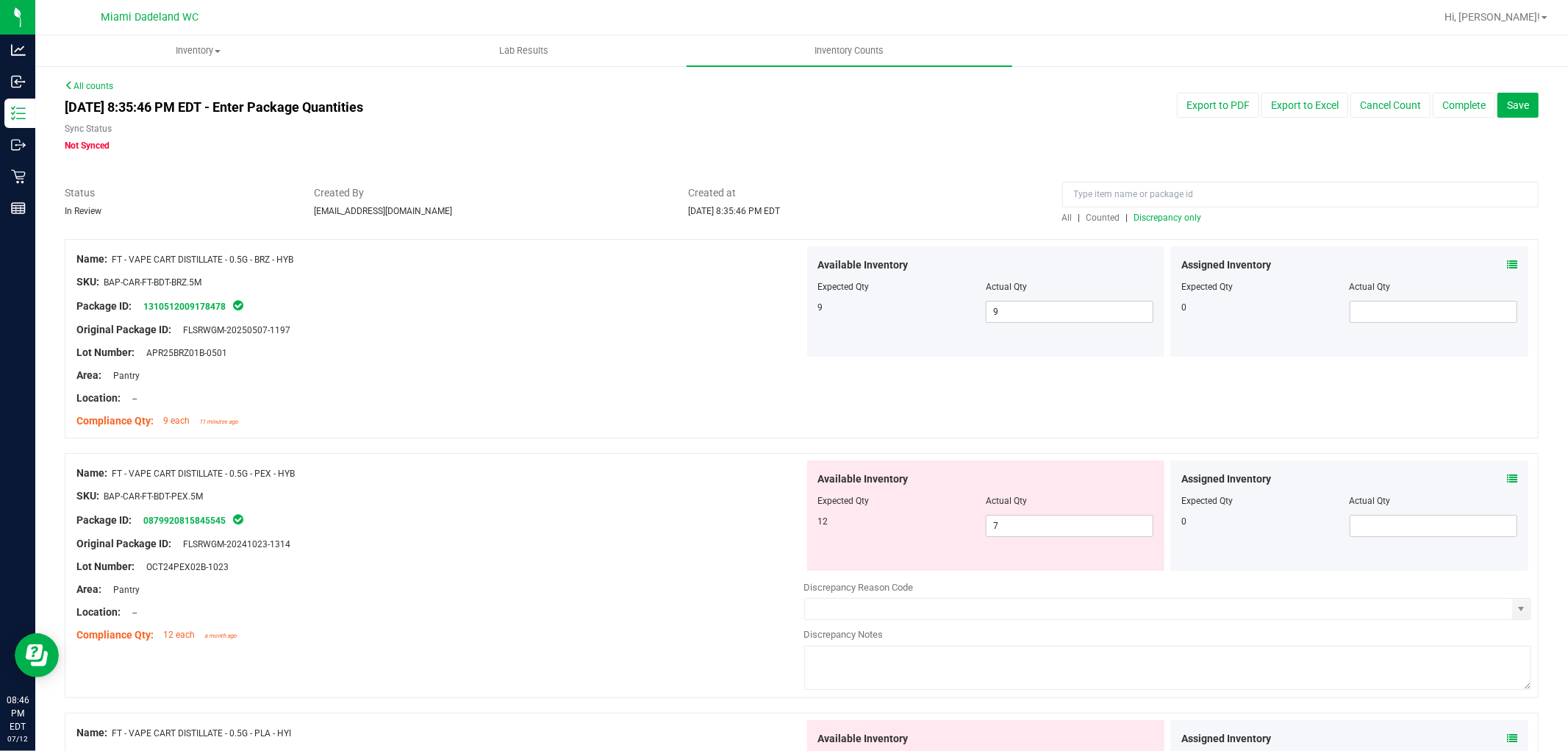 click on "Discrepancy only" at bounding box center [1168, 218] 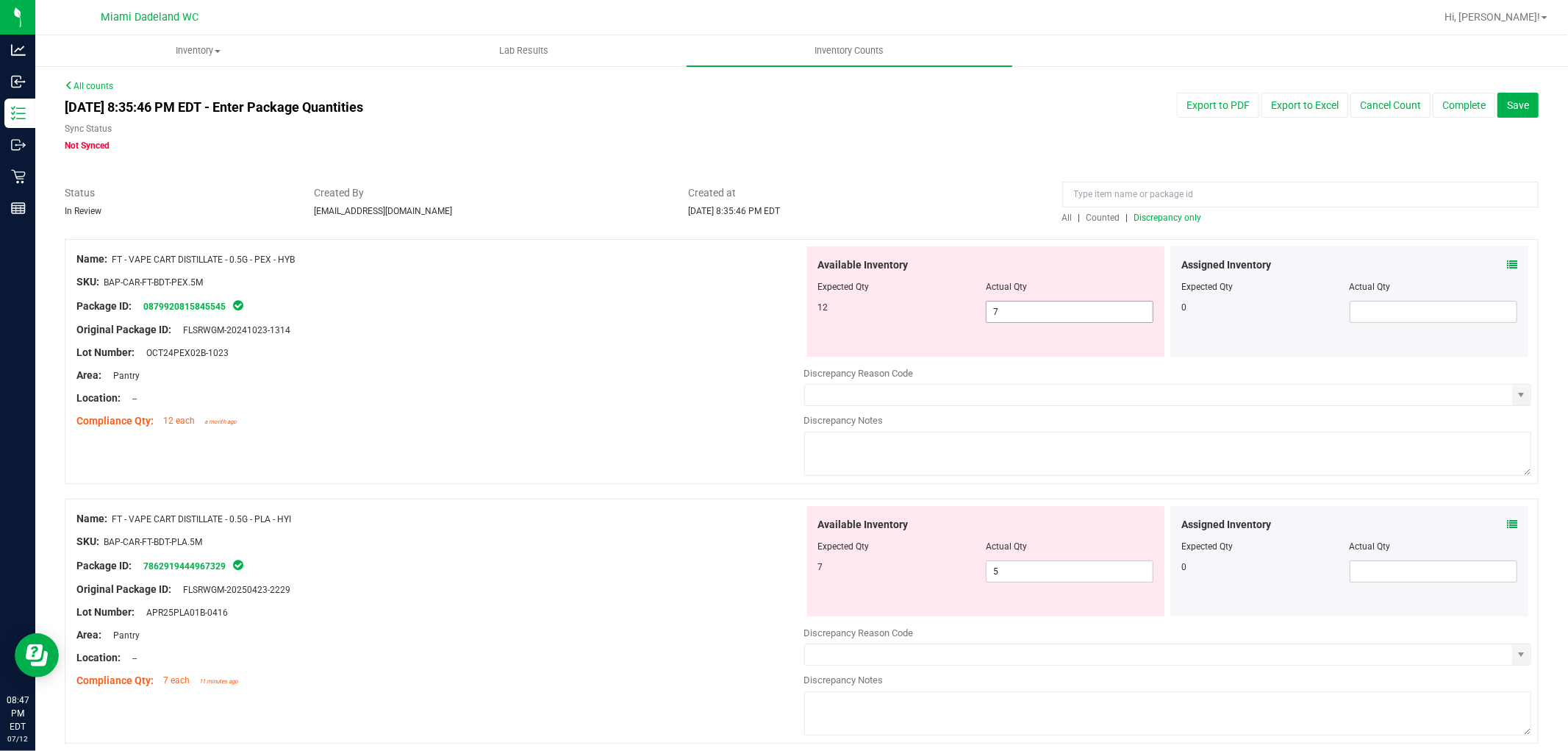 click on "7 7" at bounding box center (1070, 312) 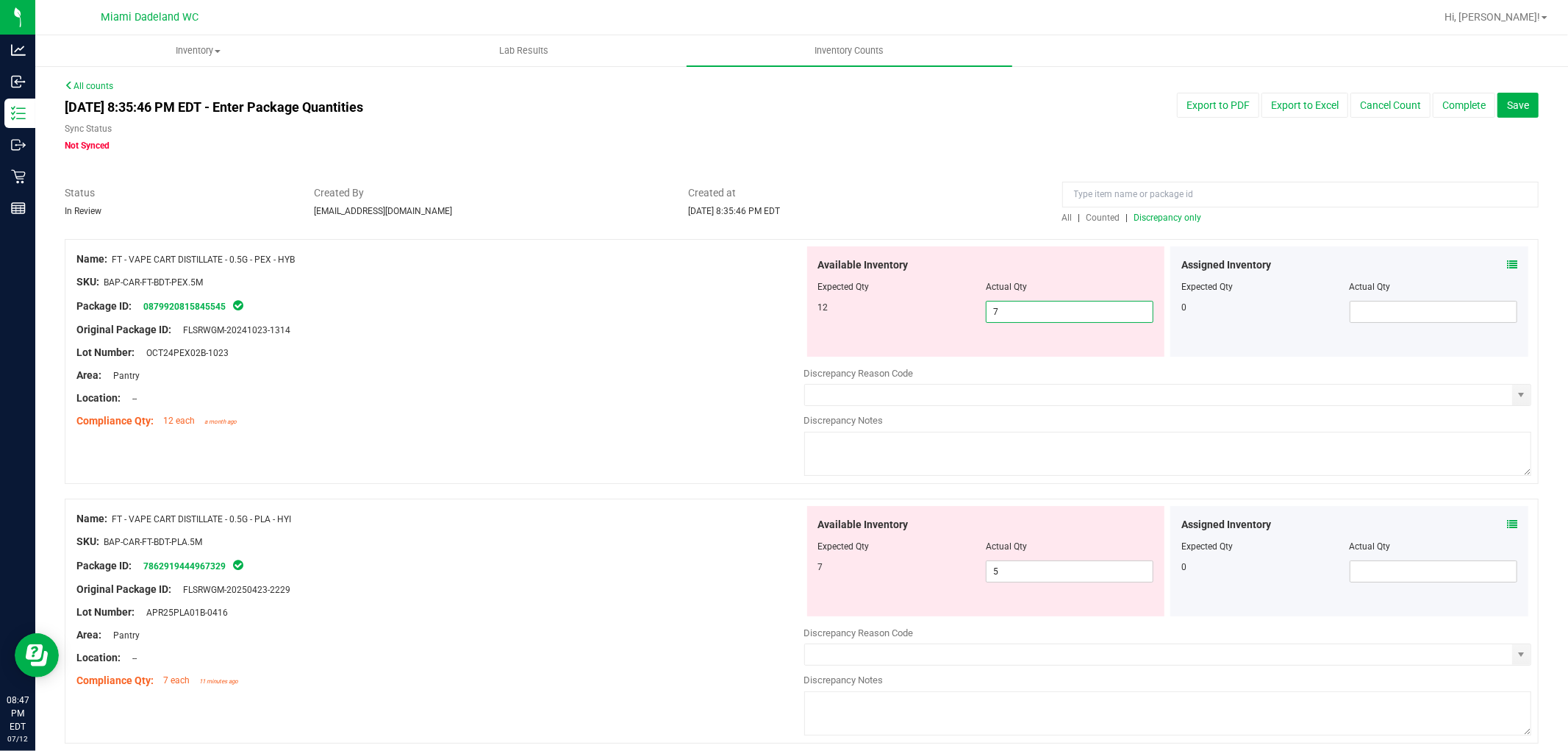 click on "7" at bounding box center (1070, 312) 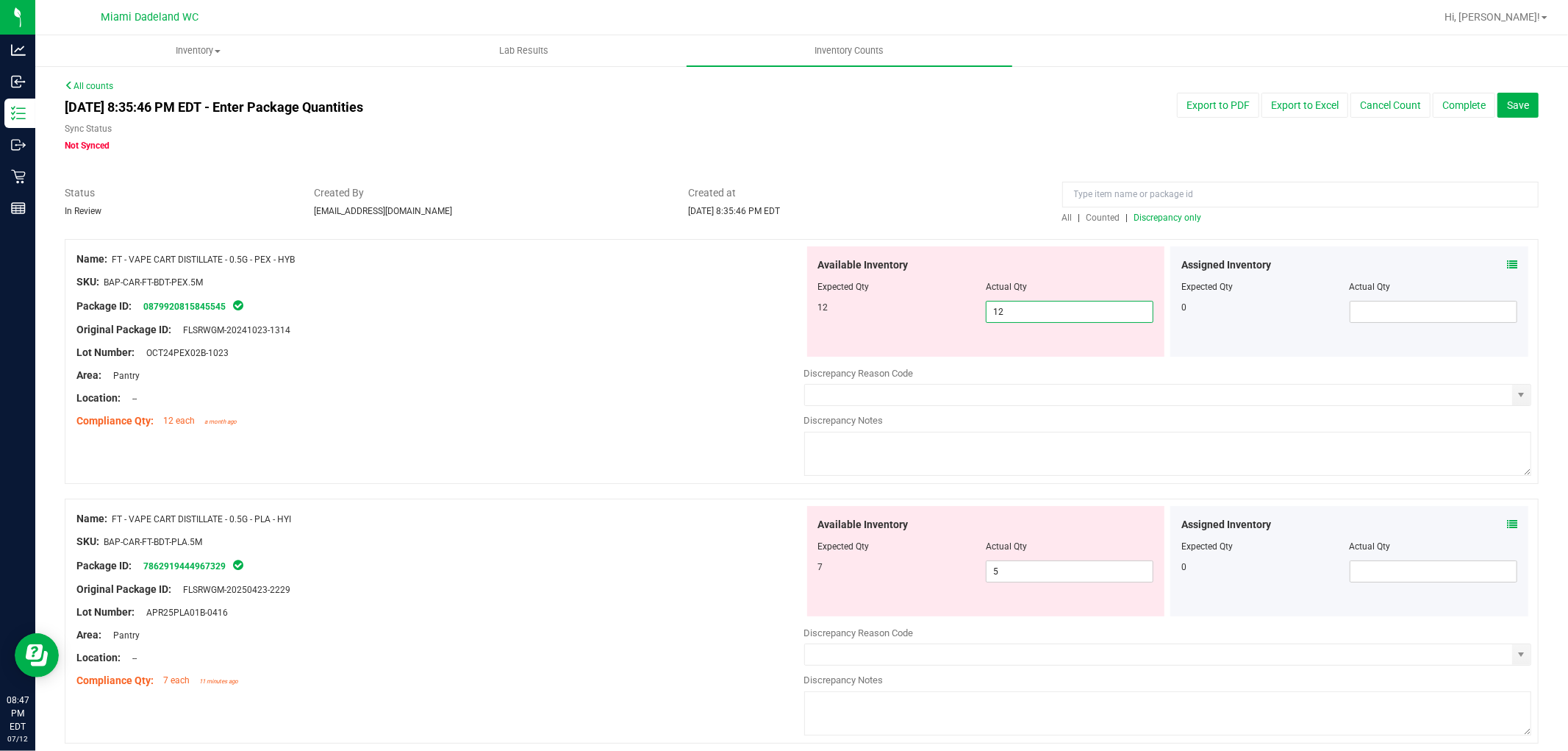 click at bounding box center (440, 318) 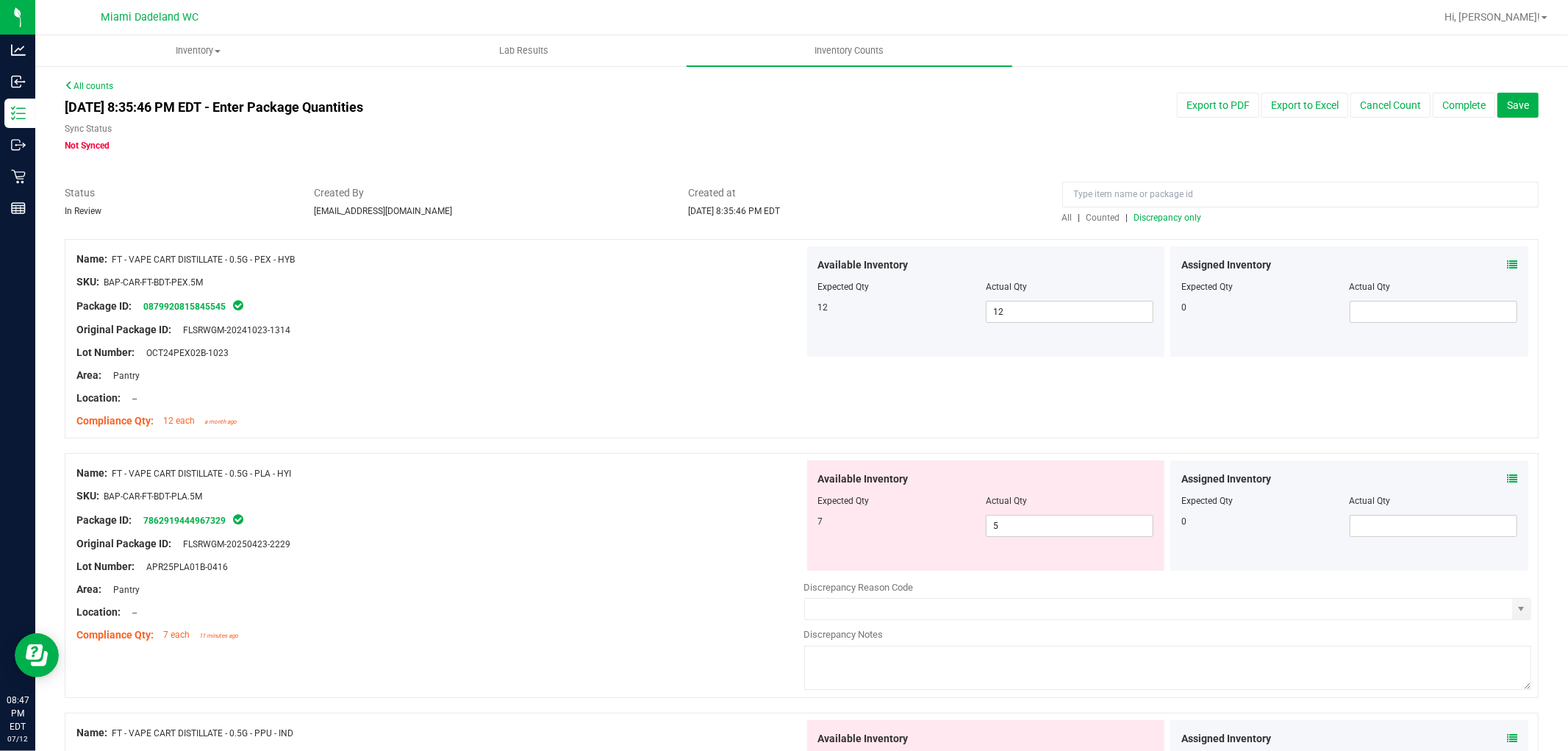 click on "Discrepancy only" at bounding box center [1168, 218] 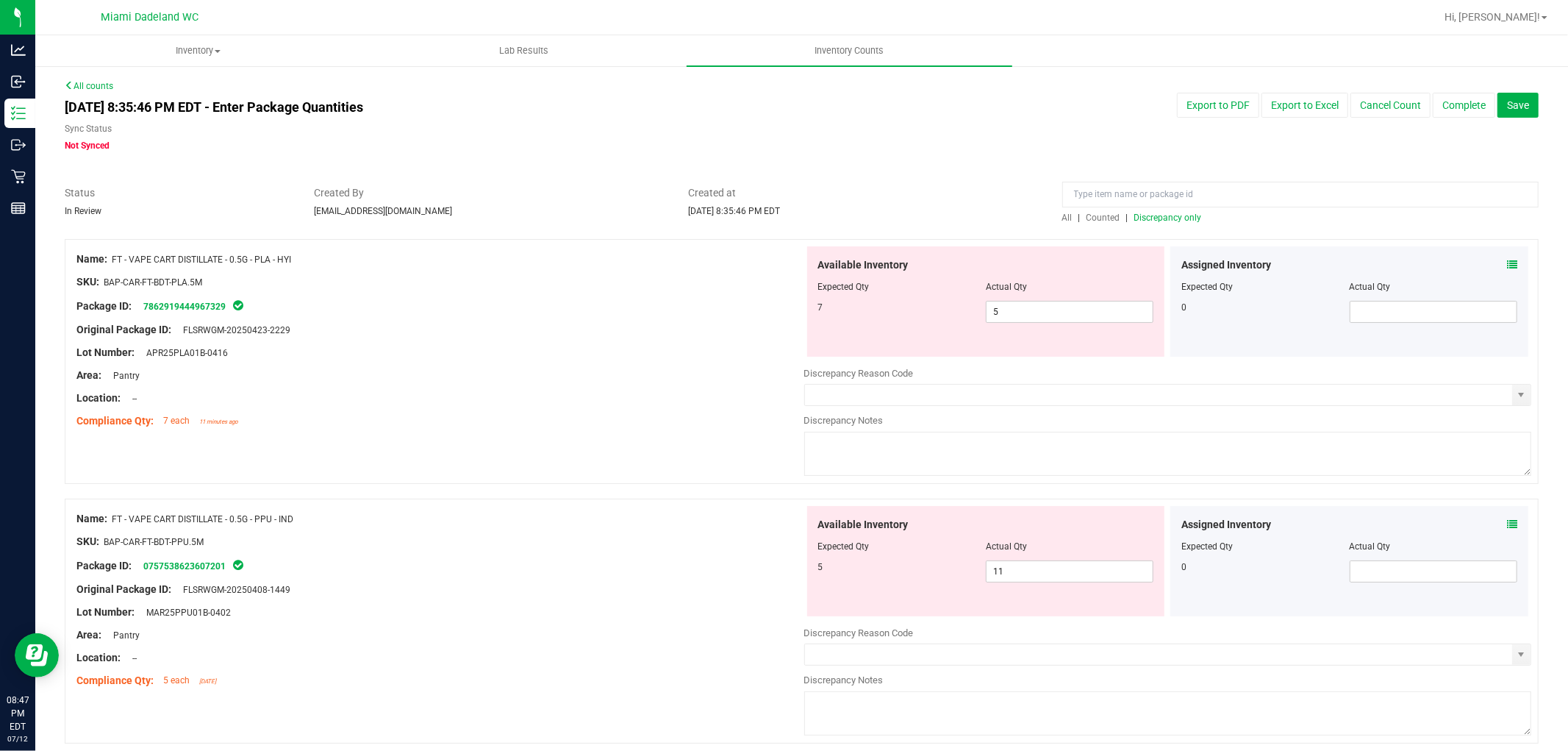 click on "Lot Number:
APR25PLA01B-0416" at bounding box center (440, 352) 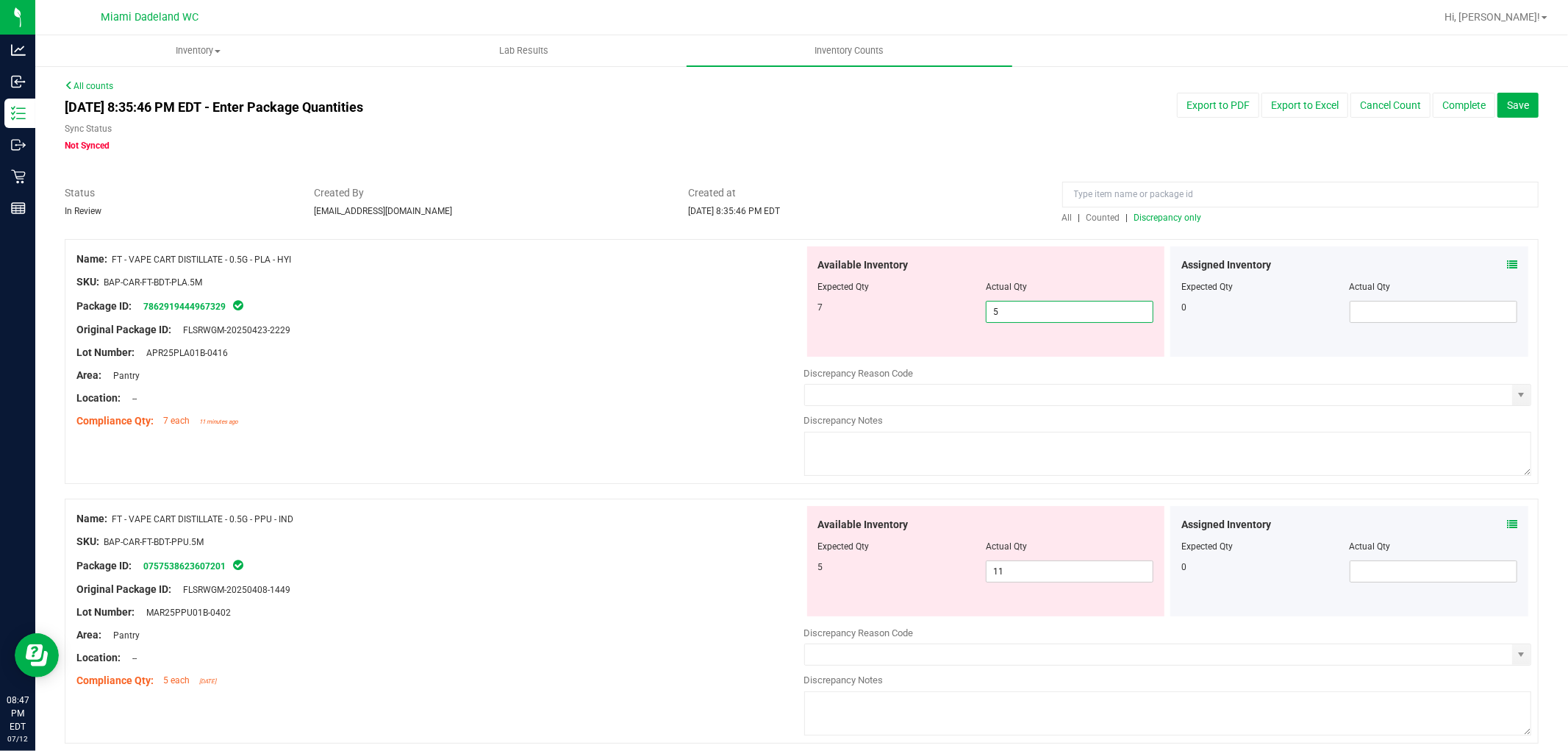 click on "5 5" at bounding box center (1070, 312) 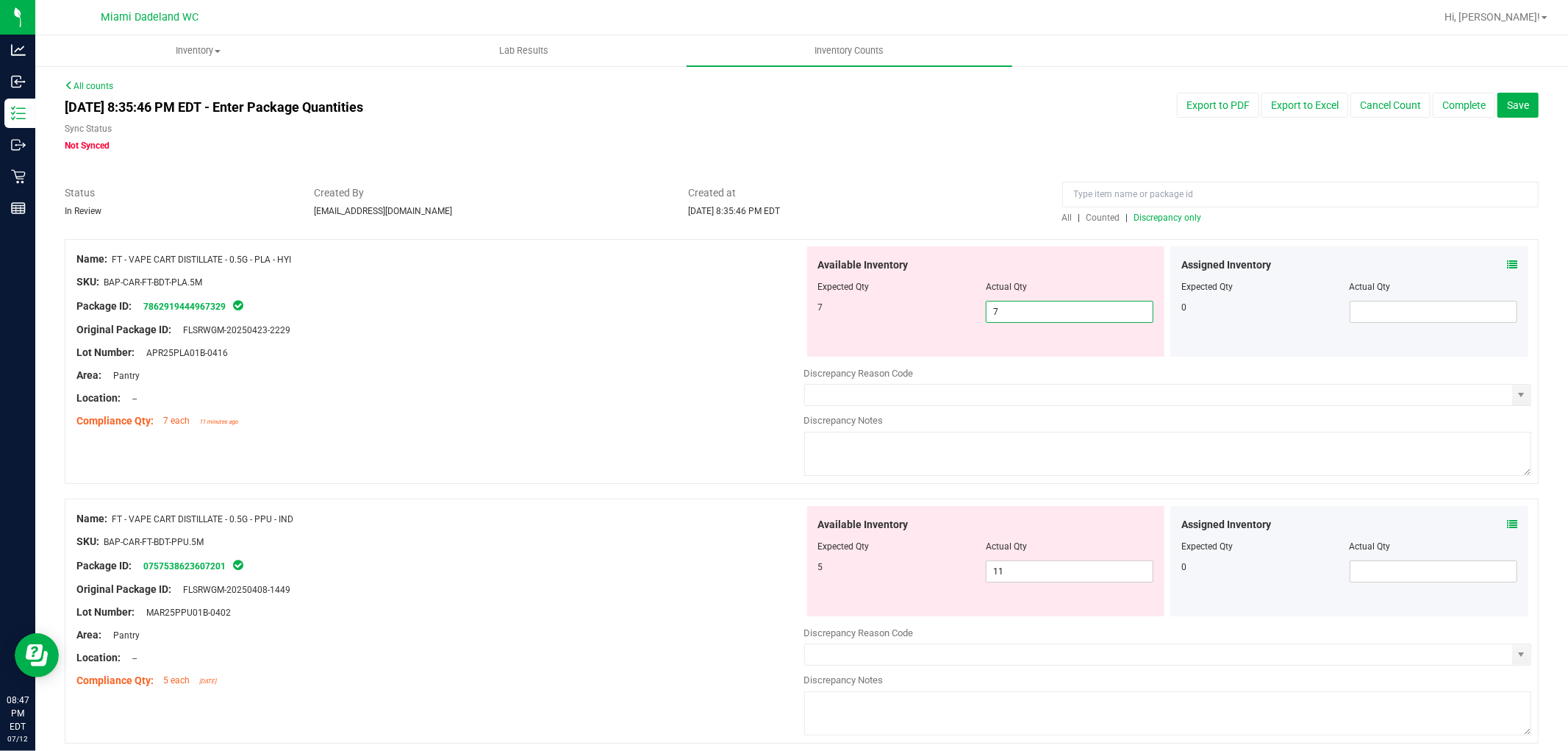 click at bounding box center (440, 318) 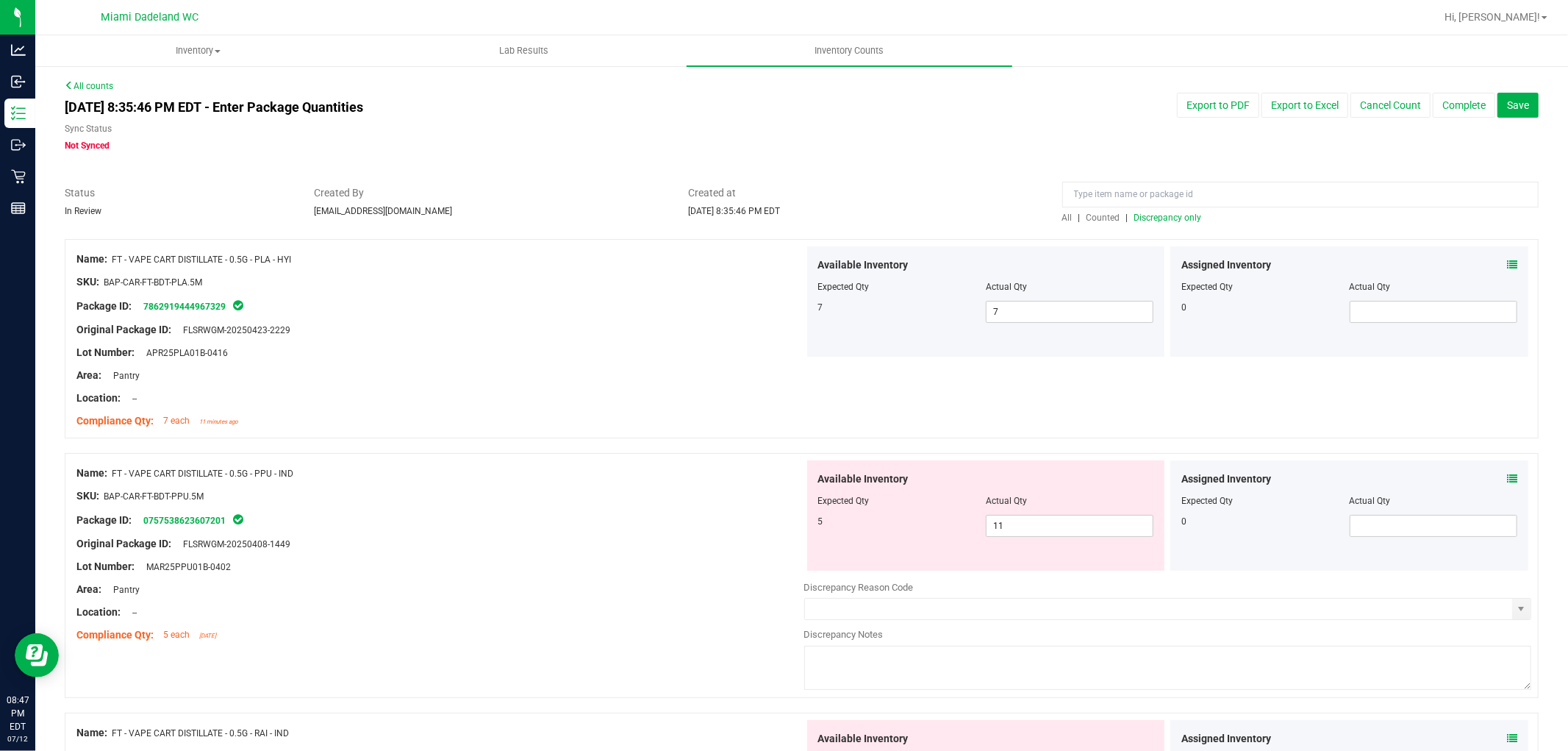 click on "Discrepancy only" at bounding box center [1168, 218] 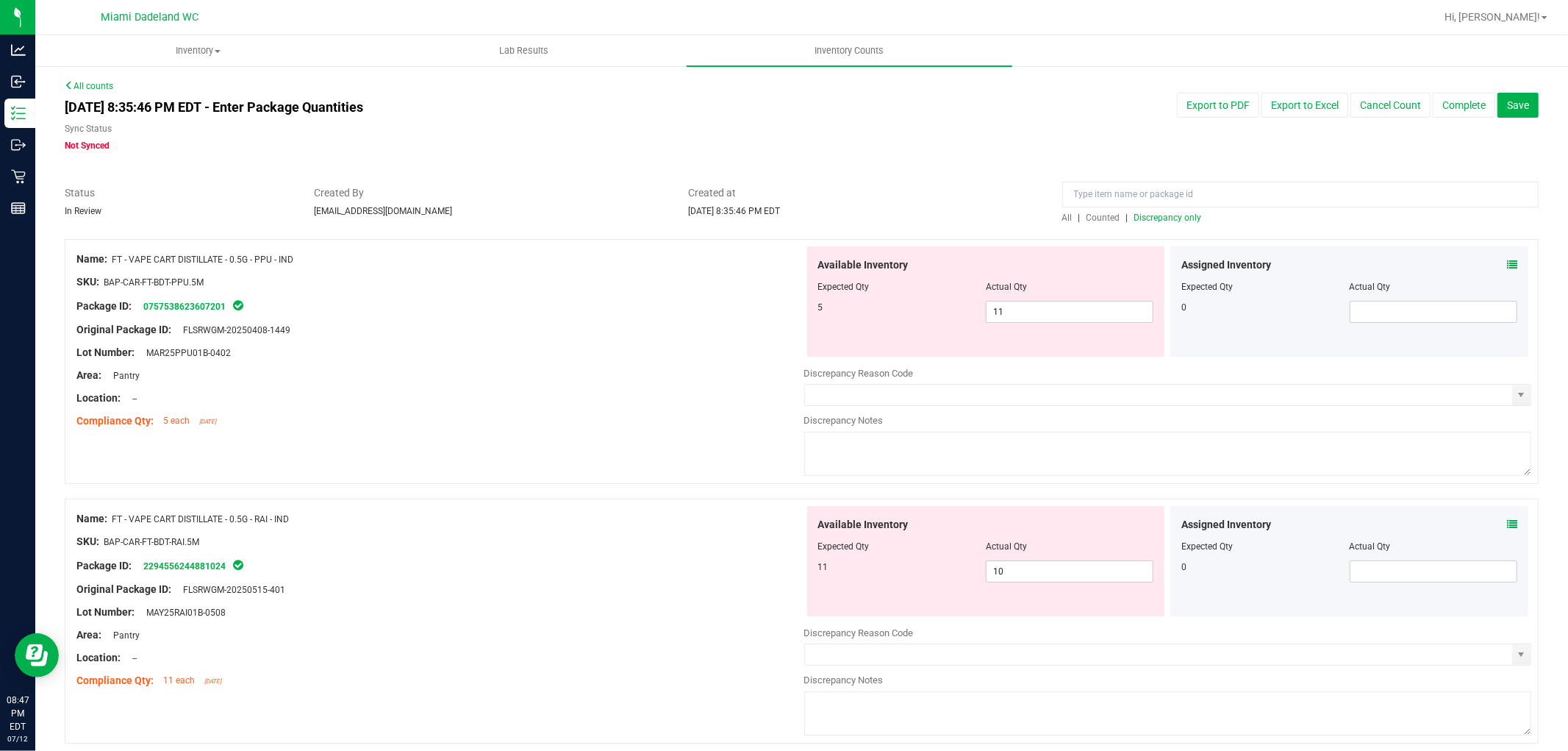 click on "Original Package ID:
FLSRWGM-20250408-1449" at bounding box center (440, 330) 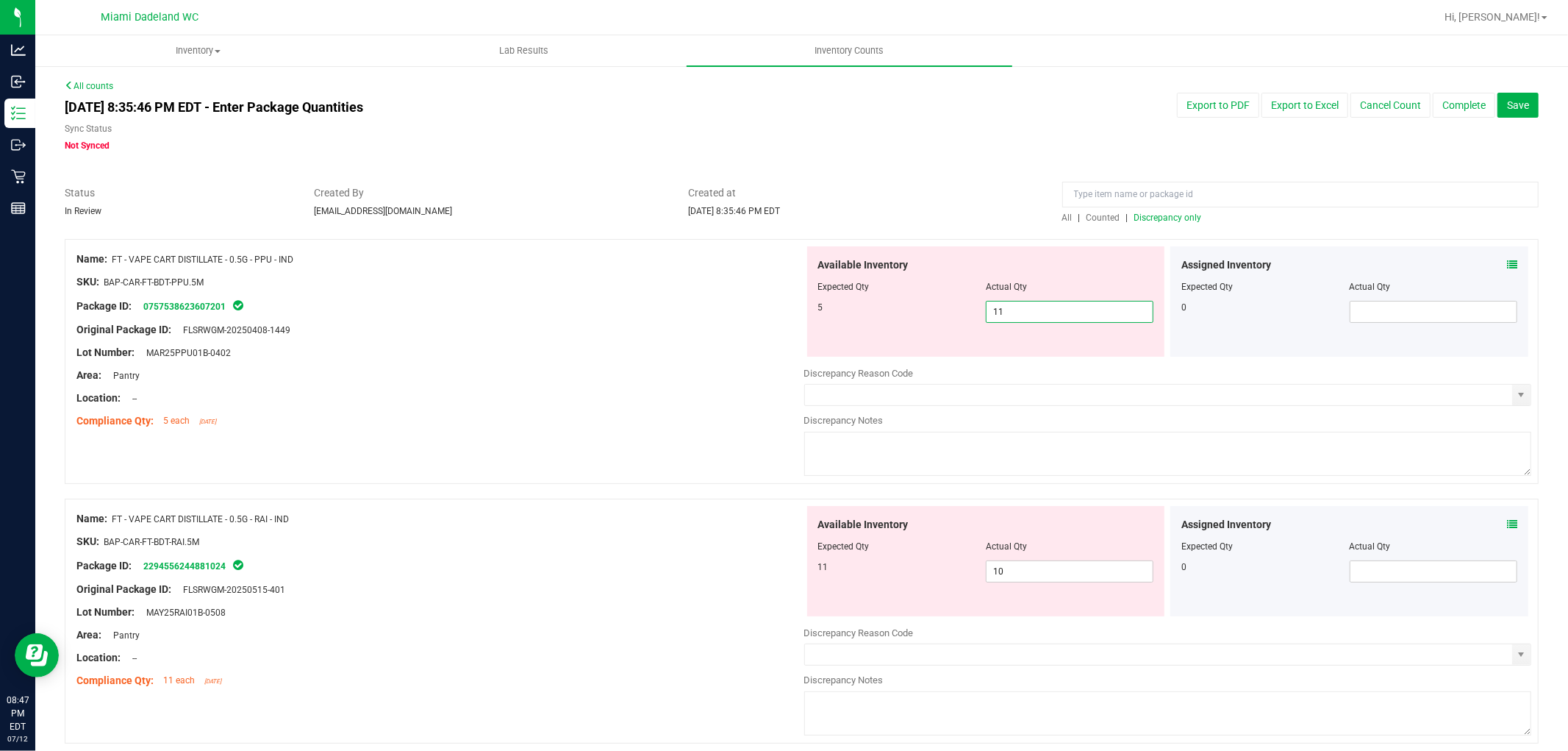 click on "11 11" at bounding box center [1070, 312] 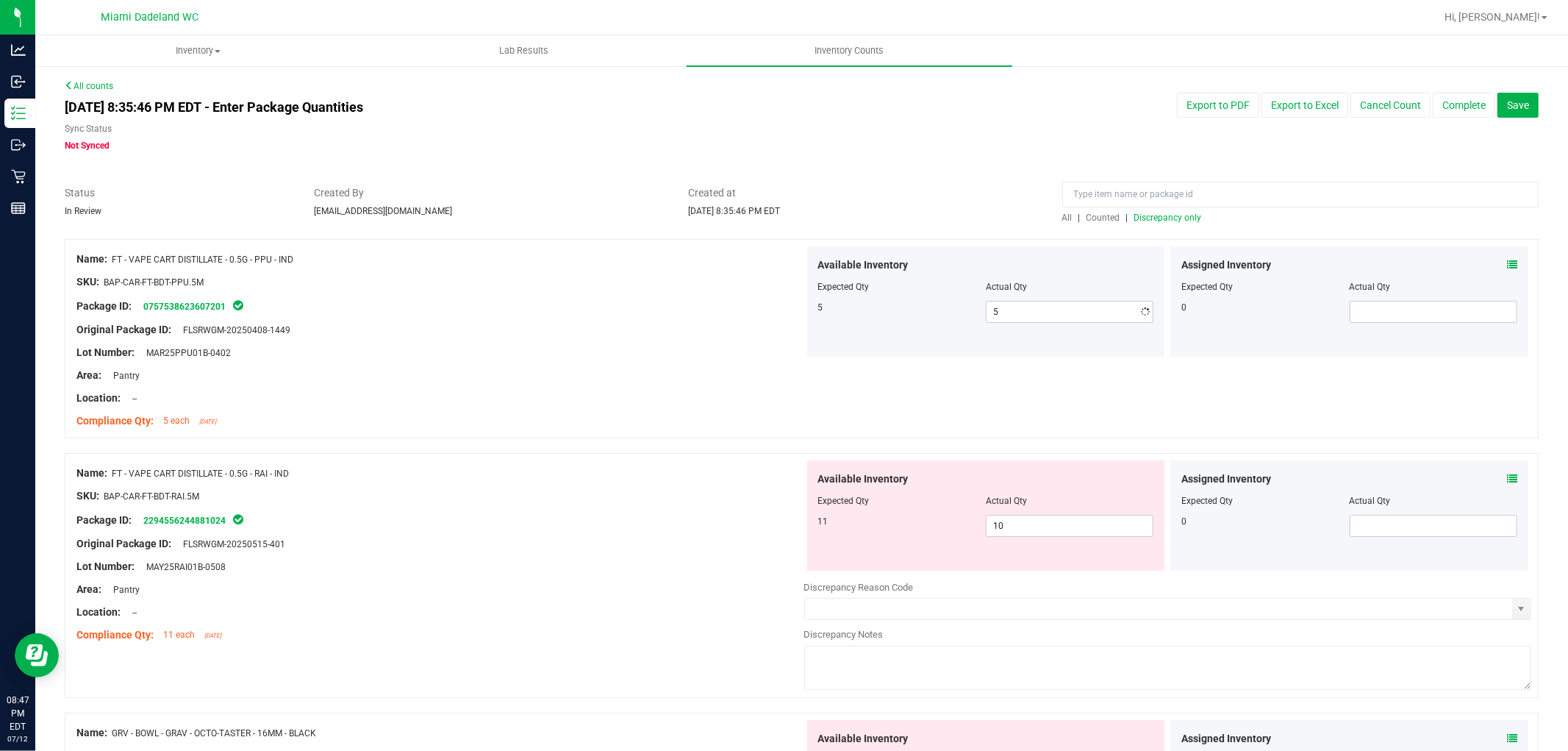 drag, startPoint x: 671, startPoint y: 374, endPoint x: 898, endPoint y: 302, distance: 238.1449 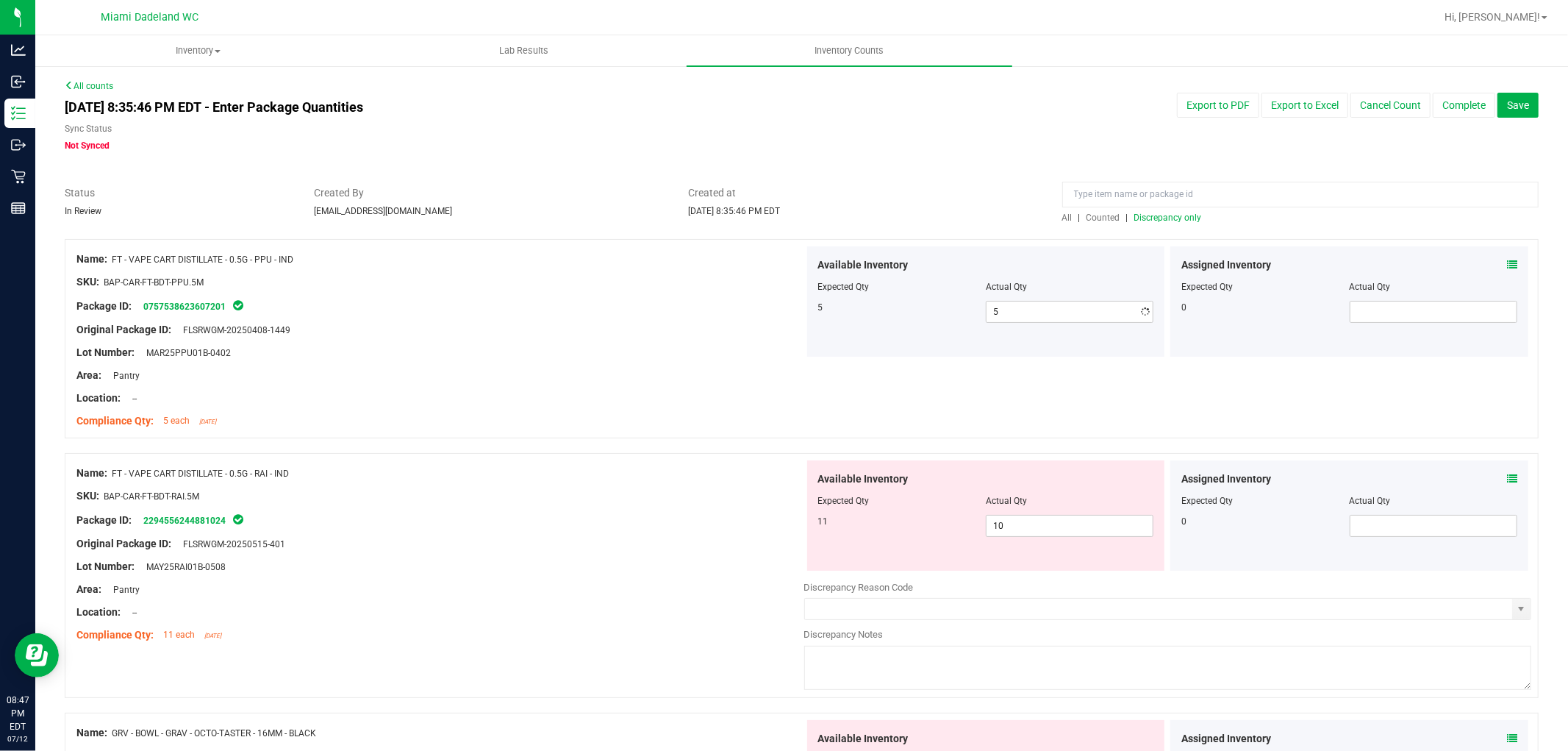 click on "Area:
Pantry" at bounding box center (440, 375) 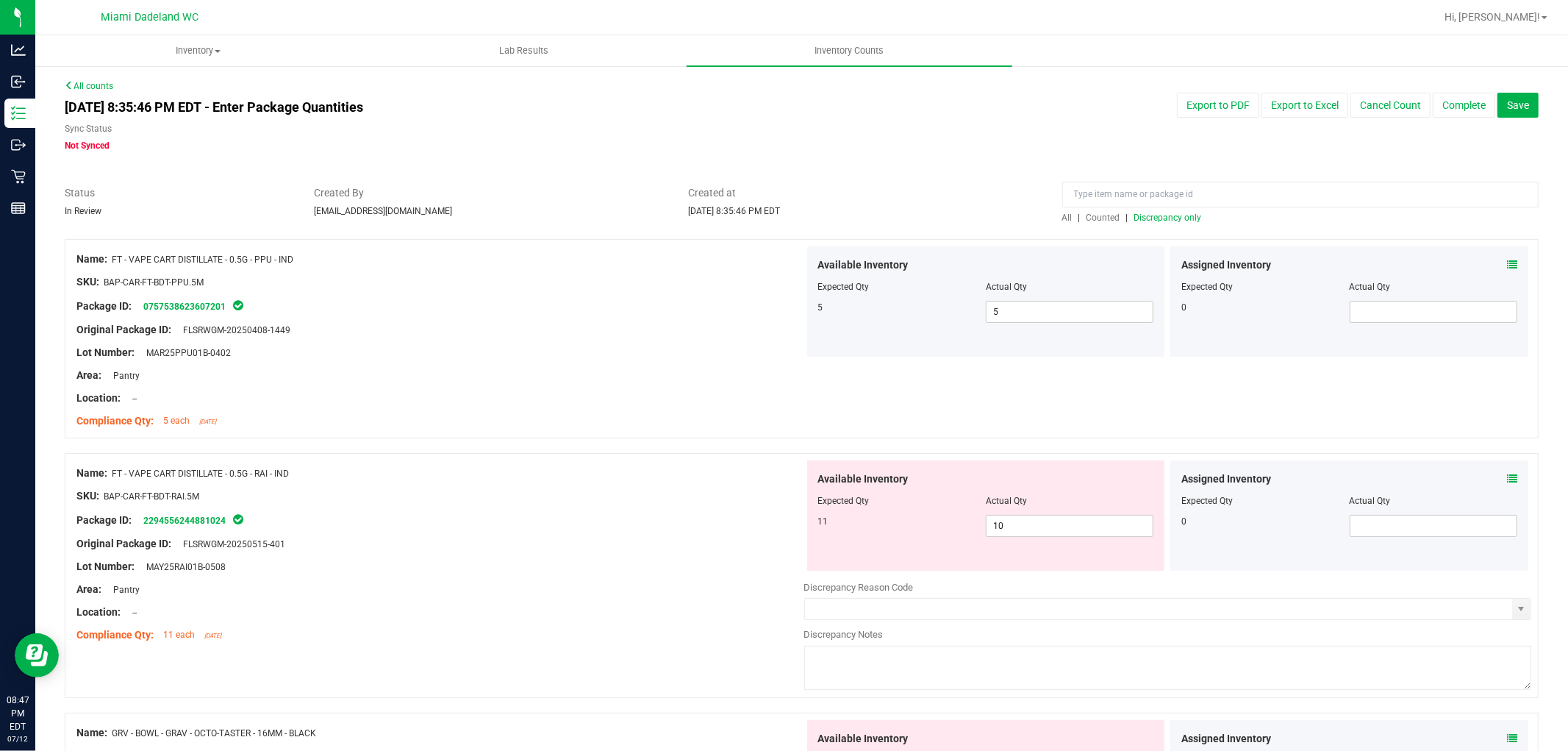 click on "Discrepancy only" at bounding box center (1168, 218) 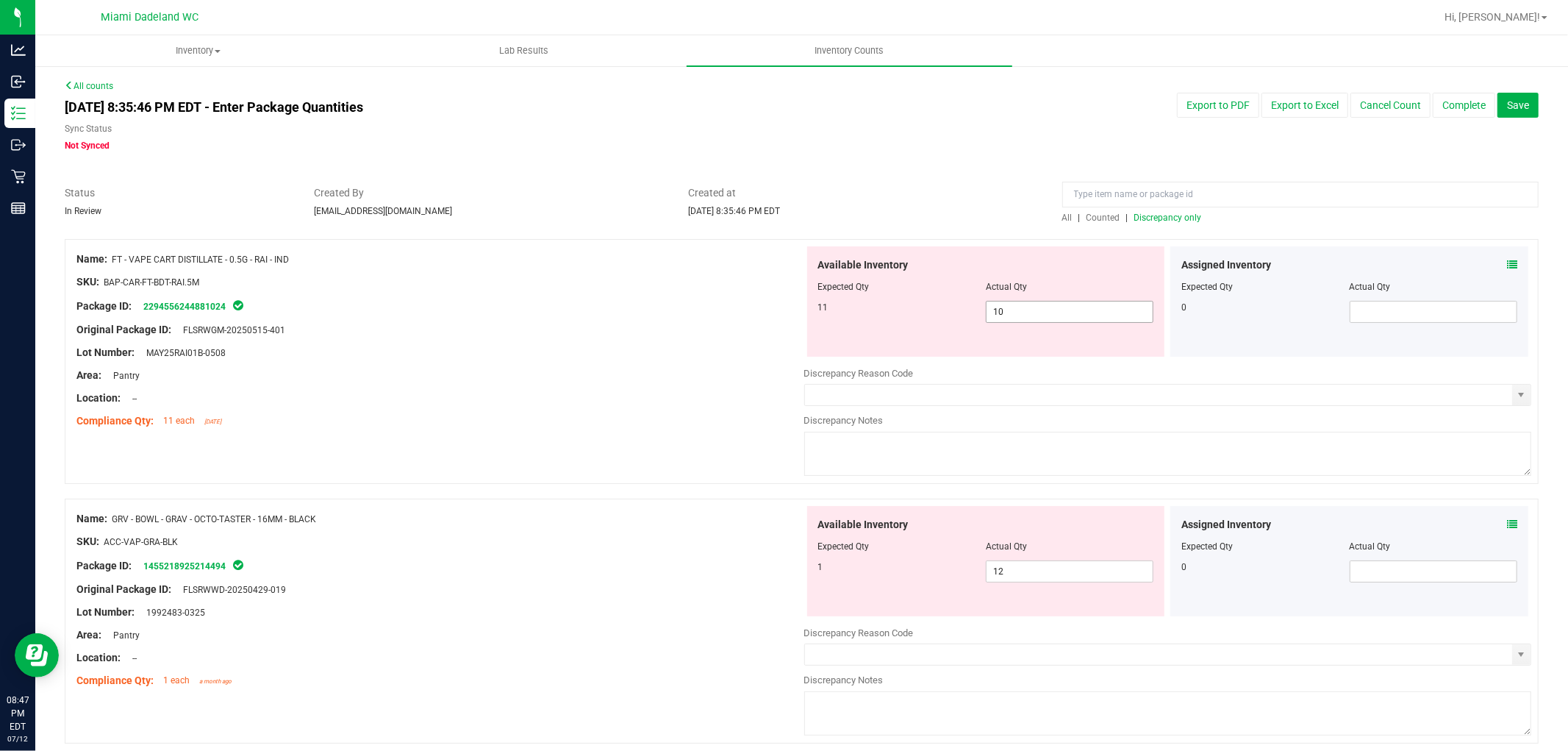 click on "10 10" at bounding box center (1070, 312) 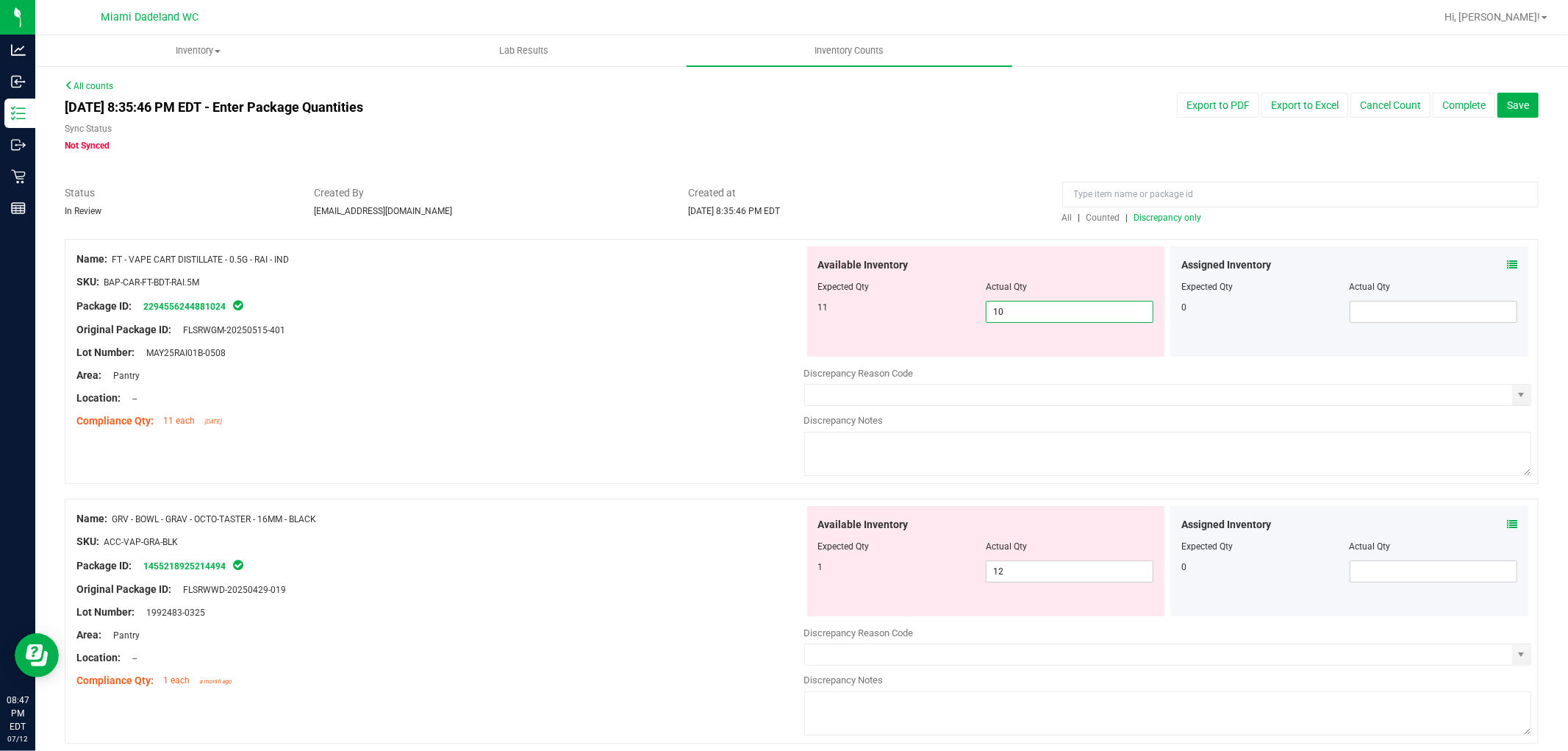 click on "10" at bounding box center [1070, 312] 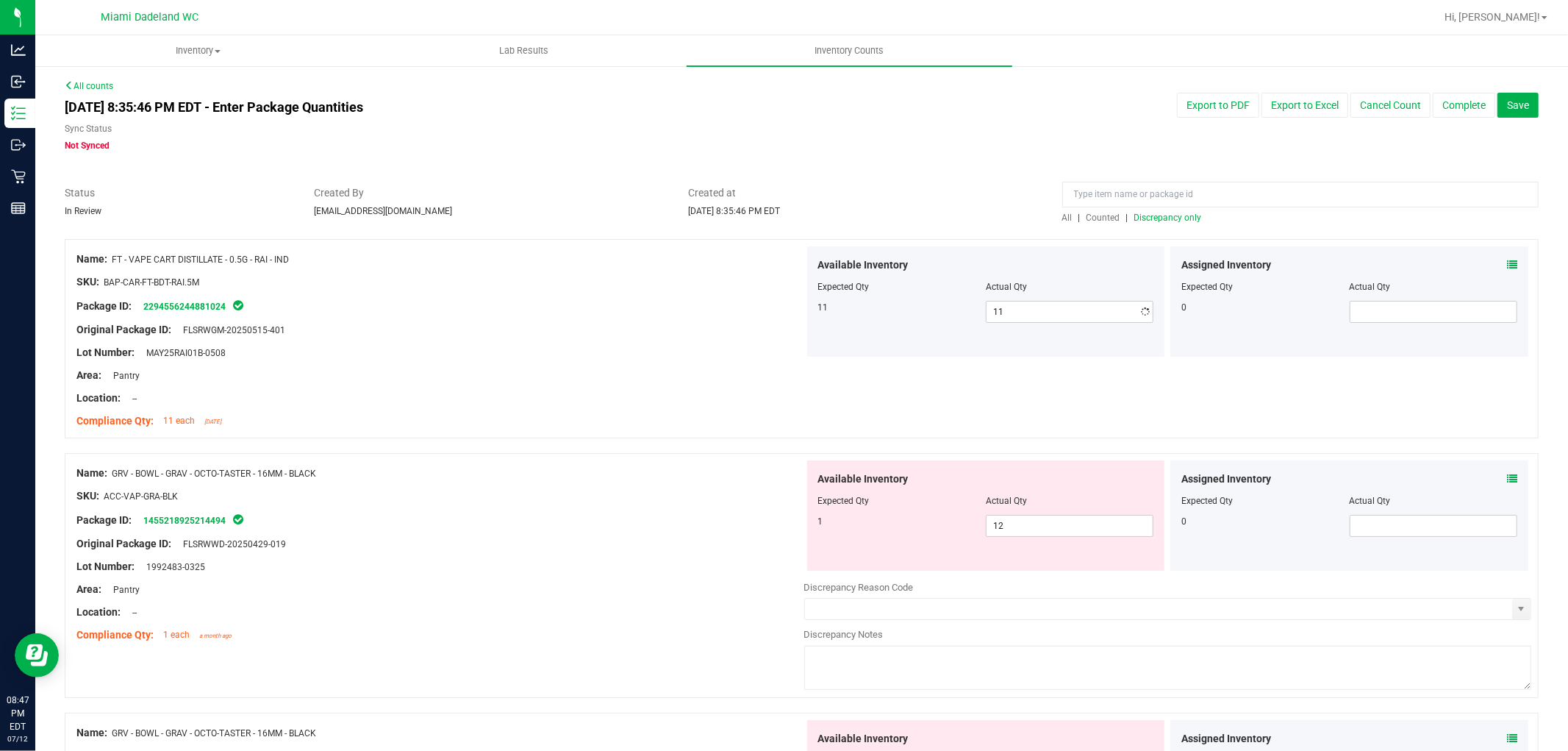 click at bounding box center (440, 318) 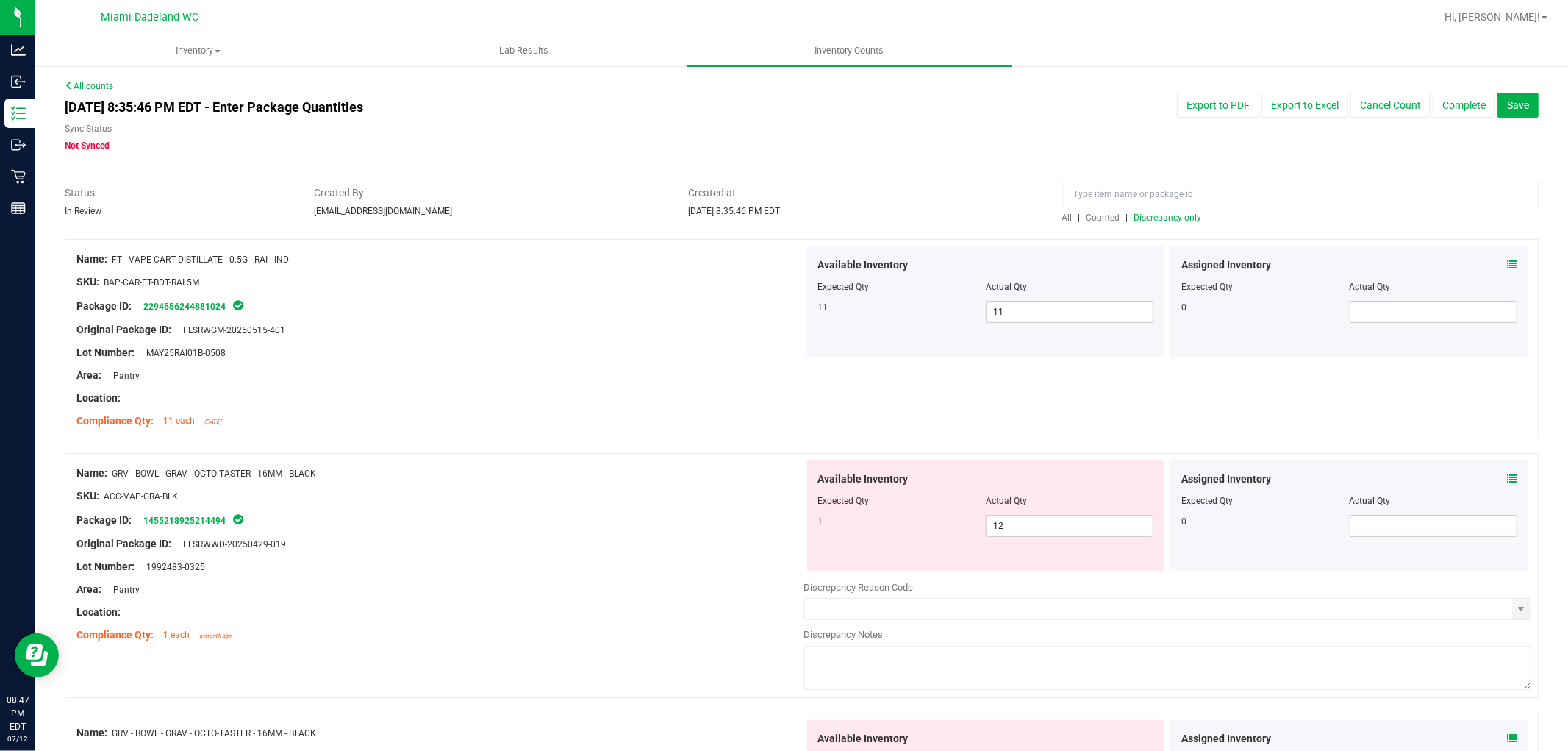 click on "Discrepancy only" at bounding box center (1168, 218) 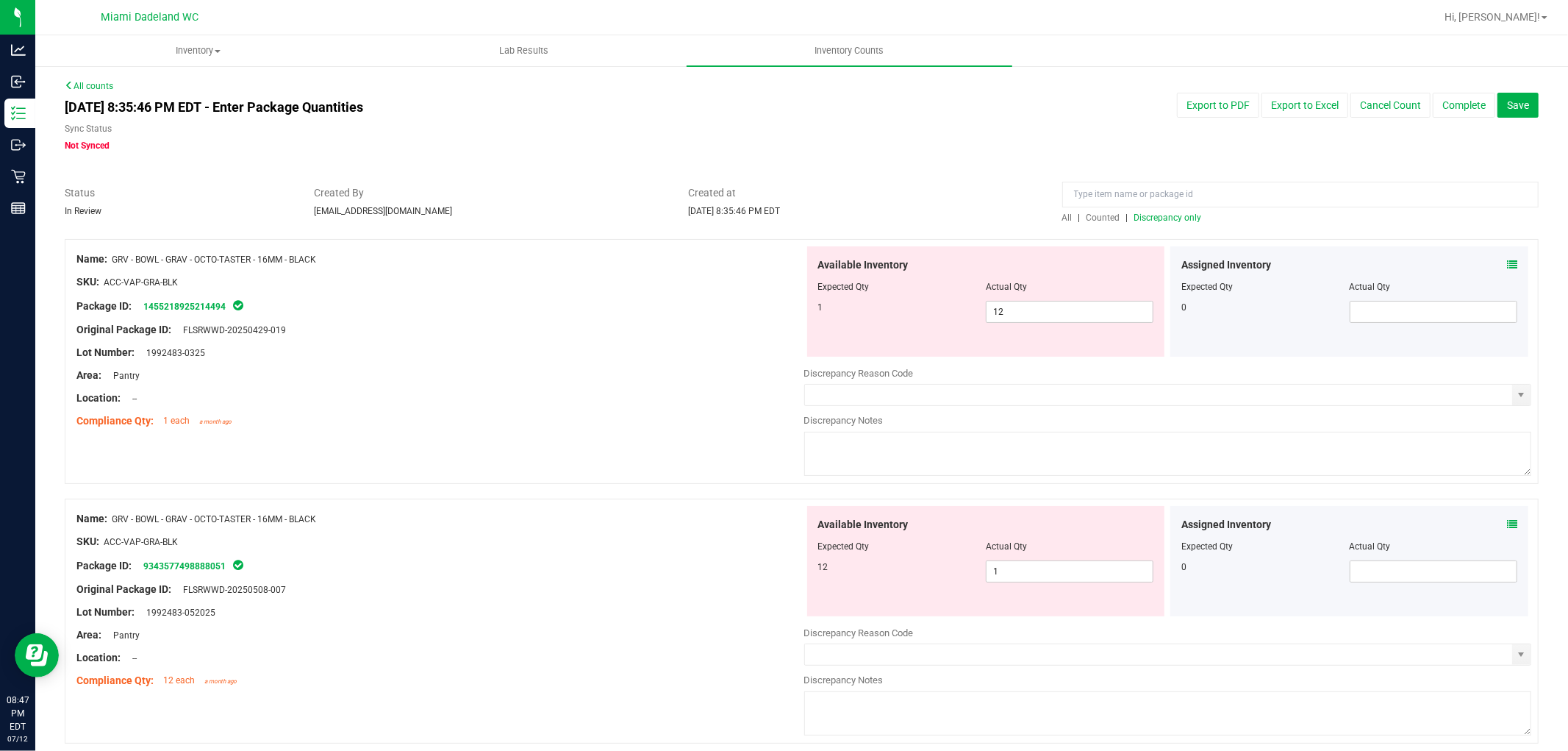 click at bounding box center (440, 341) 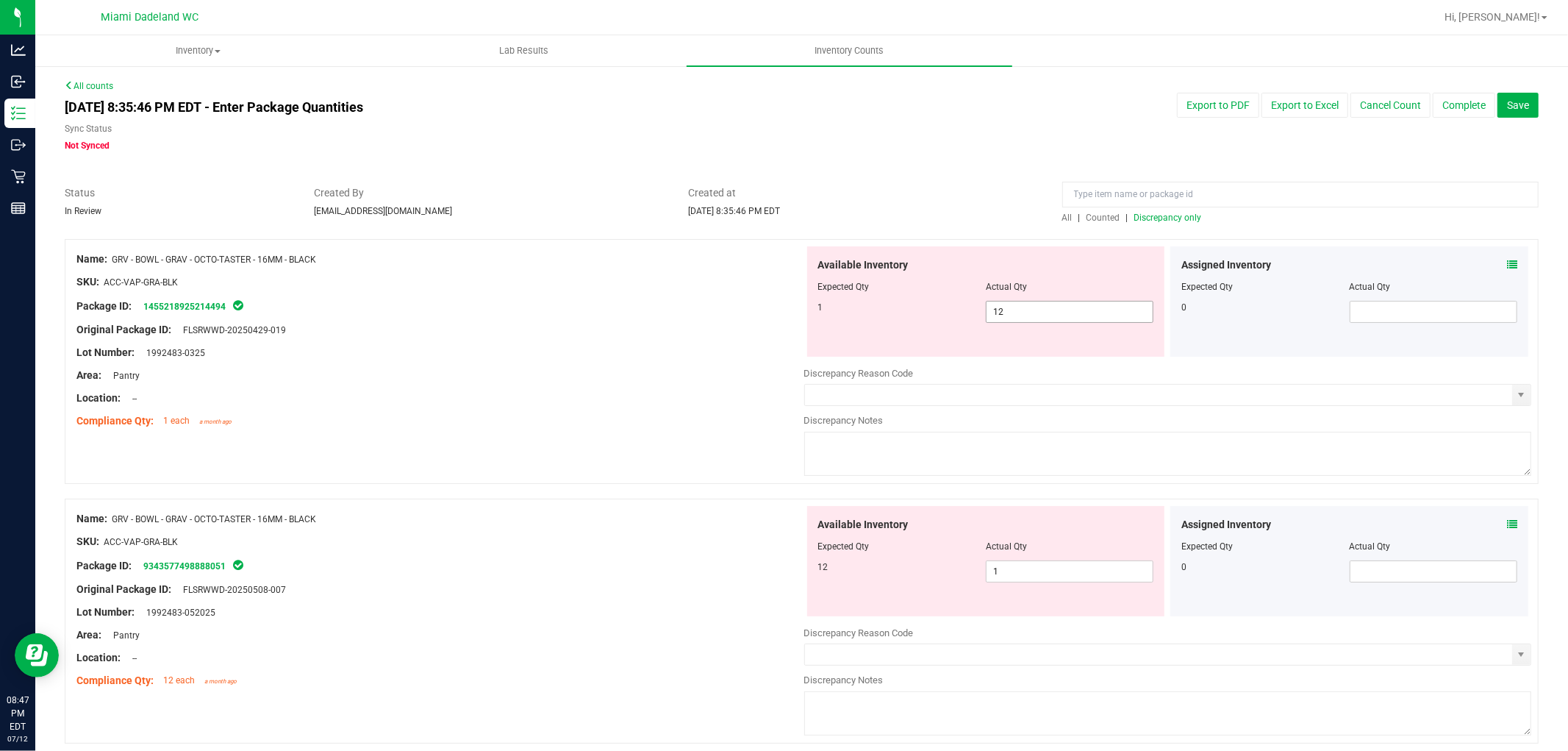 click on "12 12" at bounding box center (1070, 312) 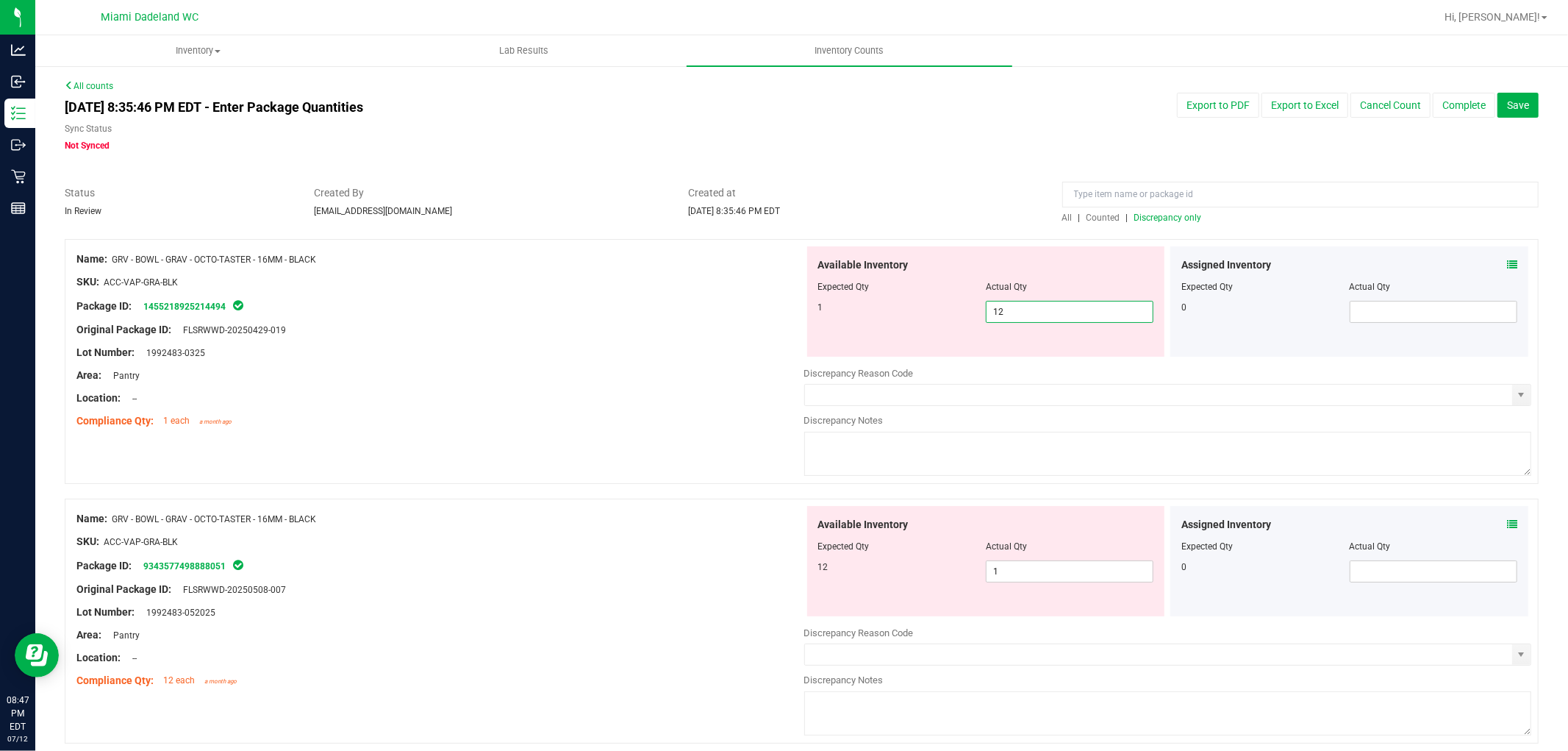 click on "12" at bounding box center (1070, 312) 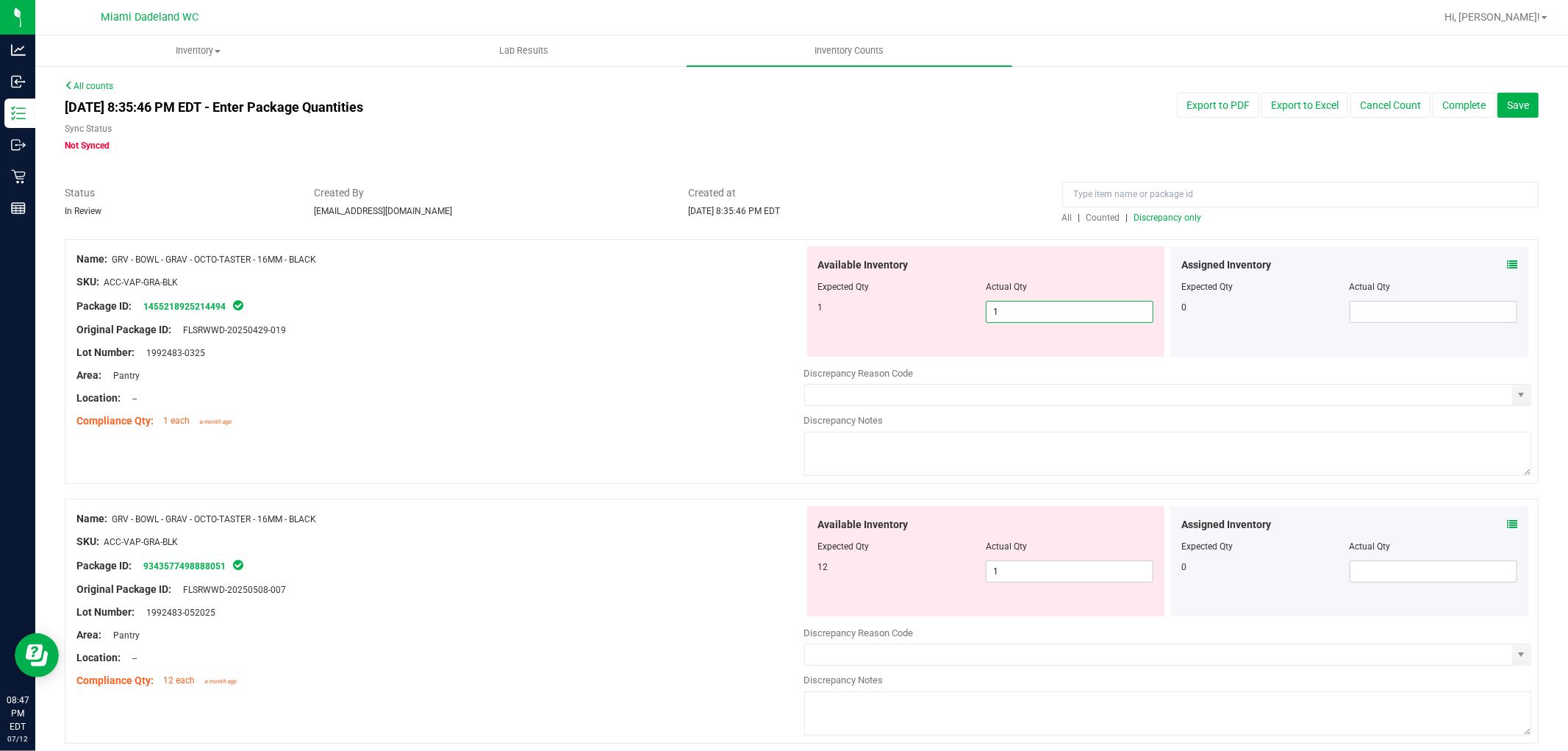 click on "Lot Number:
1992483-0325" at bounding box center (440, 352) 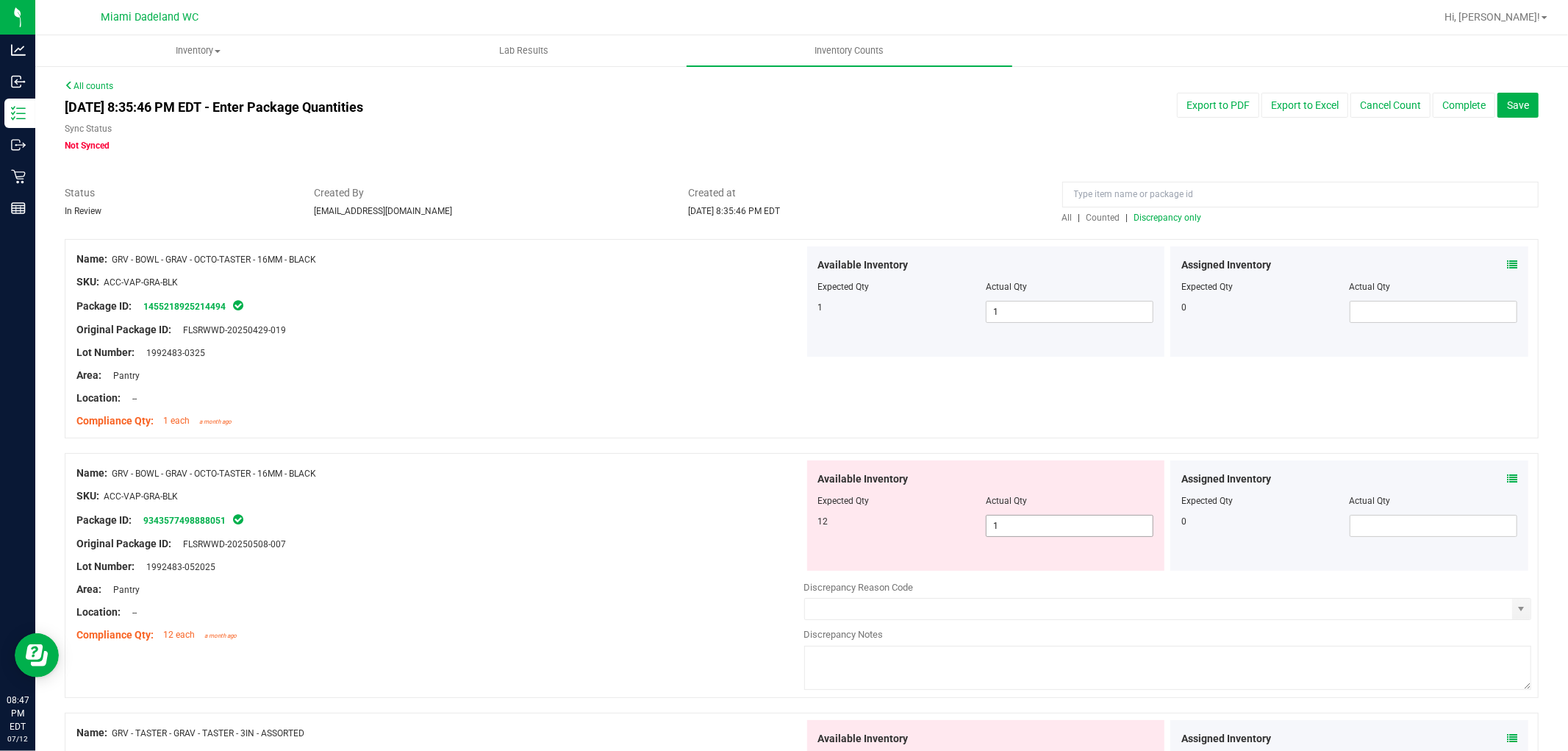 click on "1 1" at bounding box center (1070, 526) 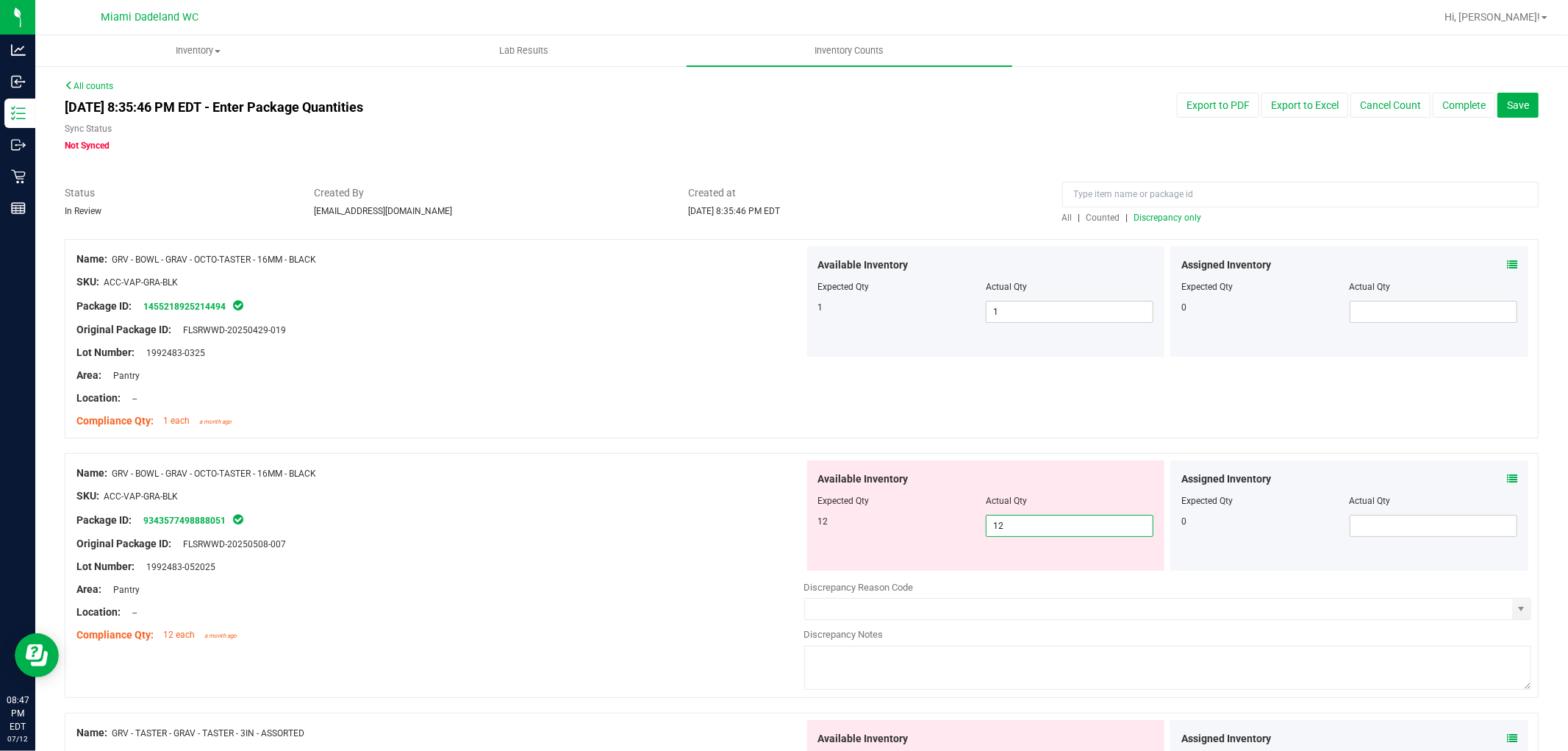 click on "Compliance Qty:
1 each
a month ago" at bounding box center (440, 421) 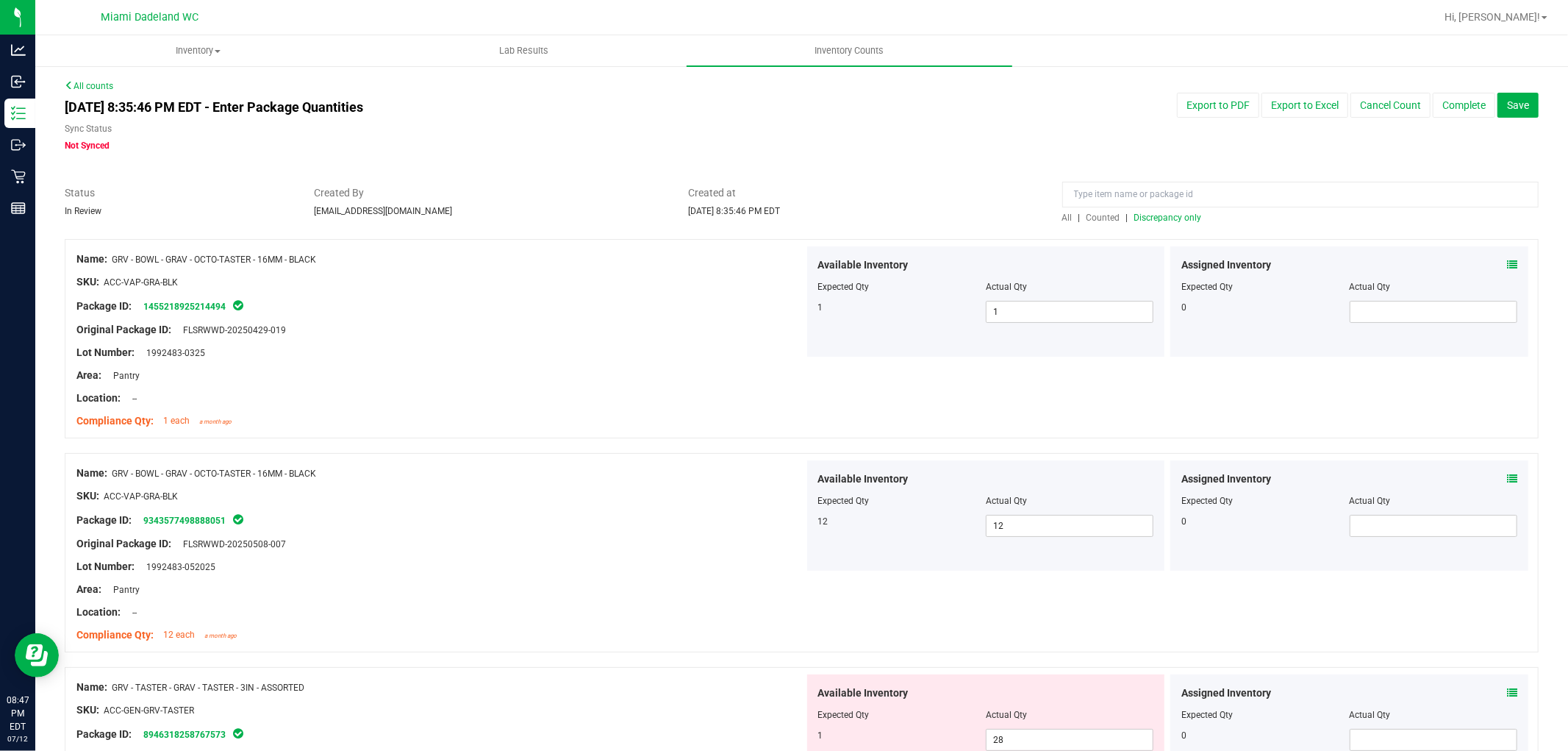 click on "Discrepancy only" at bounding box center (1168, 218) 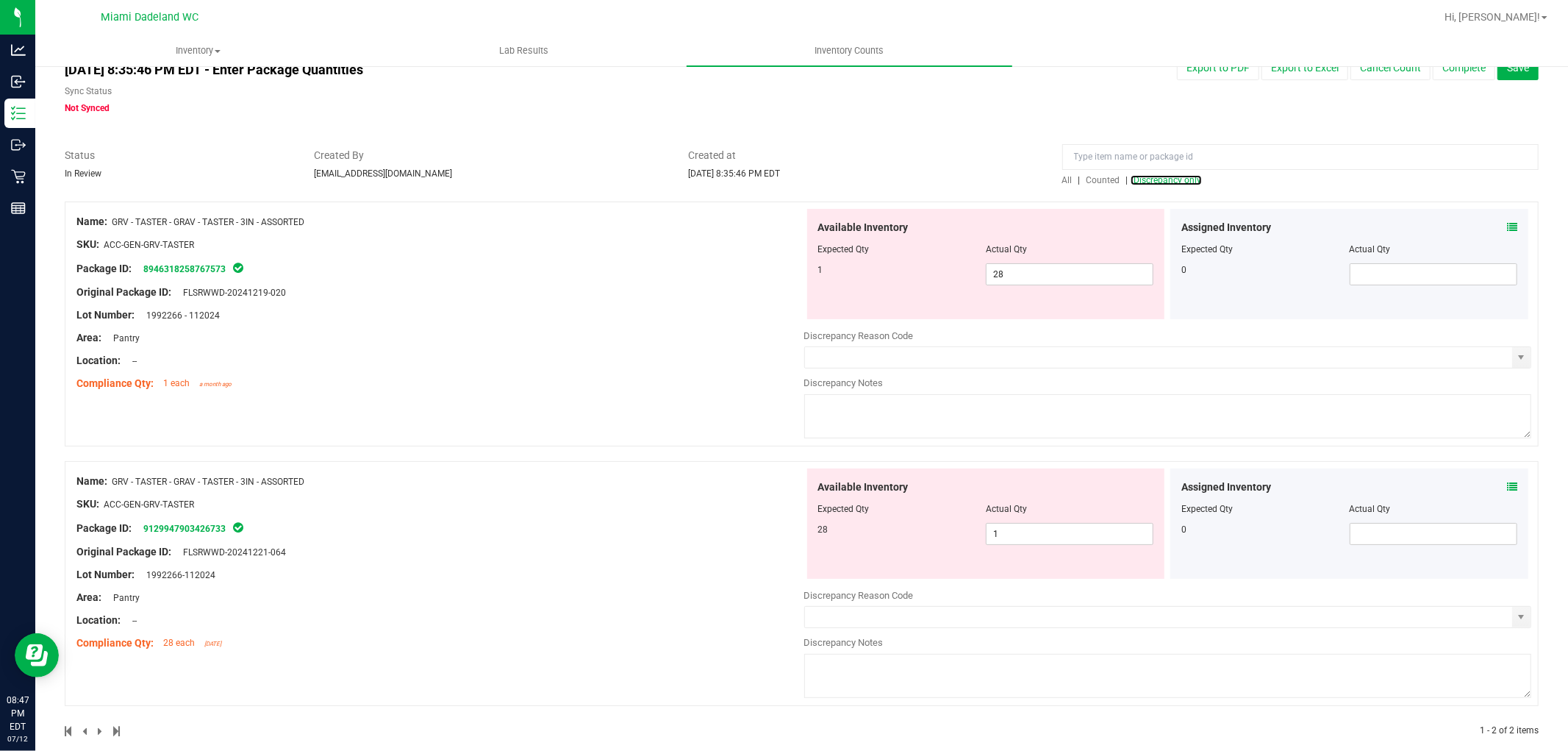 scroll, scrollTop: 59, scrollLeft: 0, axis: vertical 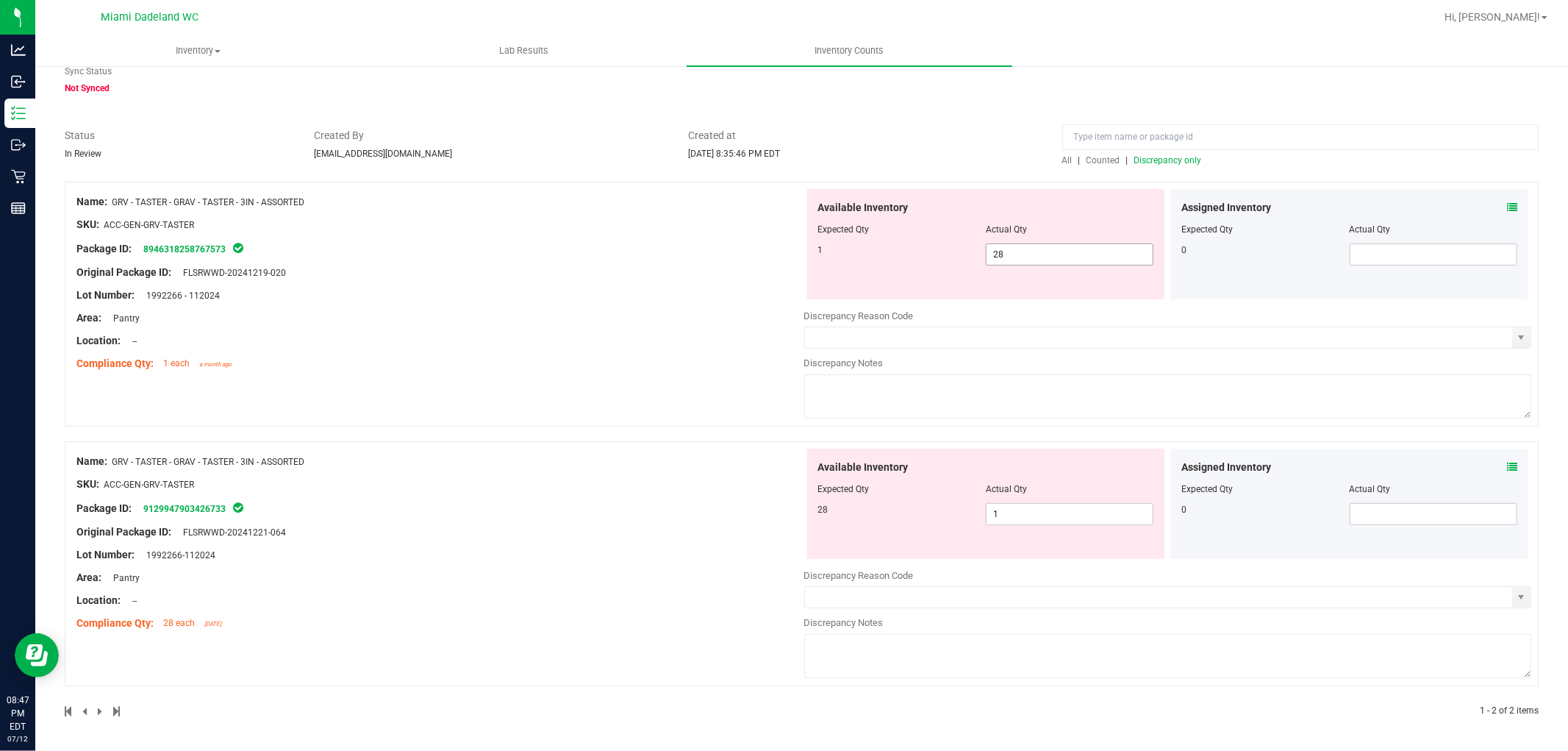 click on "28 28" at bounding box center [1070, 255] 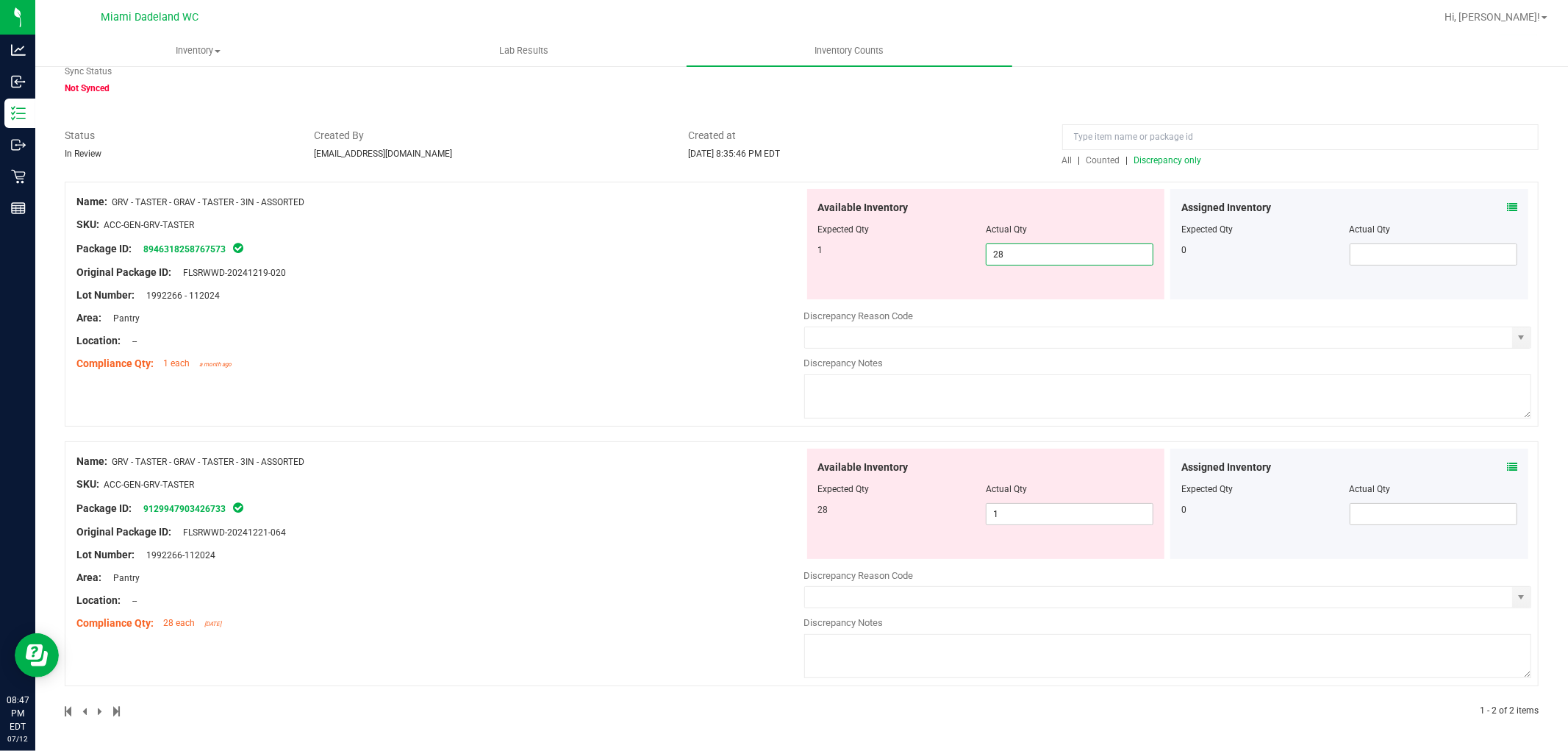 click on "28" at bounding box center [1070, 255] 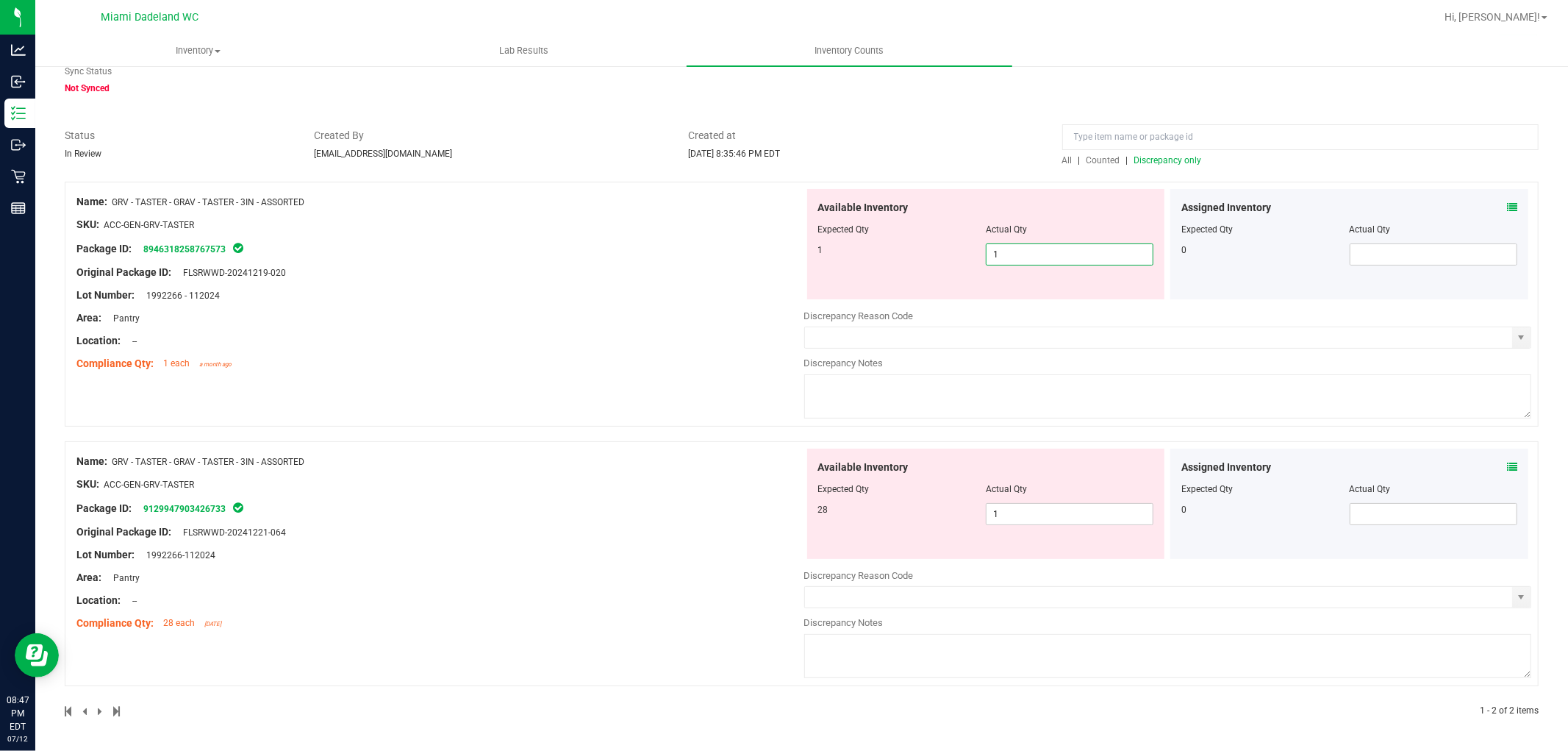 click on "Name:
GRV - TASTER - GRAV - TASTER - 3IN - ASSORTED
SKU:
ACC-GEN-GRV-TASTER
Package ID:
8946318258767573
Original Package ID:
FLSRWWD-20241219-020
Lot Number:
1992266 - 112024" at bounding box center [440, 282] 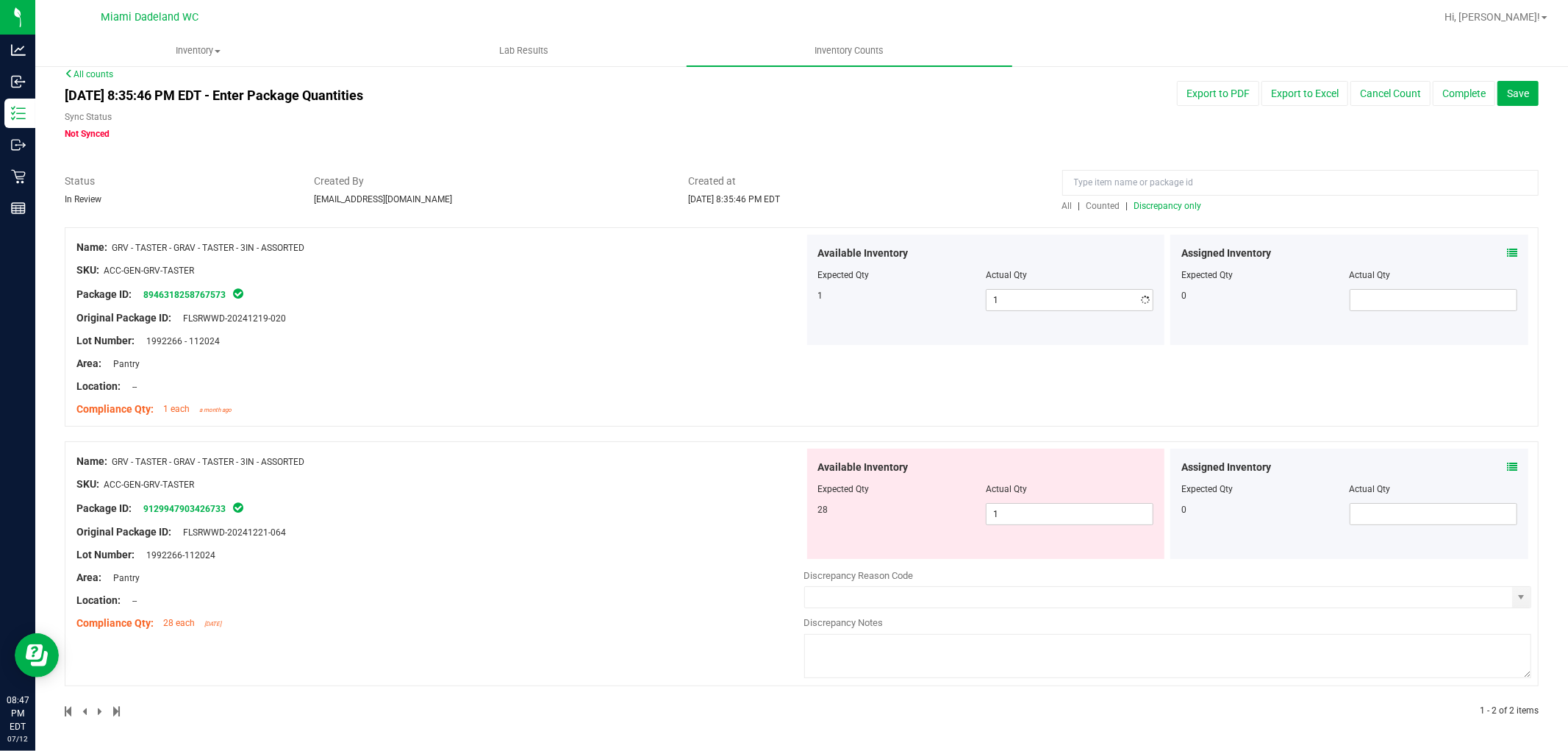 scroll, scrollTop: 12, scrollLeft: 0, axis: vertical 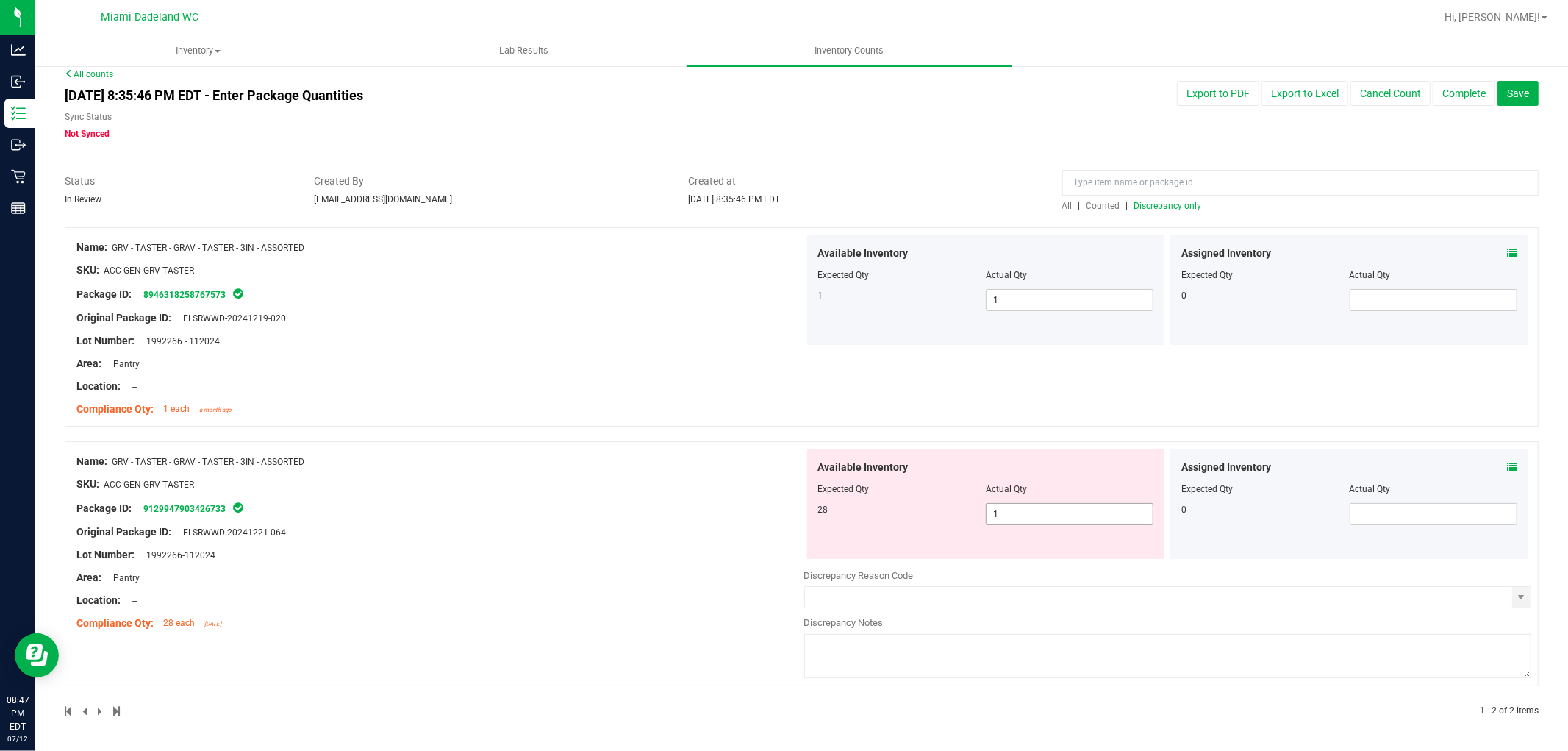 click on "1 1" at bounding box center (1070, 514) 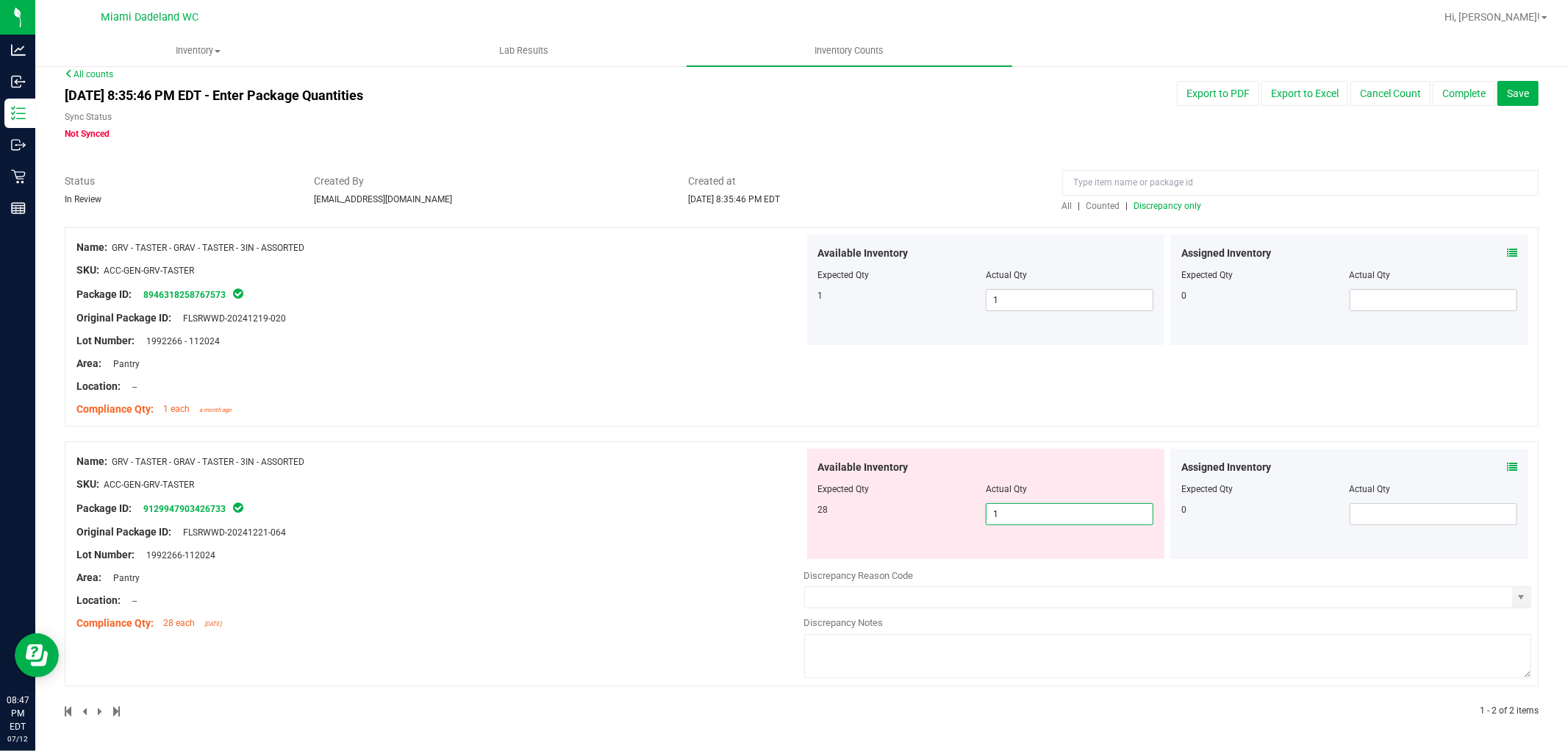 click on "1" at bounding box center (1070, 514) 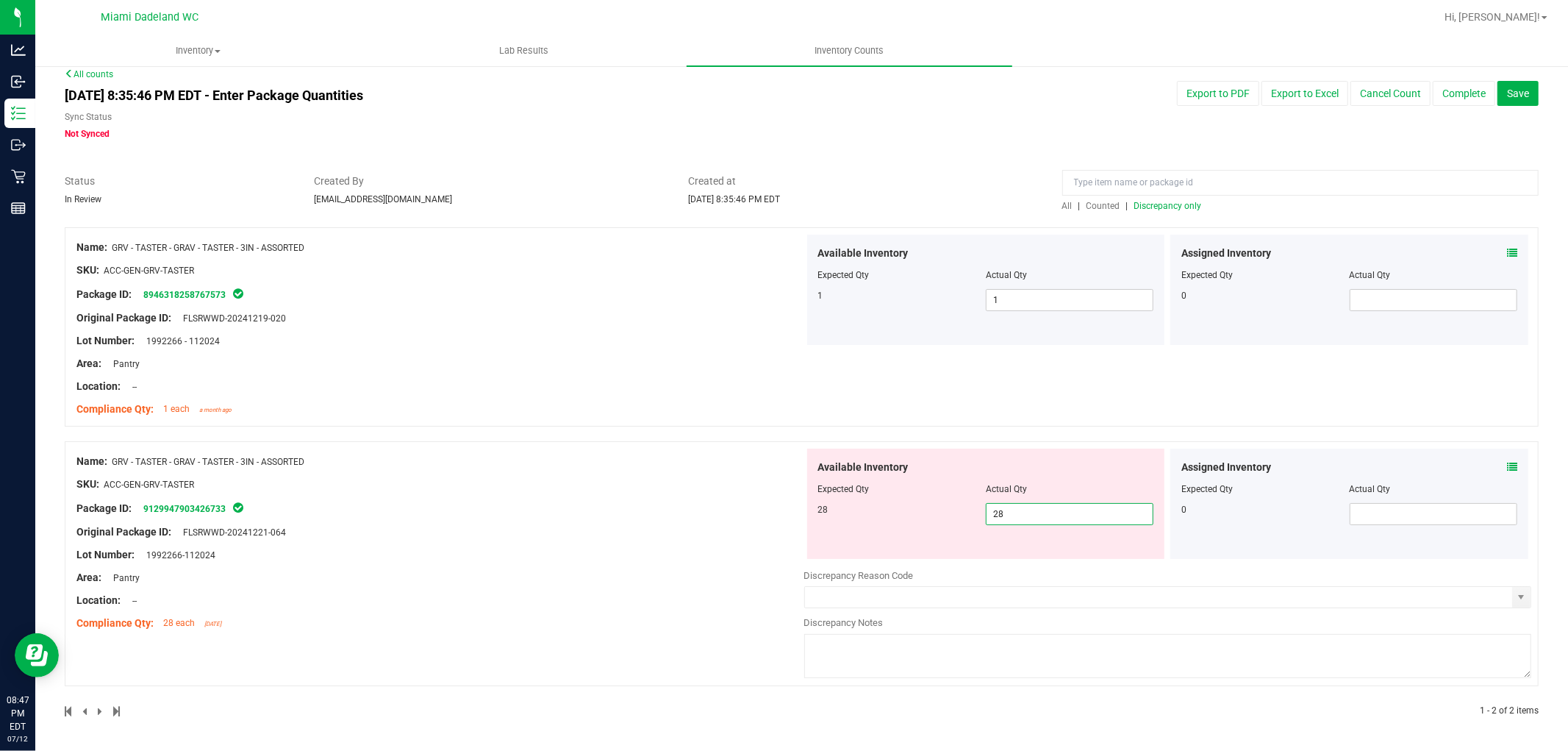 click on "Name:
GRV - TASTER - GRAV - TASTER - 3IN - ASSORTED
SKU:
ACC-GEN-GRV-TASTER
Package ID:
9129947903426733
Original Package ID:
FLSRWWD-20241221-064
Lot Number:
1992266-112024
28" at bounding box center (801, 563) 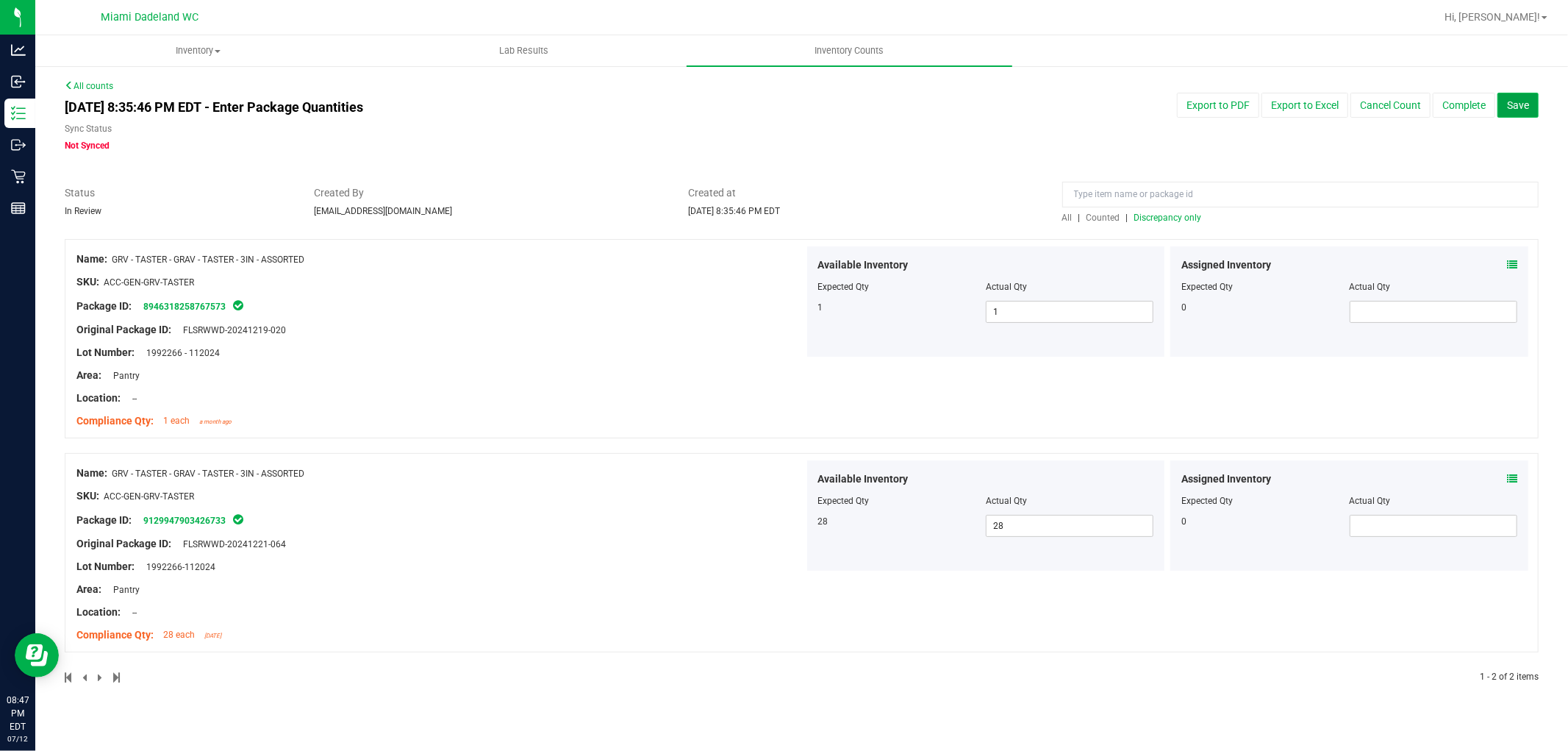 click on "Save" at bounding box center [1518, 105] 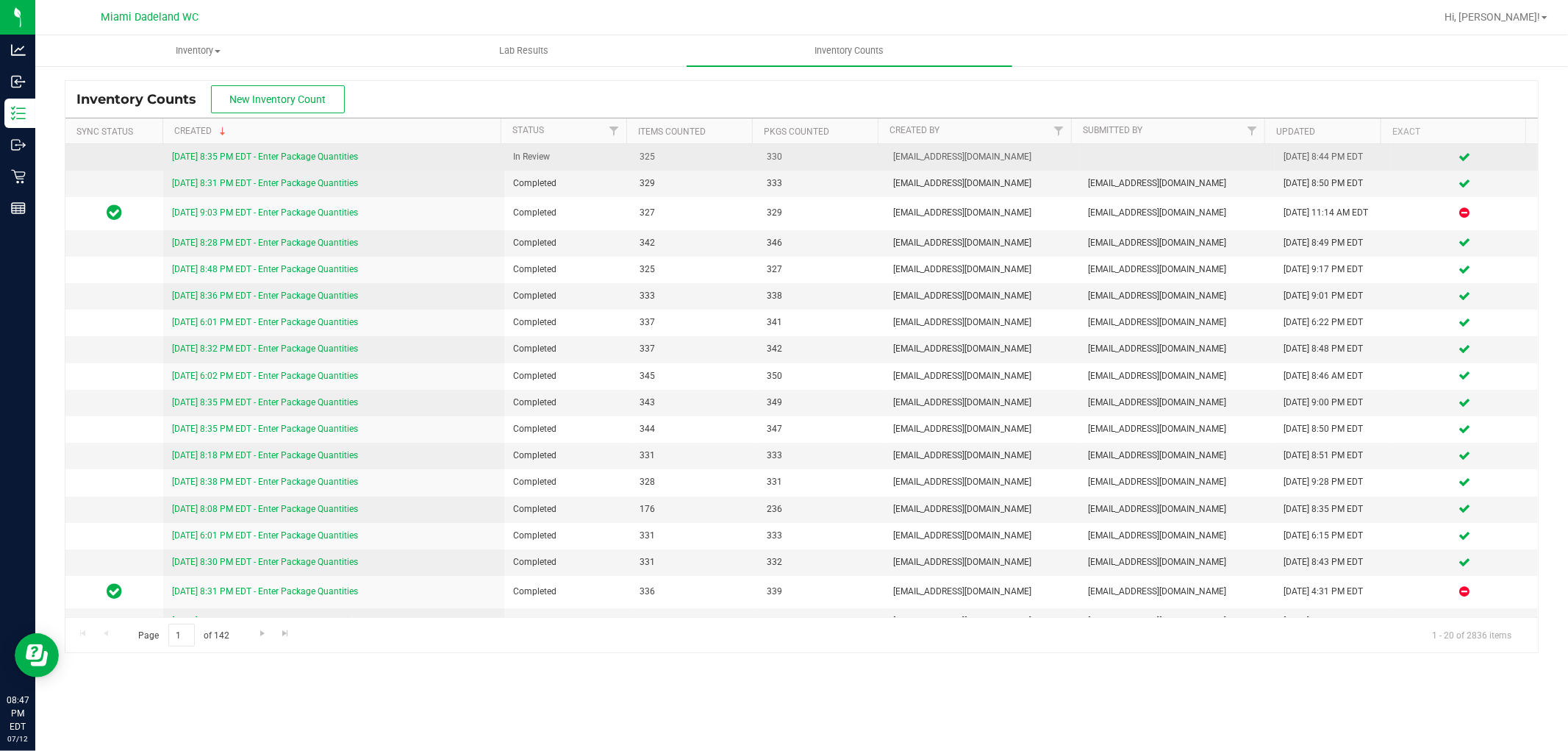 click on "[DATE] 8:35 PM EDT - Enter Package Quantities" at bounding box center [265, 157] 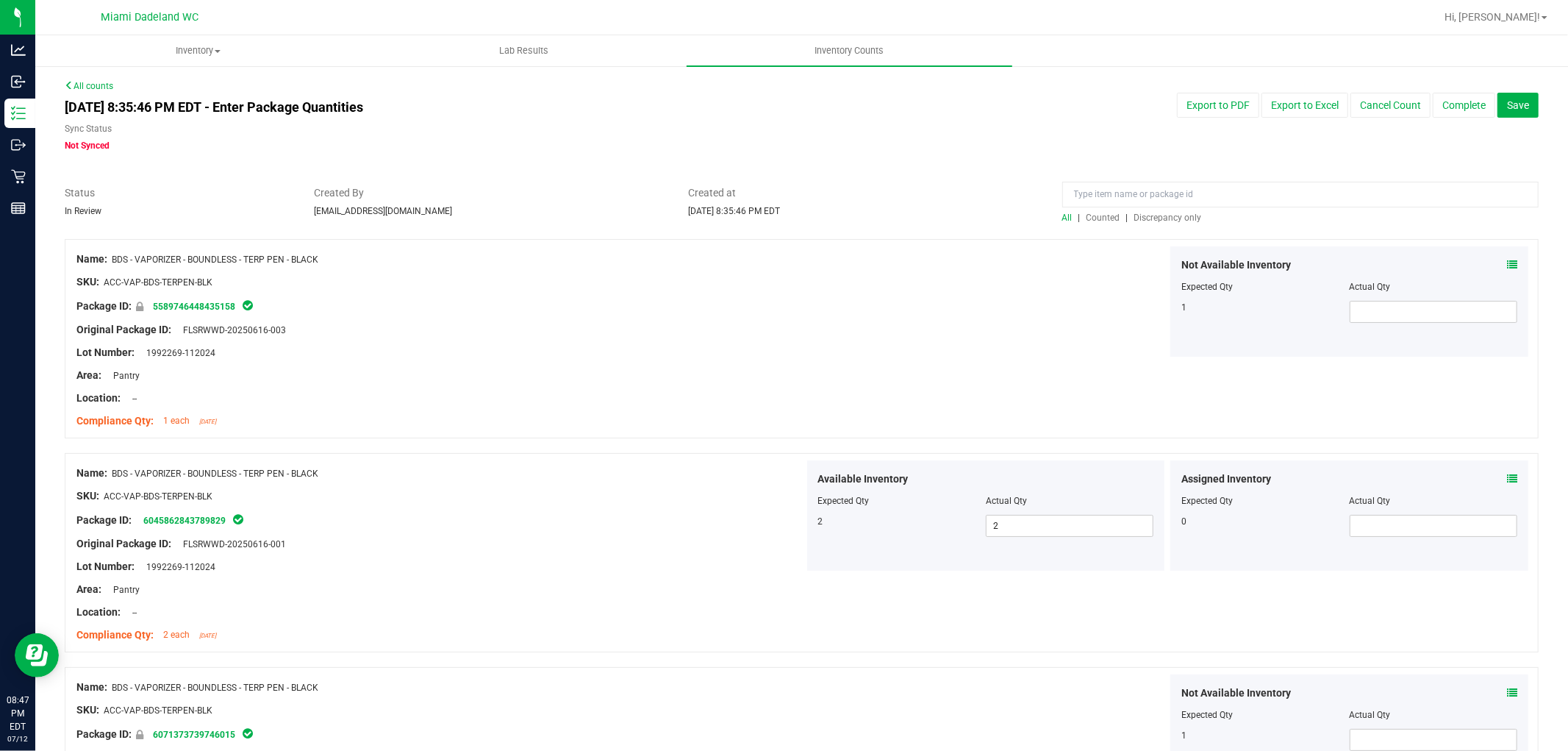 click on "Discrepancy only" at bounding box center [1168, 218] 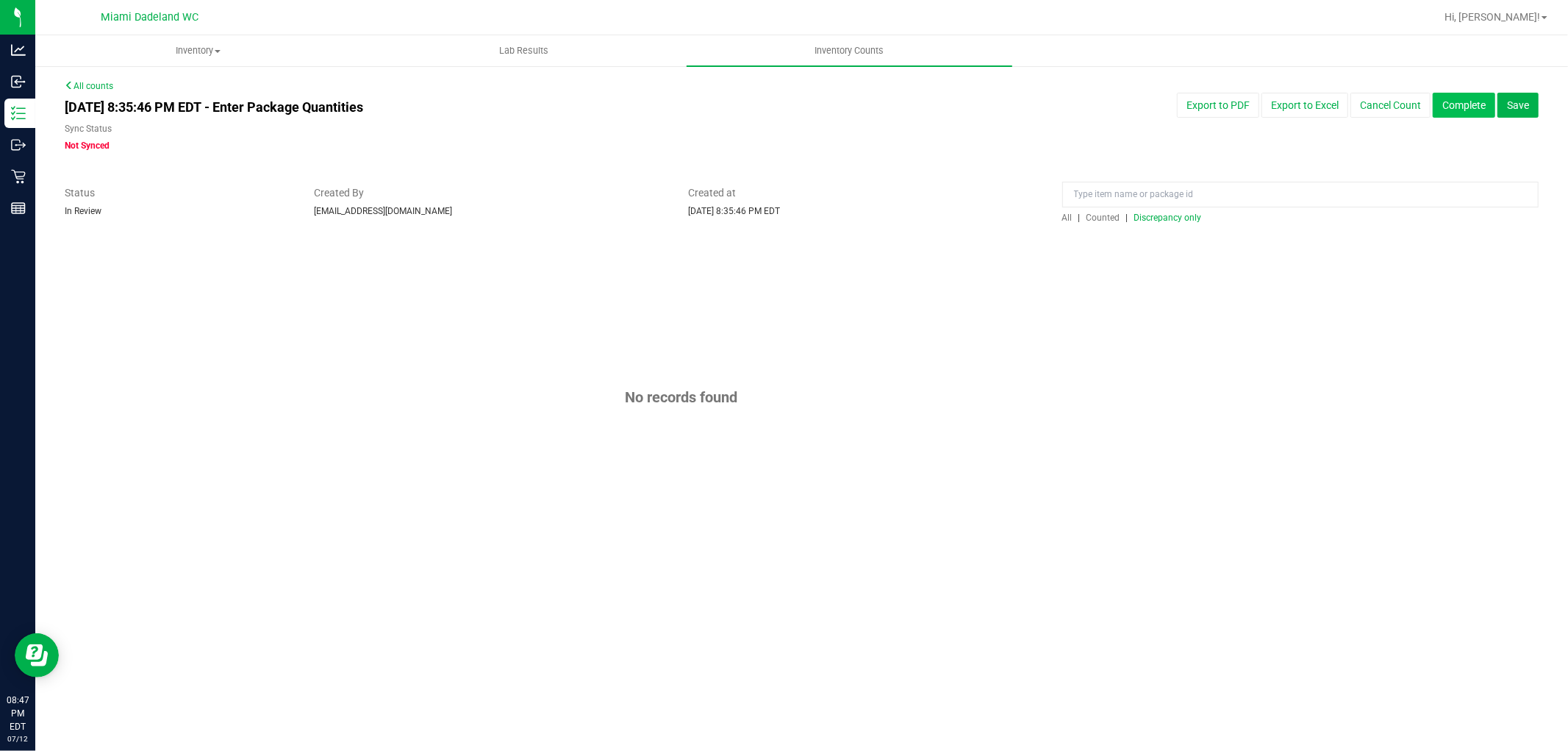 click on "Complete" at bounding box center (1464, 105) 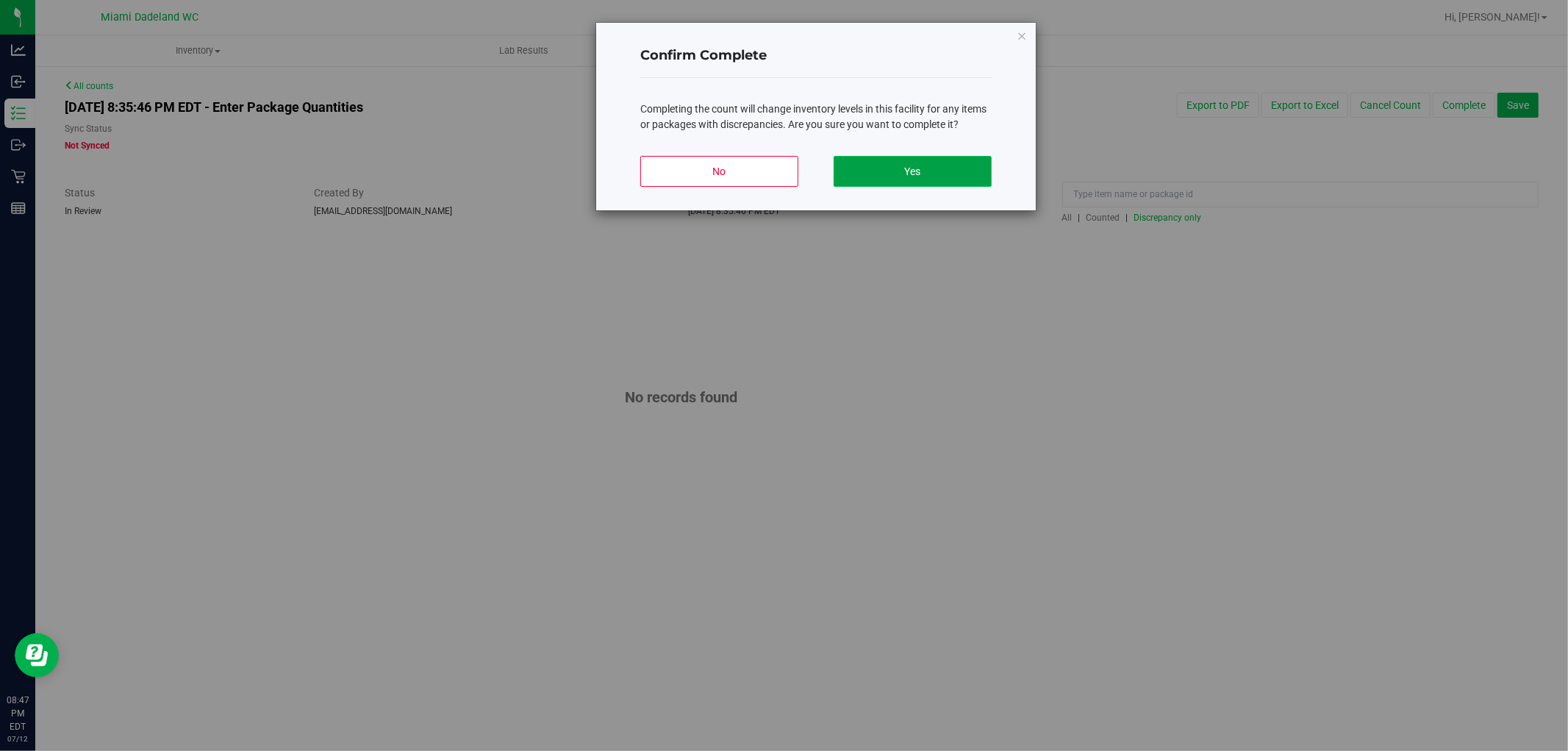 click on "Yes" at bounding box center (912, 171) 